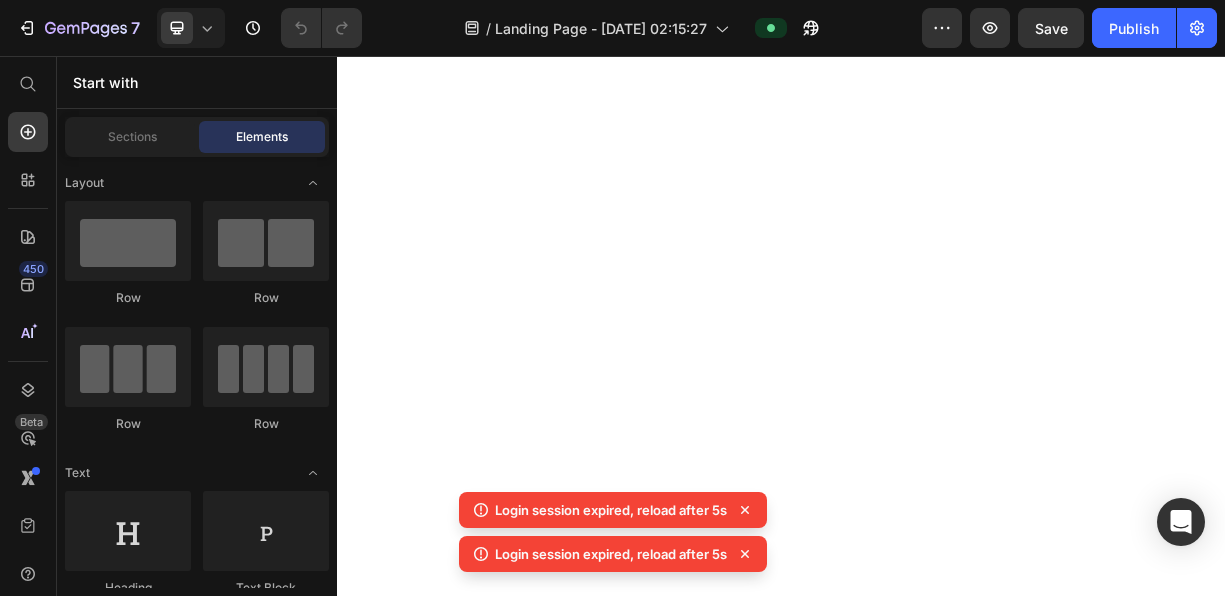 scroll, scrollTop: 0, scrollLeft: 0, axis: both 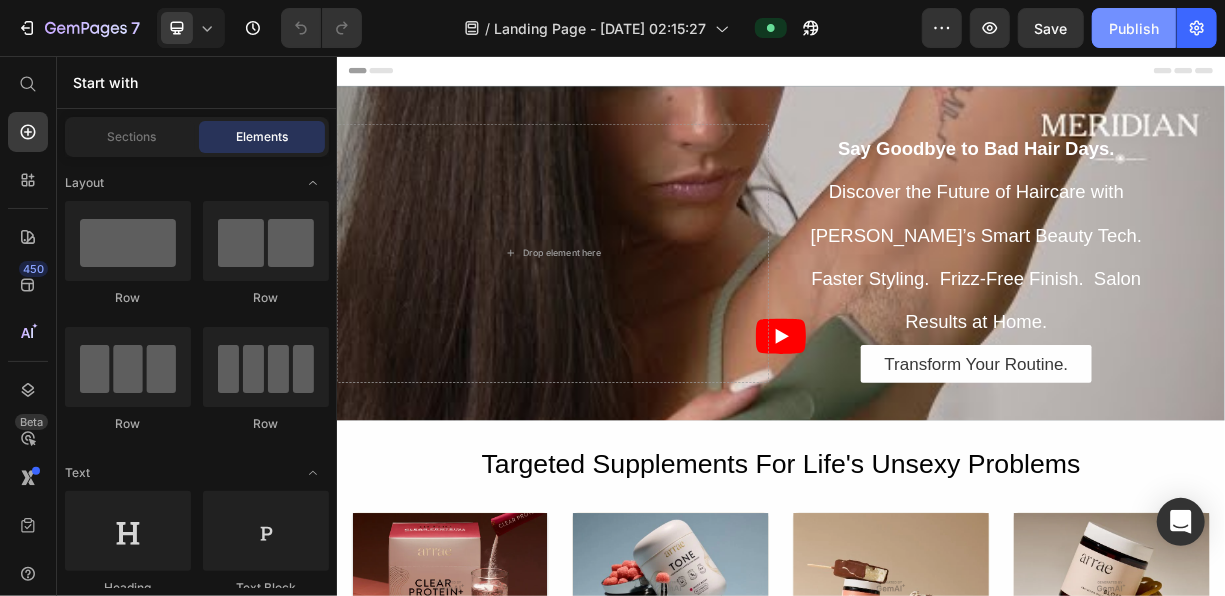 click on "Publish" 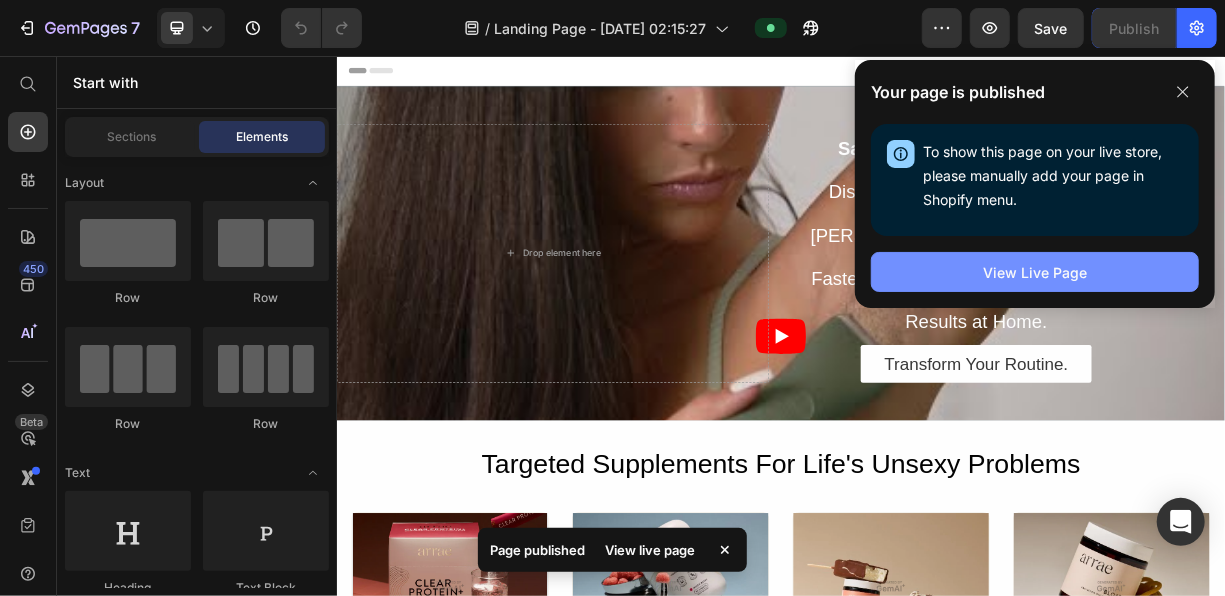 click on "View Live Page" at bounding box center [1035, 272] 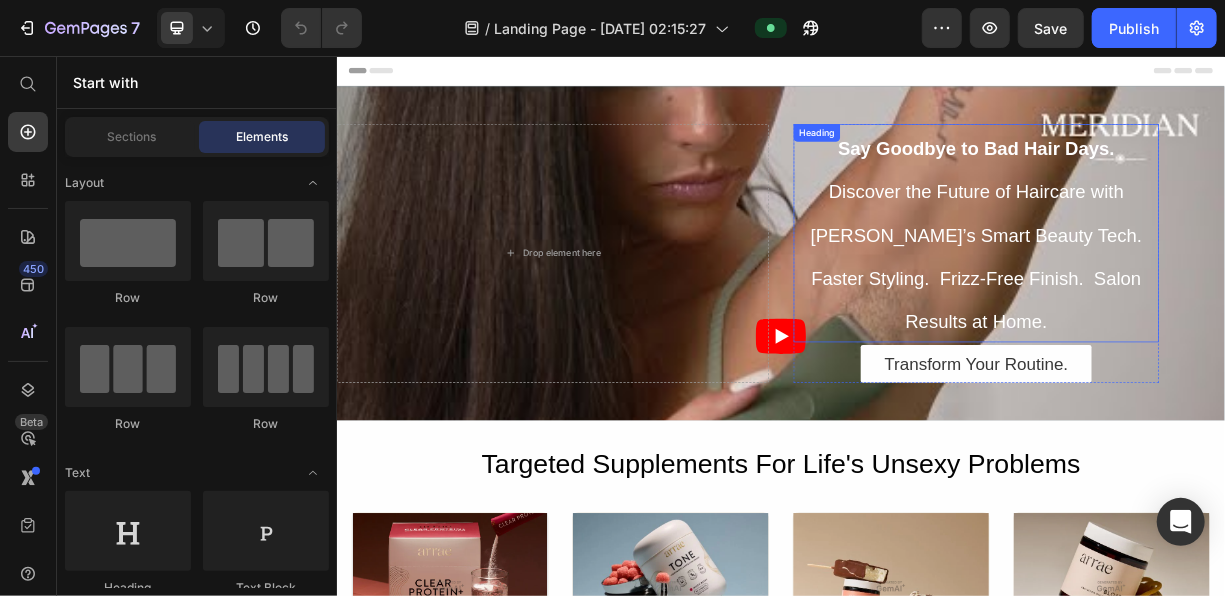 click on "Discover the Future of Haircare with [PERSON_NAME]’s Smart Beauty Tech." at bounding box center (1200, 267) 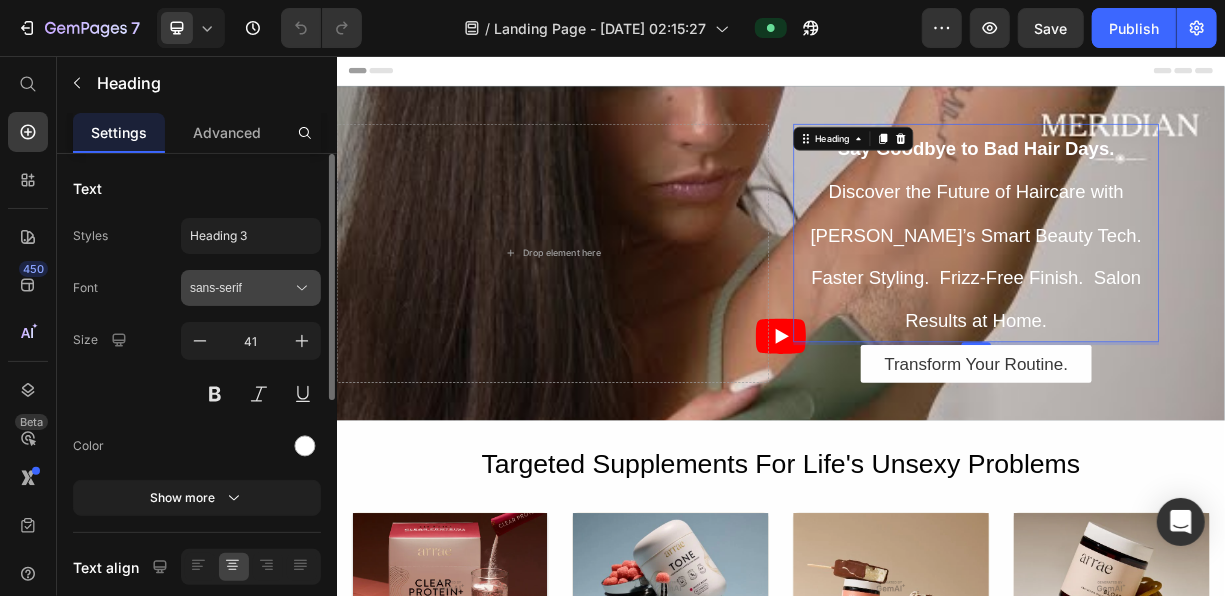 click 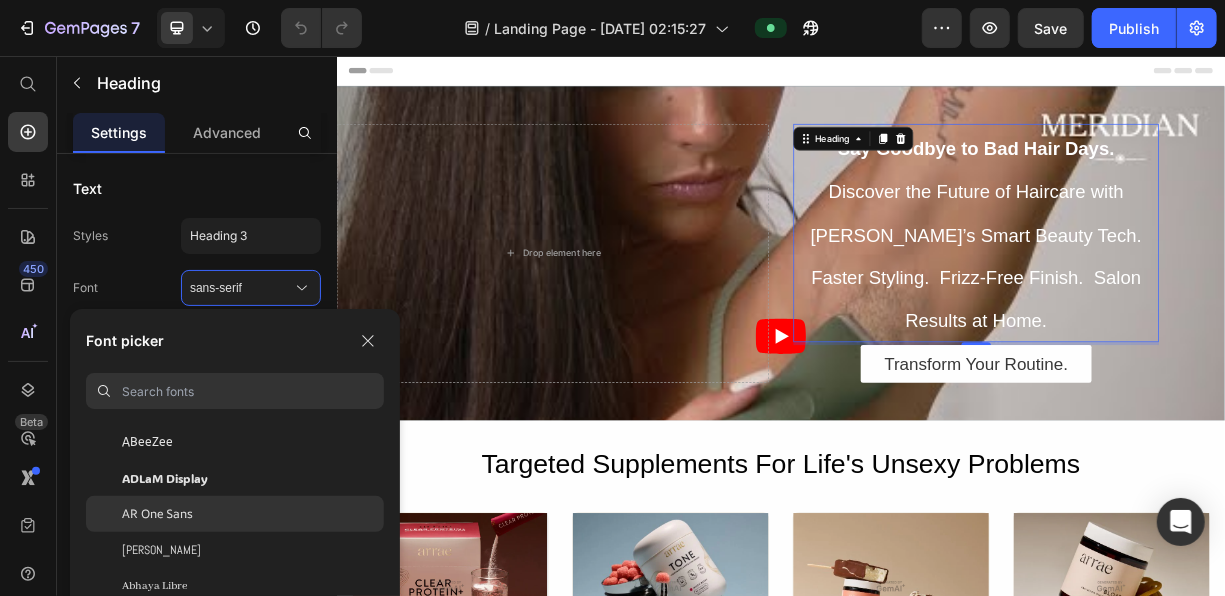 scroll, scrollTop: 88, scrollLeft: 0, axis: vertical 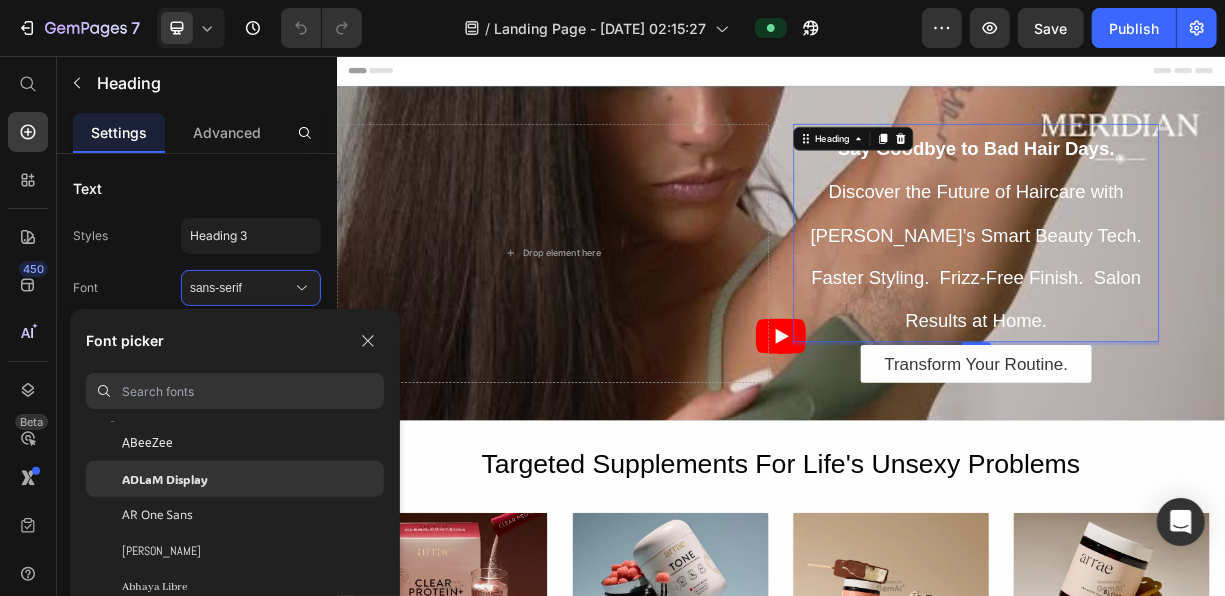 click on "ADLaM Display" 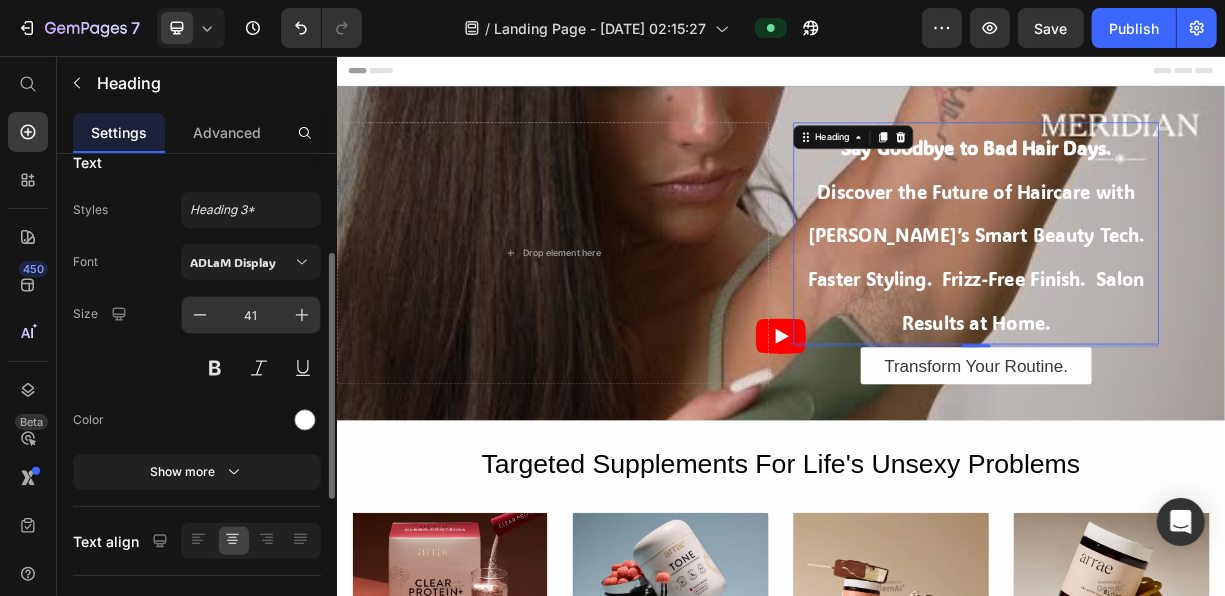 scroll, scrollTop: 106, scrollLeft: 0, axis: vertical 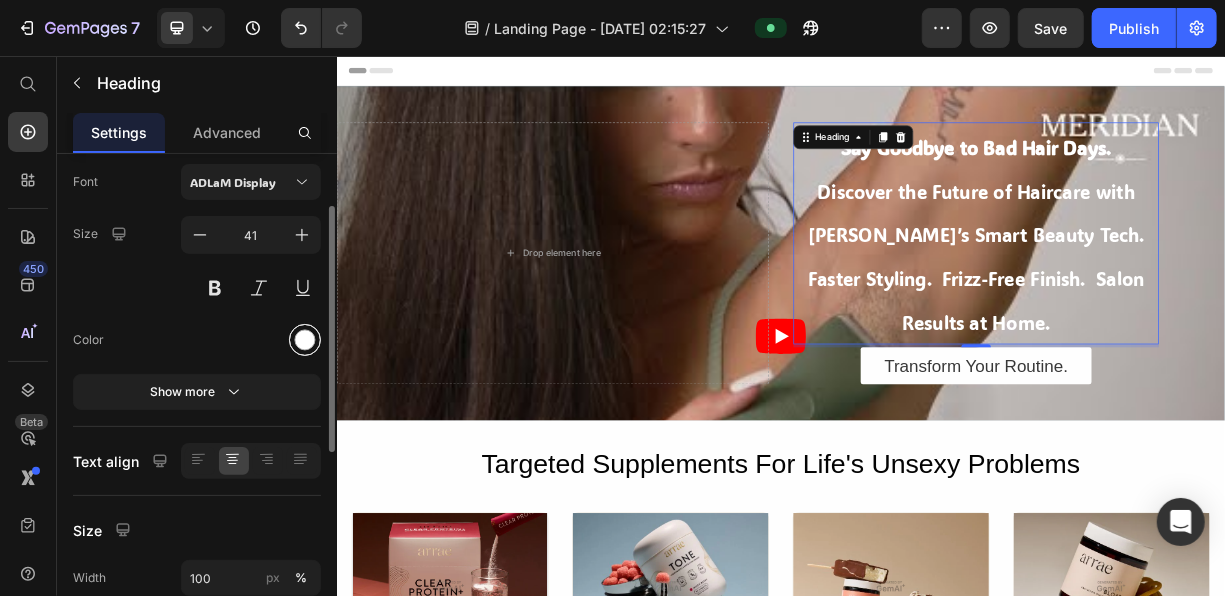click at bounding box center [305, 340] 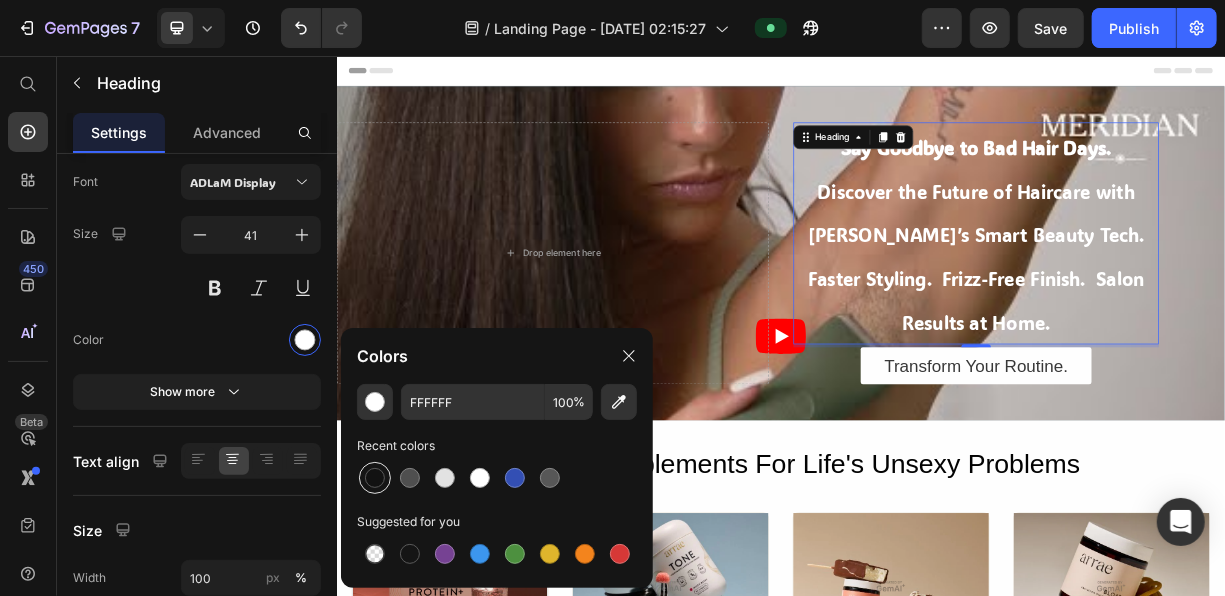 click at bounding box center (375, 478) 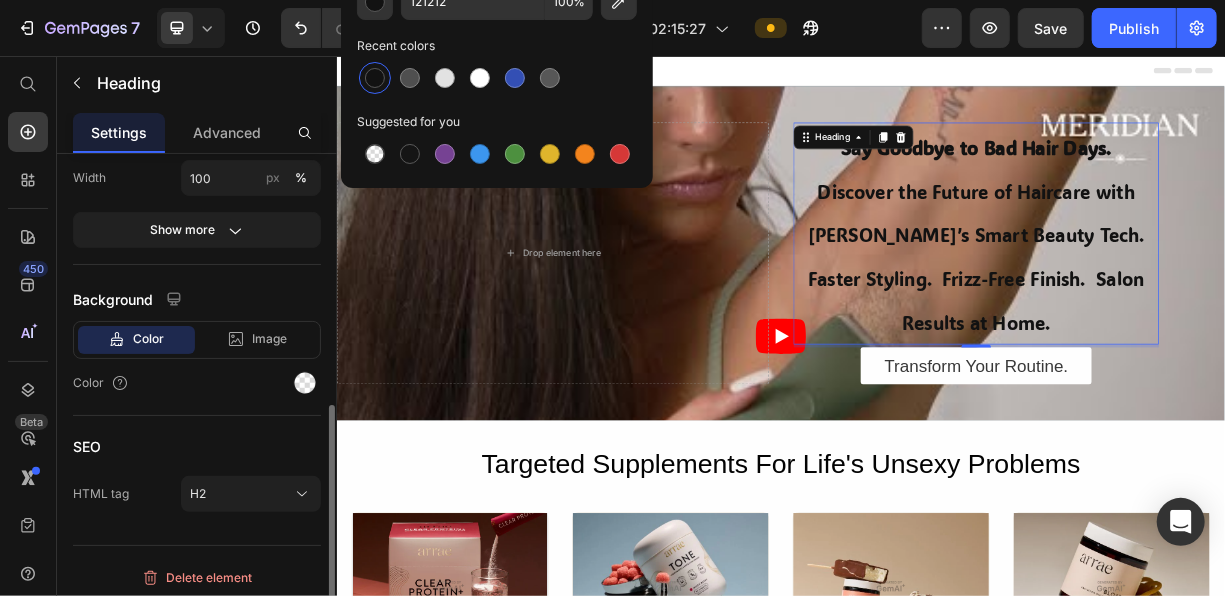 scroll, scrollTop: 504, scrollLeft: 0, axis: vertical 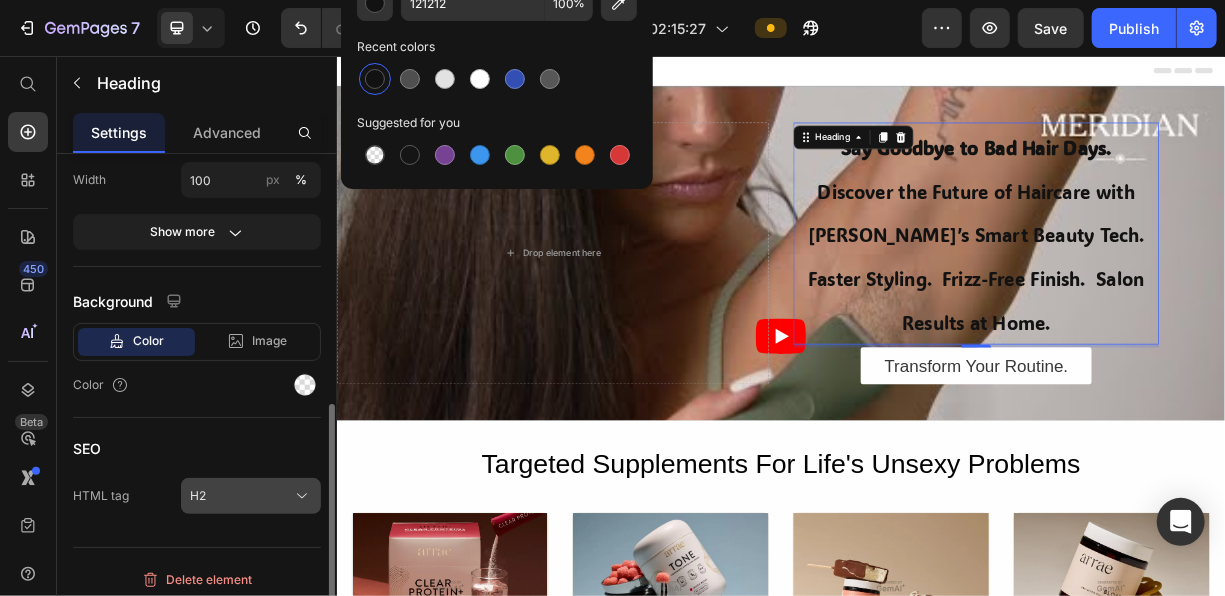 click on "H2" at bounding box center (251, 496) 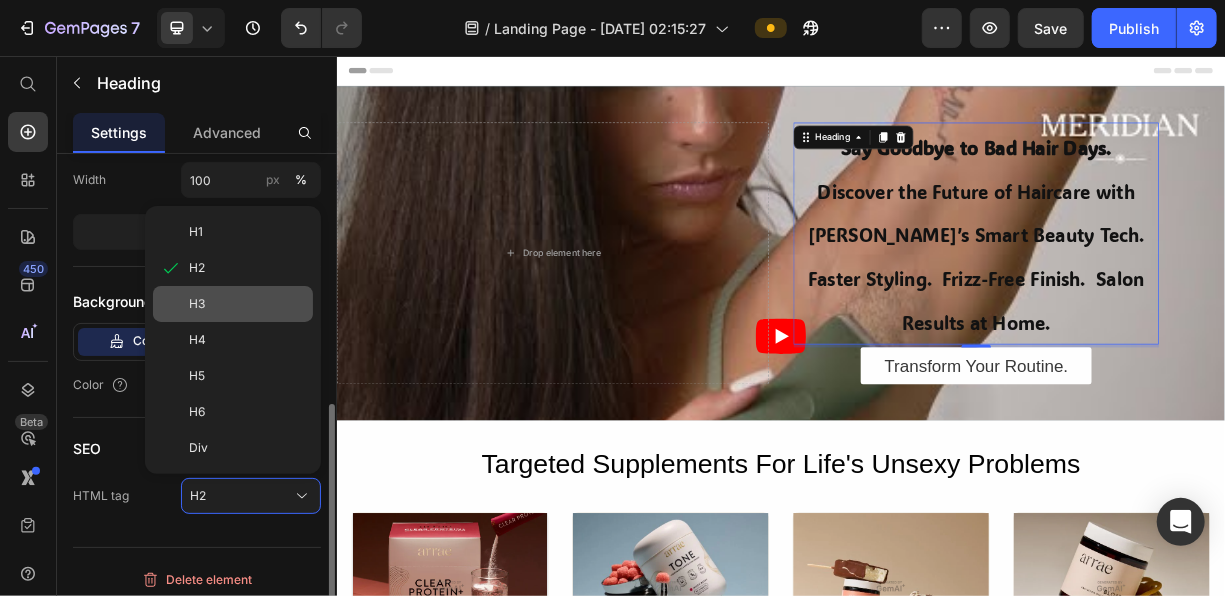 click on "H3" 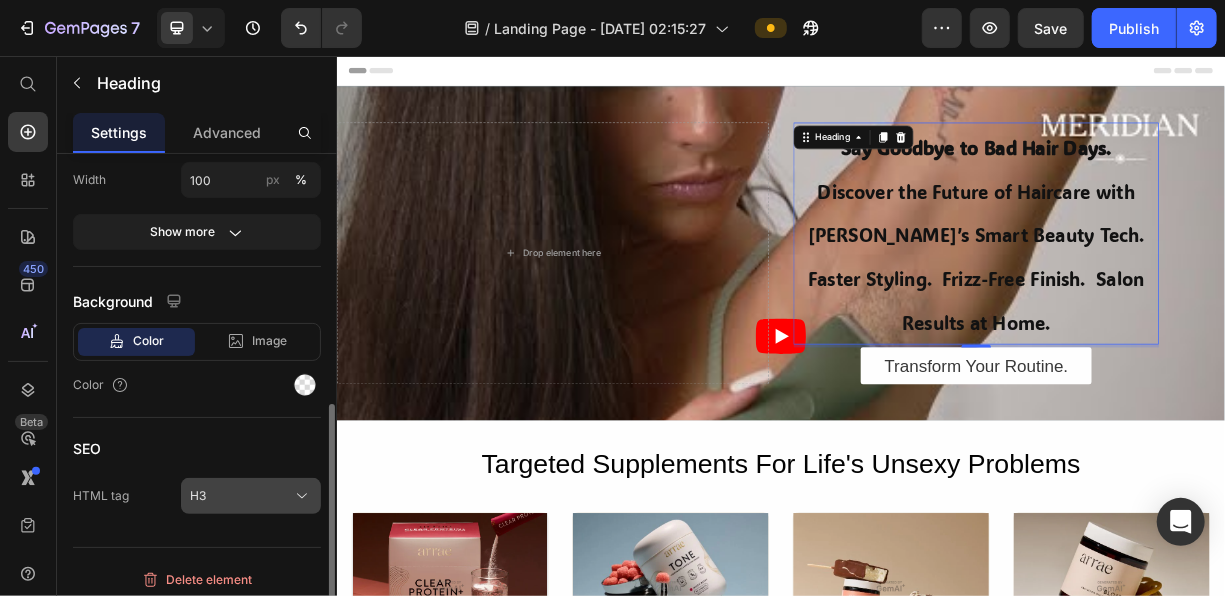 click on "H3" at bounding box center (251, 496) 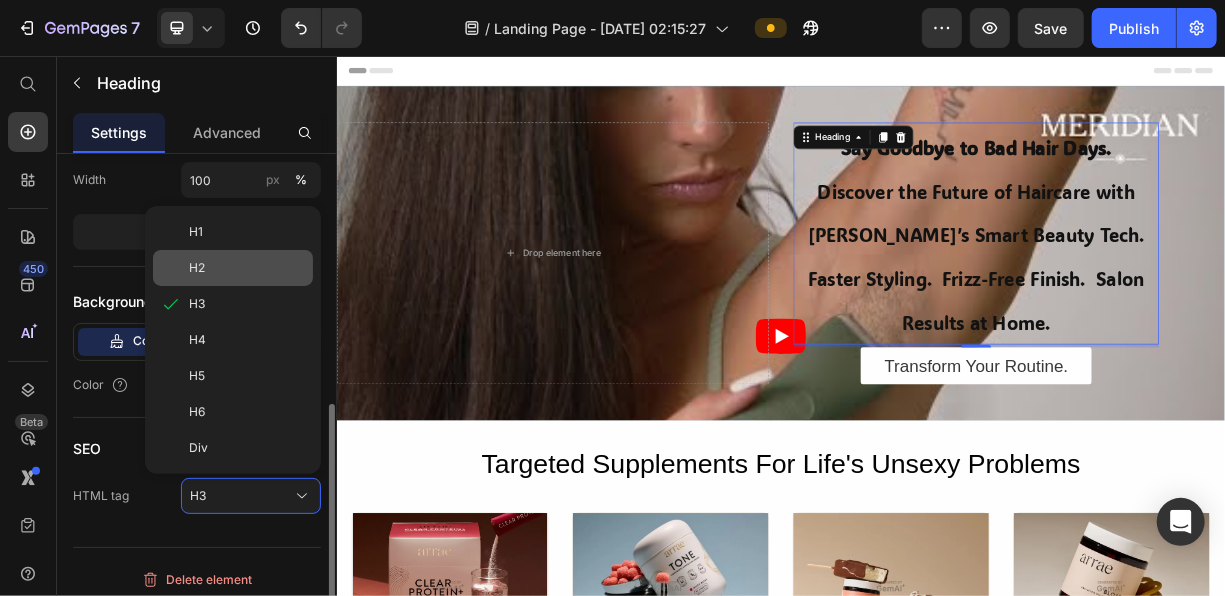 click on "H2" at bounding box center (247, 268) 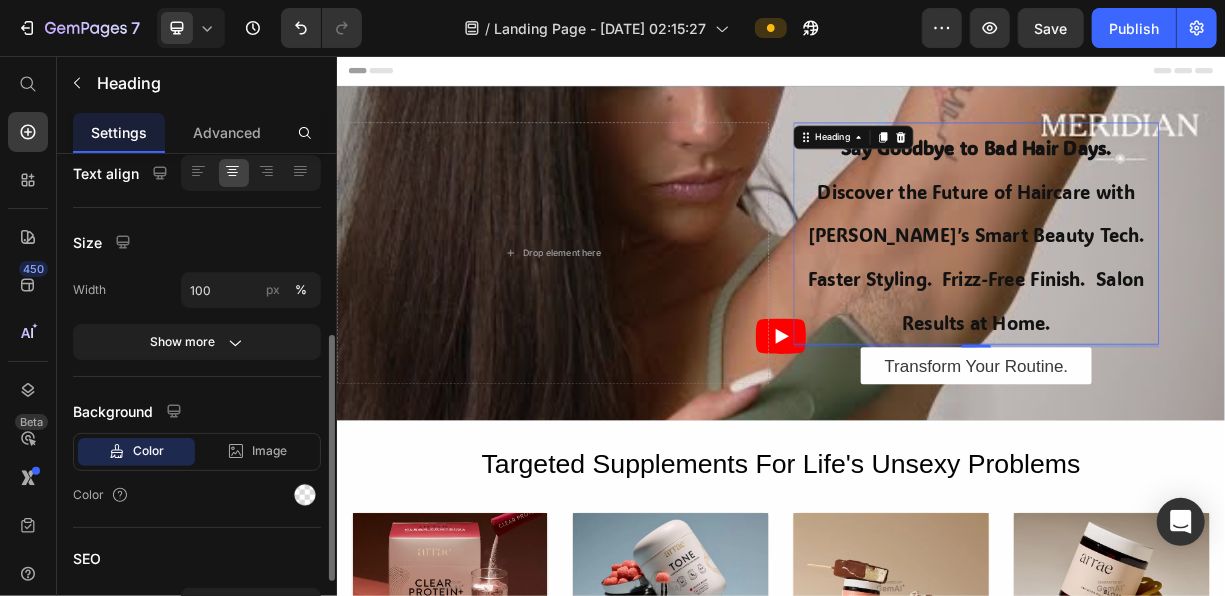 scroll, scrollTop: 366, scrollLeft: 0, axis: vertical 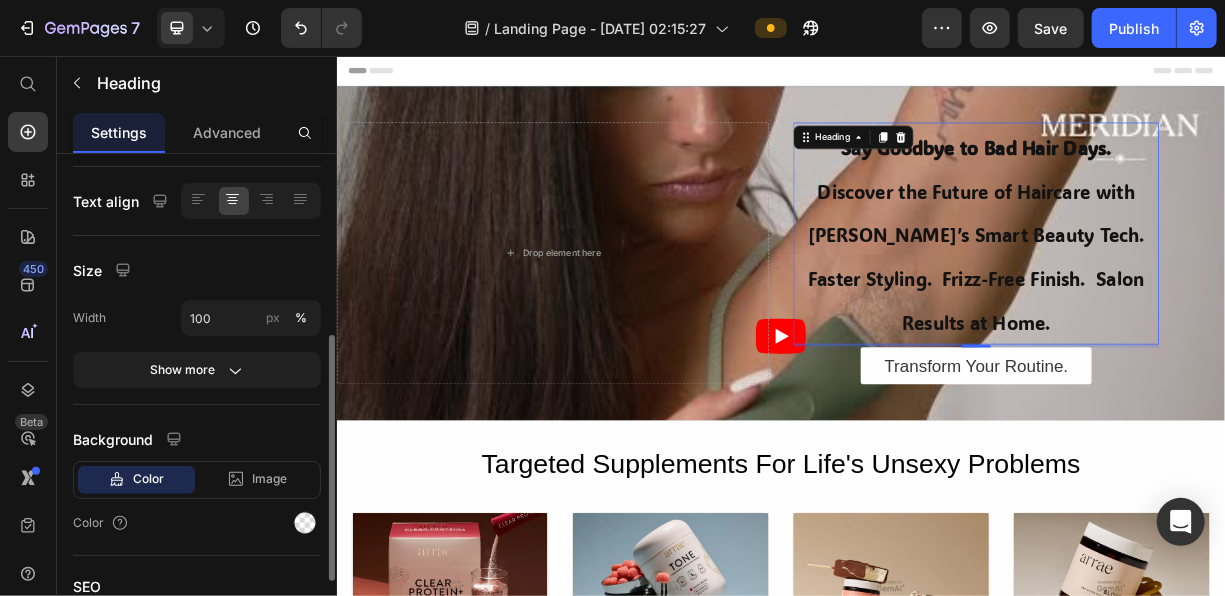 click on "Show more" 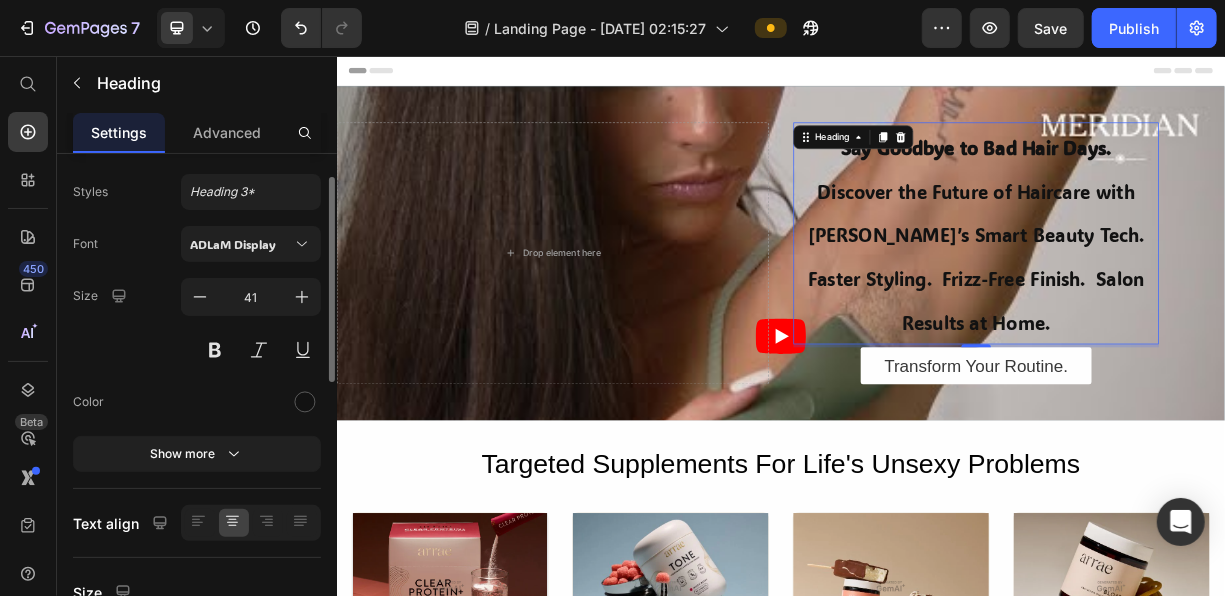 scroll, scrollTop: 41, scrollLeft: 0, axis: vertical 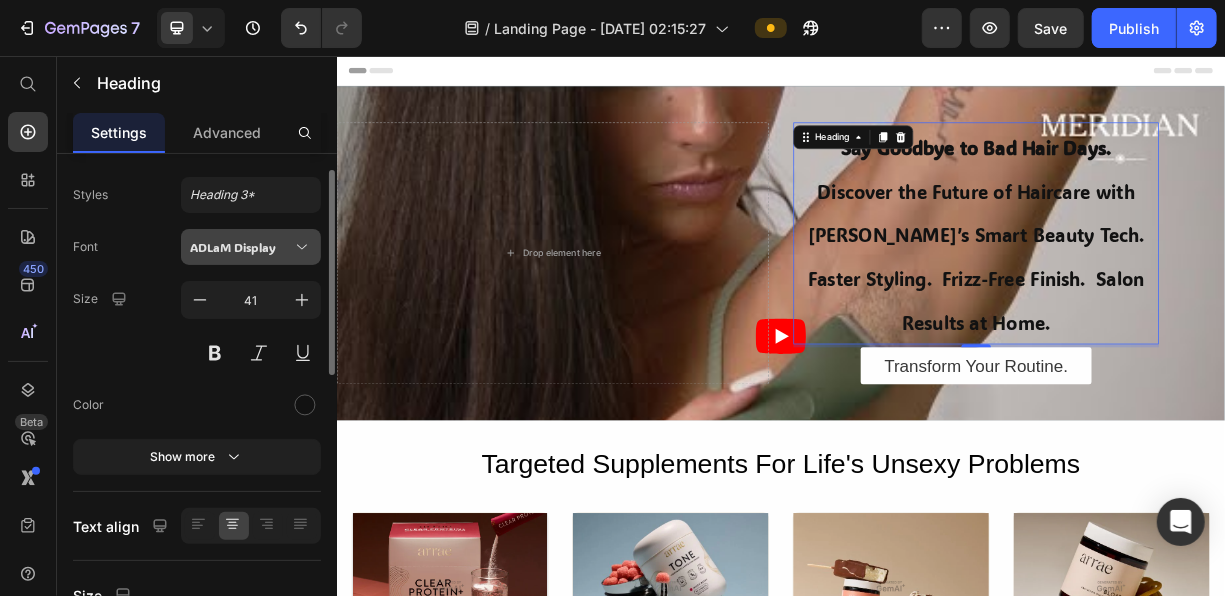 click 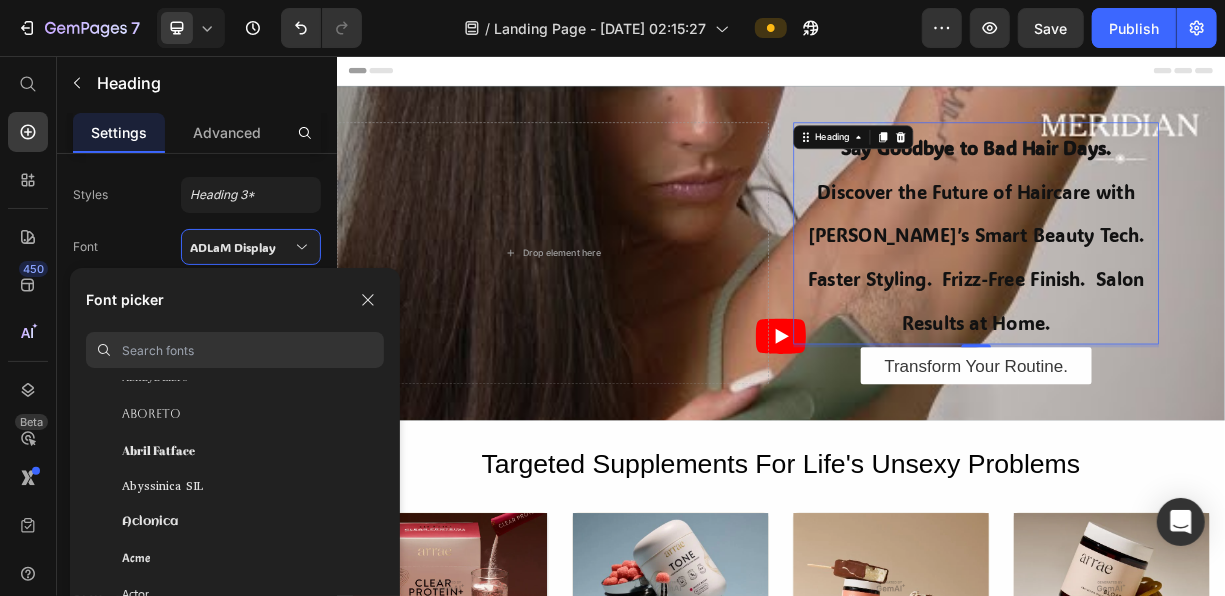 scroll, scrollTop: 293, scrollLeft: 0, axis: vertical 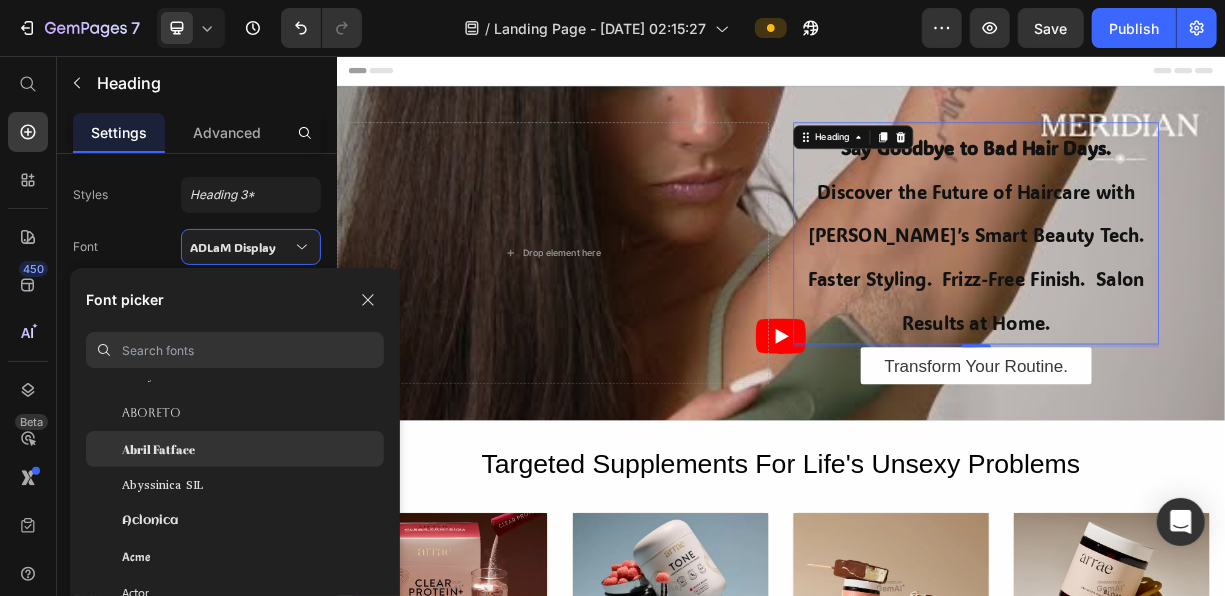 click on "Abril Fatface" 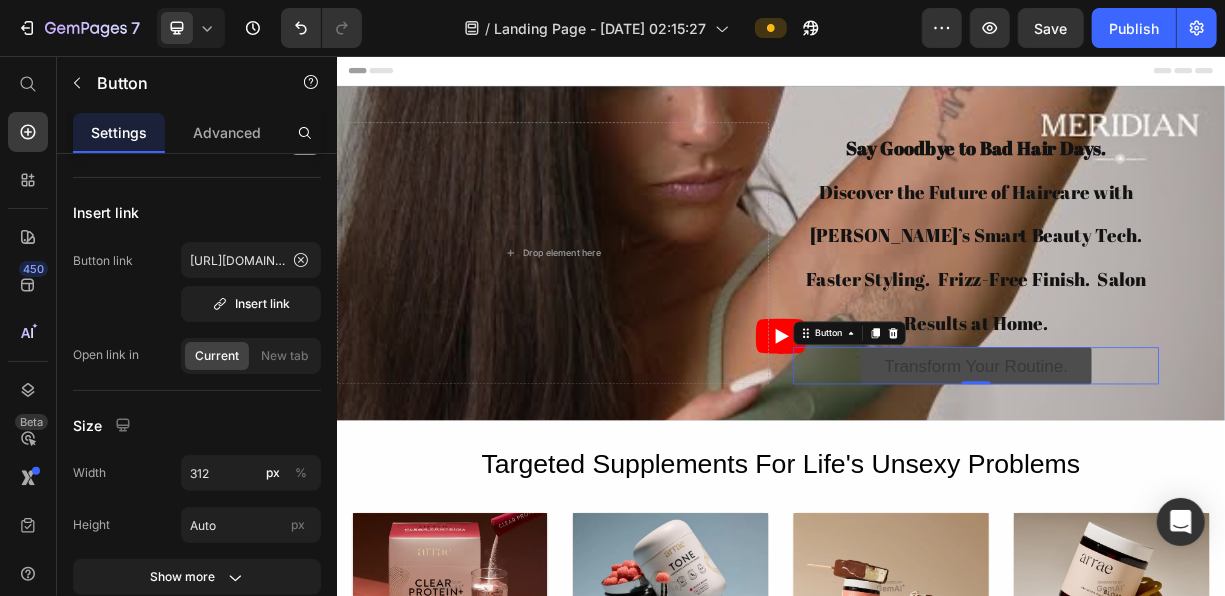 click on "Transform Your Routine." at bounding box center (1200, 474) 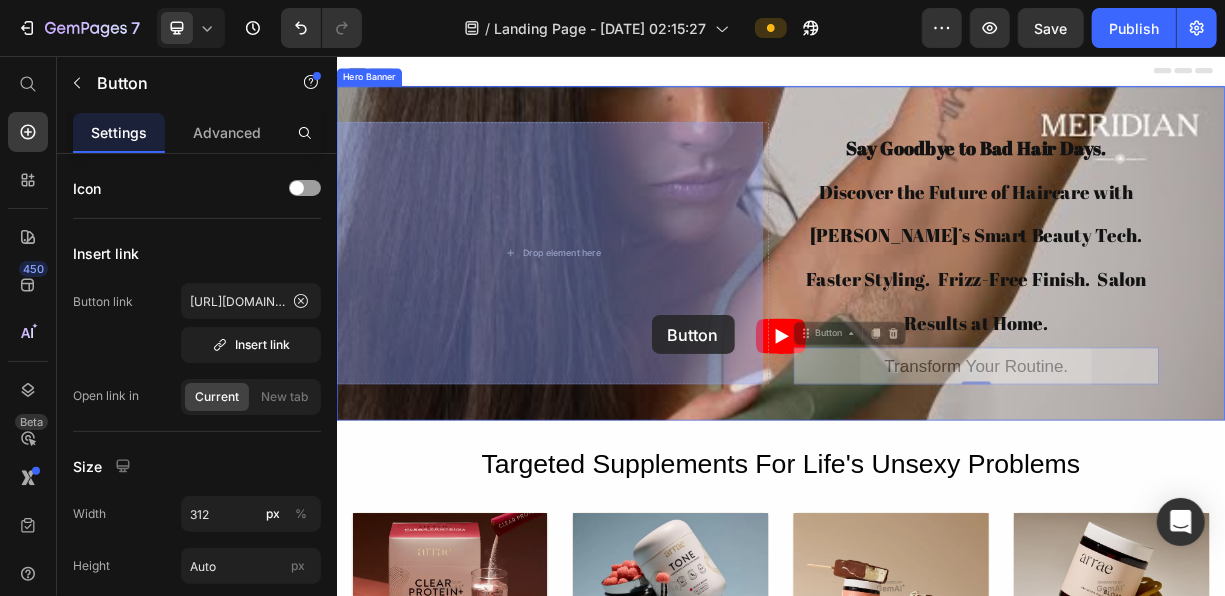 drag, startPoint x: 1023, startPoint y: 468, endPoint x: 761, endPoint y: 408, distance: 268.78244 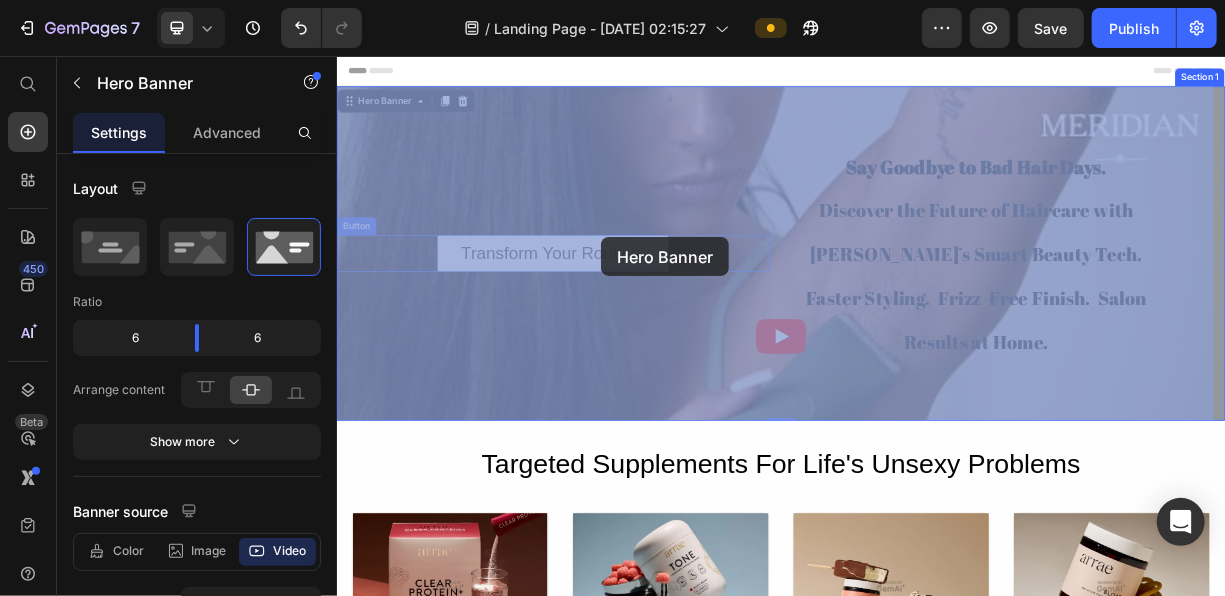 drag, startPoint x: 746, startPoint y: 295, endPoint x: 689, endPoint y: 297, distance: 57.035076 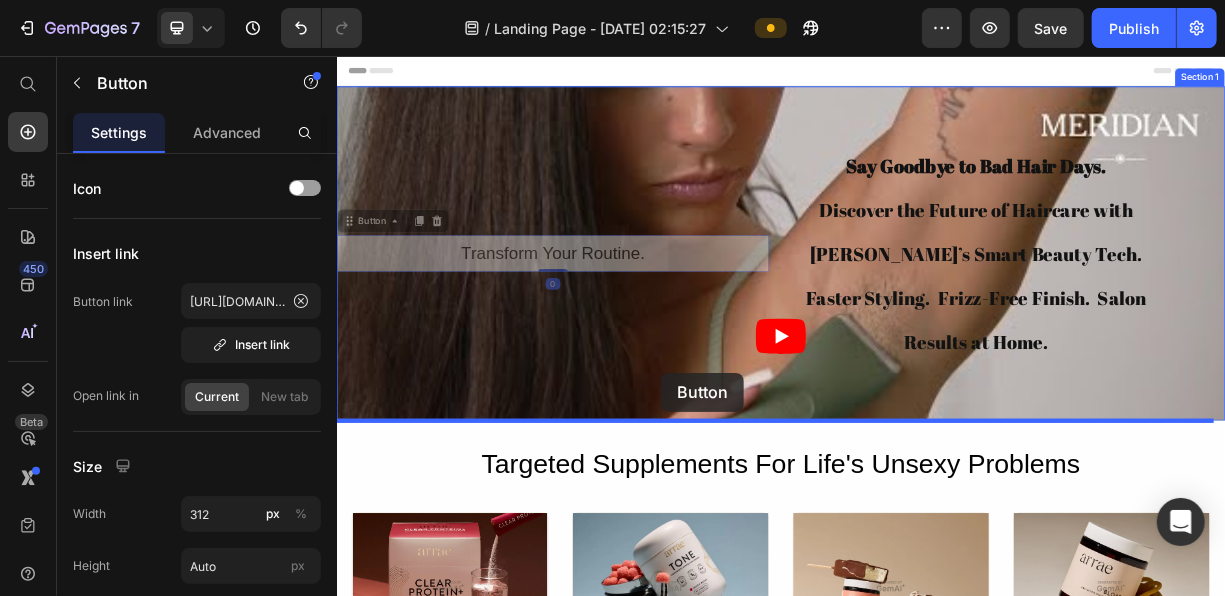 drag, startPoint x: 691, startPoint y: 309, endPoint x: 774, endPoint y: 484, distance: 193.68532 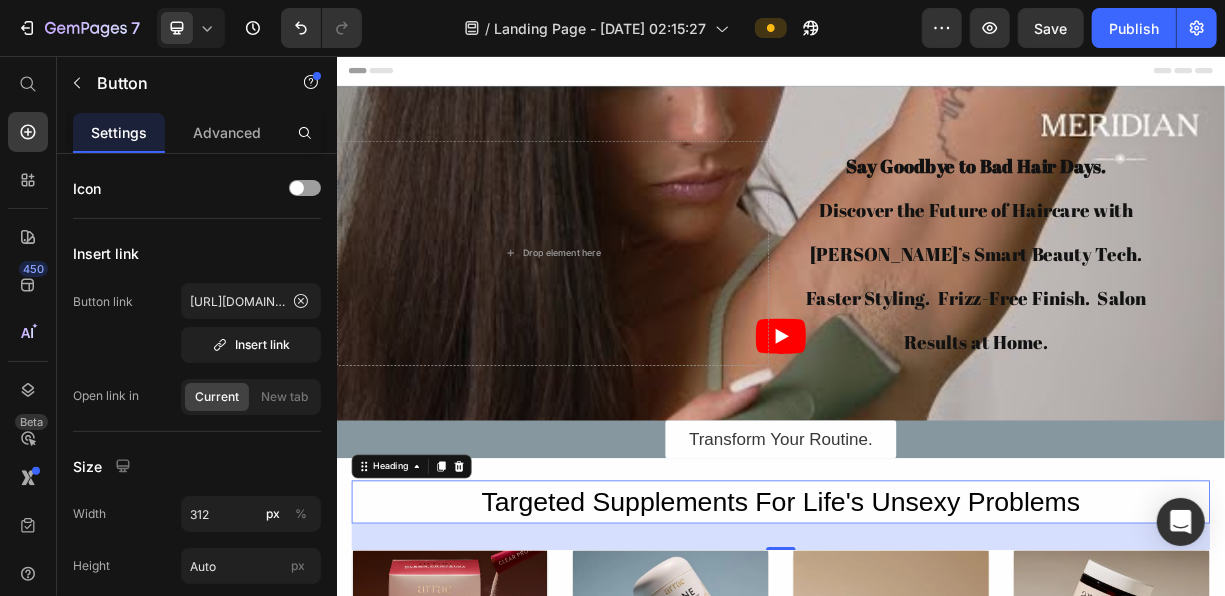 click on "Targeted Supplements For Life's Unsexy Problems" at bounding box center (936, 658) 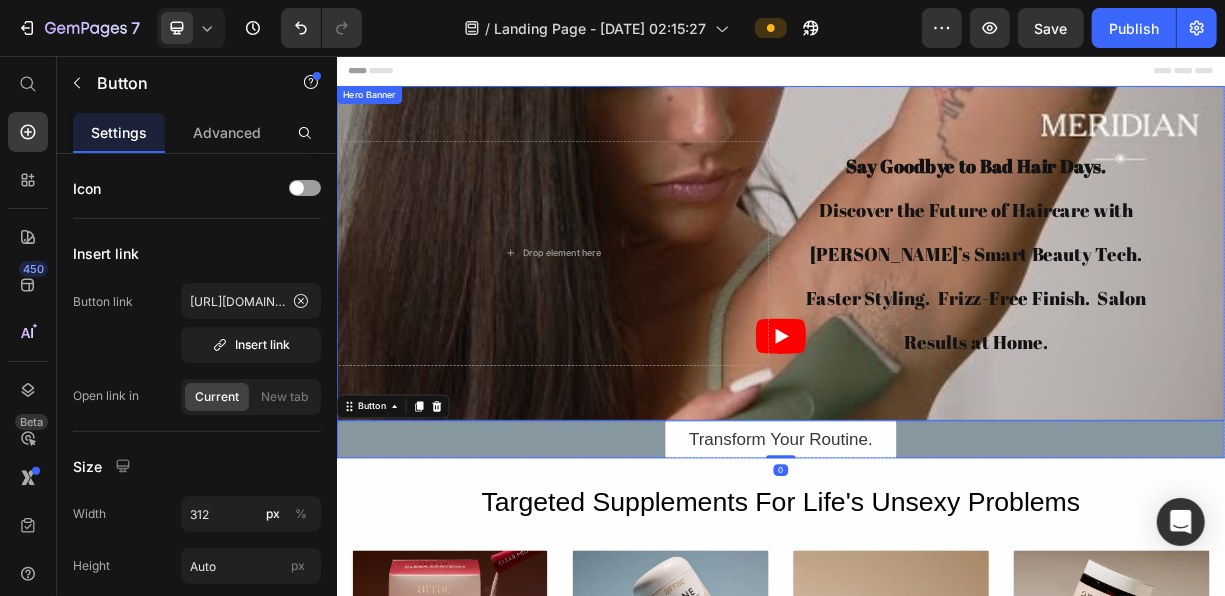 drag, startPoint x: 940, startPoint y: 580, endPoint x: 1077, endPoint y: 486, distance: 166.14752 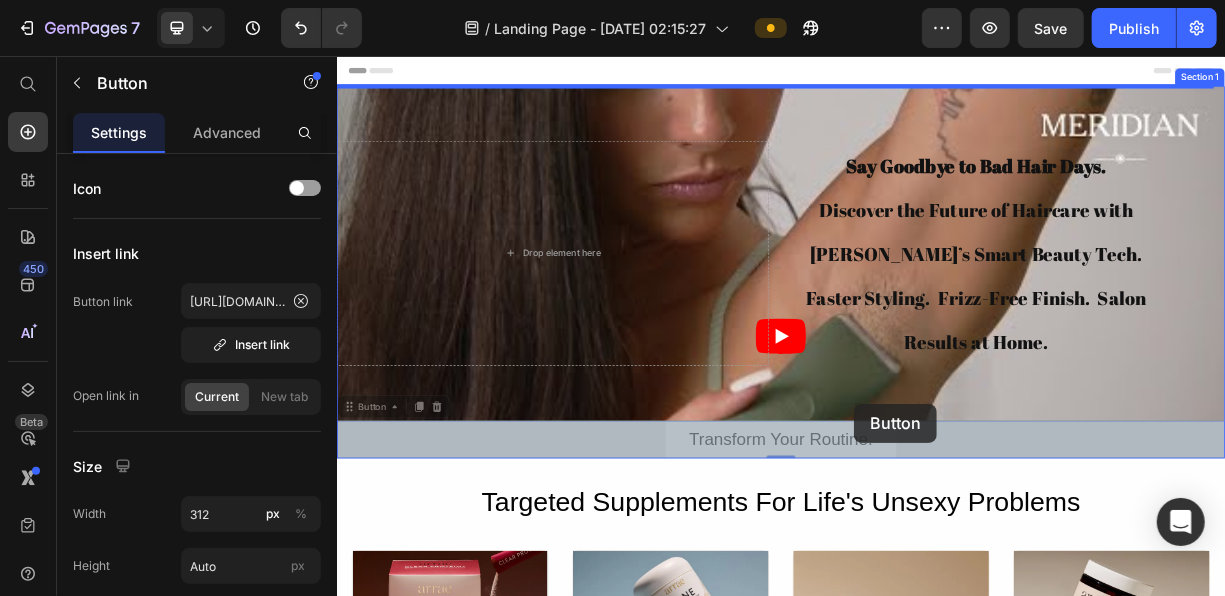 scroll, scrollTop: 3, scrollLeft: 0, axis: vertical 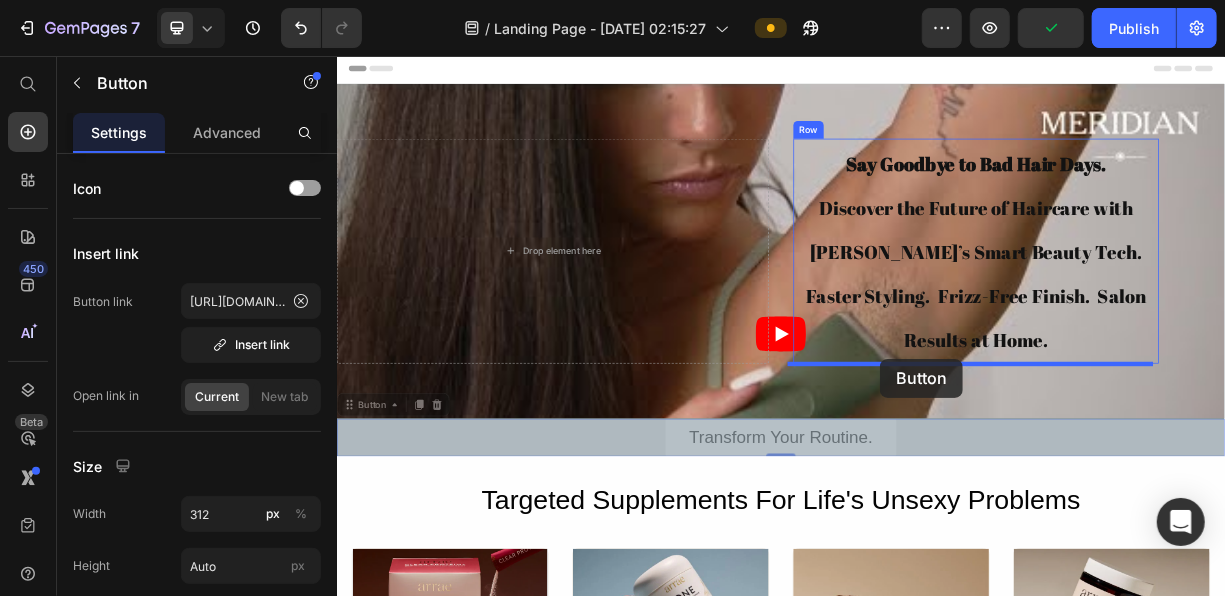 drag, startPoint x: 1006, startPoint y: 595, endPoint x: 1070, endPoint y: 464, distance: 145.7978 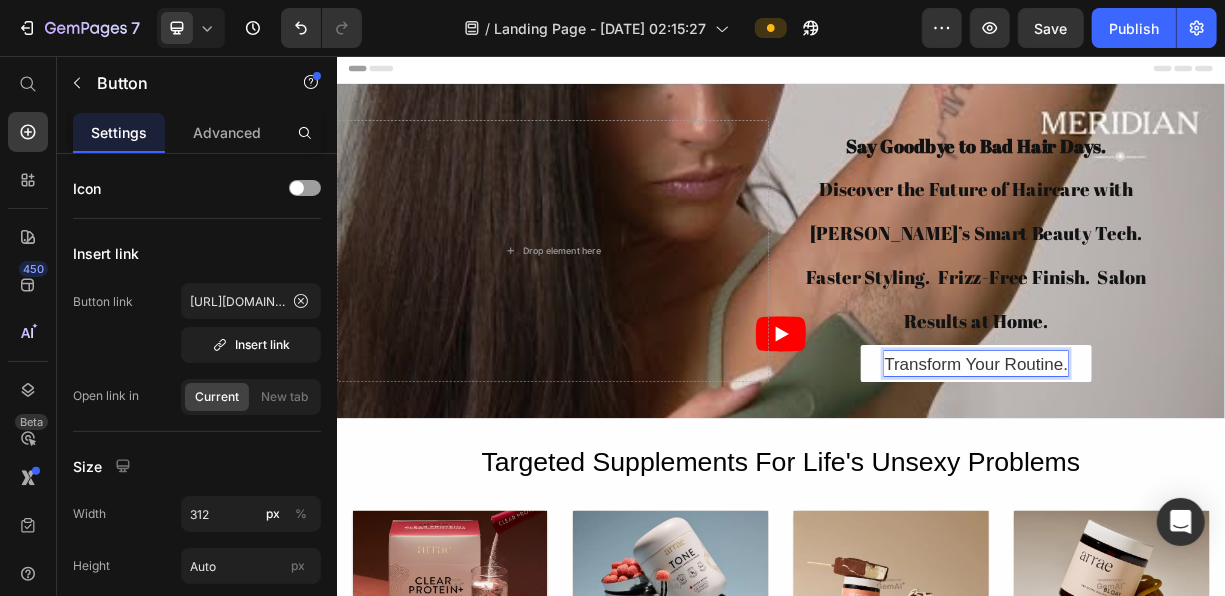 scroll, scrollTop: 0, scrollLeft: 0, axis: both 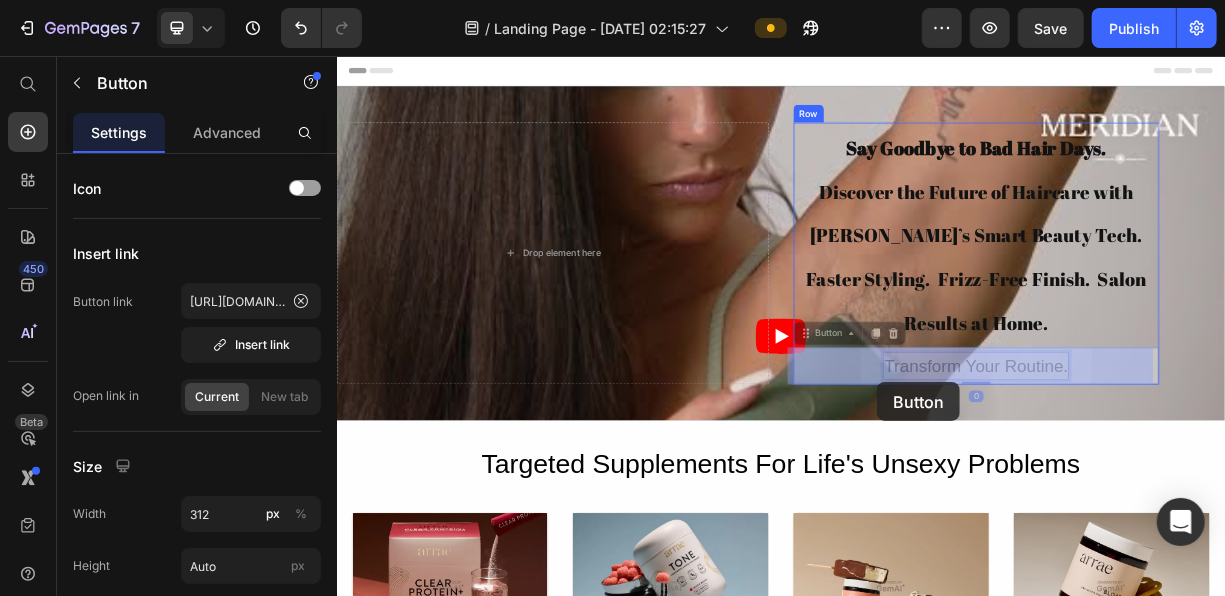 drag, startPoint x: 1070, startPoint y: 464, endPoint x: 1066, endPoint y: 496, distance: 32.24903 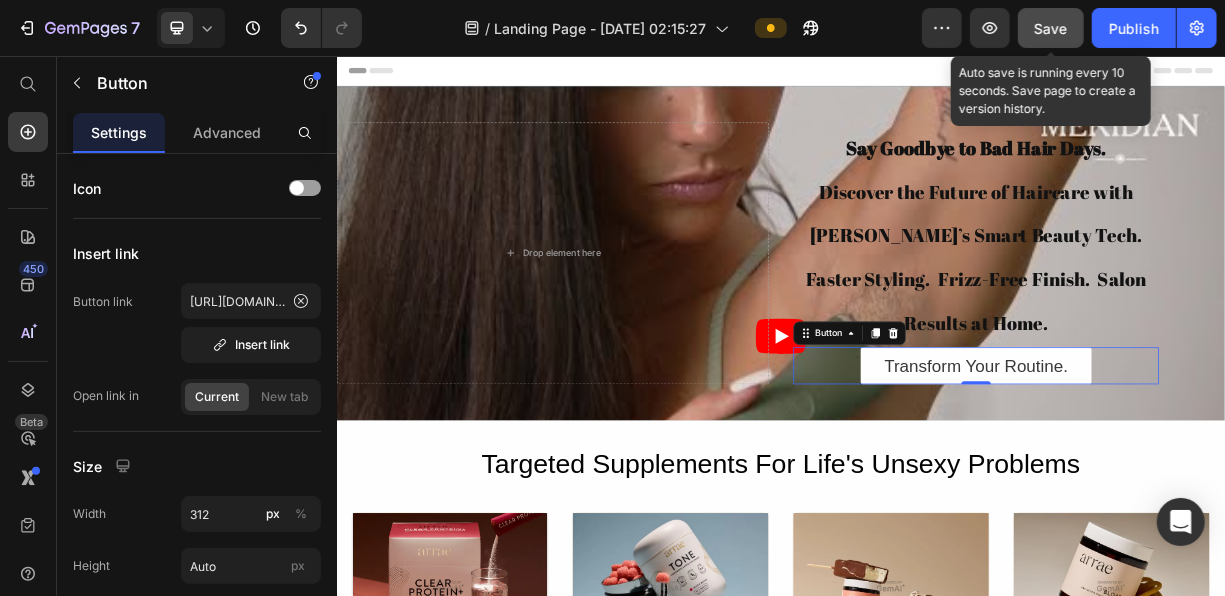 click on "Save" at bounding box center (1051, 28) 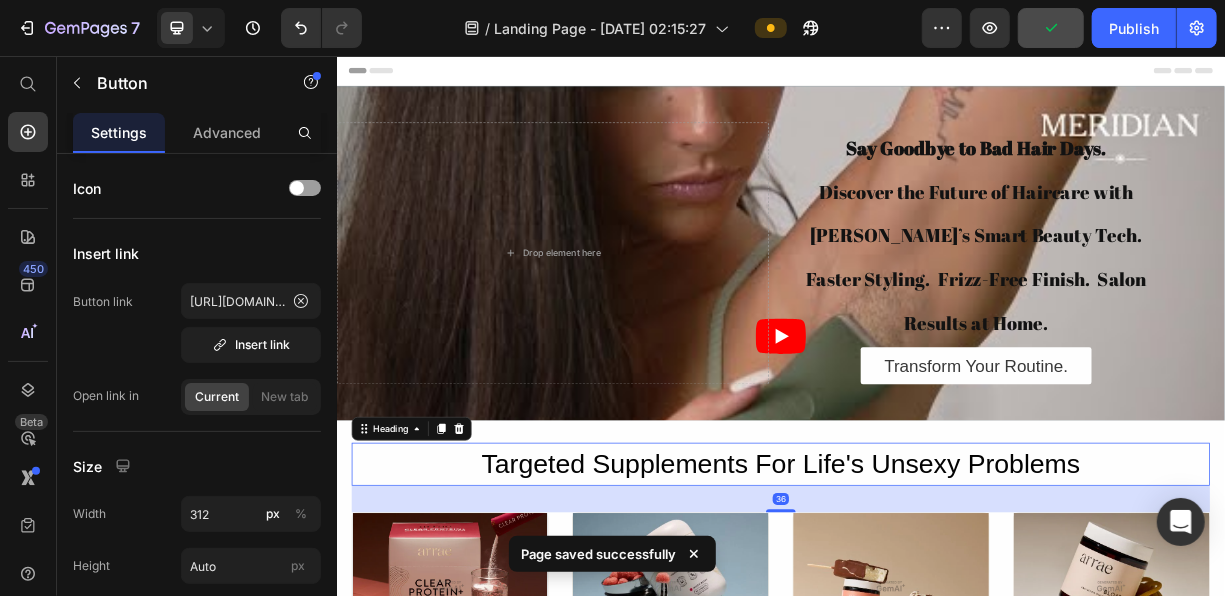 click on "Targeted Supplements For Life's Unsexy Problems" at bounding box center (936, 607) 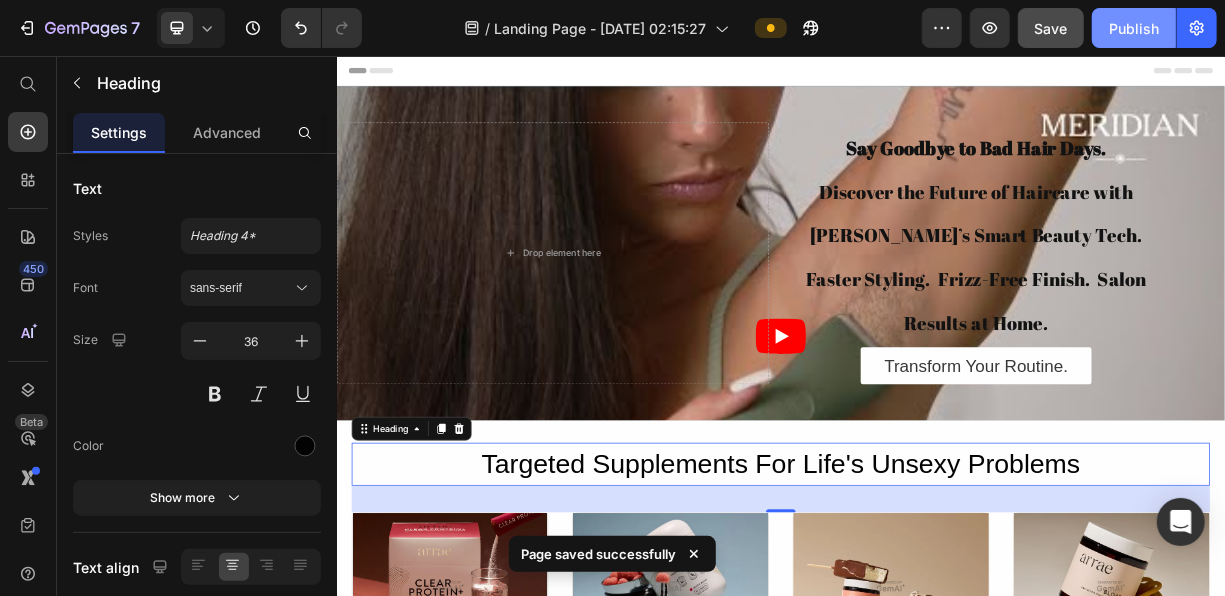 click on "Publish" at bounding box center (1134, 28) 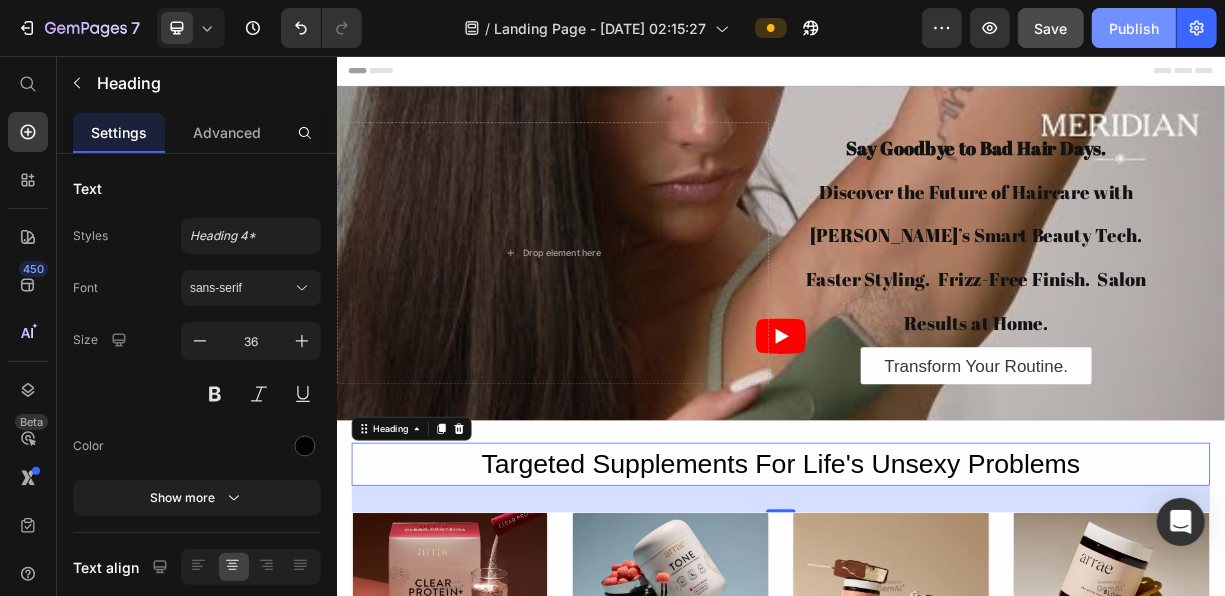 click on "Publish" at bounding box center (1134, 28) 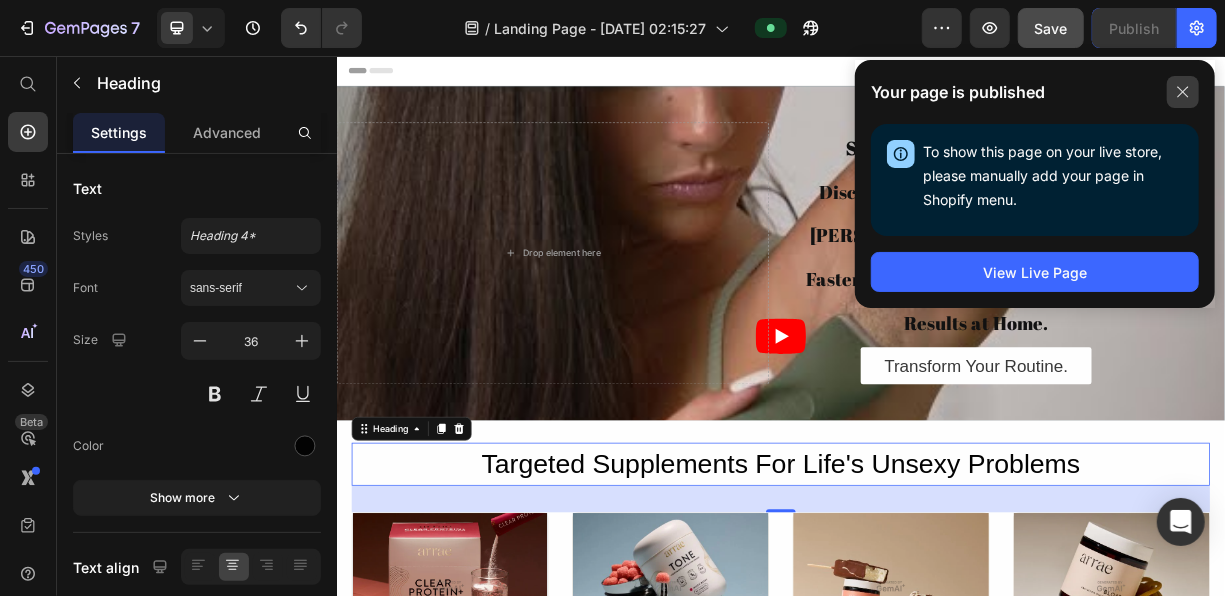 click 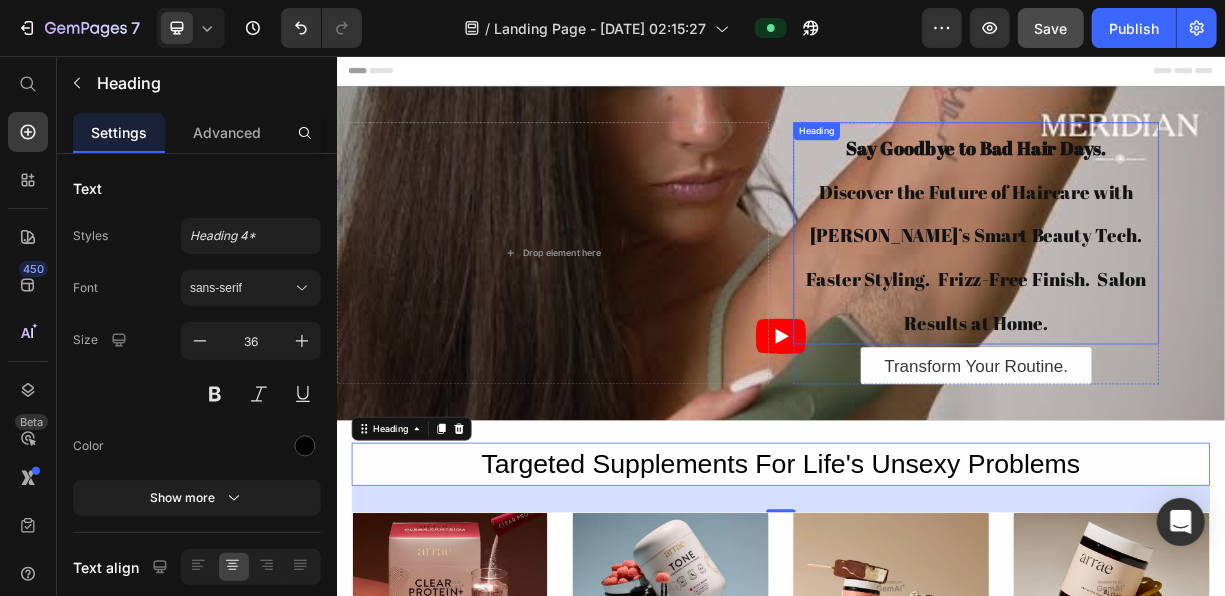 click on "Say Goodbye to Bad Hair Days. Discover the Future of Haircare with Luméra’s Smart Beauty Tech.  Faster Styling.  Frizz-Free Finish.  Salon Results at Home." at bounding box center (1200, 295) 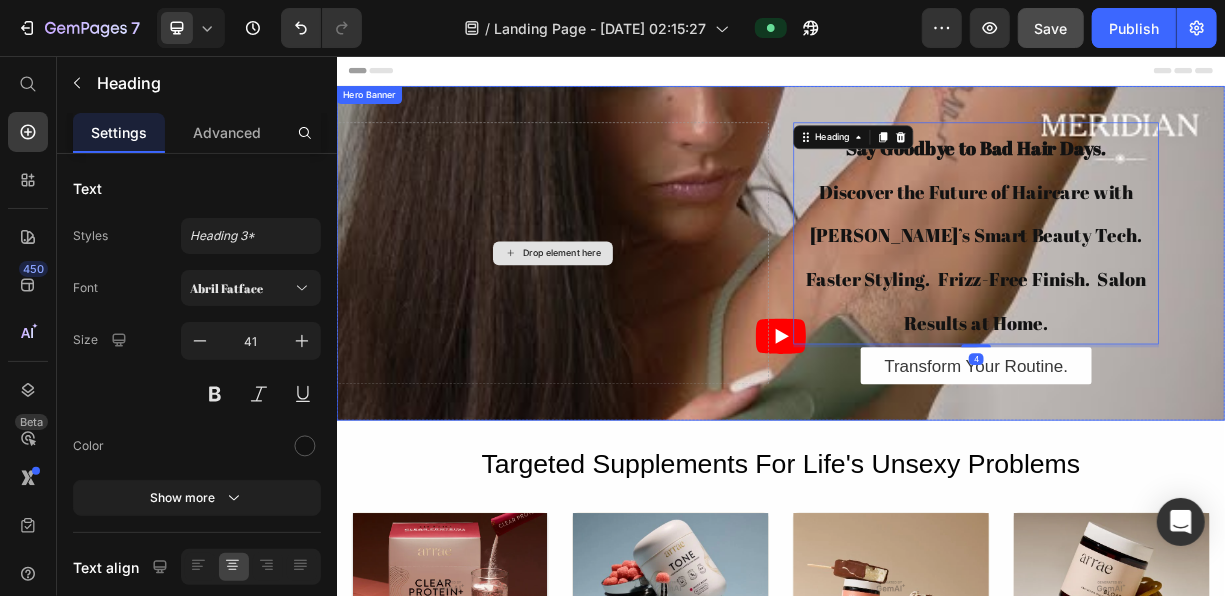 drag, startPoint x: 1216, startPoint y: 261, endPoint x: 698, endPoint y: 272, distance: 518.11676 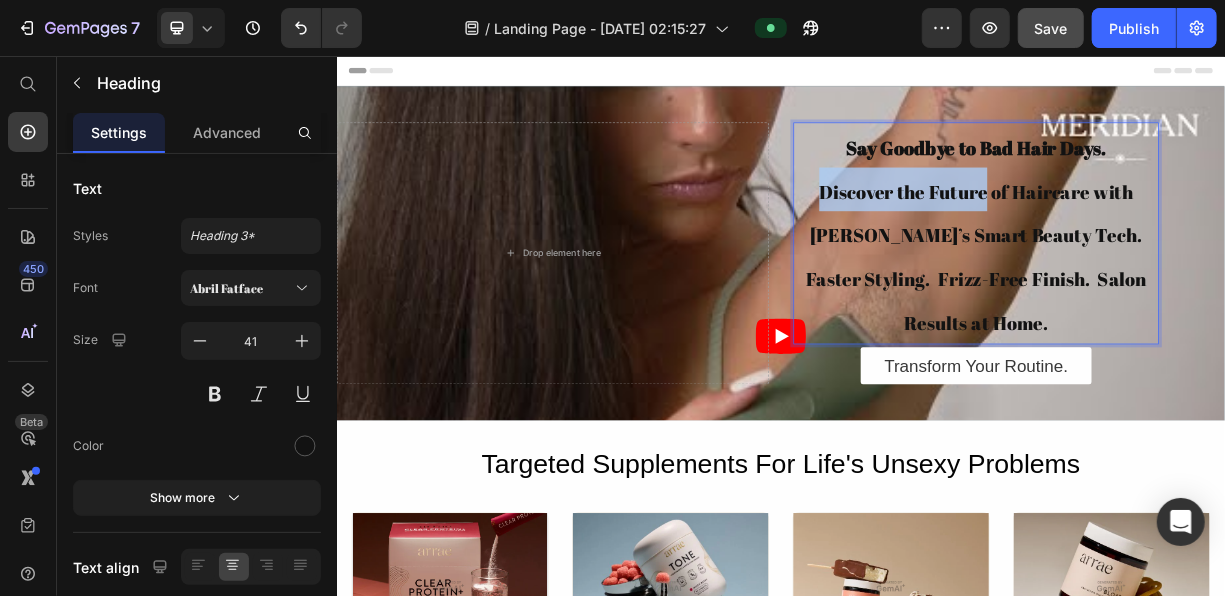 drag, startPoint x: 1173, startPoint y: 251, endPoint x: 1066, endPoint y: 247, distance: 107.07474 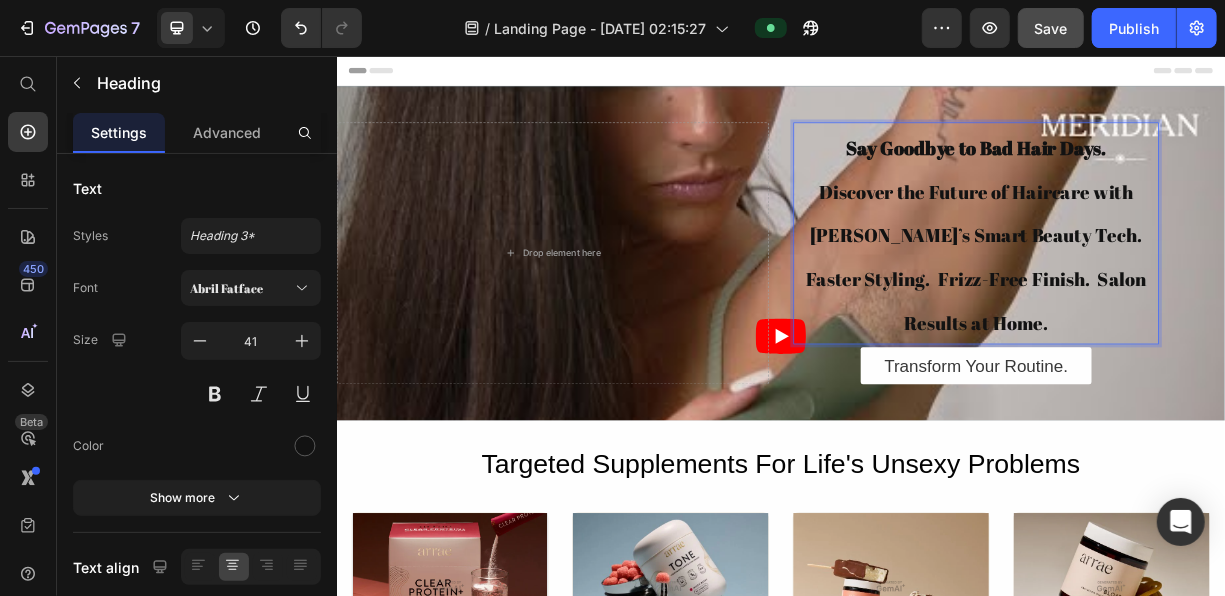 click on "Say Goodbye to Bad Hair Days. Discover the Future of Haircare with Luméra’s Smart Beauty Tech.  Faster Styling.  Frizz-Free Finish.  Salon Results at Home." at bounding box center (1200, 295) 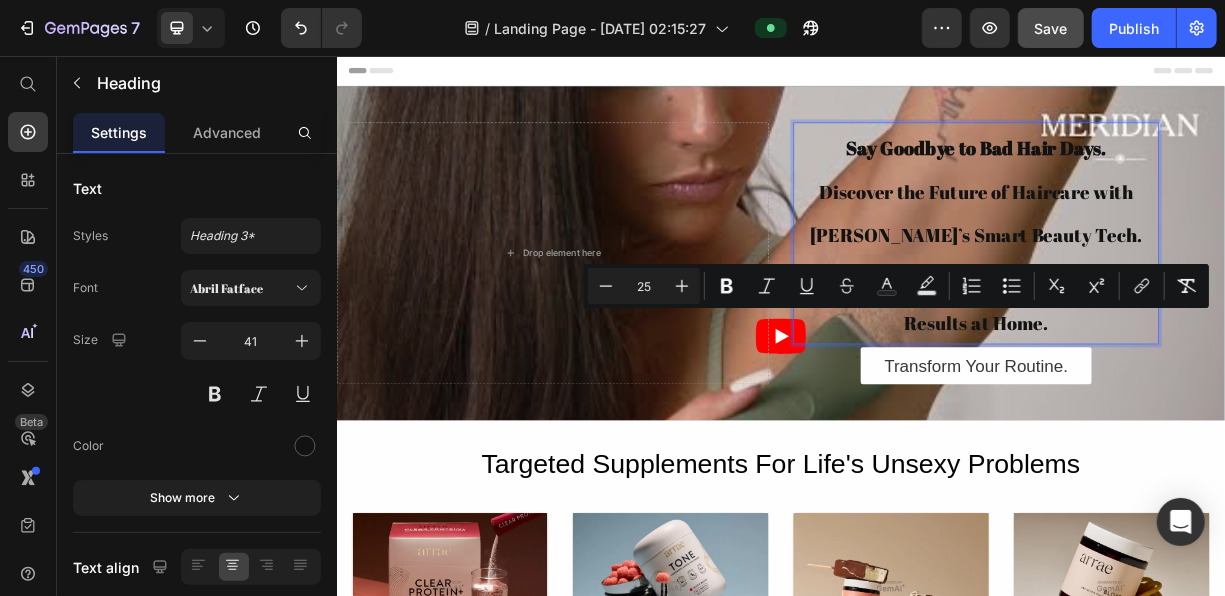drag, startPoint x: 1413, startPoint y: 440, endPoint x: 1086, endPoint y: 421, distance: 327.5515 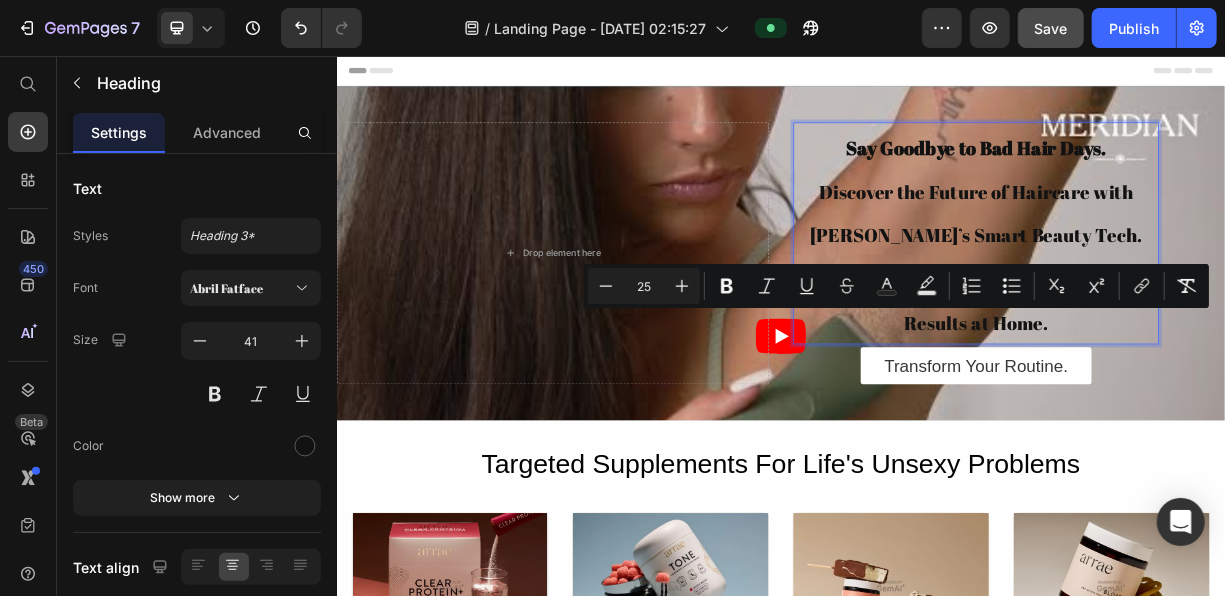 click on "Say Goodbye to Bad Hair Days. Discover the Future of Haircare with Luméra’s Smart Beauty Tech.  Faster Styling.  Frizz-Free Finish.  Salon Results at Home." at bounding box center [1200, 295] 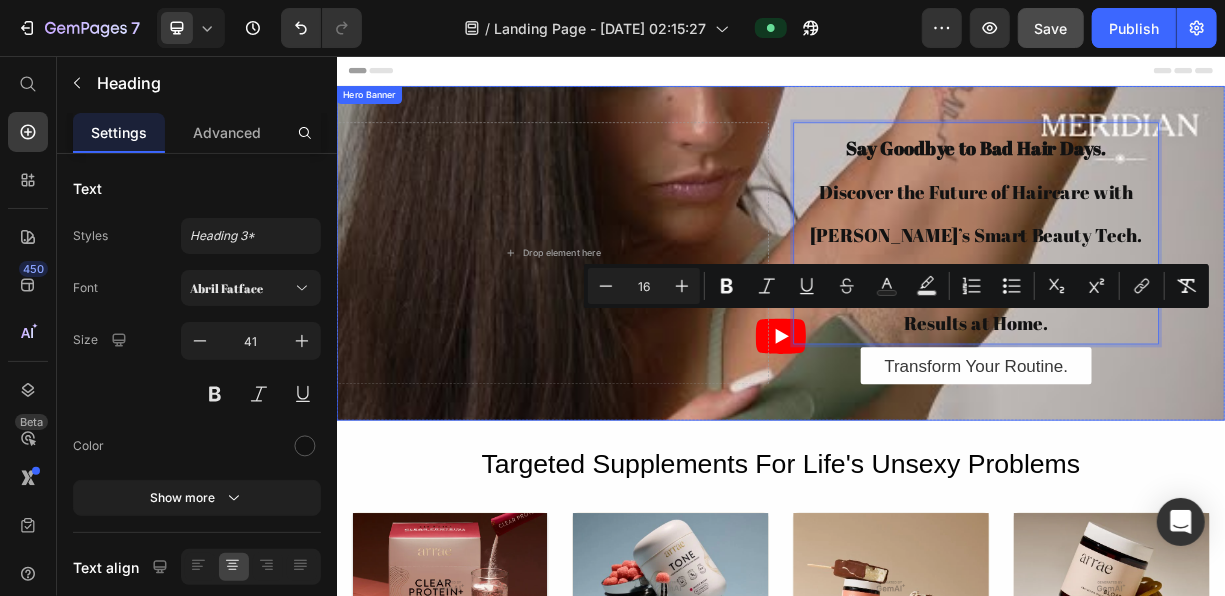 click on "Say Goodbye to Bad Hair Days. Discover the Future of Haircare with Luméra’s Smart Beauty Tech.  Faster Styling.  Frizz-Free Finish.  Salon Results at Home. Heading   4 Transform Your Routine. Button Row
Drop element here" at bounding box center (936, 322) 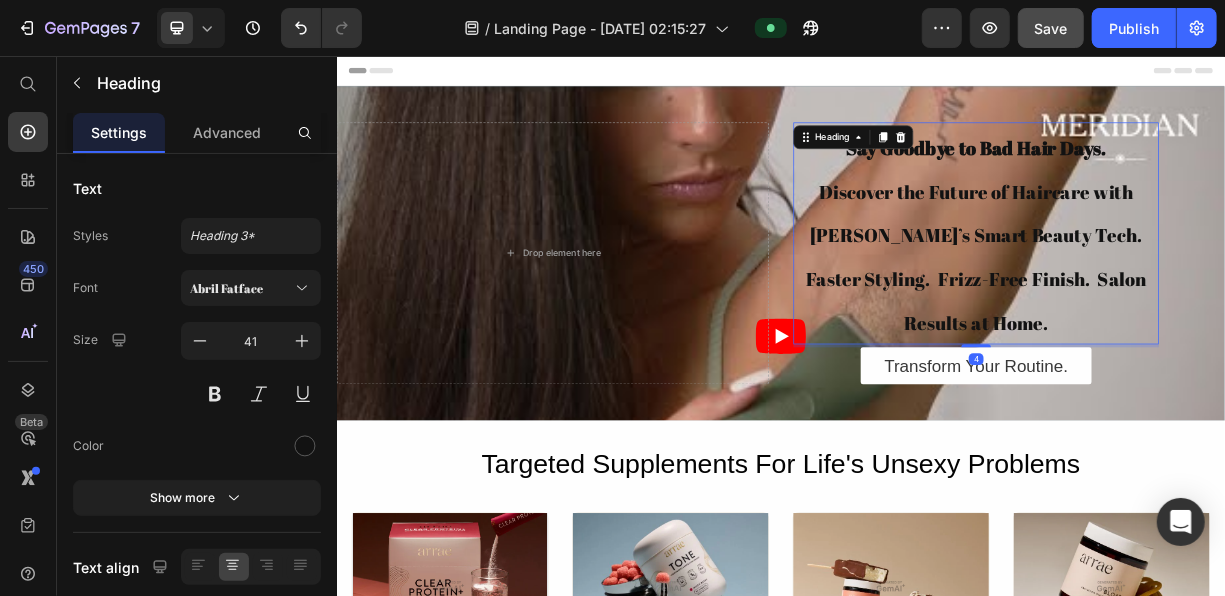 click on "⁠⁠⁠⁠⁠⁠⁠ Say Goodbye to Bad Hair Days. Discover the Future of Haircare with Luméra’s Smart Beauty Tech.  Faster Styling.  Frizz-Free Finish.  Salon Results at Home." at bounding box center [1200, 295] 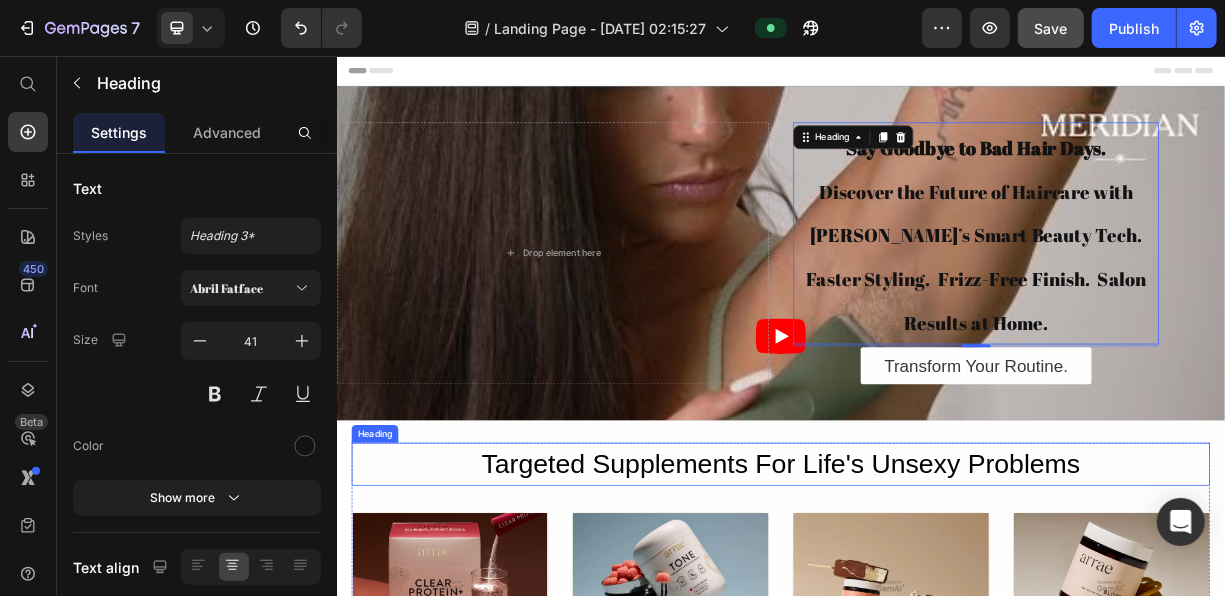 click on "Targeted Supplements For Life's Unsexy Problems" at bounding box center (936, 607) 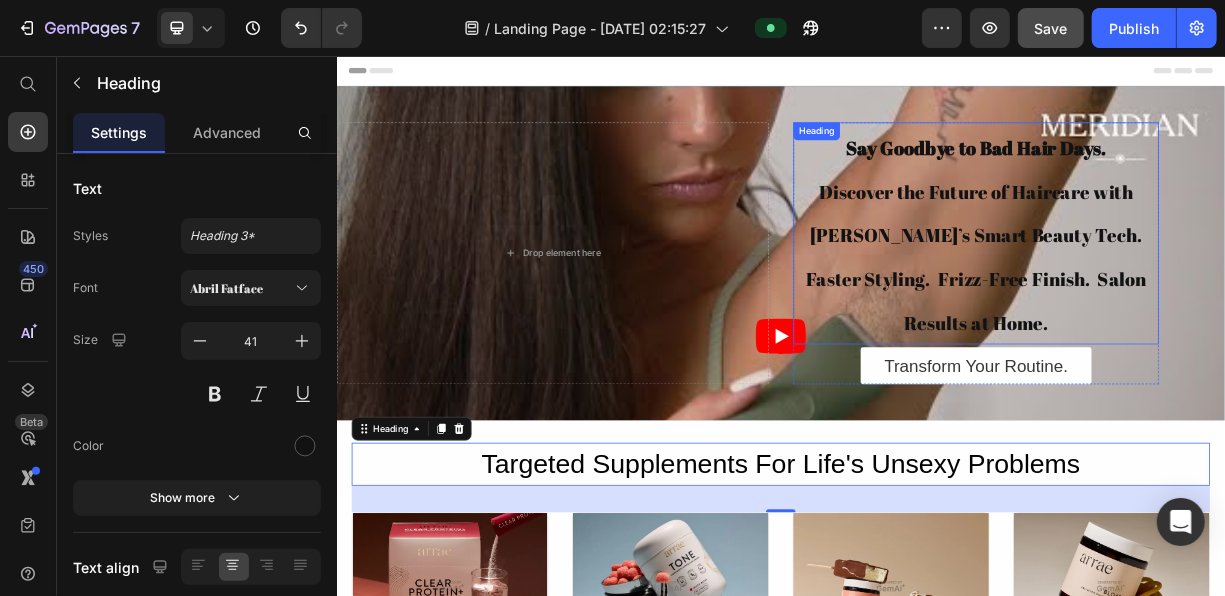 click on "Discover the Future of Haircare with Luméra’s Smart Beauty Tech." at bounding box center (1200, 268) 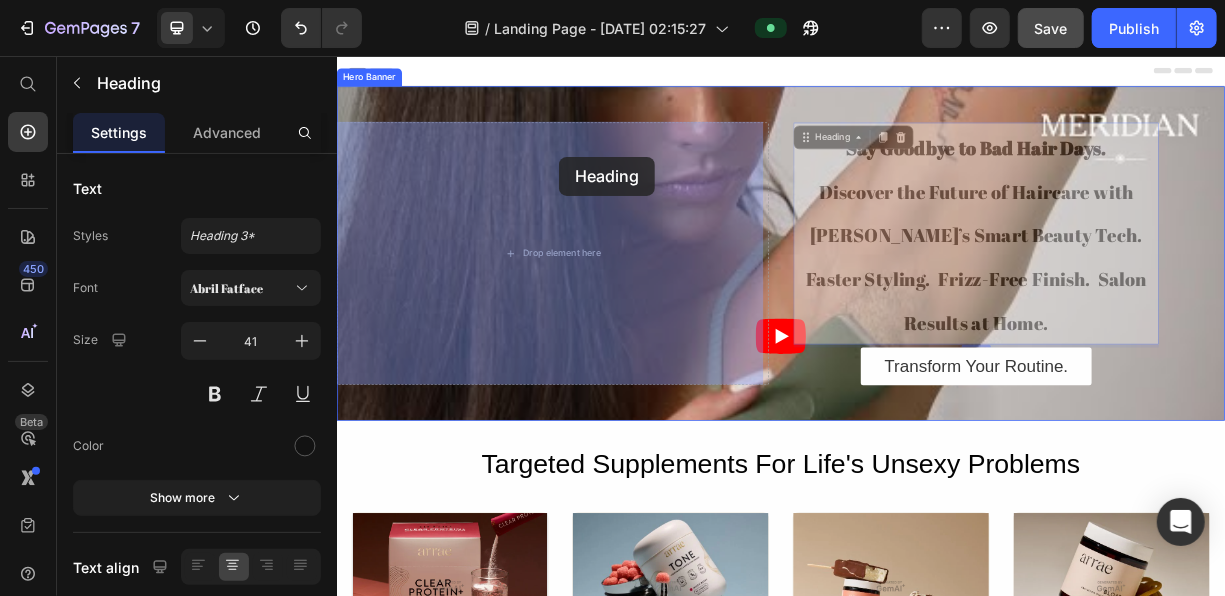drag, startPoint x: 988, startPoint y: 158, endPoint x: 639, endPoint y: 191, distance: 350.5567 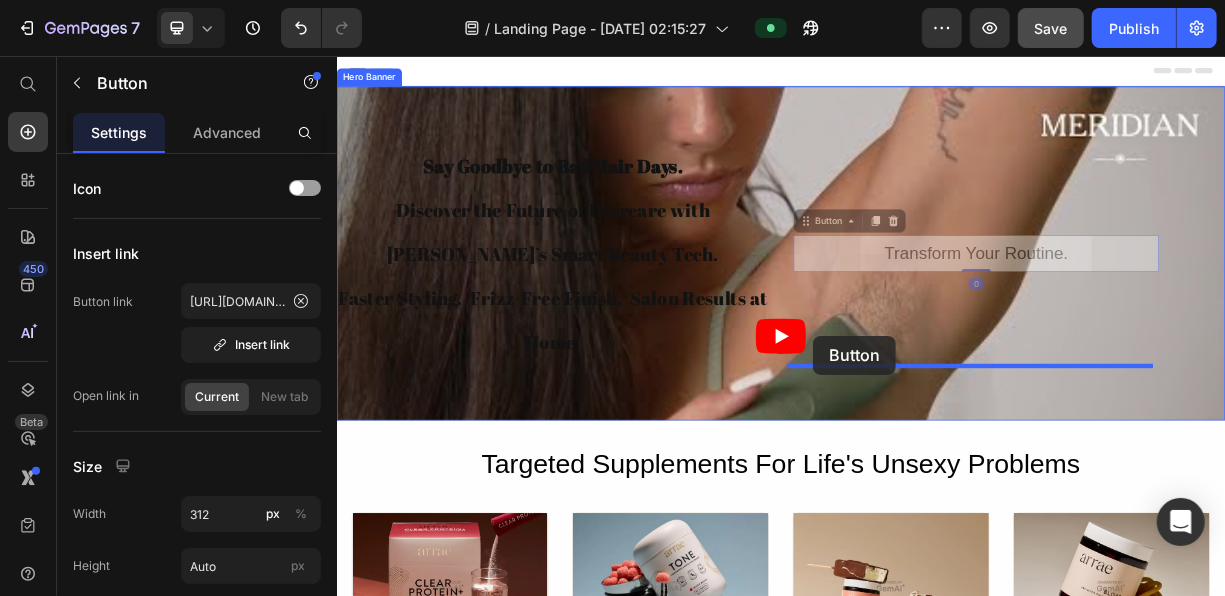 drag, startPoint x: 1155, startPoint y: 309, endPoint x: 979, endPoint y: 430, distance: 213.58136 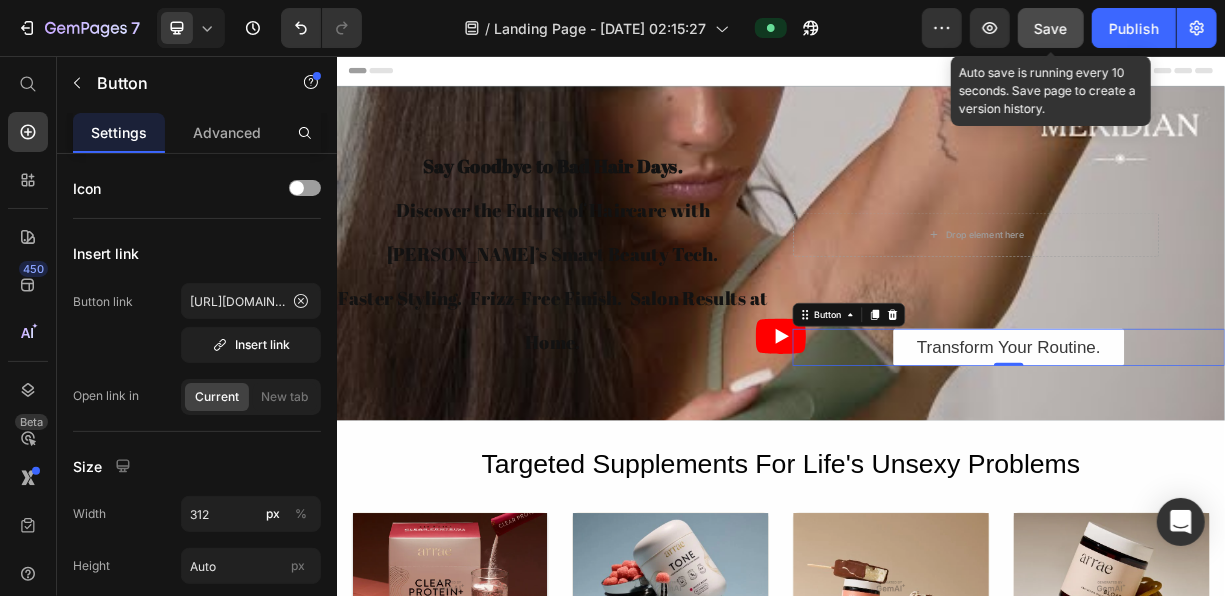 click on "Save" 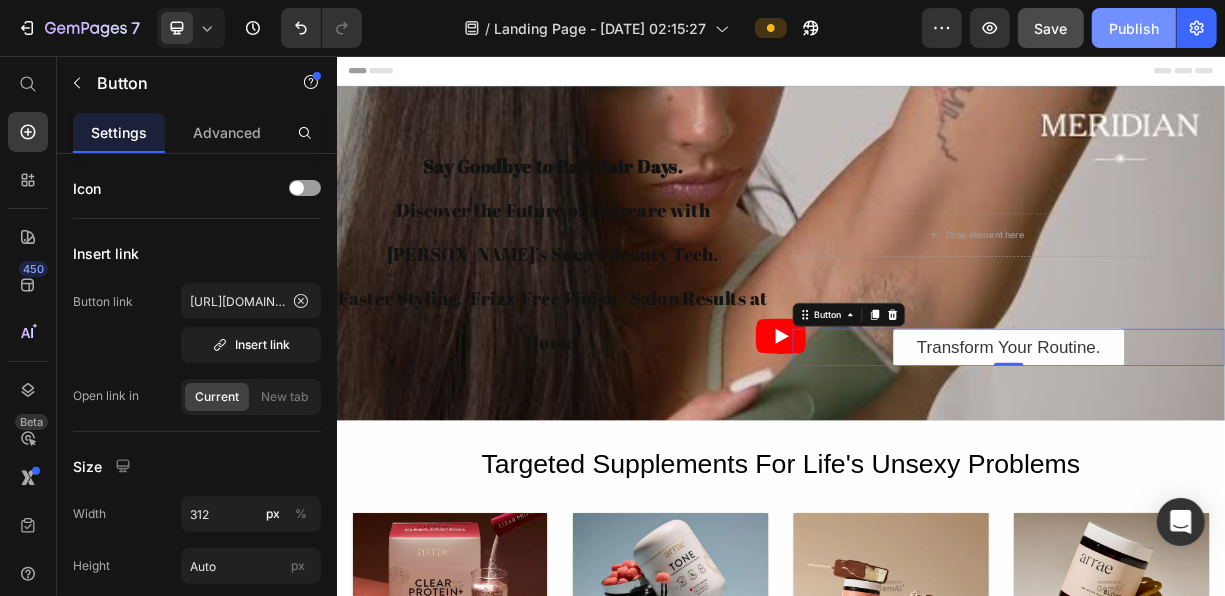 click on "Publish" at bounding box center (1134, 28) 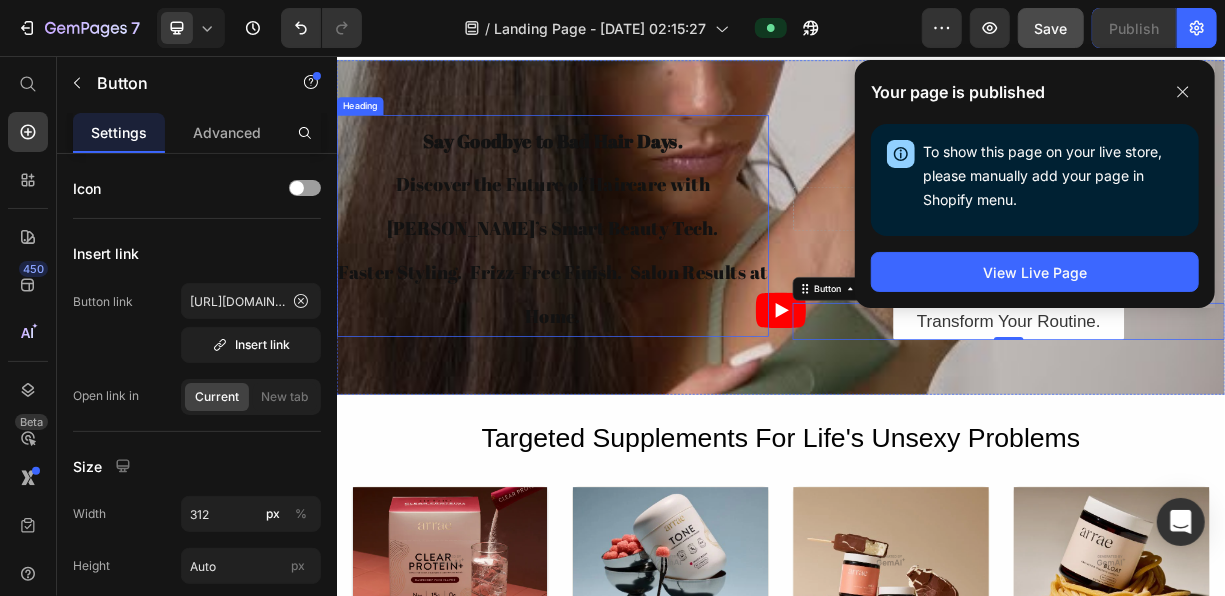 scroll, scrollTop: 0, scrollLeft: 0, axis: both 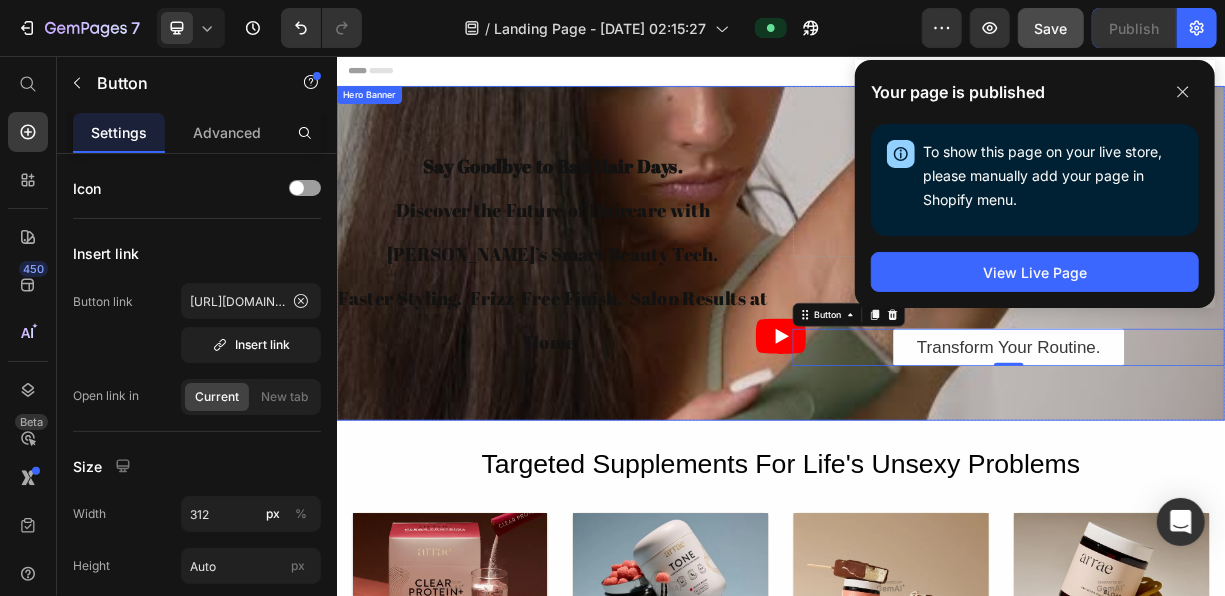 click on "Drop element here Row Transform Your Routine. Button   0 Say Goodbye to Bad Hair Days. Discover the Future of Haircare with Luméra’s Smart Beauty Tech.  Faster Styling.  Frizz-Free Finish.  Salon Results at Home. Heading" at bounding box center [936, 322] 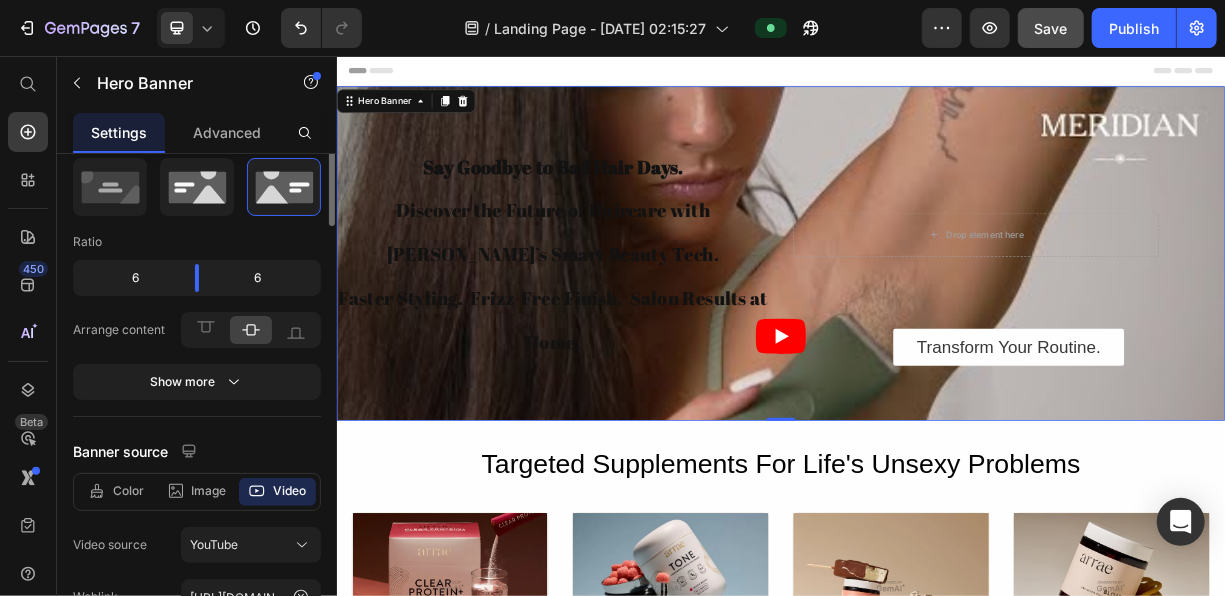 scroll, scrollTop: 0, scrollLeft: 0, axis: both 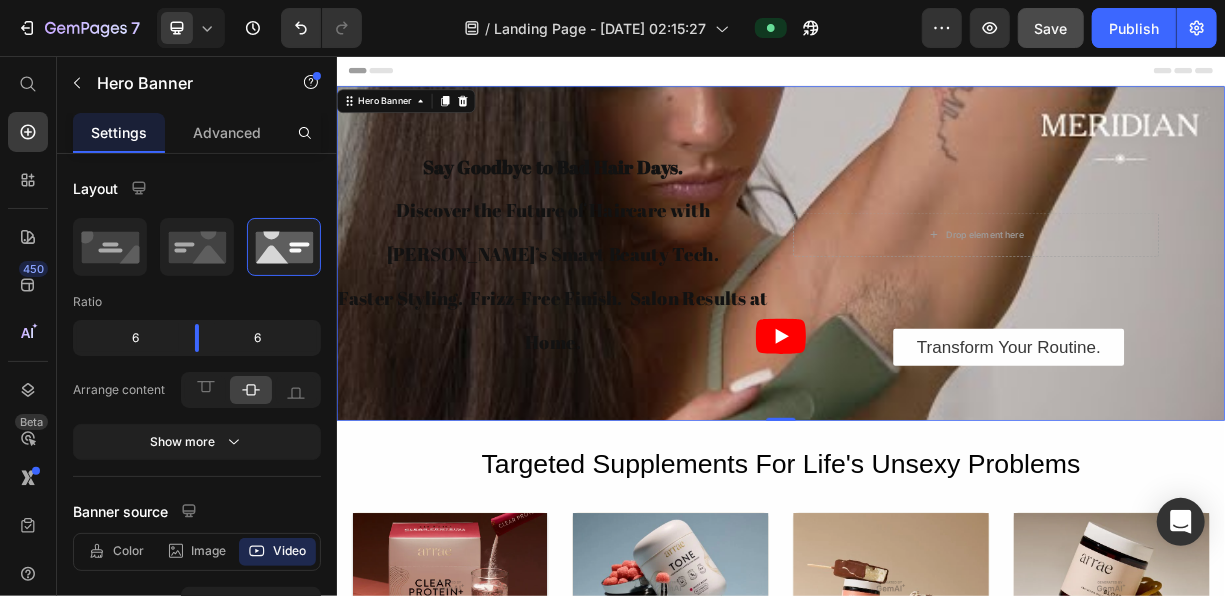 click on "Drop element here Row Transform Your Routine. Button" at bounding box center (1244, 322) 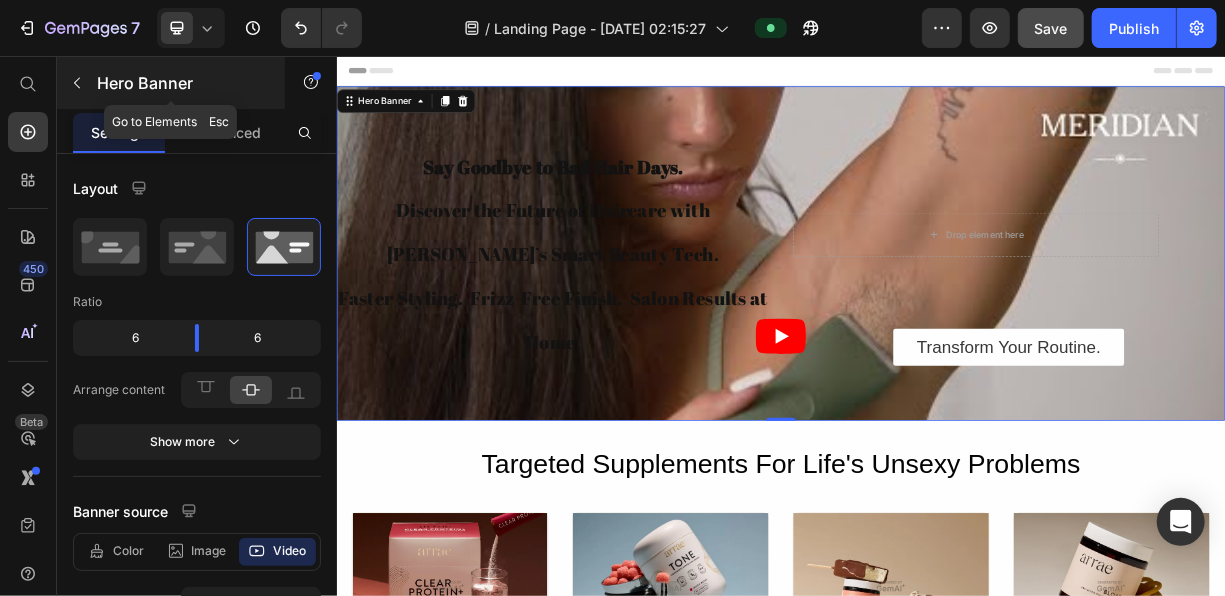 click on "Hero Banner" at bounding box center (182, 83) 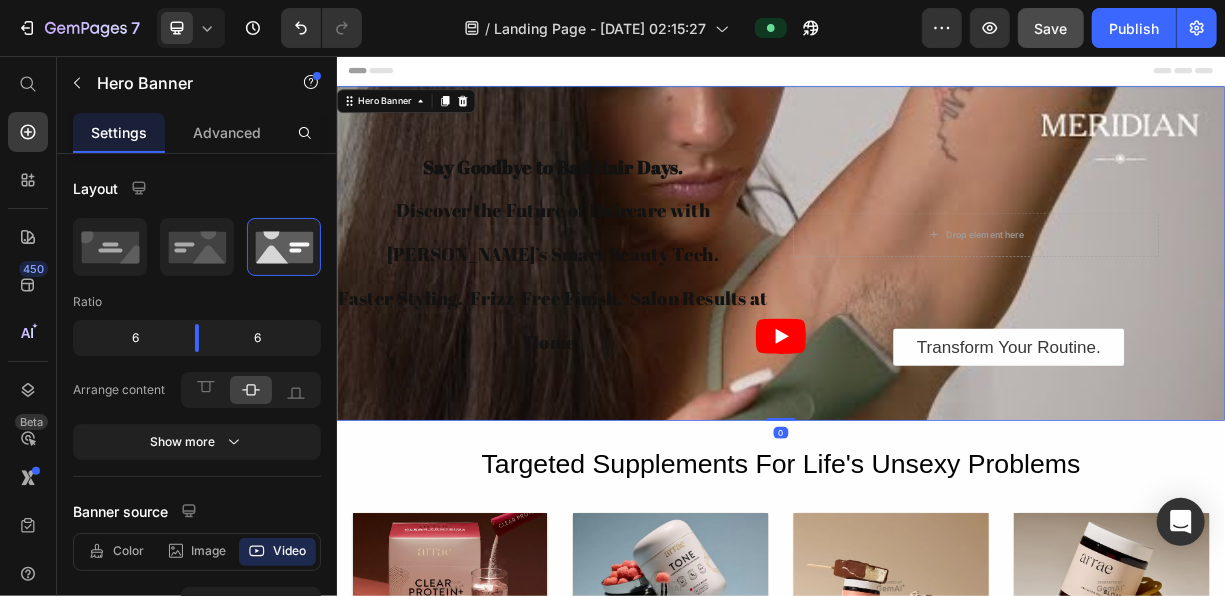click on "Drop element here Row Transform Your Routine. Button Say Goodbye to Bad Hair Days. Discover the Future of Haircare with Luméra’s Smart Beauty Tech.  Faster Styling.  Frizz-Free Finish.  Salon Results at Home. Heading" at bounding box center (936, 322) 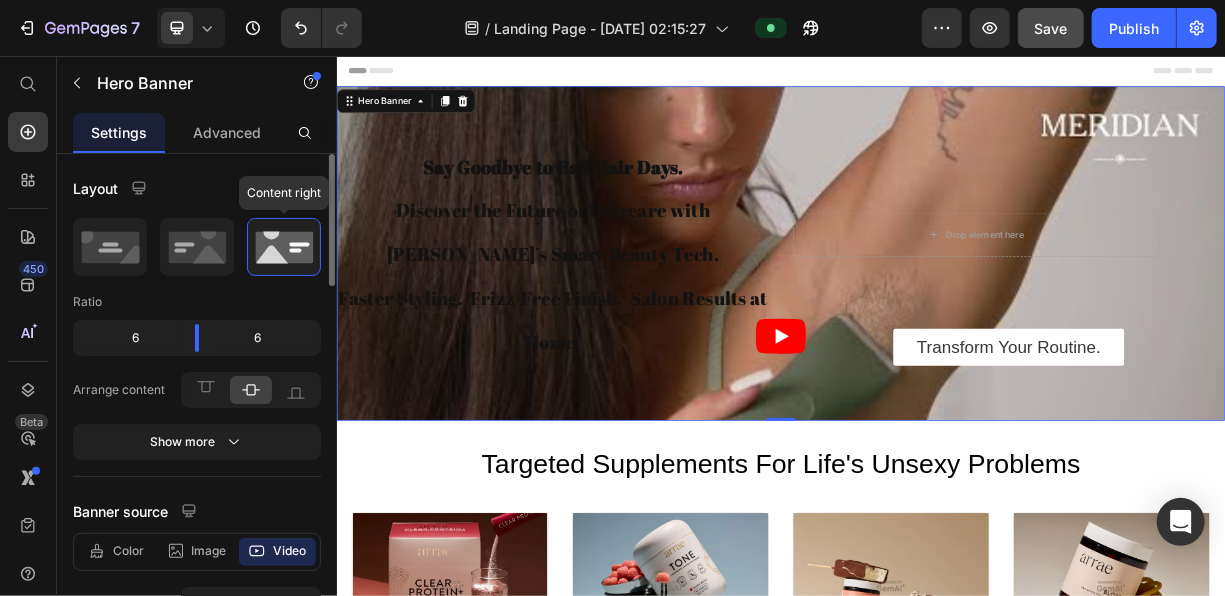 click 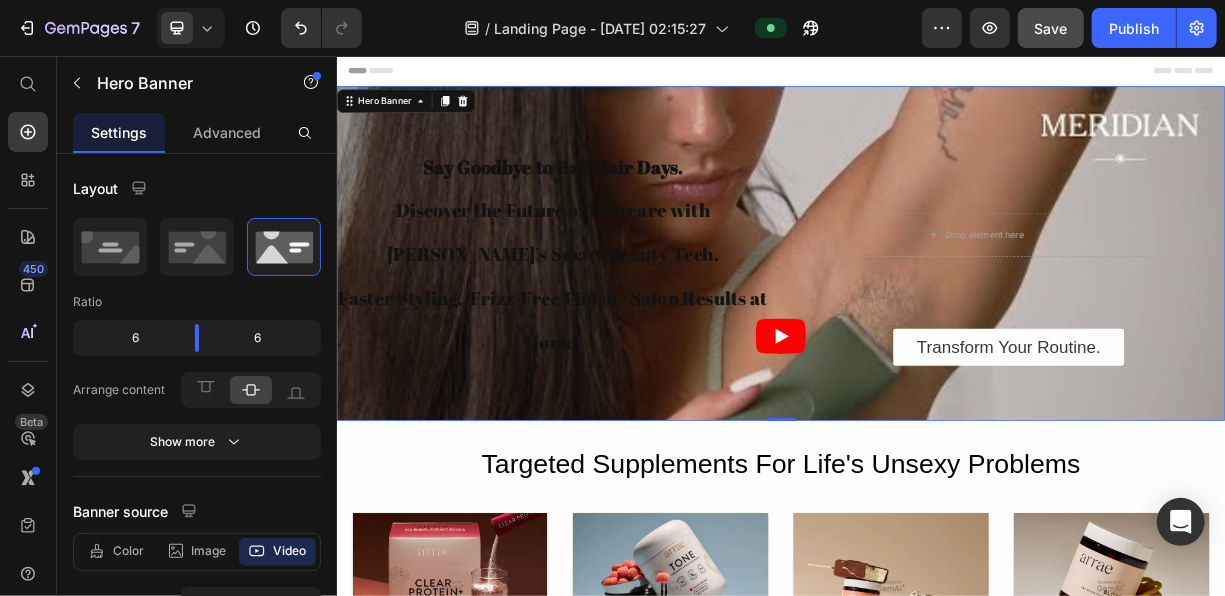 click on "Drop element here Row Transform Your Routine. Button Say Goodbye to Bad Hair Days. Discover the Future of Haircare with Luméra’s Smart Beauty Tech.  Faster Styling.  Frizz-Free Finish.  Salon Results at Home. Heading" at bounding box center [936, 322] 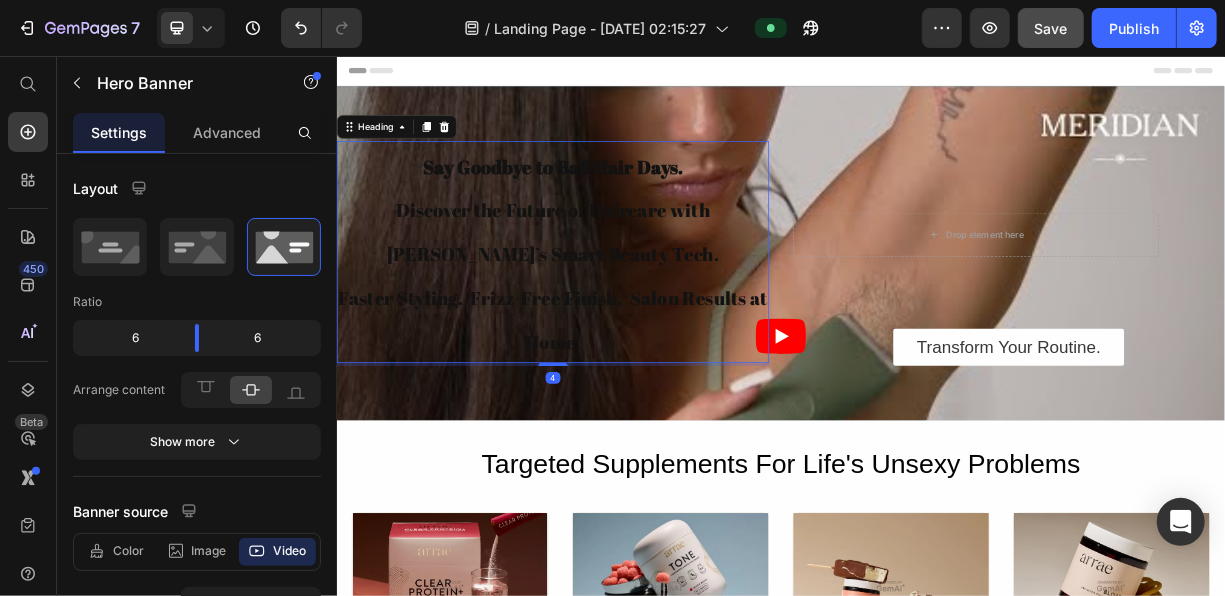 click on "Faster Styling.  Frizz-Free Finish.  Salon Results at Home." at bounding box center (628, 412) 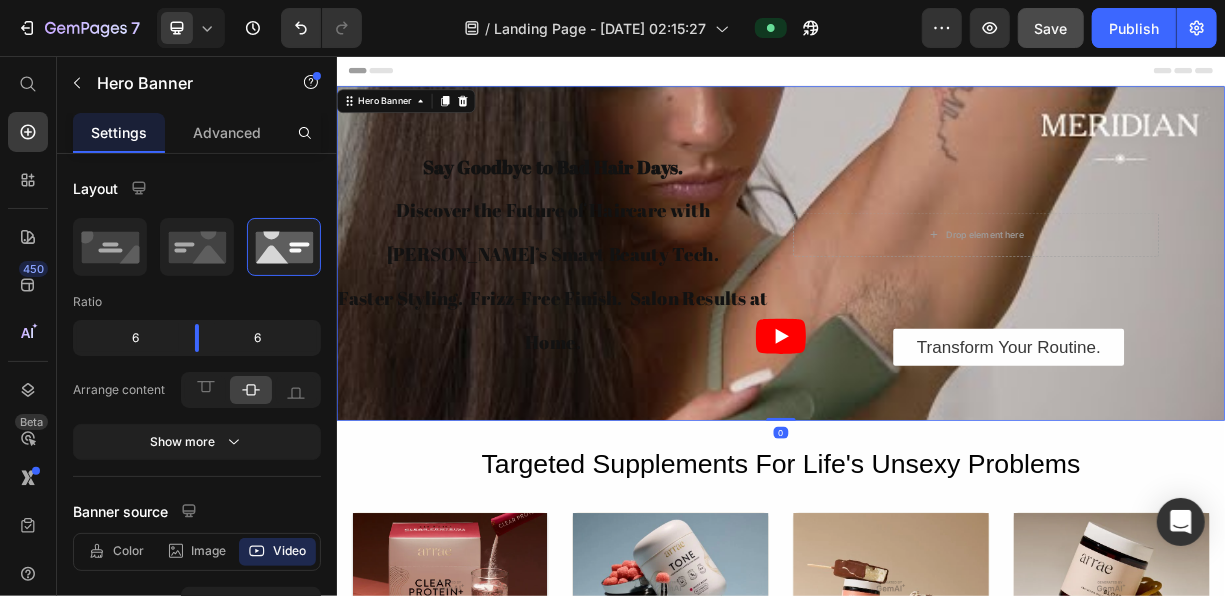 click at bounding box center [936, 322] 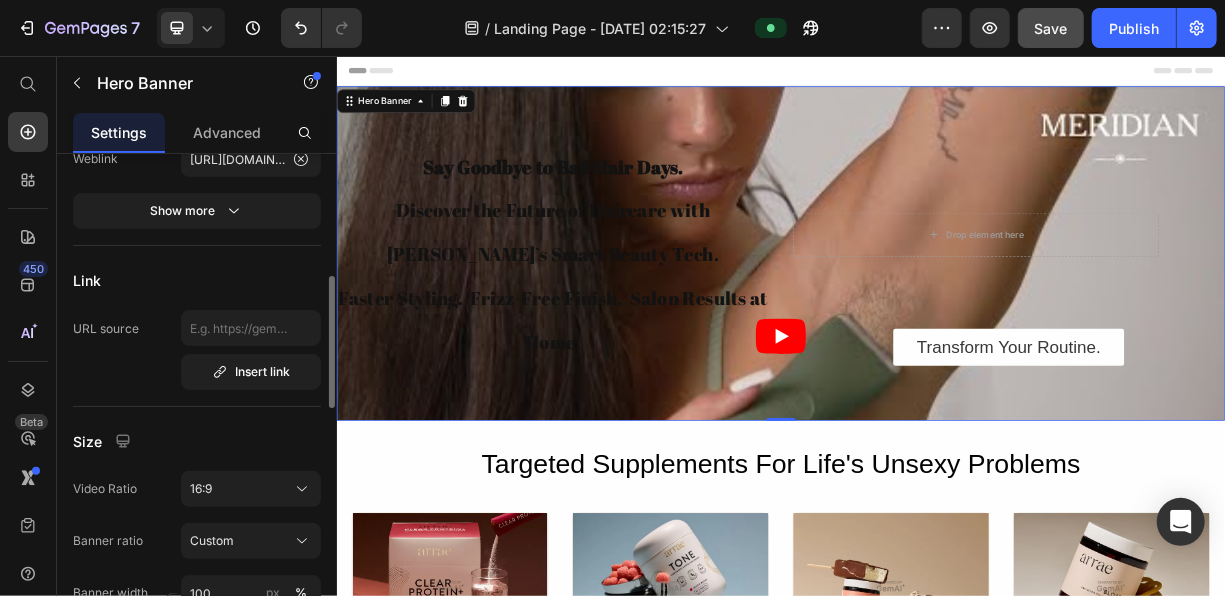 scroll, scrollTop: 502, scrollLeft: 0, axis: vertical 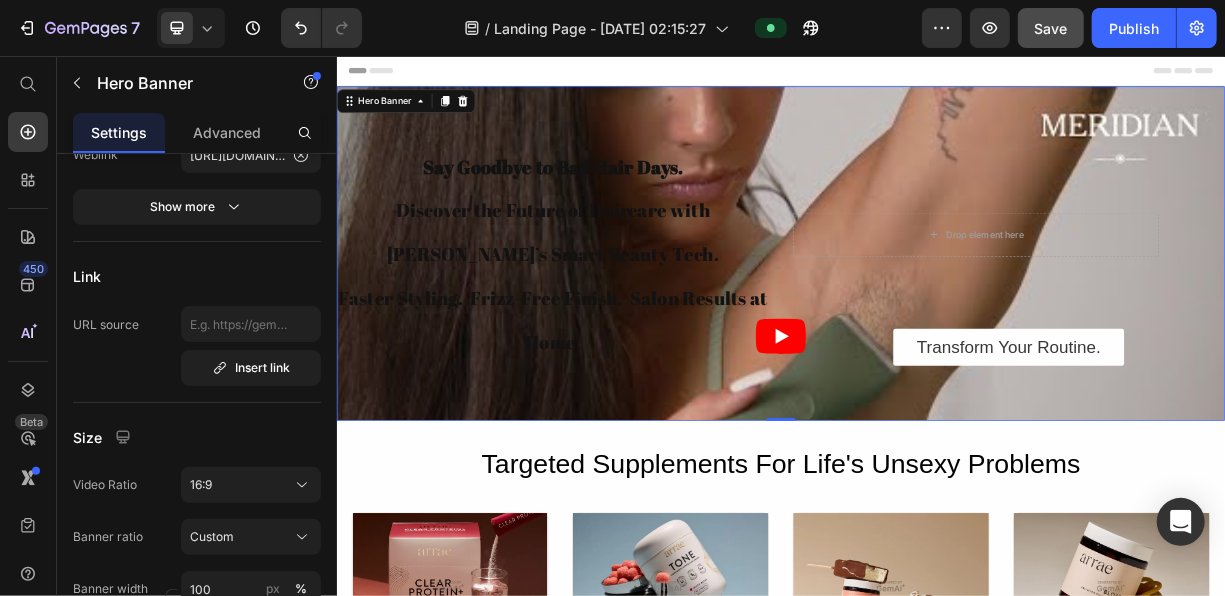click on "Drop element here Row Transform Your Routine. Button Say Goodbye to Bad Hair Days. Discover the Future of Haircare with Luméra’s Smart Beauty Tech.  Faster Styling.  Frizz-Free Finish.  Salon Results at Home. Heading" at bounding box center [936, 322] 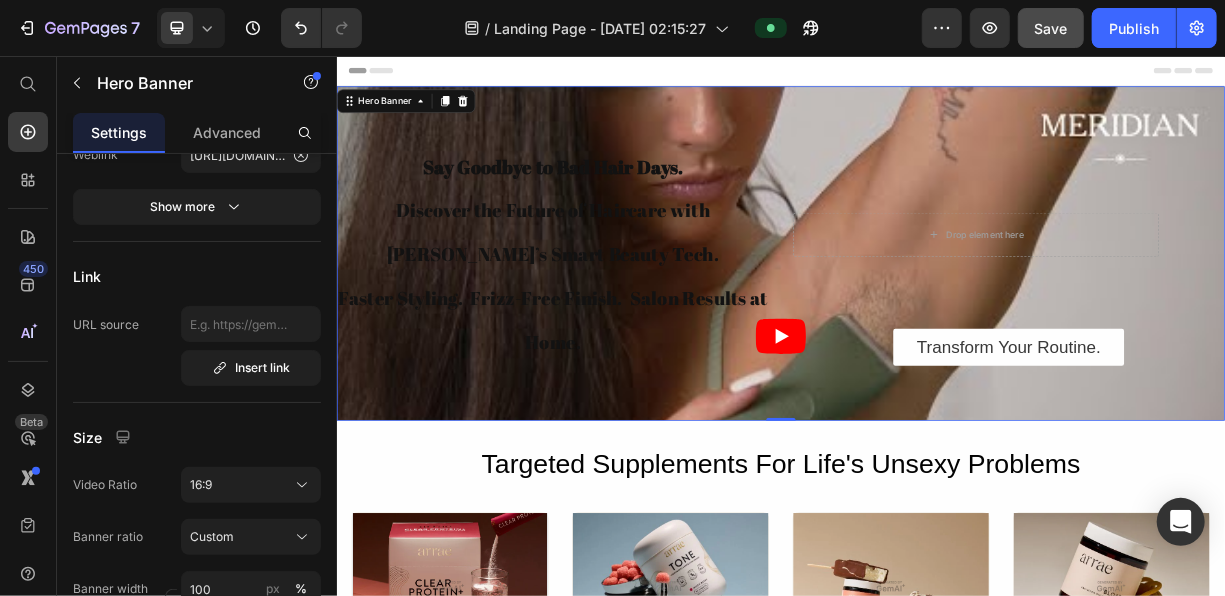 click on "Drop element here Row Transform Your Routine. Button Say Goodbye to Bad Hair Days. Discover the Future of Haircare with Luméra’s Smart Beauty Tech.  Faster Styling.  Frizz-Free Finish.  Salon Results at Home. Heading" at bounding box center (936, 322) 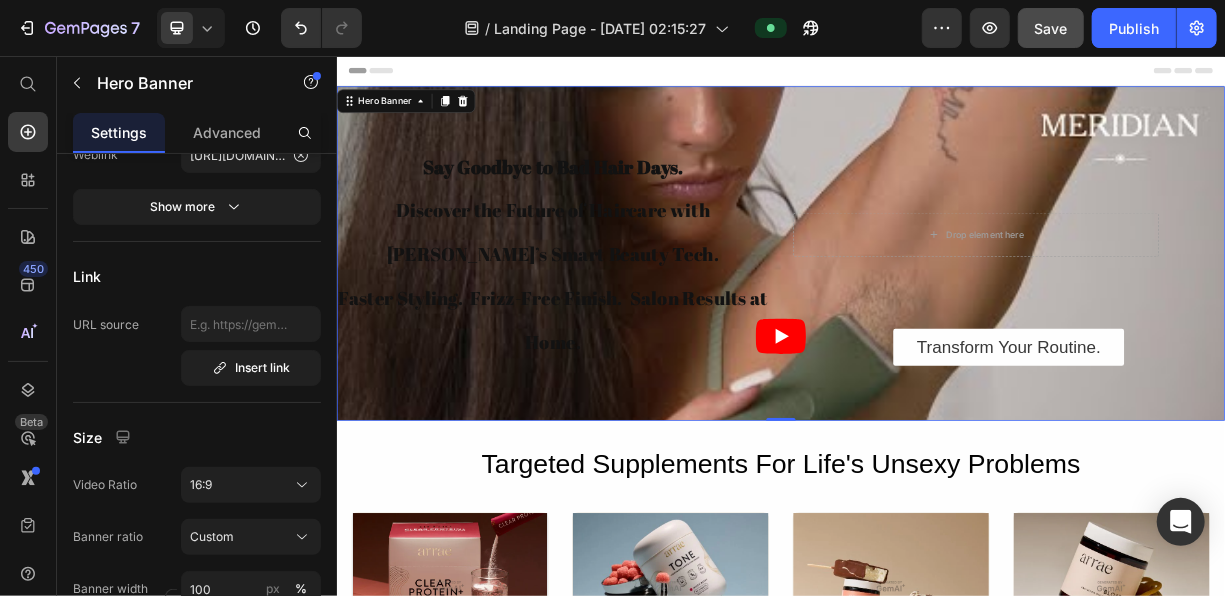 click on "Drop element here Row Transform Your Routine. Button" at bounding box center (1244, 322) 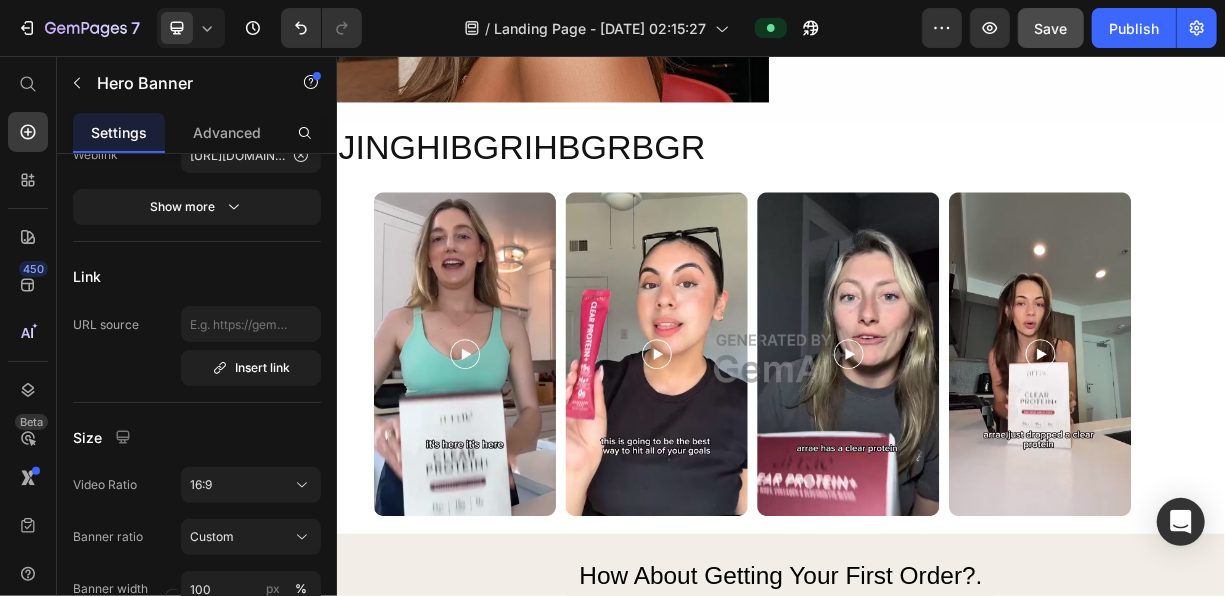 scroll, scrollTop: 1780, scrollLeft: 0, axis: vertical 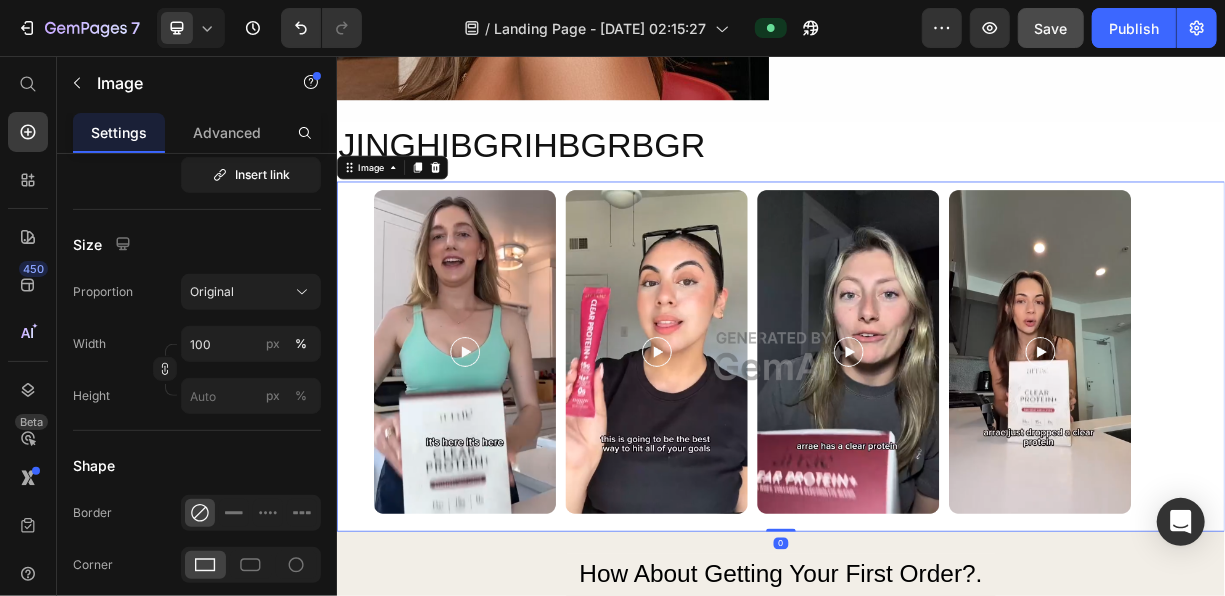 click at bounding box center [936, 461] 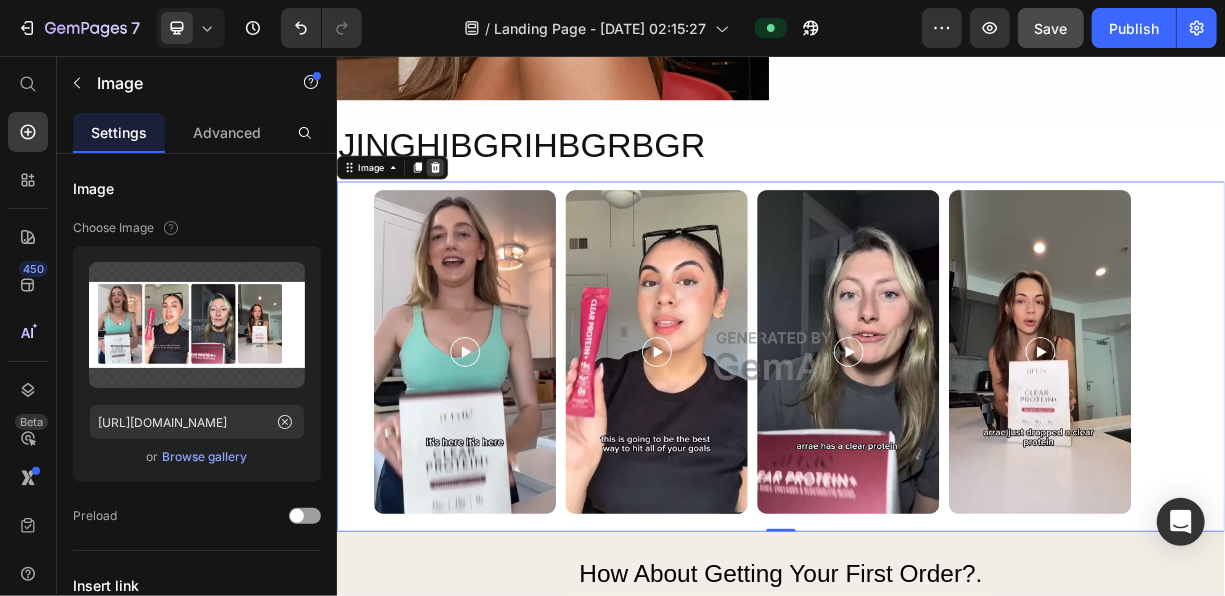 click 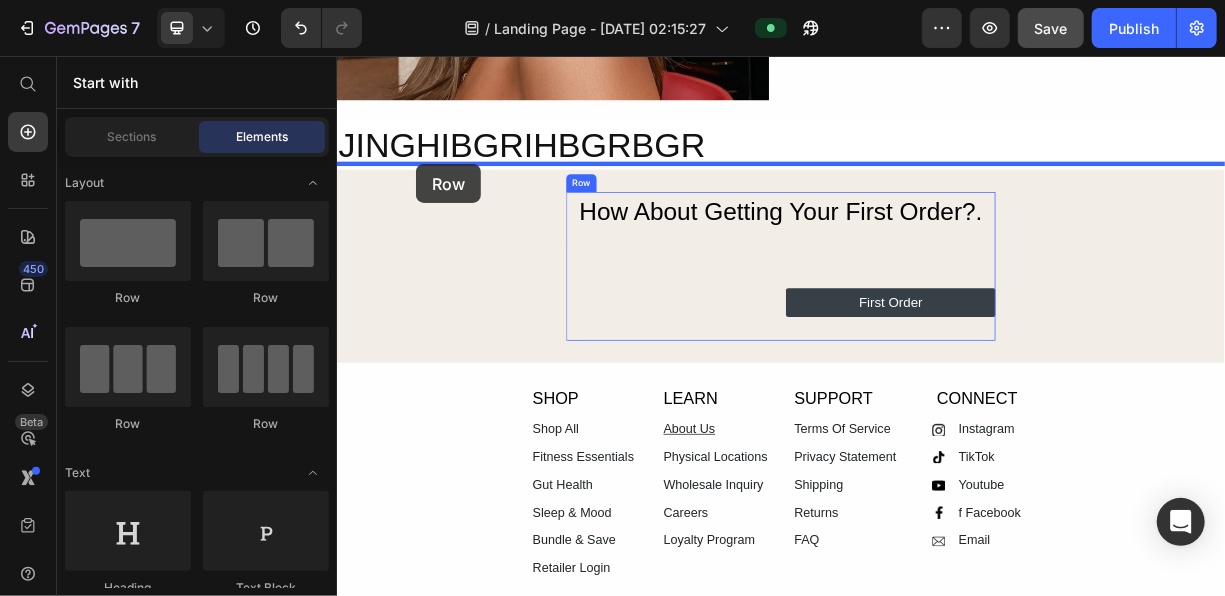drag, startPoint x: 457, startPoint y: 306, endPoint x: 443, endPoint y: 202, distance: 104.93808 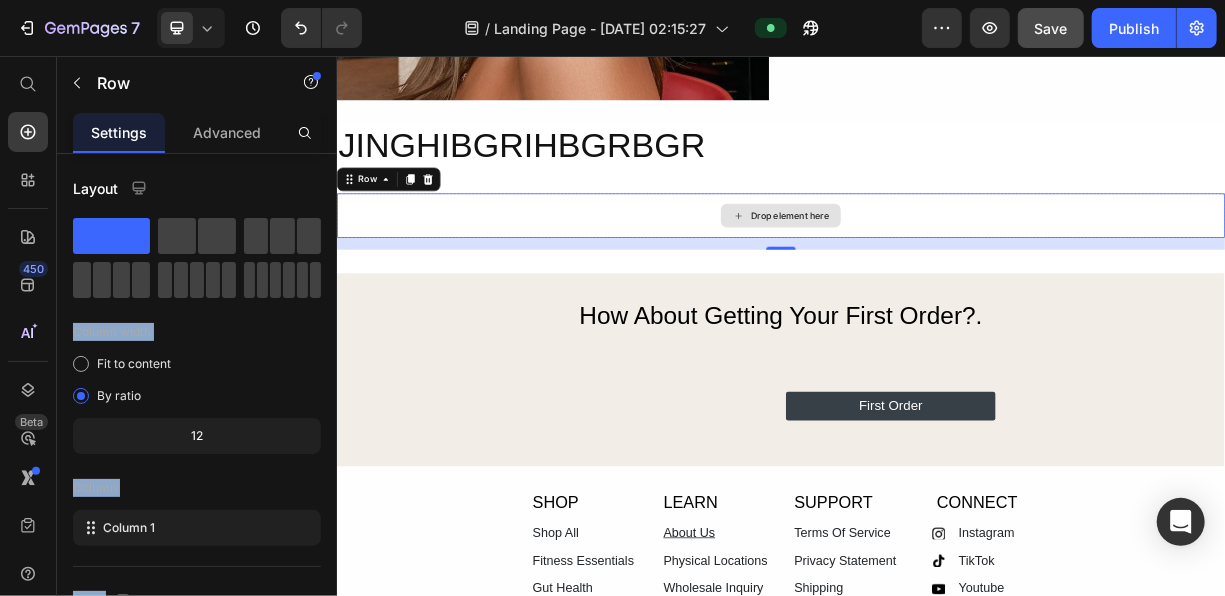 drag, startPoint x: 449, startPoint y: 278, endPoint x: 567, endPoint y: 260, distance: 119.36499 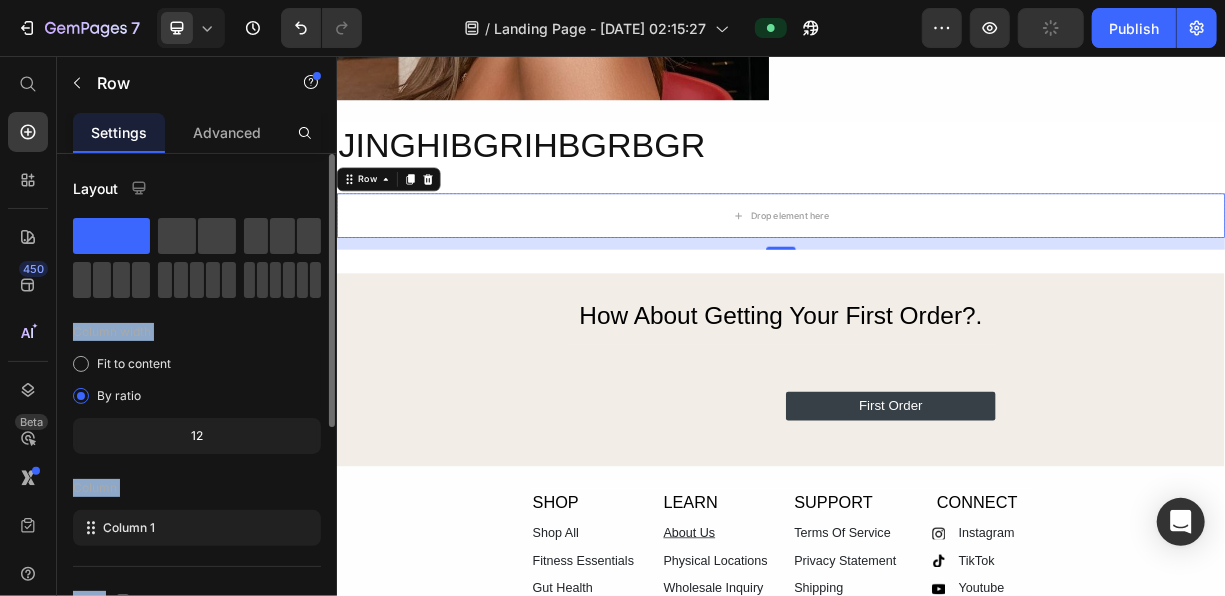 scroll, scrollTop: 411, scrollLeft: 0, axis: vertical 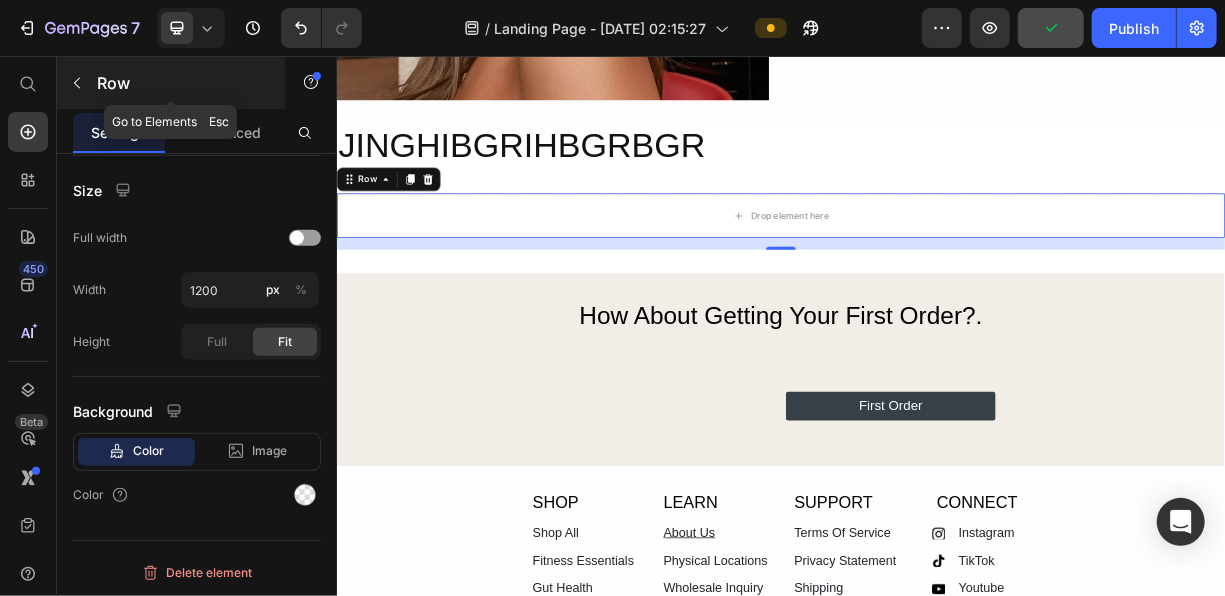 click on "Row" at bounding box center (171, 83) 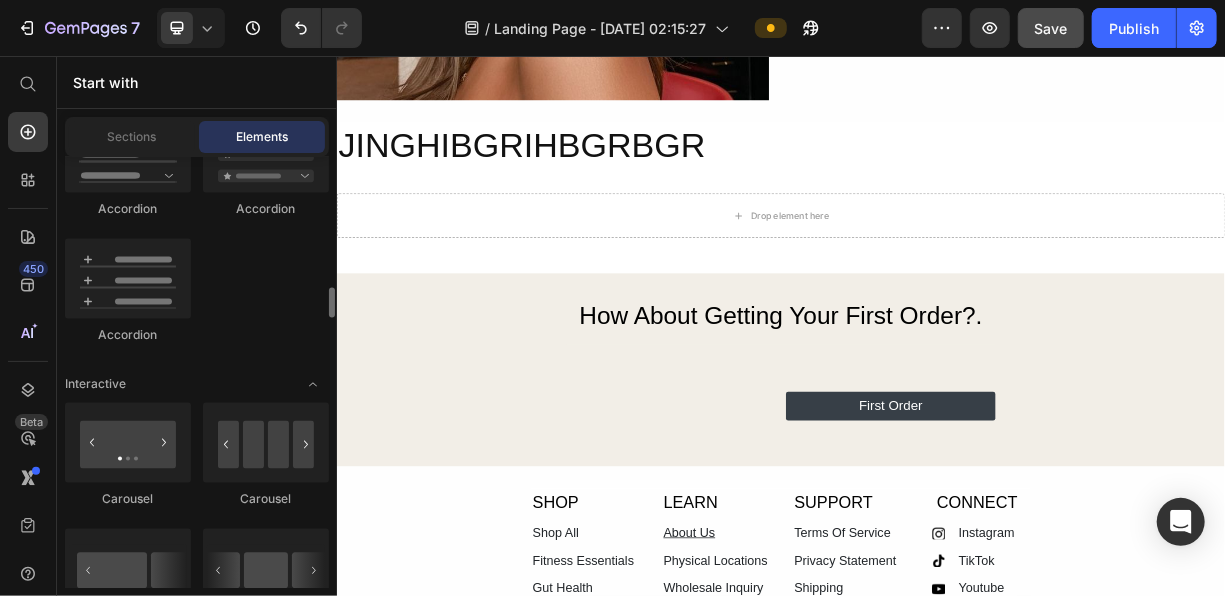 scroll, scrollTop: 1919, scrollLeft: 0, axis: vertical 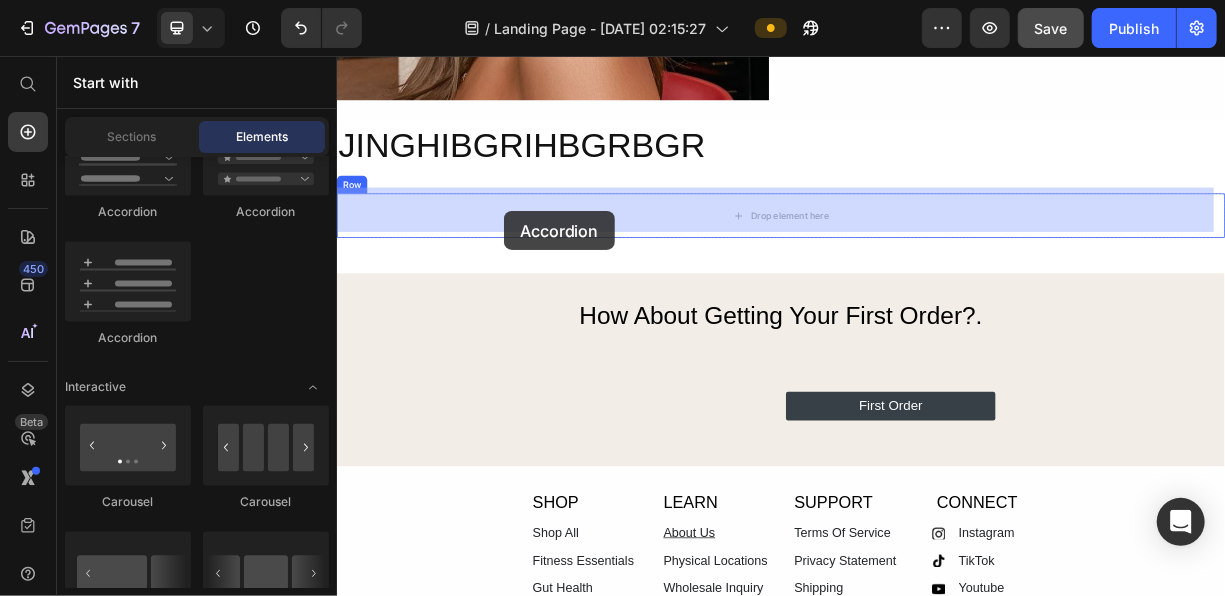 drag, startPoint x: 474, startPoint y: 341, endPoint x: 561, endPoint y: 265, distance: 115.52056 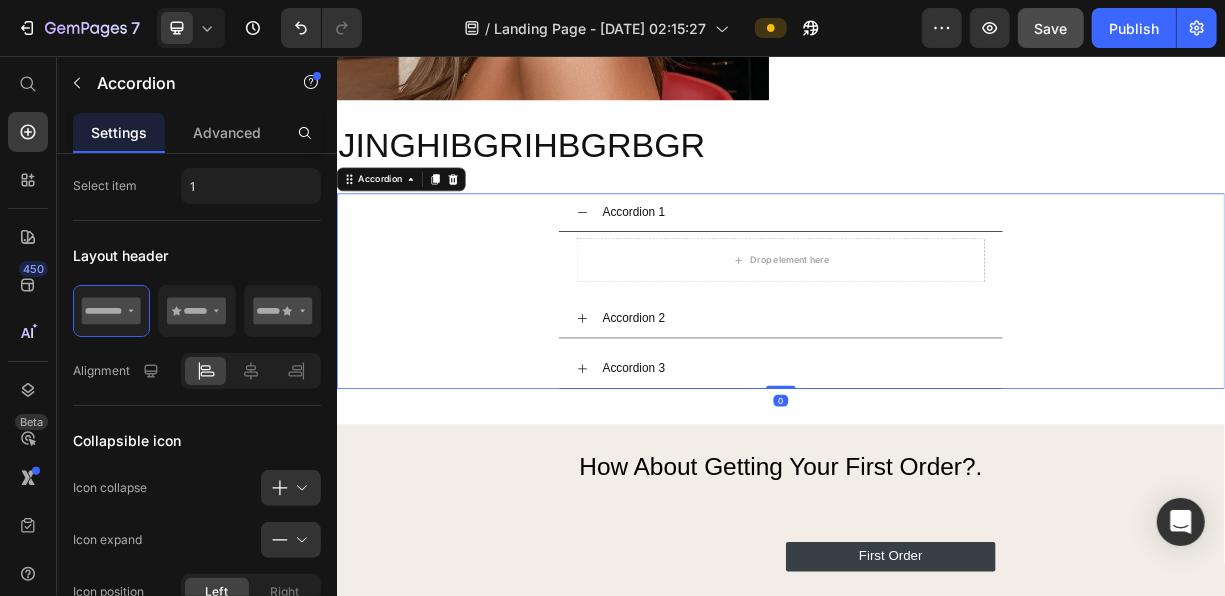 scroll, scrollTop: 0, scrollLeft: 0, axis: both 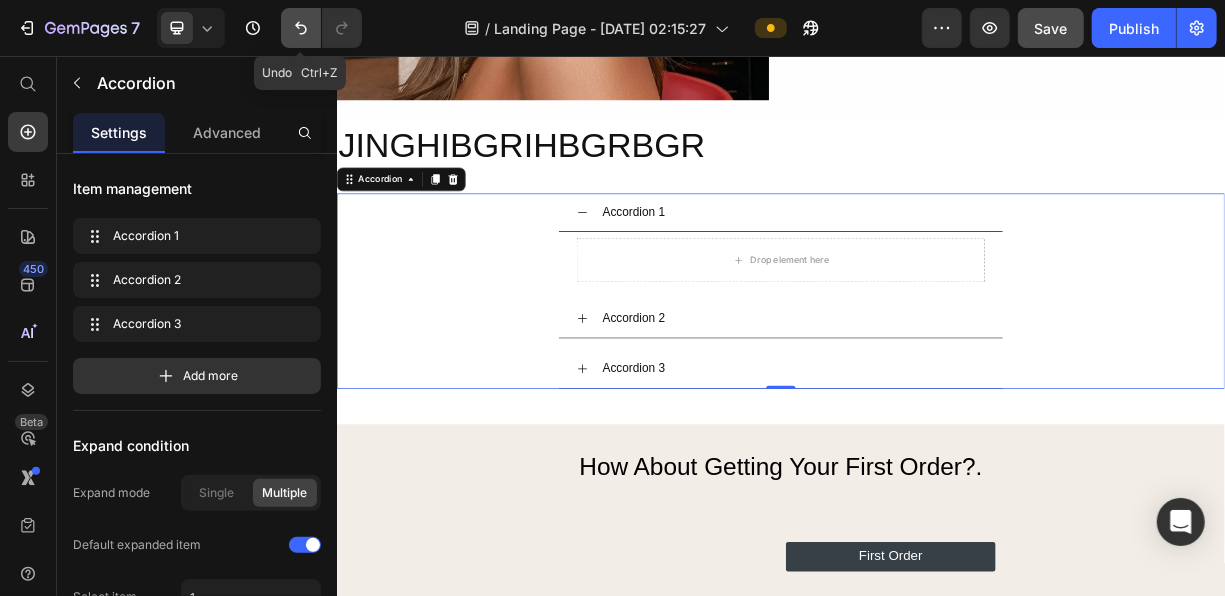 click 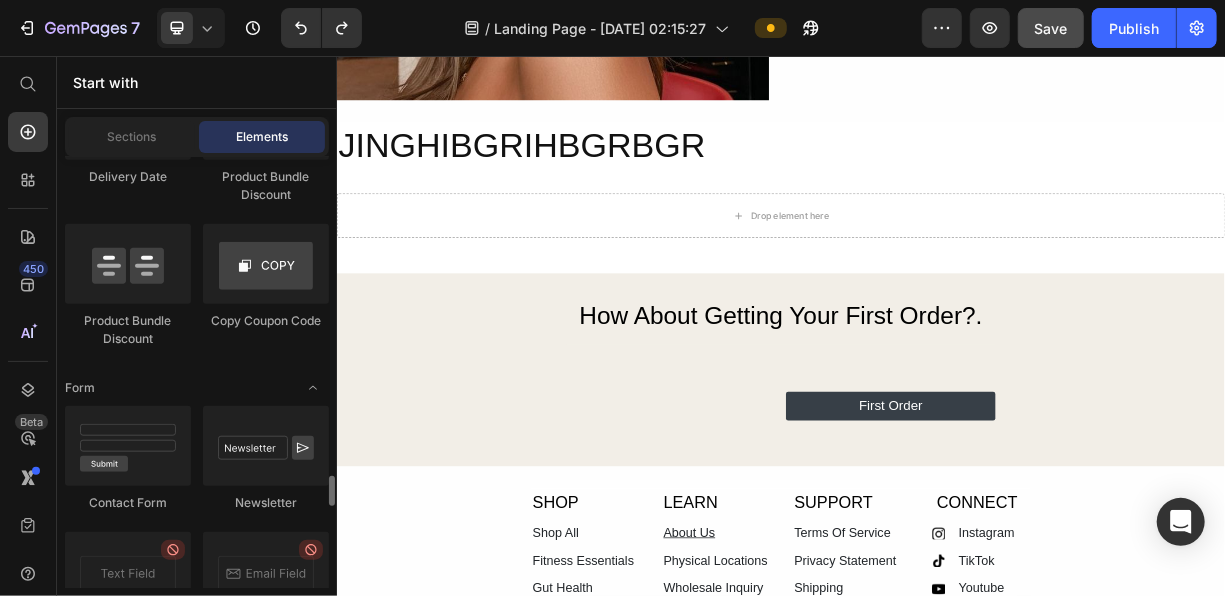 scroll, scrollTop: 4594, scrollLeft: 0, axis: vertical 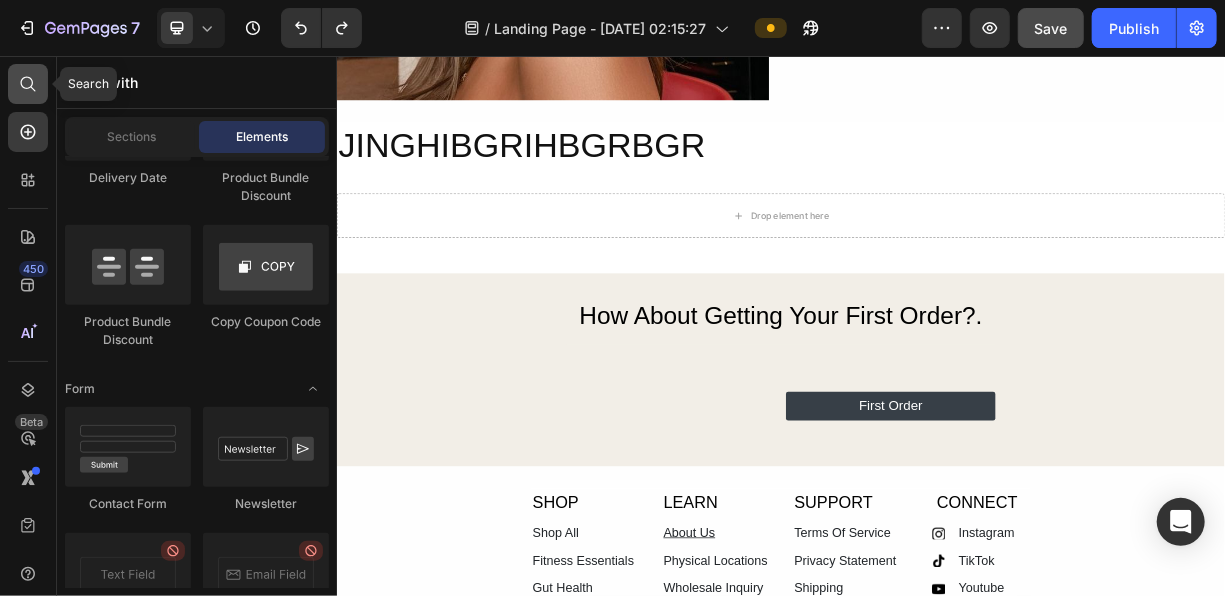 click 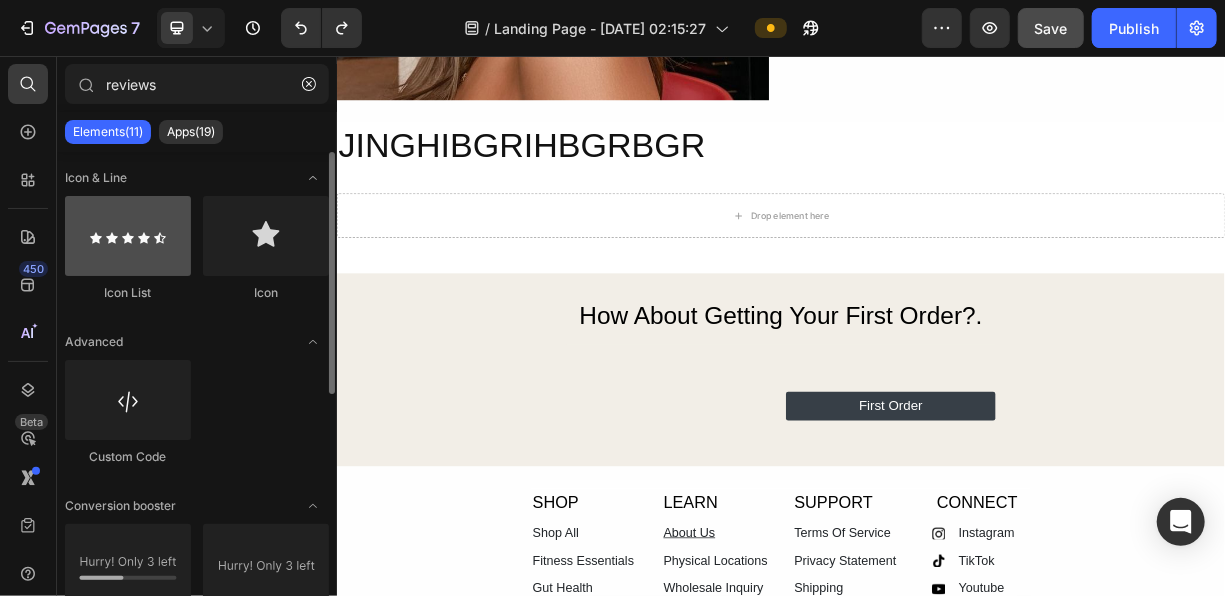 type on "reviews" 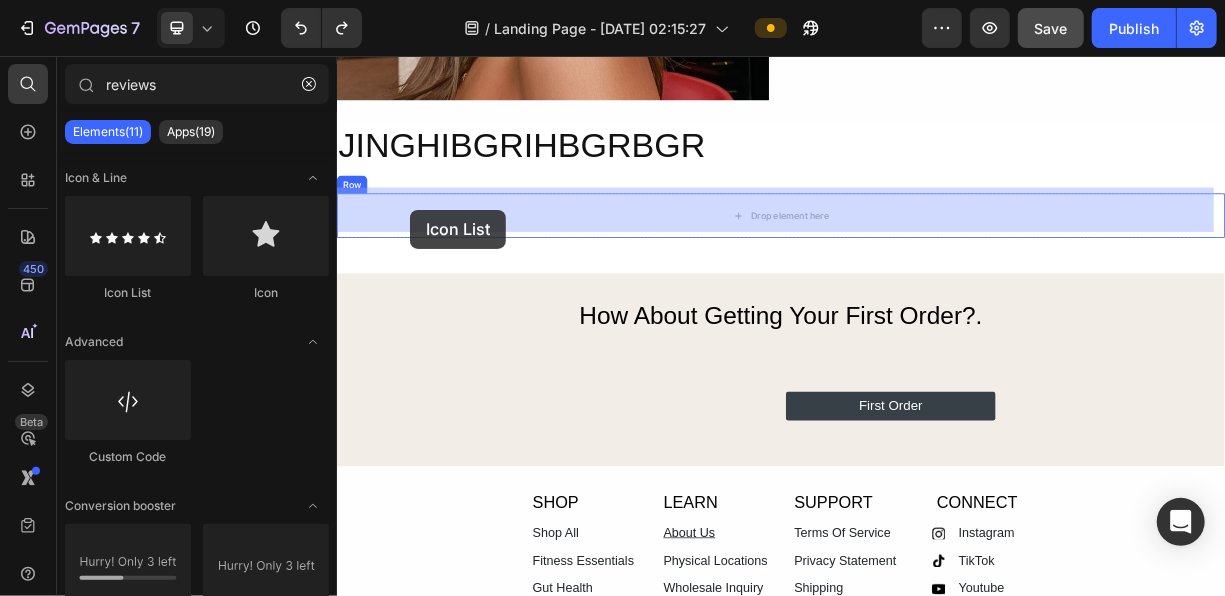 drag, startPoint x: 414, startPoint y: 282, endPoint x: 434, endPoint y: 263, distance: 27.58623 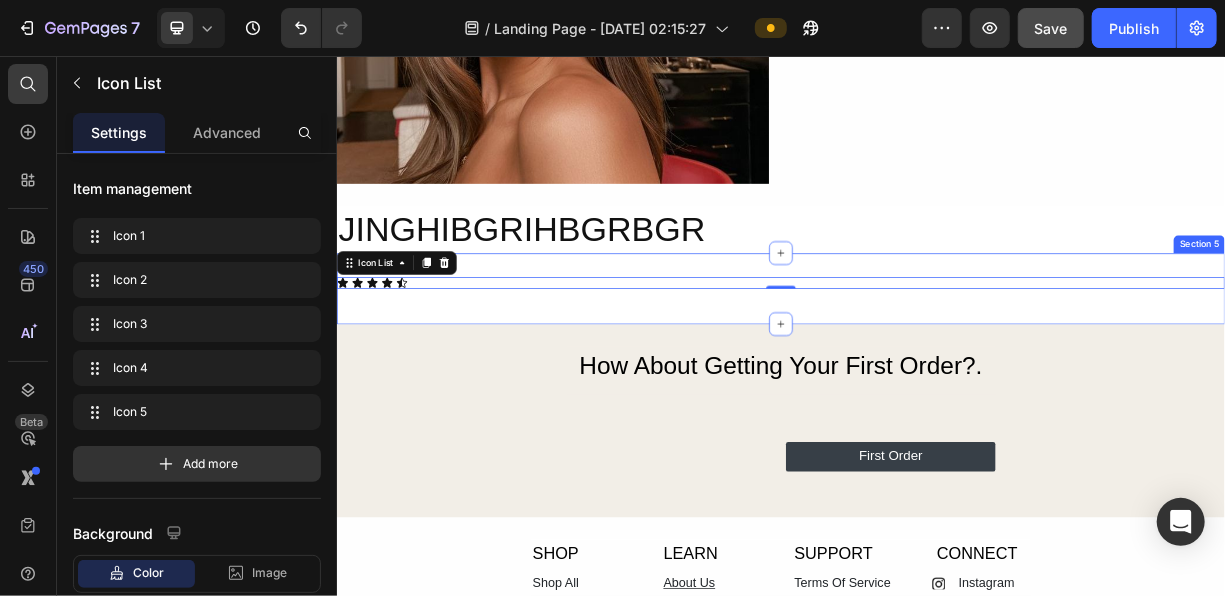 scroll, scrollTop: 1676, scrollLeft: 0, axis: vertical 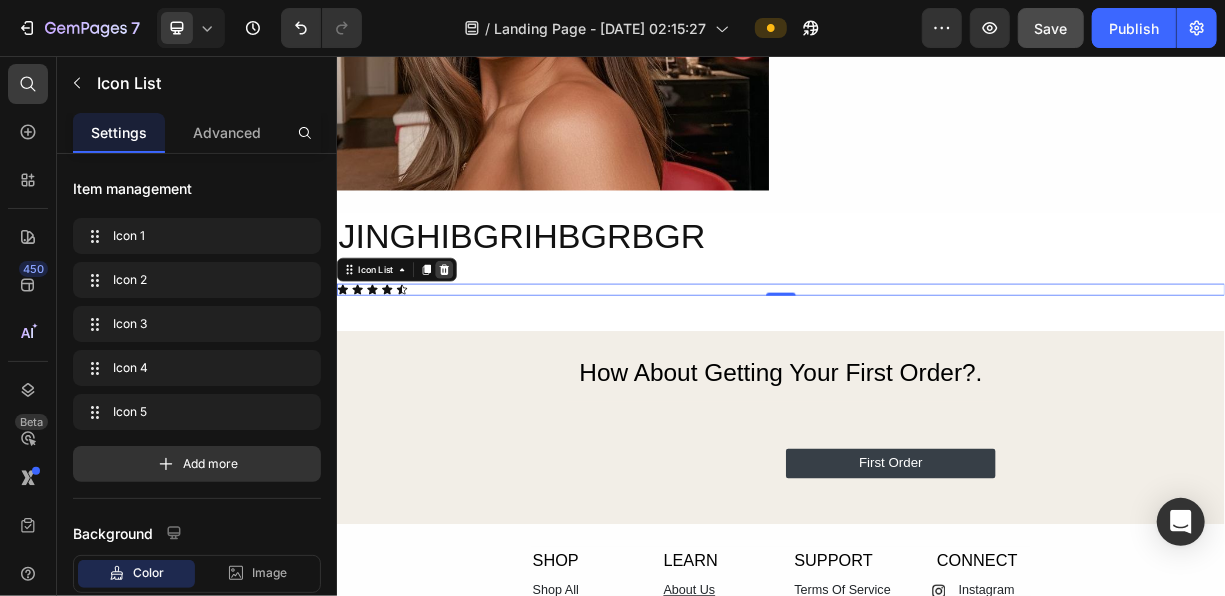 click 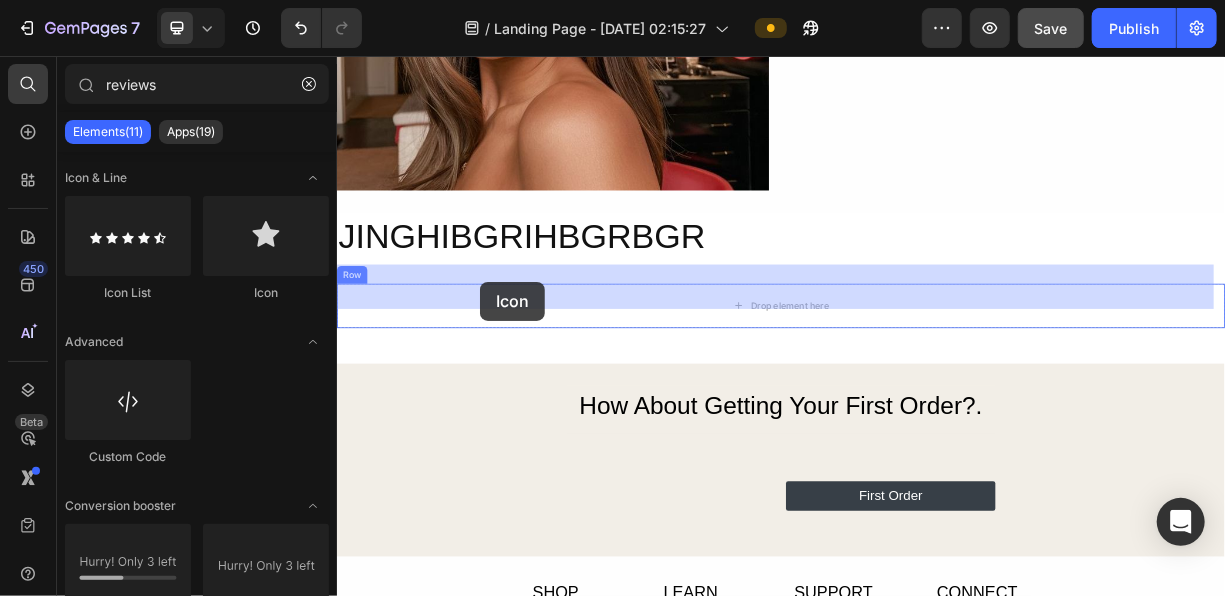 drag, startPoint x: 570, startPoint y: 308, endPoint x: 529, endPoint y: 360, distance: 66.21933 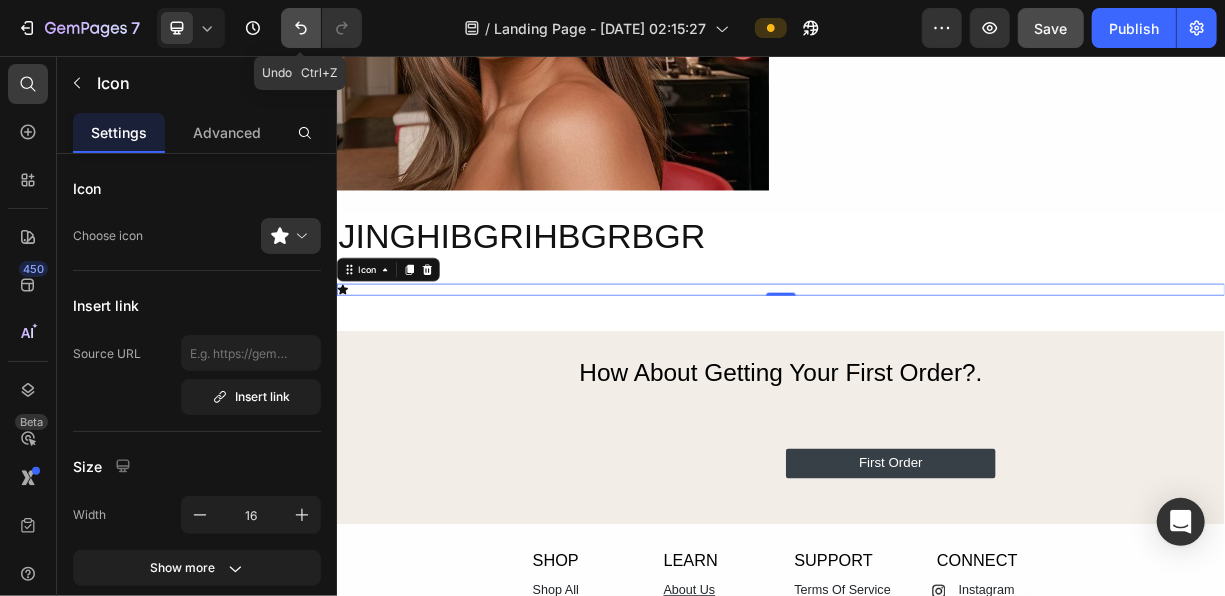 click 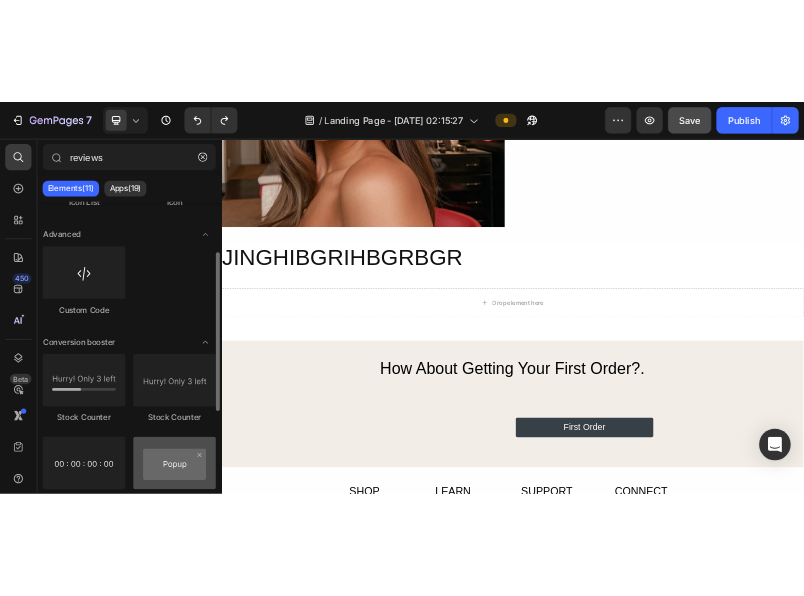 scroll, scrollTop: 0, scrollLeft: 0, axis: both 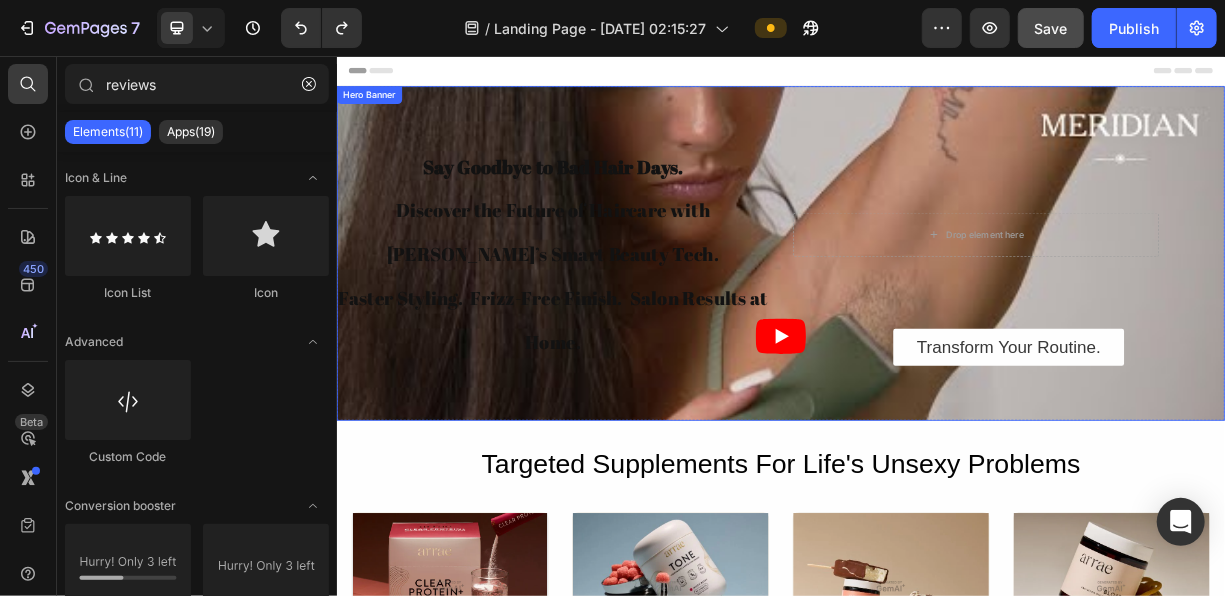 click on "Drop element here Row Transform Your Routine. Button Say Goodbye to Bad Hair Days. Discover the Future of Haircare with Luméra’s Smart Beauty Tech.  Faster Styling.  Frizz-Free Finish.  Salon Results at Home. Heading" at bounding box center (936, 322) 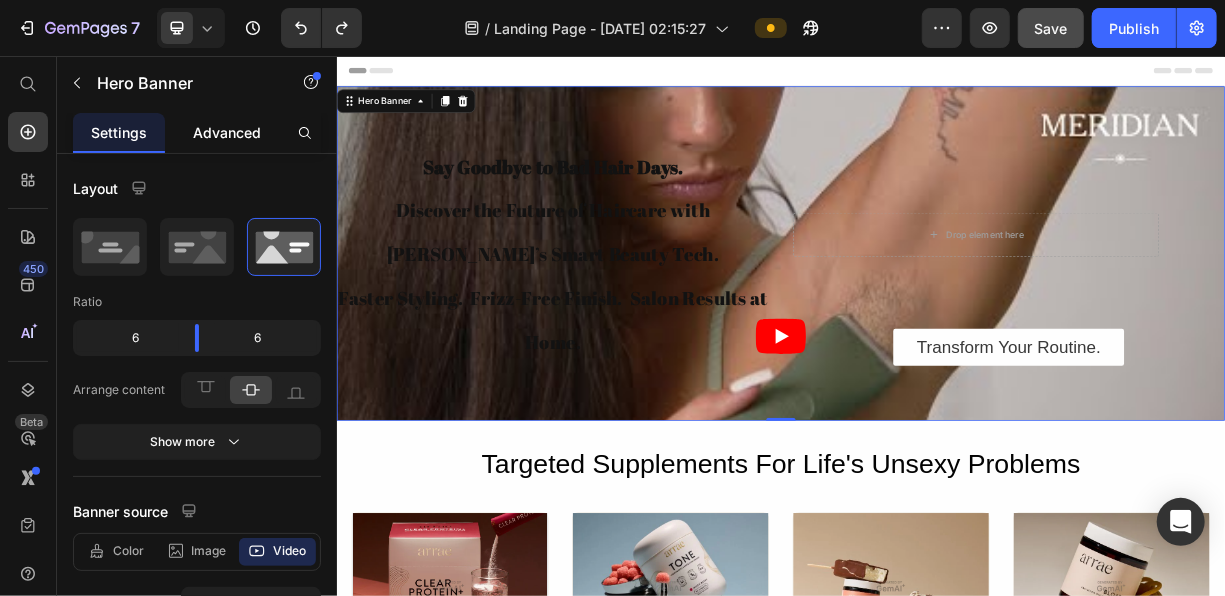 click on "Advanced" at bounding box center (227, 132) 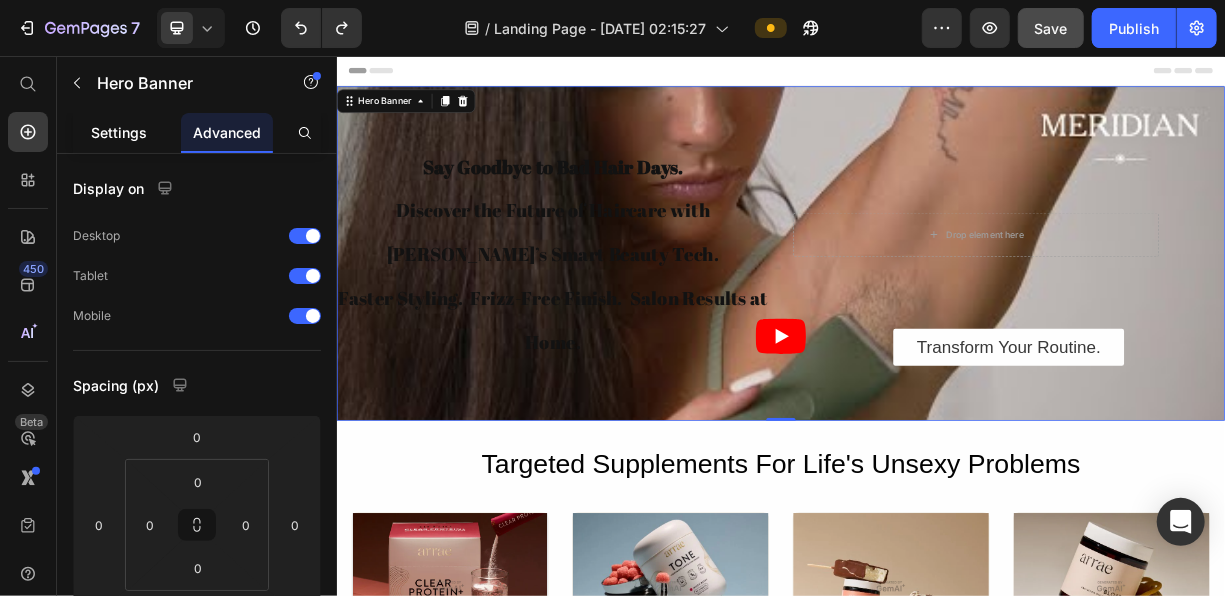 click on "Settings" at bounding box center (119, 132) 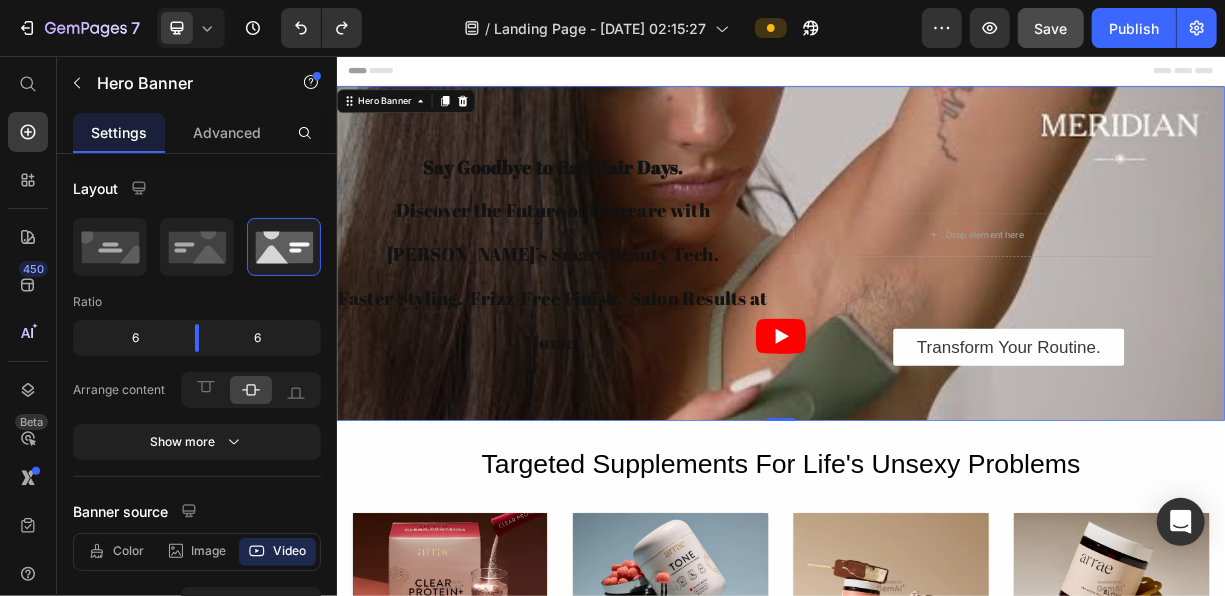click at bounding box center [936, 322] 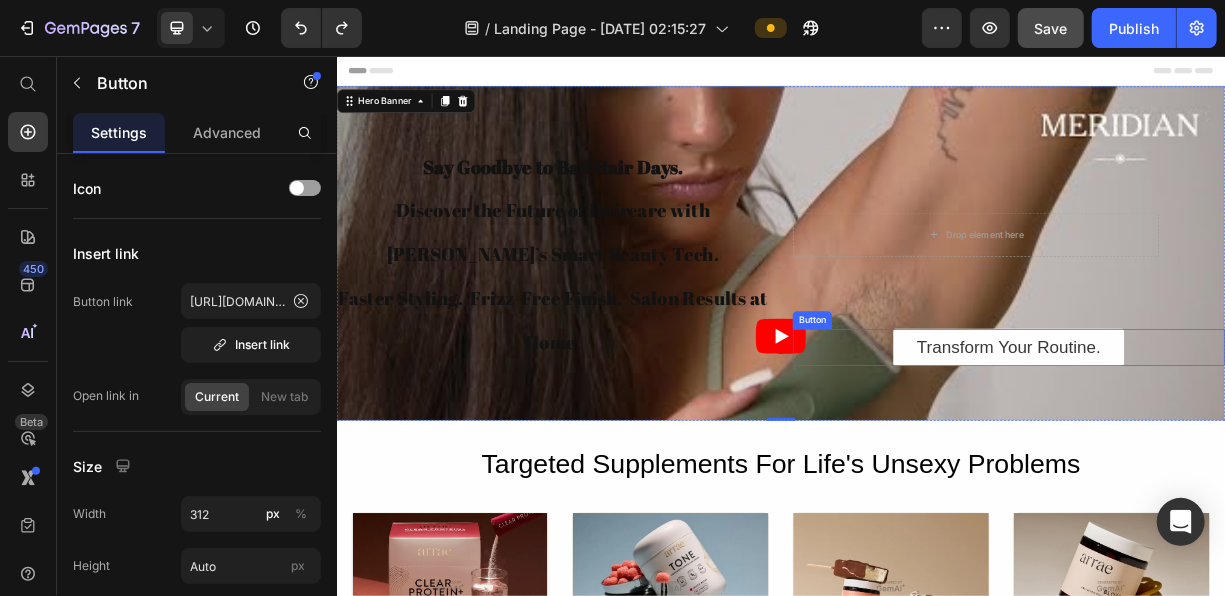click on "Transform Your Routine. Button" at bounding box center [1244, 449] 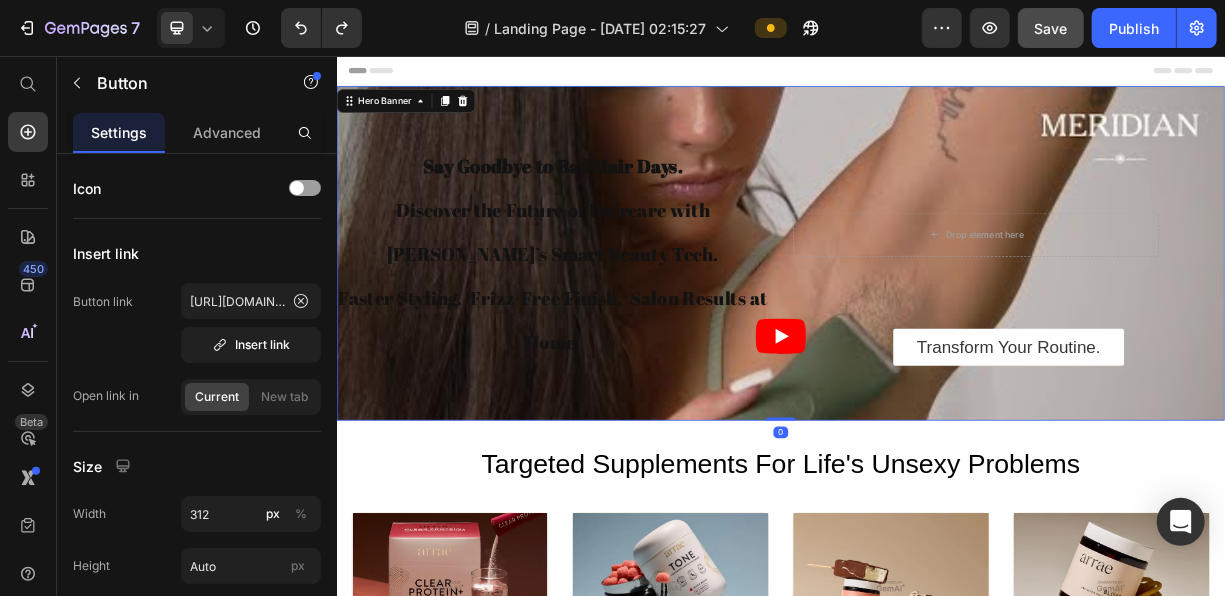 click on "Drop element here Row Transform Your Routine. Button" at bounding box center (1244, 322) 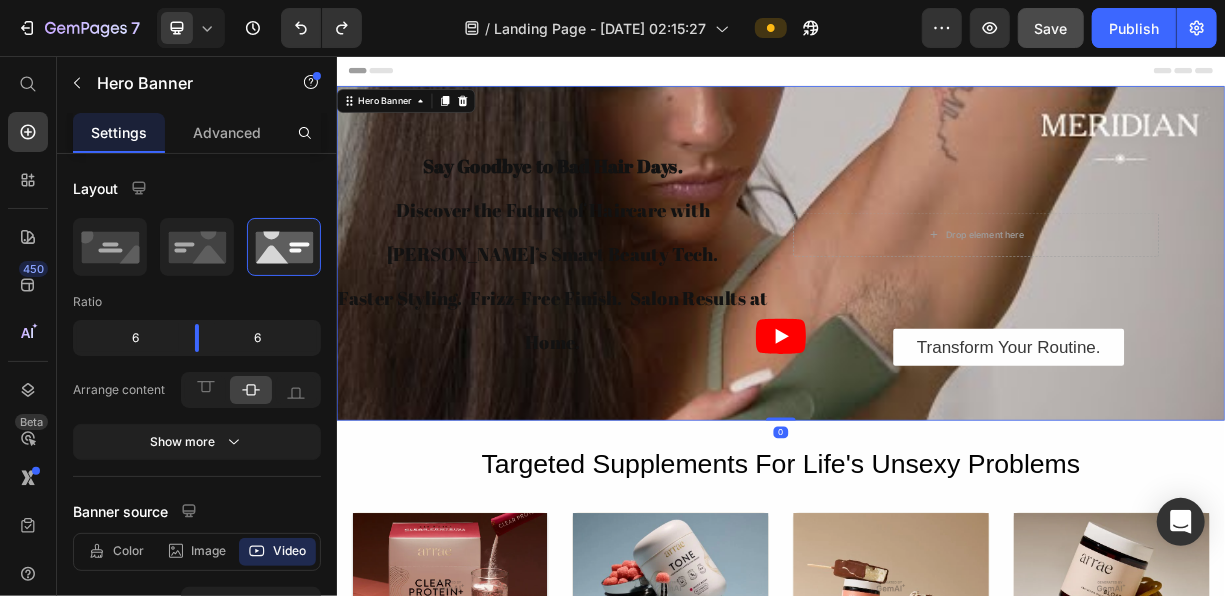 click at bounding box center (936, 322) 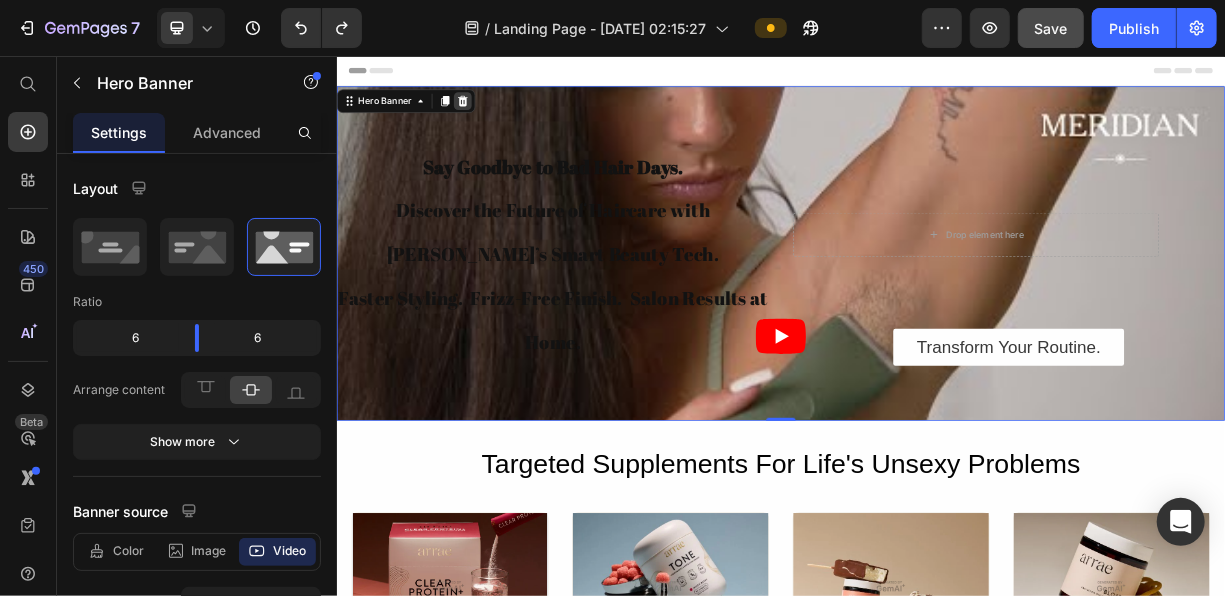 click at bounding box center [506, 116] 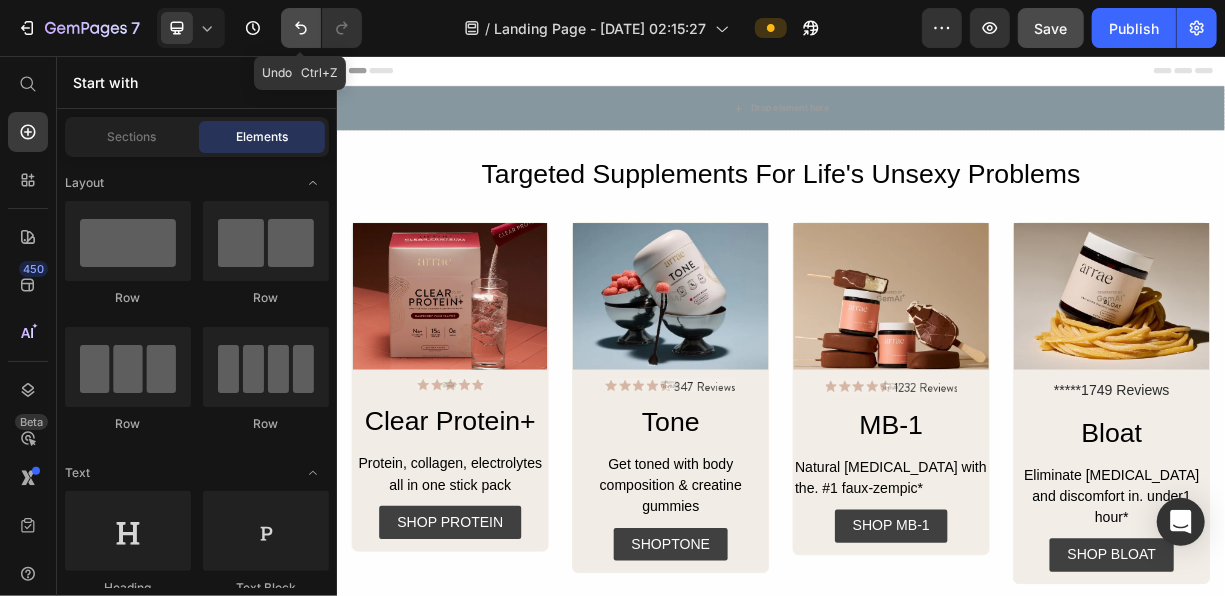 click 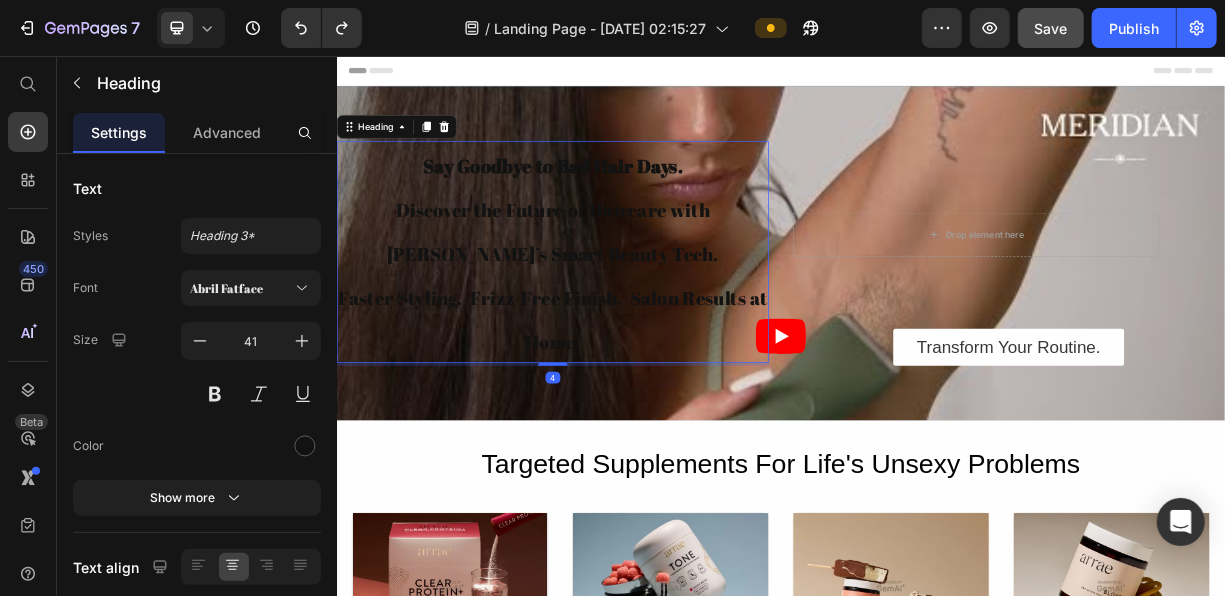 click on "Say Goodbye to Bad Hair Days." at bounding box center (628, 204) 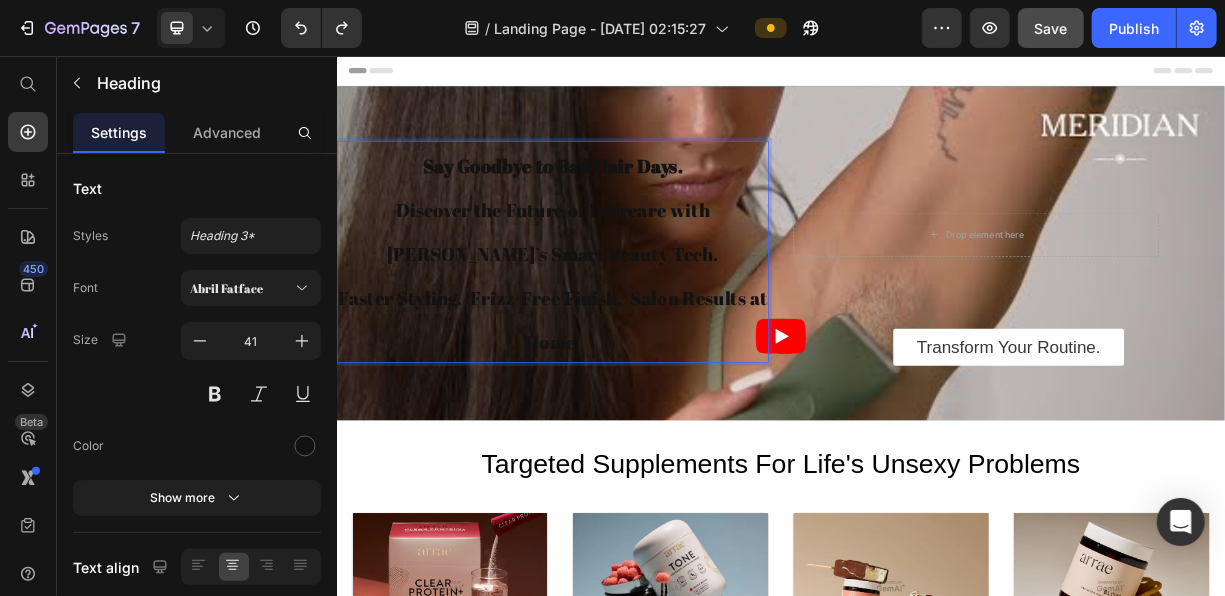 click on "Say Goodbye to Bad Hair Days. Discover the Future of Haircare with Luméra’s Smart Beauty Tech.  Faster Styling.  Frizz-Free Finish.  Salon Results at Home." at bounding box center (628, 320) 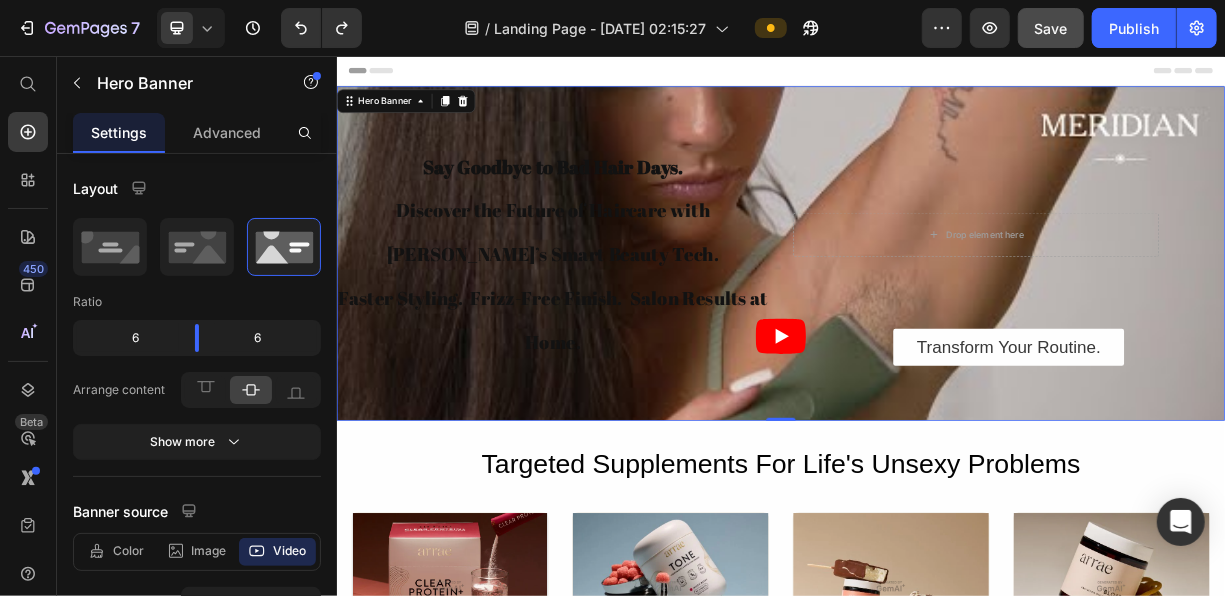 click on "Drop element here Row Transform Your Routine. Button ⁠⁠⁠⁠⁠⁠⁠ Say Goodbye to Bad Hair Days. Discover the Future of Haircare with Luméra’s Smart Beauty Tech.  Faster Styling.  Frizz-Free Finish.  Salon Results at Home. Heading" at bounding box center (936, 322) 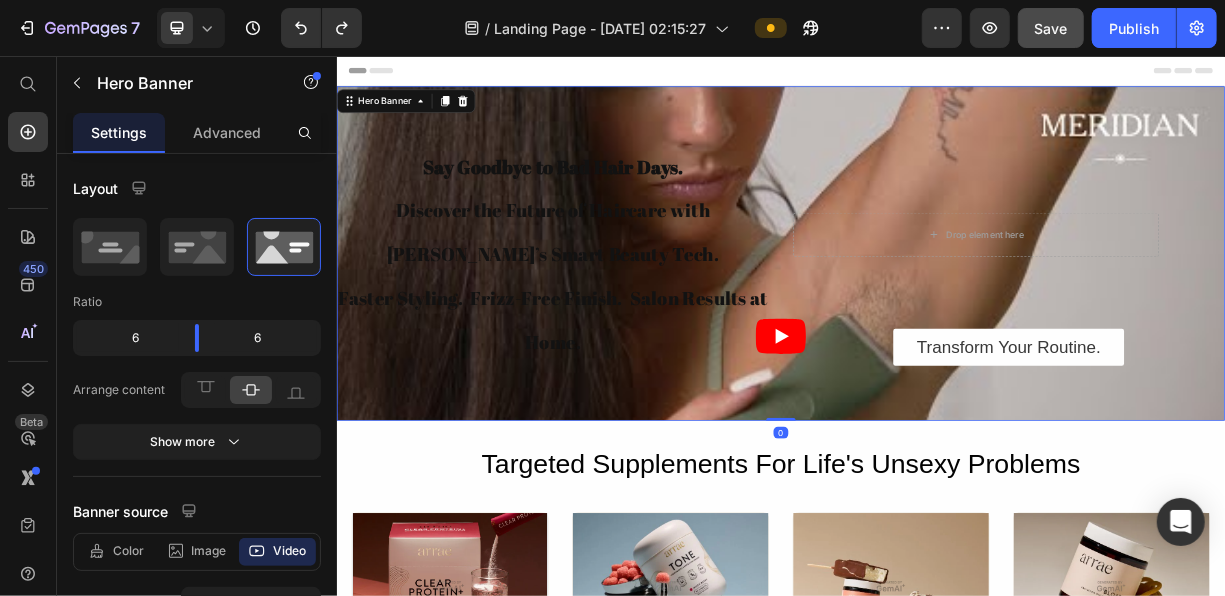 click on "Drop element here Row Transform Your Routine. Button ⁠⁠⁠⁠⁠⁠⁠ Say Goodbye to Bad Hair Days. Discover the Future of Haircare with Luméra’s Smart Beauty Tech.  Faster Styling.  Frizz-Free Finish.  Salon Results at Home. Heading" at bounding box center [936, 322] 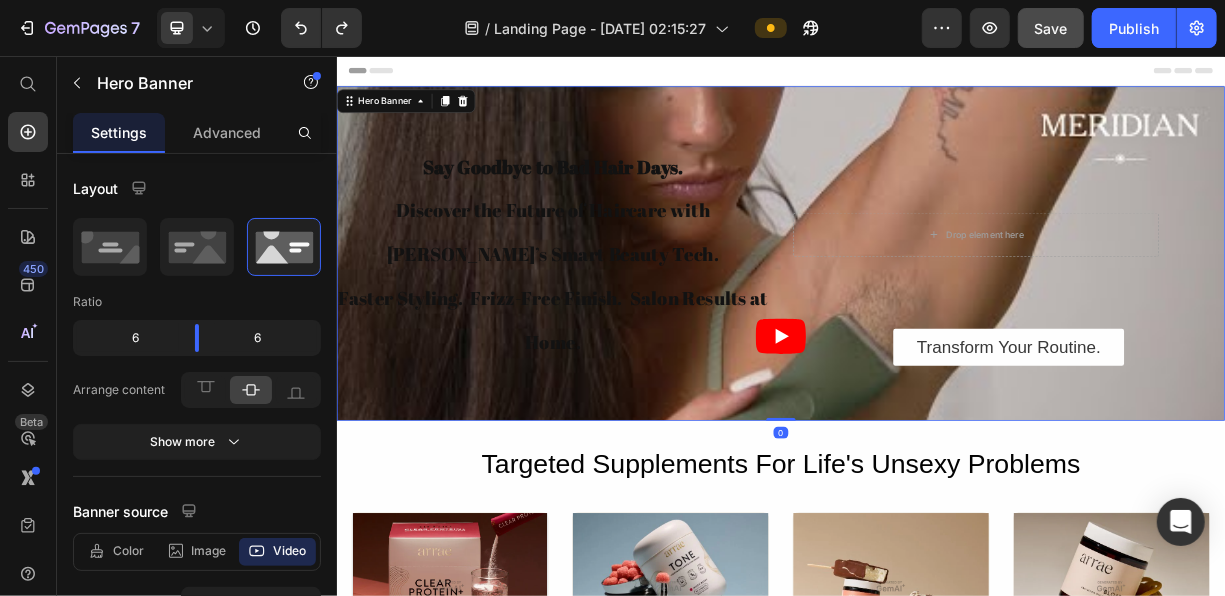 click on "Drop element here Row Transform Your Routine. Button ⁠⁠⁠⁠⁠⁠⁠ Say Goodbye to Bad Hair Days. Discover the Future of Haircare with Luméra’s Smart Beauty Tech.  Faster Styling.  Frizz-Free Finish.  Salon Results at Home. Heading" at bounding box center [936, 322] 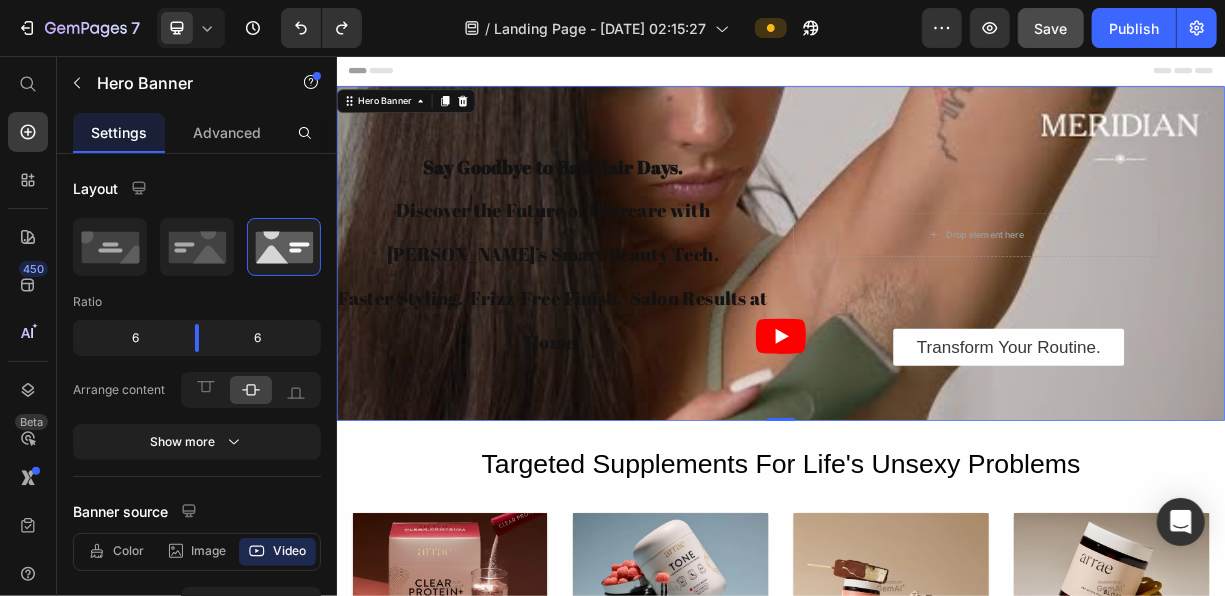 click on "Drop element here Row Transform Your Routine. Button ⁠⁠⁠⁠⁠⁠⁠ Say Goodbye to Bad Hair Days. Discover the Future of Haircare with Luméra’s Smart Beauty Tech.  Faster Styling.  Frizz-Free Finish.  Salon Results at Home. Heading" at bounding box center [936, 322] 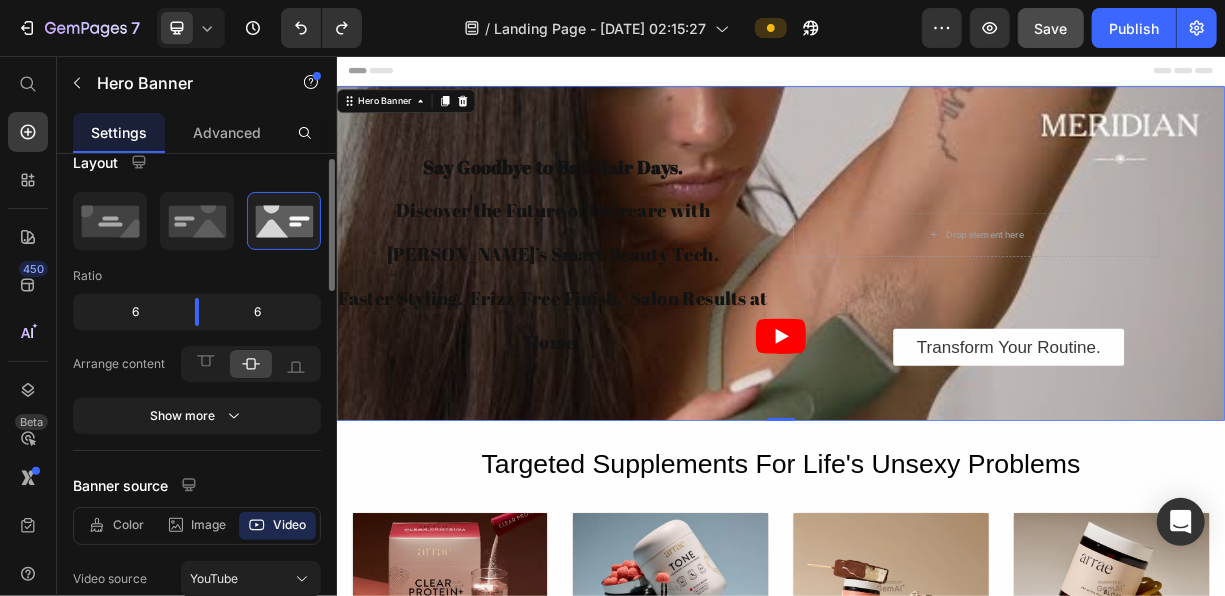 scroll, scrollTop: 25, scrollLeft: 0, axis: vertical 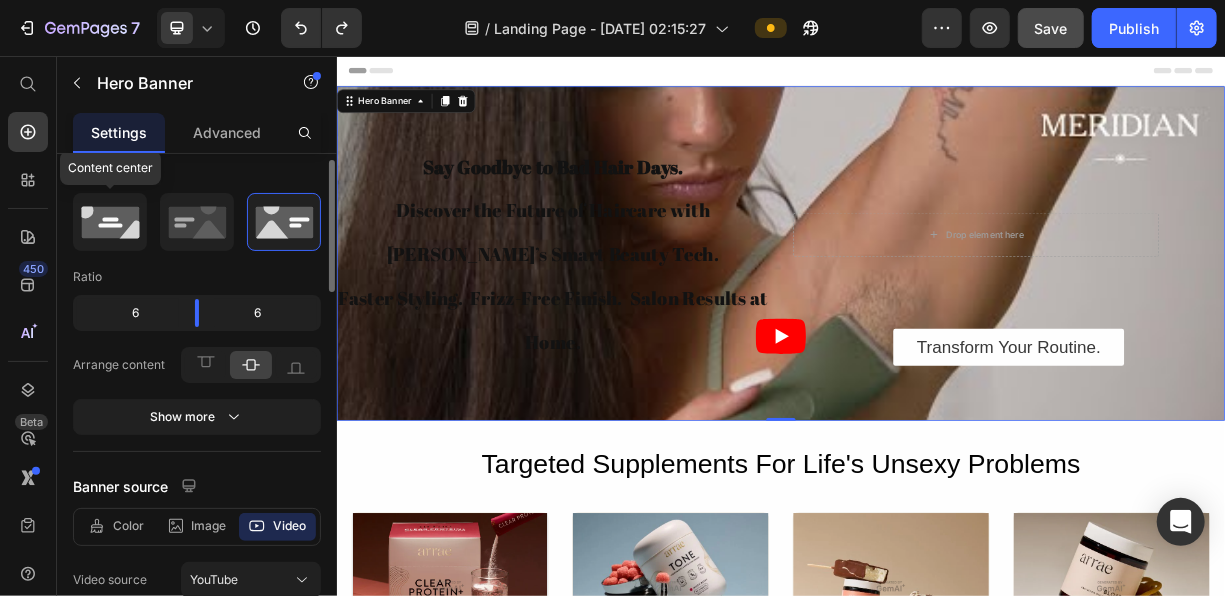 click 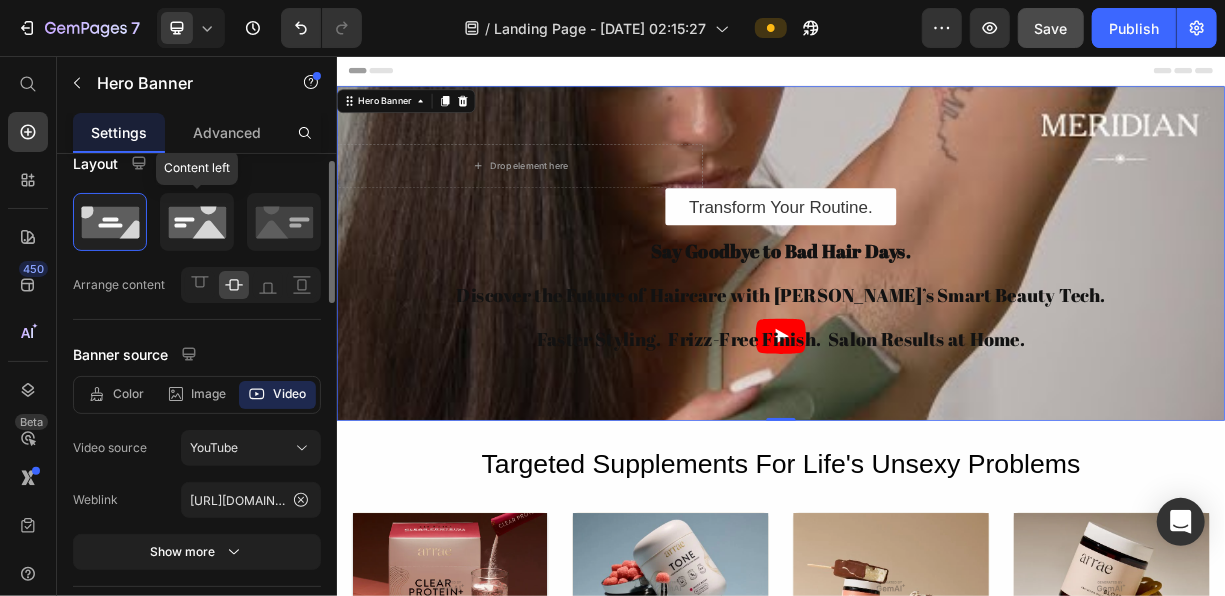 click 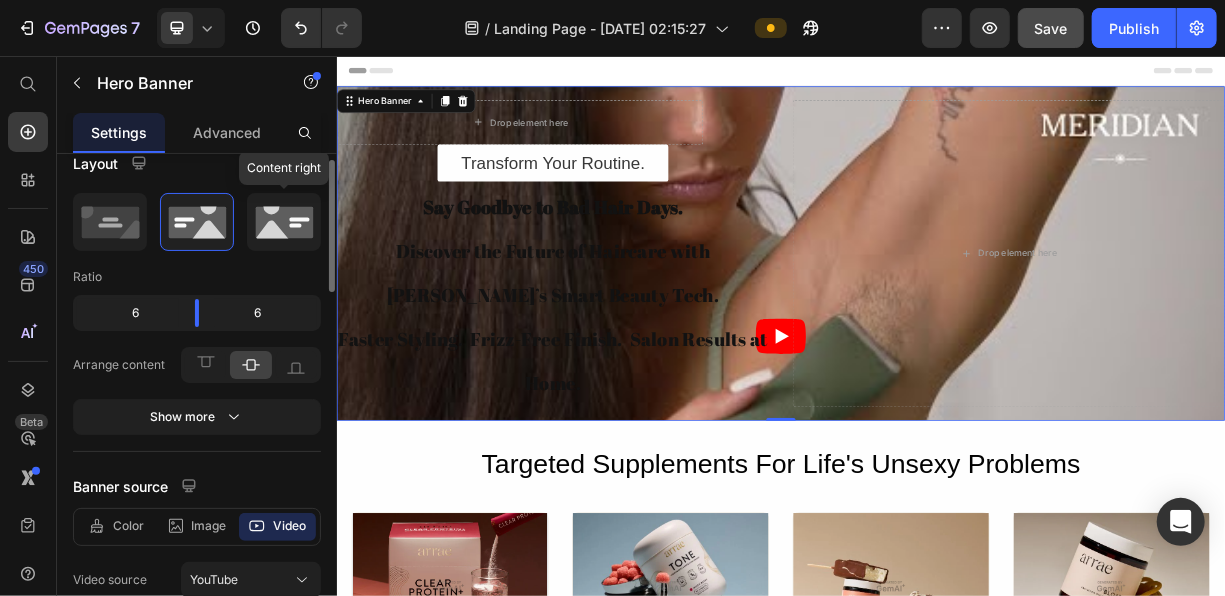 click 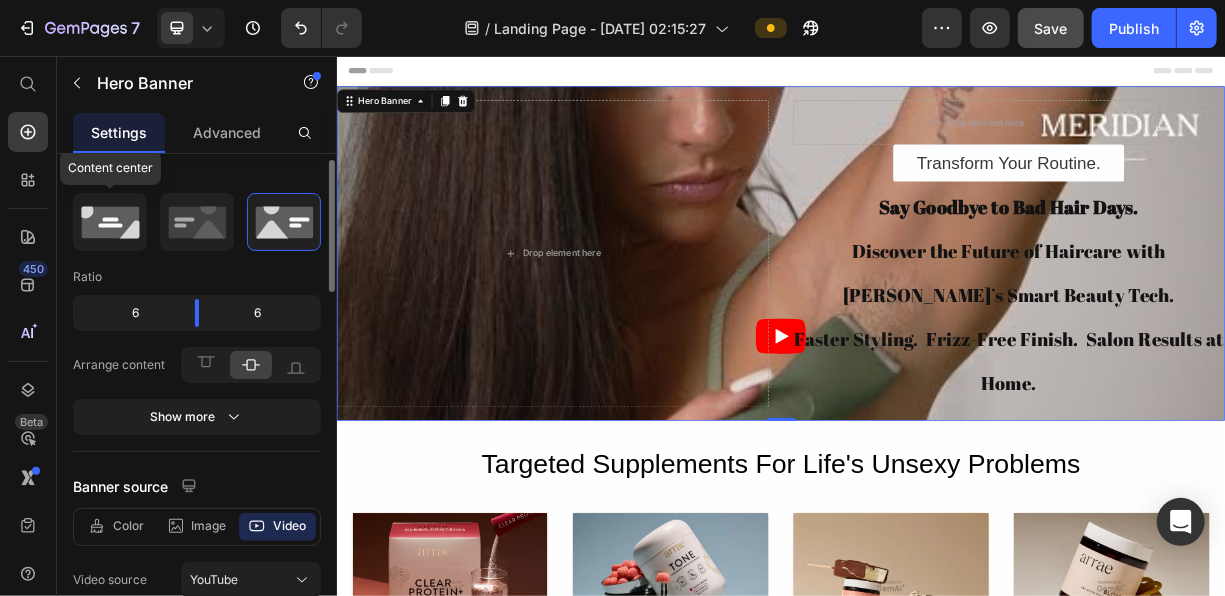 click 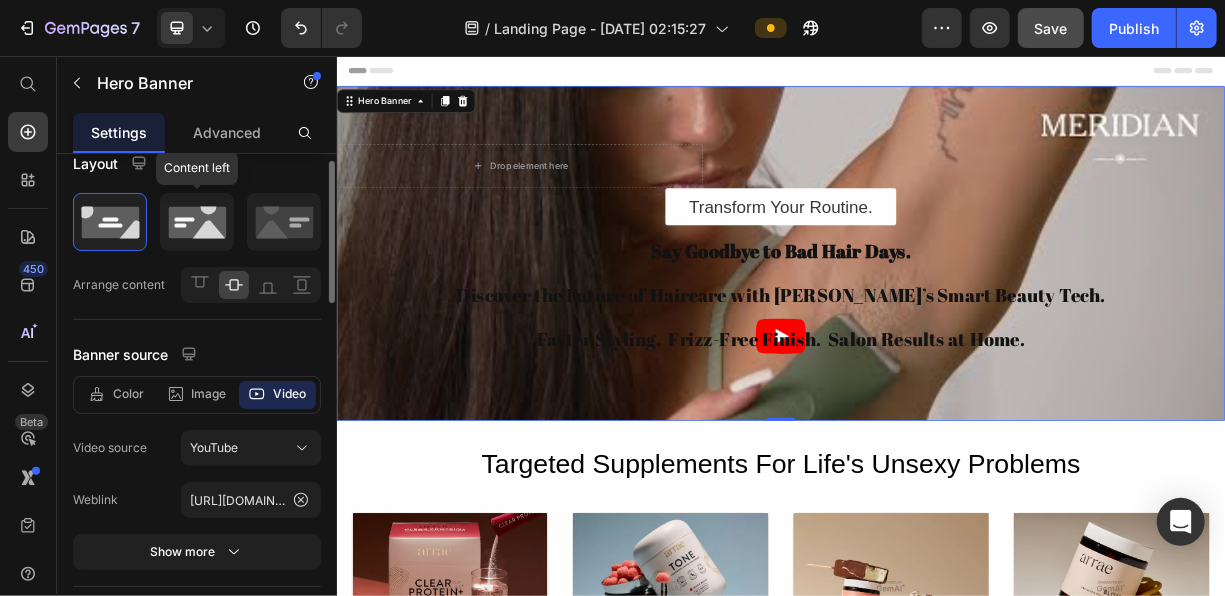 click 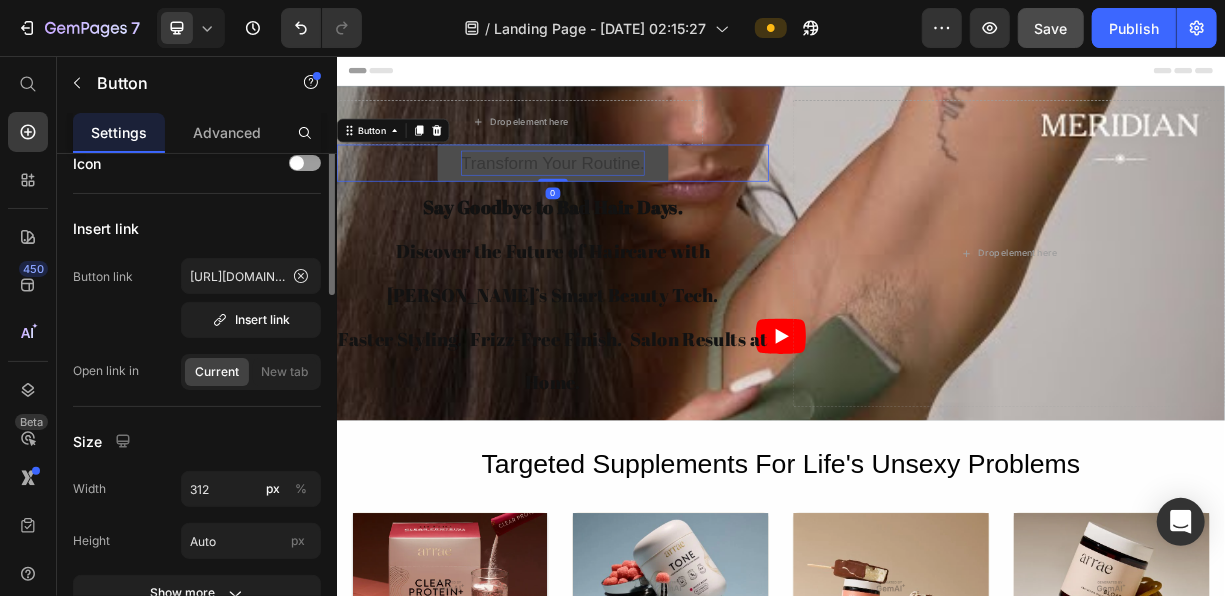 scroll, scrollTop: 0, scrollLeft: 0, axis: both 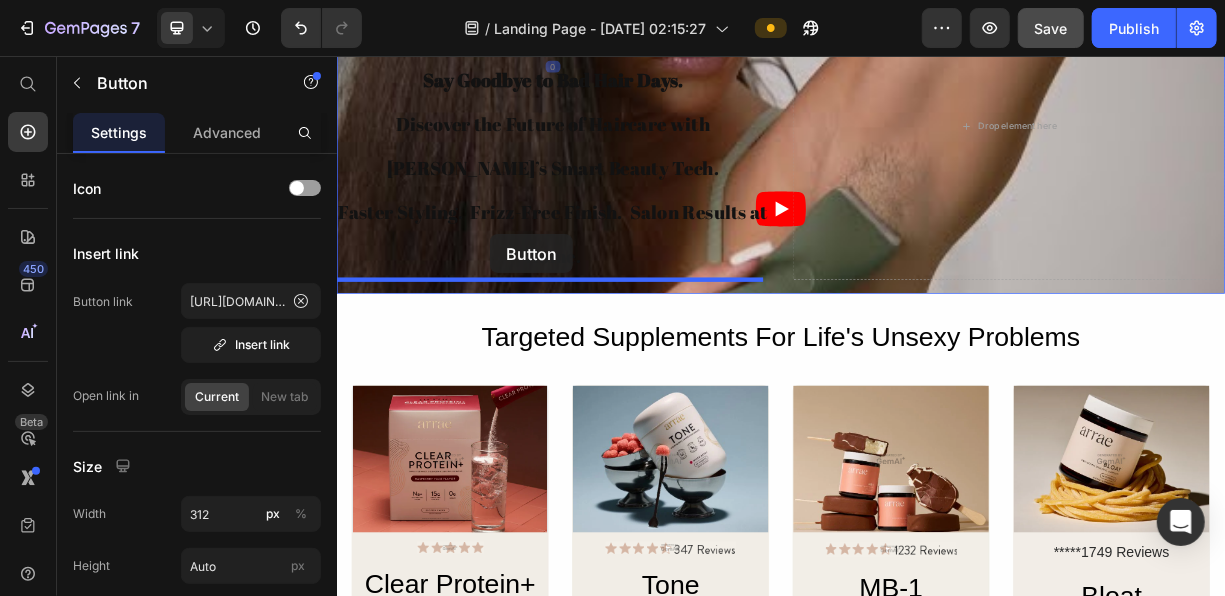 drag, startPoint x: 622, startPoint y: 191, endPoint x: 543, endPoint y: 296, distance: 131.40015 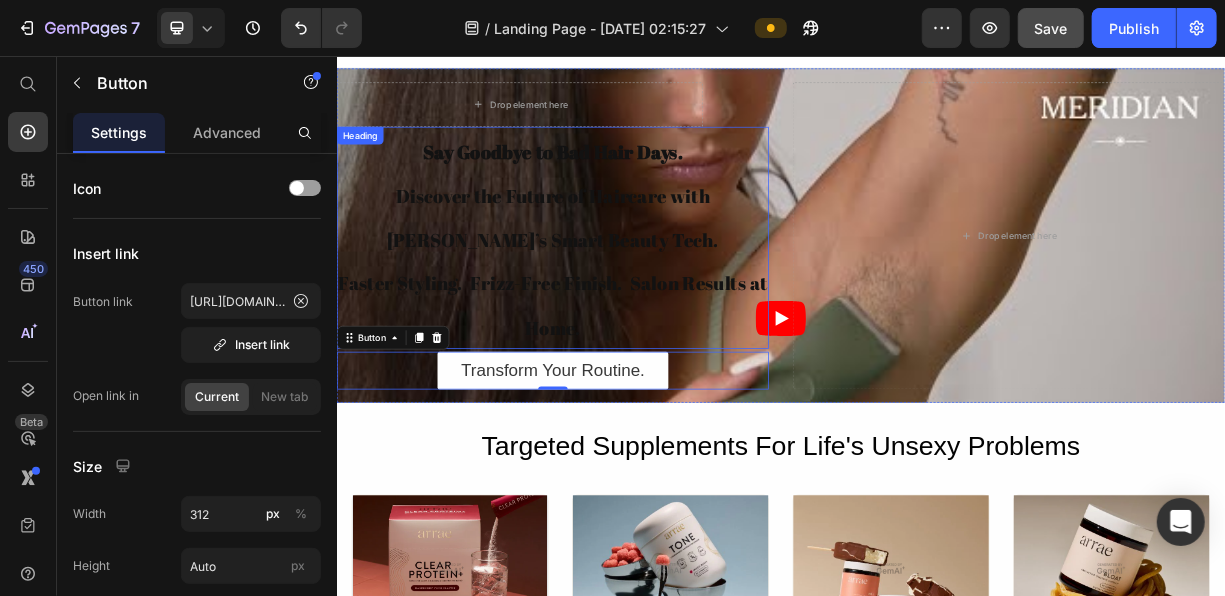 scroll, scrollTop: 0, scrollLeft: 0, axis: both 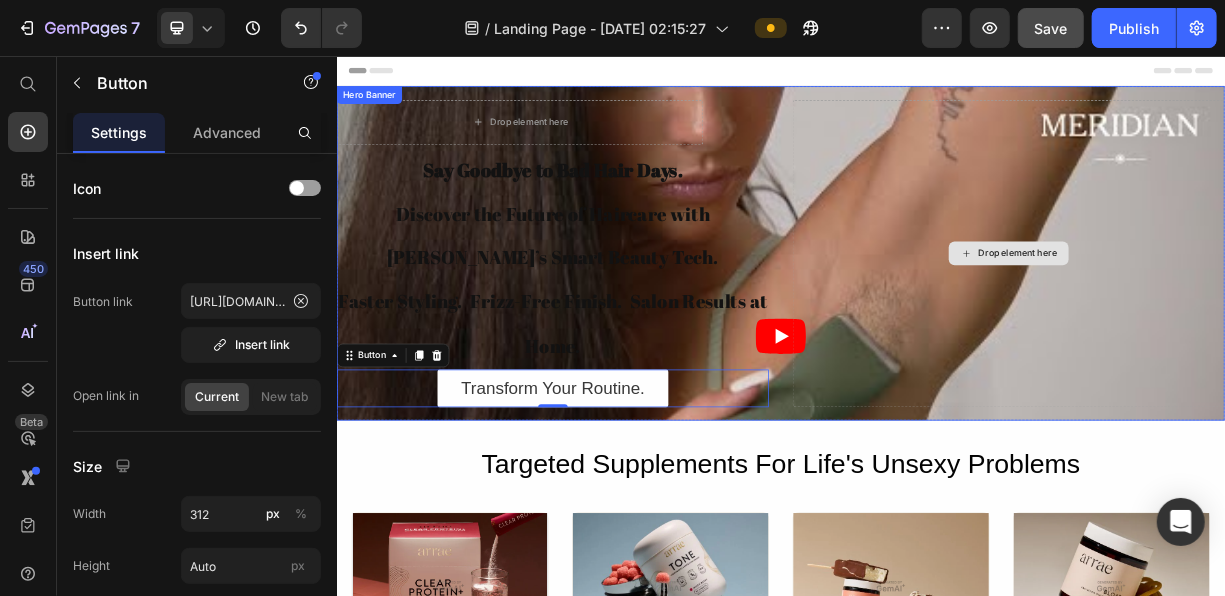click on "Drop element here" at bounding box center (1244, 322) 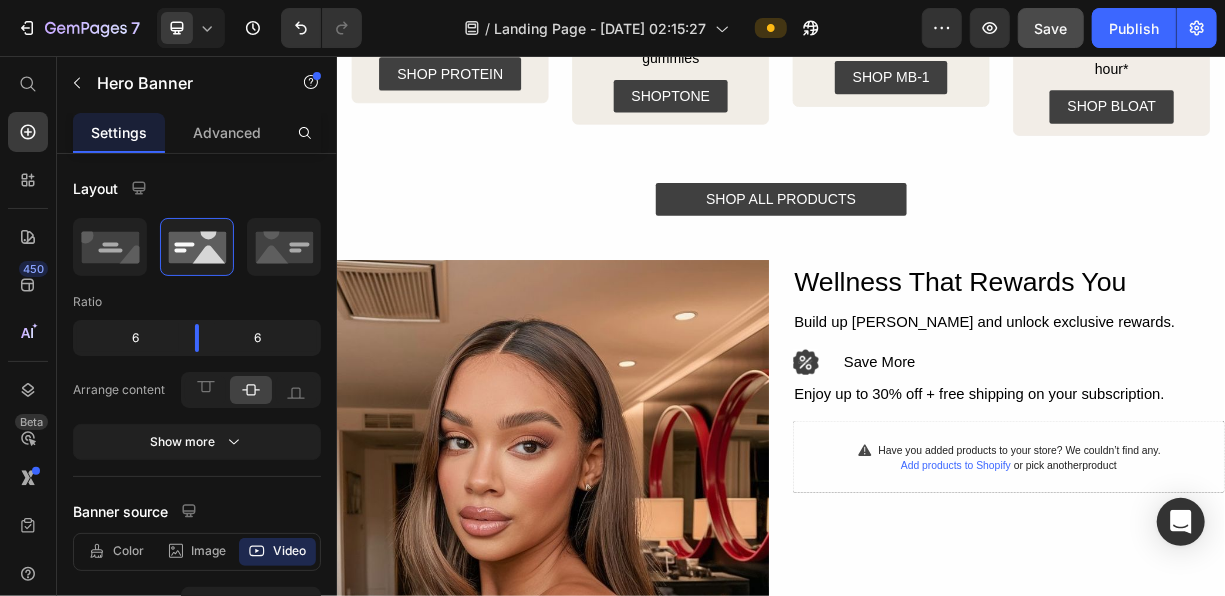 scroll, scrollTop: 997, scrollLeft: 0, axis: vertical 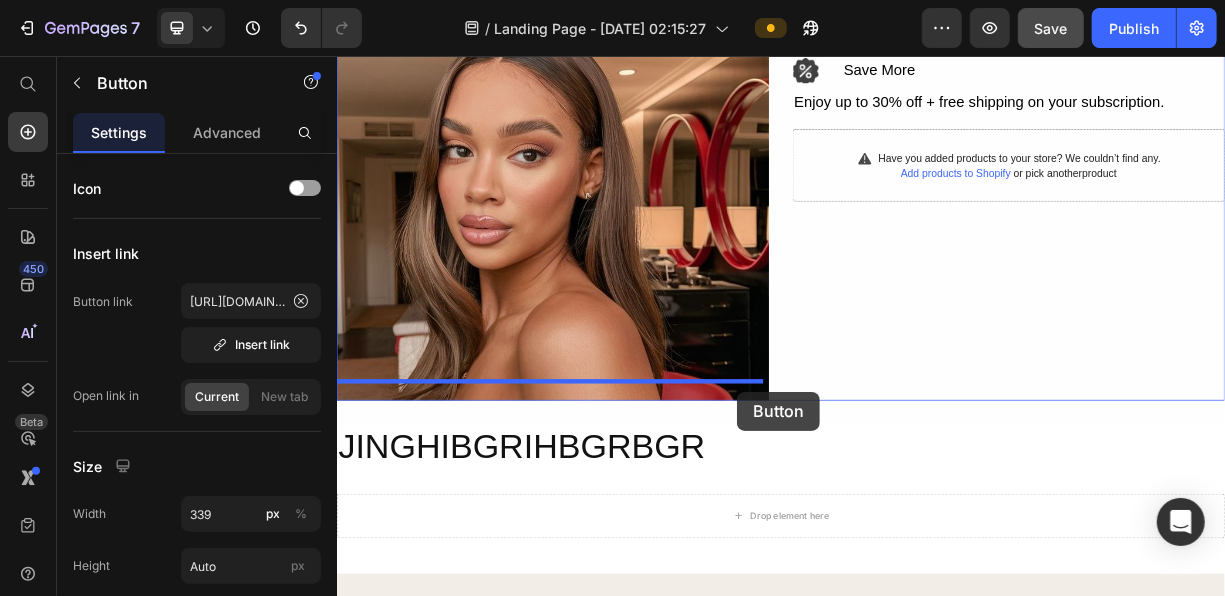 drag, startPoint x: 923, startPoint y: 227, endPoint x: 876, endPoint y: 509, distance: 285.88983 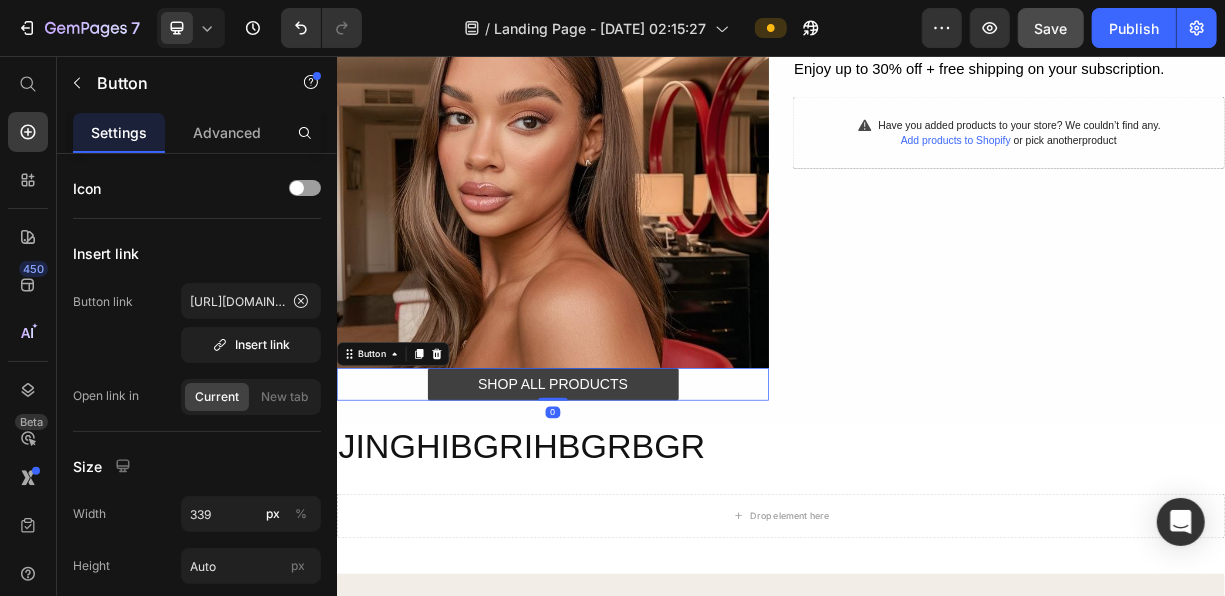 scroll, scrollTop: 1347, scrollLeft: 0, axis: vertical 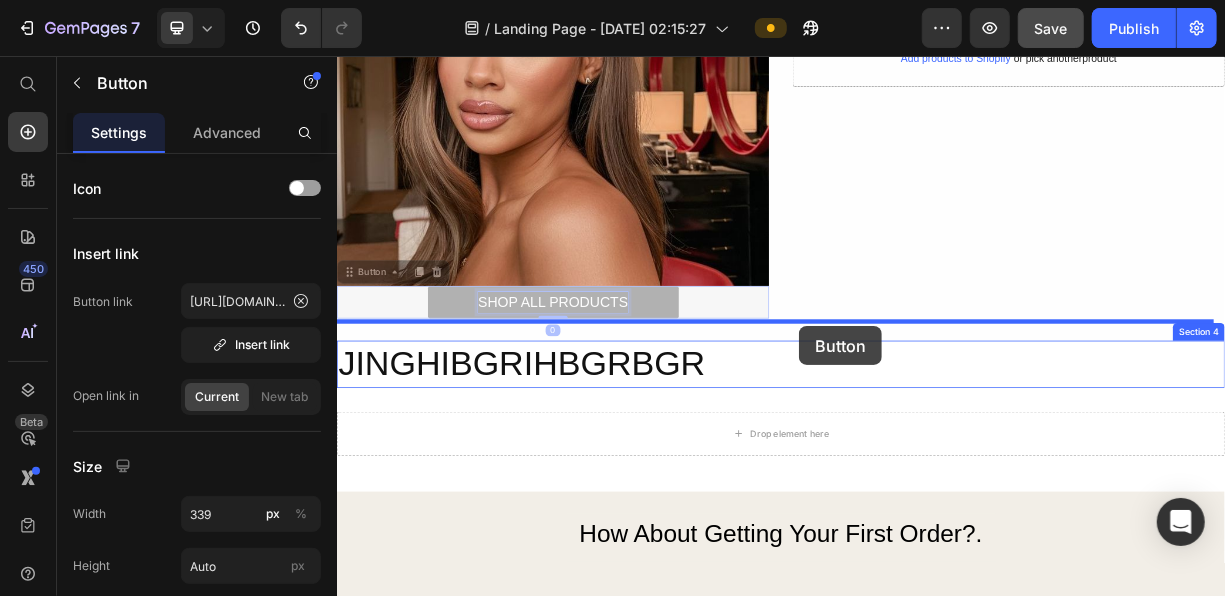 drag, startPoint x: 706, startPoint y: 509, endPoint x: 960, endPoint y: 420, distance: 269.14124 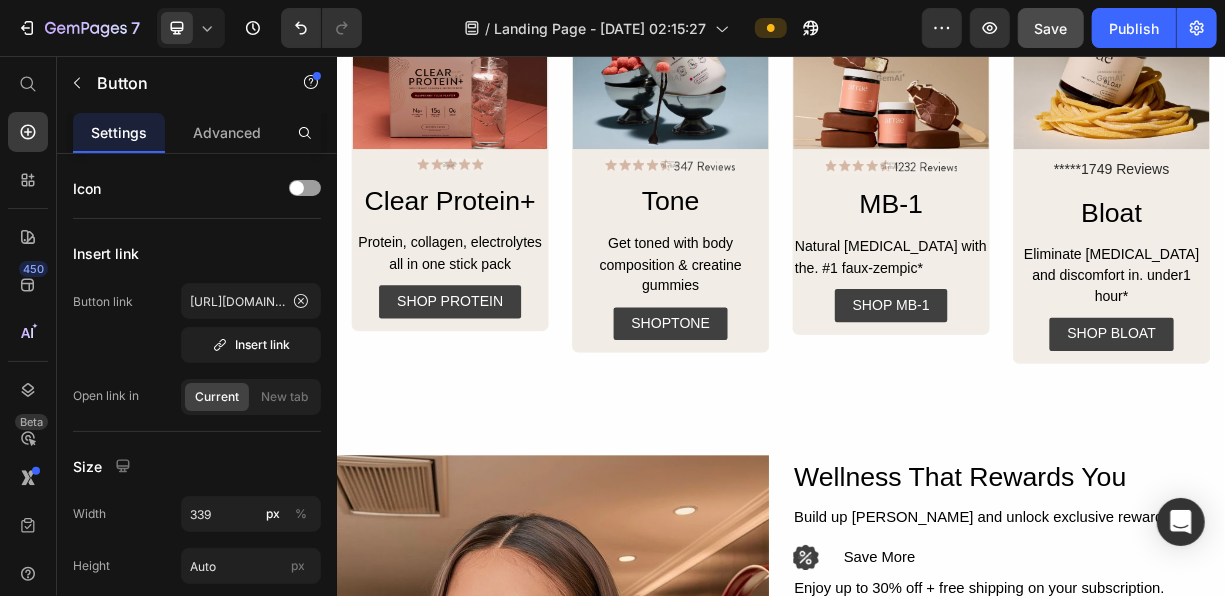 scroll, scrollTop: 702, scrollLeft: 0, axis: vertical 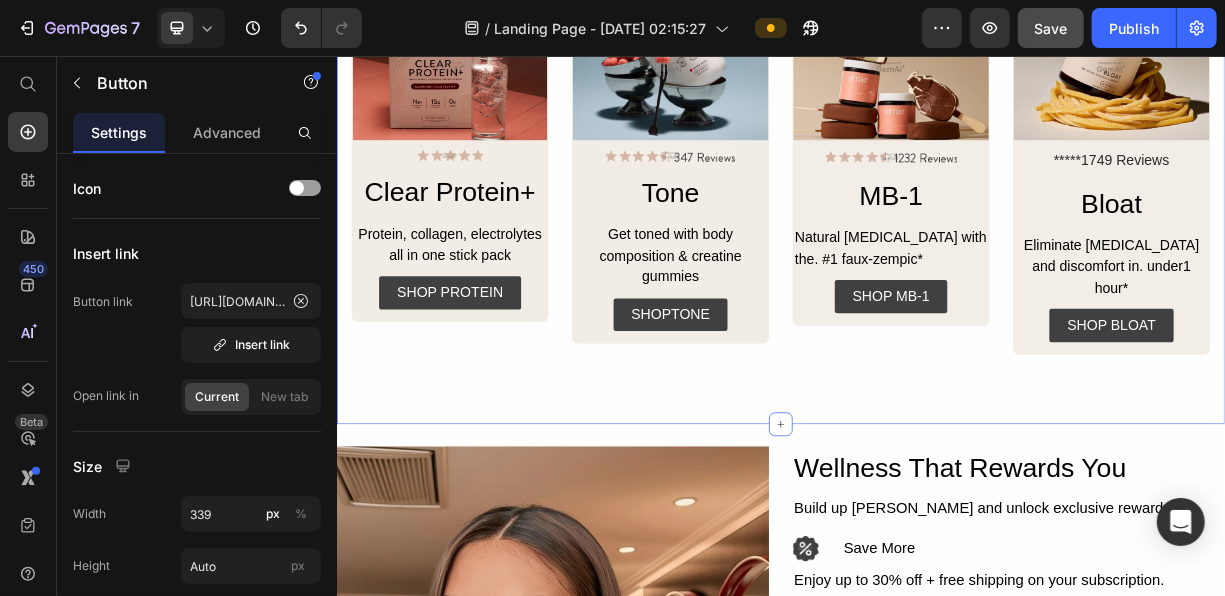 click on "Targeted Supplements For Life's Unsexy Problems Heading Image Image Clear Protein+ Heading Protein, collagen, electrolytes all in  one stick pack Text Block SHOP PROTEIN Button Row Image Image Tone Heading Get toned with body composition & creatine gummies Text Block SHOPTONE Button Row Image Image MB-1 Heading Natural weight management with the. #1 faux-zempic* Text Block SHOP MB-1 Button Row Image *****1749 Reviews Text Block Bloat Heading Eliminate bloating and discomfort in. under1 hour* Text Block SHOP BLOAT Button Row Row Row Row Section 2   You can create reusable sections Create Theme Section AI Content Write with GemAI What would you like to describe here? Tone and Voice Persuasive Product Getting products... Show more Generate" at bounding box center [936, 199] 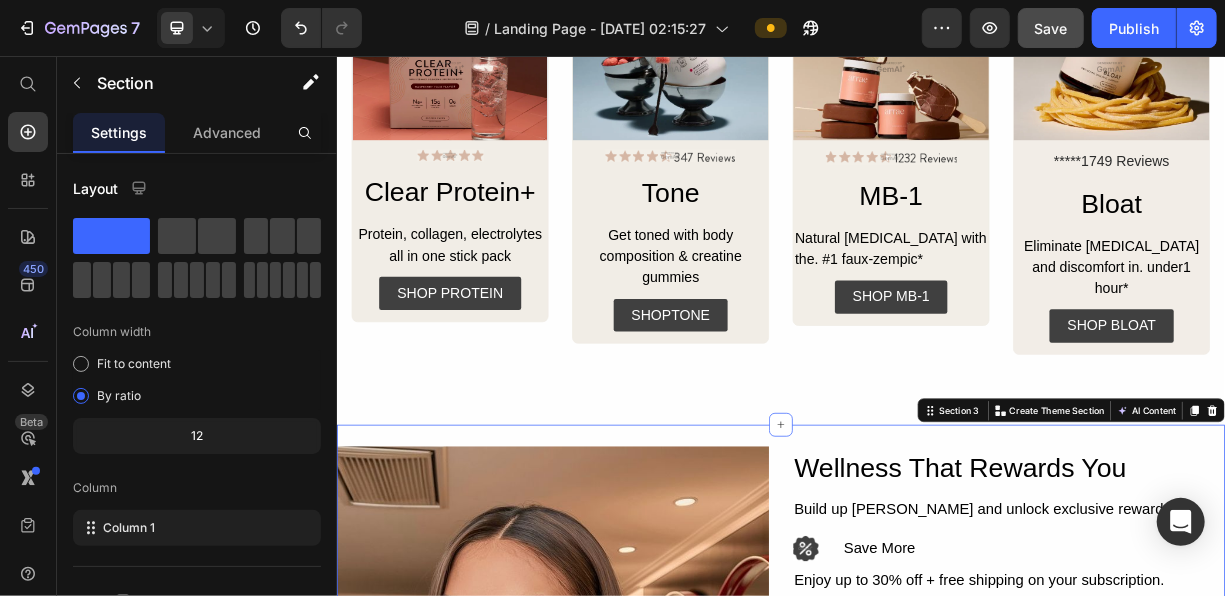 click on "Image Wellness That Rewards You Heading Build up Arrae Cash and unlock exclusive rewards. Text Block Row Image Save More Text Block Row Enjoy up to 30% off + free shipping on your subscription. Text Block Row Row Have you added products to your store? We couldn’t find any. Add products to Shopify   or pick another  product Product Row Section 3   You can create reusable sections Create Theme Section AI Content Write with GemAI What would you like to describe here? Tone and Voice Persuasive Product Show more Generate" at bounding box center (936, 875) 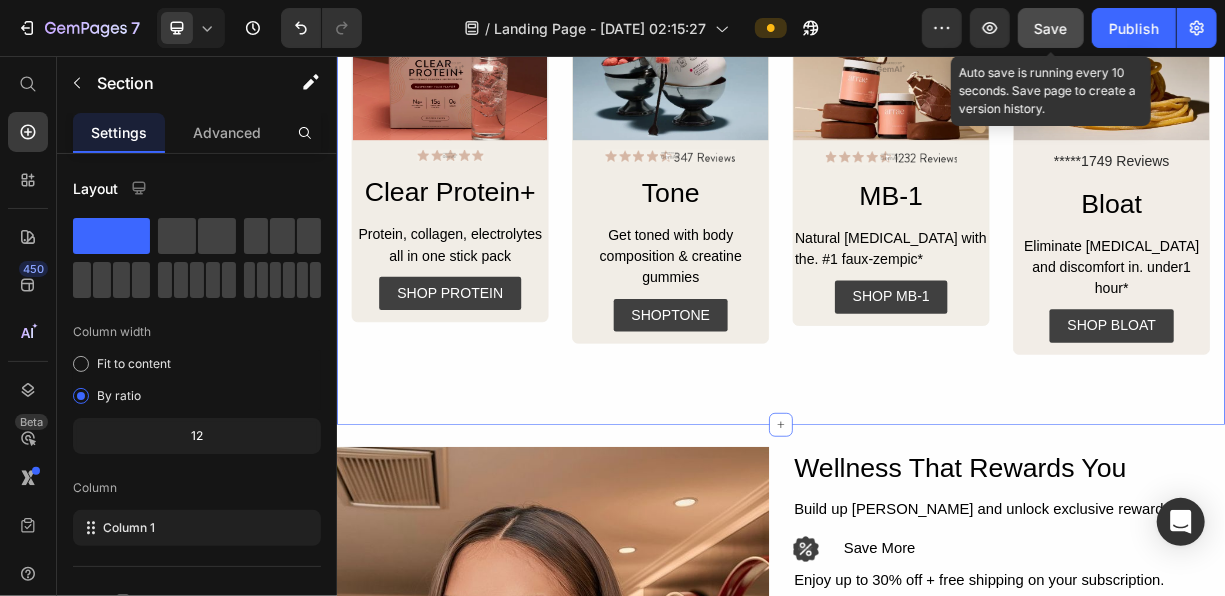 click on "Save" 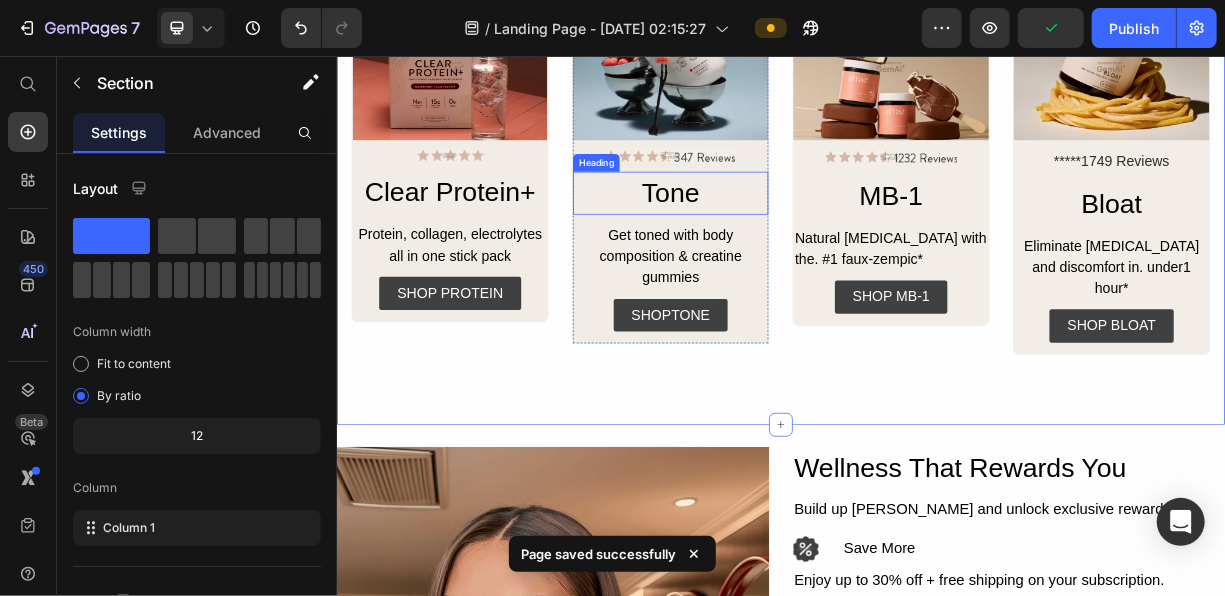scroll, scrollTop: 0, scrollLeft: 0, axis: both 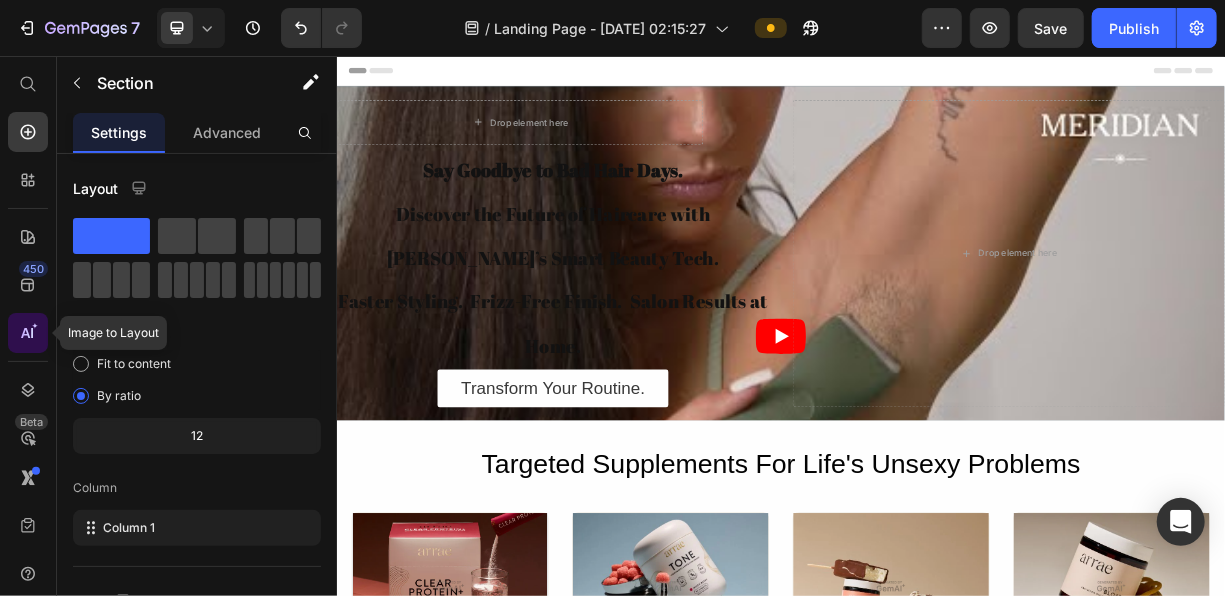 click 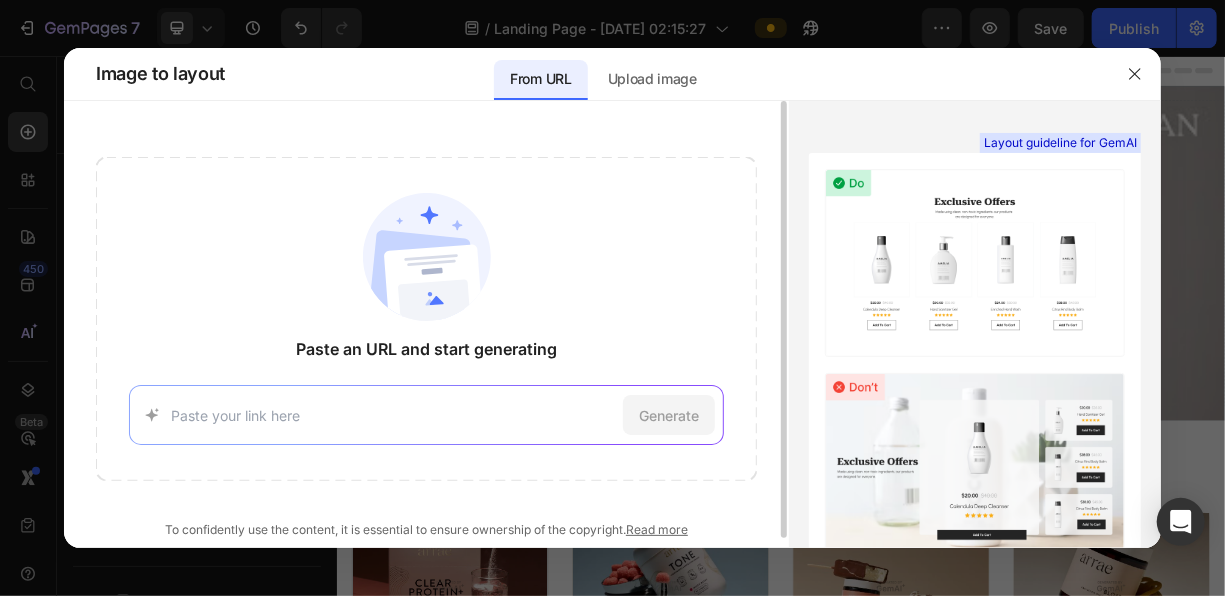 click on "Generate" at bounding box center (426, 415) 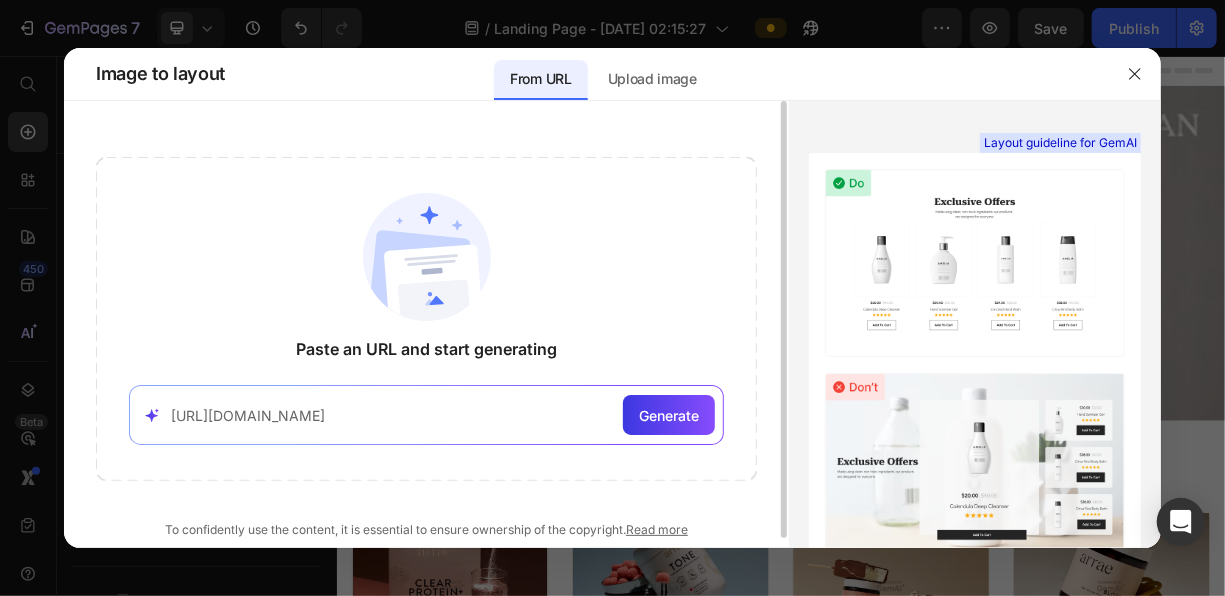 scroll, scrollTop: 0, scrollLeft: 90, axis: horizontal 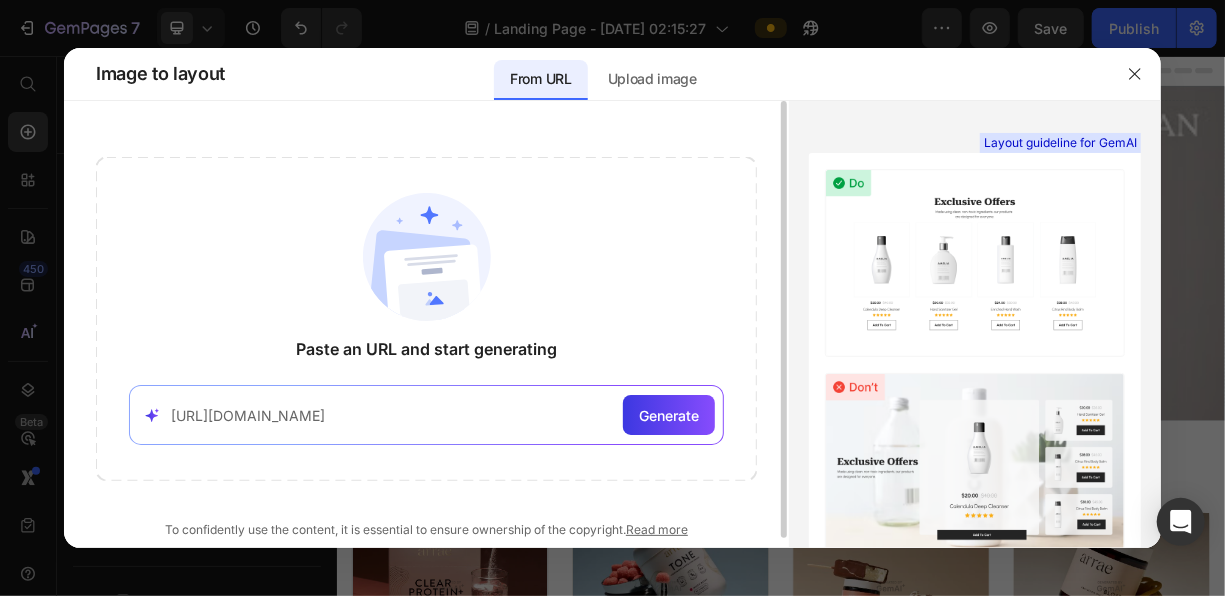 type on "https://www.microsoft.com/en-gb/edge/copilot?form=MT00ZZ&cs=1239265050" 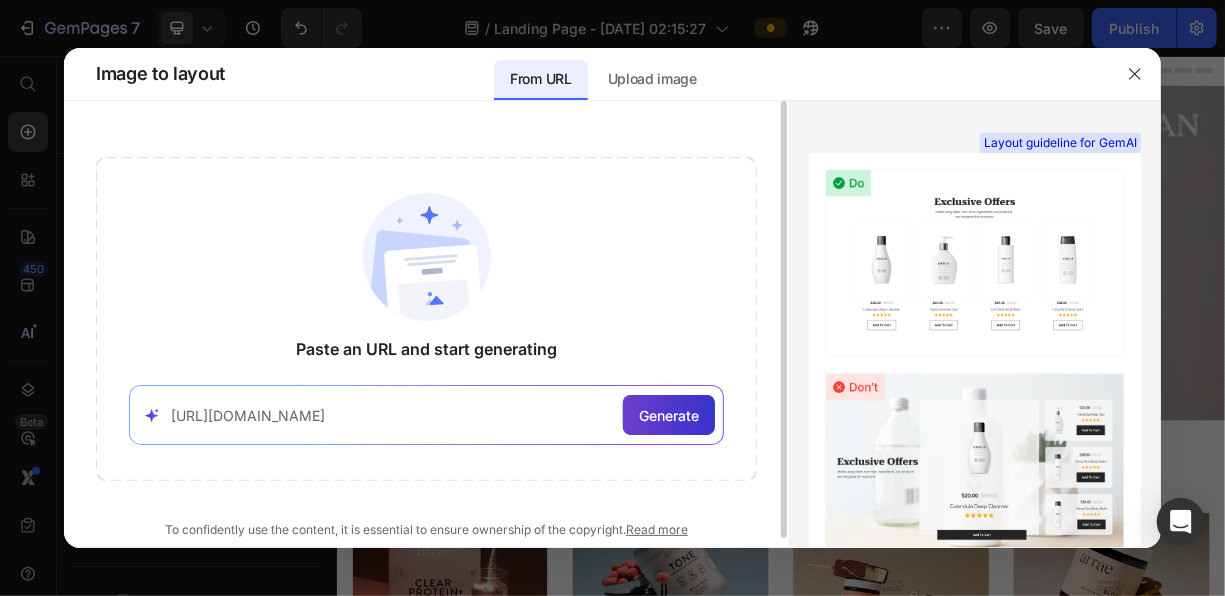 scroll, scrollTop: 0, scrollLeft: 0, axis: both 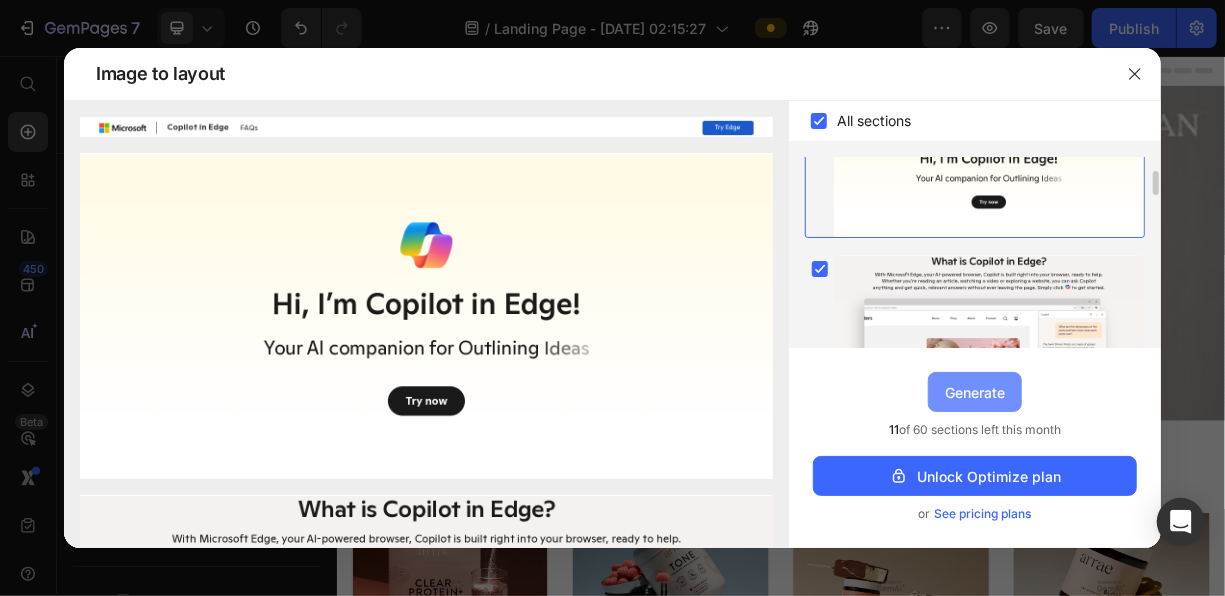 click on "Generate" at bounding box center (975, 392) 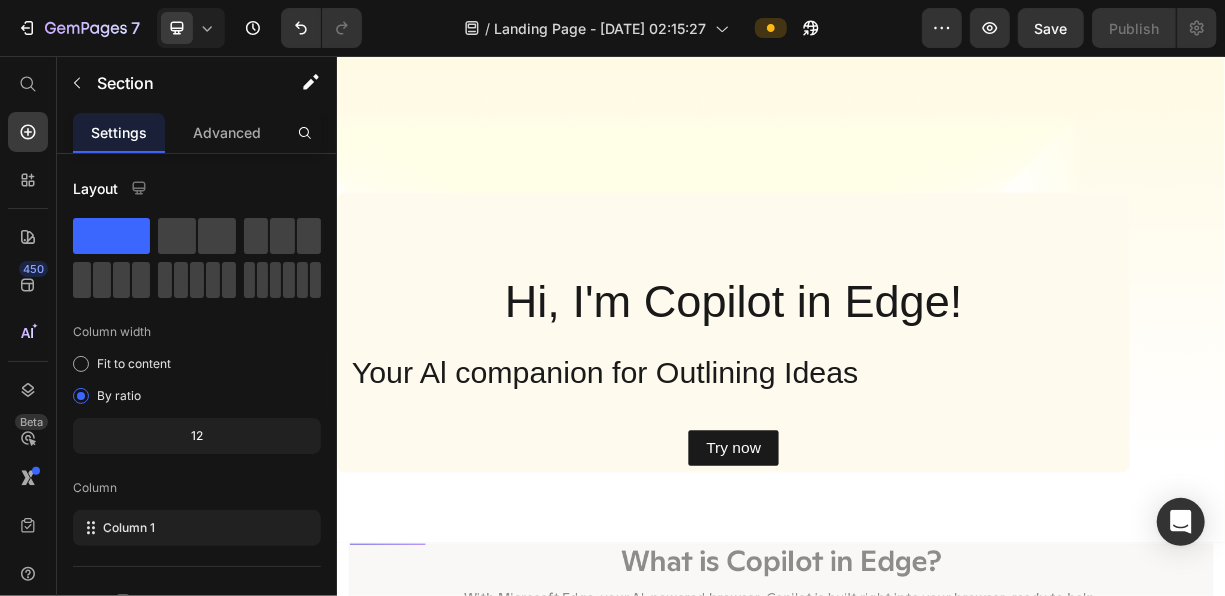 scroll, scrollTop: 2776, scrollLeft: 0, axis: vertical 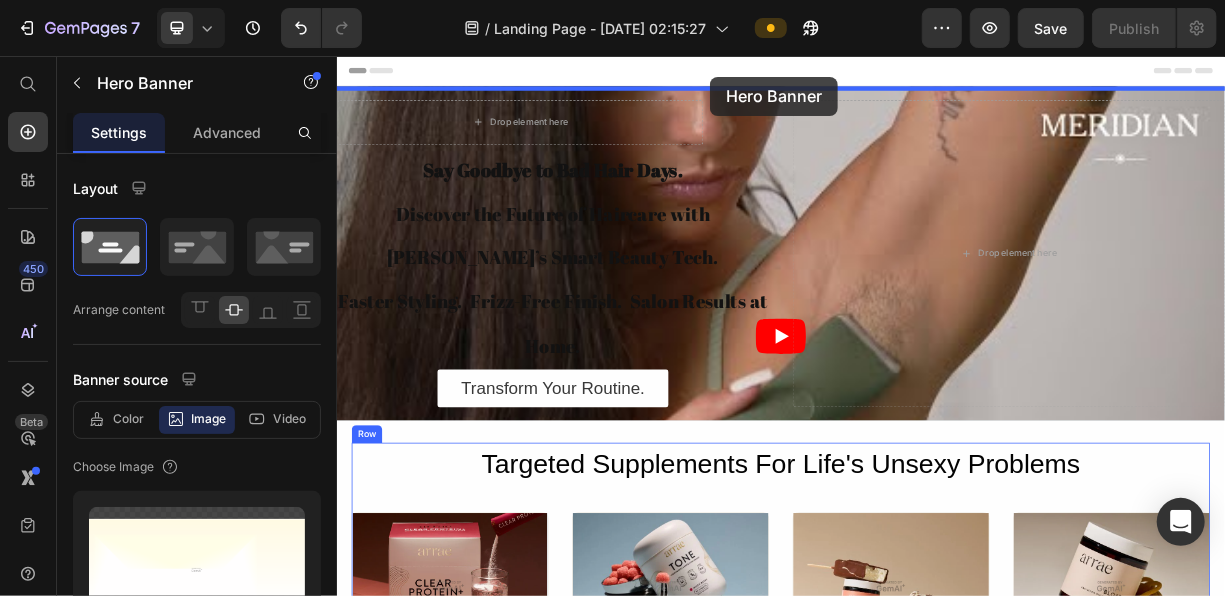 drag, startPoint x: 831, startPoint y: 210, endPoint x: 839, endPoint y: 81, distance: 129.24782 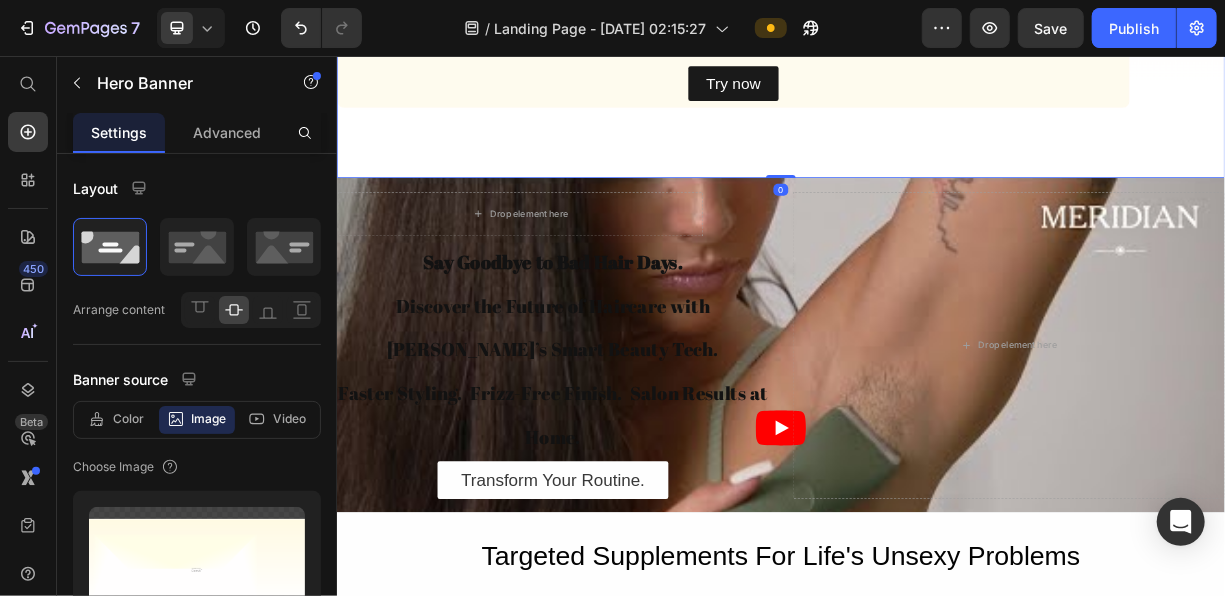 scroll, scrollTop: 554, scrollLeft: 0, axis: vertical 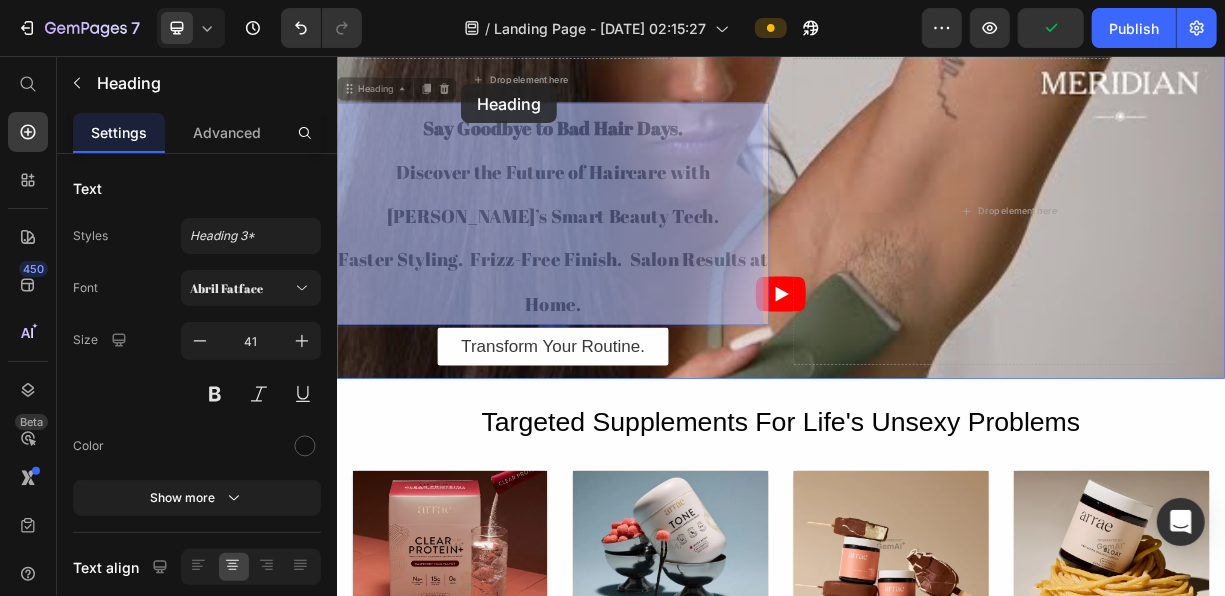drag, startPoint x: 669, startPoint y: 370, endPoint x: 504, endPoint y: 96, distance: 319.84528 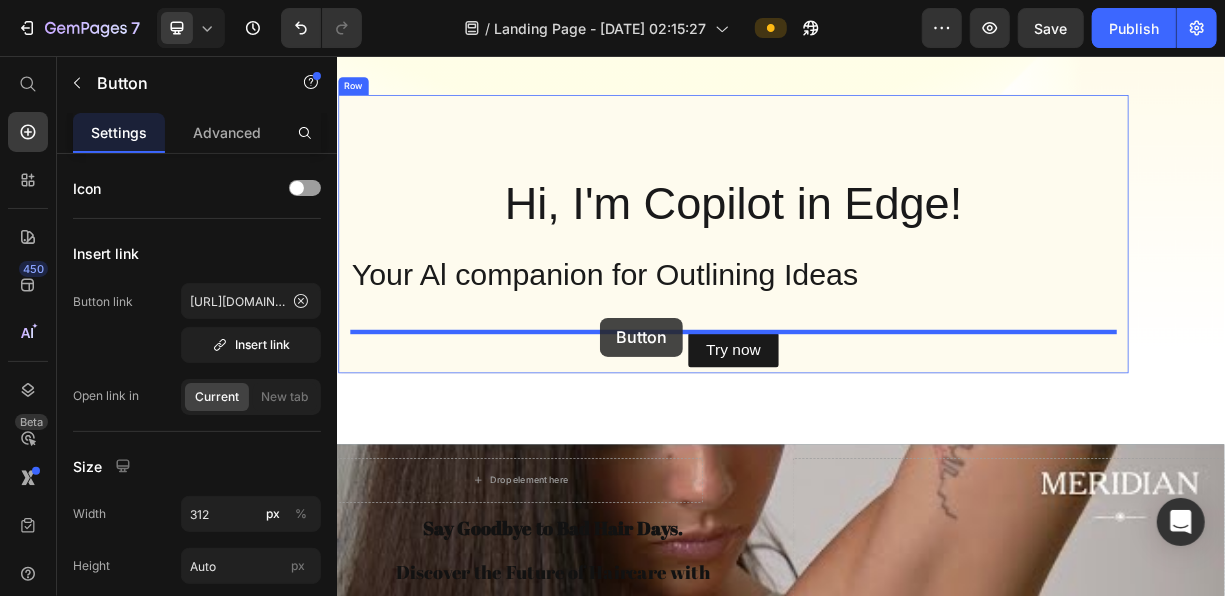 drag, startPoint x: 612, startPoint y: 457, endPoint x: 691, endPoint y: 409, distance: 92.43917 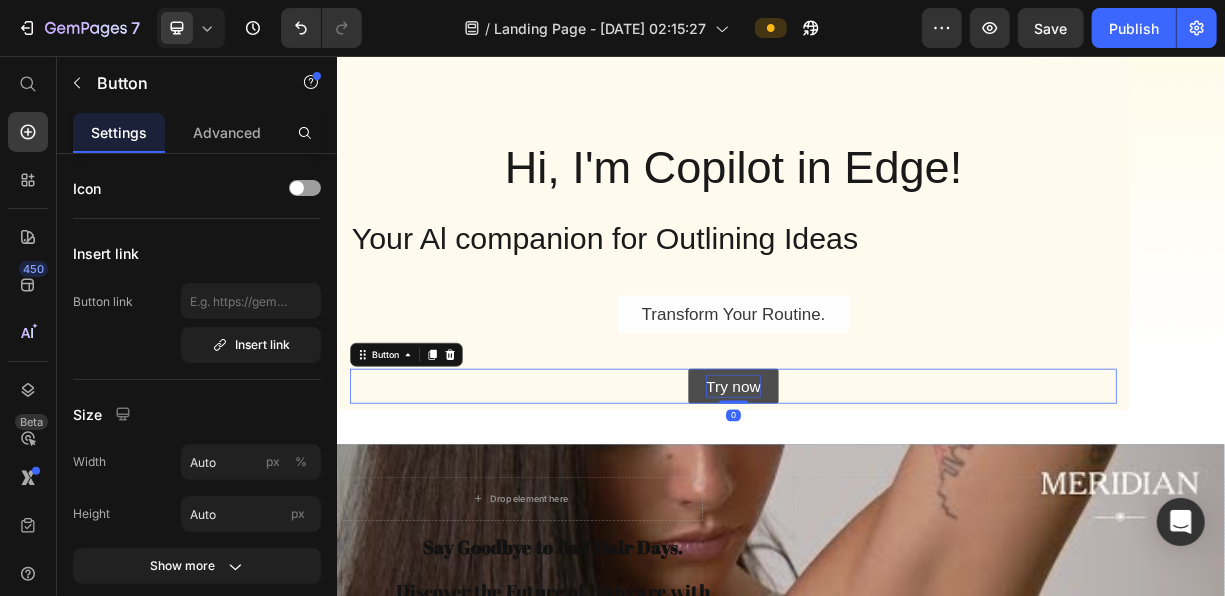 click on "Try now" at bounding box center [872, 502] 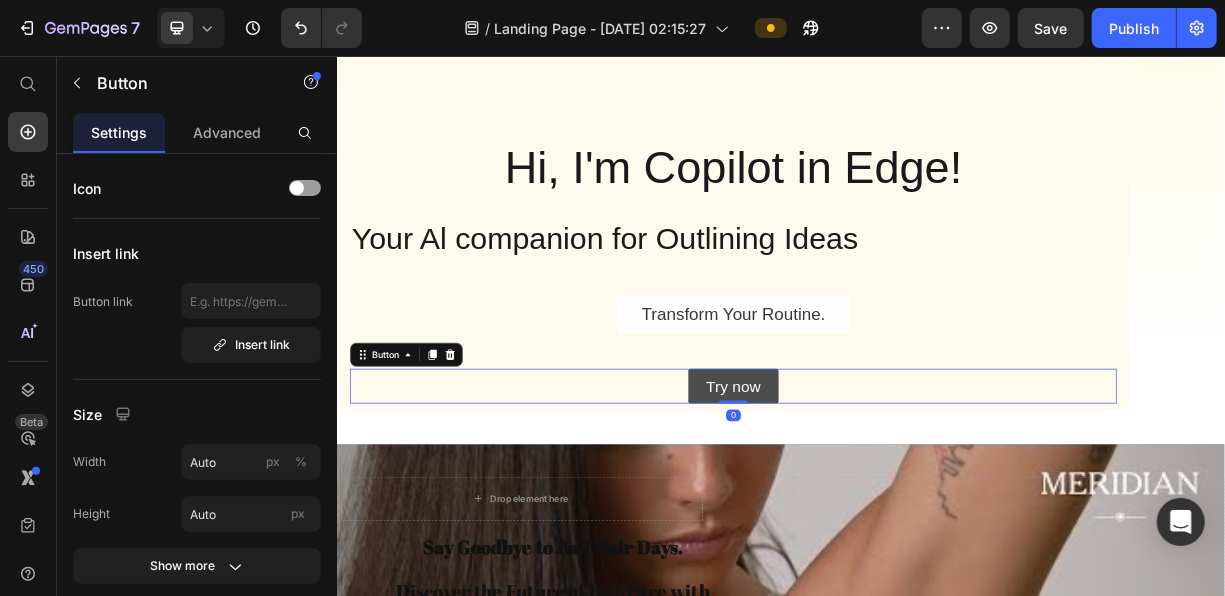 click on "Try now" at bounding box center (872, 502) 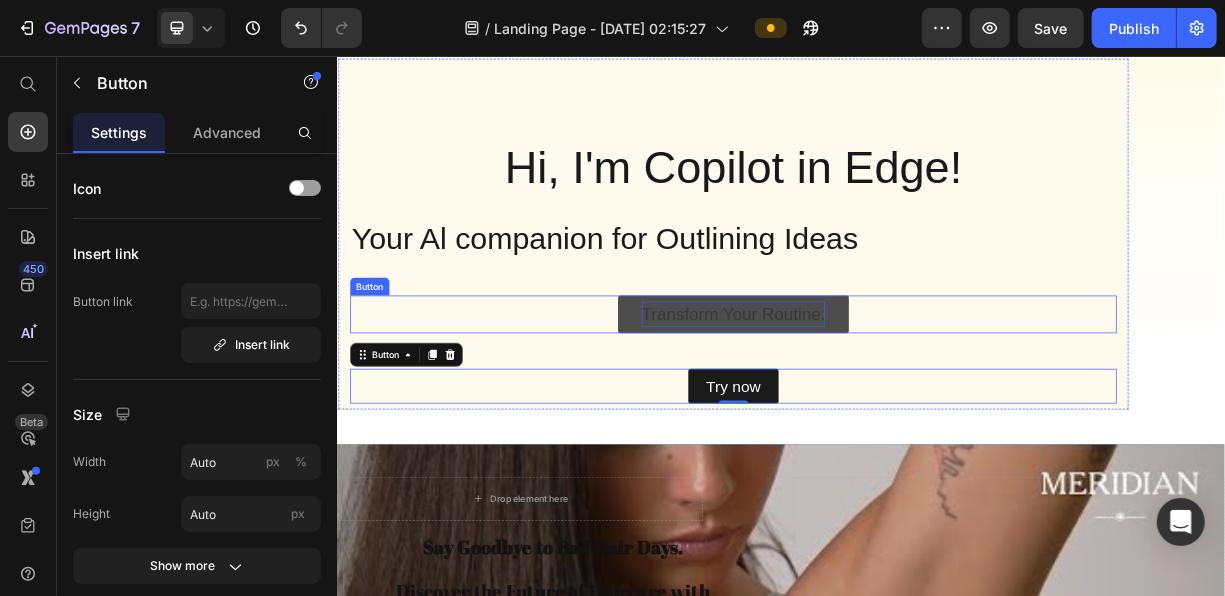 click on "Transform Your Routine." at bounding box center (872, 404) 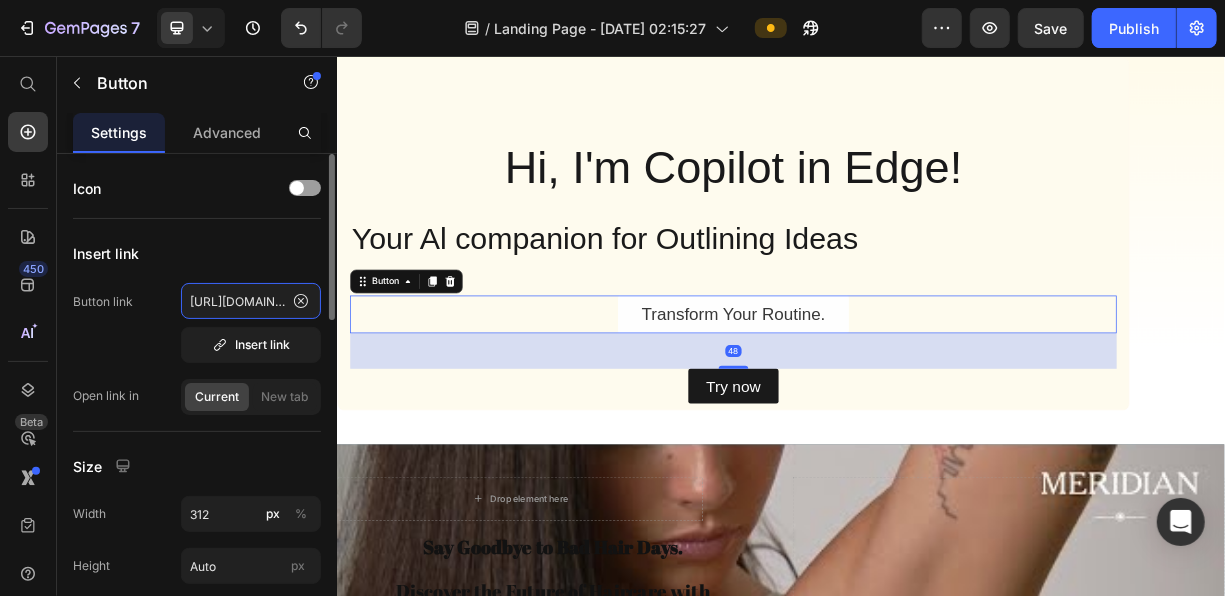 click on "https://vaulted-supply.myshopify.com/" 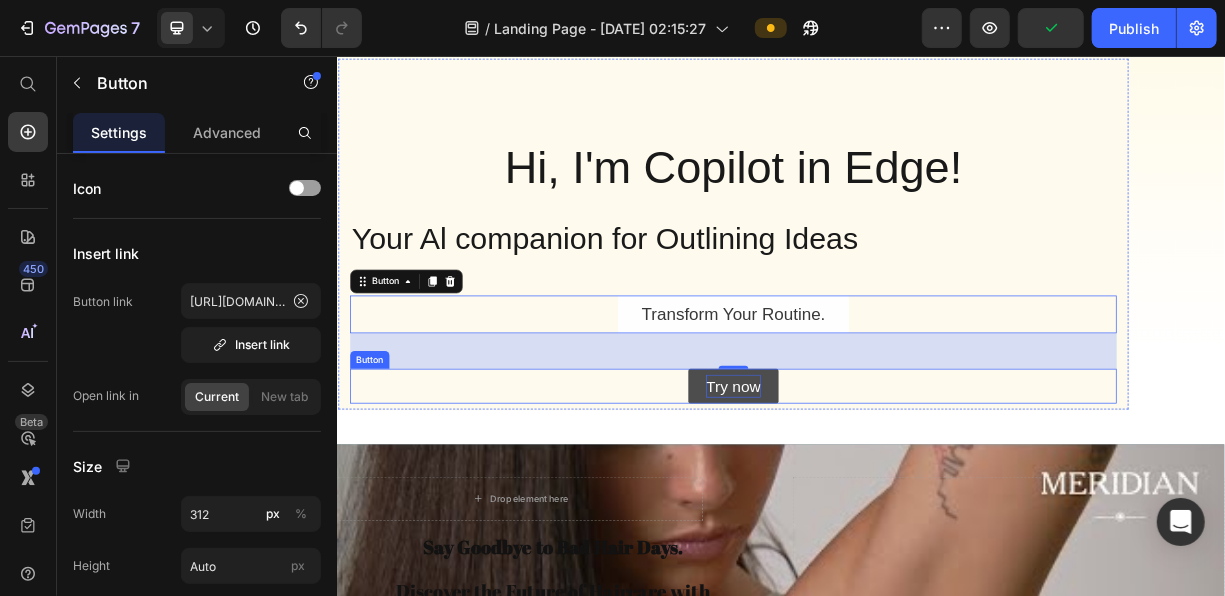click on "Try now" at bounding box center (872, 502) 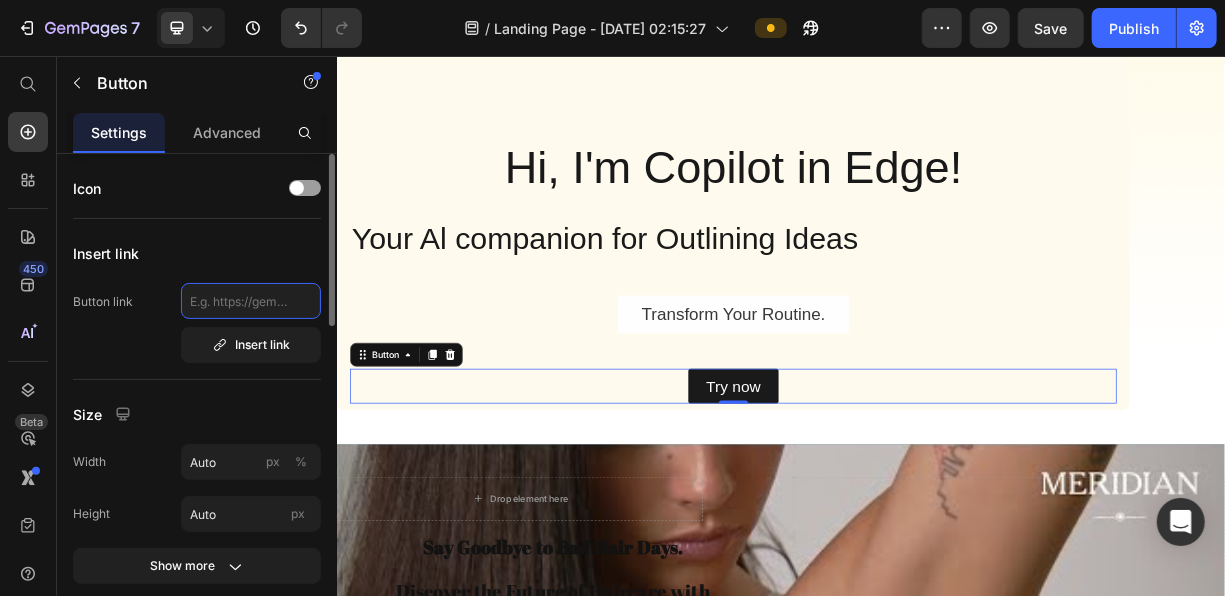 click 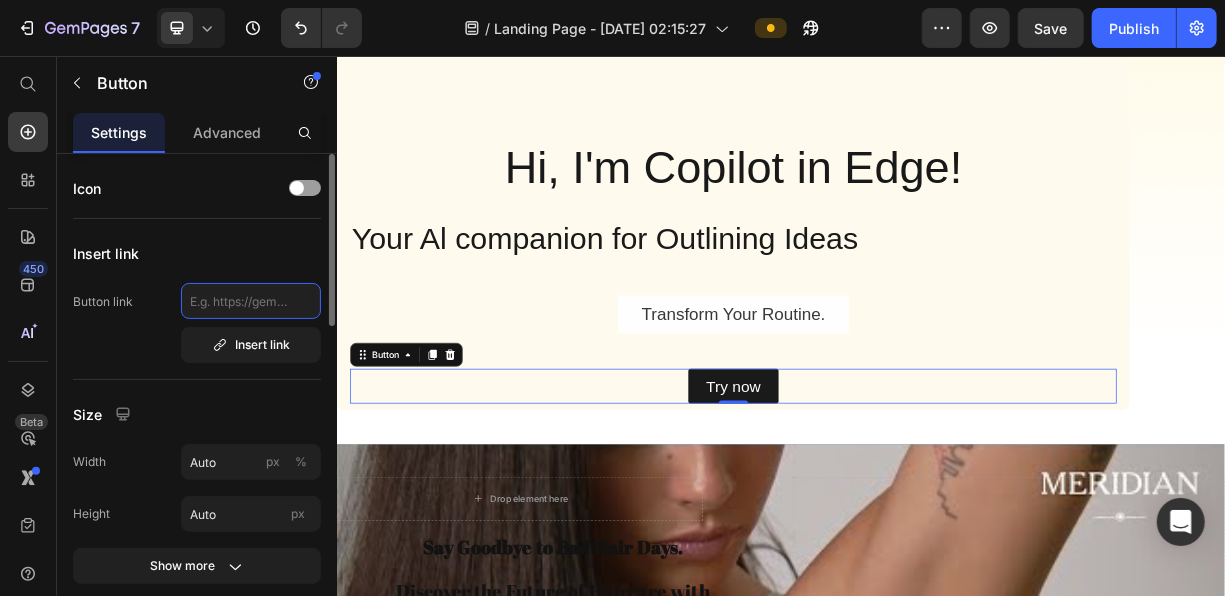 type on "https://vaulted-supply.myshopify.com/" 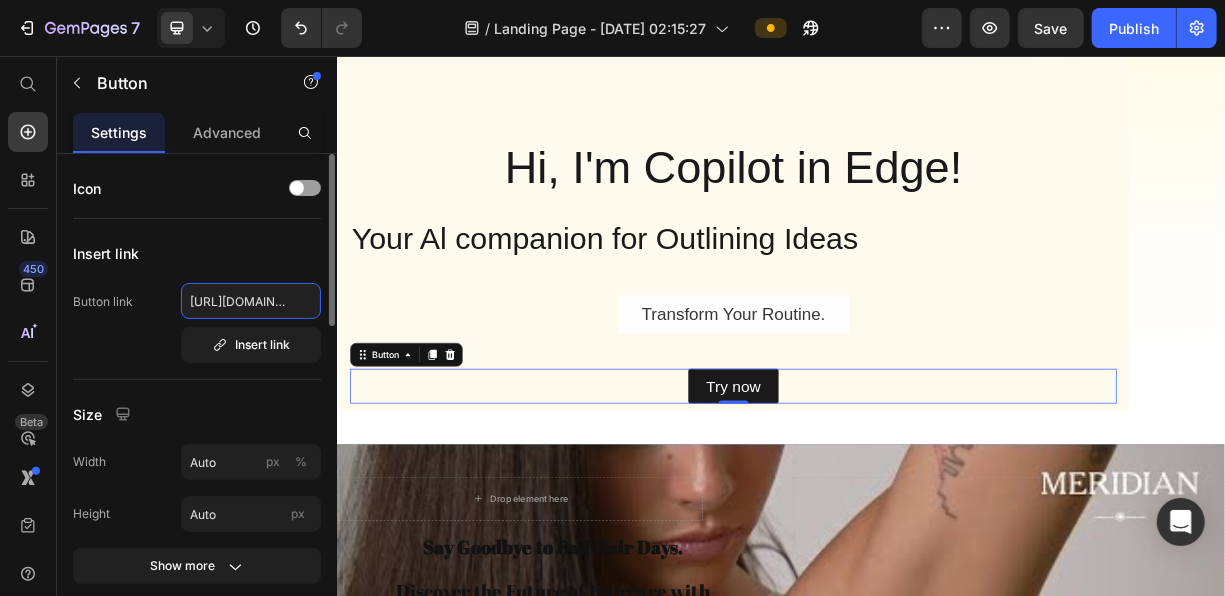 scroll, scrollTop: 0, scrollLeft: 121, axis: horizontal 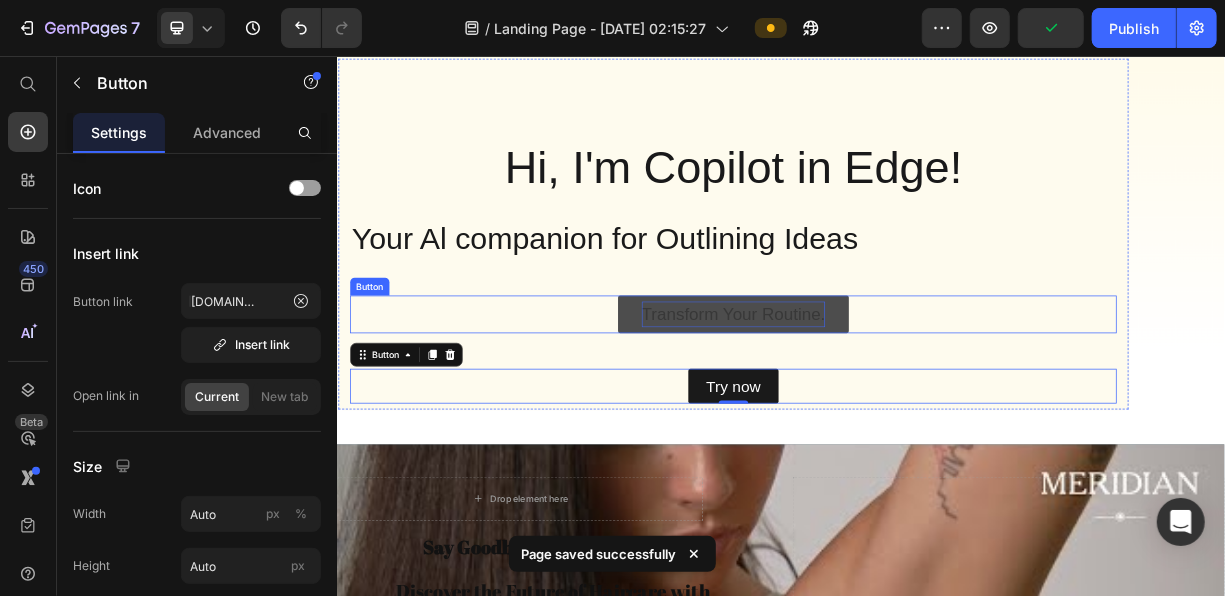click on "Transform Your Routine." at bounding box center (872, 404) 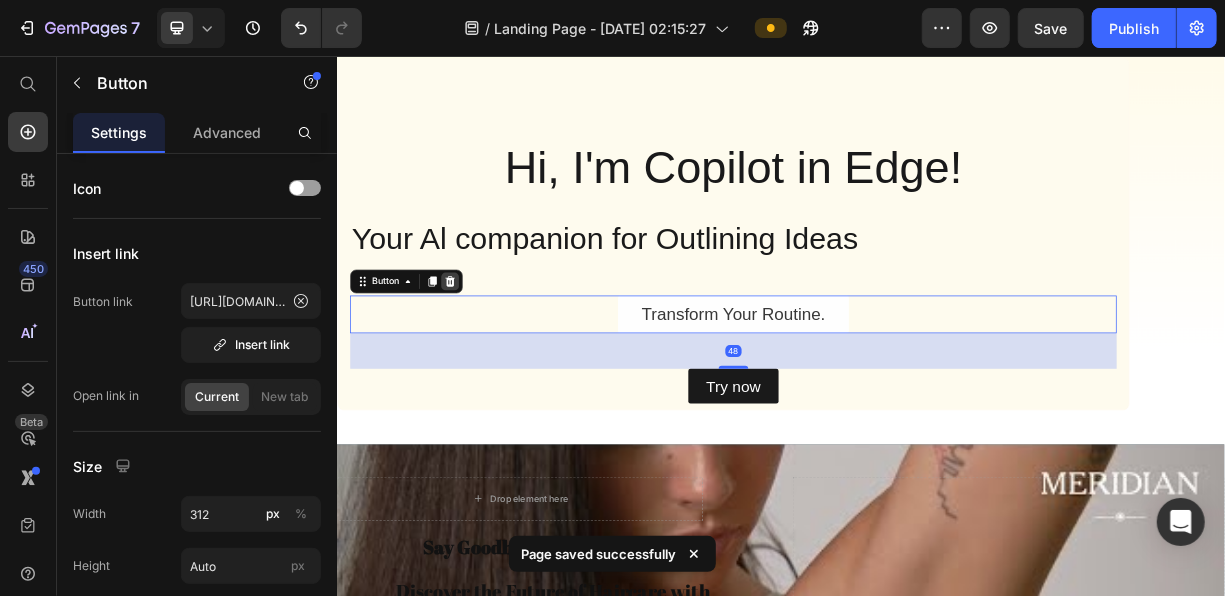 click 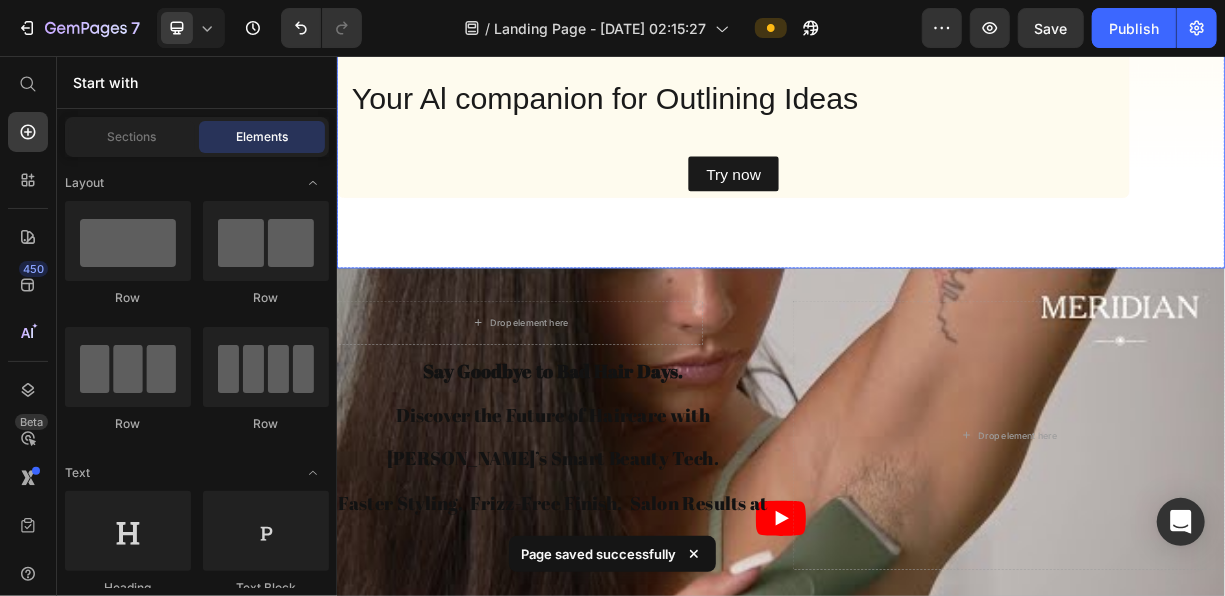 scroll, scrollTop: 466, scrollLeft: 0, axis: vertical 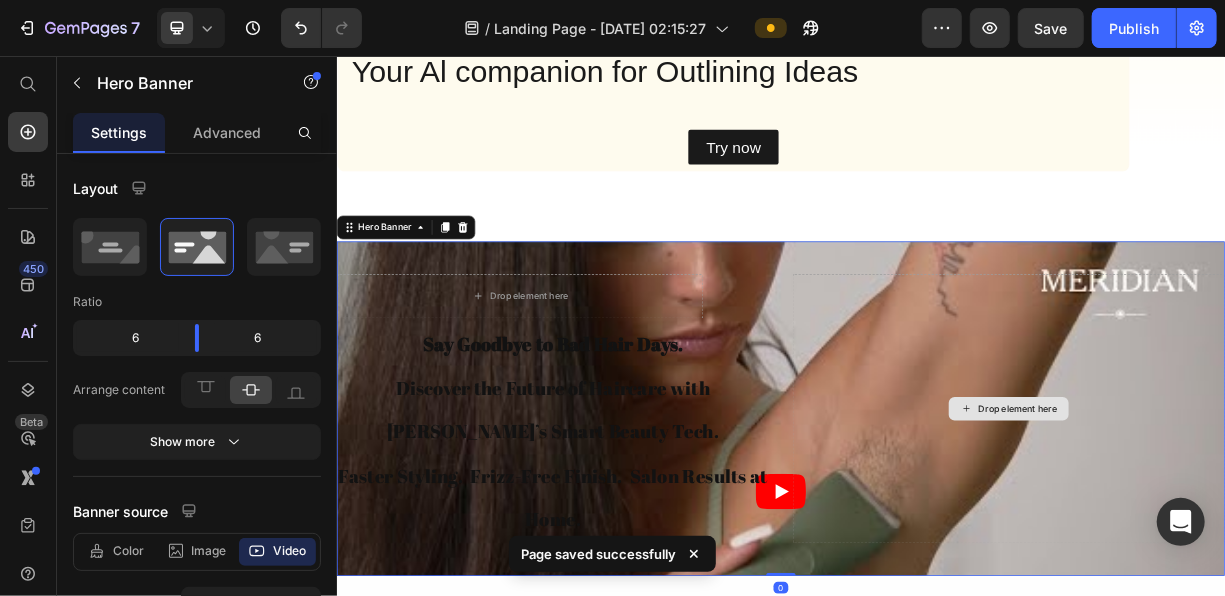 click on "Drop element here" at bounding box center (1244, 532) 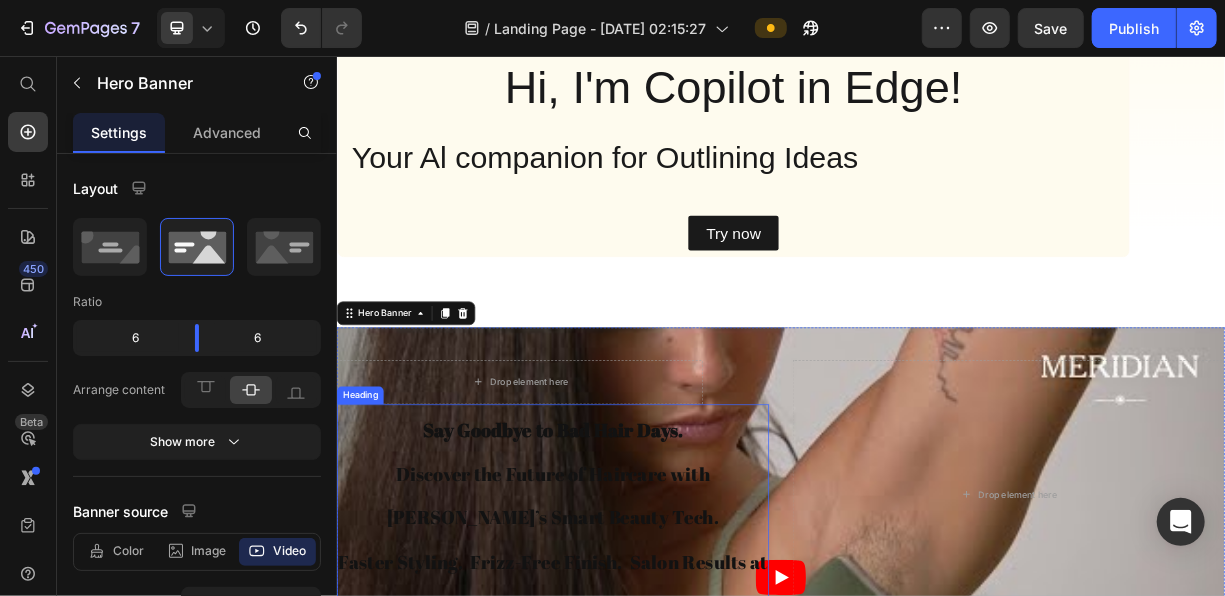 scroll, scrollTop: 538, scrollLeft: 0, axis: vertical 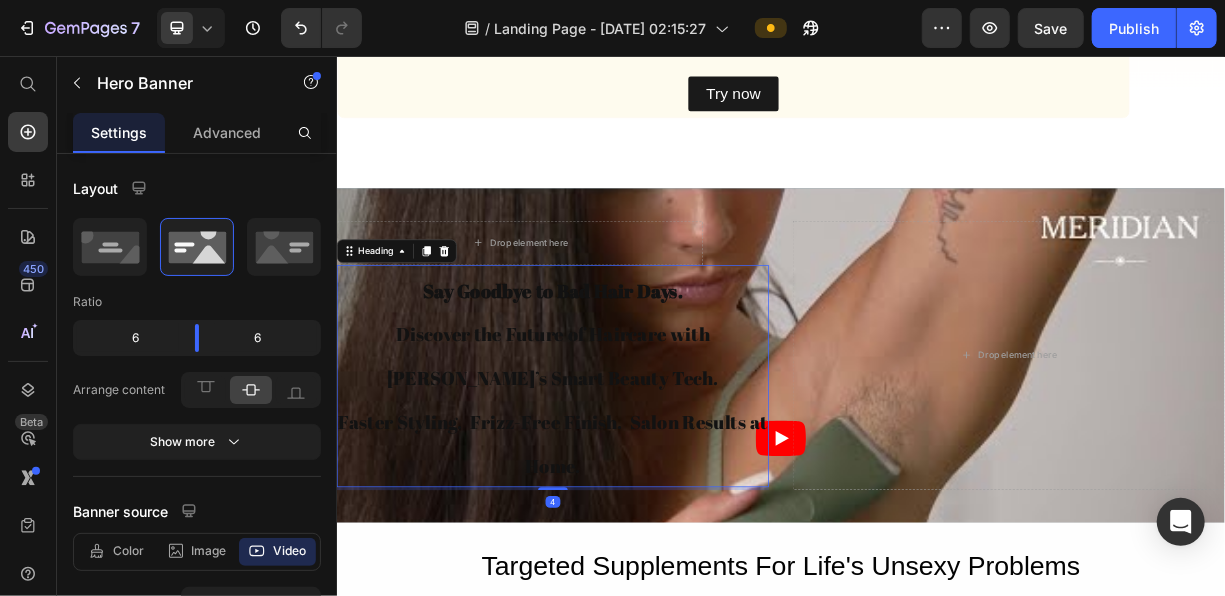 click on "Say Goodbye to Bad Hair Days. Discover the Future of Haircare with Luméra’s Smart Beauty Tech.  Faster Styling.  Frizz-Free Finish.  Salon Results at Home." at bounding box center (628, 488) 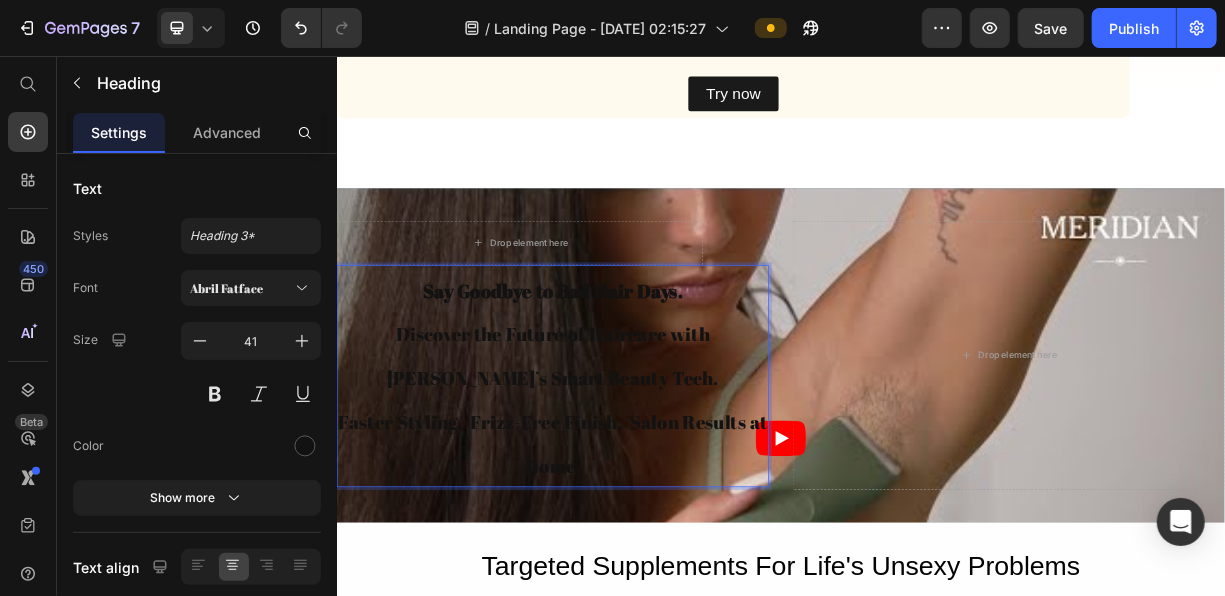 drag, startPoint x: 885, startPoint y: 546, endPoint x: 775, endPoint y: 531, distance: 111.01801 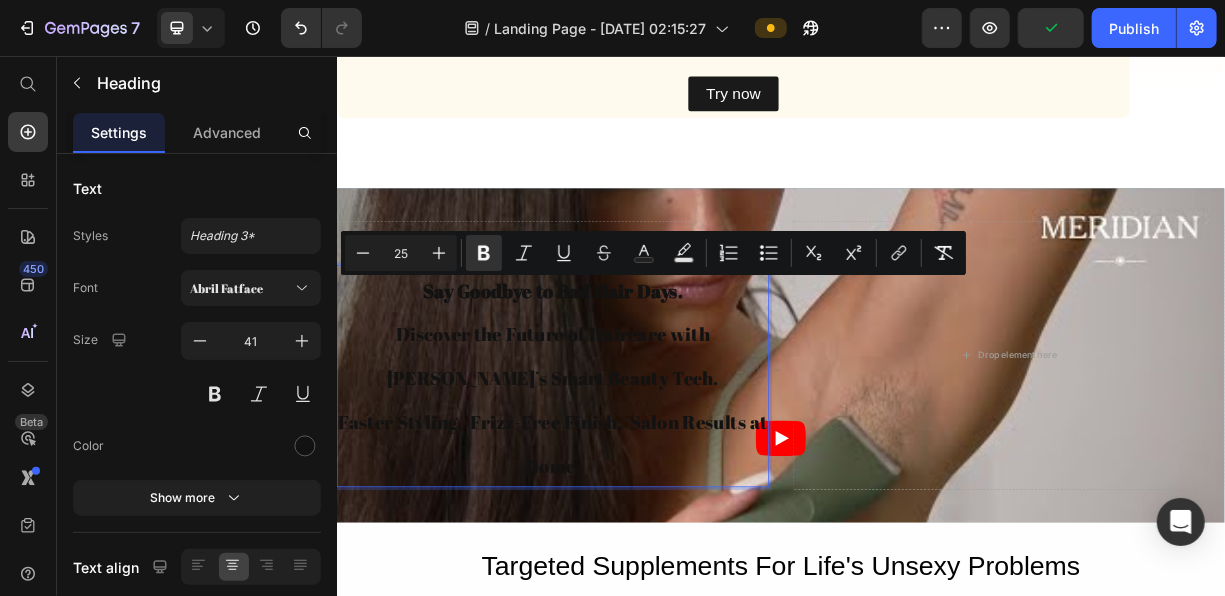 drag, startPoint x: 430, startPoint y: 372, endPoint x: 884, endPoint y: 580, distance: 499.3796 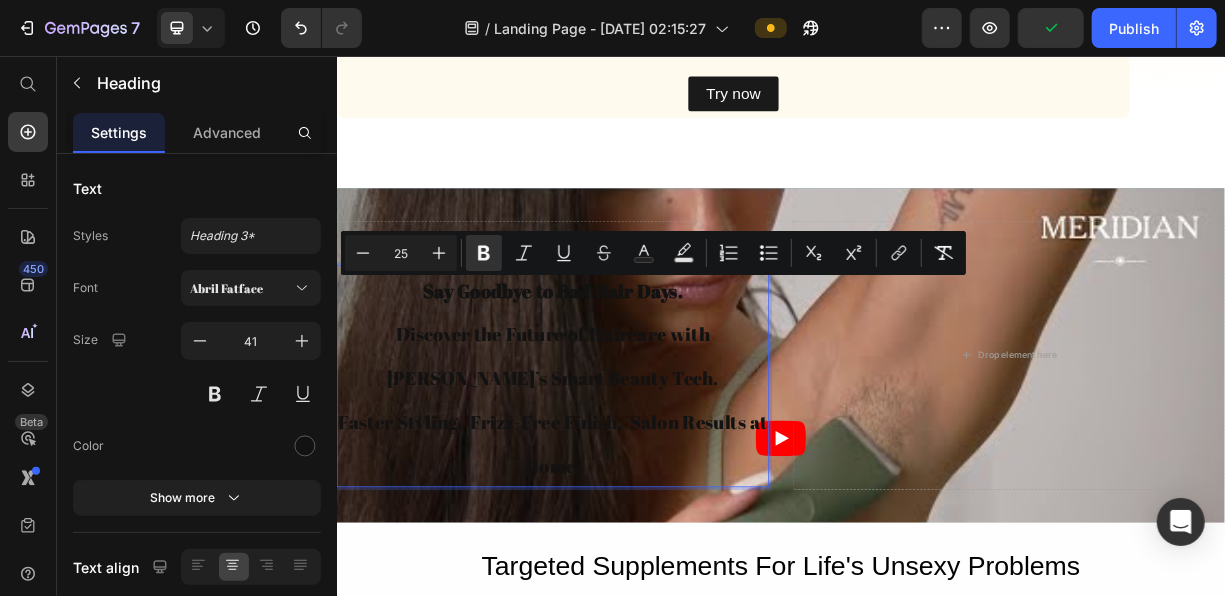 click on "Say Goodbye to Bad Hair Days. Discover the Future of Haircare with Luméra’s Smart Beauty Tech.  Faster Styling.  Frizz-Free Finish.  Salon Results at Home." at bounding box center [628, 488] 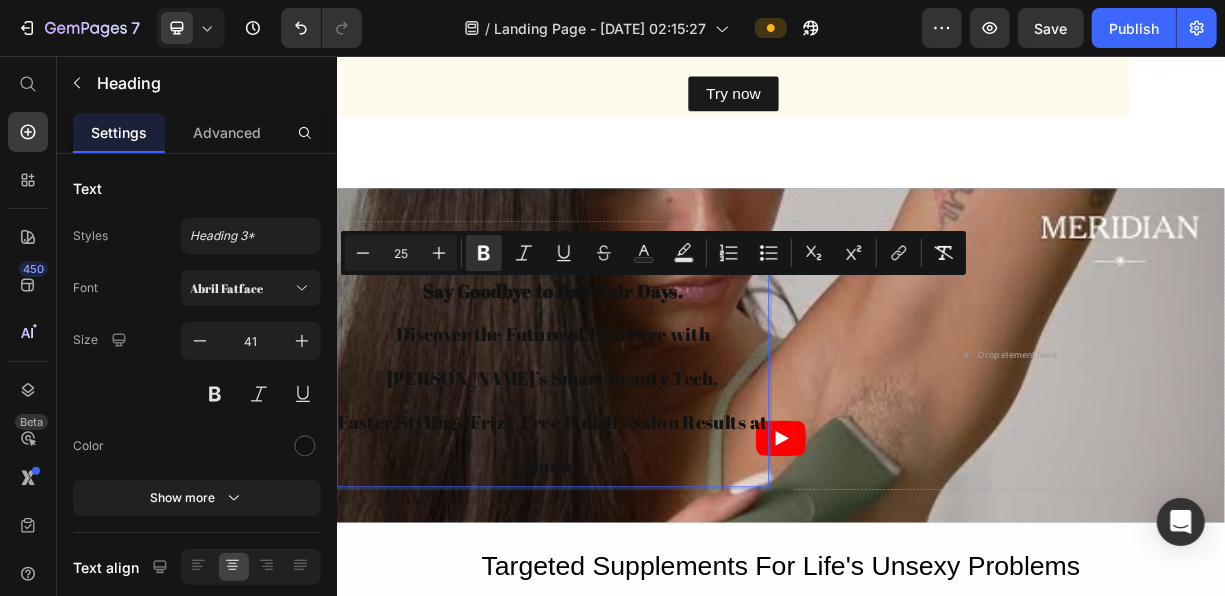 copy on "Say Goodbye to Bad Hair Days. Discover the Future of Haircare with Luméra’s Smart Beauty Tech.  Faster Styling.  Frizz-Free Finish.  Salon Results at Home." 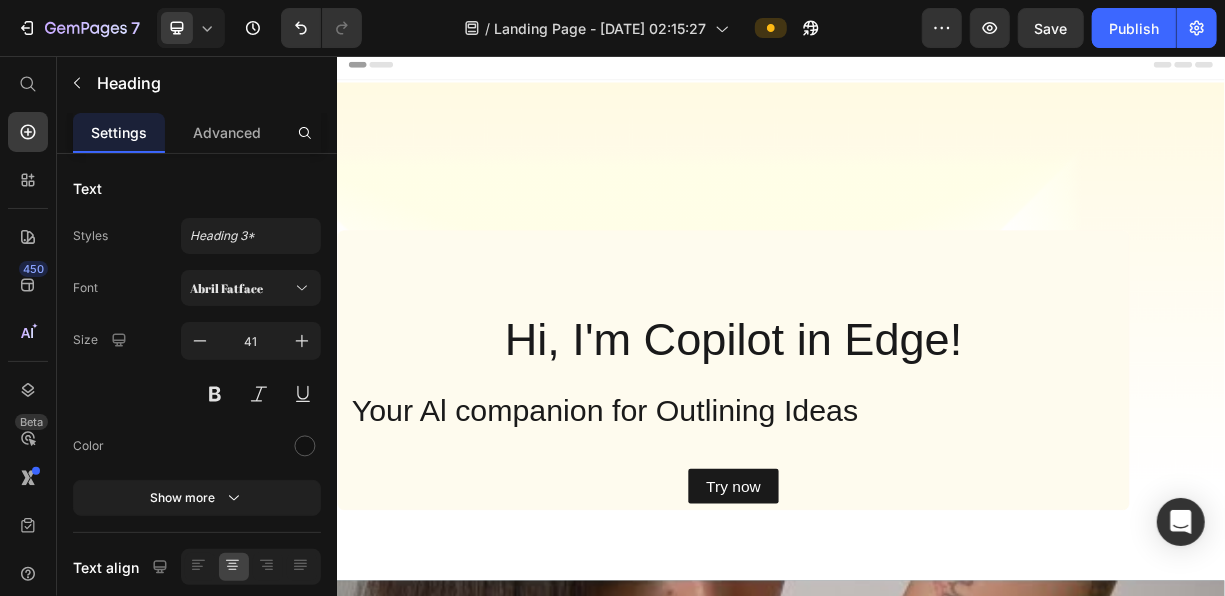 scroll, scrollTop: 0, scrollLeft: 0, axis: both 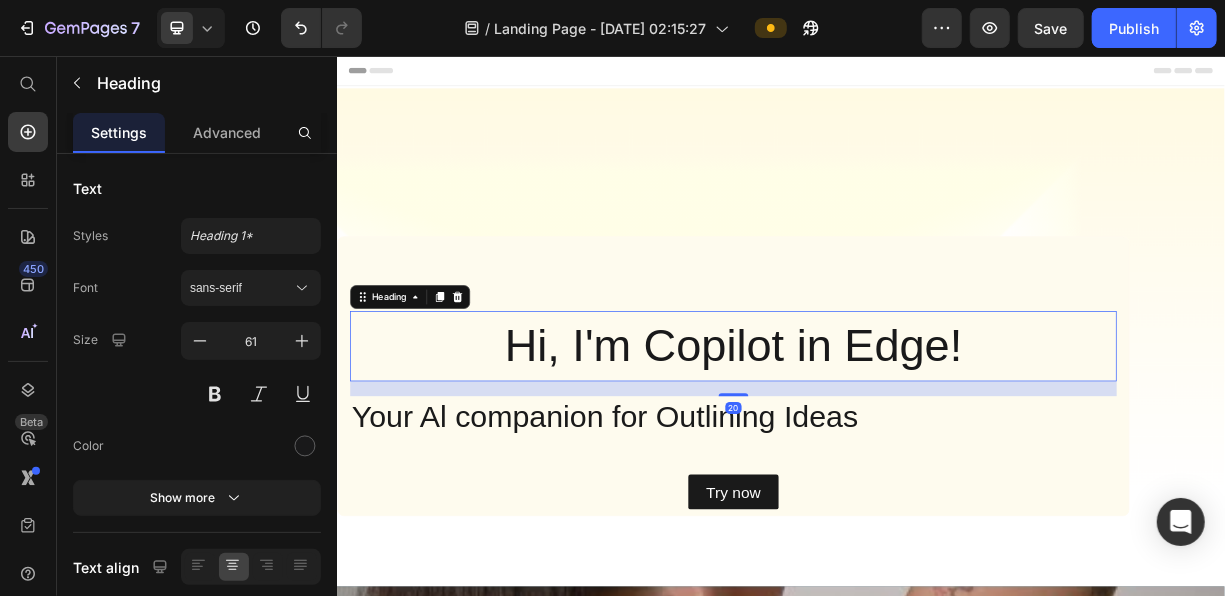 click on "Hi, I'm Copilot in Edge!" at bounding box center (872, 448) 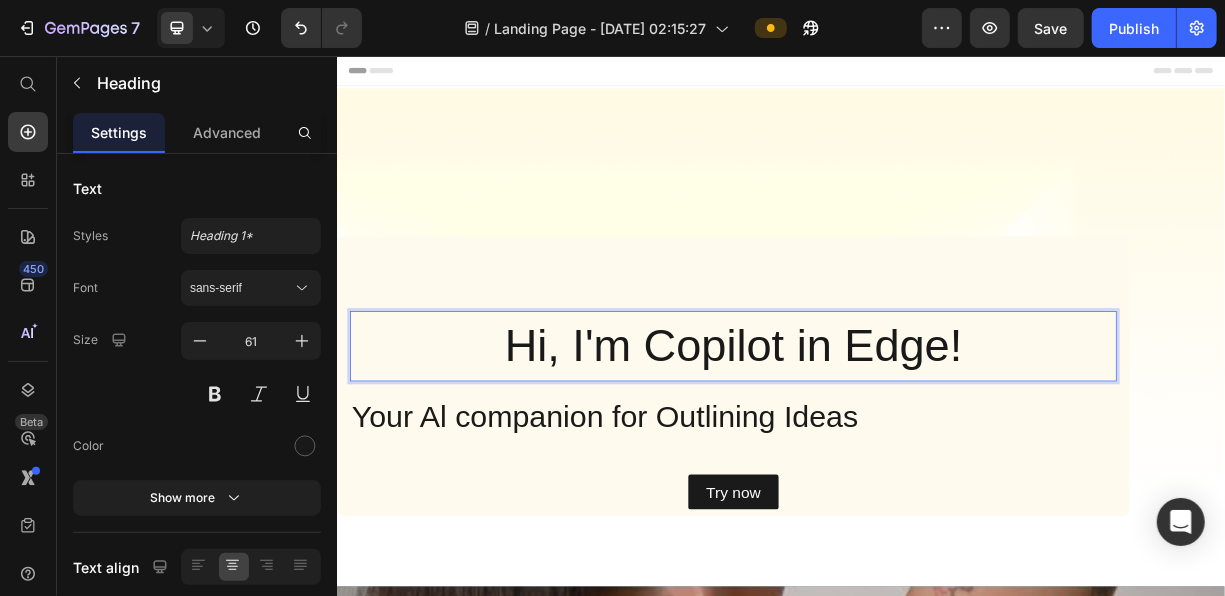 click on "Hi, I'm Copilot in Edge!" at bounding box center (872, 448) 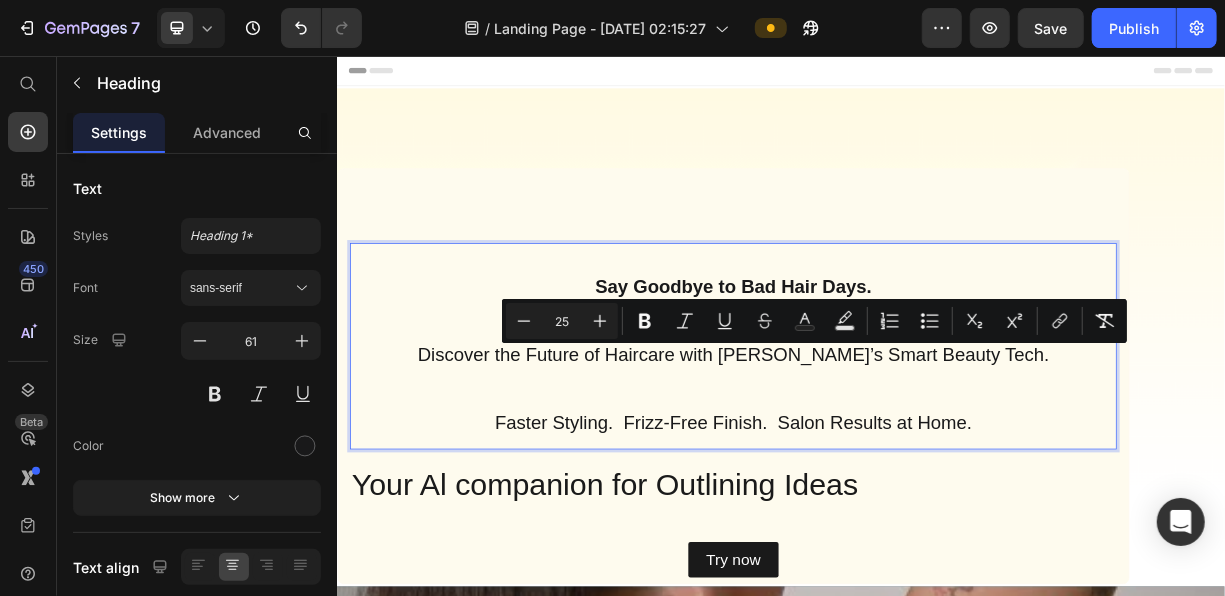 drag, startPoint x: 1207, startPoint y: 554, endPoint x: 494, endPoint y: 490, distance: 715.86664 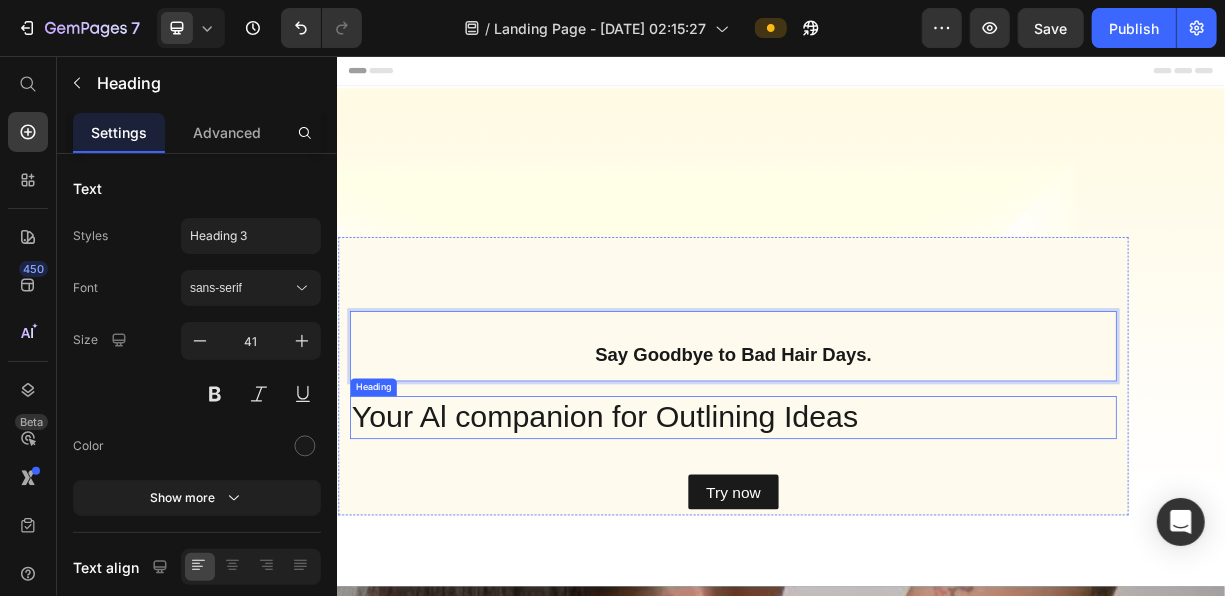 click on "Your Al companion for Outlining Ideas" at bounding box center (872, 543) 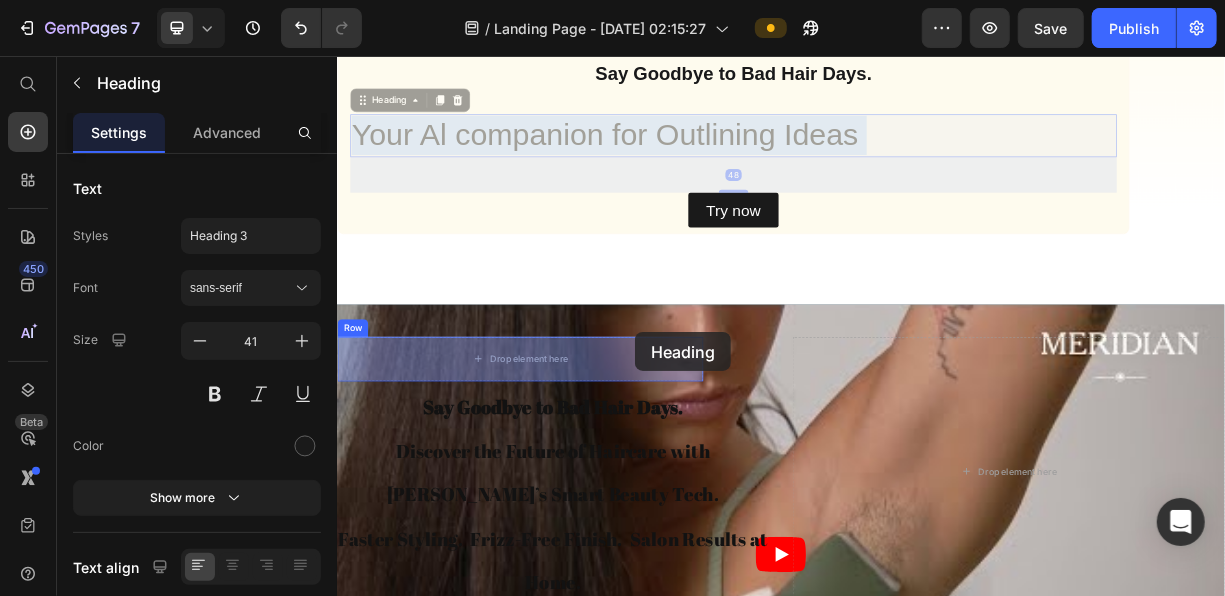 scroll, scrollTop: 397, scrollLeft: 0, axis: vertical 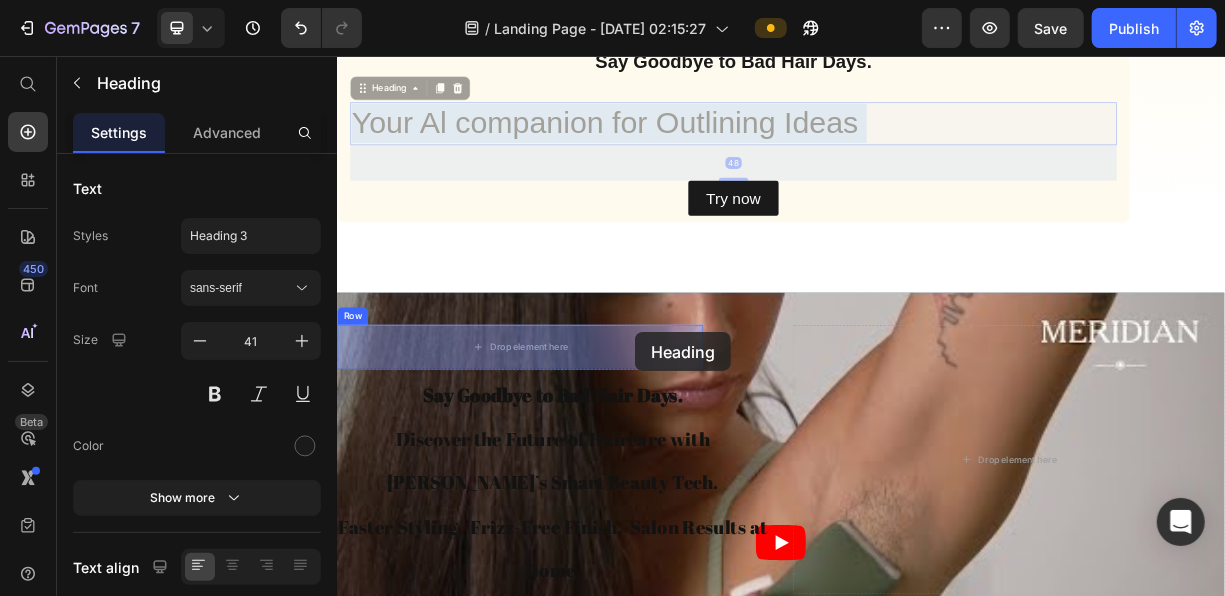 drag, startPoint x: 1069, startPoint y: 544, endPoint x: 824, endPoint y: 244, distance: 387.3306 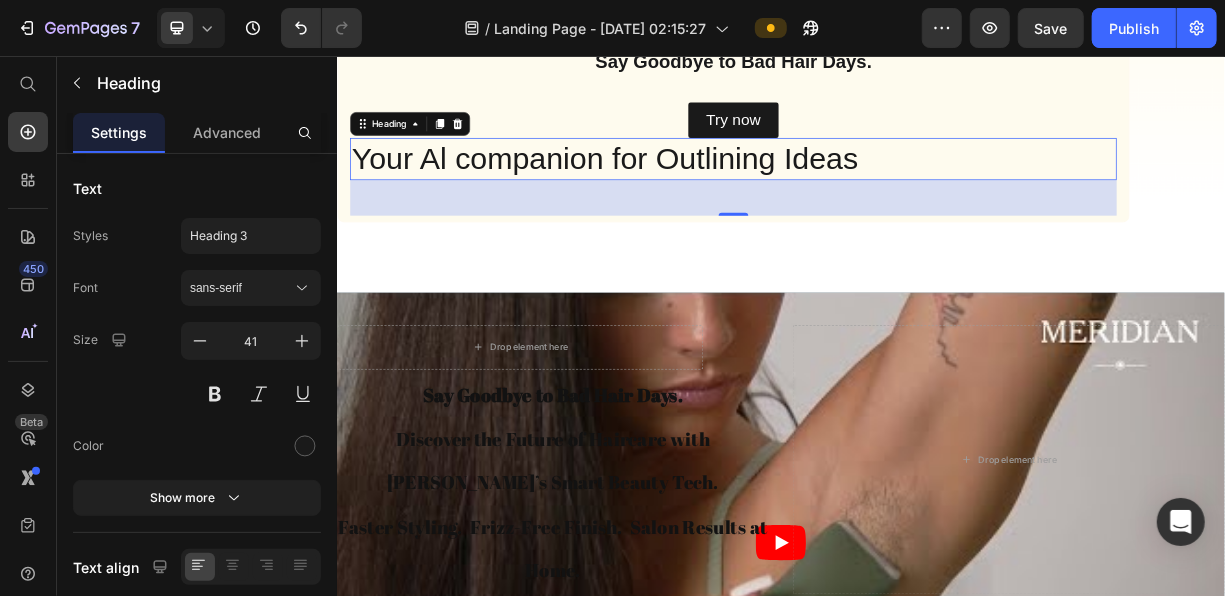 click on "48" at bounding box center (872, 247) 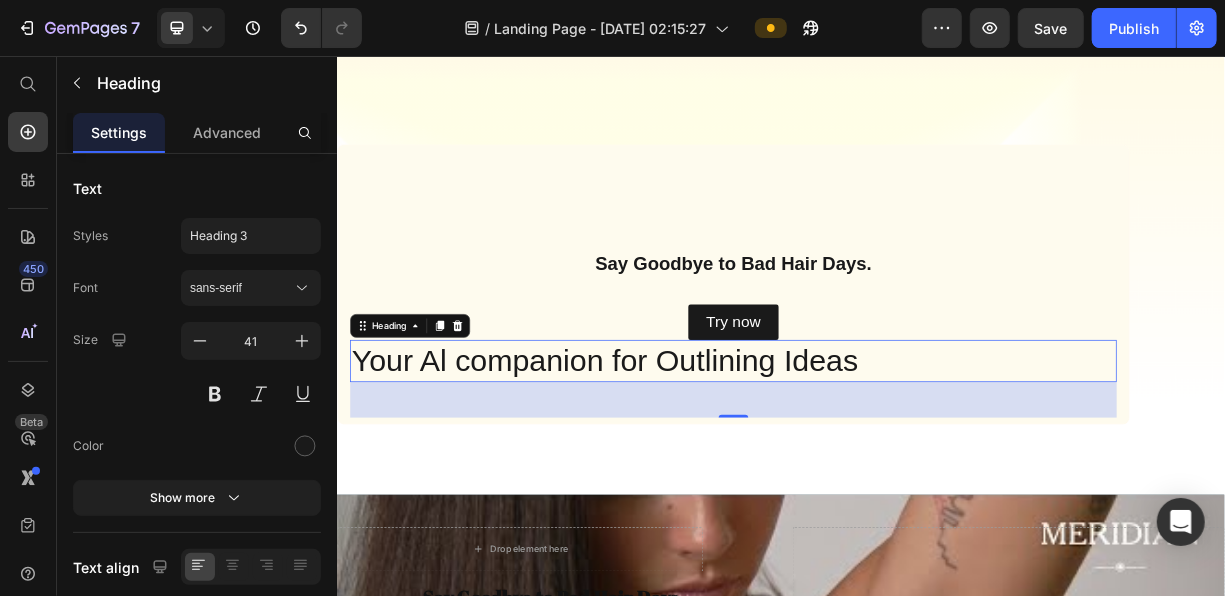 scroll, scrollTop: 116, scrollLeft: 0, axis: vertical 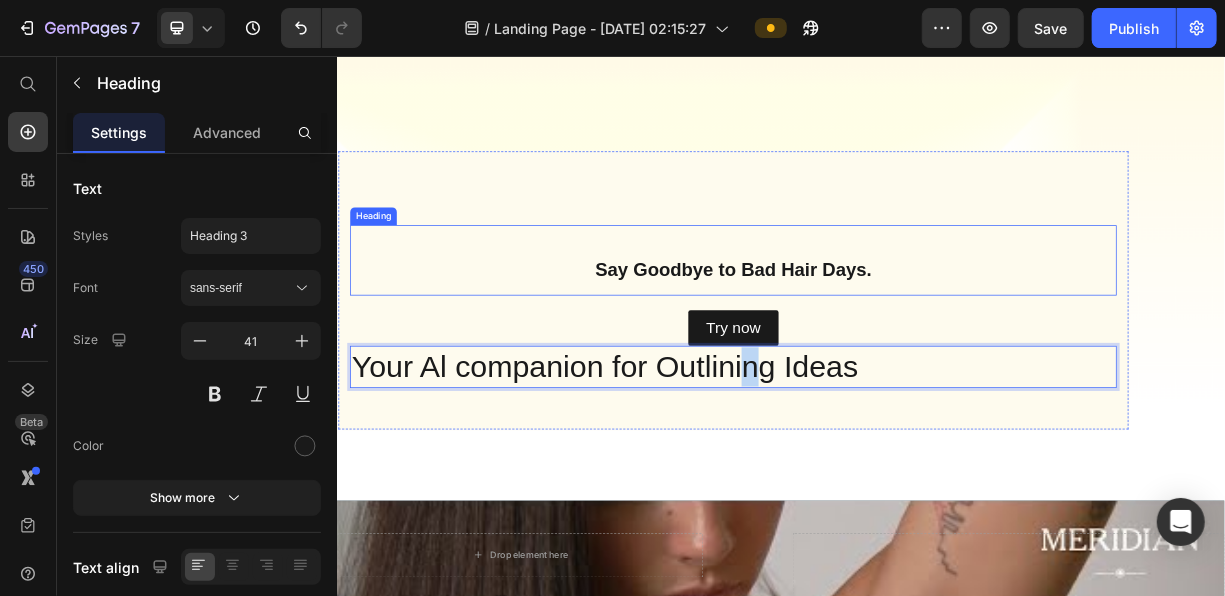 drag, startPoint x: 887, startPoint y: 478, endPoint x: 914, endPoint y: 381, distance: 100.68764 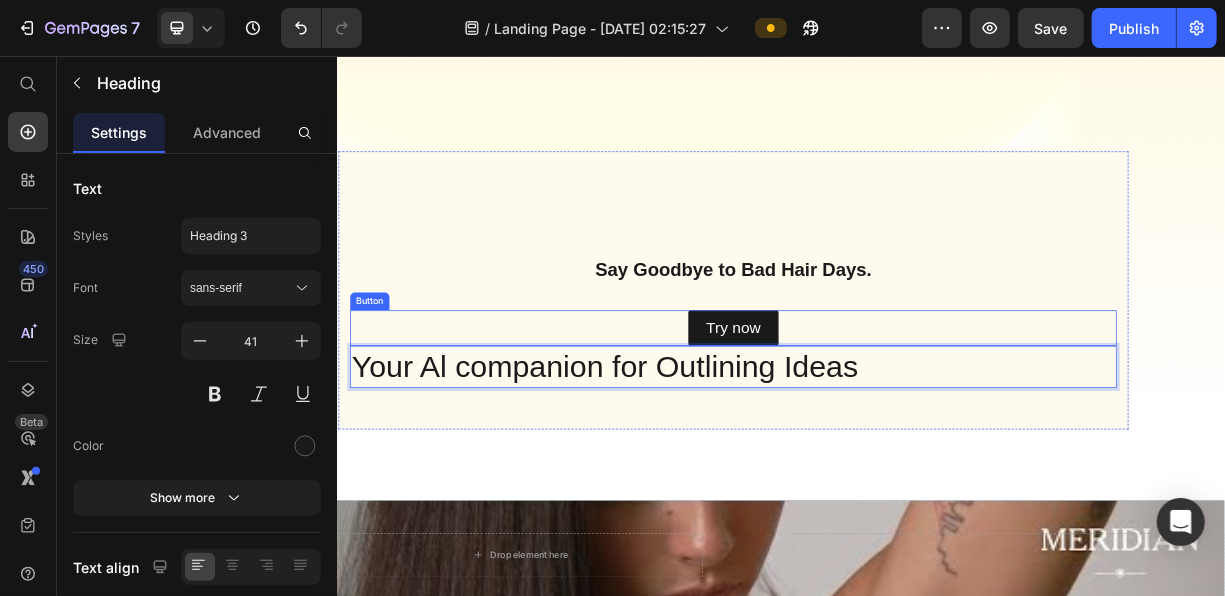 drag, startPoint x: 1068, startPoint y: 491, endPoint x: 1047, endPoint y: 414, distance: 79.81228 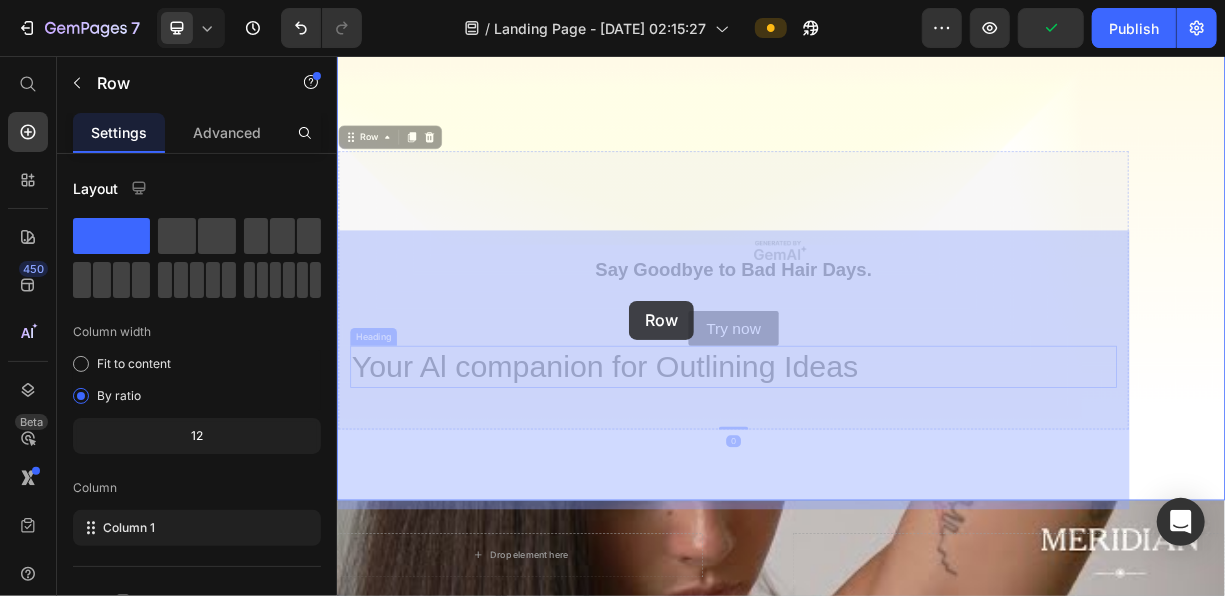 drag, startPoint x: 733, startPoint y: 503, endPoint x: 731, endPoint y: 386, distance: 117.01709 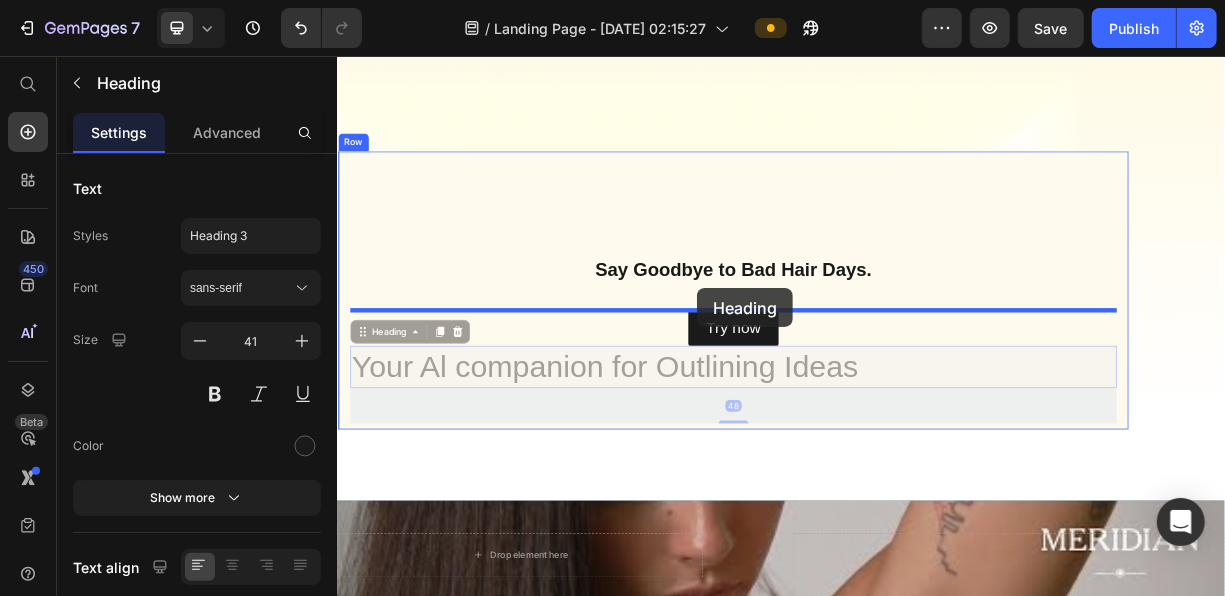 click at bounding box center (936, 4289) 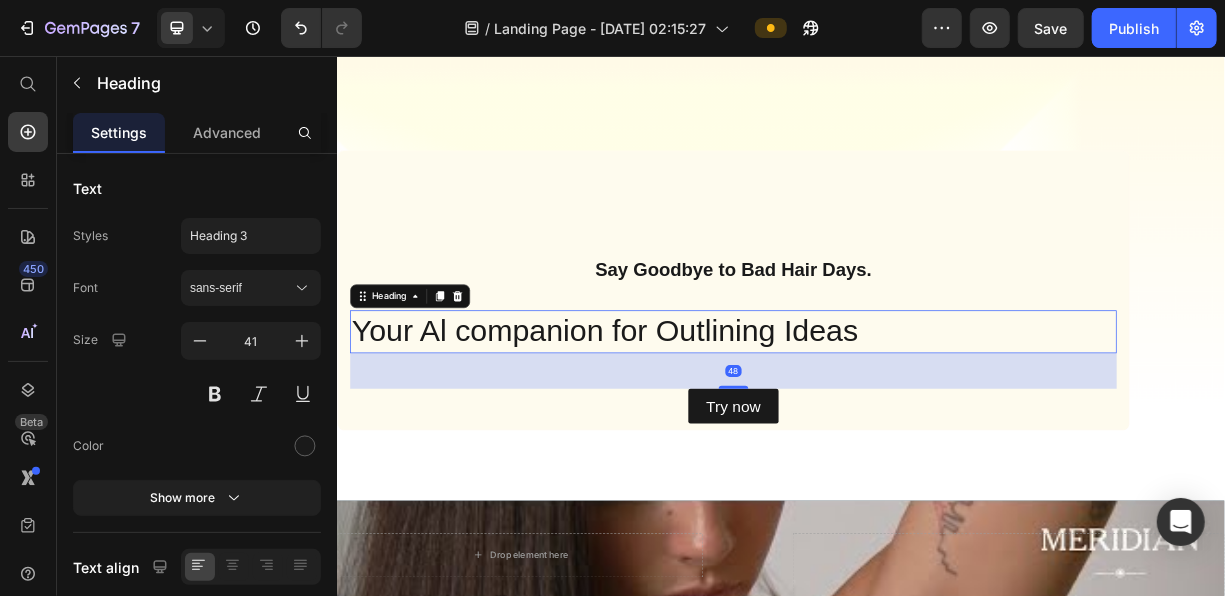 click on "Your Al companion for Outlining Ideas" at bounding box center [872, 427] 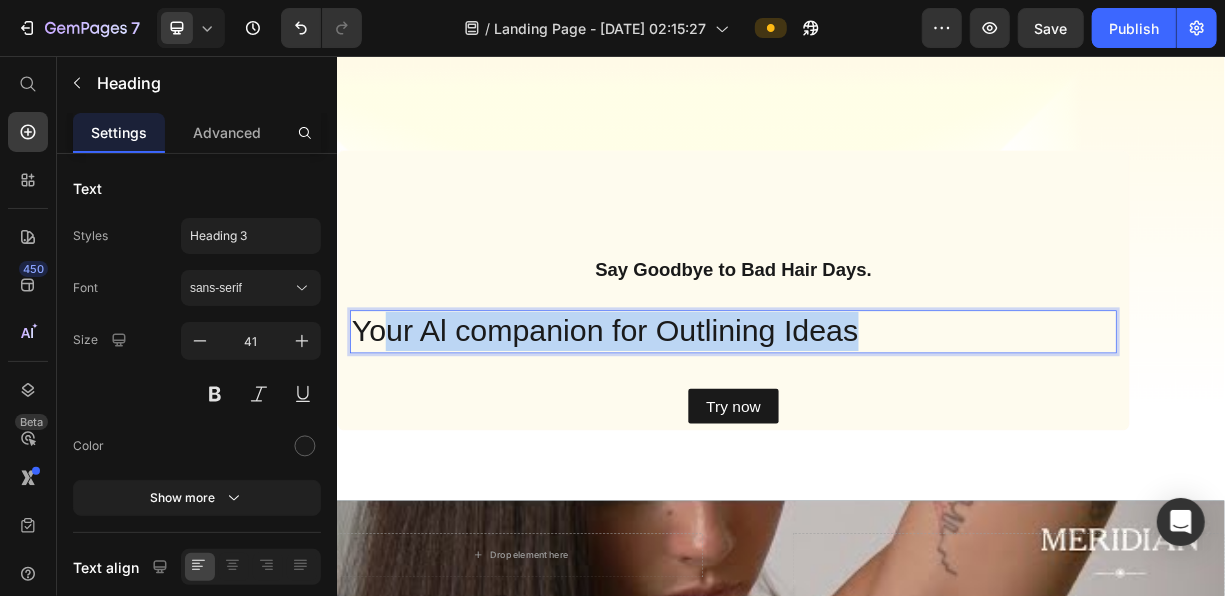 drag, startPoint x: 1045, startPoint y: 419, endPoint x: 396, endPoint y: 410, distance: 649.0624 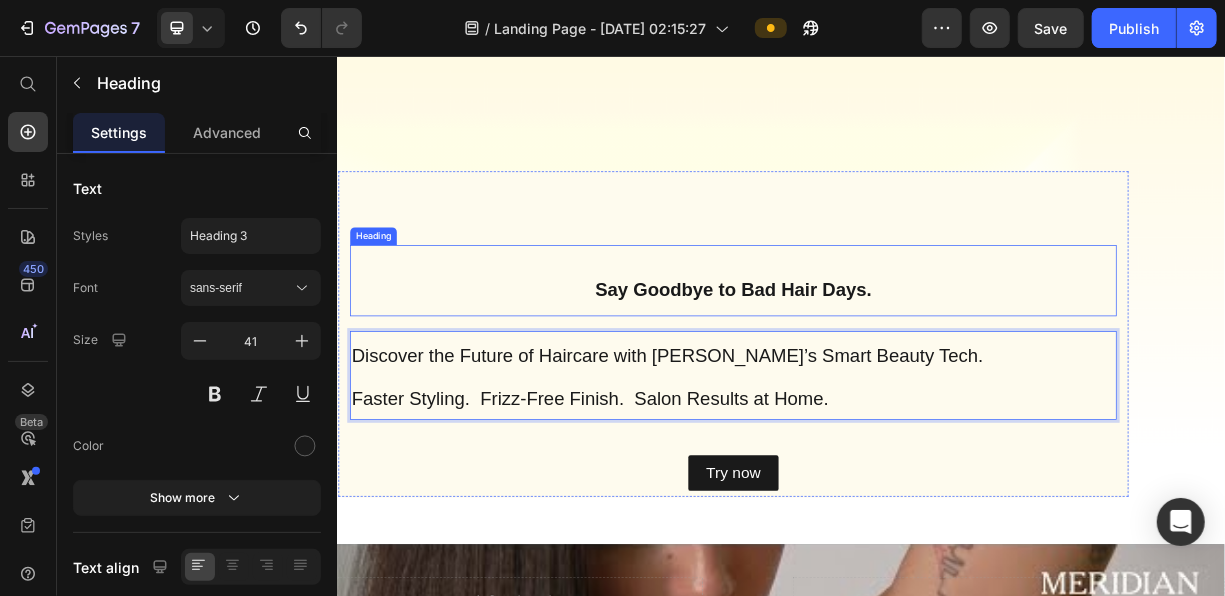 scroll, scrollTop: 0, scrollLeft: 0, axis: both 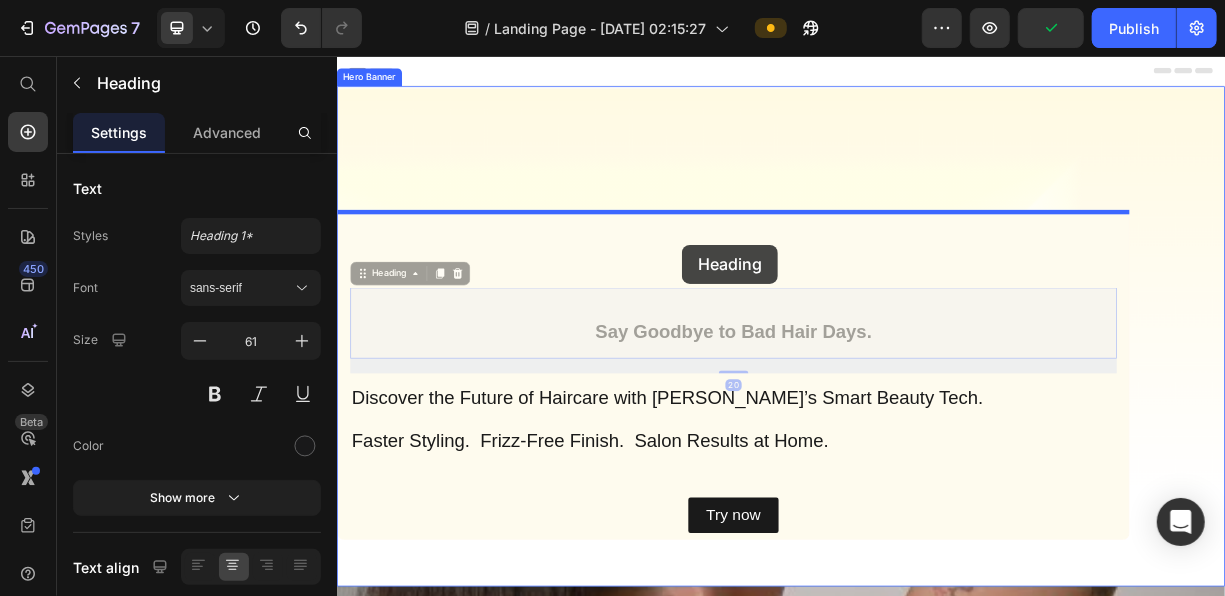 drag, startPoint x: 861, startPoint y: 394, endPoint x: 804, endPoint y: 313, distance: 99.04544 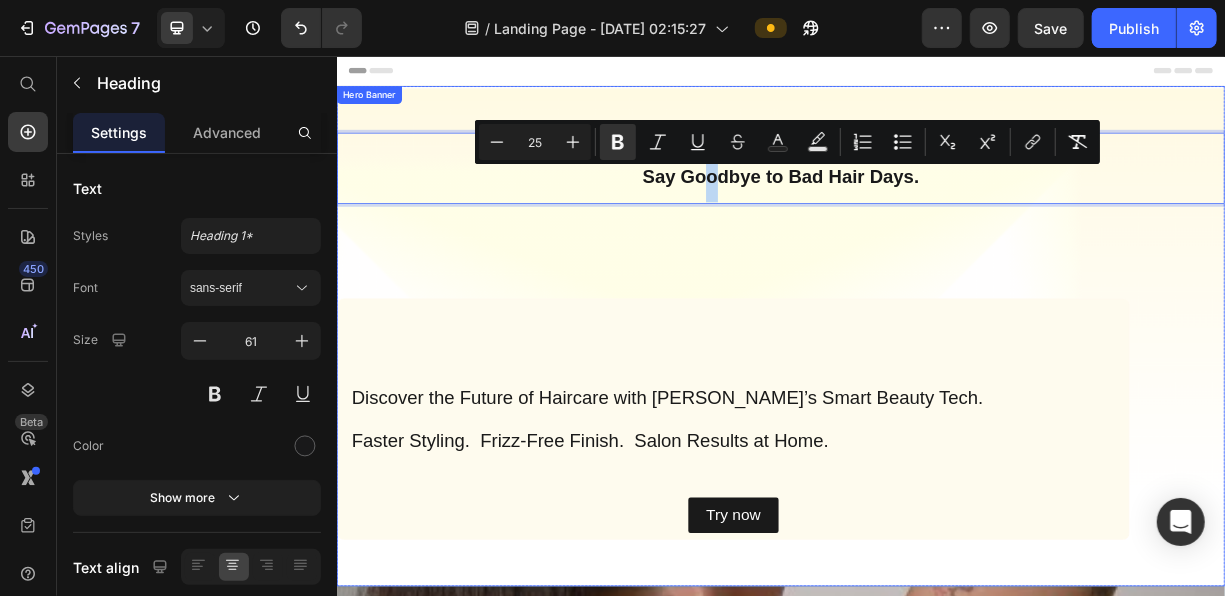 drag, startPoint x: 841, startPoint y: 220, endPoint x: 824, endPoint y: 337, distance: 118.22859 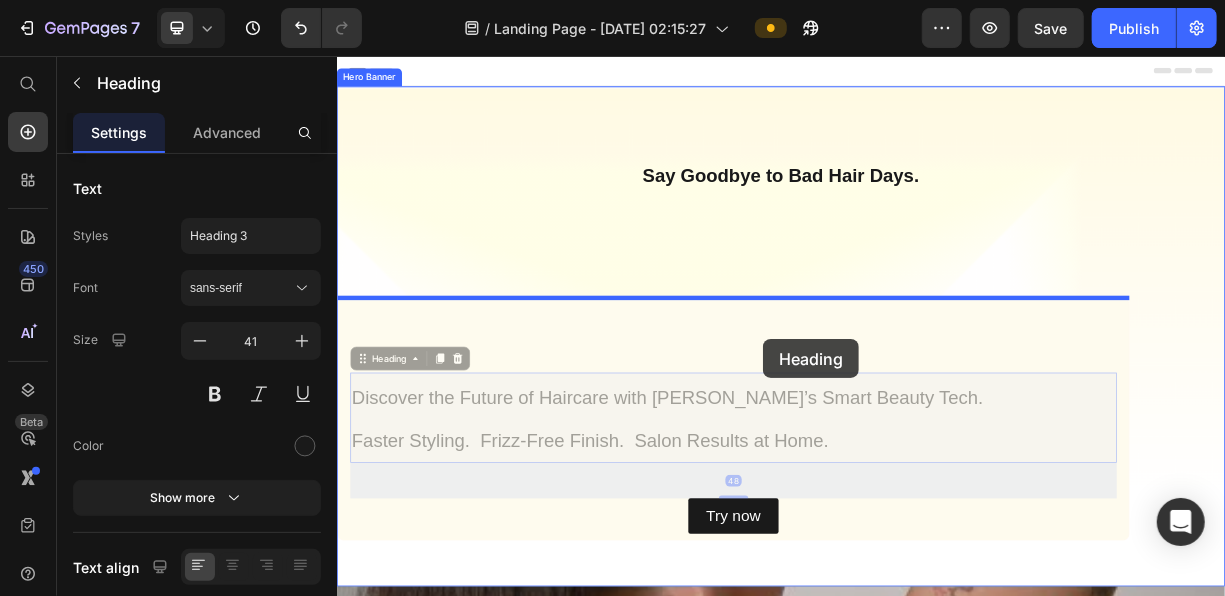 drag, startPoint x: 885, startPoint y: 555, endPoint x: 912, endPoint y: 440, distance: 118.12705 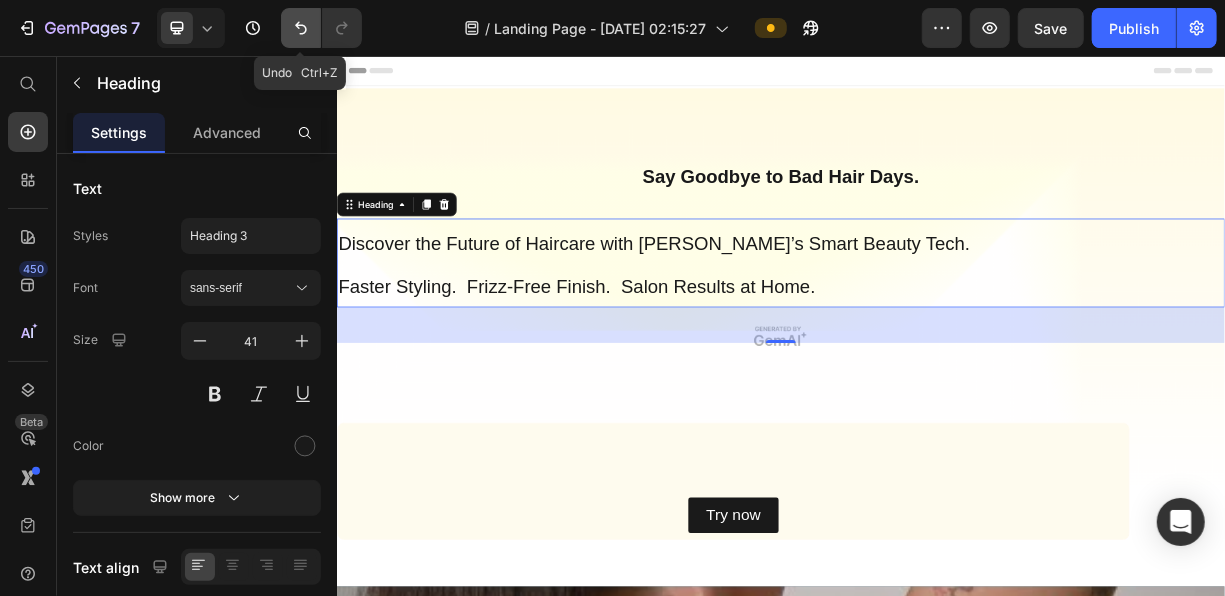 click 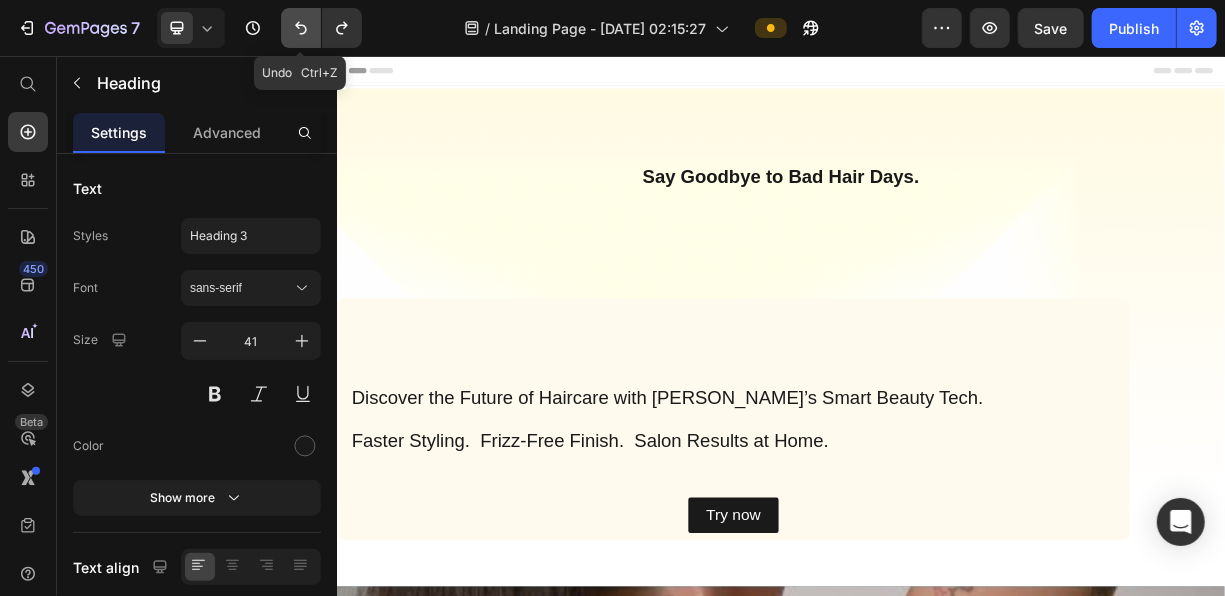 click 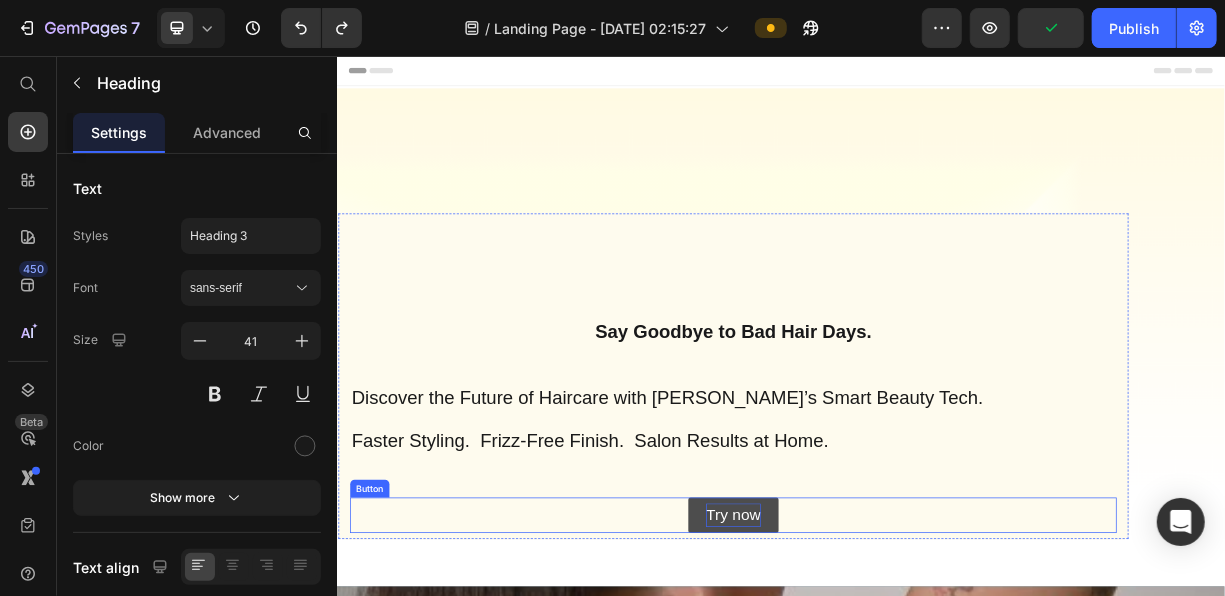 click on "Try now" at bounding box center (872, 676) 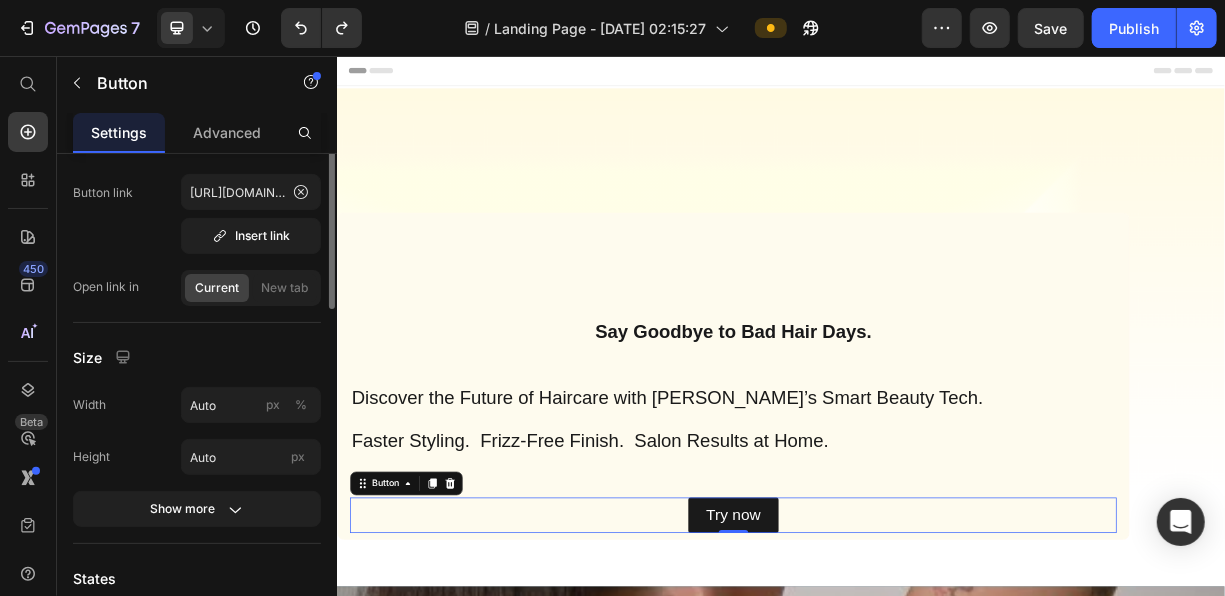 scroll, scrollTop: 0, scrollLeft: 0, axis: both 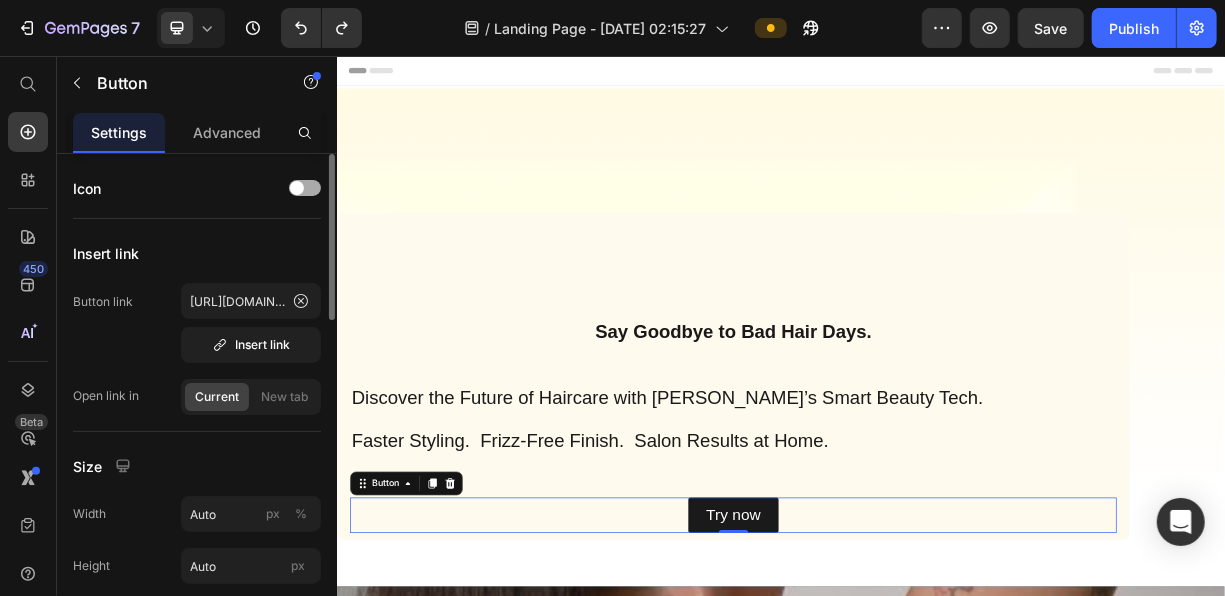 click on "Icon" 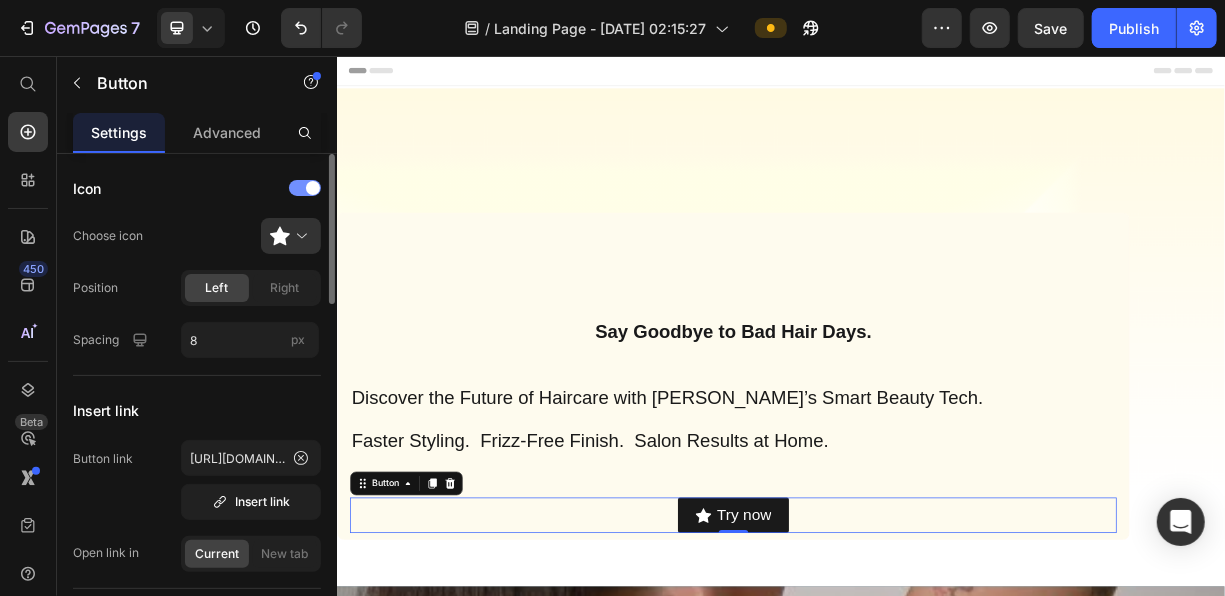 click at bounding box center [313, 188] 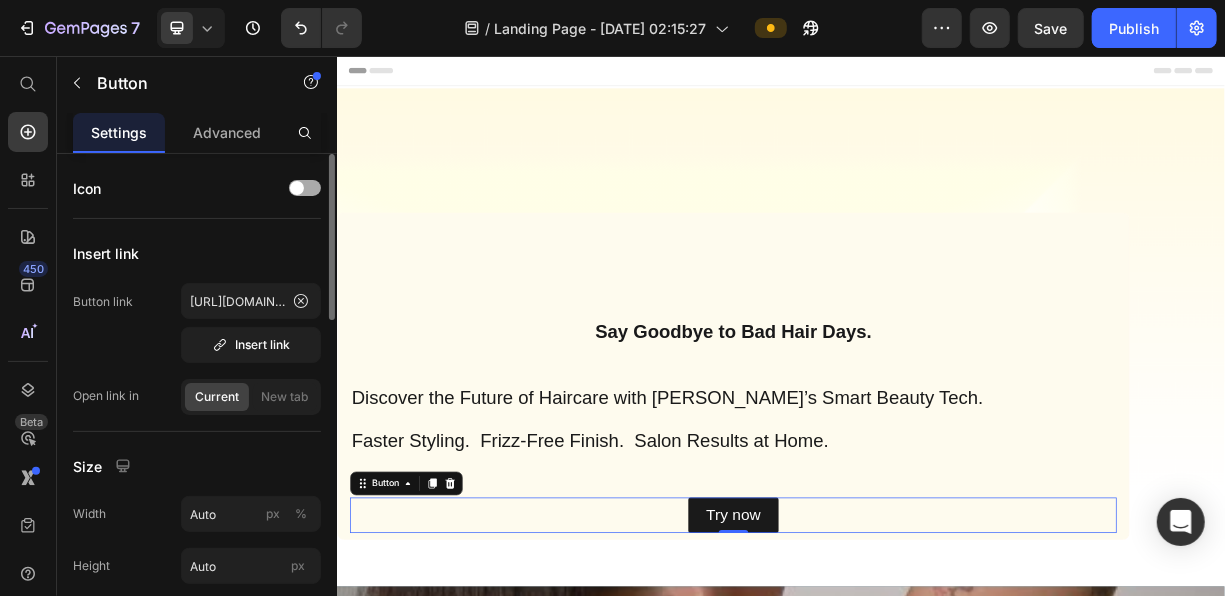click at bounding box center [305, 188] 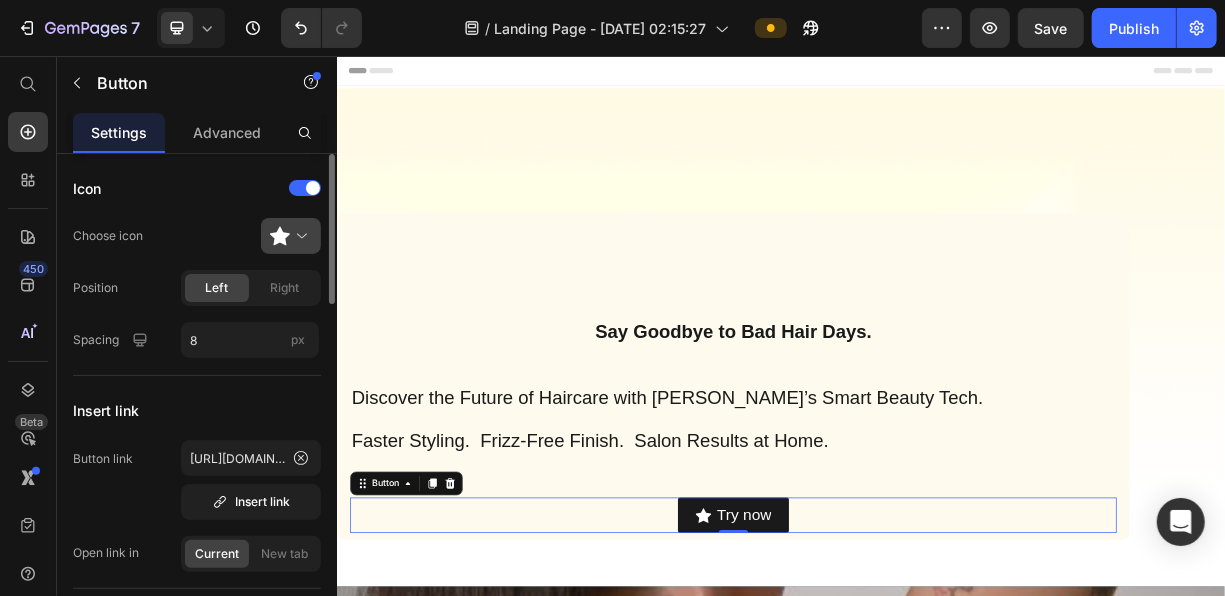 click at bounding box center [299, 236] 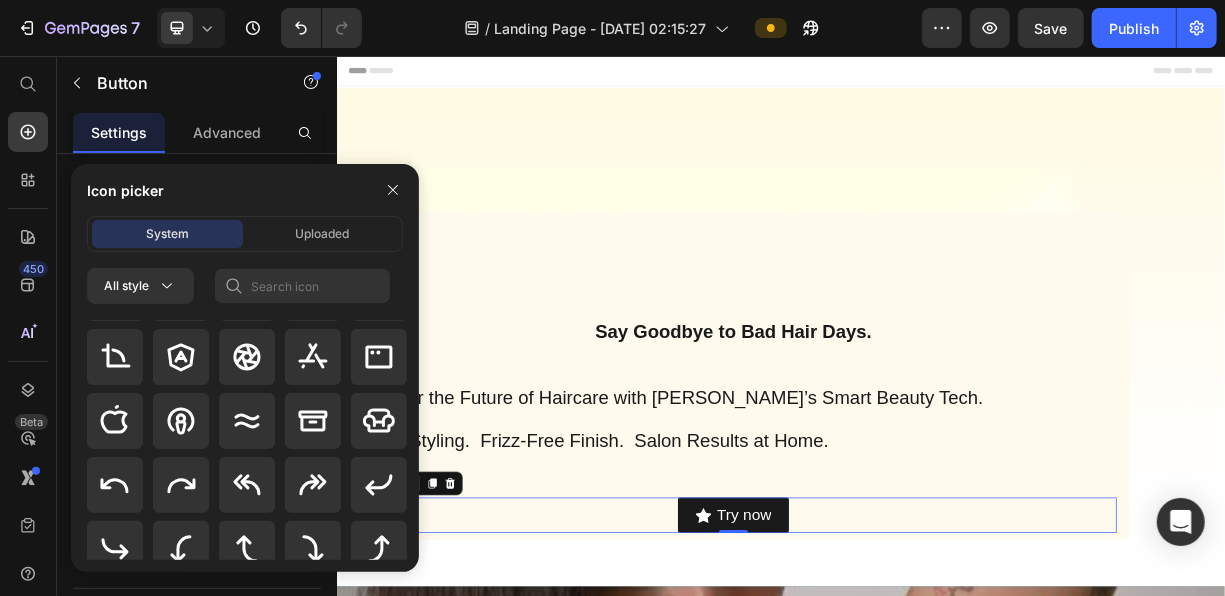 scroll, scrollTop: 352, scrollLeft: 0, axis: vertical 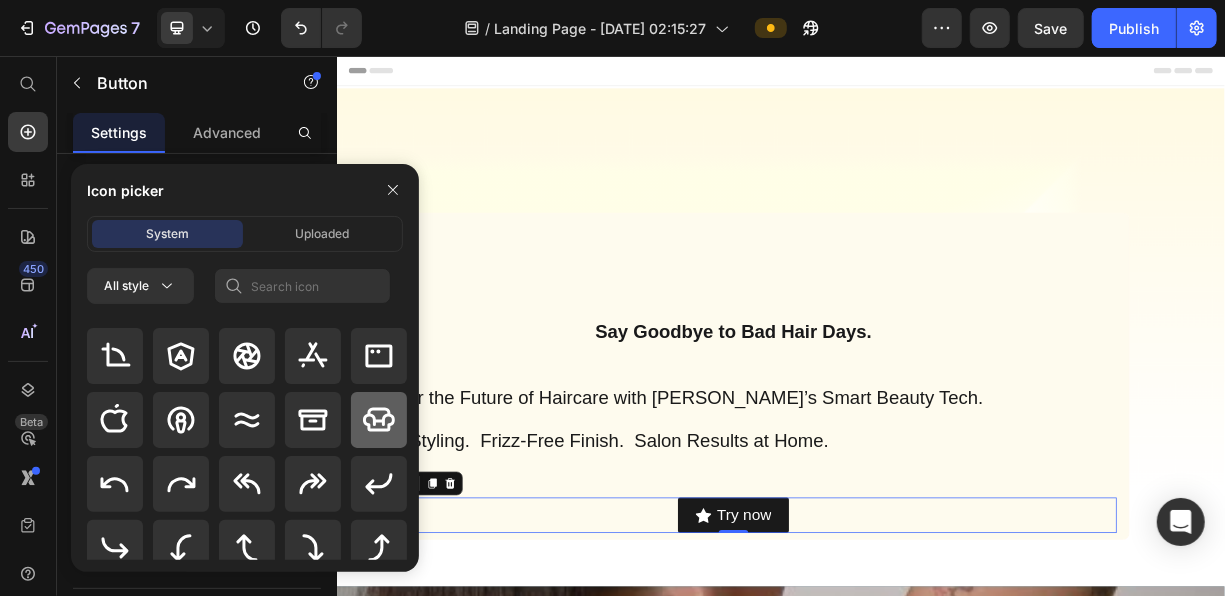 click 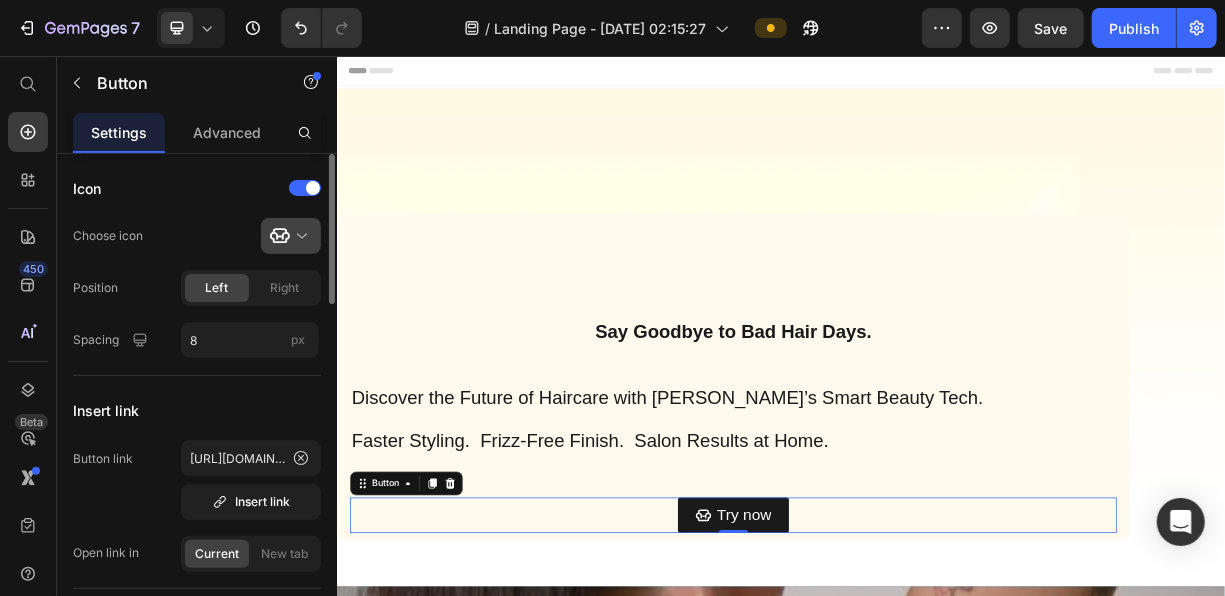 click at bounding box center (299, 236) 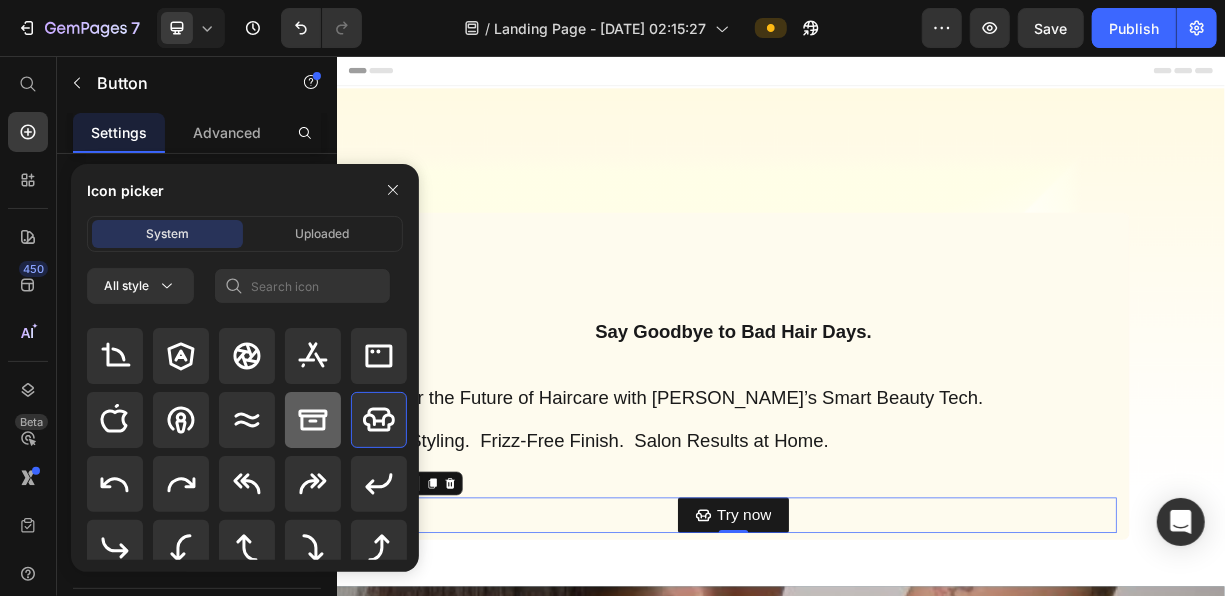 scroll, scrollTop: 388, scrollLeft: 0, axis: vertical 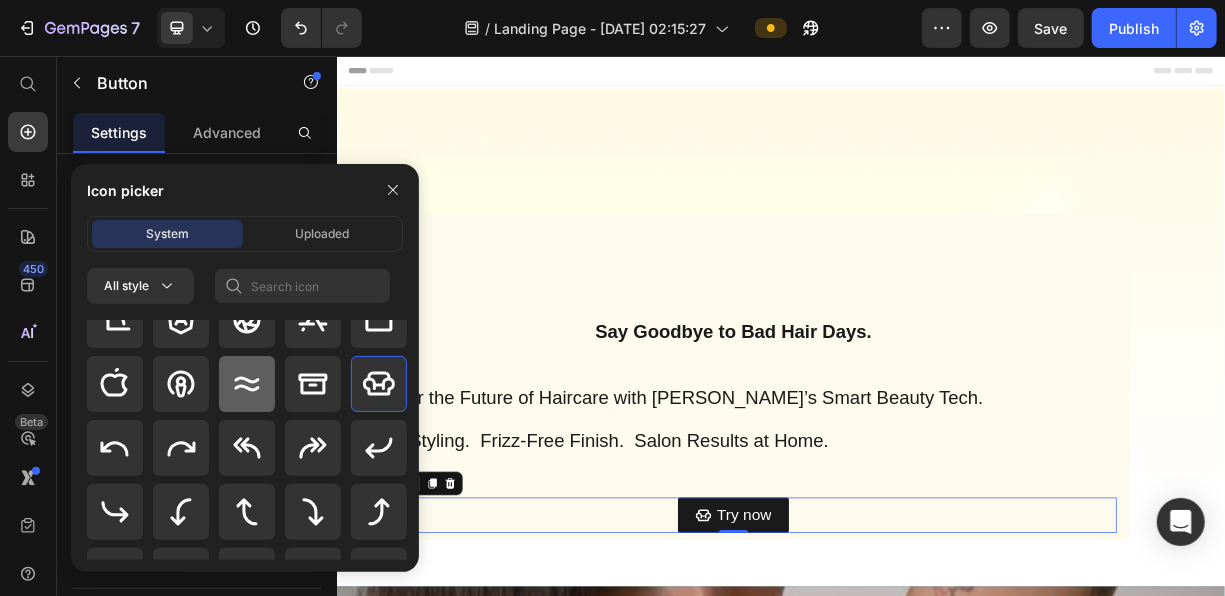 click 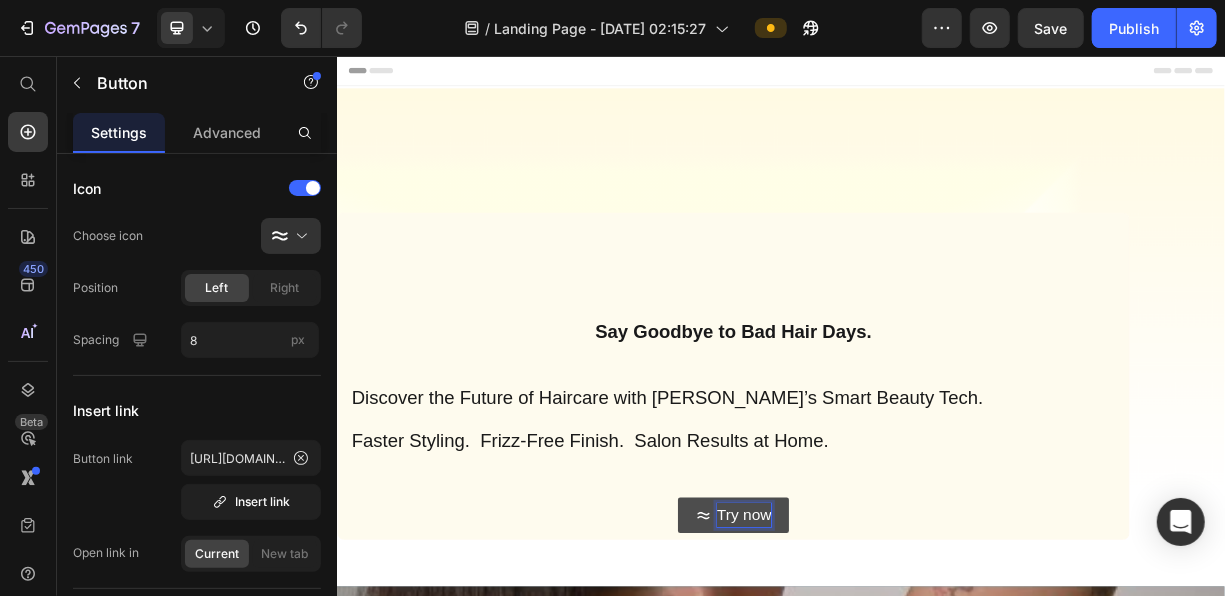 click on "Try now" at bounding box center [887, 676] 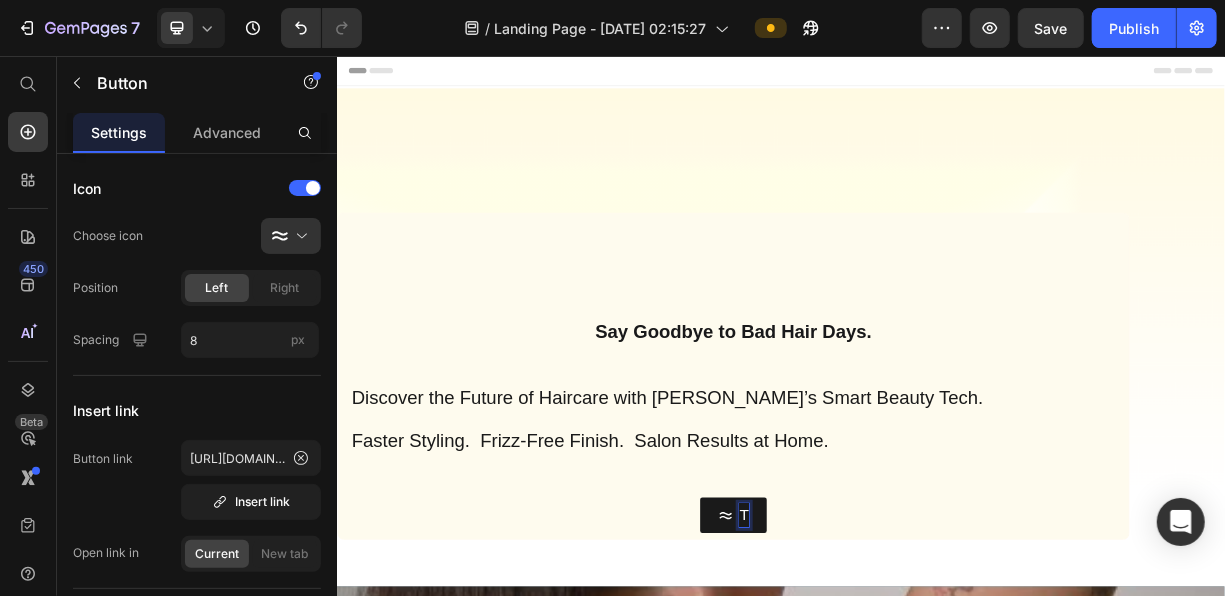 scroll, scrollTop: 797, scrollLeft: 0, axis: vertical 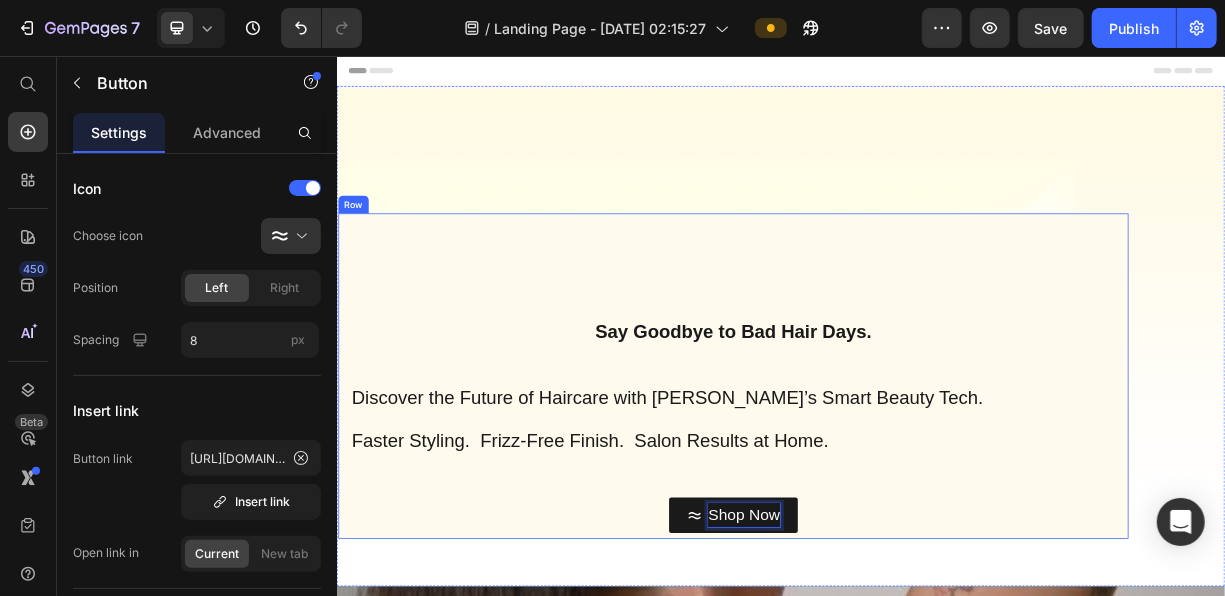 click on "Say Goodbye to Bad Hair Days. Heading Discover the Future of Haircare with Luméra’s Smart Beauty Tech.  Faster Styling.  Frizz-Free Finish.  Salon Results at Home. Heading
Shop Now Button   0" at bounding box center (872, 534) 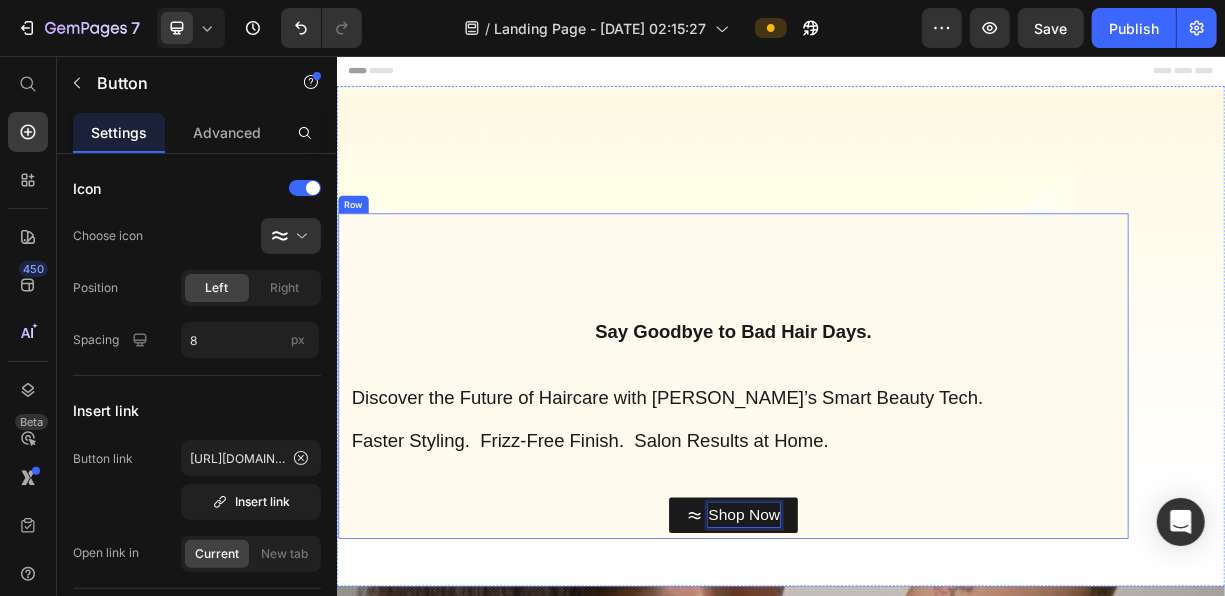 scroll, scrollTop: 0, scrollLeft: 0, axis: both 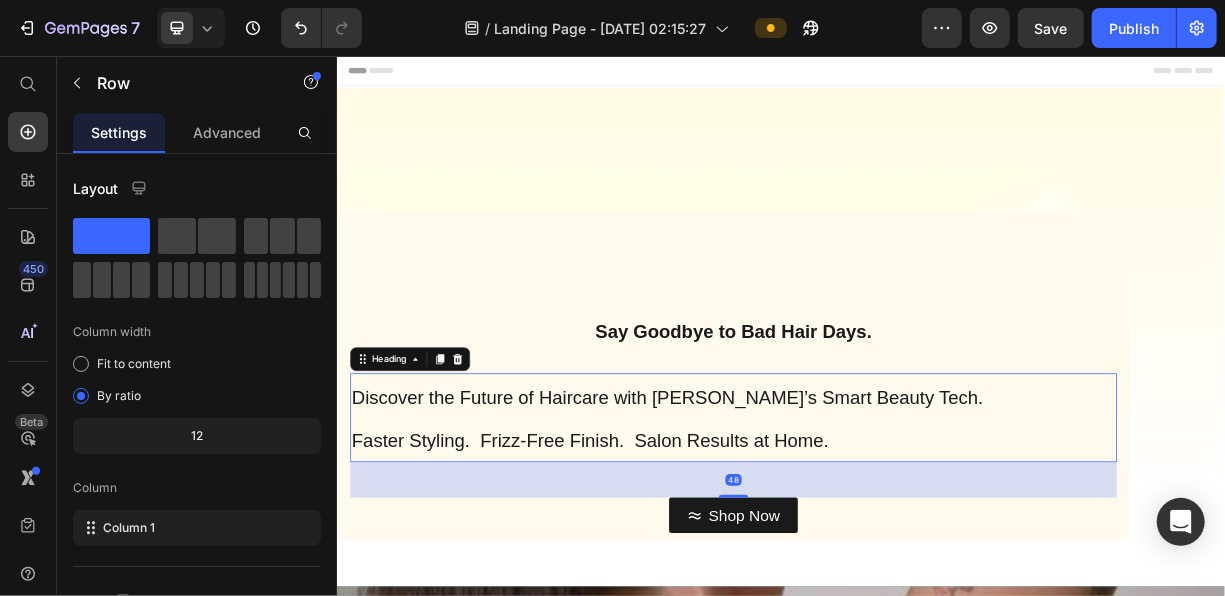 click on "Discover the Future of Haircare with Luméra’s Smart Beauty Tech." at bounding box center (783, 517) 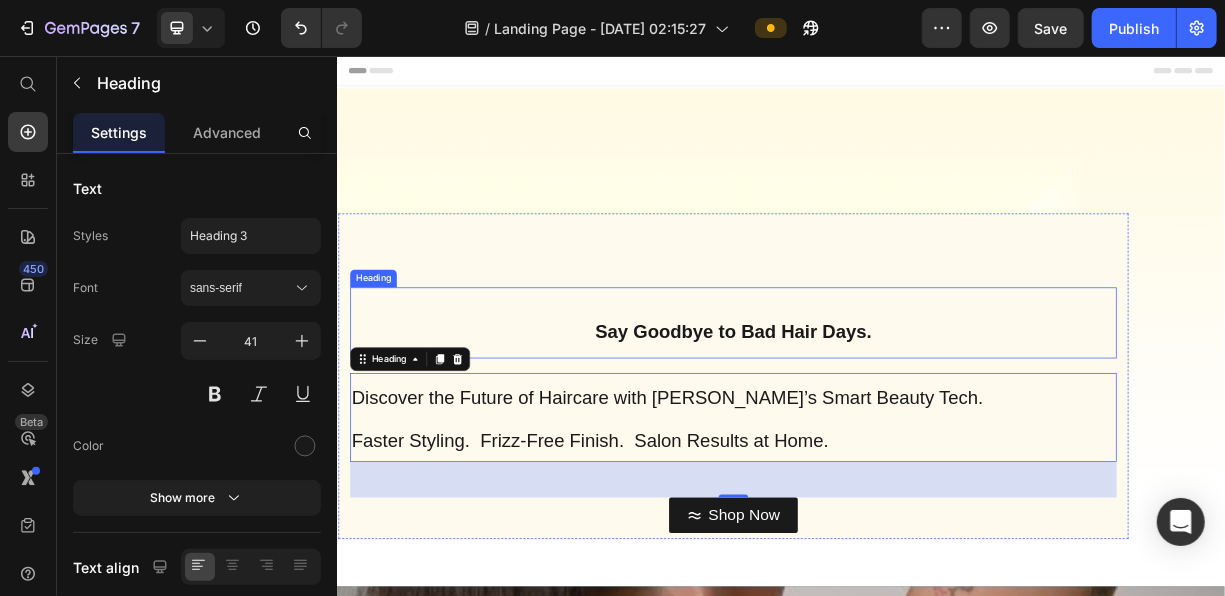 click on "Say Goodbye to Bad Hair Days." at bounding box center [872, 427] 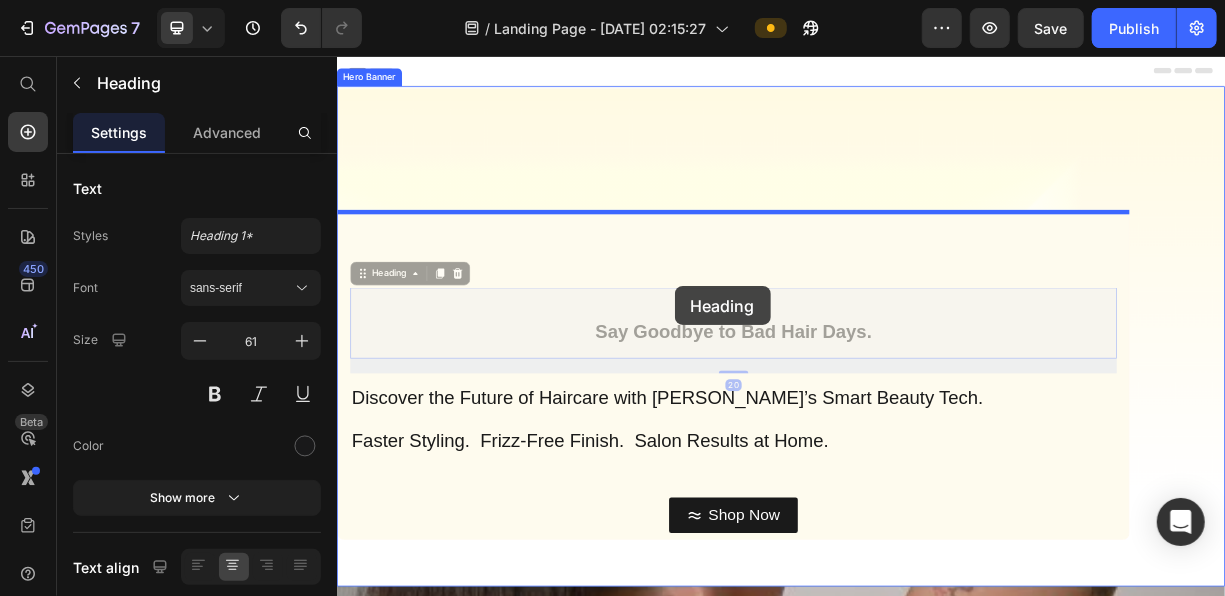 drag, startPoint x: 793, startPoint y: 410, endPoint x: 792, endPoint y: 388, distance: 22.022715 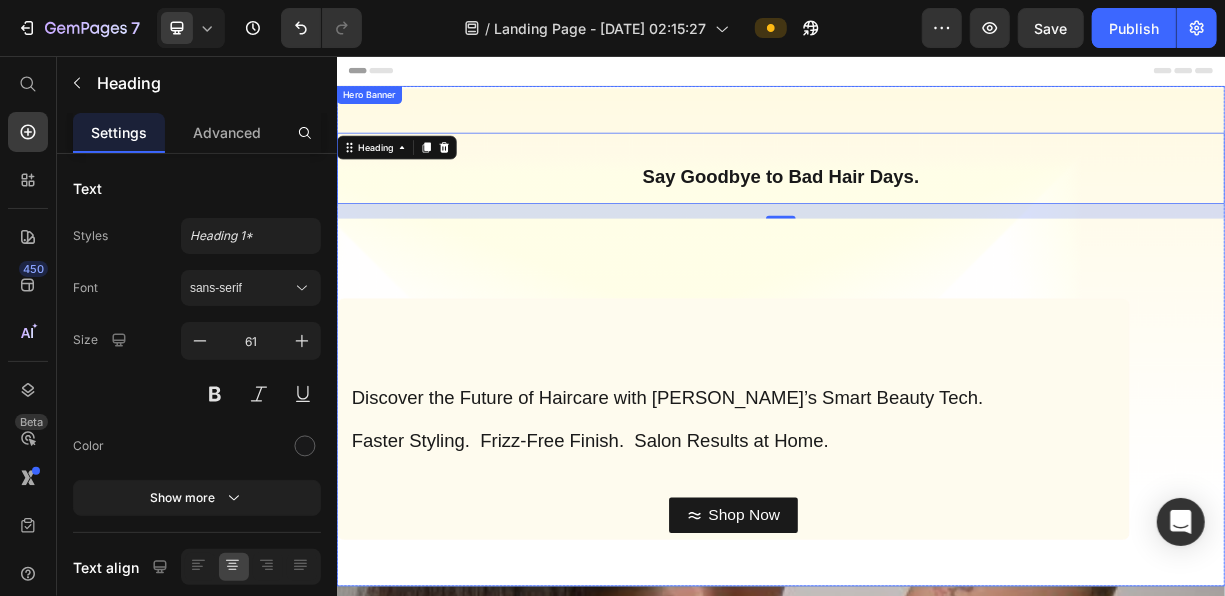 drag, startPoint x: 873, startPoint y: 255, endPoint x: 845, endPoint y: 338, distance: 87.595665 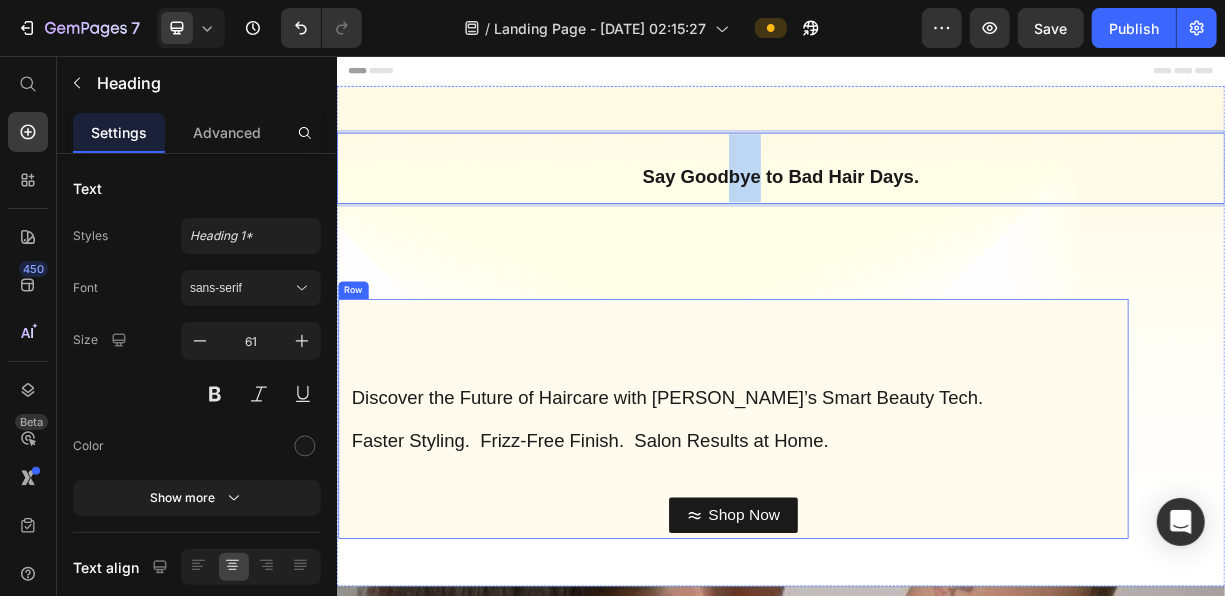 drag, startPoint x: 901, startPoint y: 228, endPoint x: 855, endPoint y: 386, distance: 164.56001 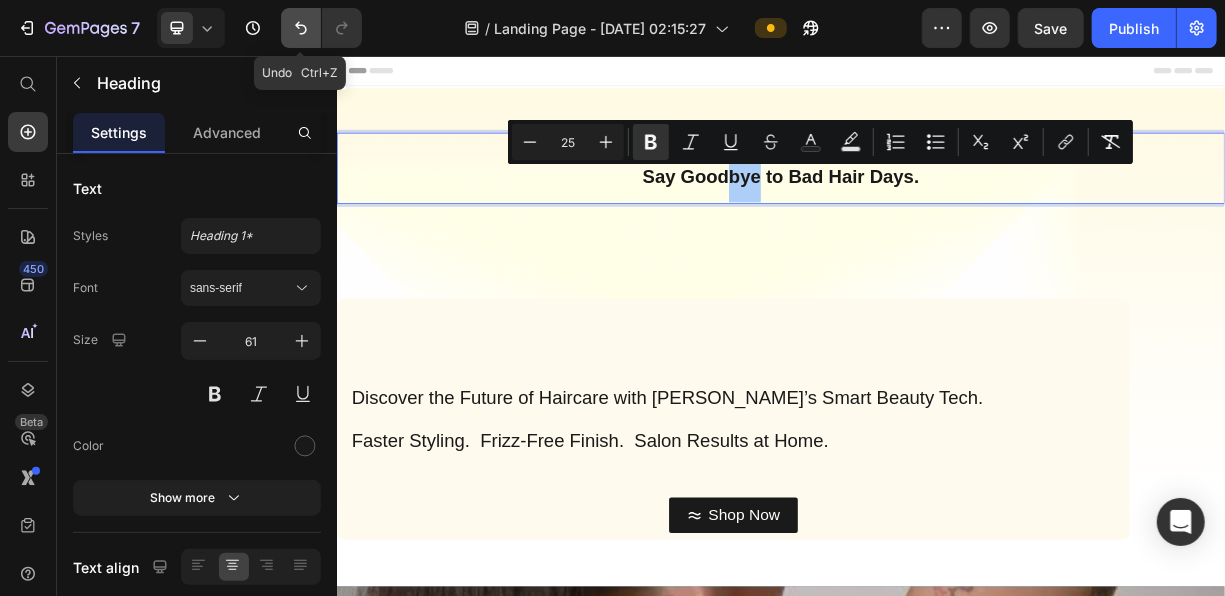 click 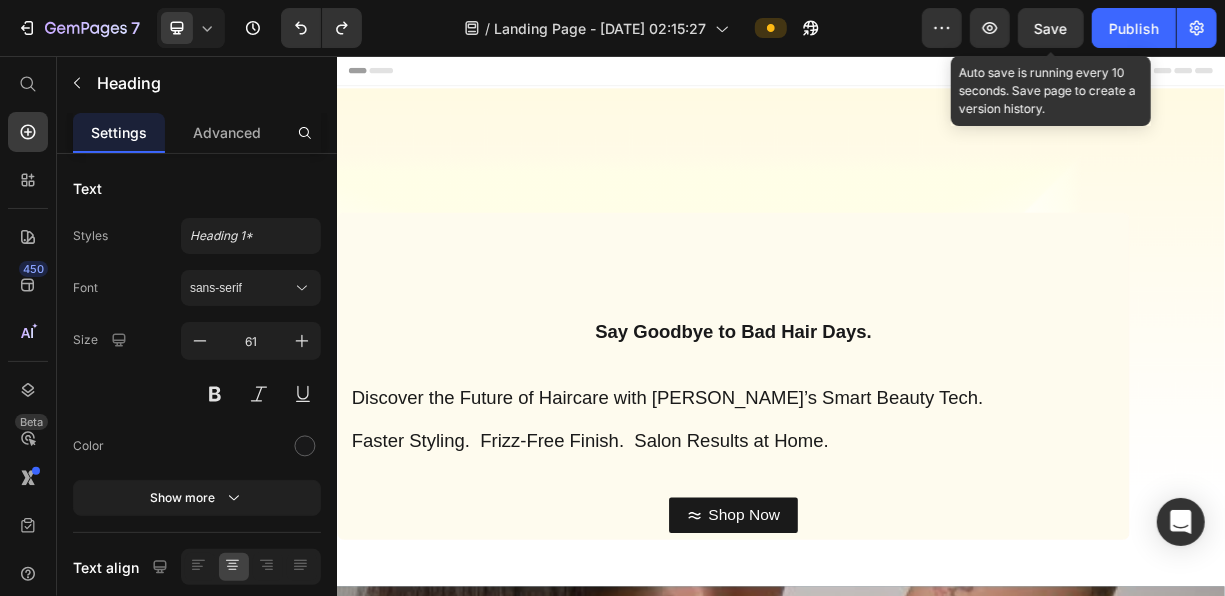 click on "Save" at bounding box center (1051, 28) 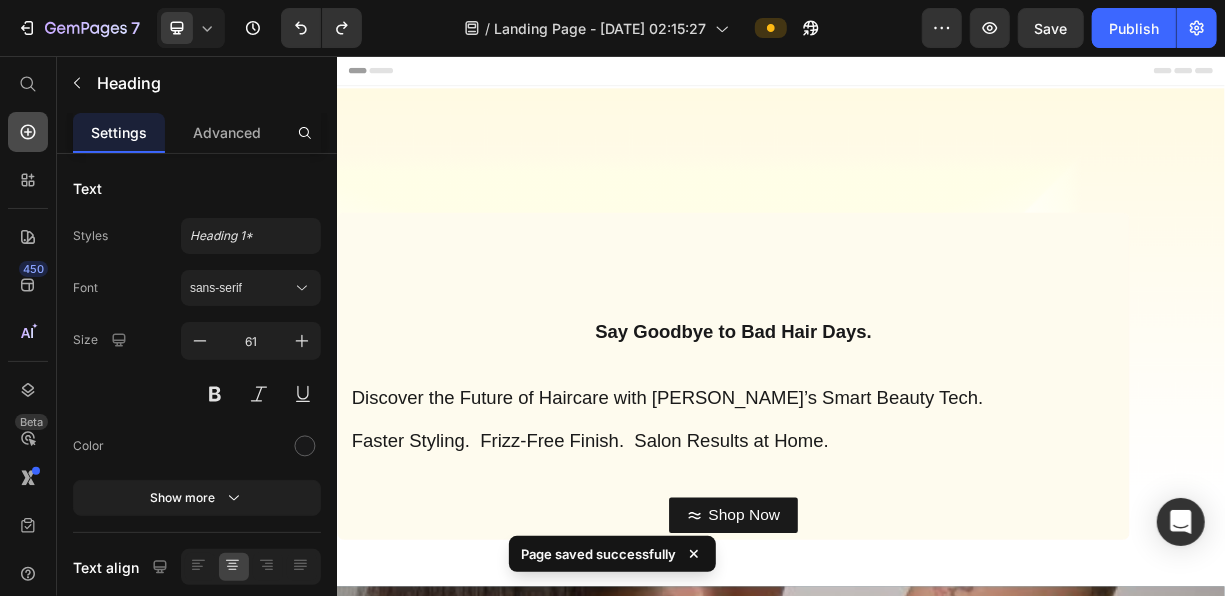 click 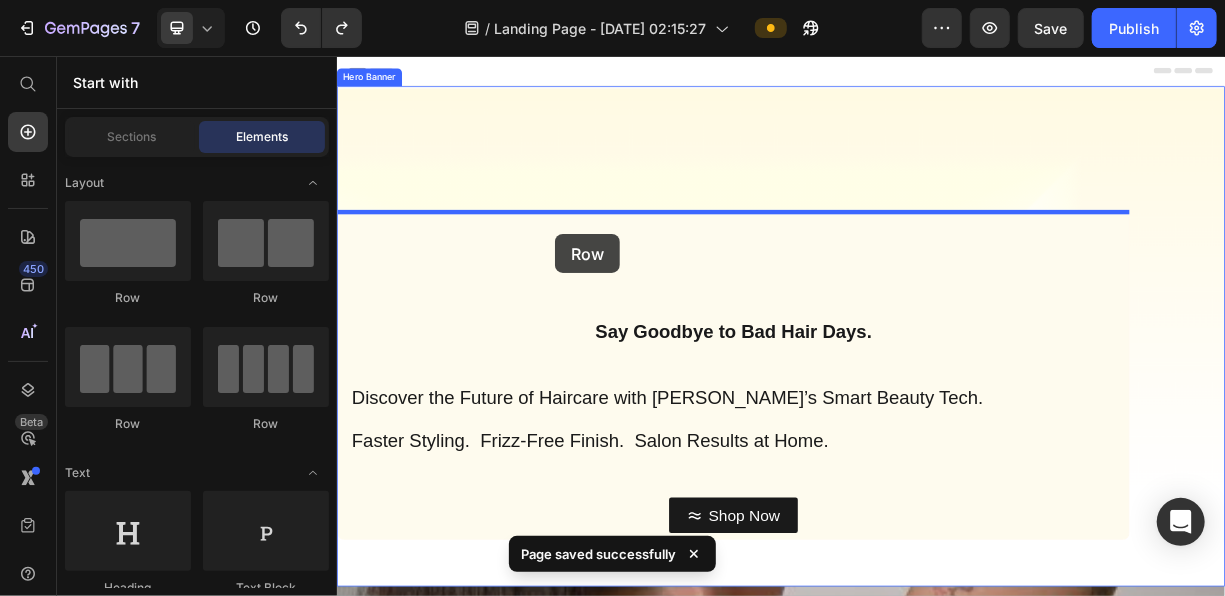 drag, startPoint x: 462, startPoint y: 337, endPoint x: 629, endPoint y: 296, distance: 171.9593 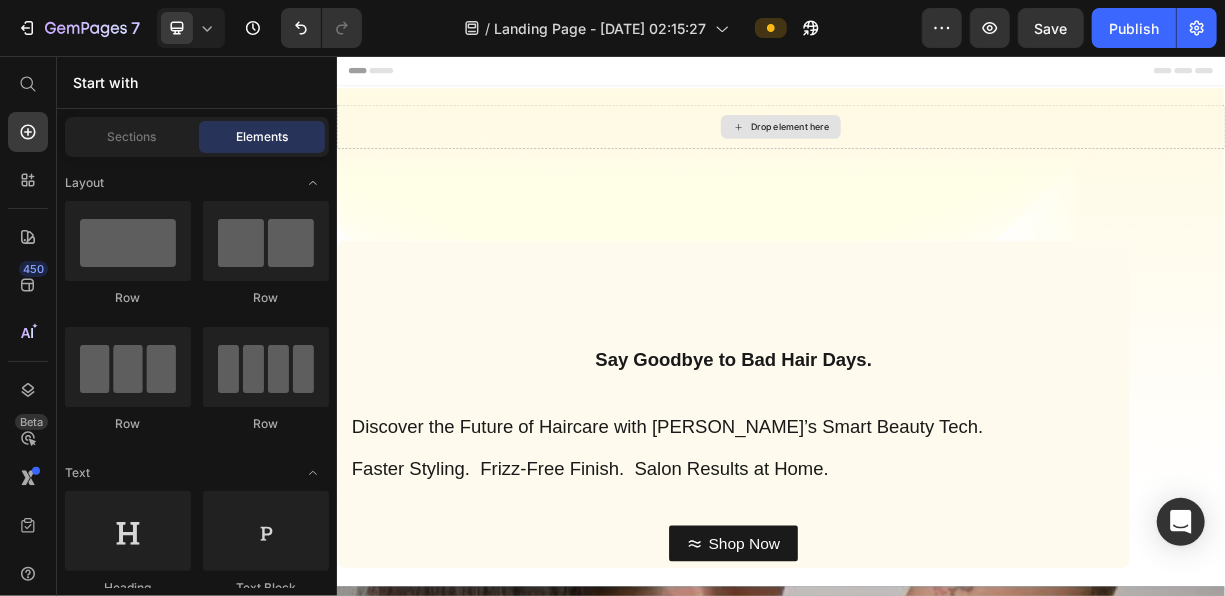 click on "Drop element here" at bounding box center [948, 151] 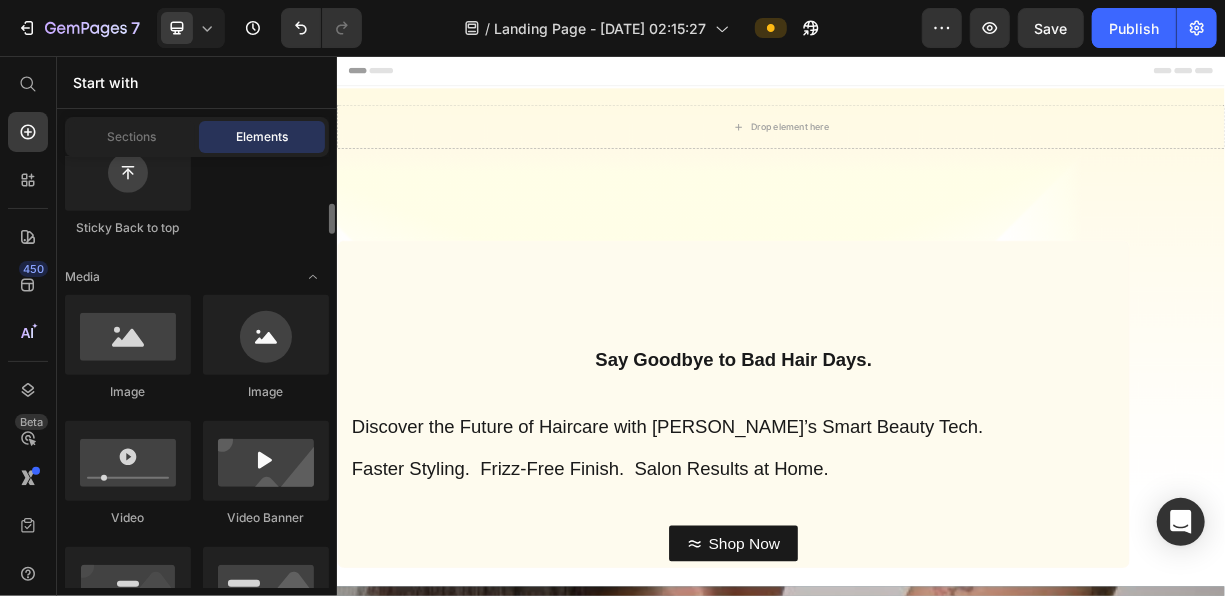 scroll, scrollTop: 652, scrollLeft: 0, axis: vertical 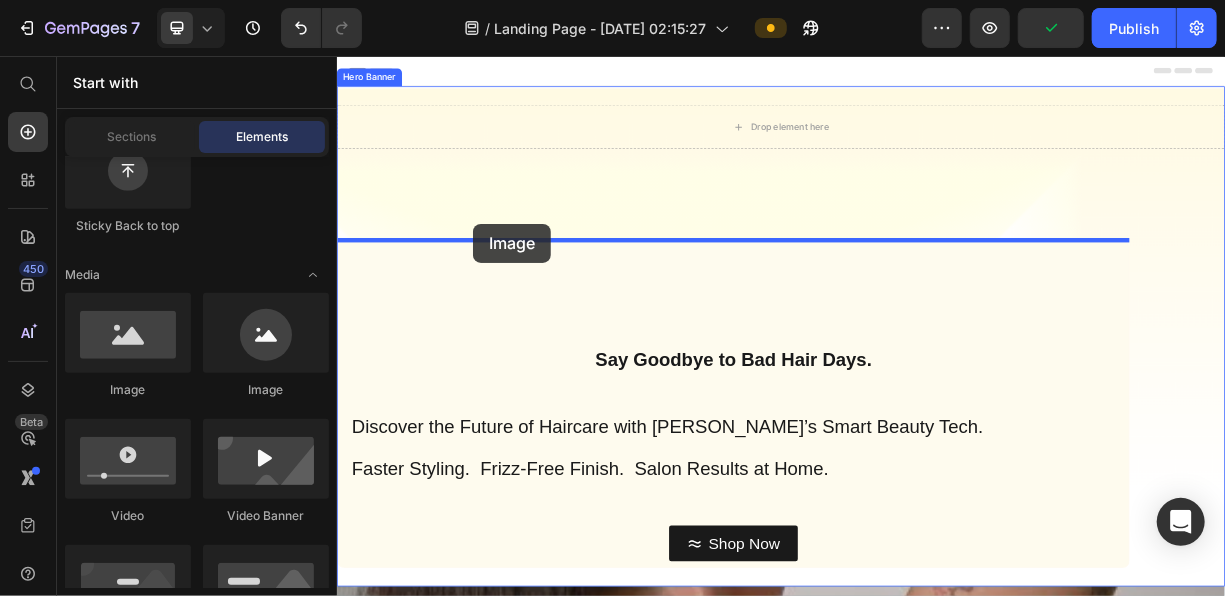 drag, startPoint x: 573, startPoint y: 384, endPoint x: 520, endPoint y: 282, distance: 114.947815 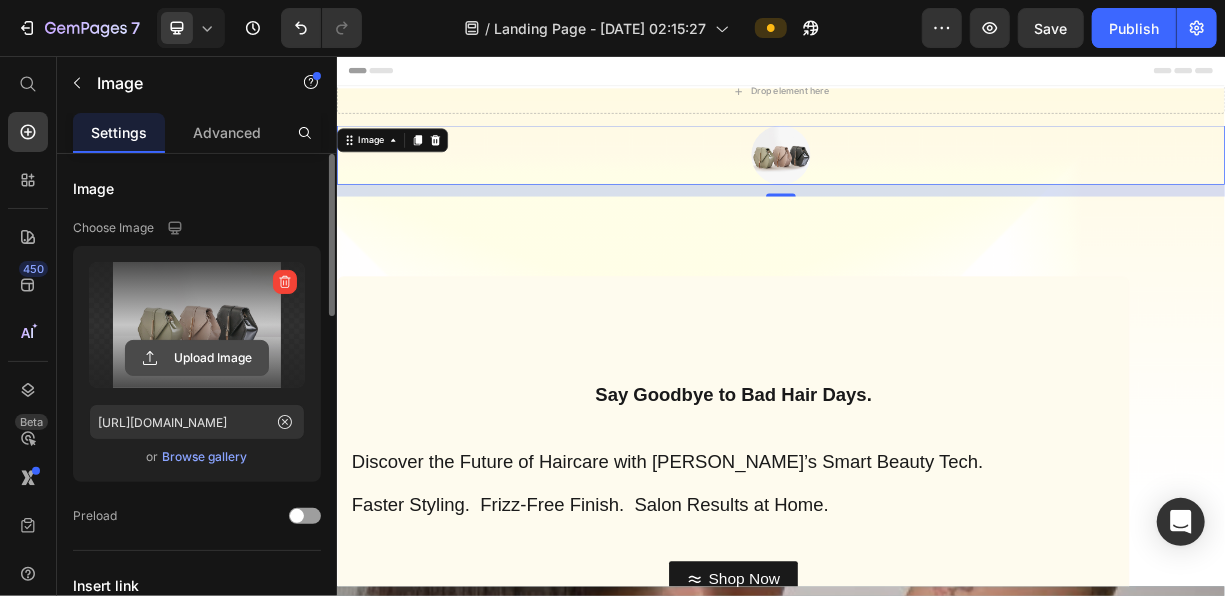 click 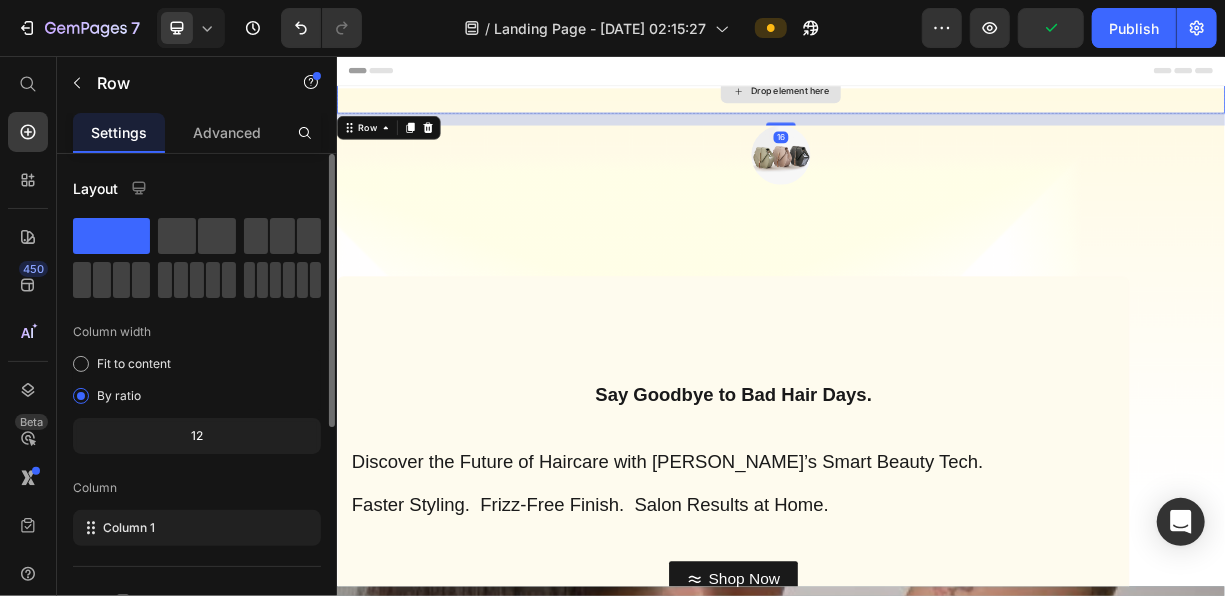 click on "Drop element here" at bounding box center (936, 103) 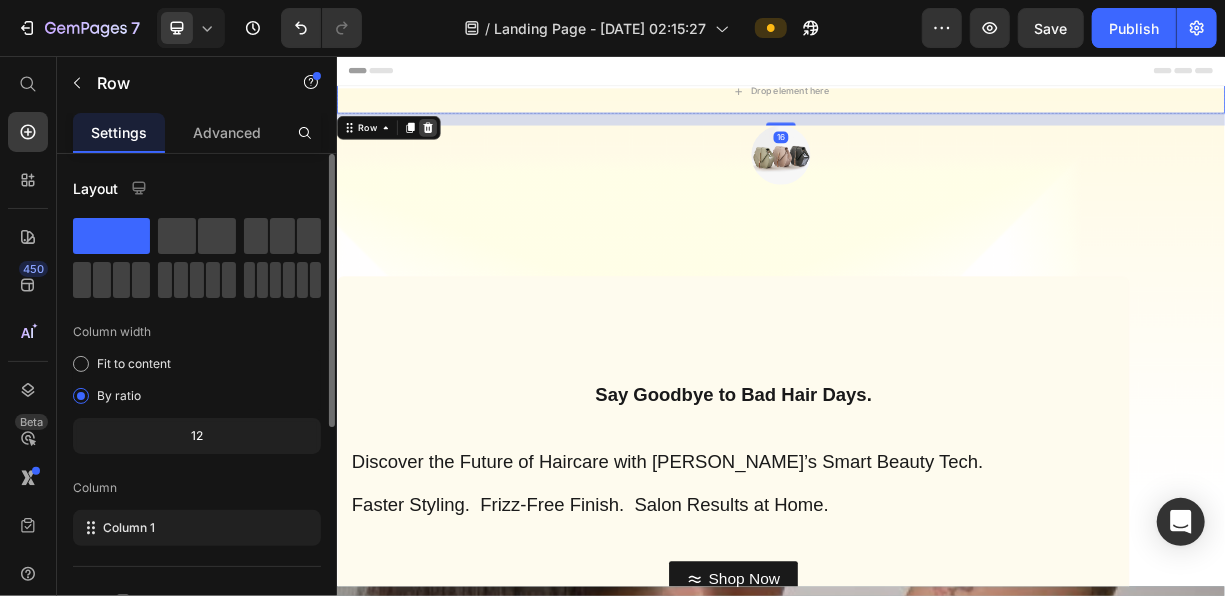 click 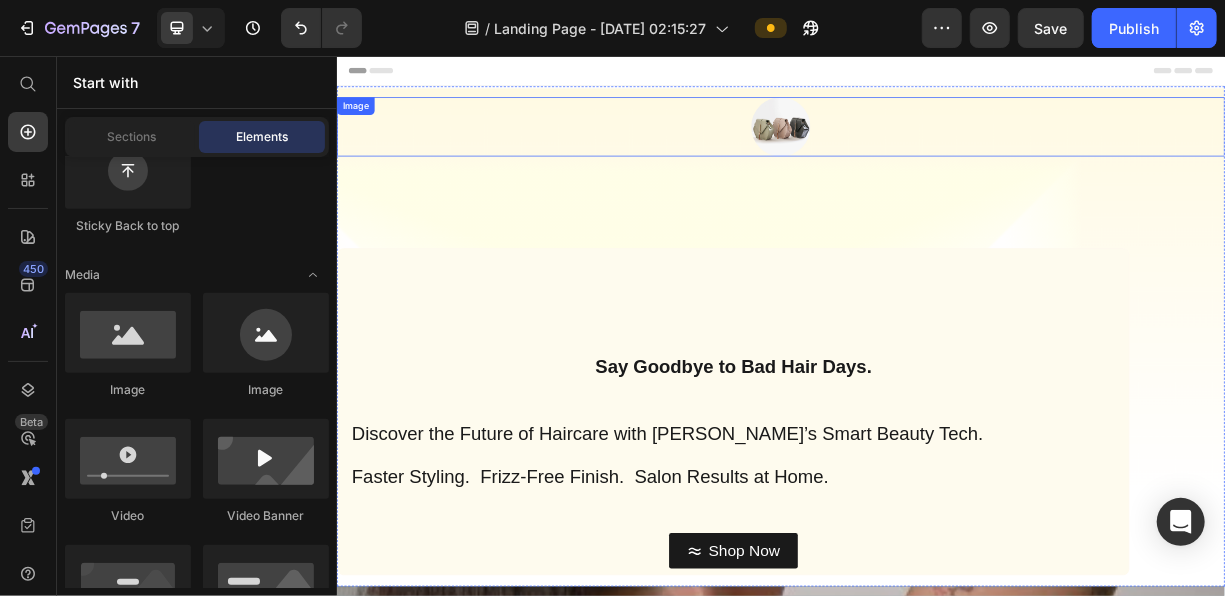 click at bounding box center (936, 151) 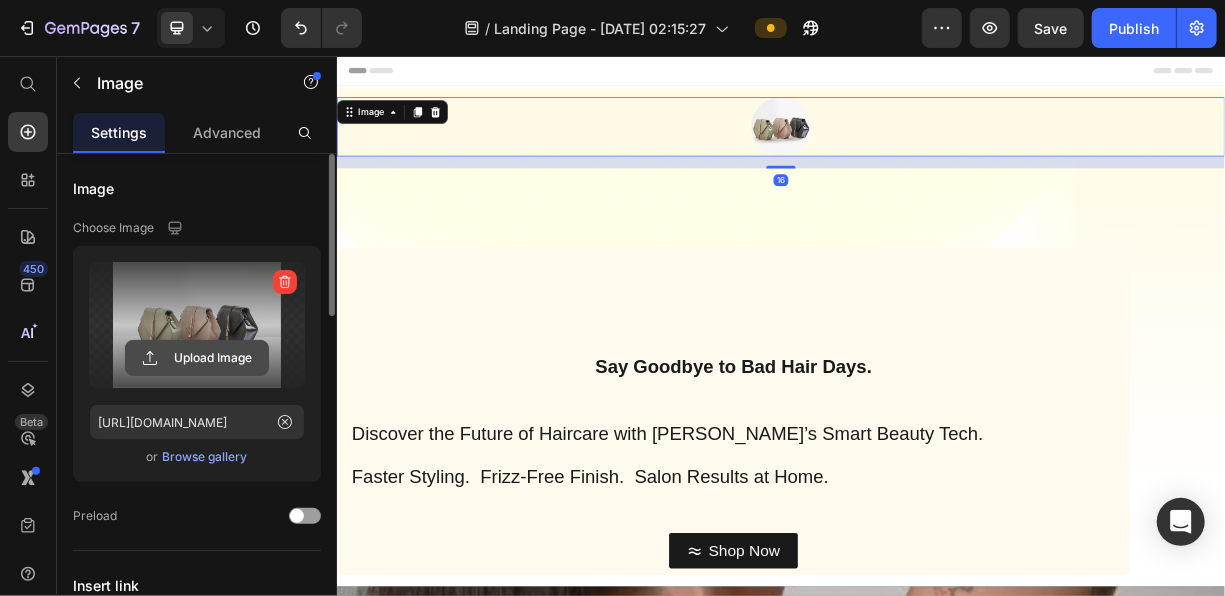 click 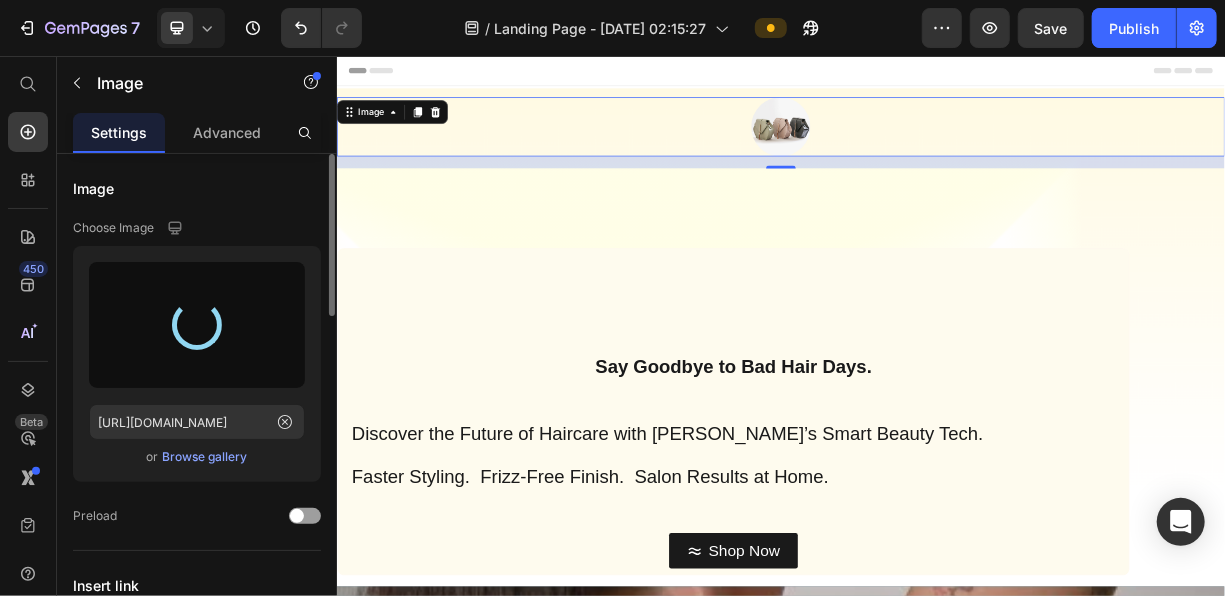 type on "https://cdn.shopify.com/s/files/1/0756/8454/4760/files/gempages_574752773682234597-caa25f12-c4ff-47a8-b7f5-9140aaa2ed0f.png" 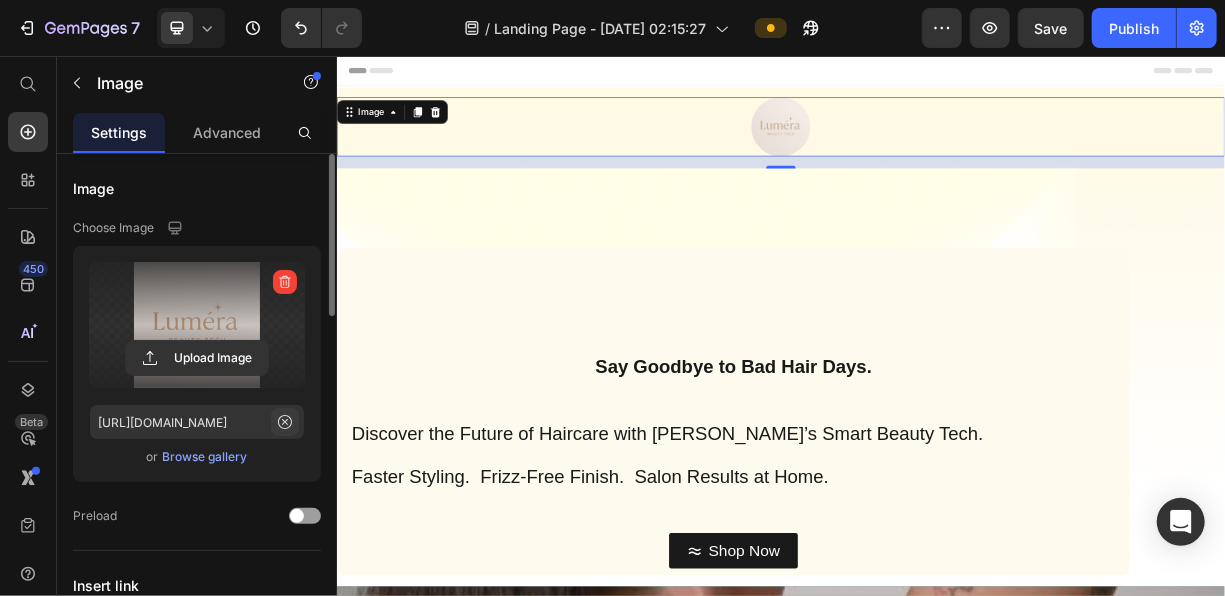 click 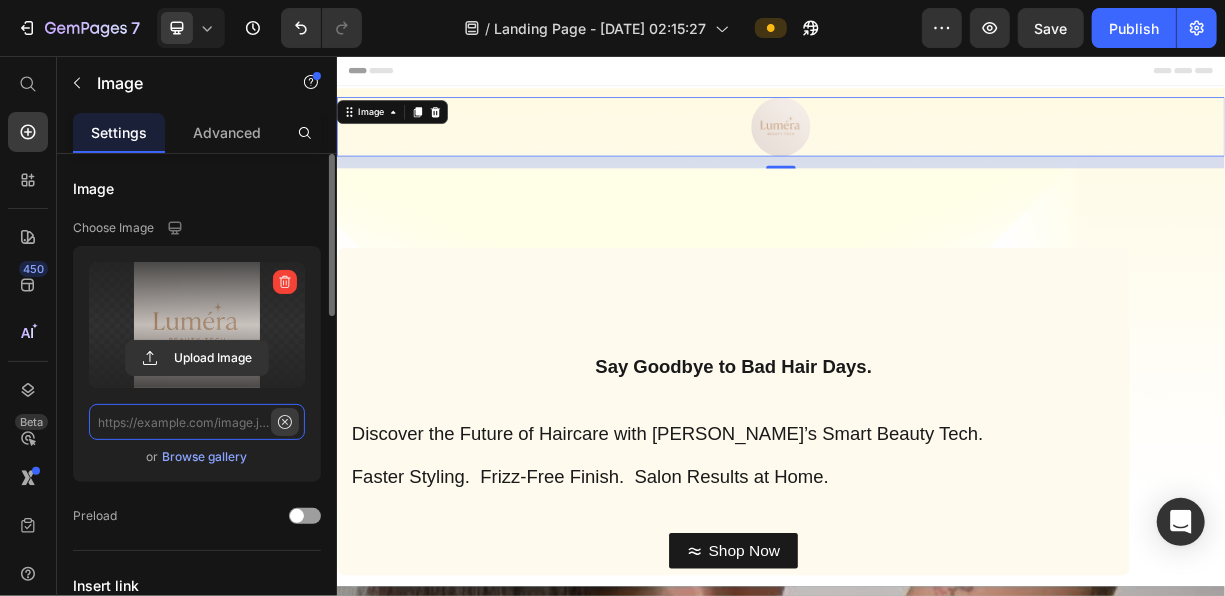 scroll, scrollTop: 0, scrollLeft: 0, axis: both 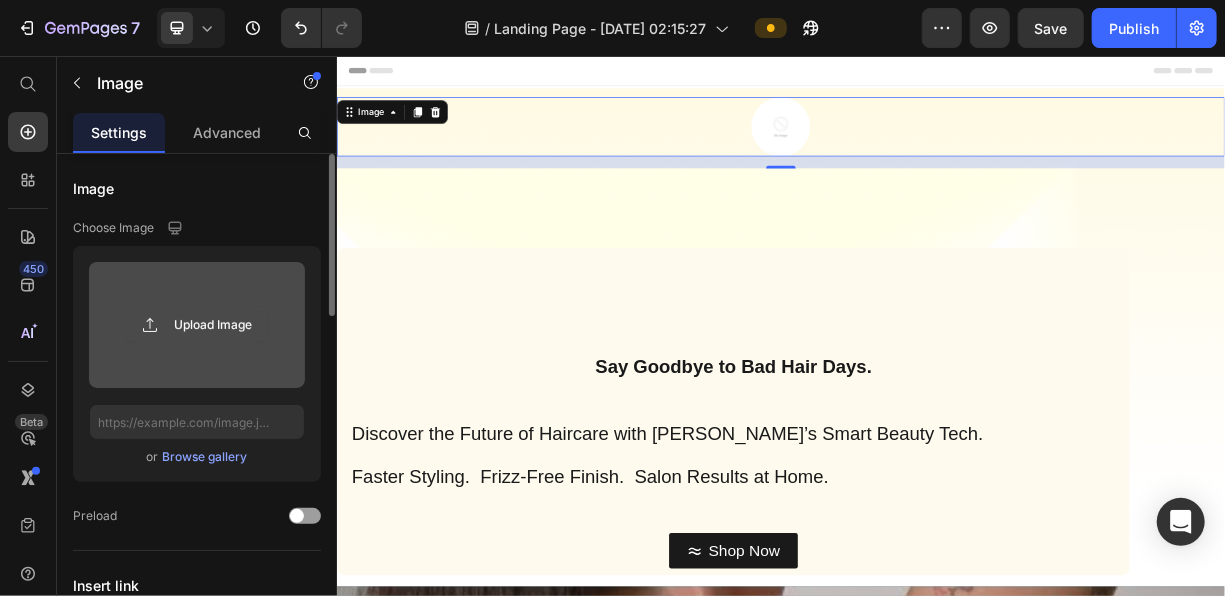 click 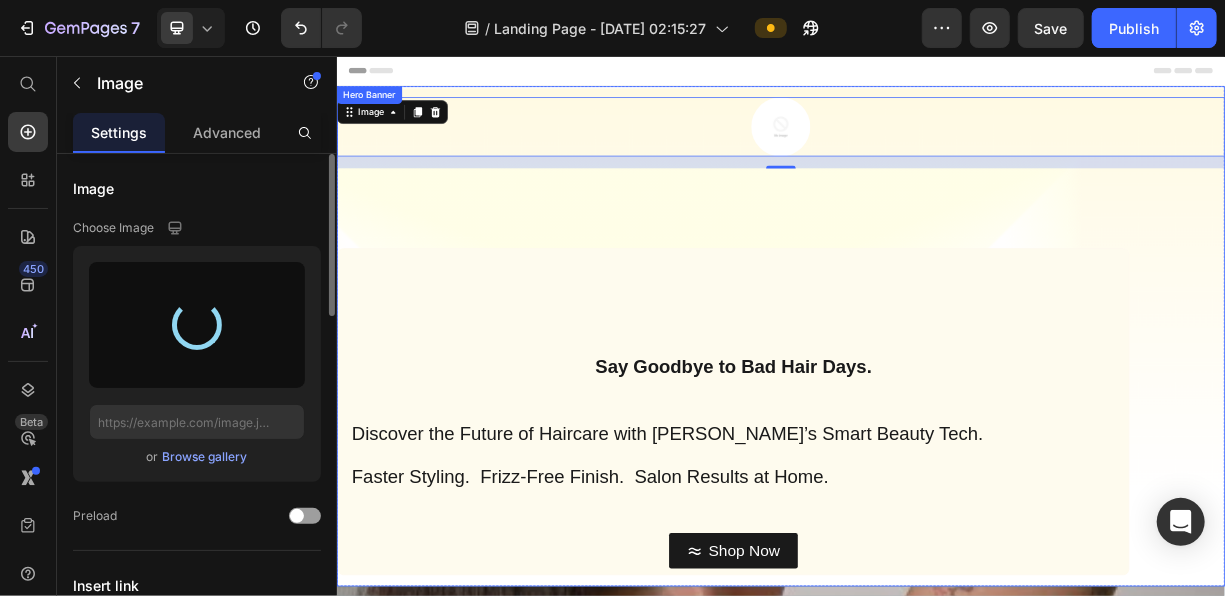 type on "https://cdn.shopify.com/s/files/1/0756/8454/4760/files/gempages_574752773682234597-caa25f12-c4ff-47a8-b7f5-9140aaa2ed0f.png" 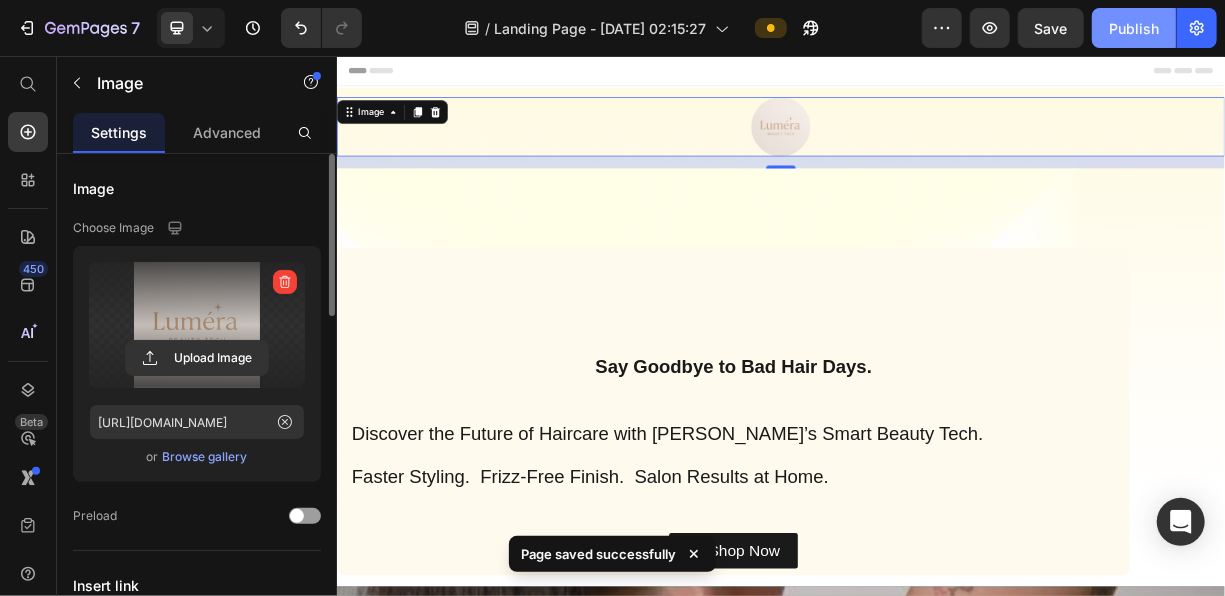 click on "Publish" at bounding box center [1134, 28] 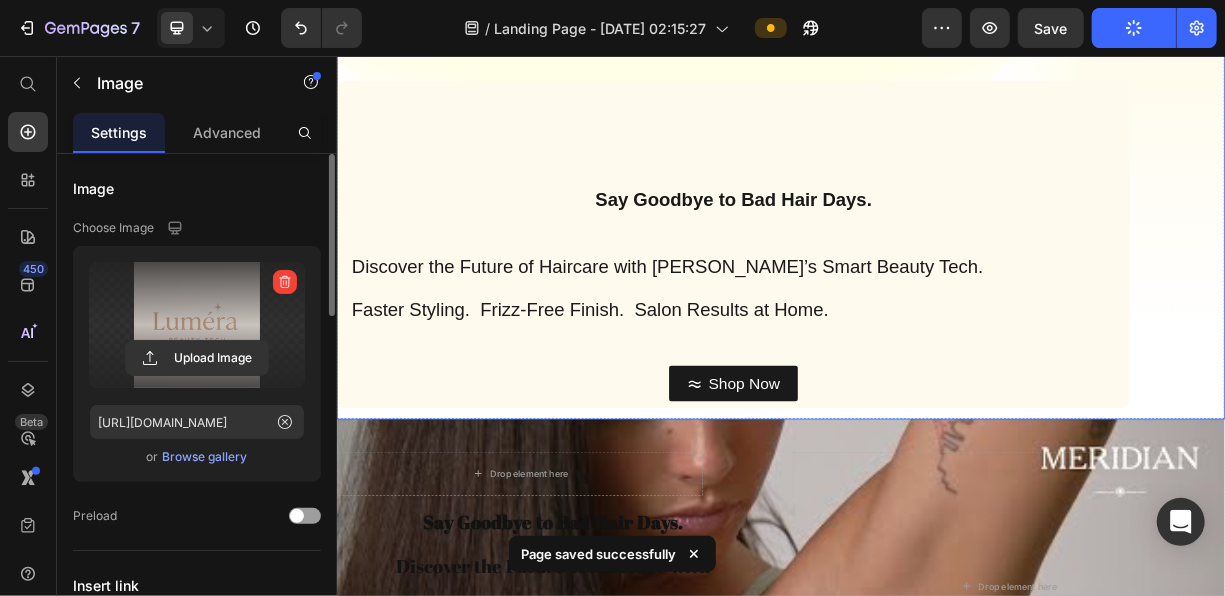 scroll, scrollTop: 0, scrollLeft: 0, axis: both 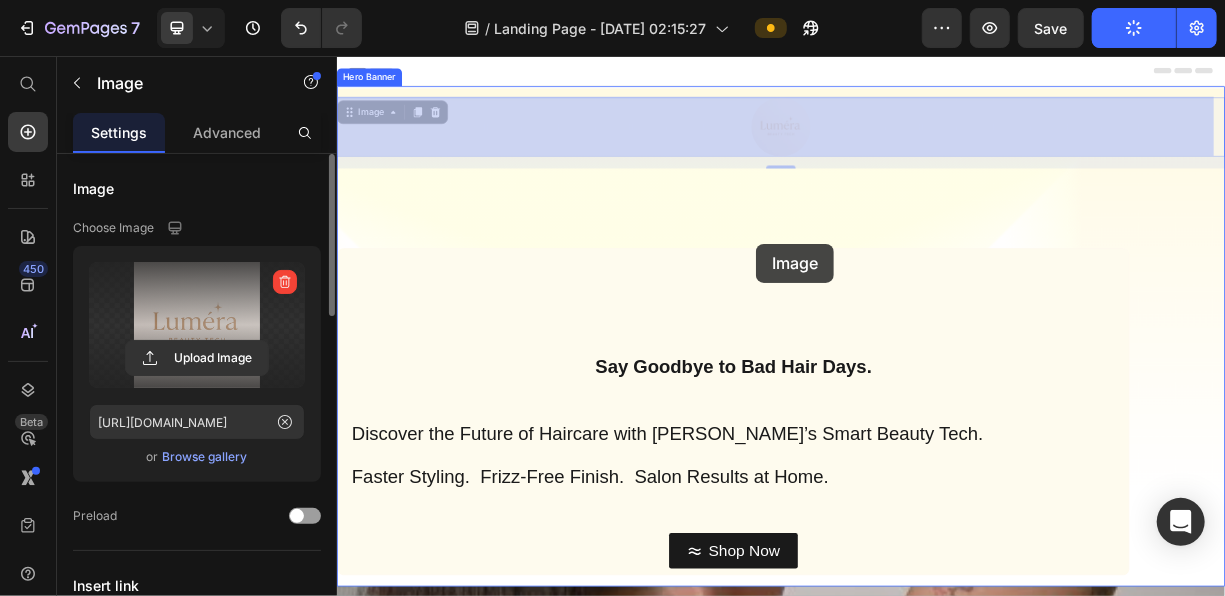 drag, startPoint x: 958, startPoint y: 135, endPoint x: 902, endPoint y: 309, distance: 182.78949 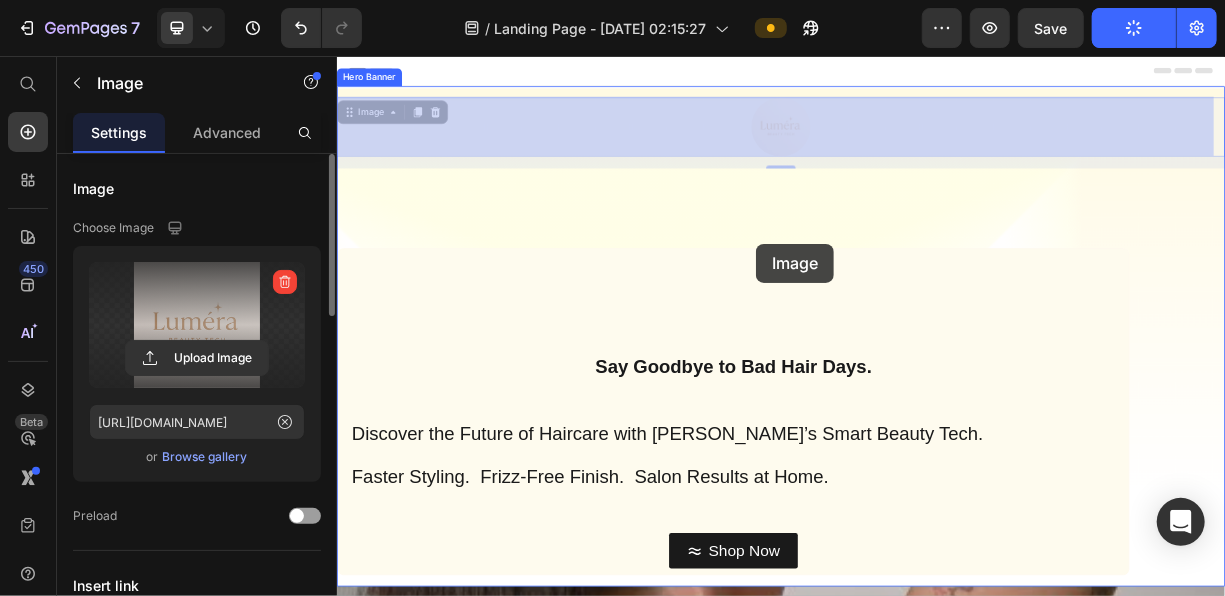 click on "Header Image   16 Image   16 Say Goodbye to Bad Hair Days. Heading Discover the Future of Haircare with Luméra’s Smart Beauty Tech.  Faster Styling.  Frizz-Free Finish.  Salon Results at Home. Heading
Shop Now Button Row Hero Banner Section 1
Drop element here Row ⁠⁠⁠⁠⁠⁠⁠ Say Goodbye to Bad Hair Days. Discover the Future of Haircare with Luméra’s Smart Beauty Tech.  Faster Styling.  Frizz-Free Finish.  Salon Results at Home. Heading
Drop element here Hero Banner Section 2 Targeted Supplements For Life's Unsexy Problems Heading Image Image Clear Protein+ Heading Protein, collagen, electrolytes all in  one stick pack Text Block SHOP PROTEIN Button Row Image Image Tone Heading Get toned with body composition & creatine gummies Text Block SHOPTONE Button Row Image Image MB-1 Heading Natural weight management with the. #1 faux-zempic* Text Block SHOP MB-1 Button Row Image *****1749 Reviews Text Block Bloat Heading Text Block SHOP BLOAT" at bounding box center [936, 4405] 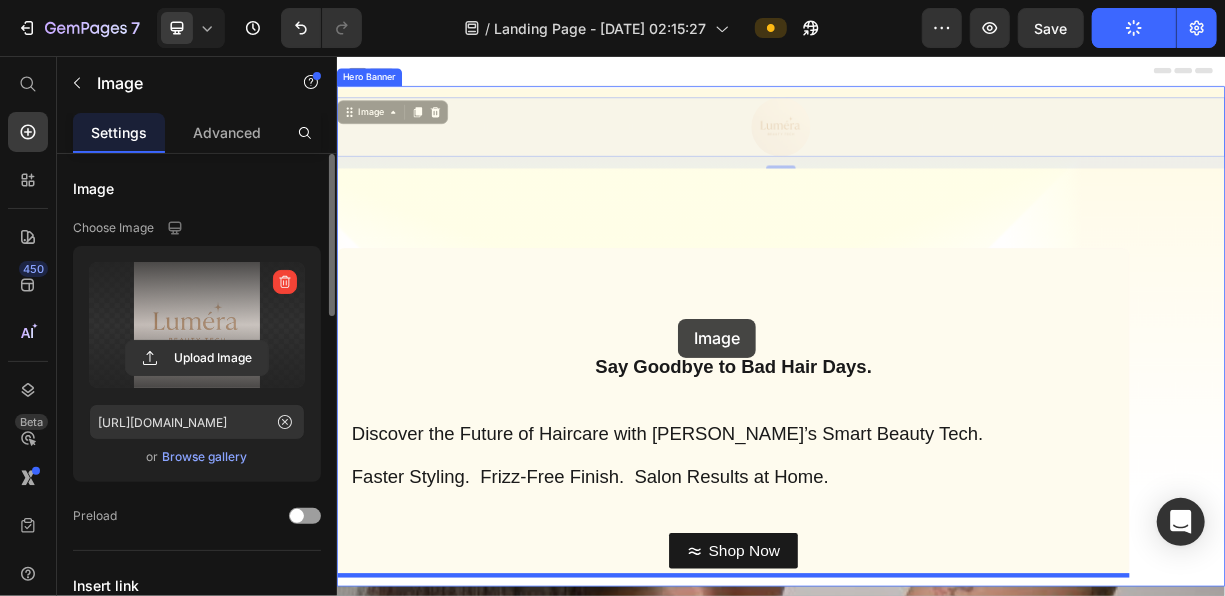 drag, startPoint x: 983, startPoint y: 184, endPoint x: 797, endPoint y: 412, distance: 294.24478 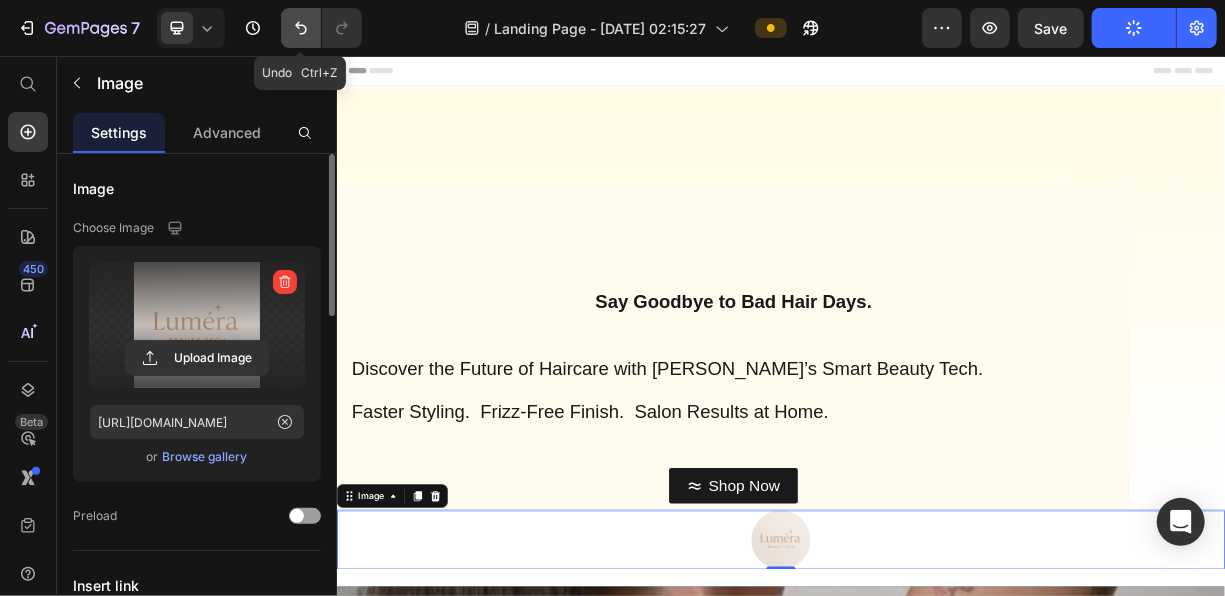 click 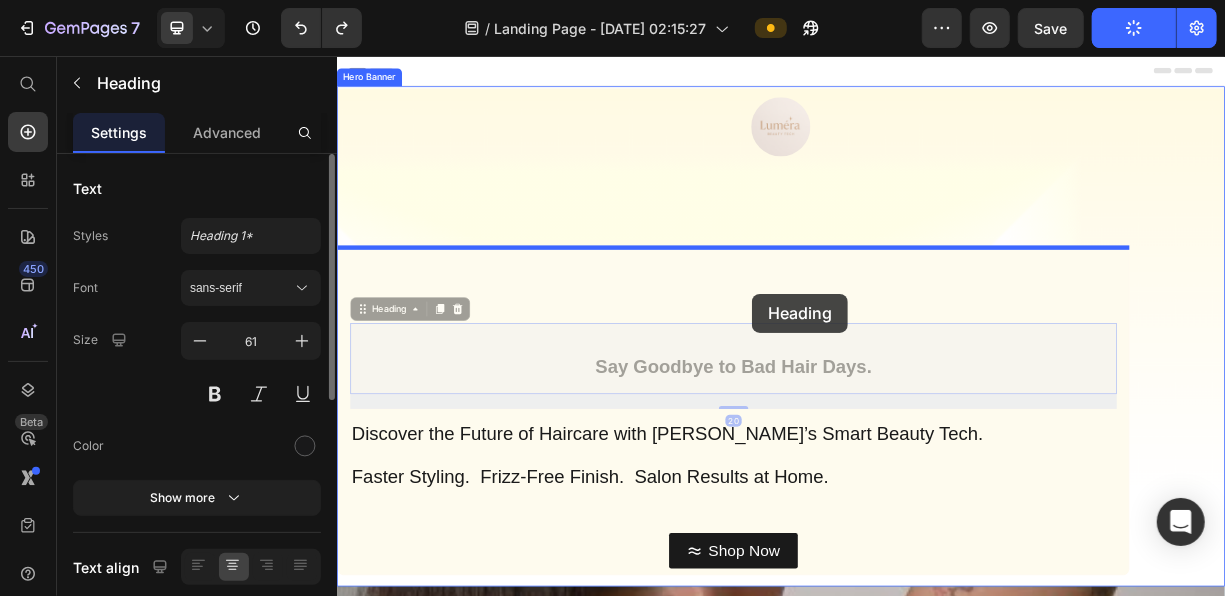 drag, startPoint x: 870, startPoint y: 497, endPoint x: 897, endPoint y: 376, distance: 123.97581 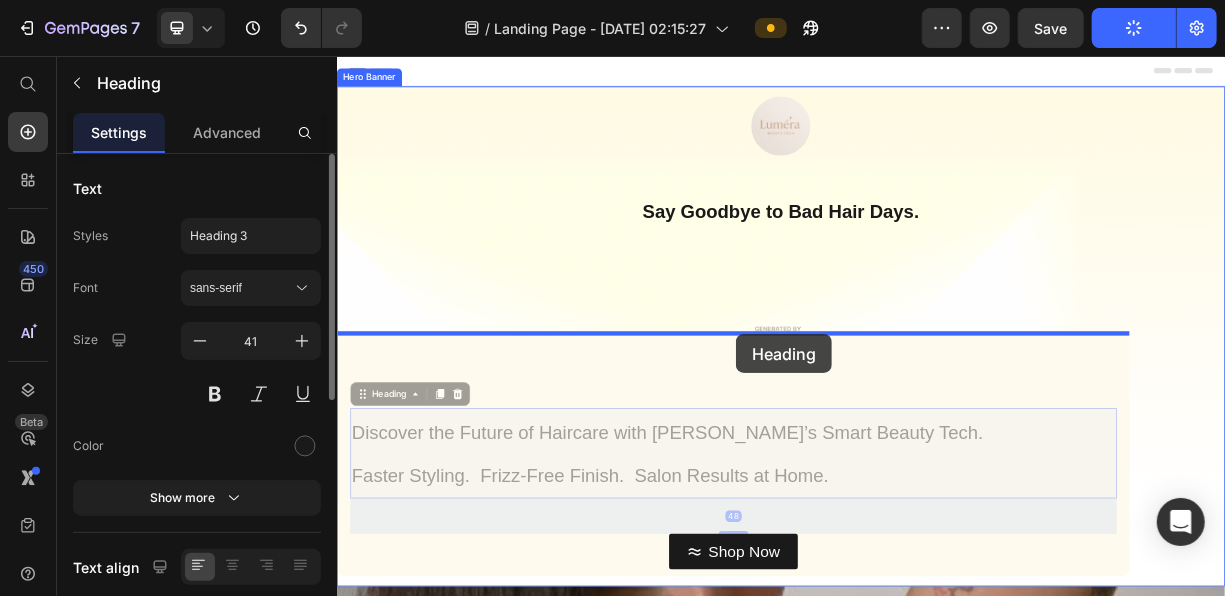 drag, startPoint x: 796, startPoint y: 585, endPoint x: 875, endPoint y: 431, distance: 173.0809 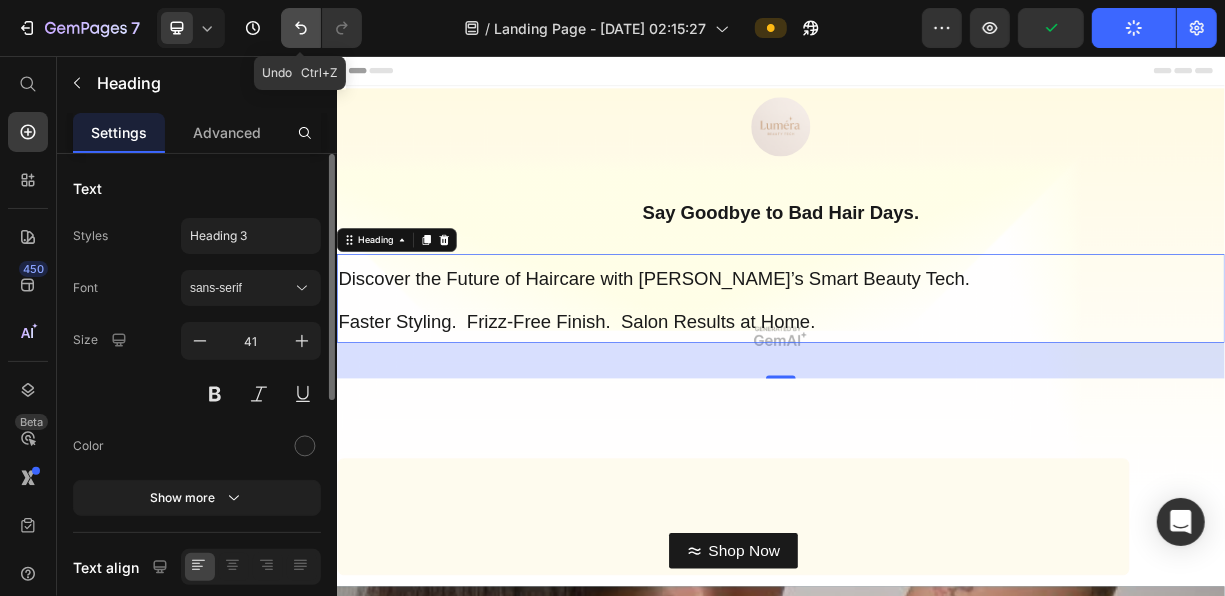 click 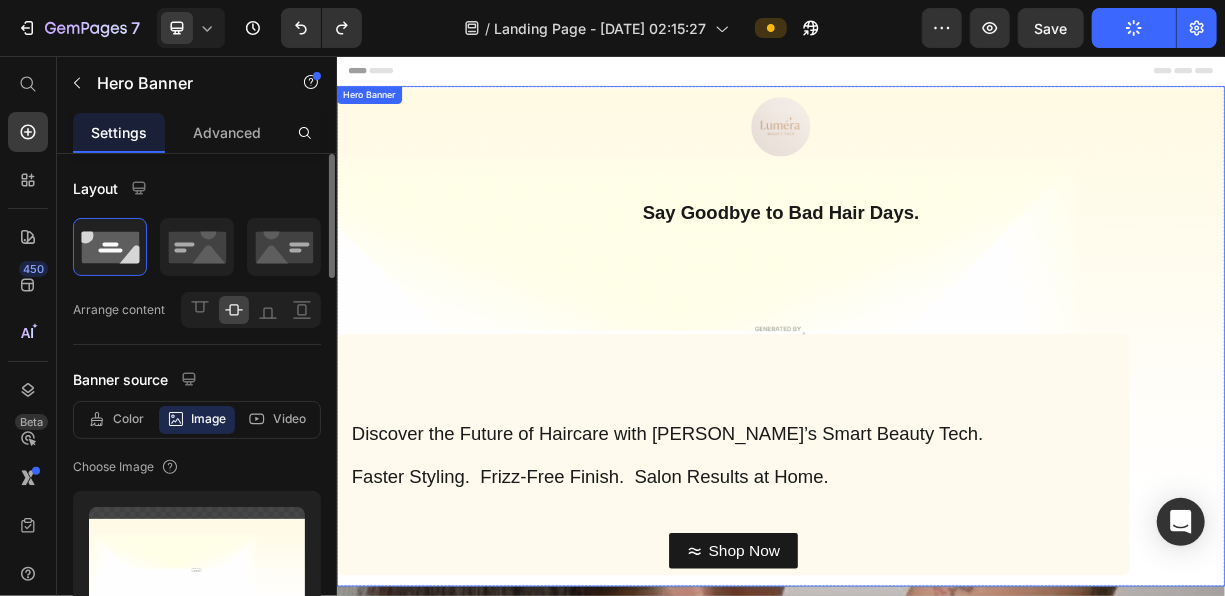 click on "Image Say Goodbye to Bad Hair Days. Heading Discover the Future of Haircare with Luméra’s Smart Beauty Tech.  Faster Styling.  Frizz-Free Finish.  Salon Results at Home. Heading
Shop Now Button Row" at bounding box center [936, 434] 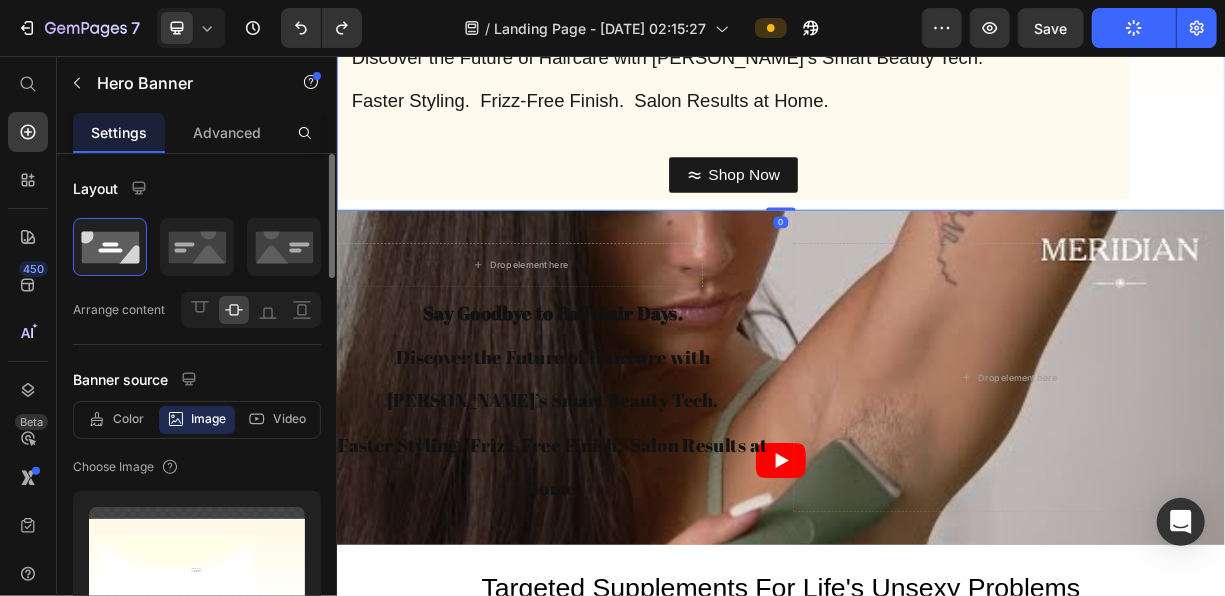scroll, scrollTop: 509, scrollLeft: 0, axis: vertical 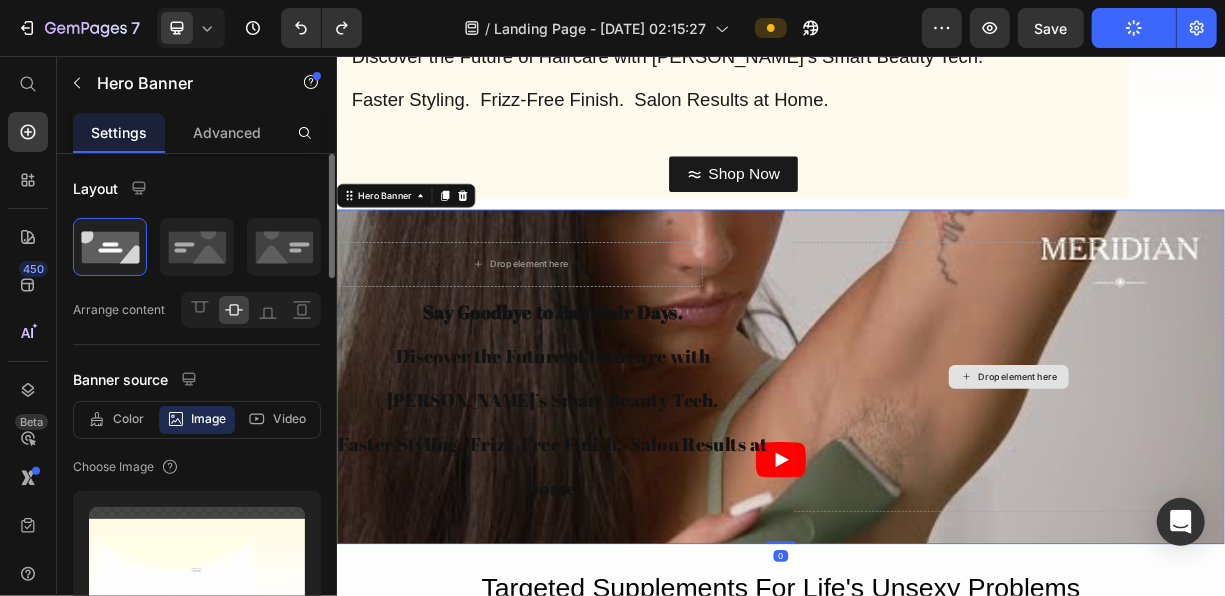 click on "Drop element here" at bounding box center (1244, 489) 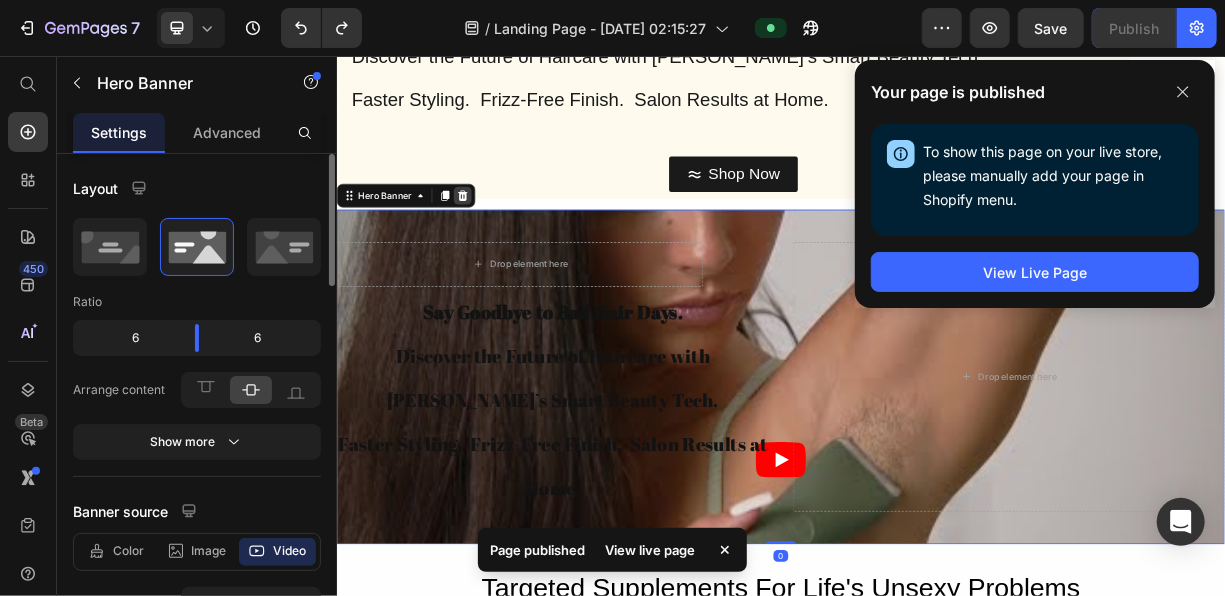 click 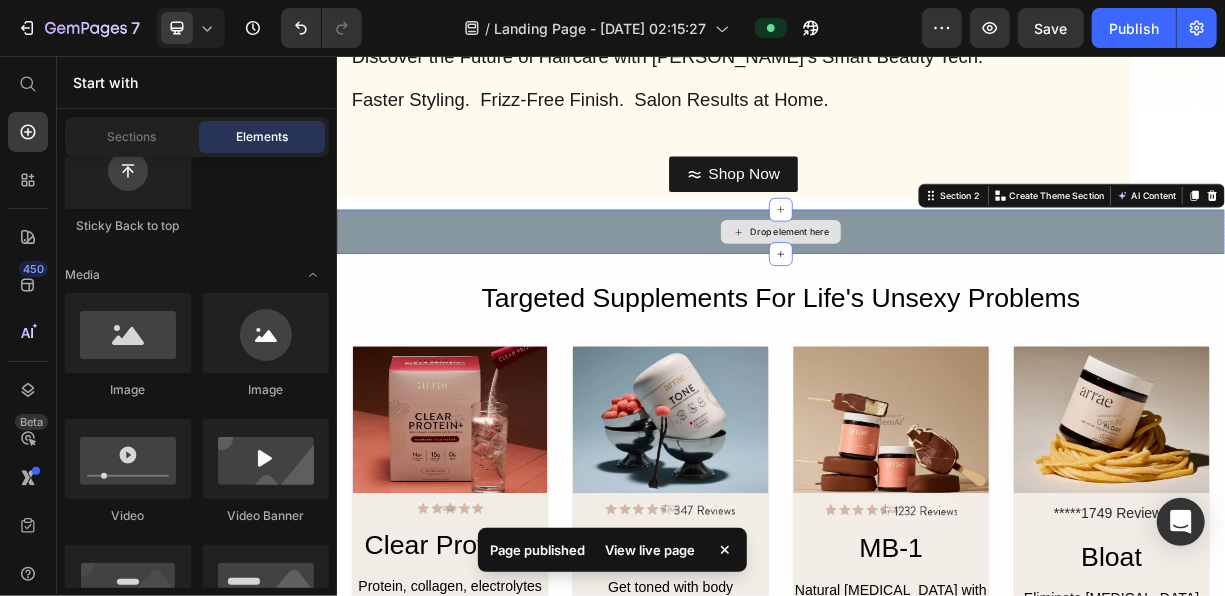 click on "Drop element here" at bounding box center [936, 293] 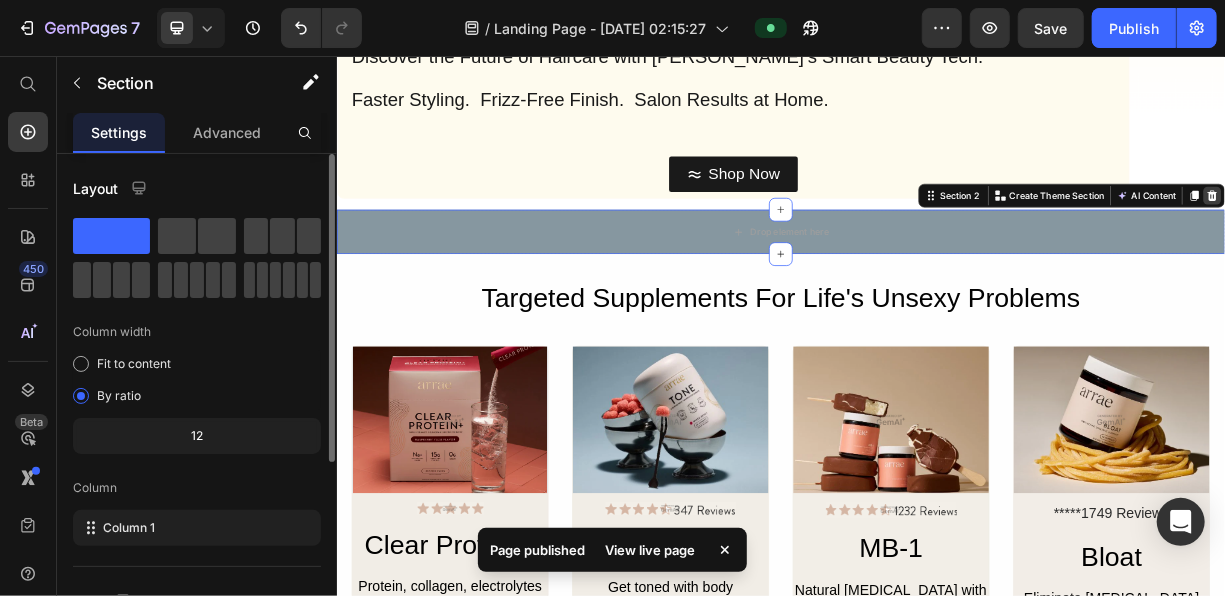 click at bounding box center [1519, 244] 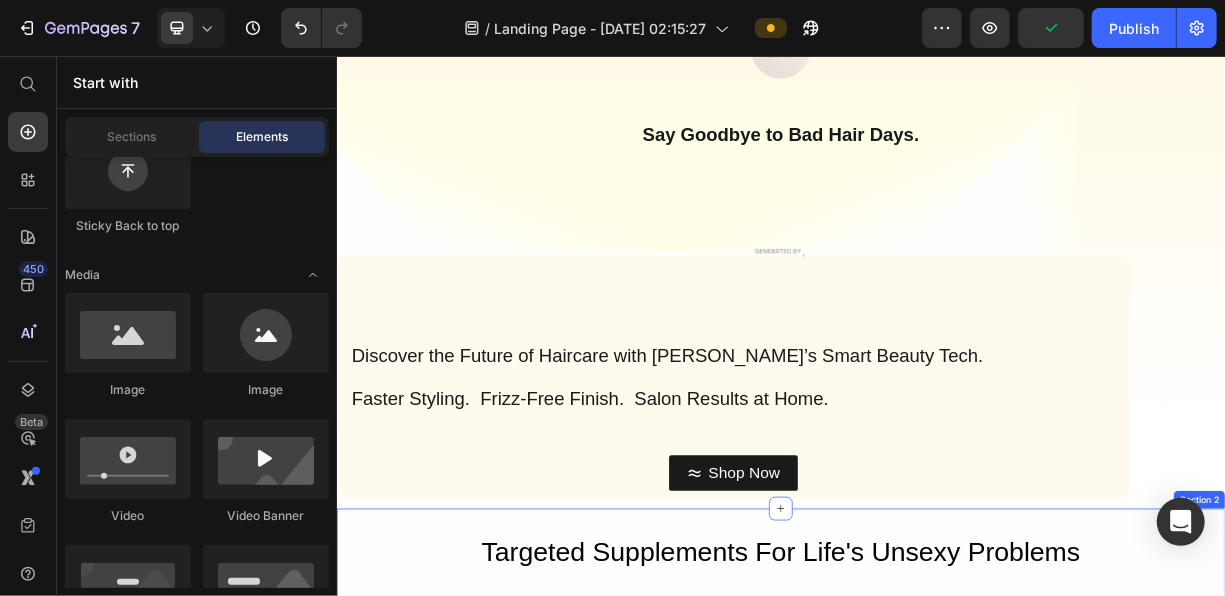 scroll, scrollTop: 0, scrollLeft: 0, axis: both 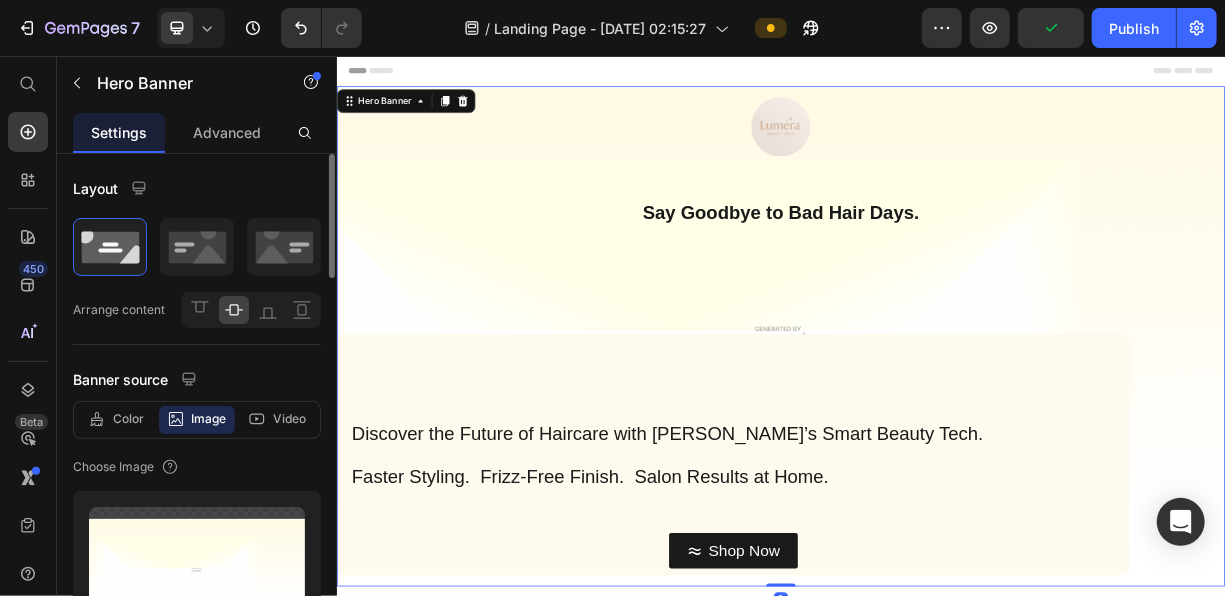 click on "Image Say Goodbye to Bad Hair Days. Heading Discover the Future of Haircare with Luméra’s Smart Beauty Tech.  Faster Styling.  Frizz-Free Finish.  Salon Results at Home. Heading
Shop Now Button Row" at bounding box center [936, 434] 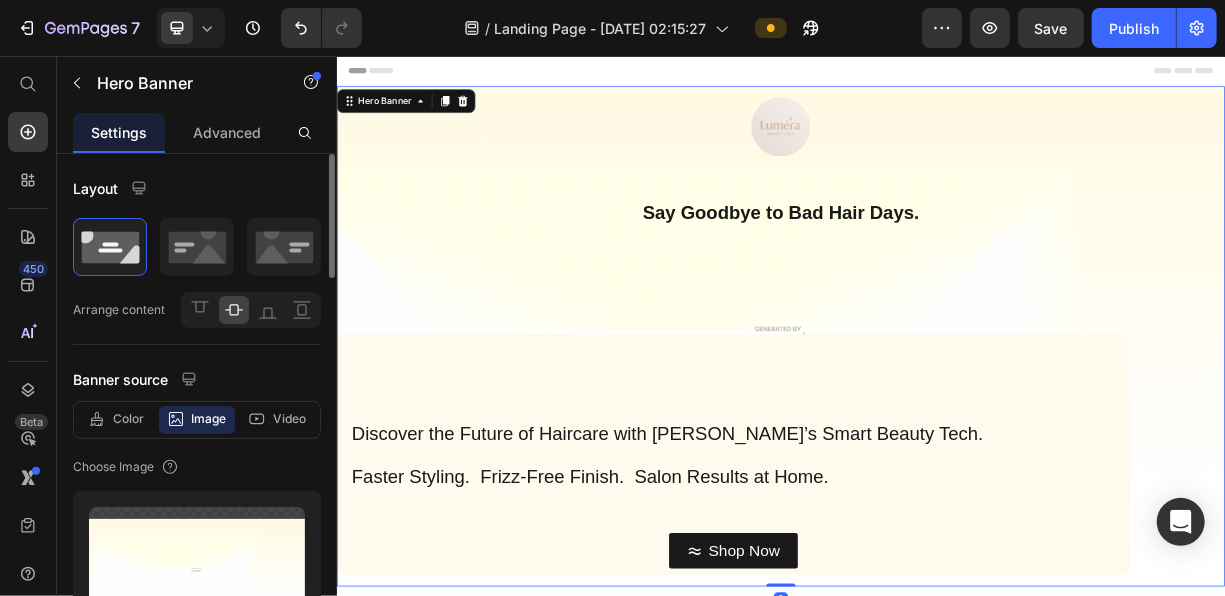 scroll, scrollTop: 28, scrollLeft: 0, axis: vertical 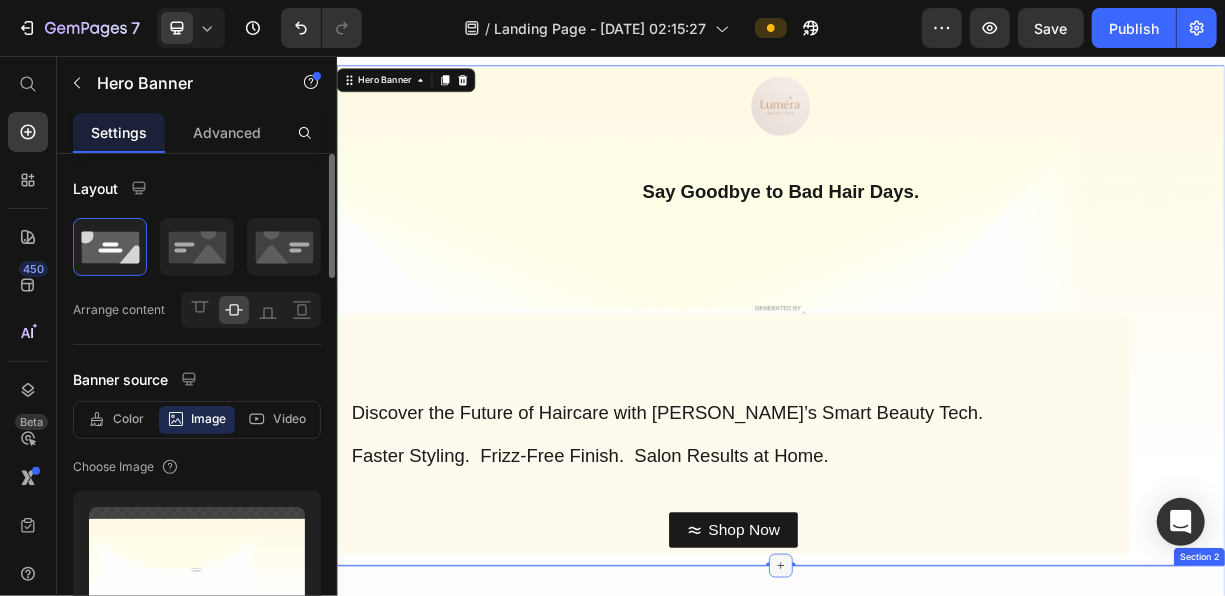 click 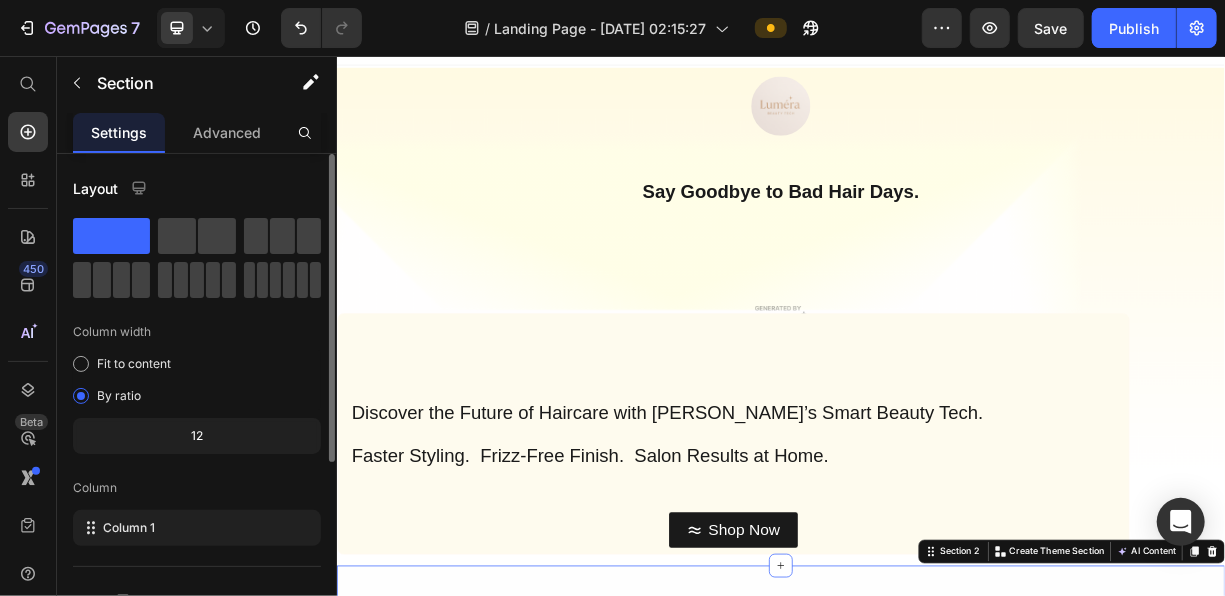 click on "Targeted Supplements For Life's Unsexy Problems Heading Image Image Clear Protein+ Heading Protein, collagen, electrolytes all in  one stick pack Text Block SHOP PROTEIN Button Row Image Image Tone Heading Get toned with body composition & creatine gummies Text Block SHOPTONE Button Row Image Image MB-1 Heading Natural weight management with the. #1 faux-zempic* Text Block SHOP MB-1 Button Row Image *****1749 Reviews Text Block Bloat Heading Eliminate bloating and discomfort in. under1 hour* Text Block SHOP BLOAT Button Row Row Row Row Section 2   You can create reusable sections Create Theme Section AI Content Write with GemAI What would you like to describe here? Tone and Voice Persuasive Product Show more Generate" at bounding box center [936, 1097] 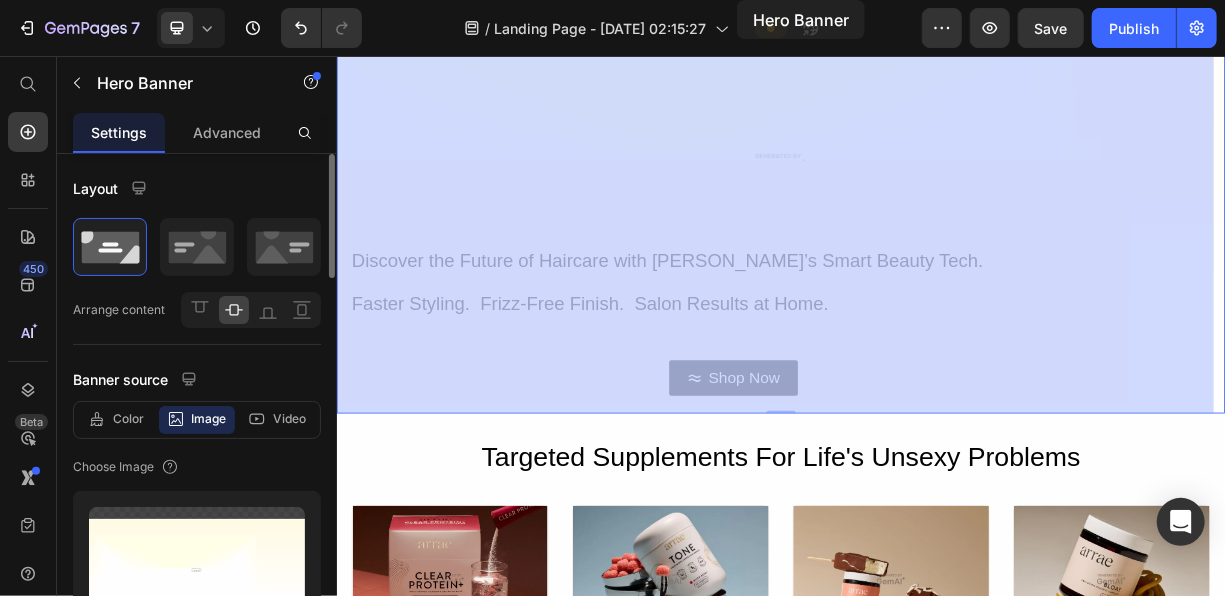 scroll, scrollTop: 0, scrollLeft: 0, axis: both 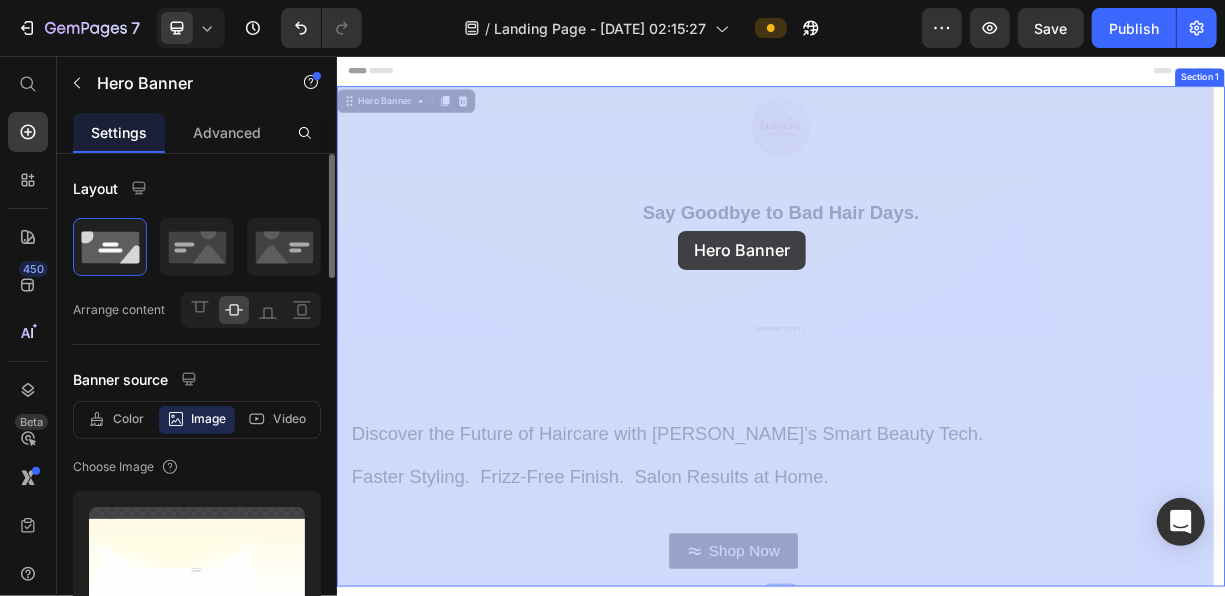 drag, startPoint x: 793, startPoint y: 735, endPoint x: 797, endPoint y: 291, distance: 444.018 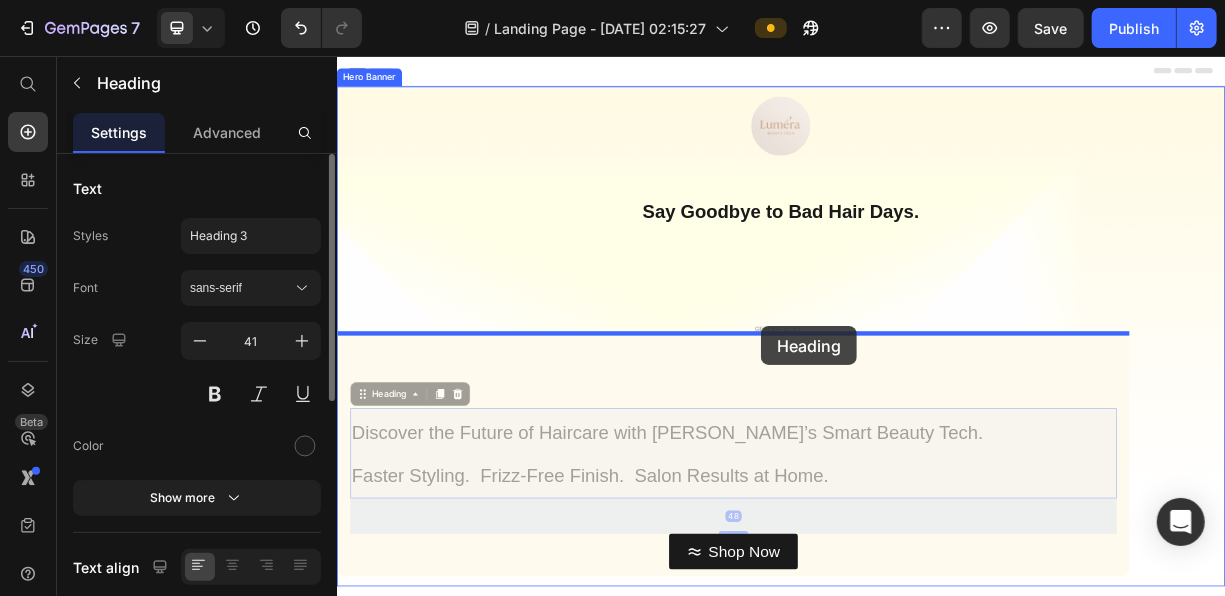 drag, startPoint x: 874, startPoint y: 568, endPoint x: 909, endPoint y: 420, distance: 152.08221 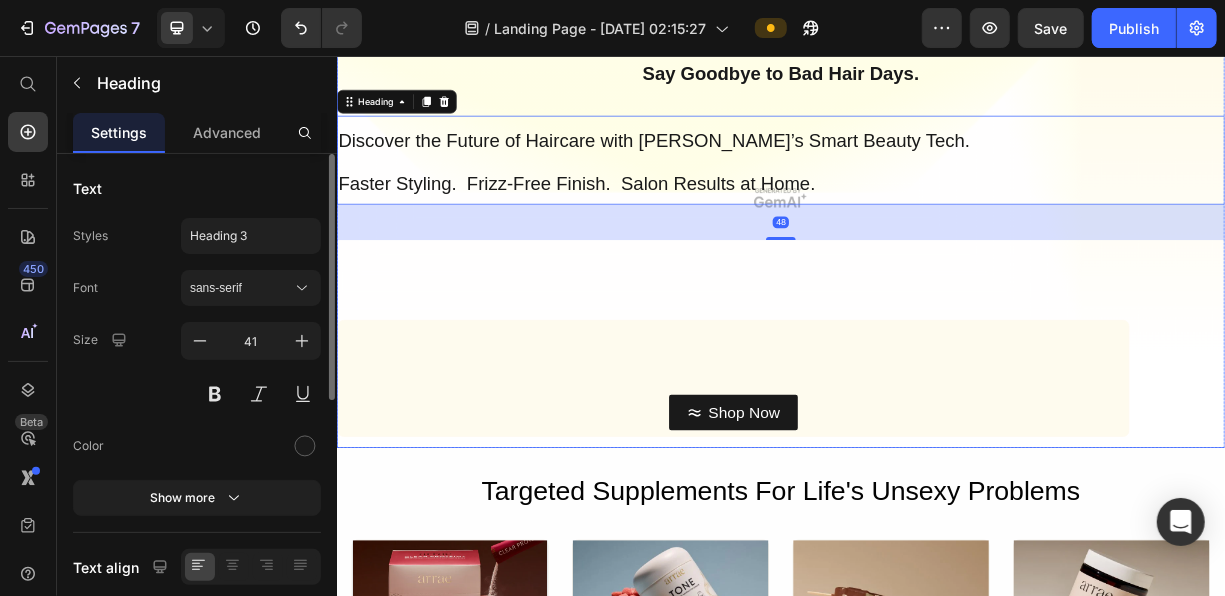 scroll, scrollTop: 190, scrollLeft: 0, axis: vertical 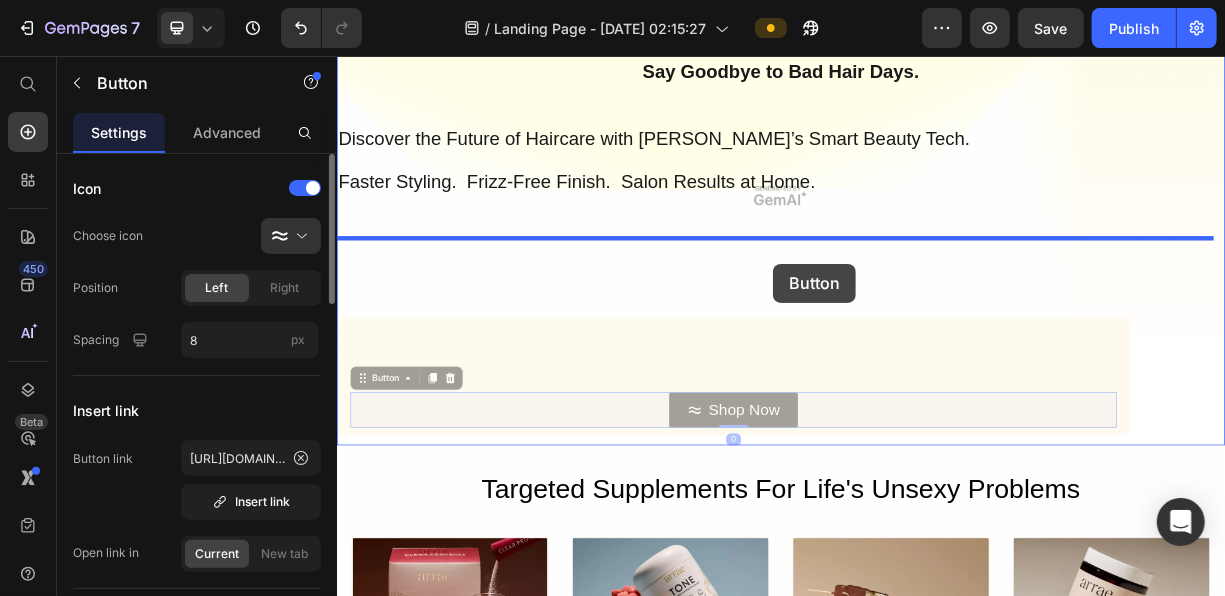drag, startPoint x: 932, startPoint y: 532, endPoint x: 925, endPoint y: 336, distance: 196.12495 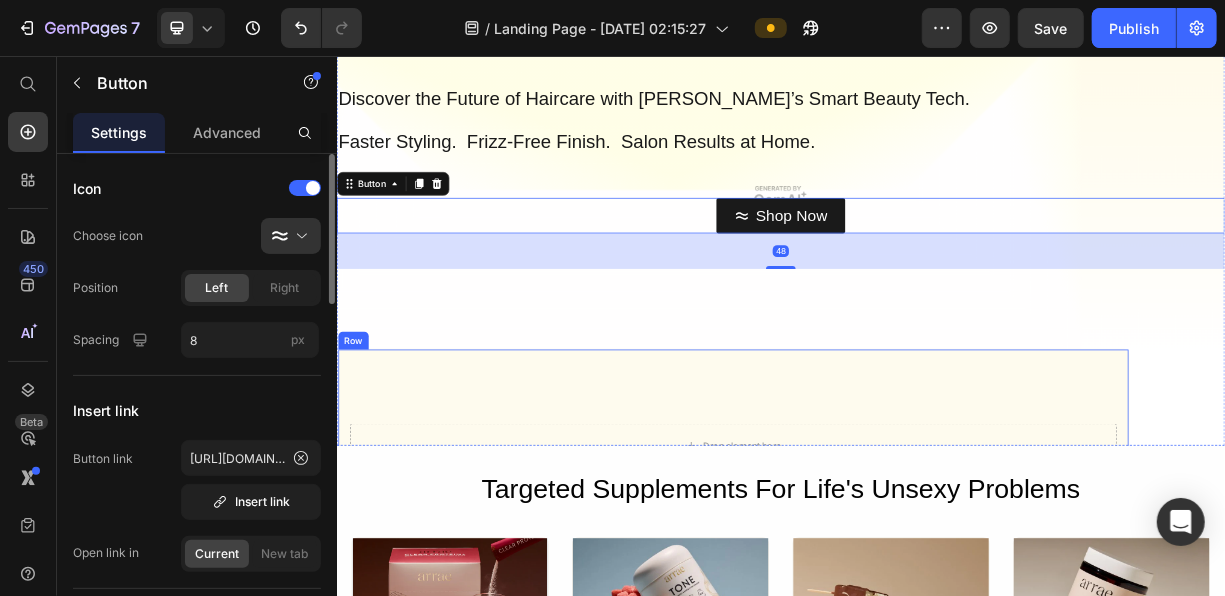 click on "Drop element here Row" at bounding box center [872, 536] 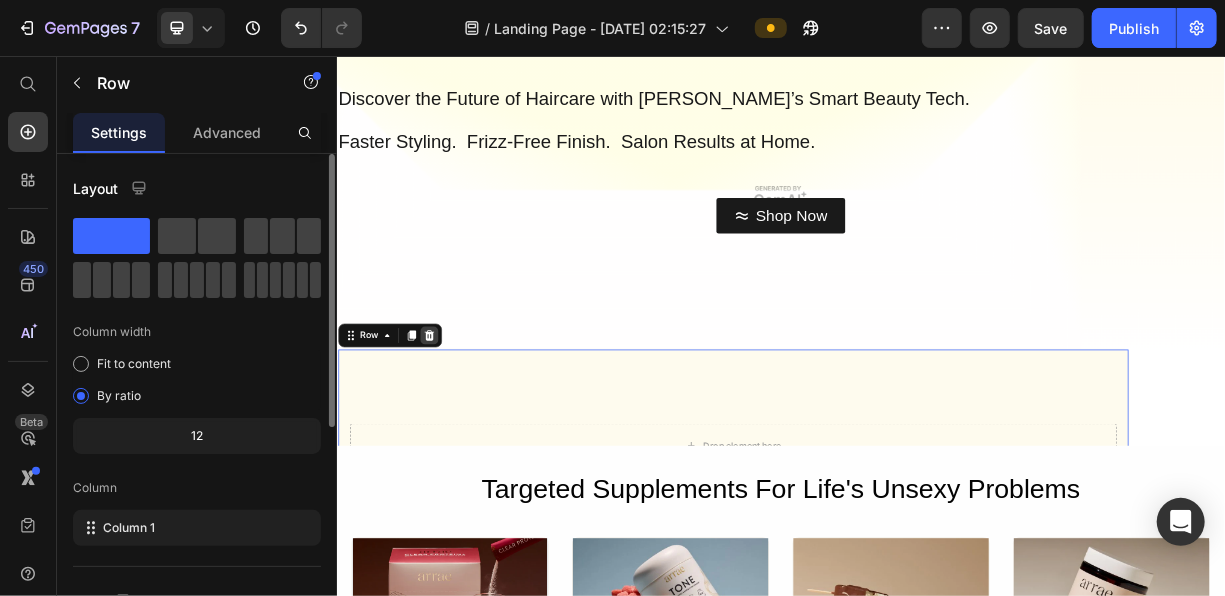 click 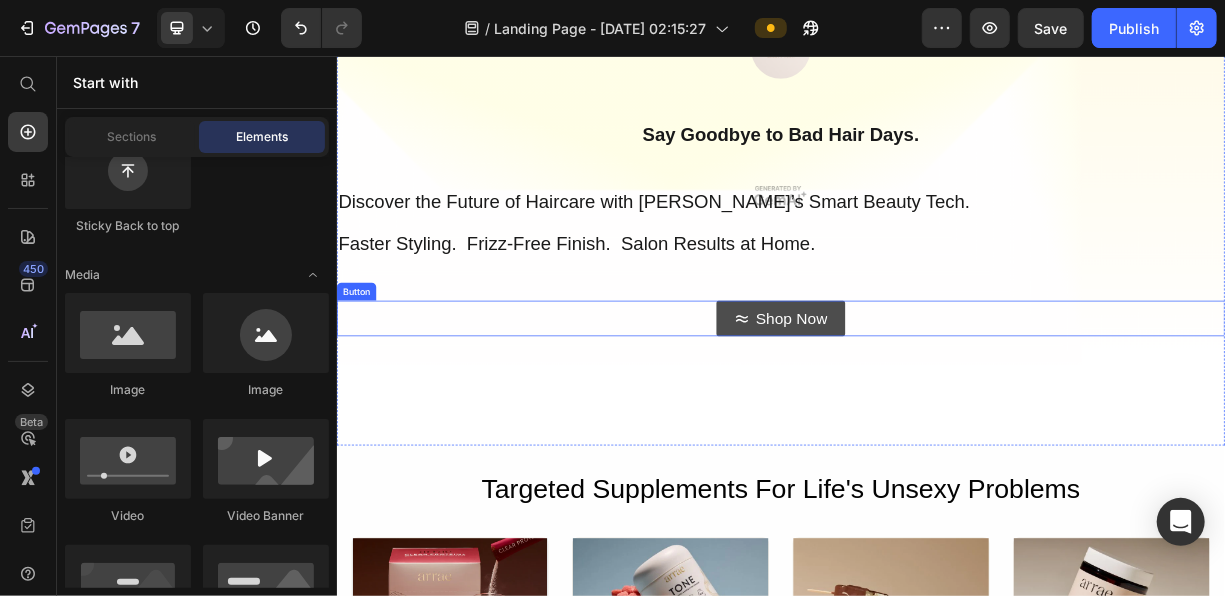 scroll, scrollTop: 0, scrollLeft: 0, axis: both 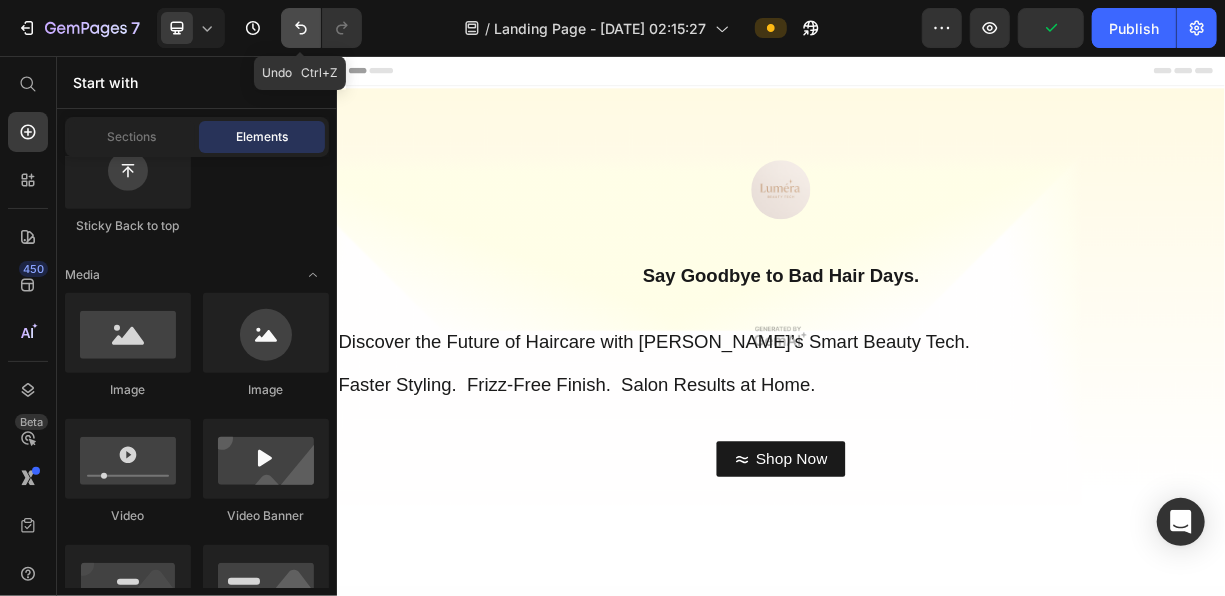 click 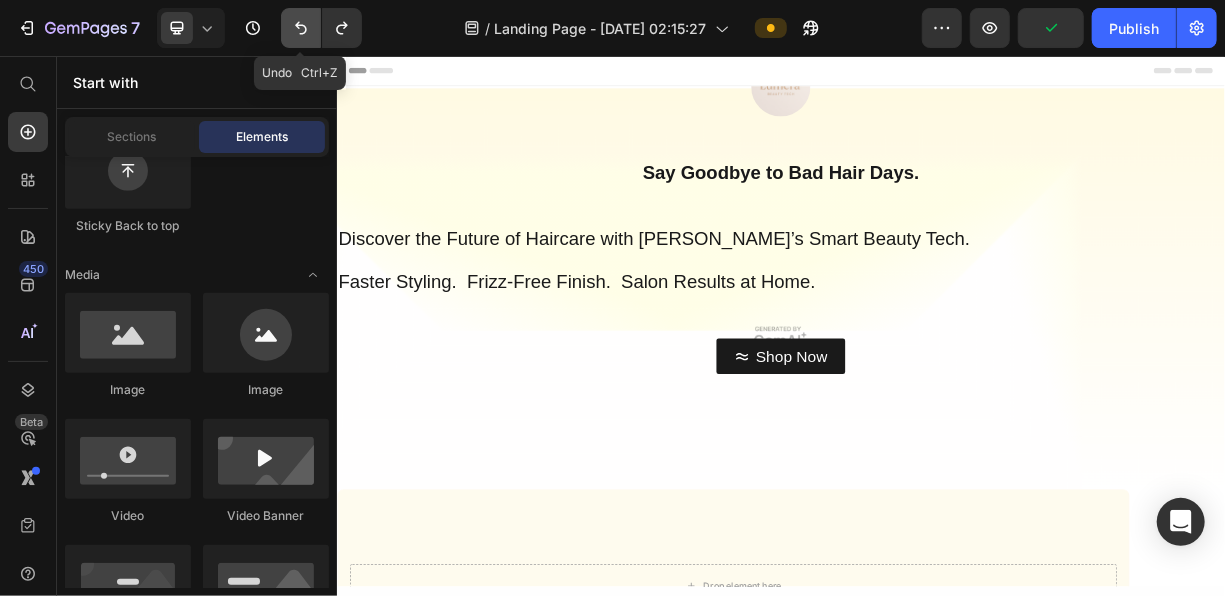 click 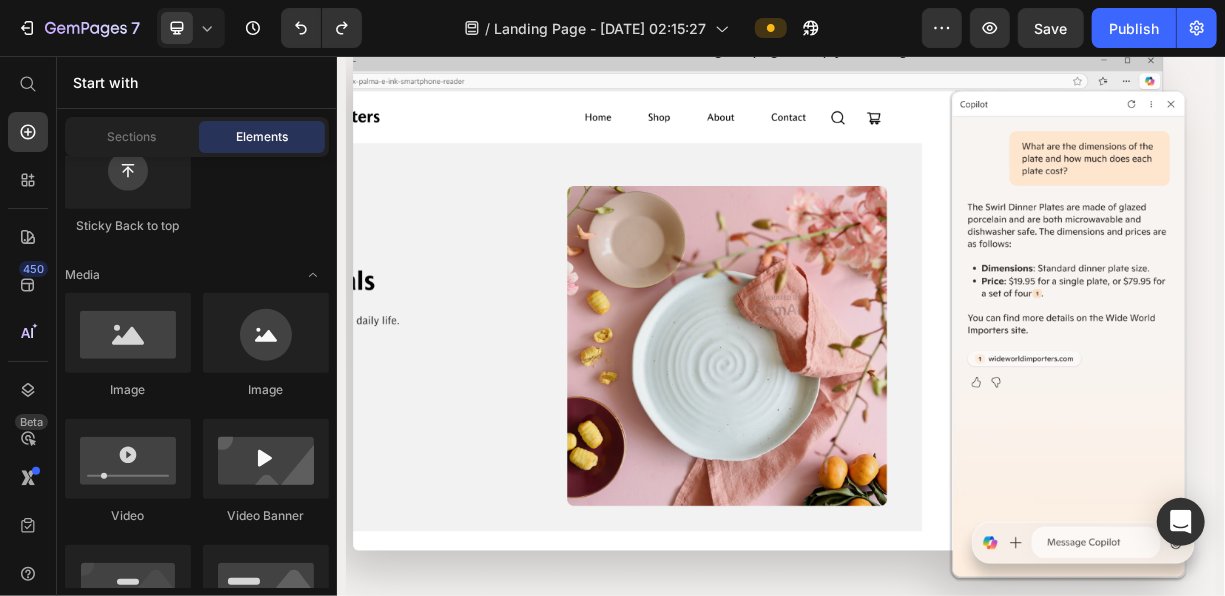 scroll, scrollTop: 3257, scrollLeft: 0, axis: vertical 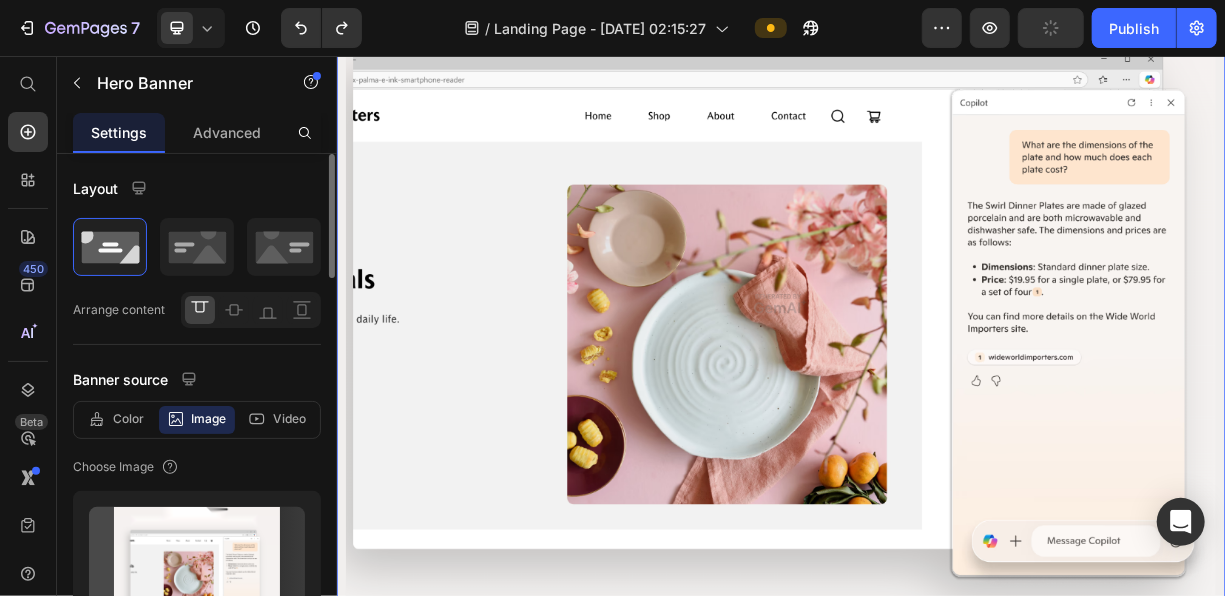 click at bounding box center [936, 390] 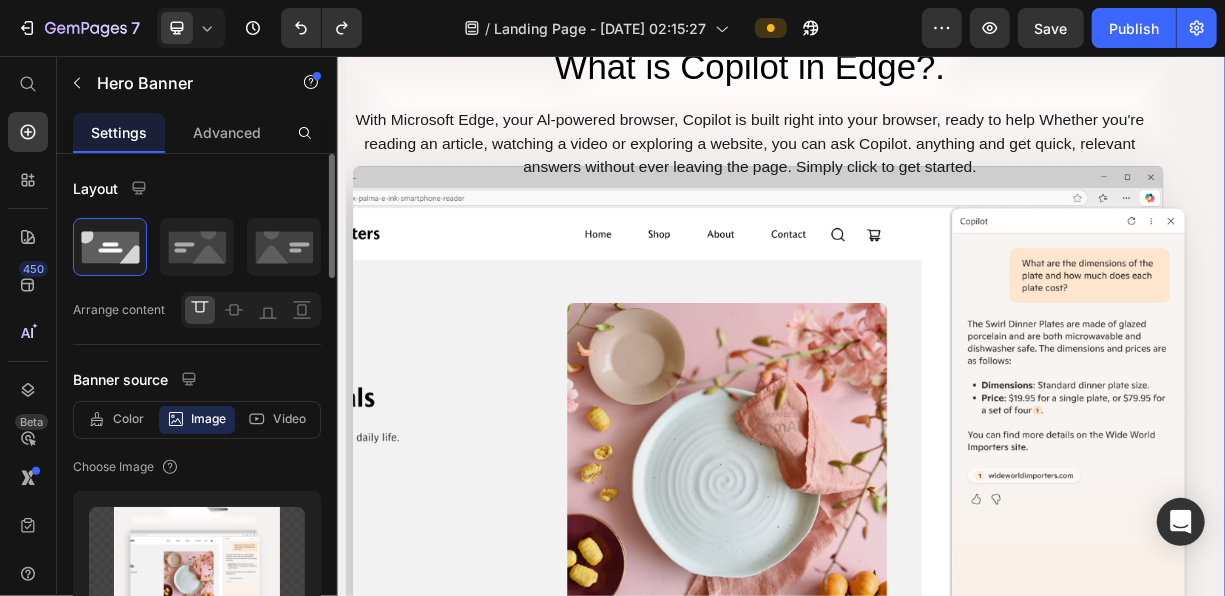 scroll, scrollTop: 3093, scrollLeft: 0, axis: vertical 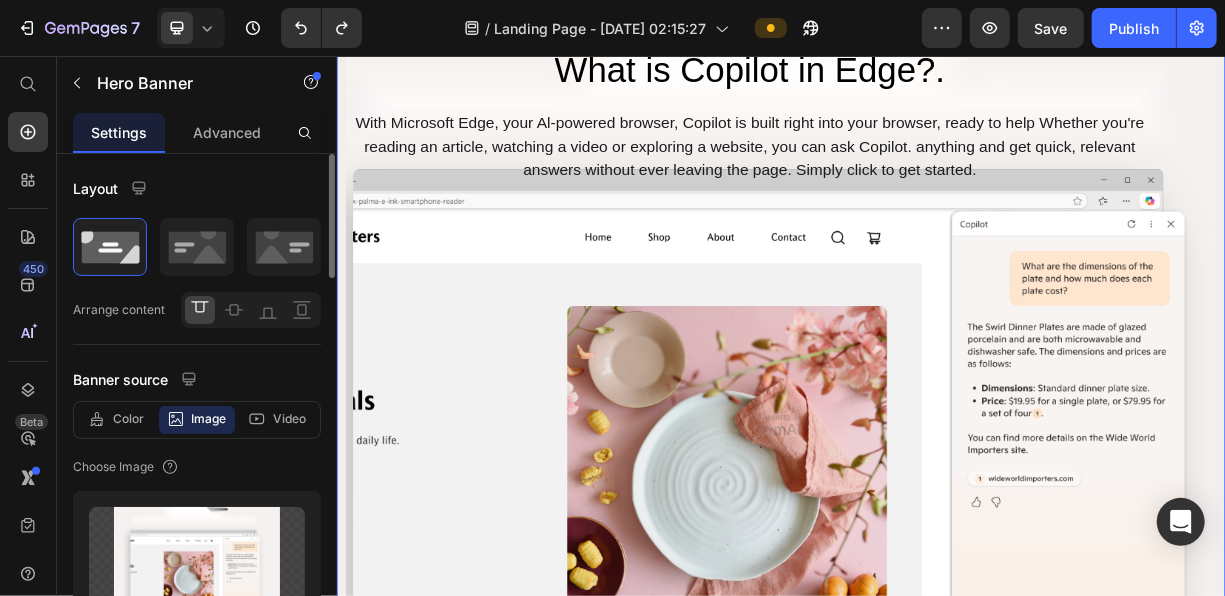 drag, startPoint x: 992, startPoint y: 404, endPoint x: 987, endPoint y: 289, distance: 115.10864 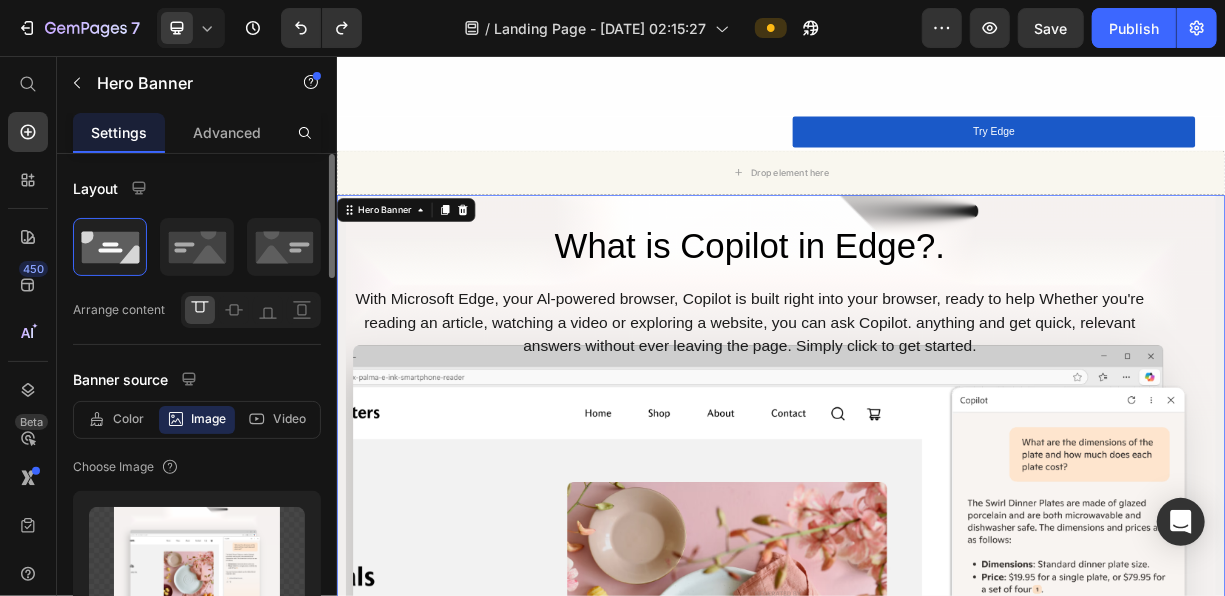 scroll, scrollTop: 2813, scrollLeft: 0, axis: vertical 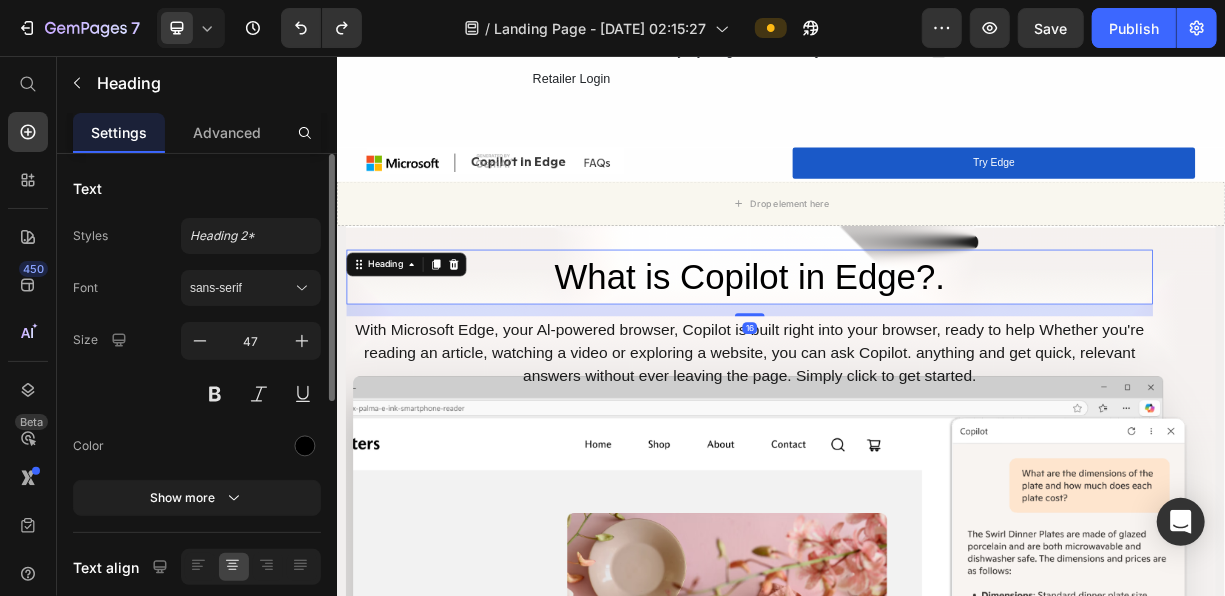 click on "What is Copilot in Edge?." at bounding box center (894, 354) 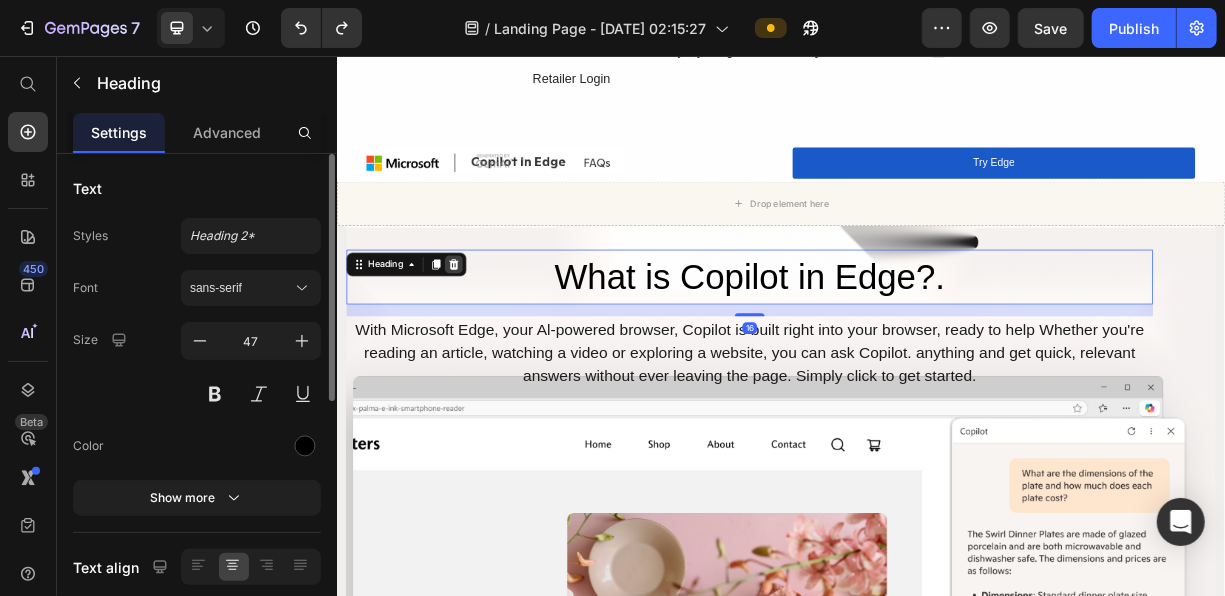 click 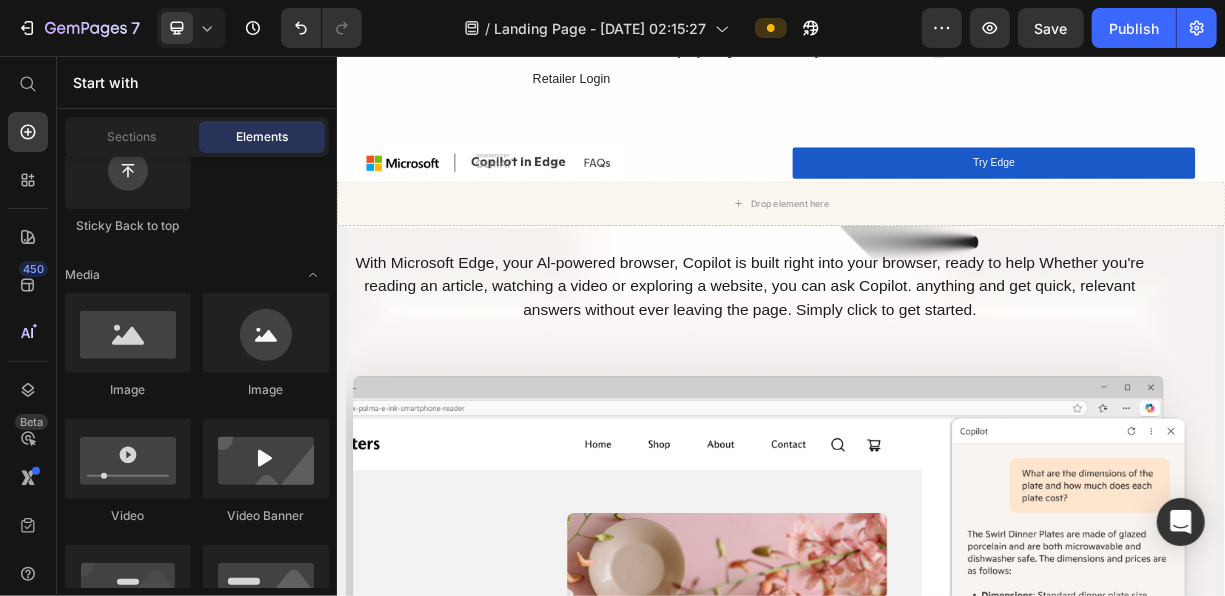 scroll, scrollTop: 2653, scrollLeft: 0, axis: vertical 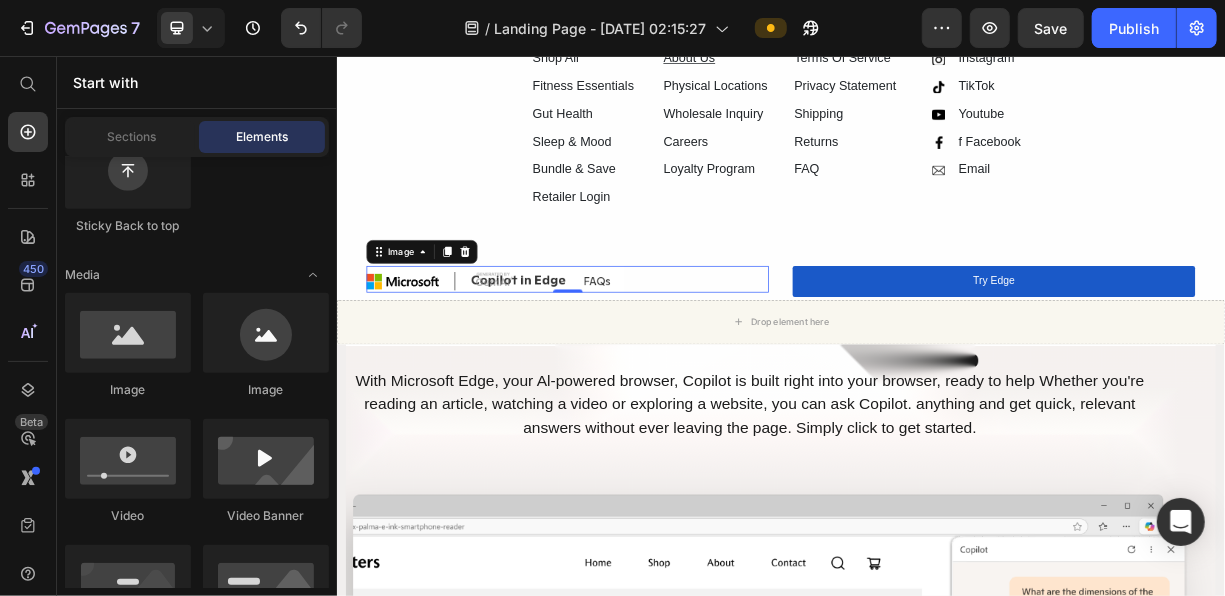 click at bounding box center (648, 357) 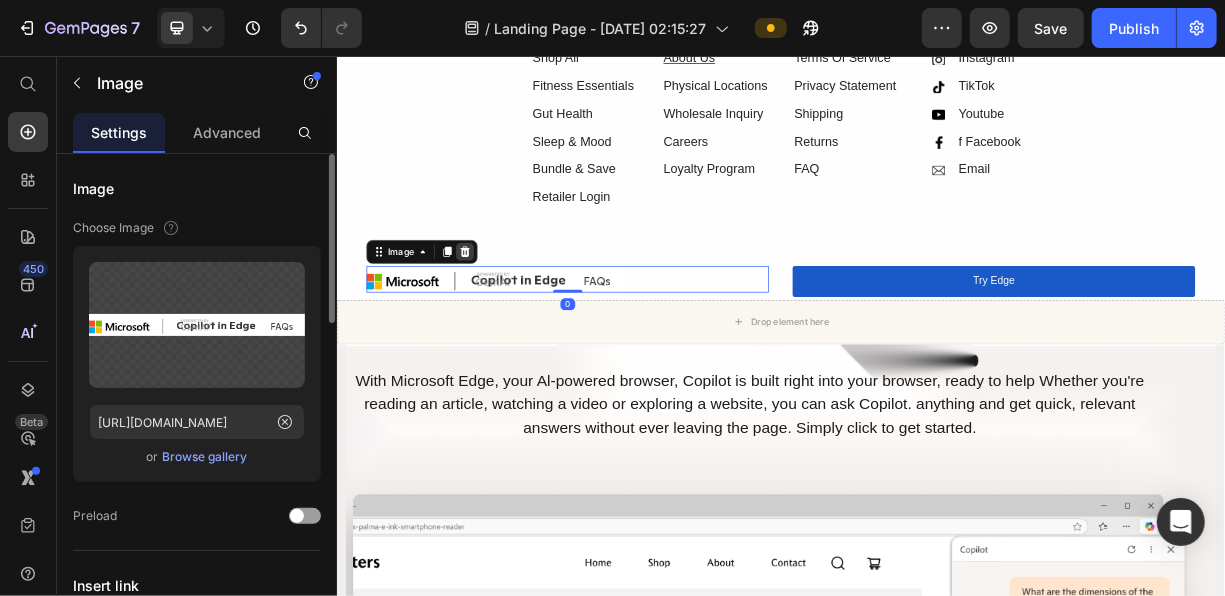 click 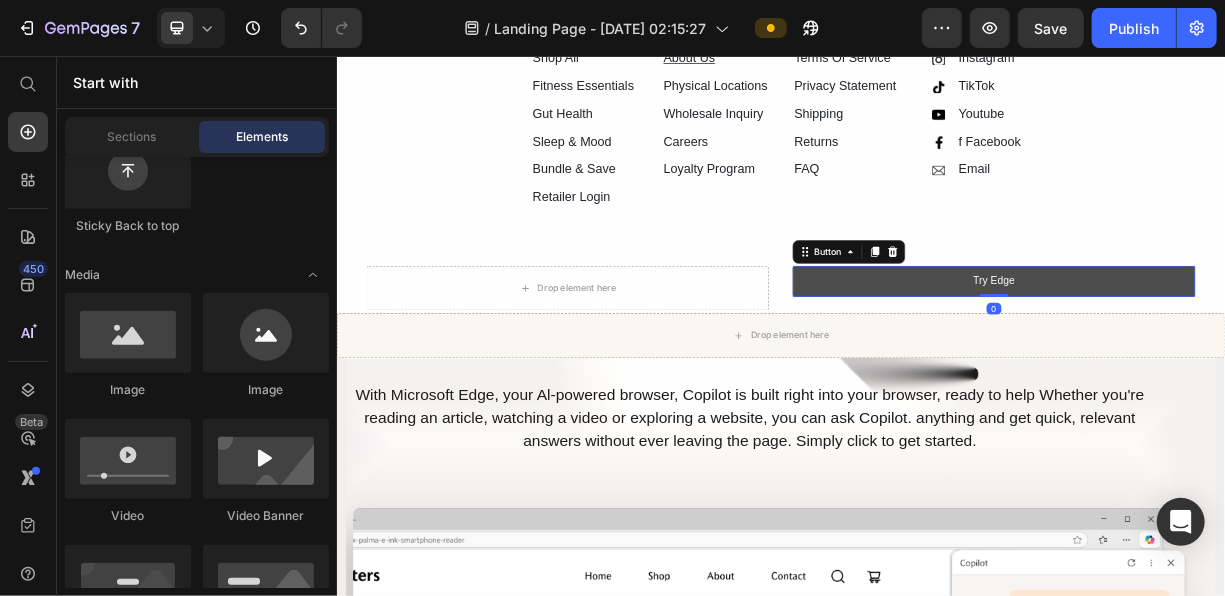 click on "Try Edge" at bounding box center (1224, 359) 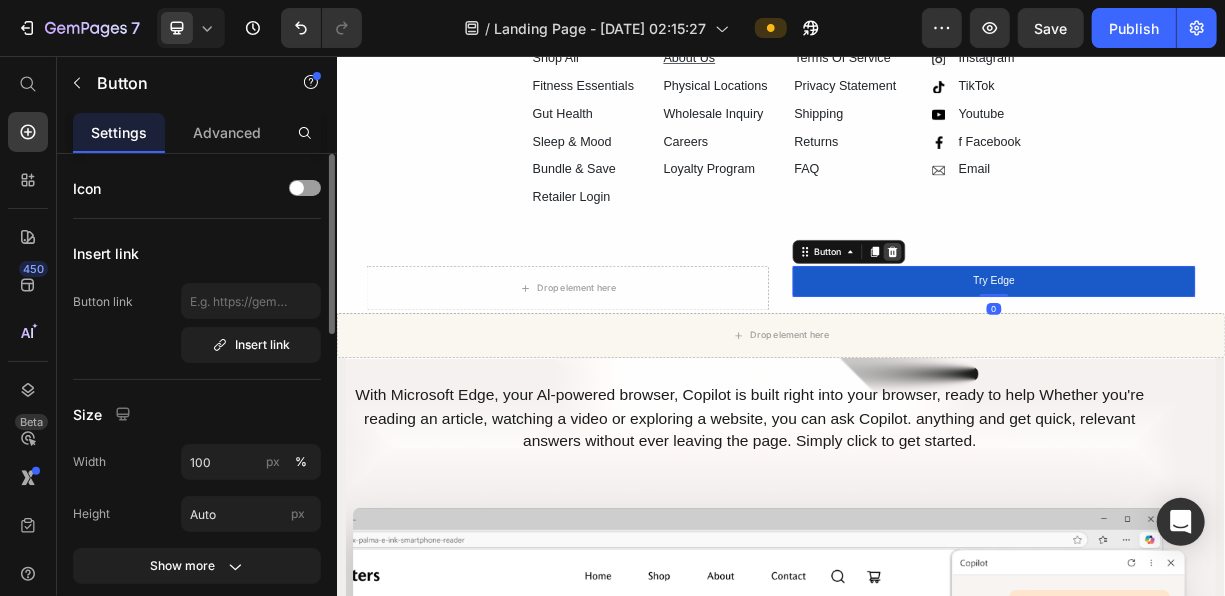 click 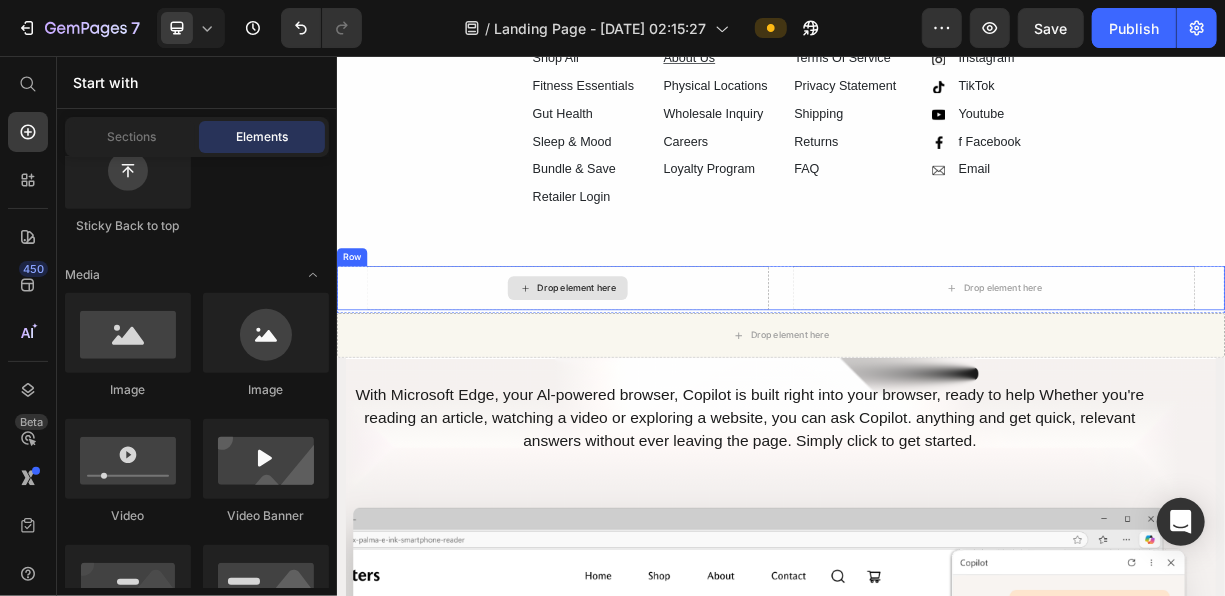 click on "Drop element here" at bounding box center [648, 369] 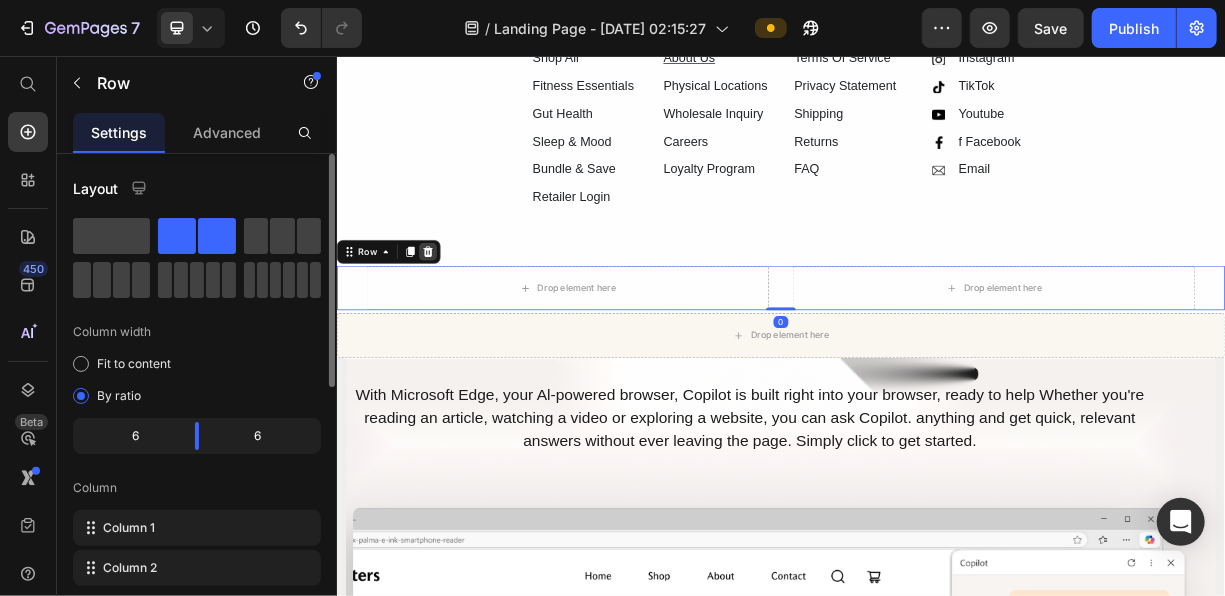 click 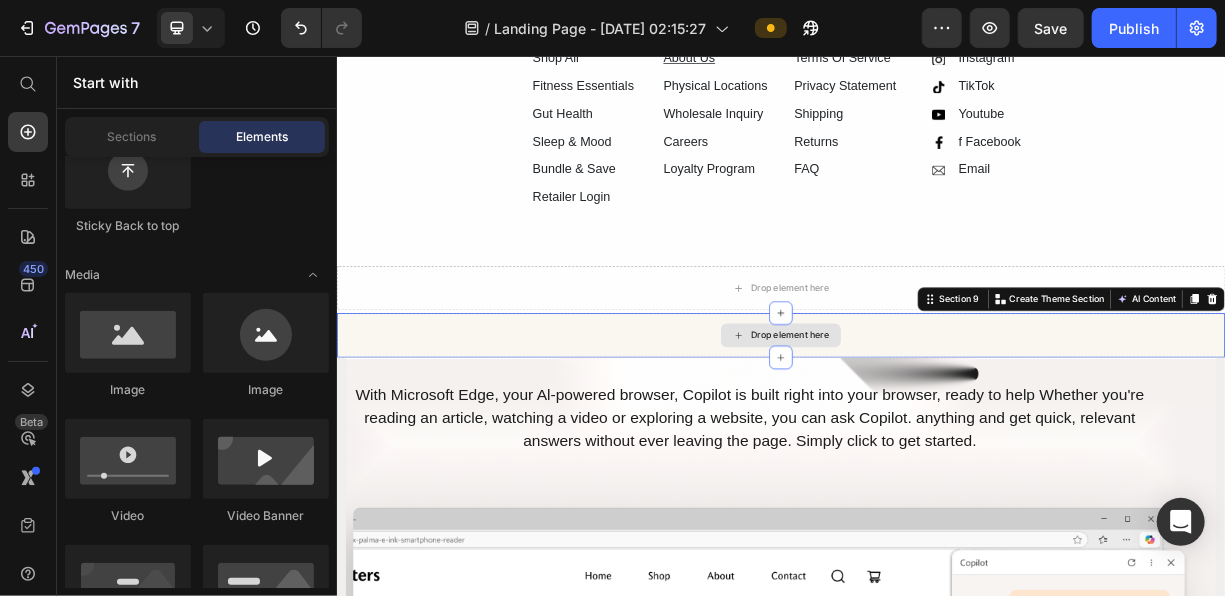 click on "Drop element here" at bounding box center (936, 433) 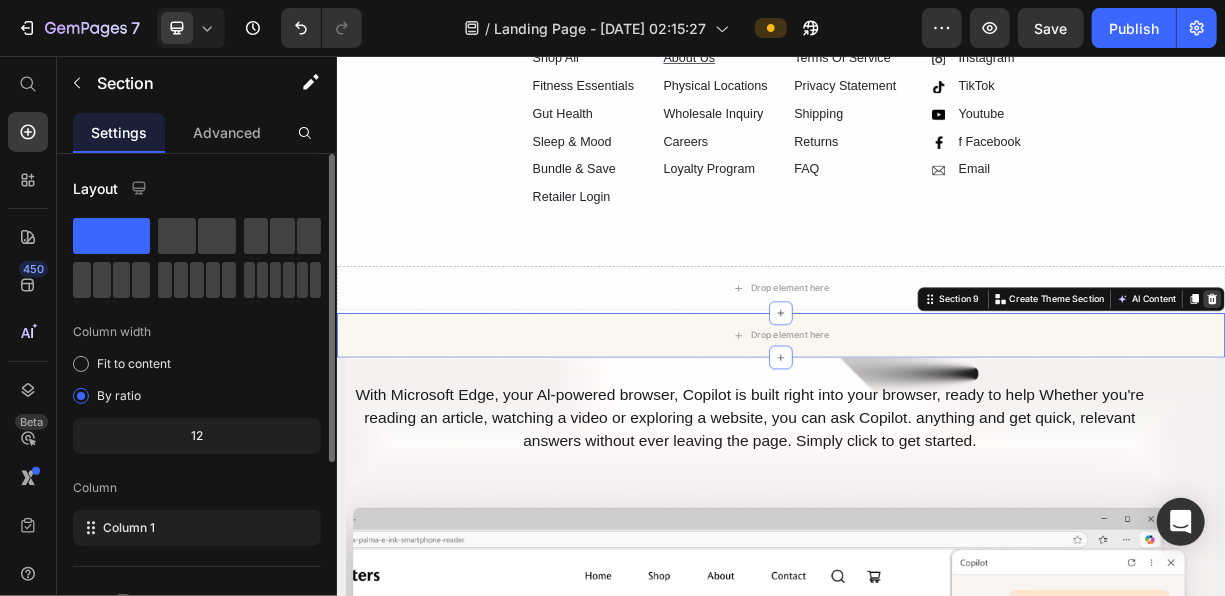 click at bounding box center (1519, 384) 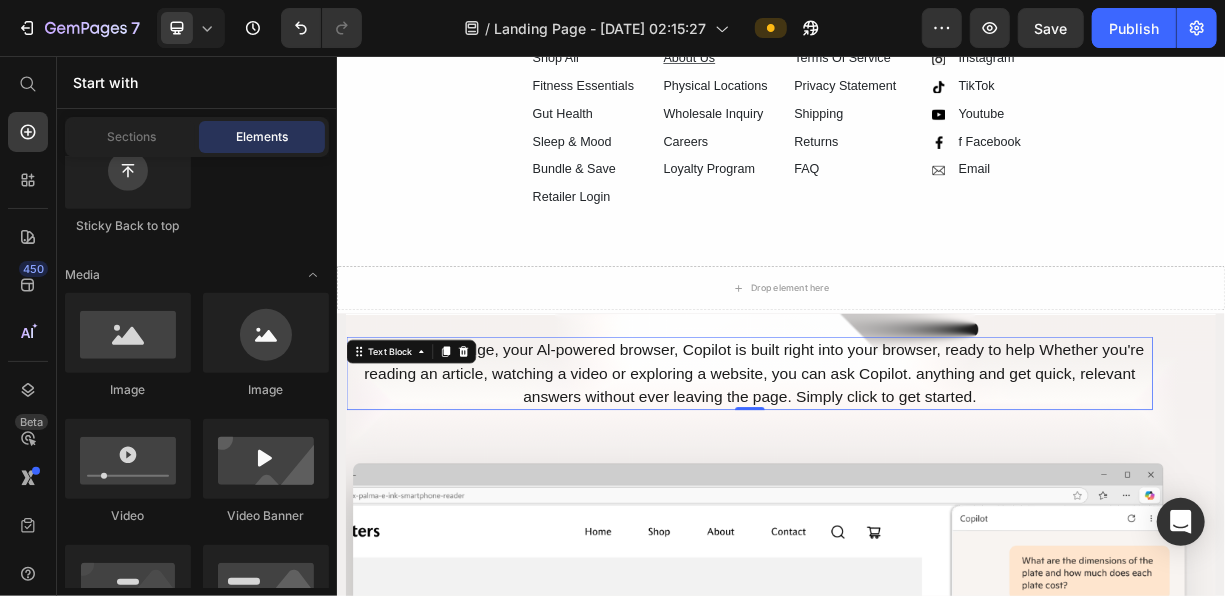 click on "With Microsoft Edge, your Al-powered browser, Copilot is built right into your browser, ready to help Whether you're reading an article, watching a video or exploring a website, you can ask Copilot. anything and get quick, relevant answers without ever leaving the page. Simply click  to get started." at bounding box center [894, 484] 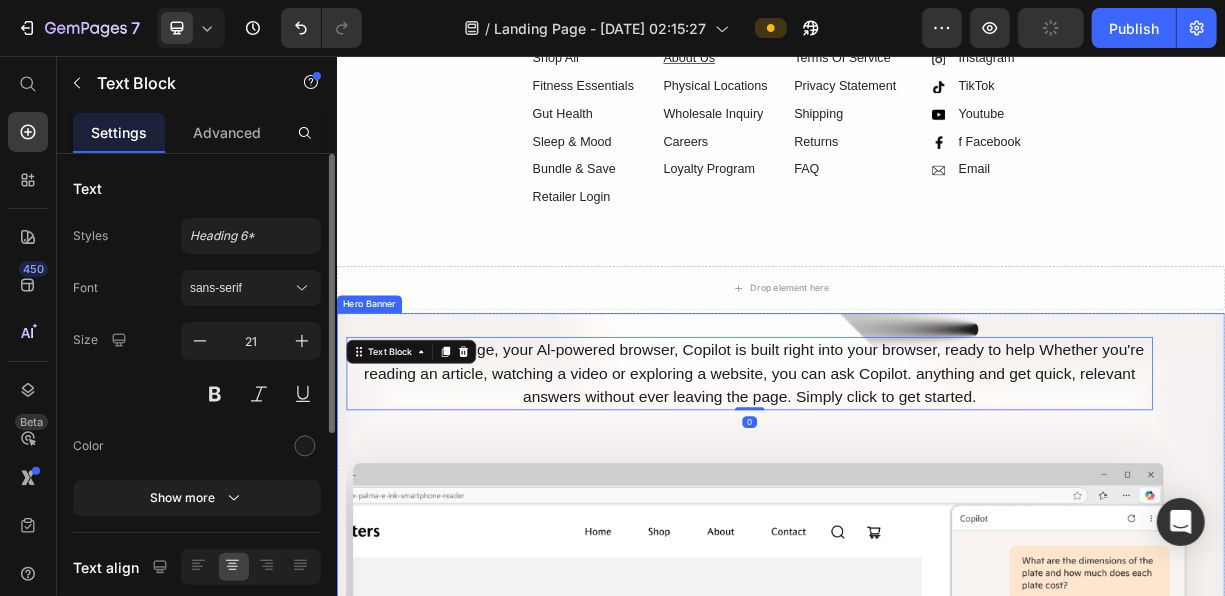 click on "With Microsoft Edge, your Al-powered browser, Copilot is built right into your browser, ready to help Whether you're reading an article, watching a video or exploring a website, you can ask Copilot. anything and get quick, relevant answers without ever leaving the page. Simply click  to get started. Text Block   0 Row" at bounding box center (936, 484) 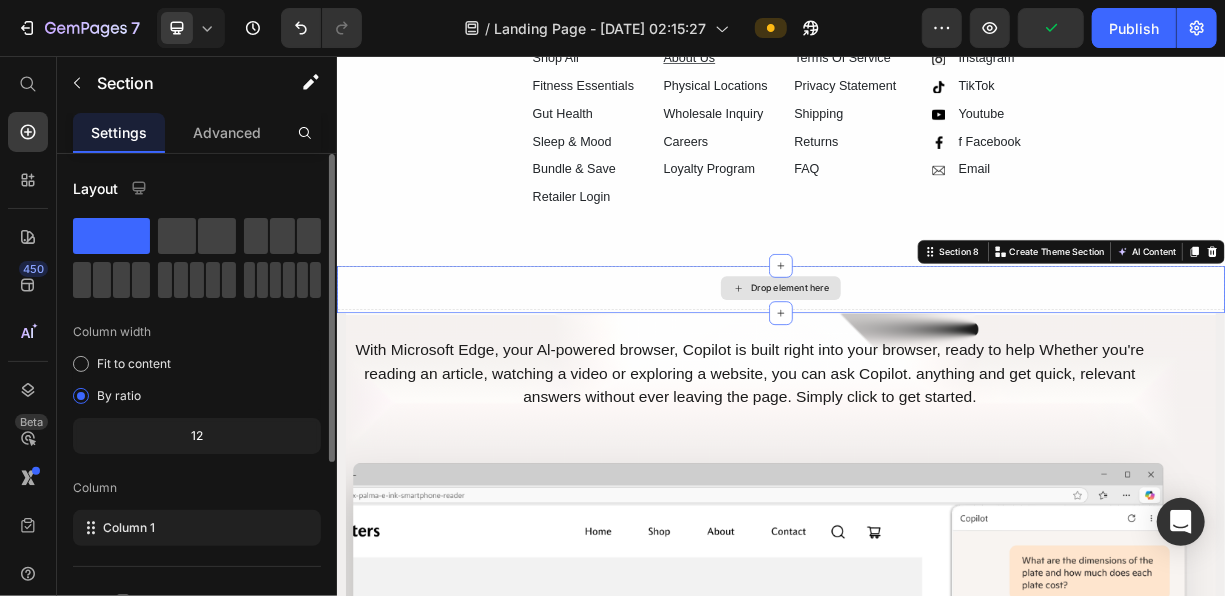 click on "Drop element here" at bounding box center (936, 369) 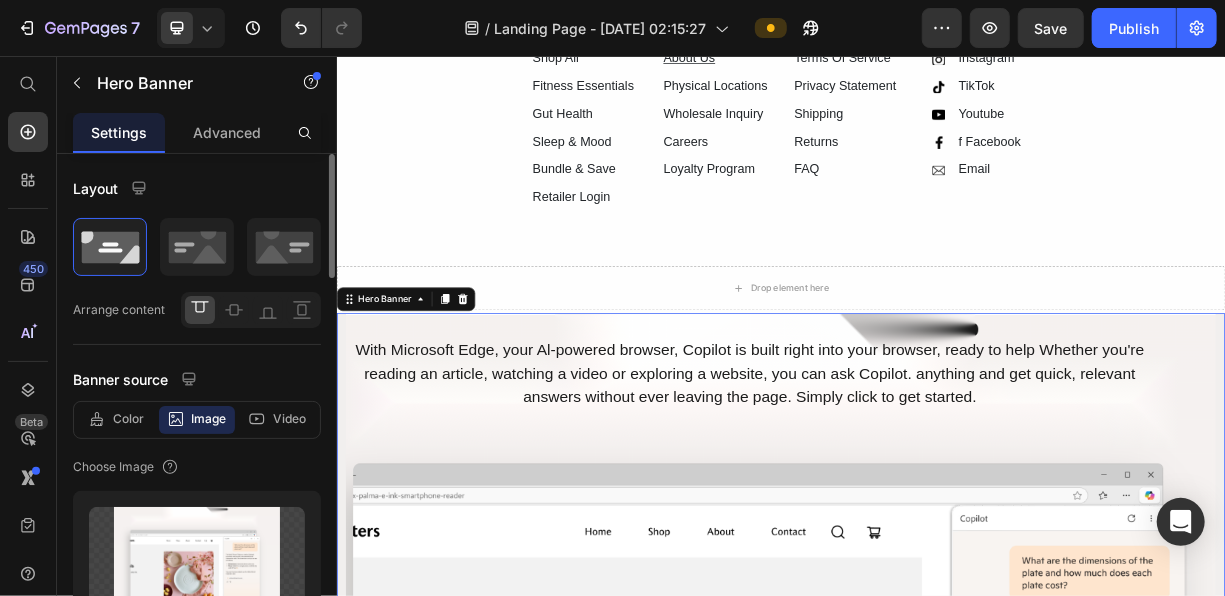 click on "With Microsoft Edge, your Al-powered browser, Copilot is built right into your browser, ready to help Whether you're reading an article, watching a video or exploring a website, you can ask Copilot. anything and get quick, relevant answers without ever leaving the page. Simply click  to get started. Text Block Row" at bounding box center (936, 484) 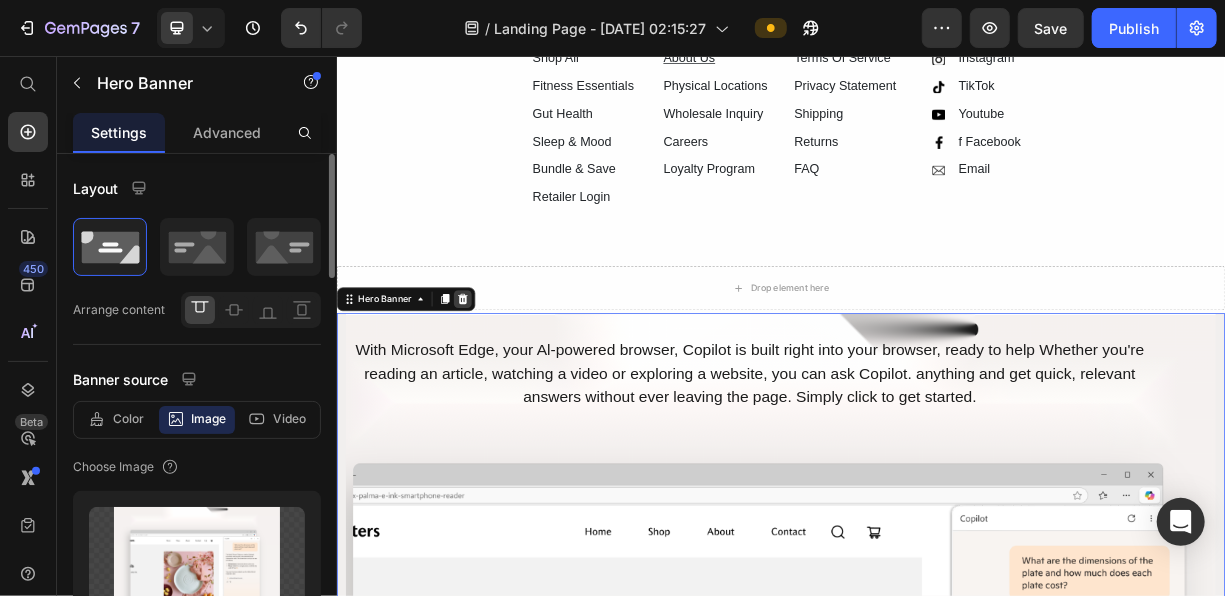 click 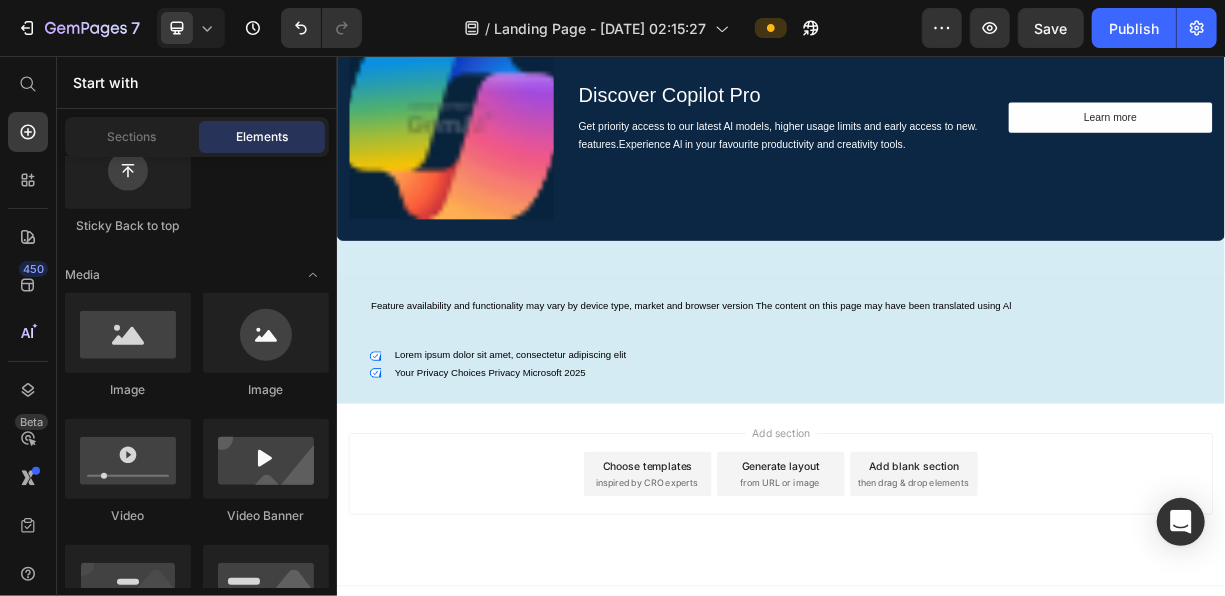 scroll, scrollTop: 5804, scrollLeft: 0, axis: vertical 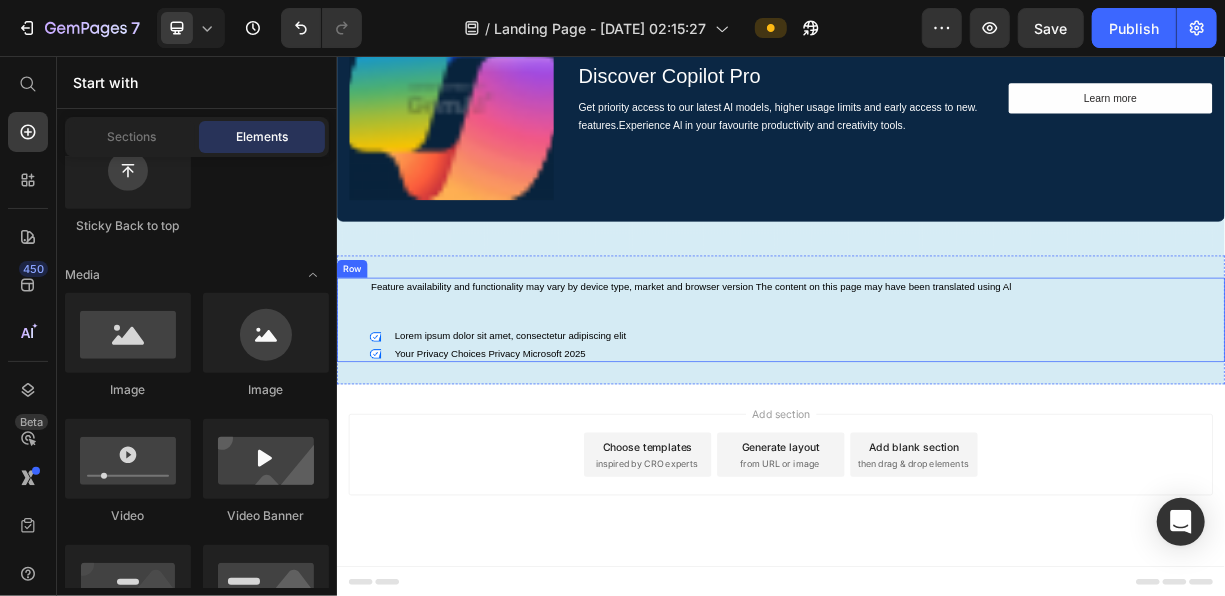click on "Feature availability and functionality may vary by device type, market and browser version  The content on this page may have been translated using Al Text Block     Icon Lorem ipsum dolor sit amet, consectetur adipiscing elit Text Block     Icon Your Privacy Choices Privacy  Microsoft 2025 Text Block Advanced list" at bounding box center (936, 412) 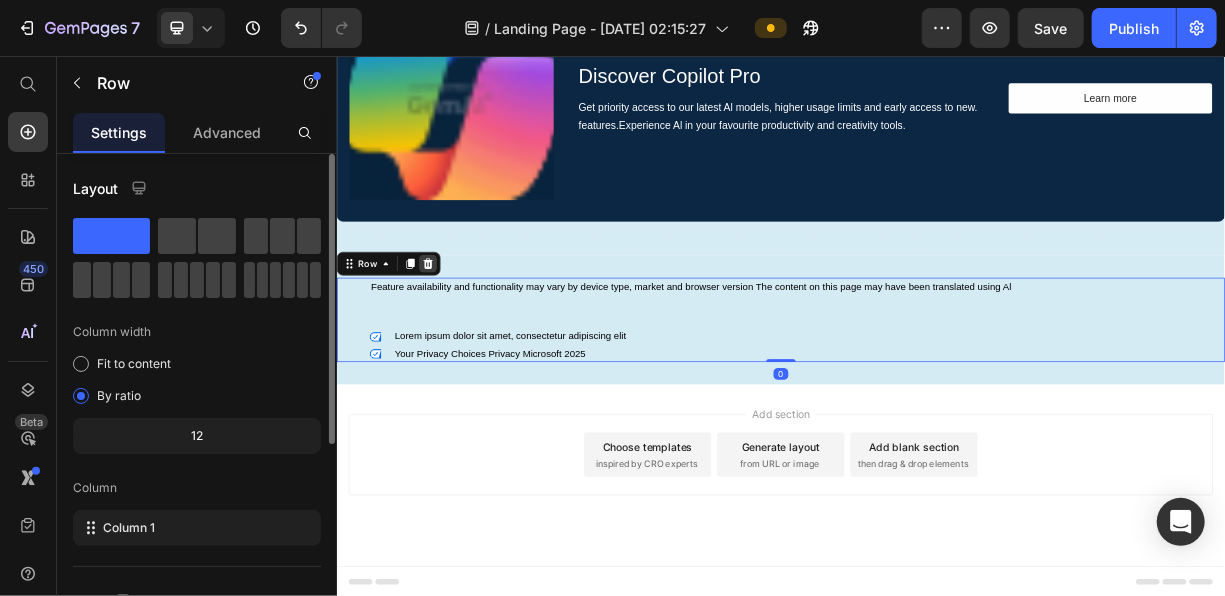 click 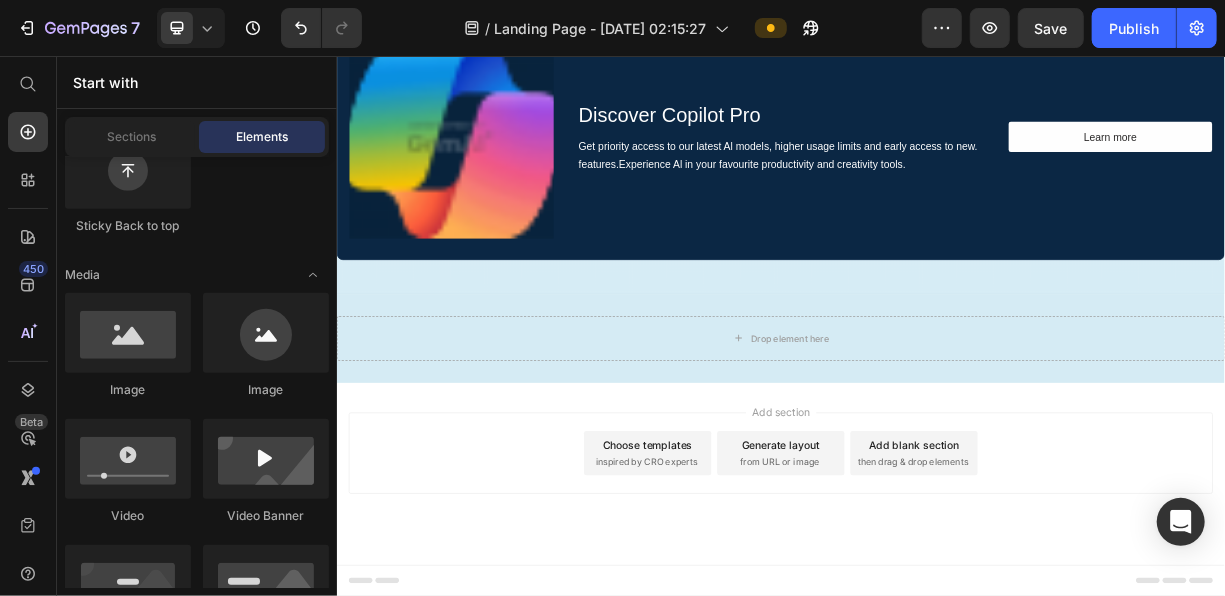 scroll, scrollTop: 5749, scrollLeft: 0, axis: vertical 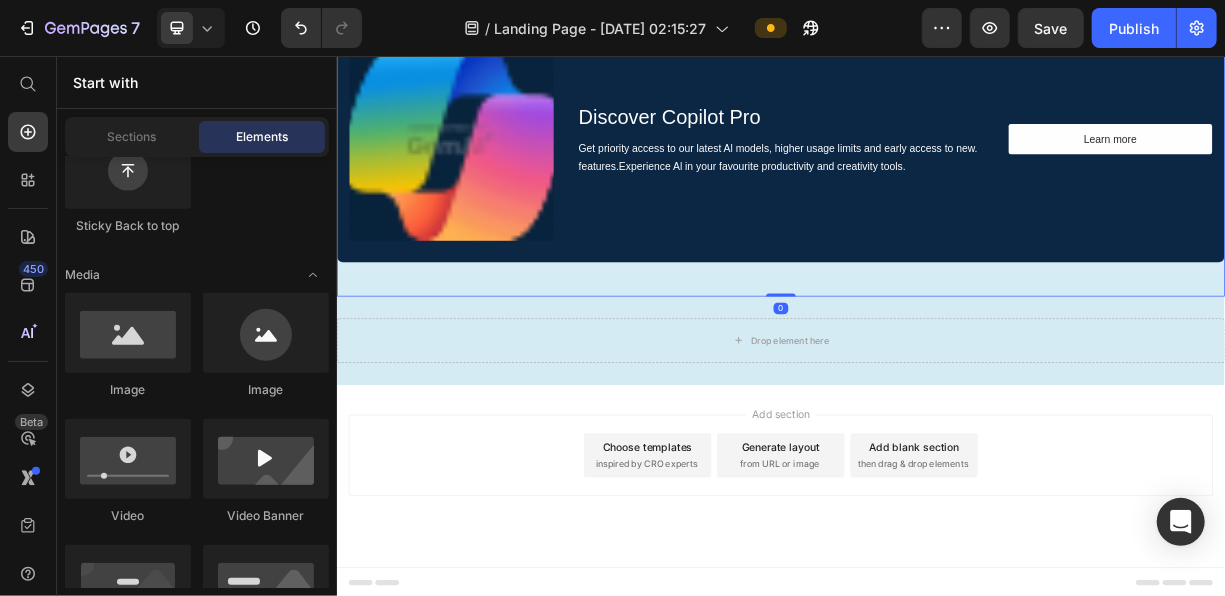 click on "Image Discover Copilot Pro Text Block Get priority access to our latest Al models, higher usage limits and early access to new. features.Experience Al in your favourite productivity and creativity tools. Text Block Learn more Button Row" at bounding box center (936, 170) 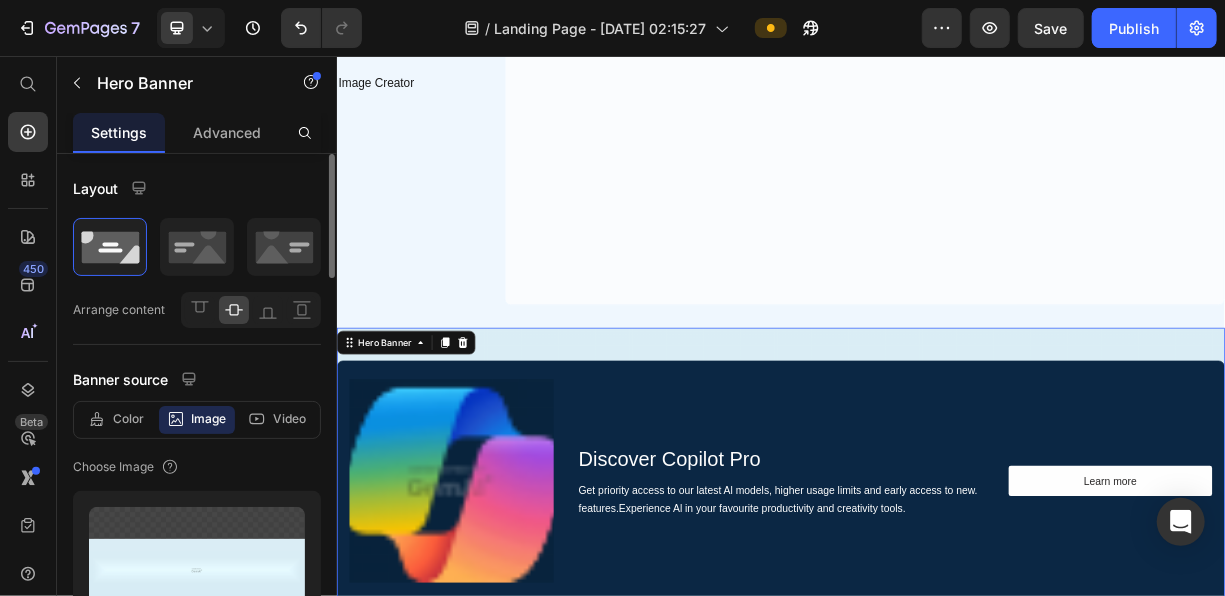 scroll, scrollTop: 5284, scrollLeft: 0, axis: vertical 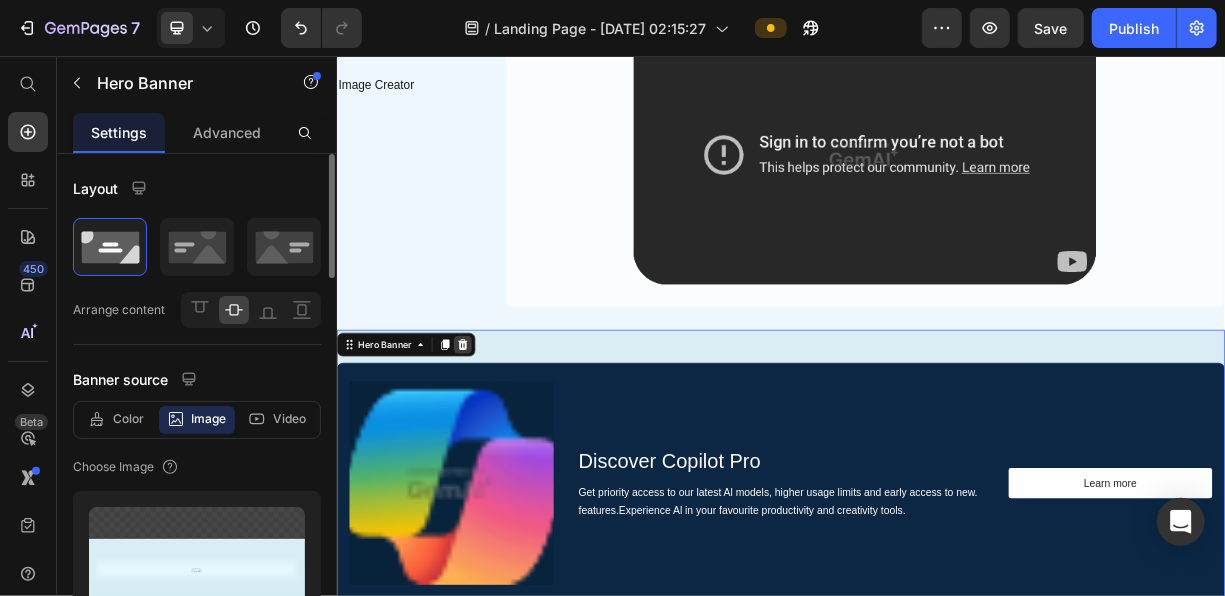 click 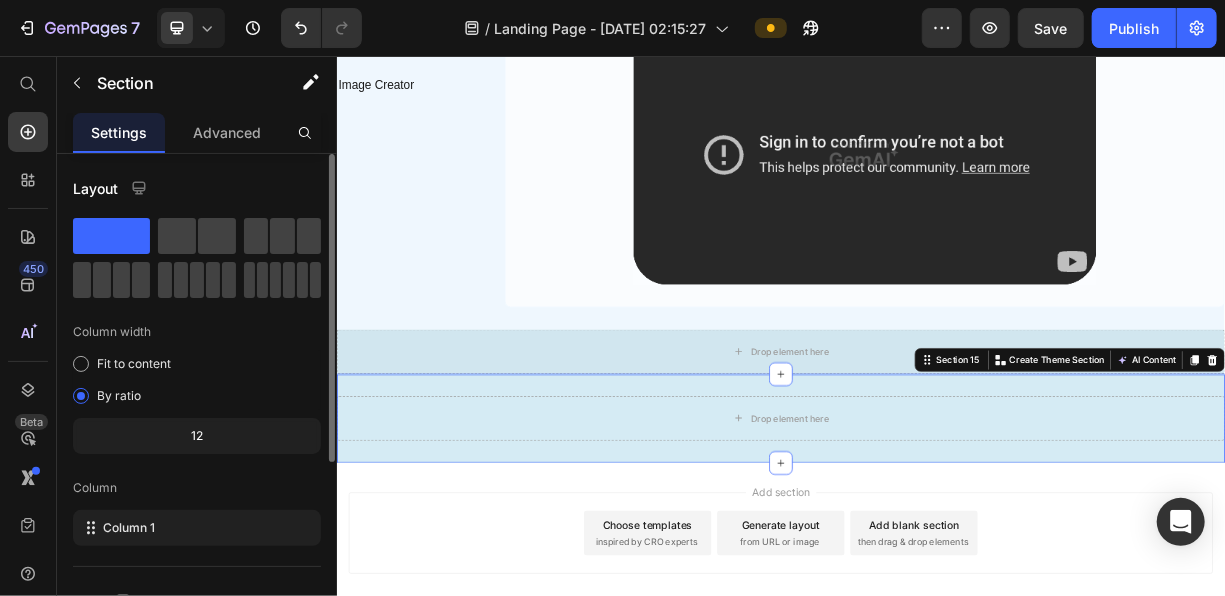 click on "Drop element here Section 15   You can create reusable sections Create Theme Section AI Content Write with GemAI What would you like to describe here? Tone and Voice Persuasive Product Show more Generate" at bounding box center [936, 545] 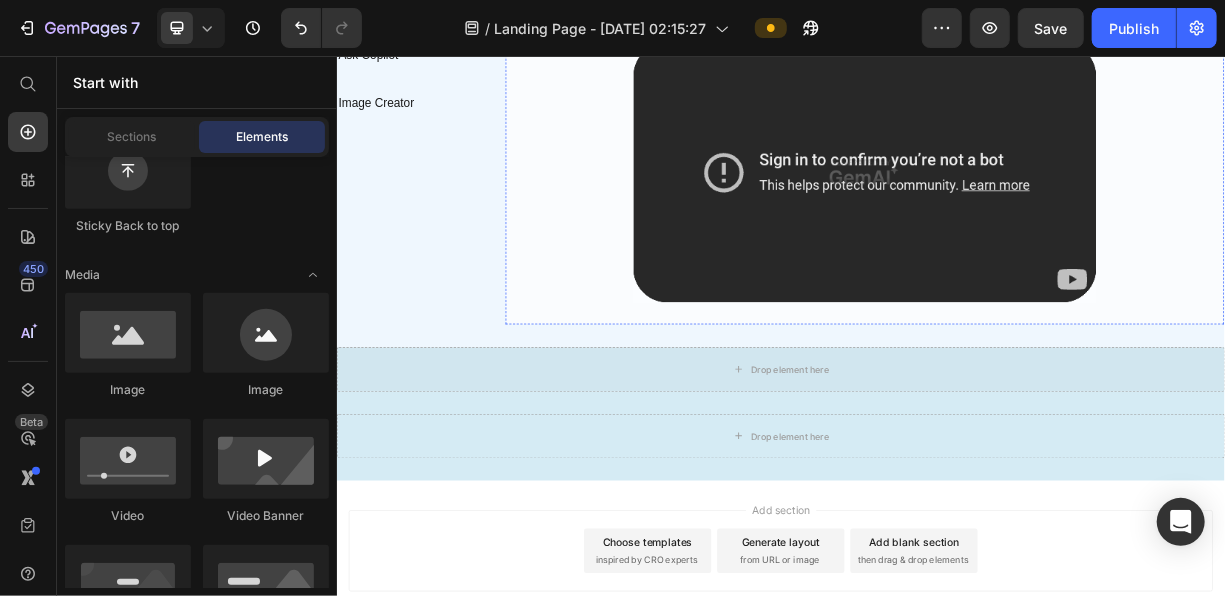scroll, scrollTop: 5389, scrollLeft: 0, axis: vertical 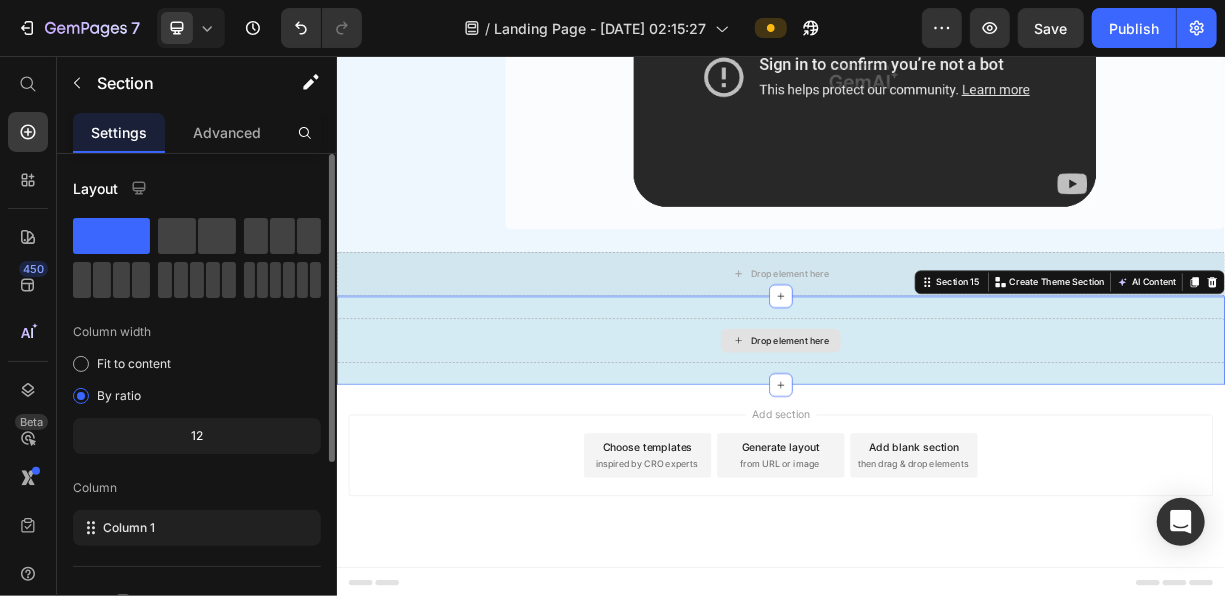 click on "Drop element here" at bounding box center [936, 440] 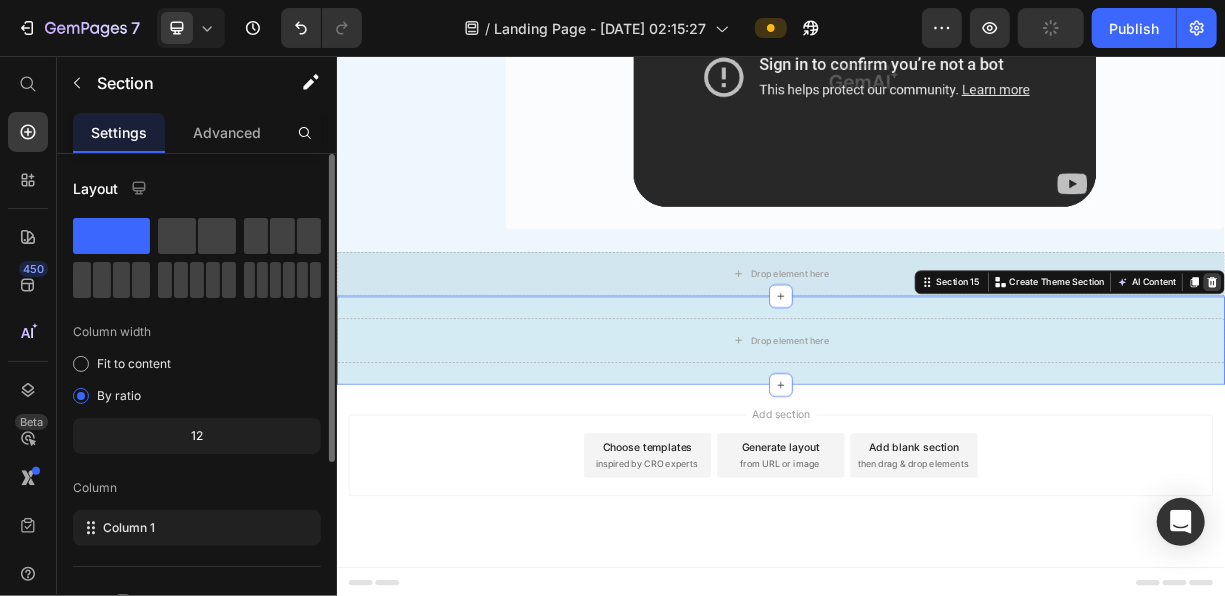 click at bounding box center (1519, 361) 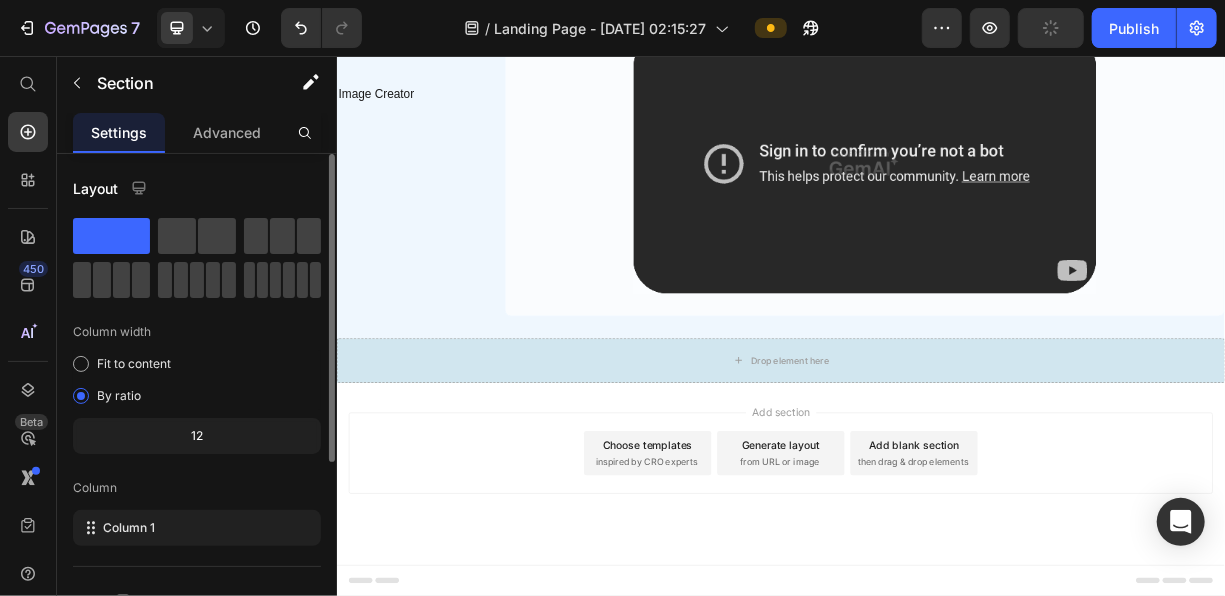 scroll, scrollTop: 5269, scrollLeft: 0, axis: vertical 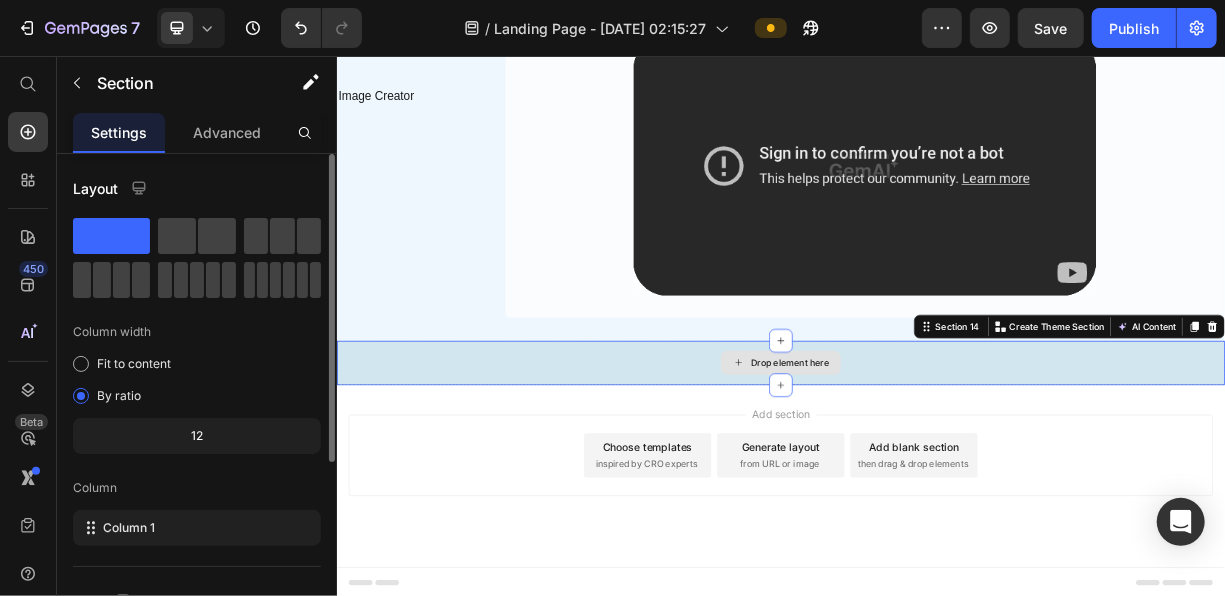 click on "Drop element here" at bounding box center (936, 470) 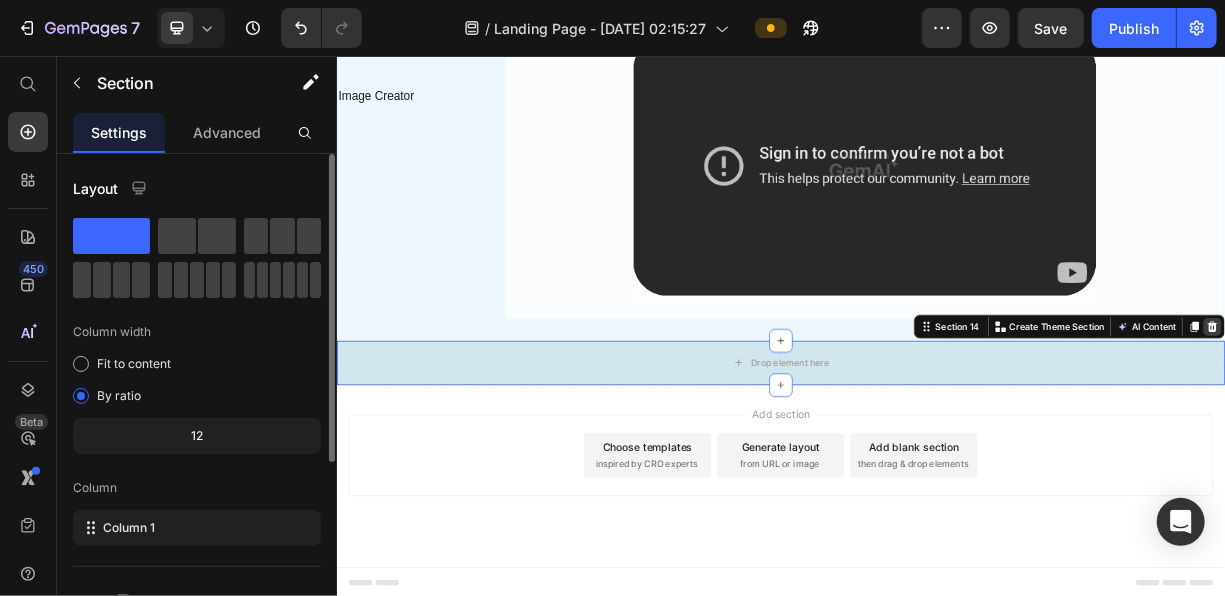click 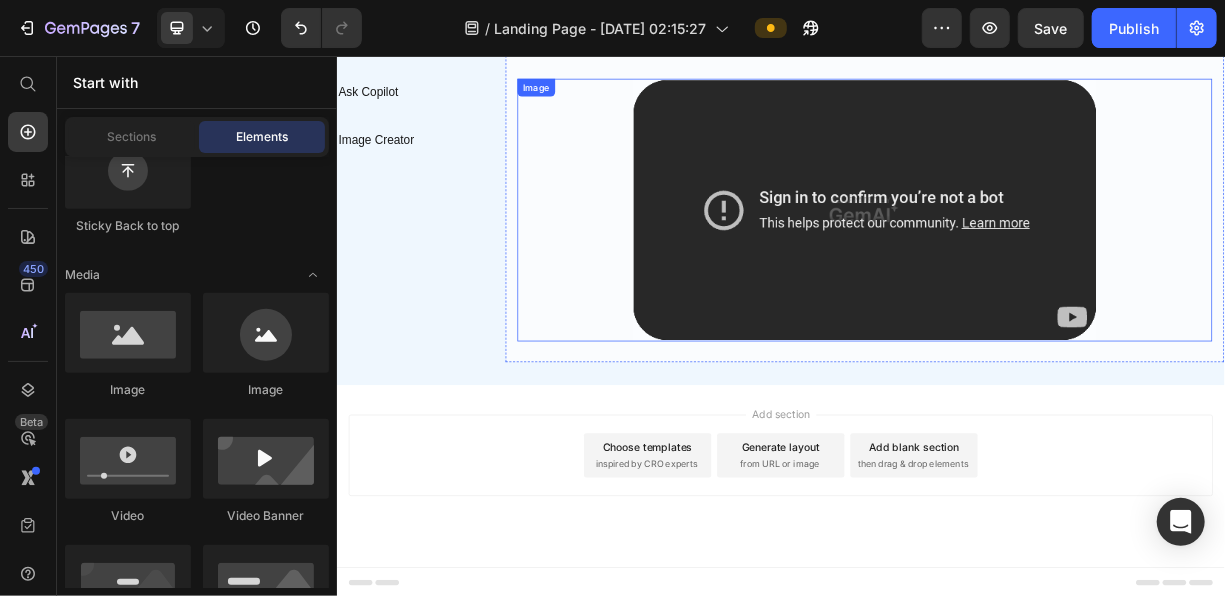 click at bounding box center [1049, 263] 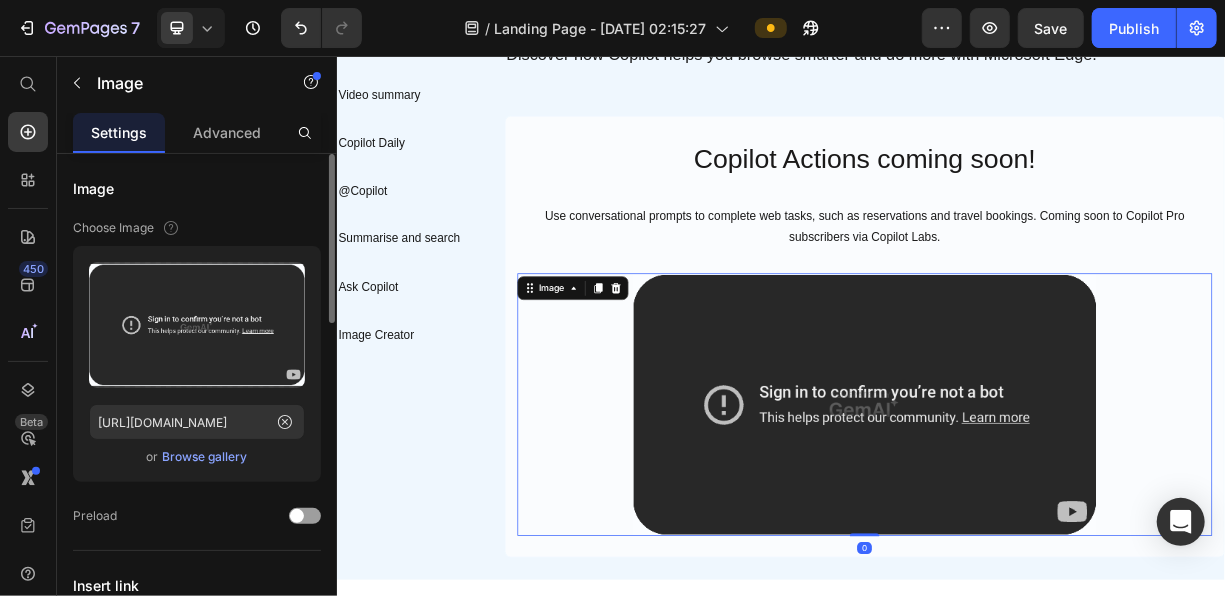 scroll, scrollTop: 4935, scrollLeft: 0, axis: vertical 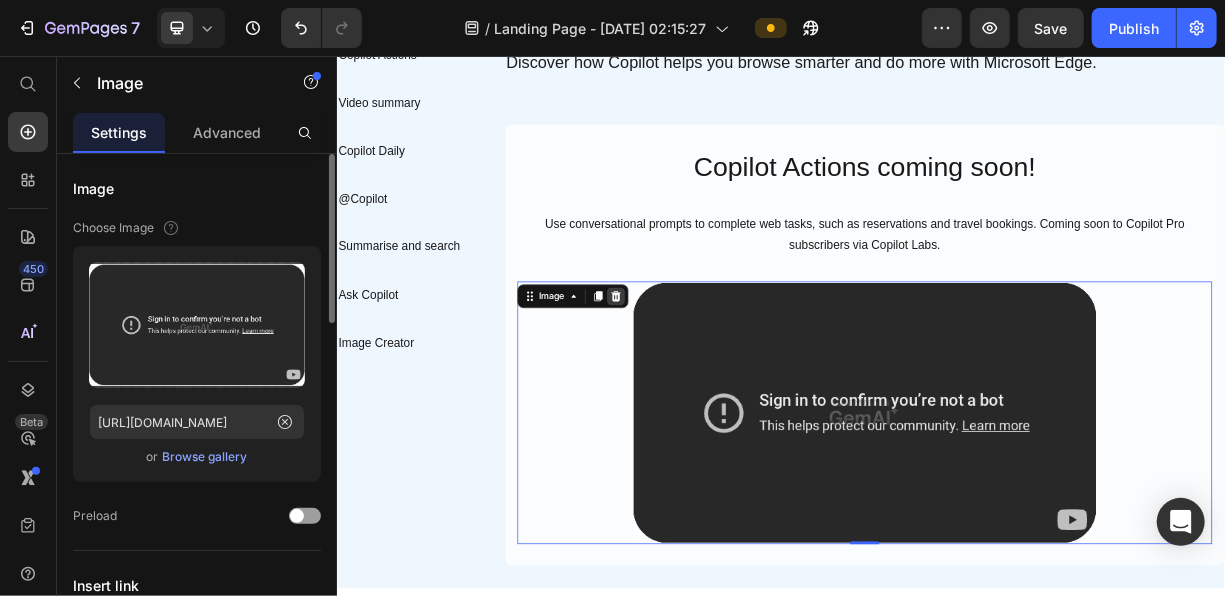 click 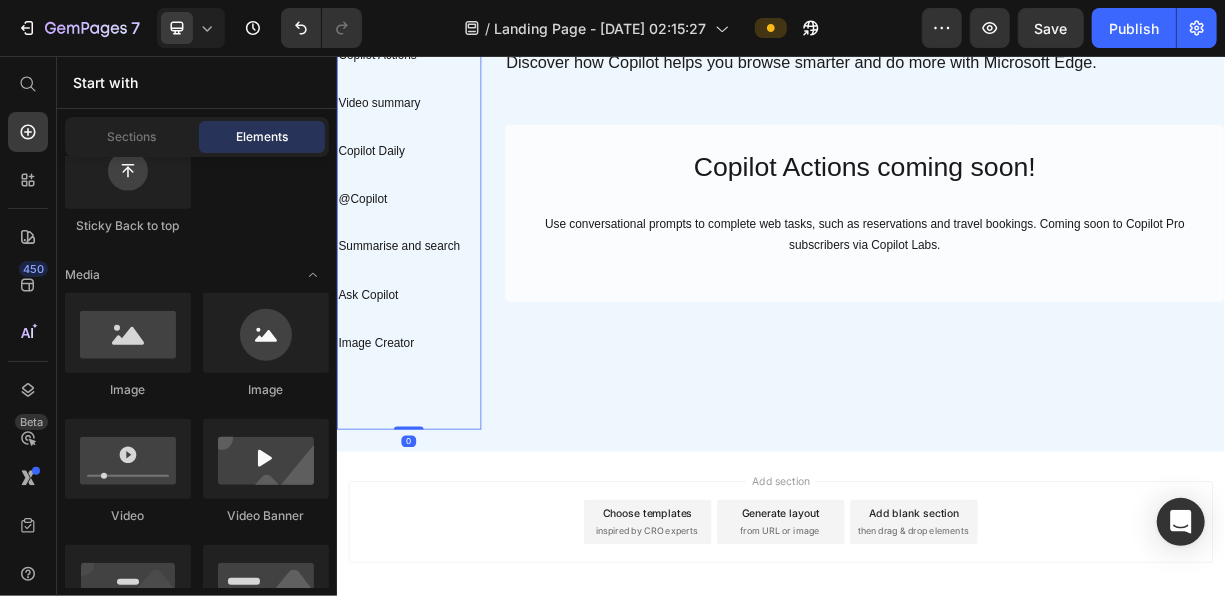 click on "Copilot Actions Text Block Video summary Text Block Copilot Daily Text Block @Copilot Text Block Summarise and search Text Block Ask Copilot Text Block Image Creator Text Block" at bounding box center (433, 249) 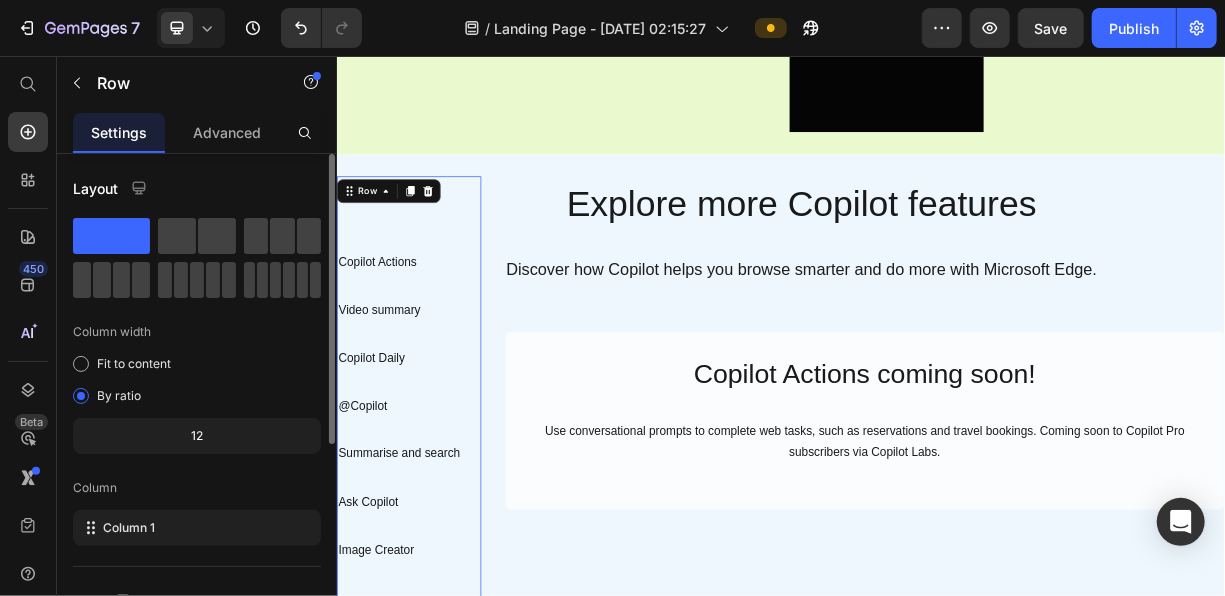 scroll, scrollTop: 4651, scrollLeft: 0, axis: vertical 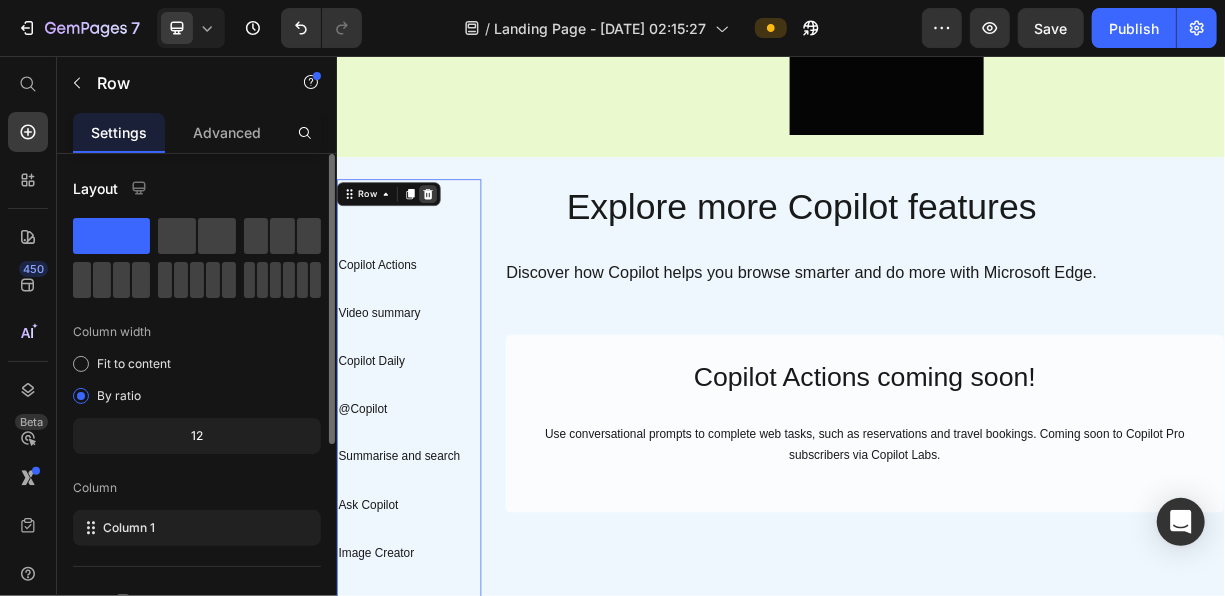 click 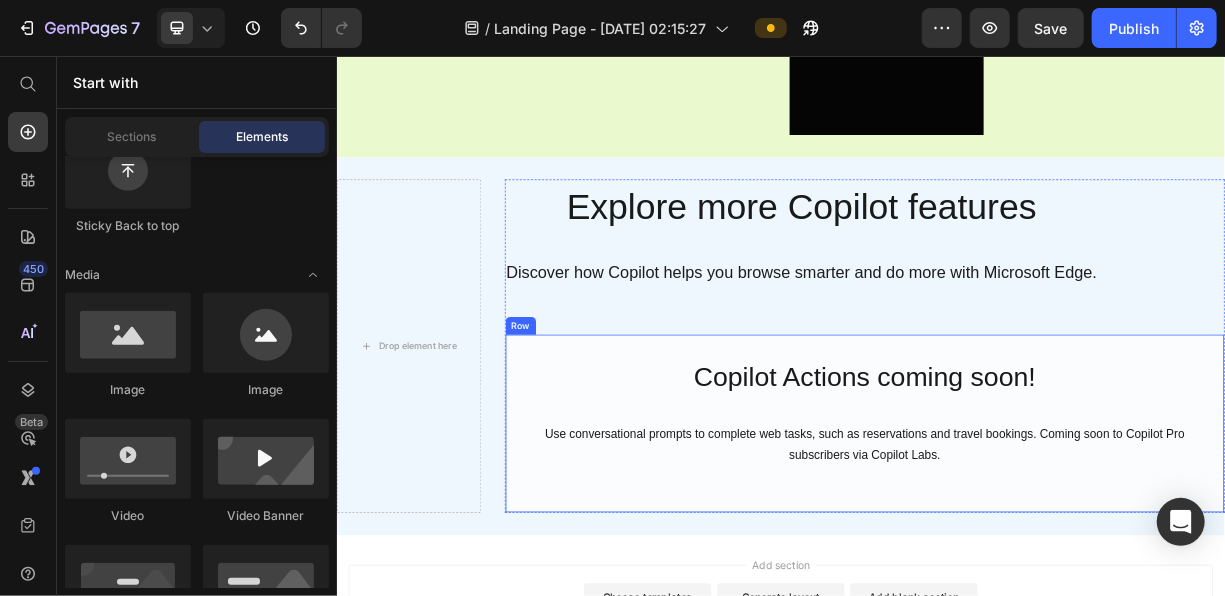 click on "Copilot Actions coming soon! Heading Use conversational prompts to complete web tasks, such as reservations and travel bookings. Coming soon to Copilot Pro subscribers via Copilot Labs. Text Block Row" at bounding box center [1049, 552] 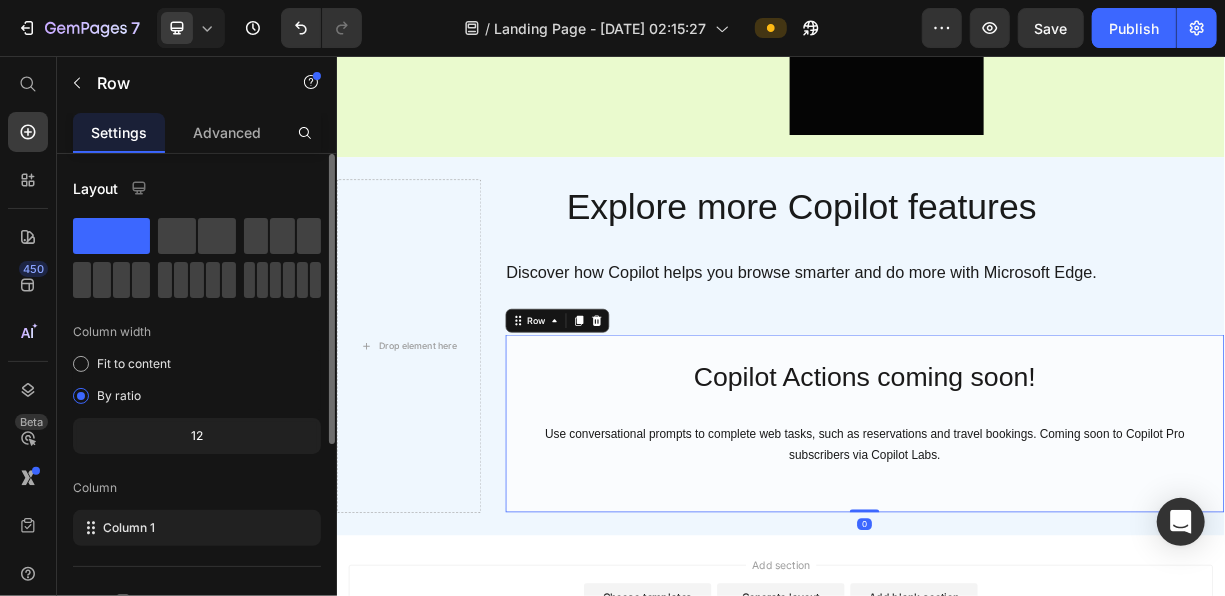 click on "Row" at bounding box center (634, 413) 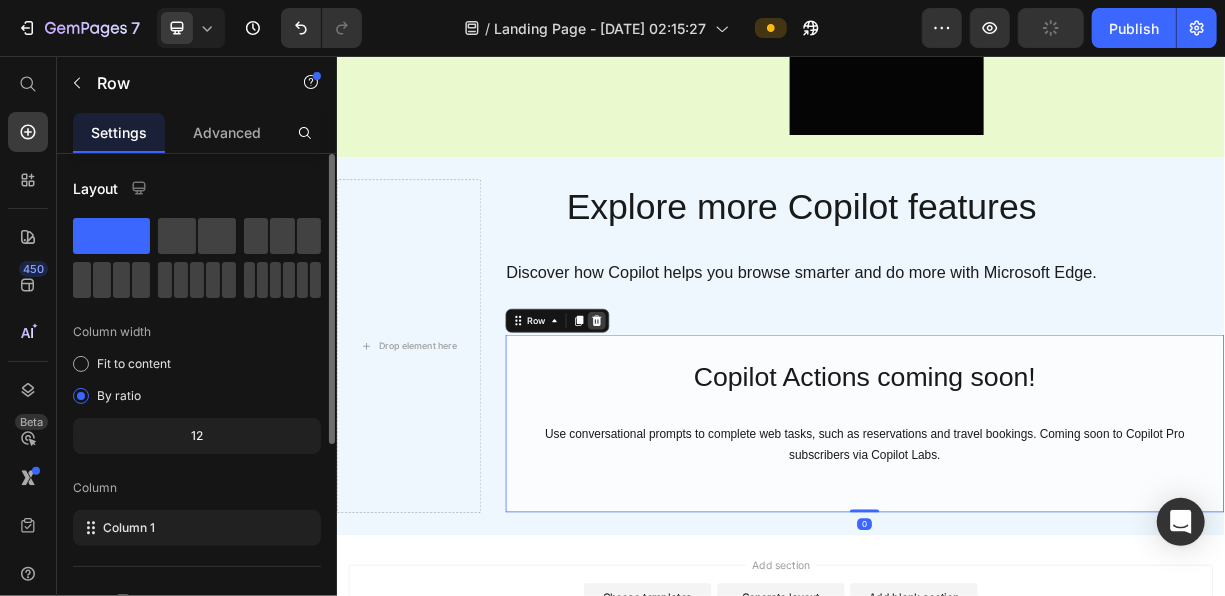 click 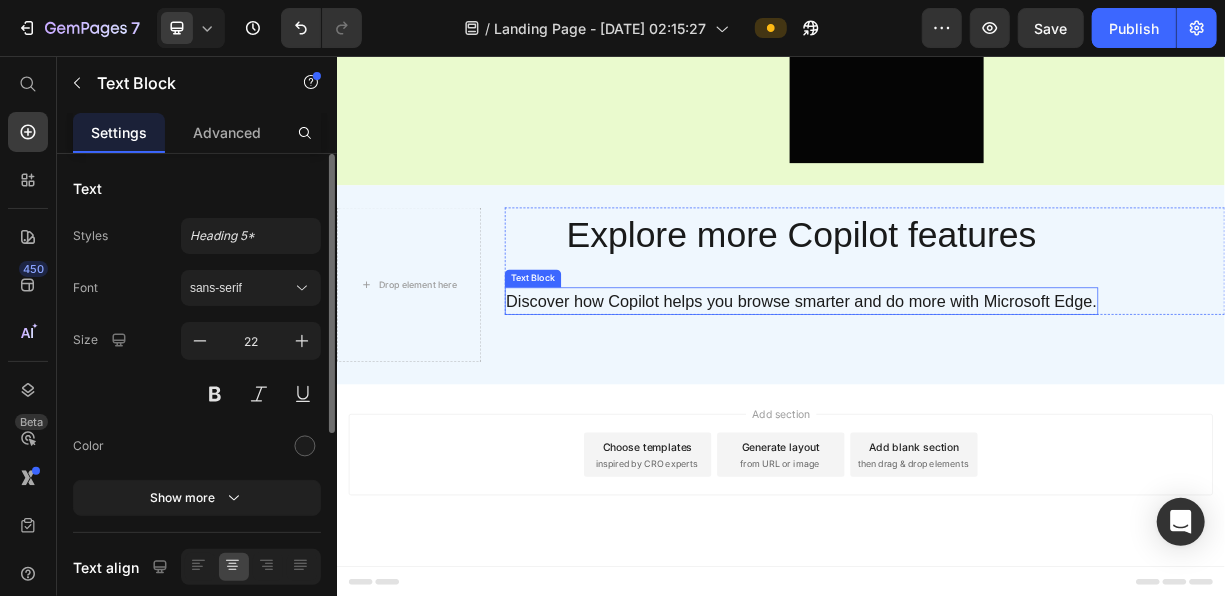 click on "Discover how Copilot helps you browse smarter and do more with Microsoft Edge." at bounding box center [964, 386] 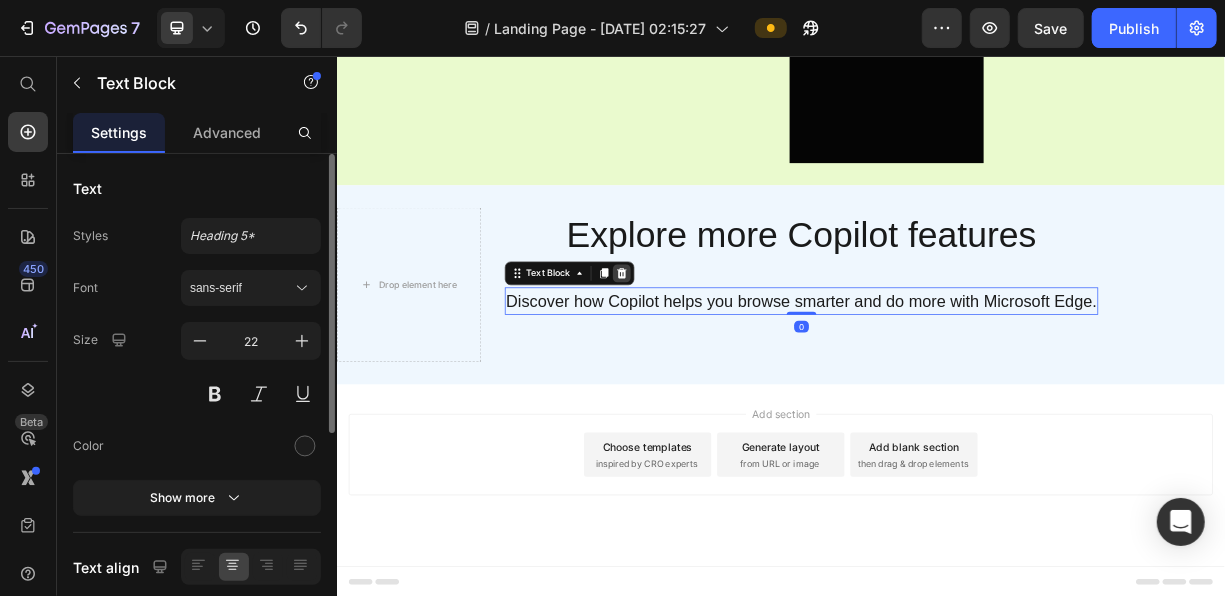 click 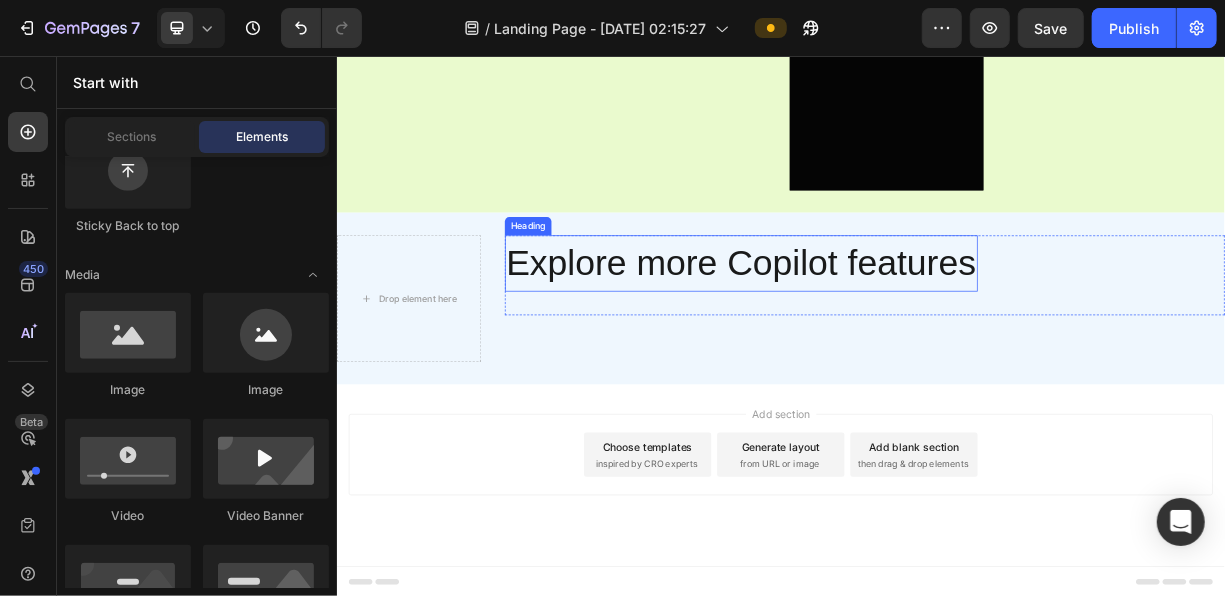 click on "Explore more Copilot features" at bounding box center (882, 335) 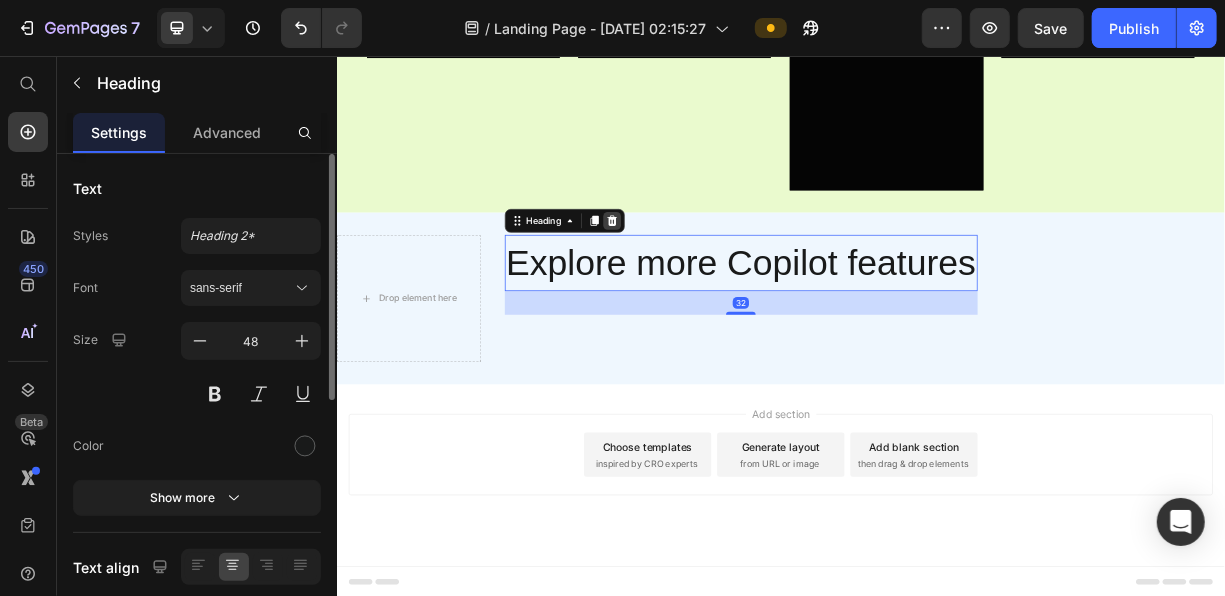 click 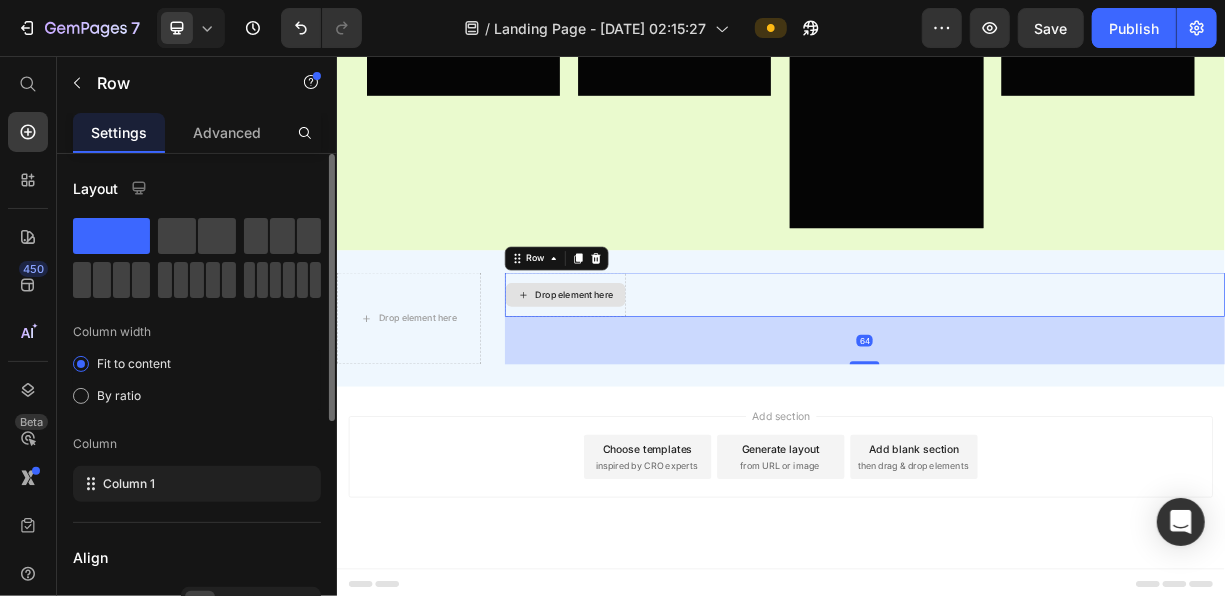 click on "Drop element here" at bounding box center (645, 378) 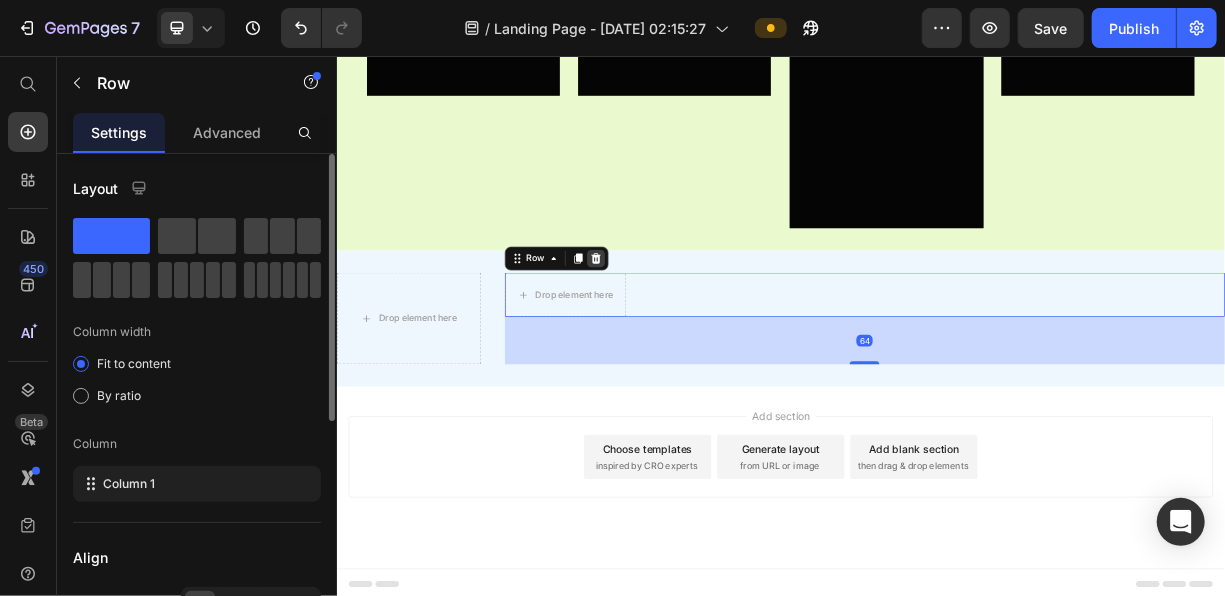 click 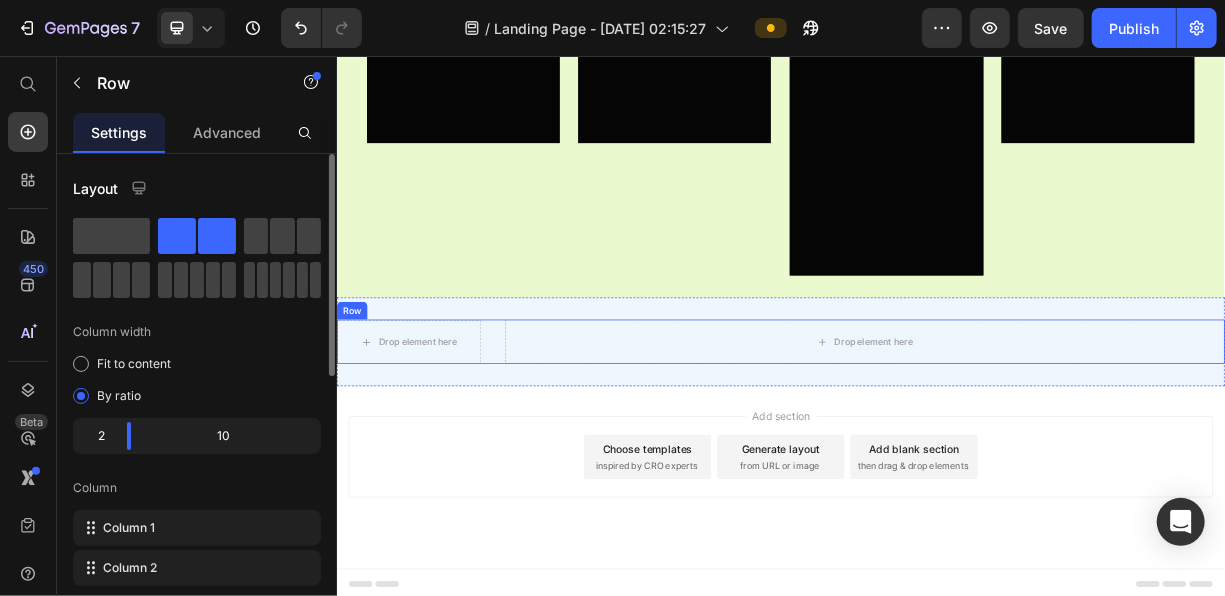 click on "Drop element here
Drop element here Row Row" at bounding box center (936, 442) 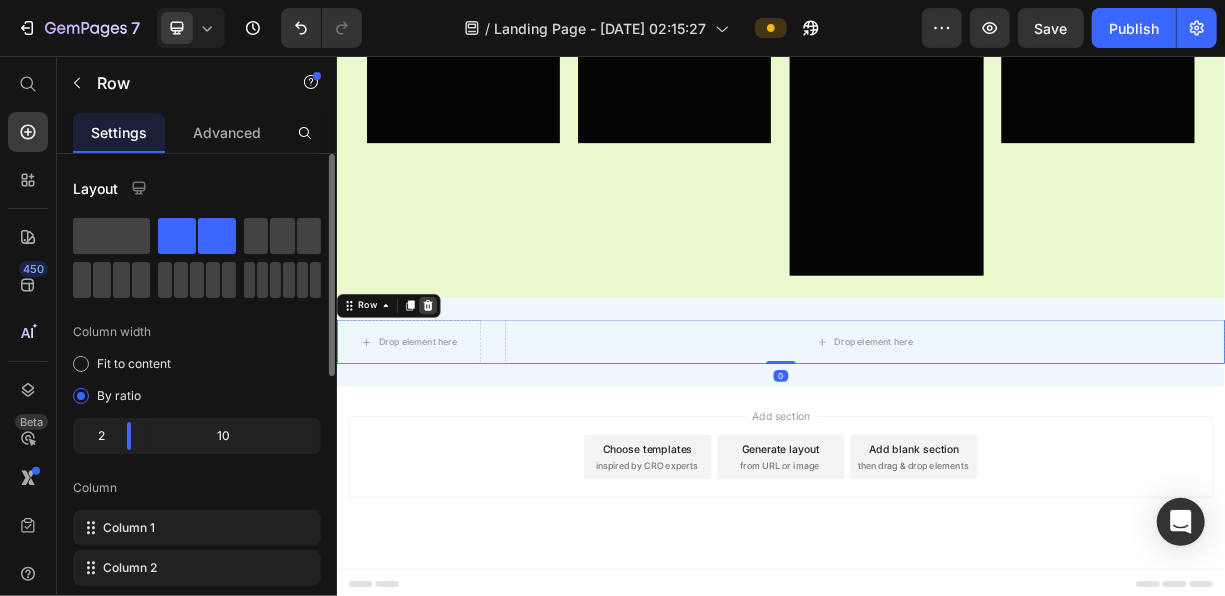 click at bounding box center (459, 393) 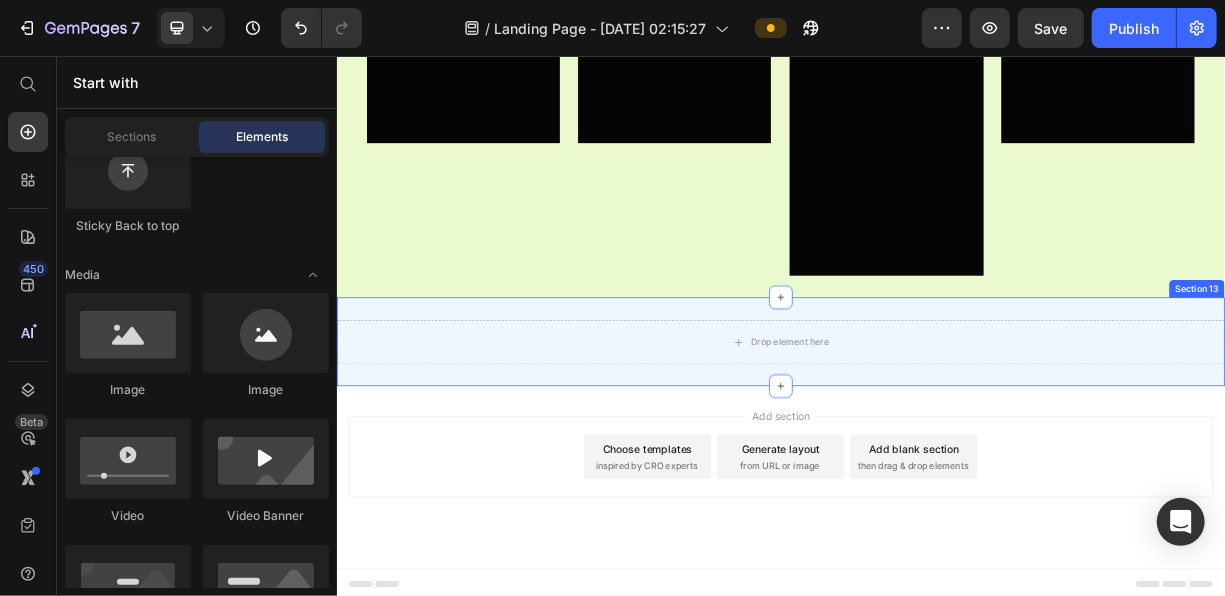 click on "Drop element here Section 13" at bounding box center (936, 442) 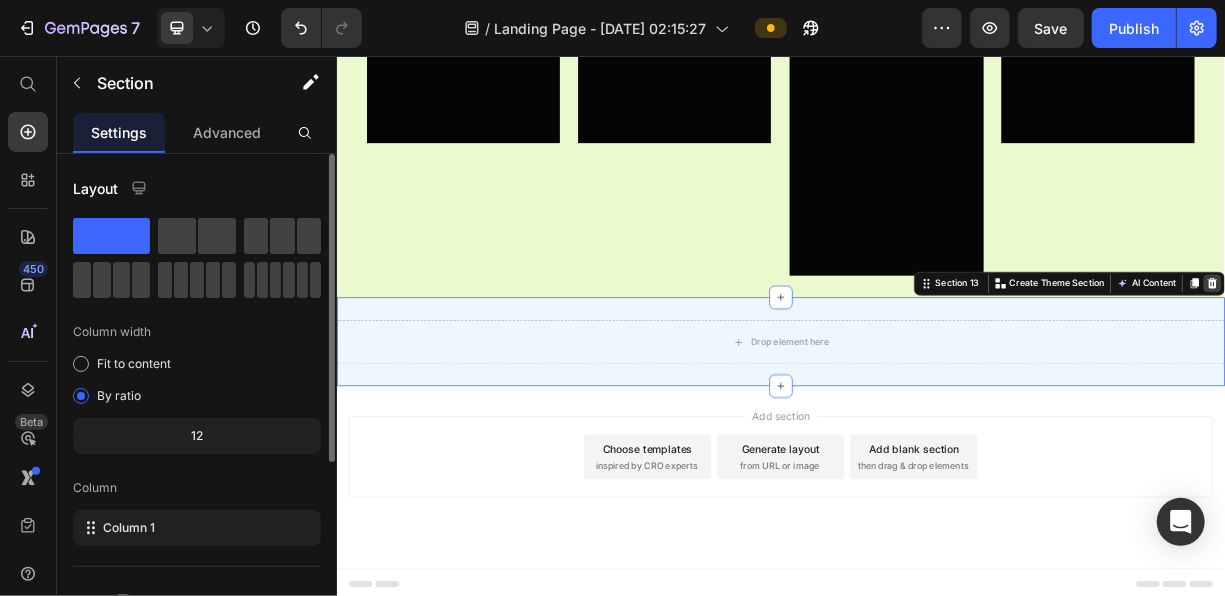 click at bounding box center [1519, 363] 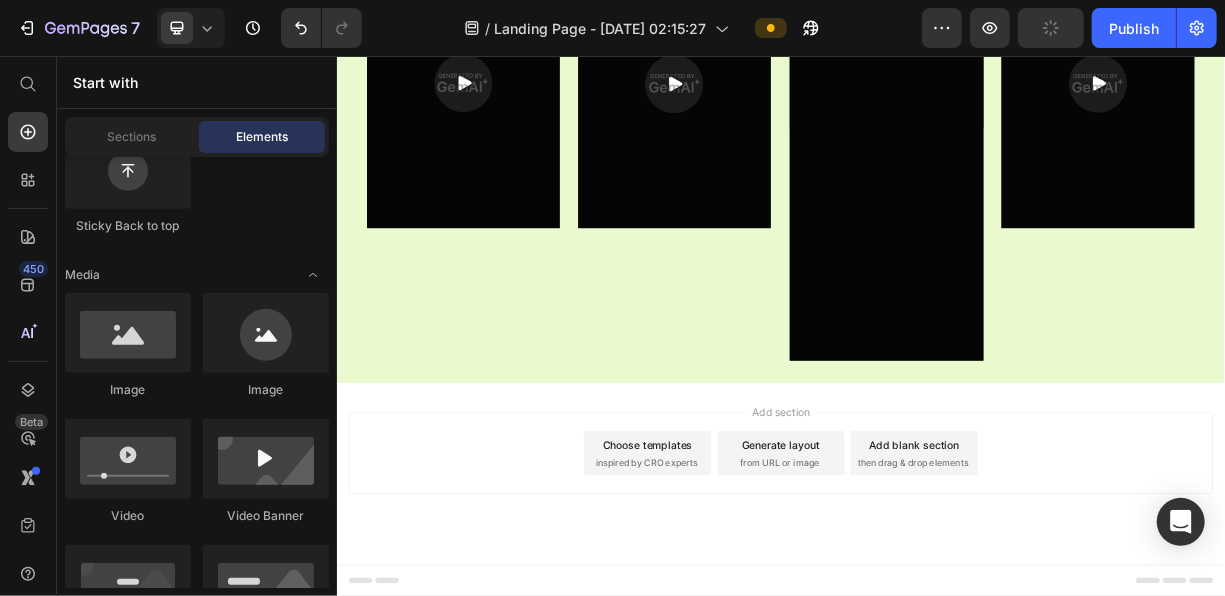 scroll, scrollTop: 4344, scrollLeft: 0, axis: vertical 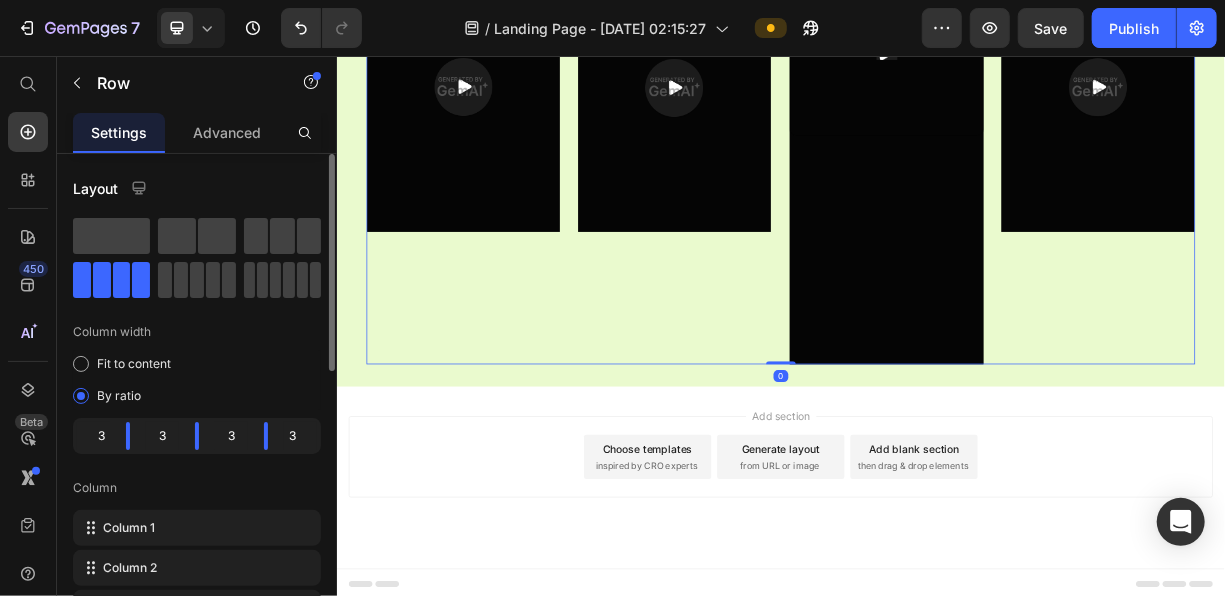 click on "Image" at bounding box center [1365, 186] 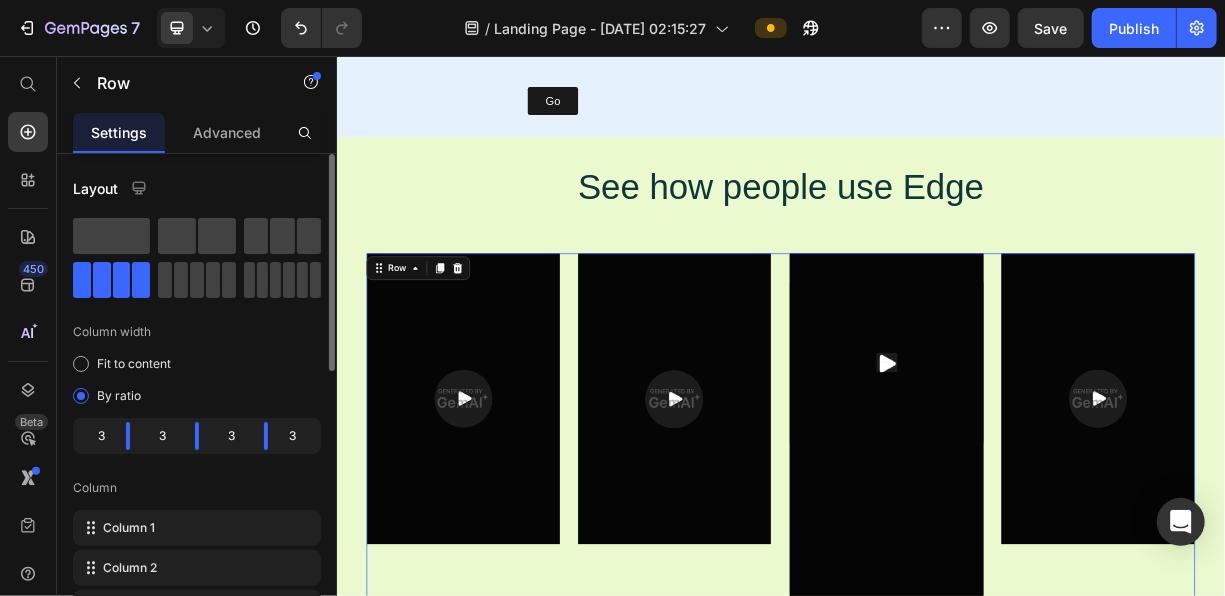 scroll, scrollTop: 3918, scrollLeft: 0, axis: vertical 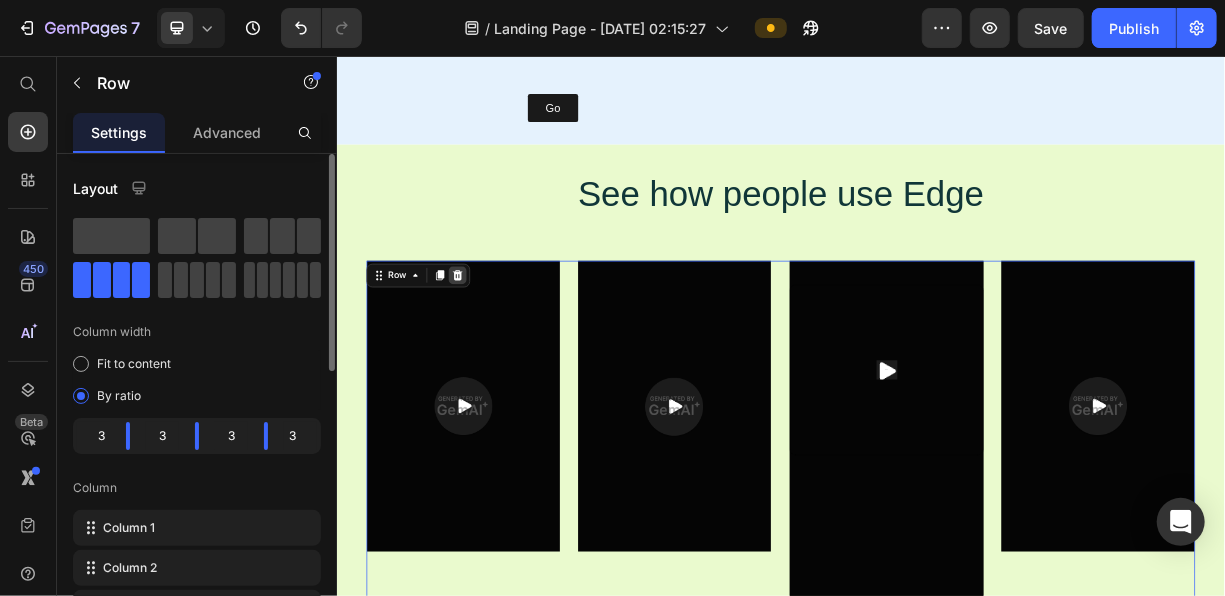 click 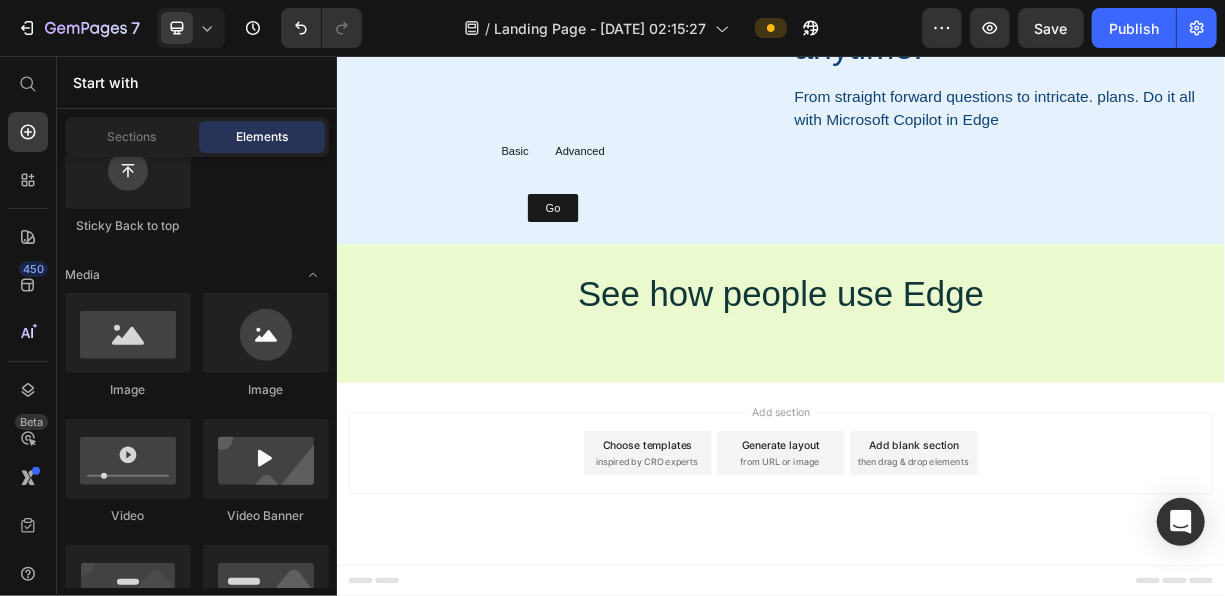 scroll, scrollTop: 3772, scrollLeft: 0, axis: vertical 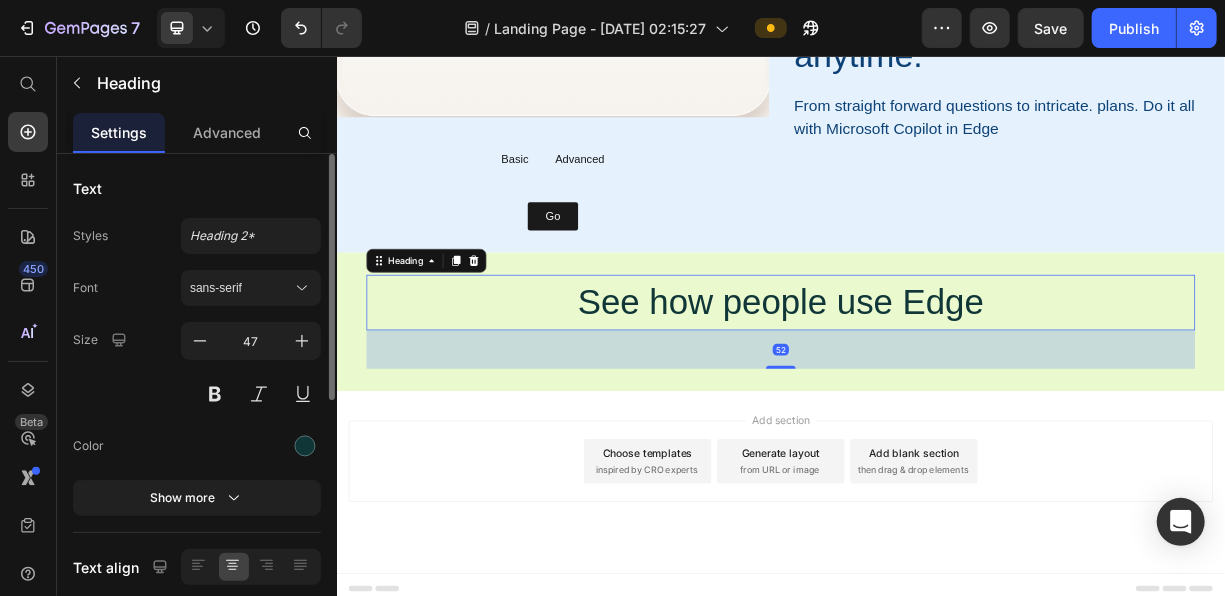 click on "See how people use Edge" at bounding box center (936, 388) 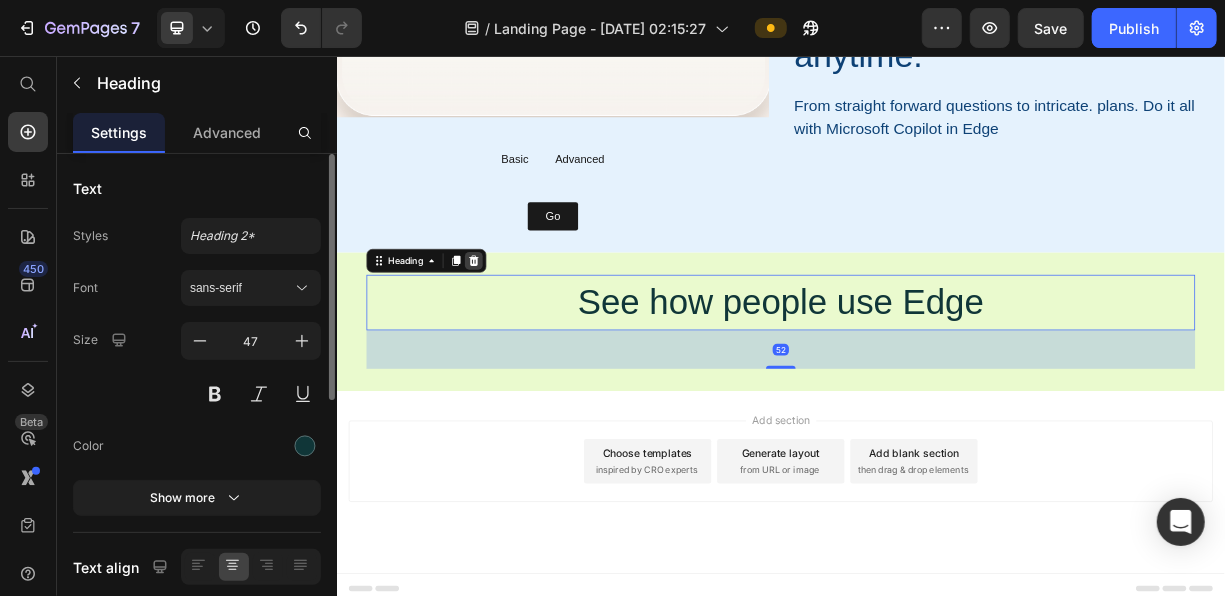 click at bounding box center [521, 332] 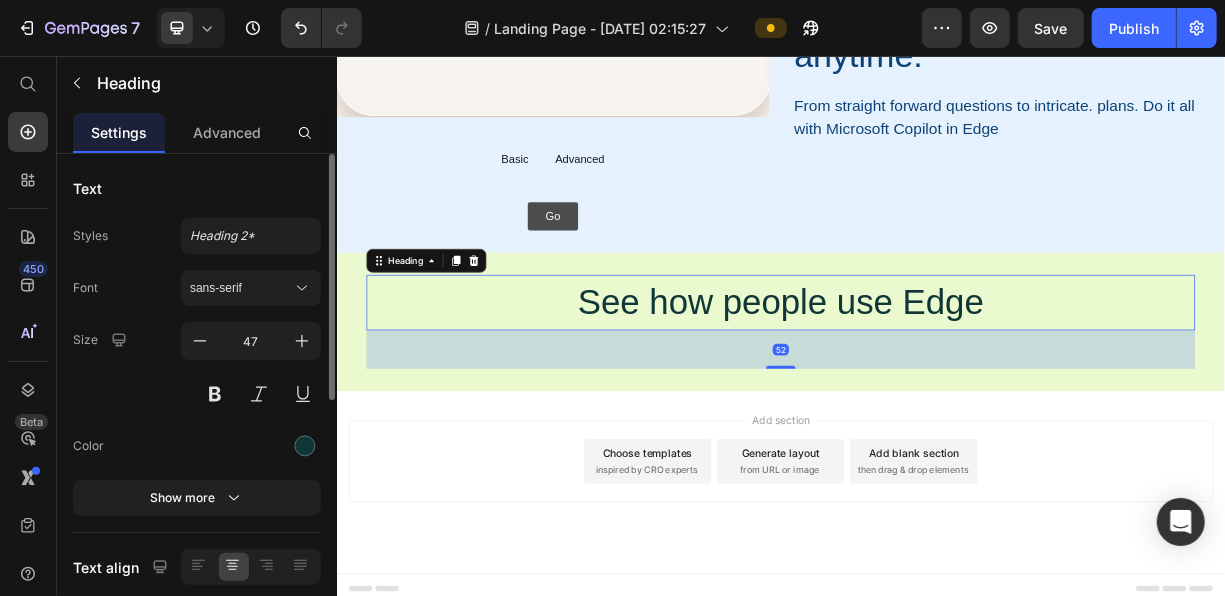 scroll, scrollTop: 3706, scrollLeft: 0, axis: vertical 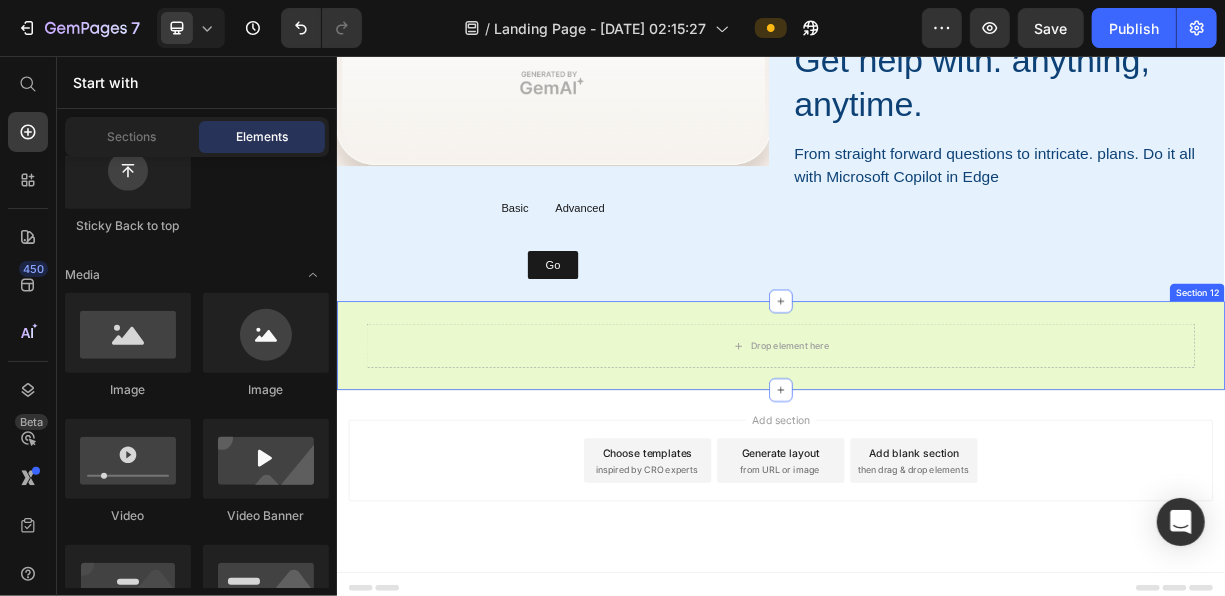 click on "Drop element here Row Section 12" at bounding box center [936, 447] 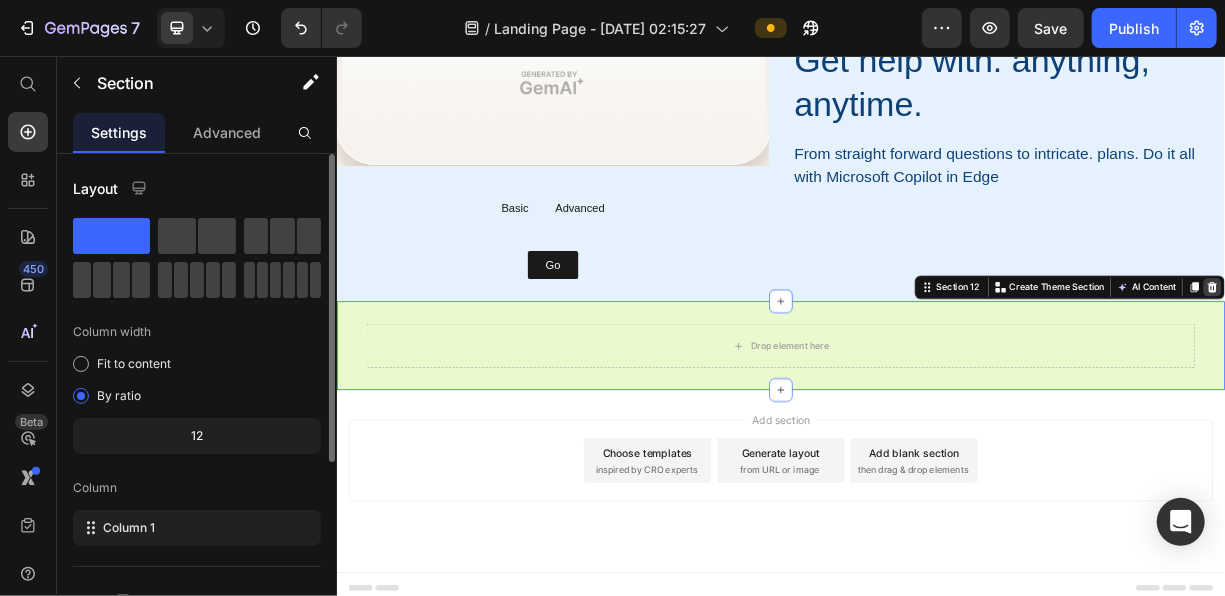 click 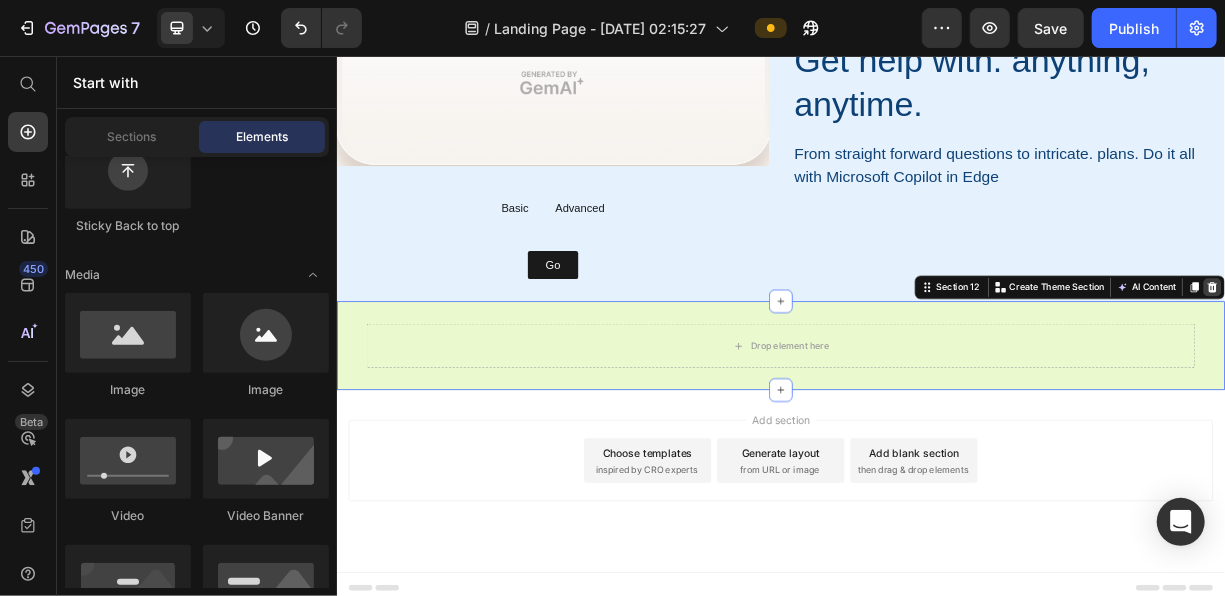 scroll, scrollTop: 3586, scrollLeft: 0, axis: vertical 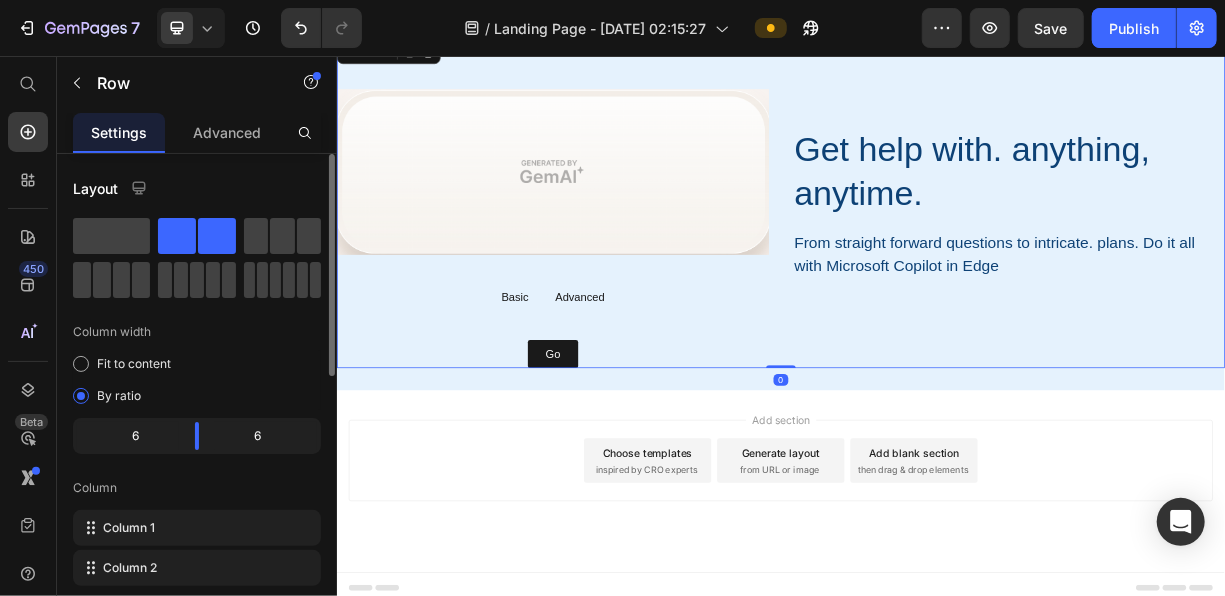 click on "Get help with. anything, anytime. Heading From straight forward questions to intricate. plans. Do it all with Microsoft Copilot in Edge Text Block Row" at bounding box center (1244, 254) 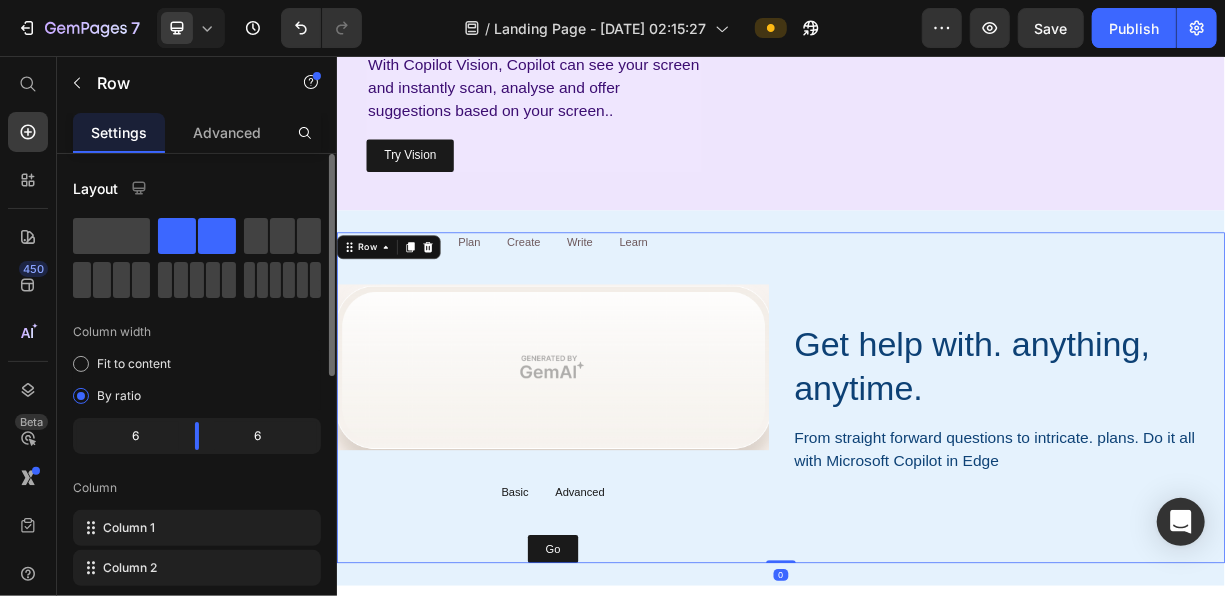 scroll, scrollTop: 3283, scrollLeft: 0, axis: vertical 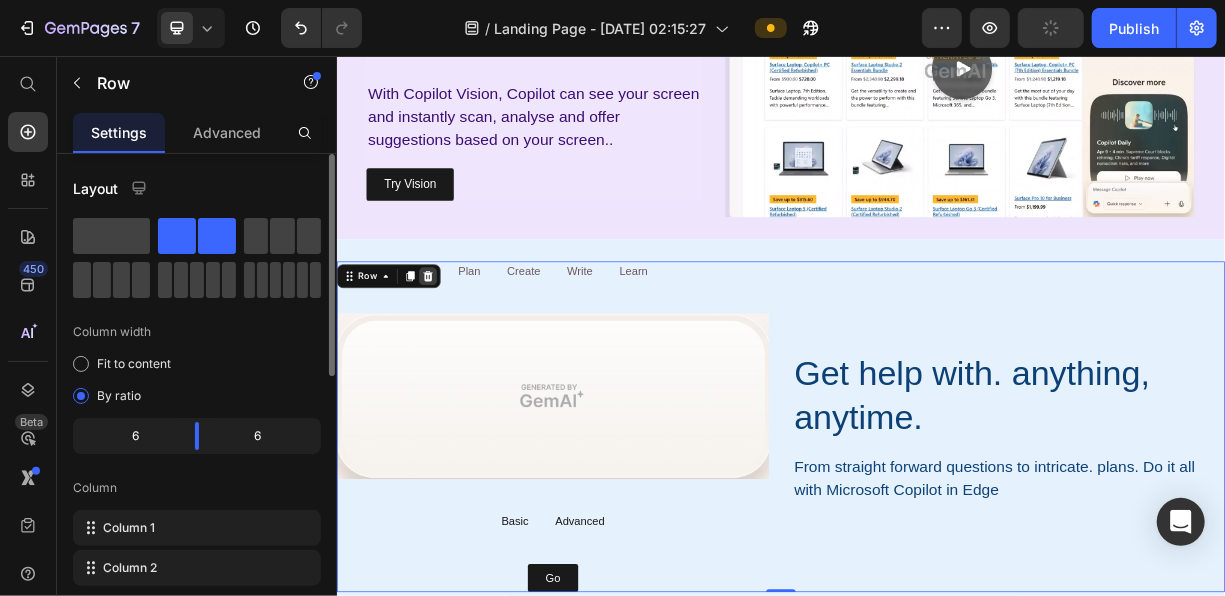 click at bounding box center (459, 353) 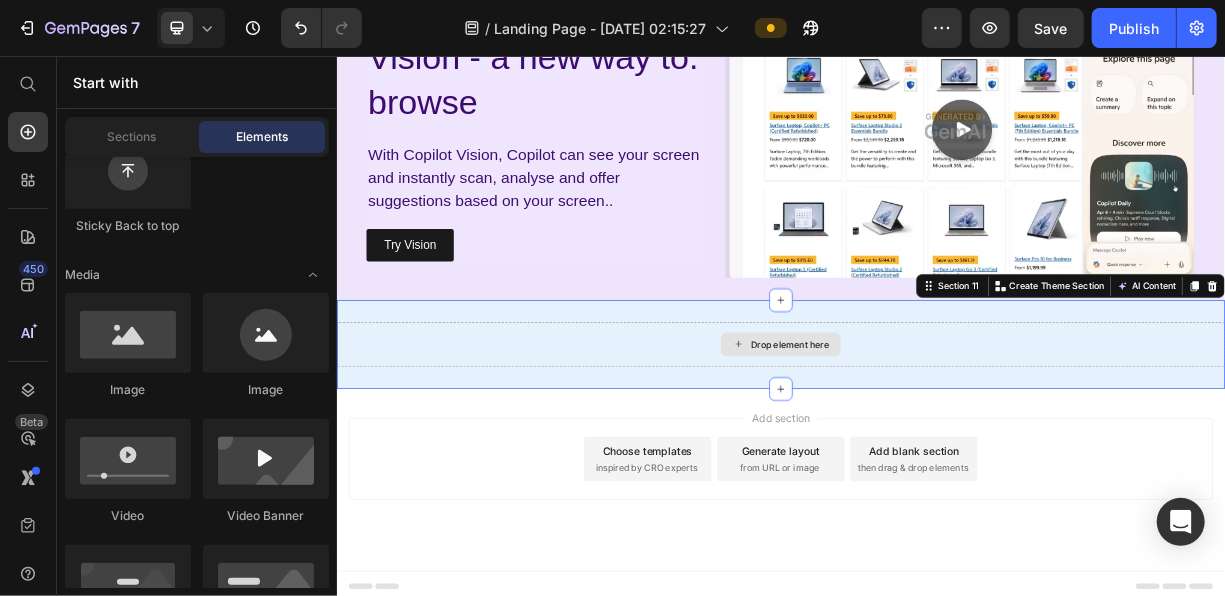 click on "Drop element here" at bounding box center [936, 445] 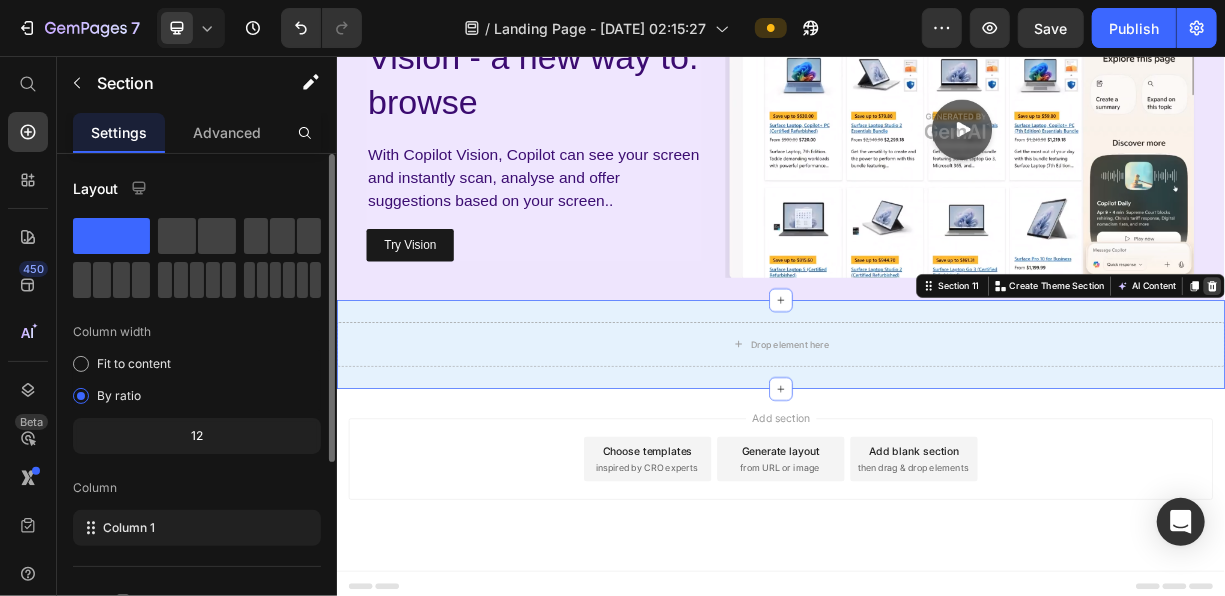 click 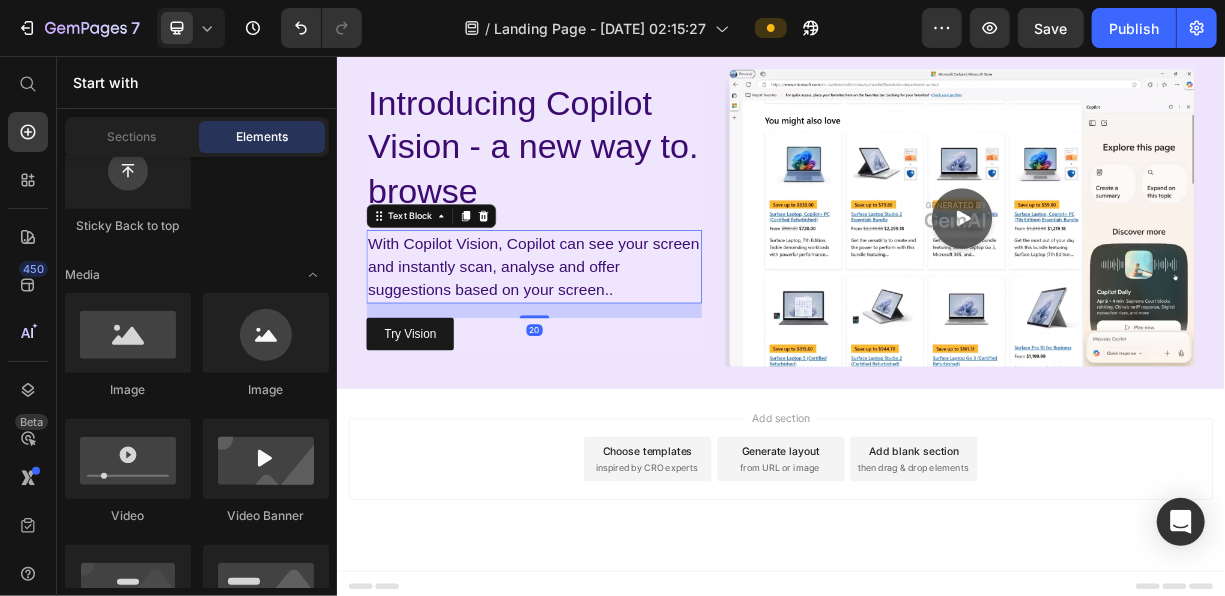 click on "With Copilot Vision, Copilot can see your screen and instantly scan, analyse and offer suggestions based on your screen.." at bounding box center [602, 339] 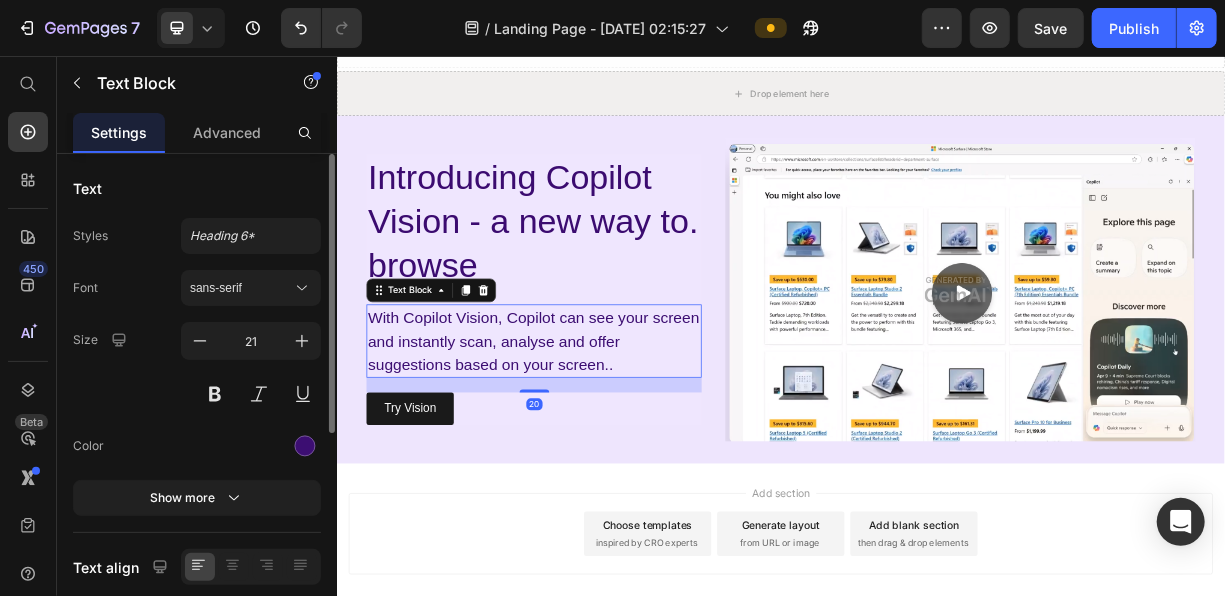 scroll, scrollTop: 2952, scrollLeft: 0, axis: vertical 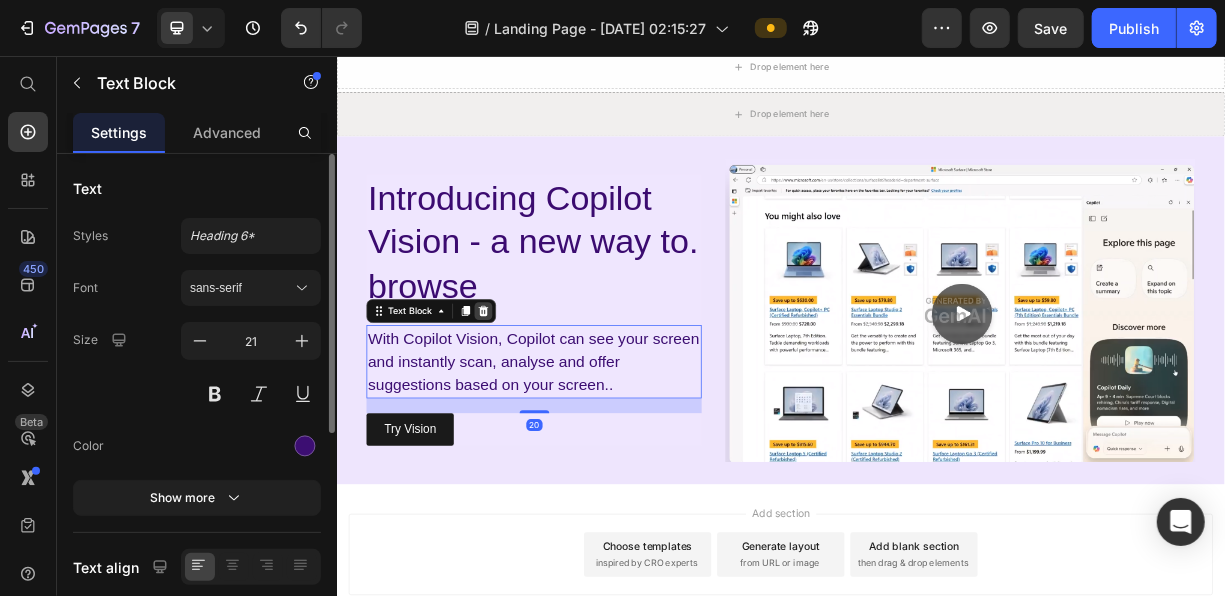 click 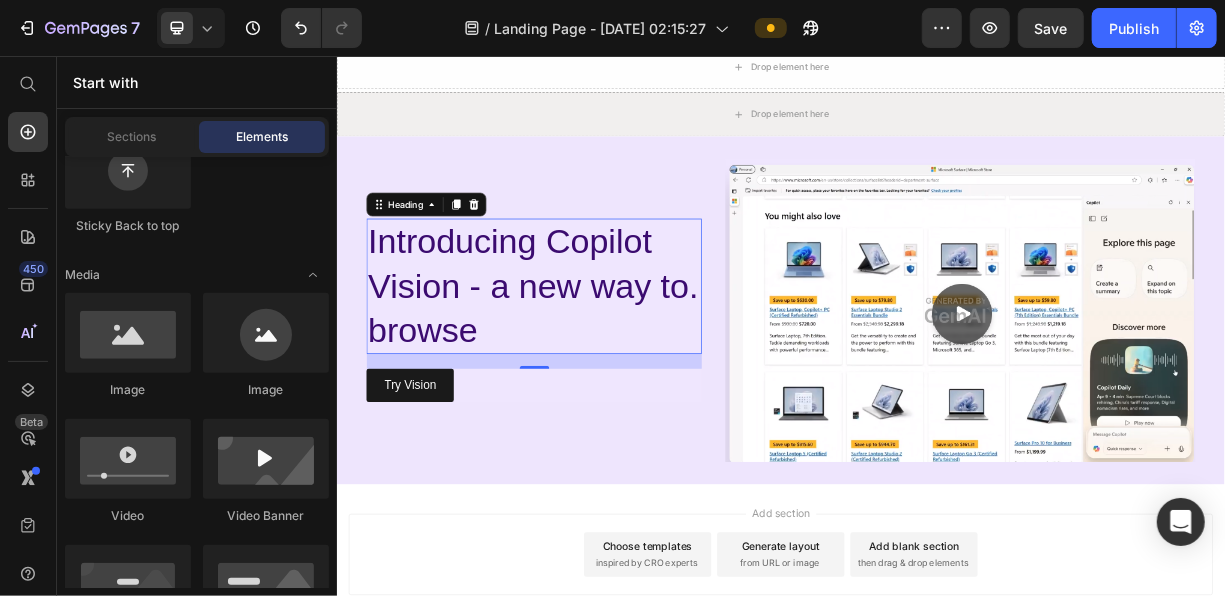 click on "Introducing Copilot Vision - a new way to. browse" at bounding box center [602, 366] 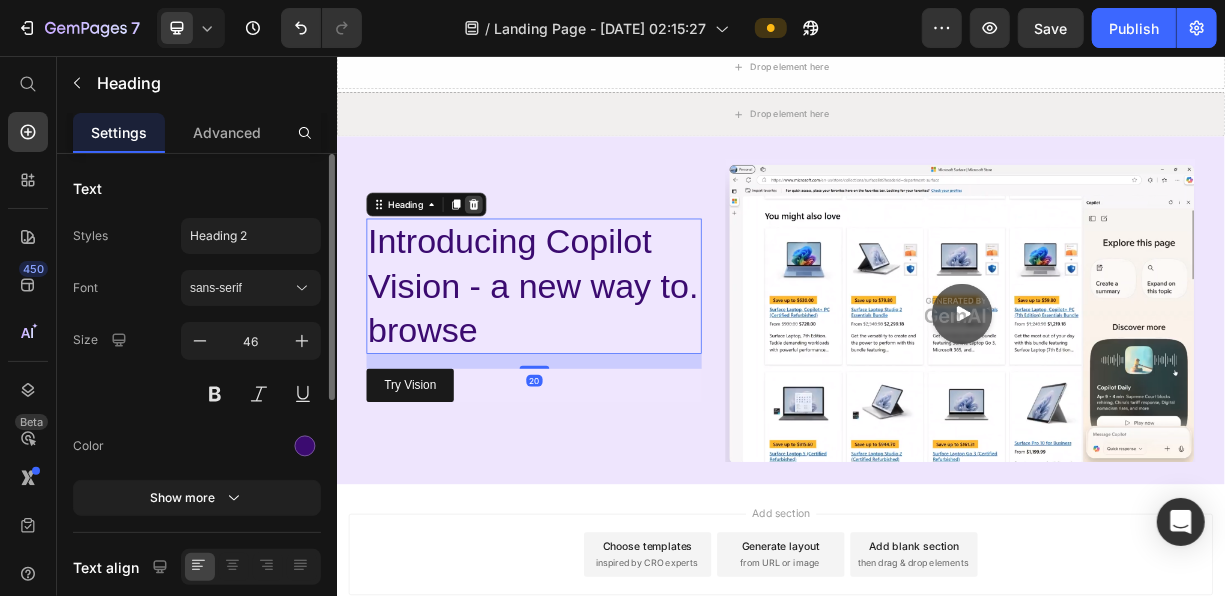 click 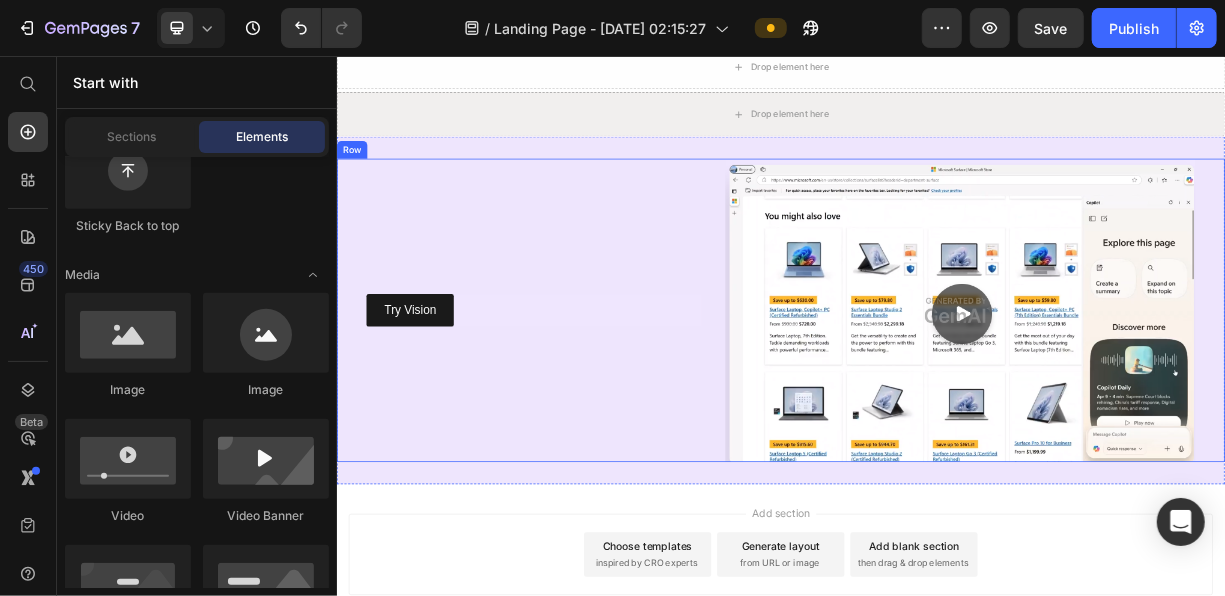 click on "Try Vision Button Row" at bounding box center [602, 398] 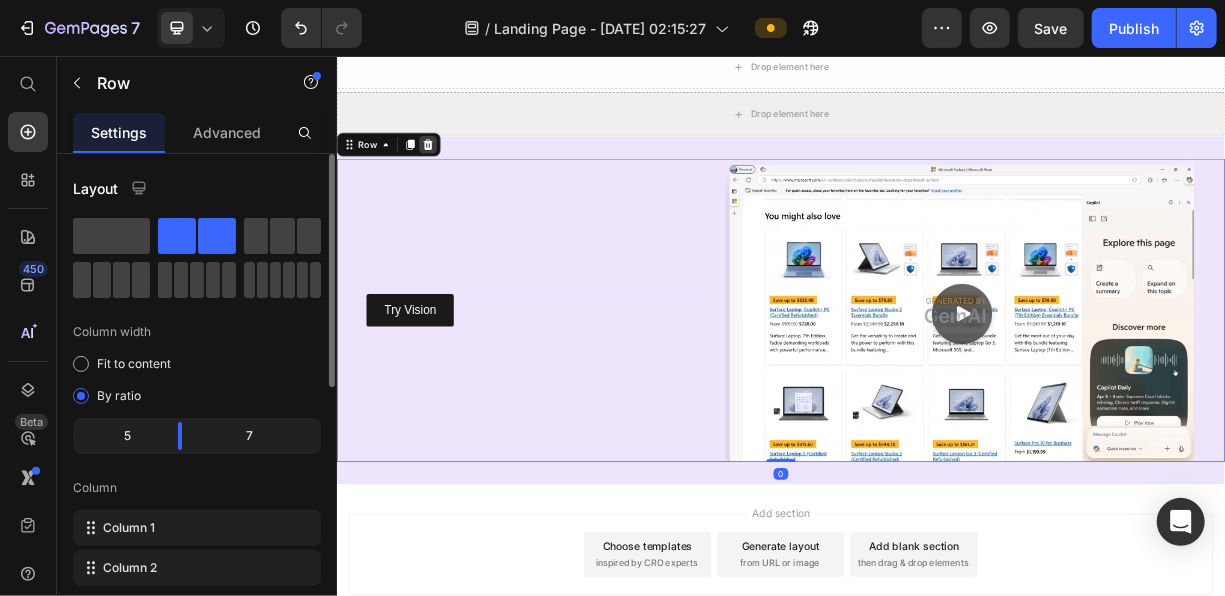 click 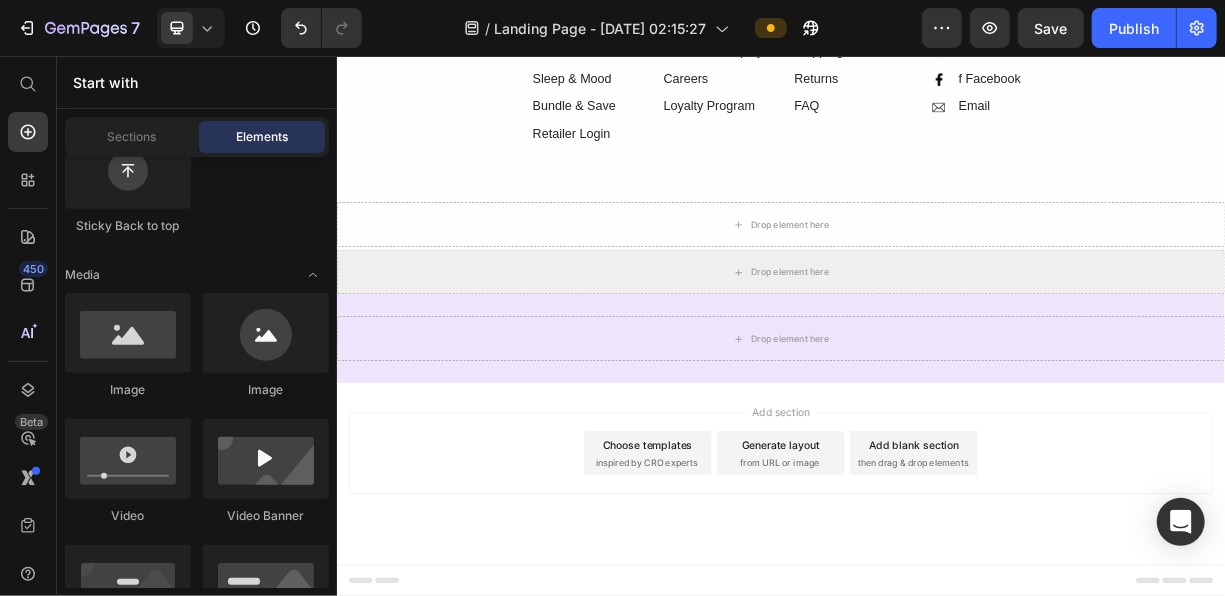 scroll, scrollTop: 2738, scrollLeft: 0, axis: vertical 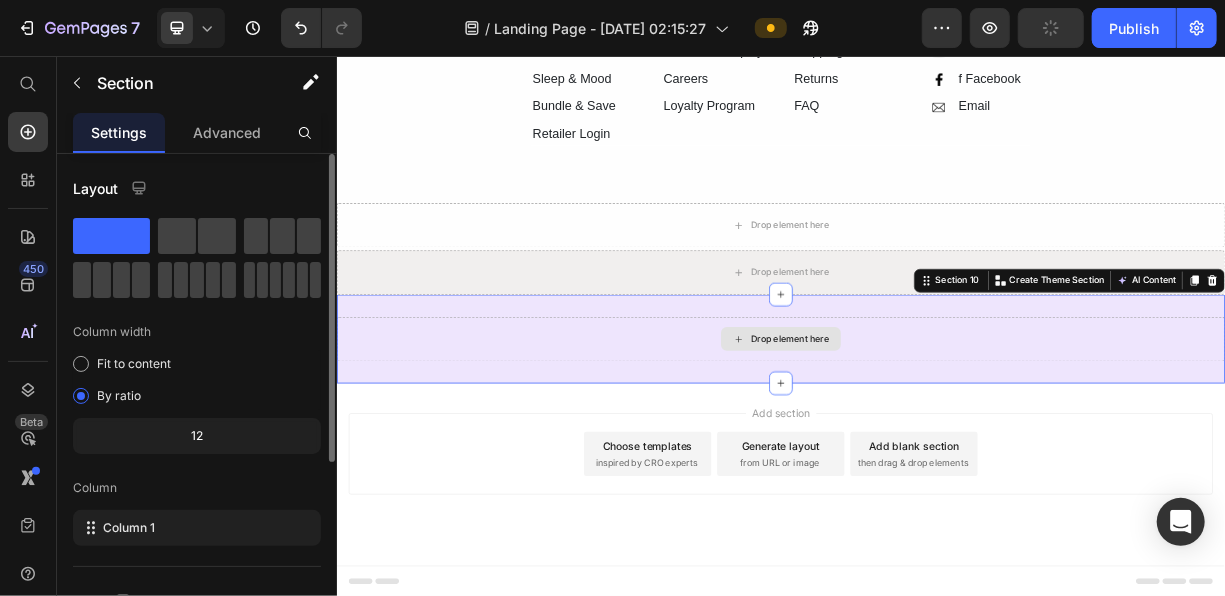 click on "Drop element here" at bounding box center [936, 438] 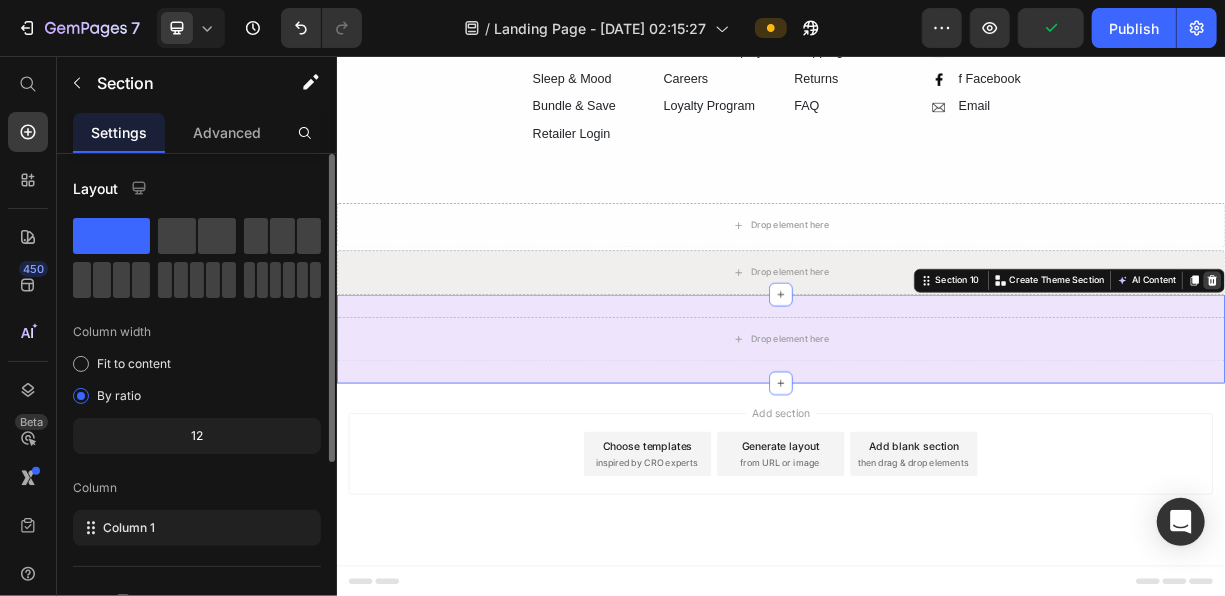 click 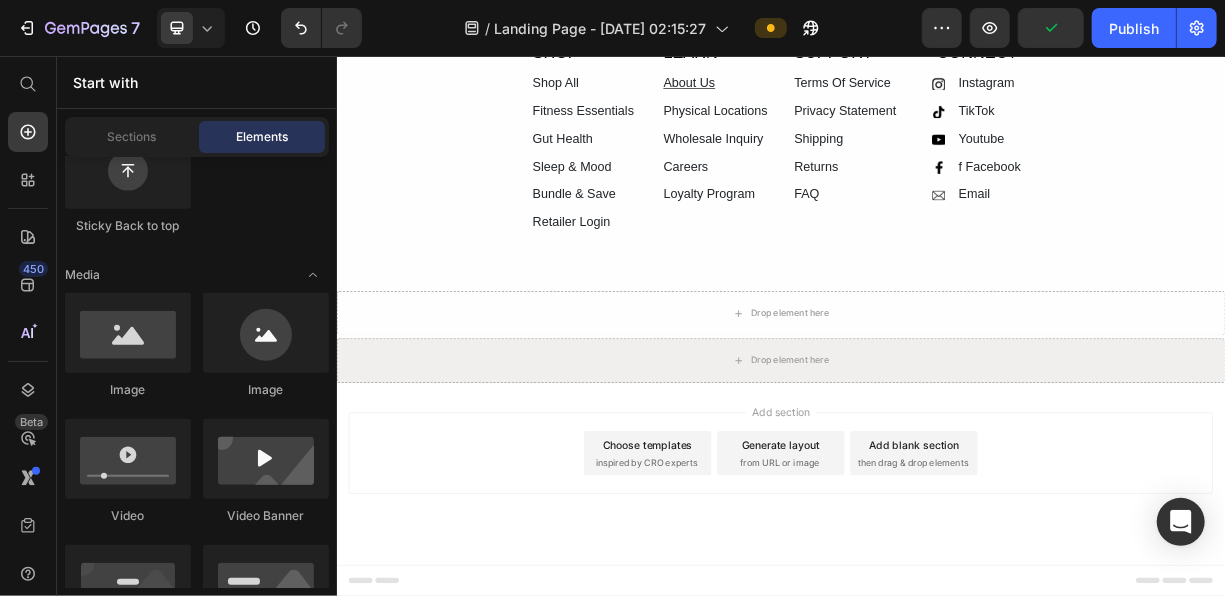 scroll, scrollTop: 2618, scrollLeft: 0, axis: vertical 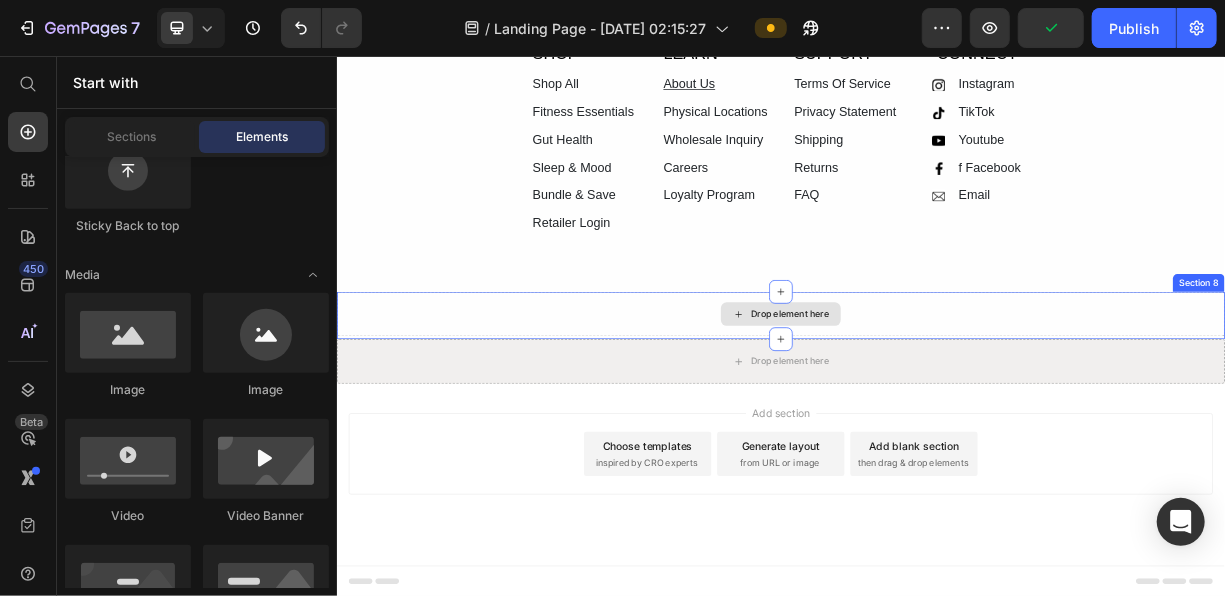 click on "Drop element here" at bounding box center [936, 404] 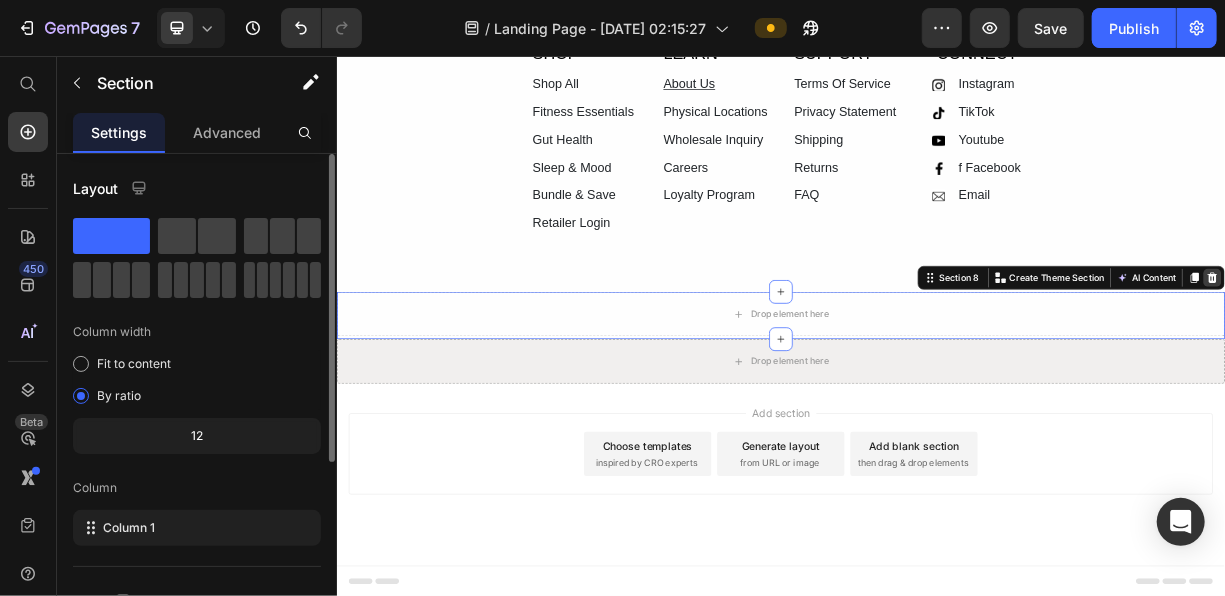 click 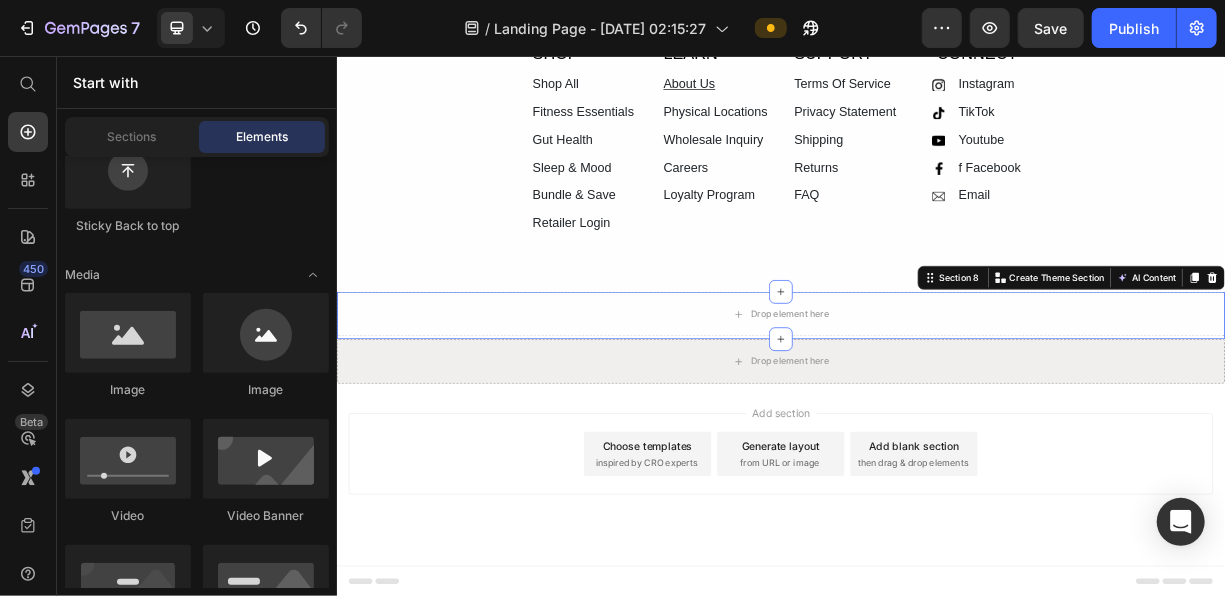 scroll, scrollTop: 2554, scrollLeft: 0, axis: vertical 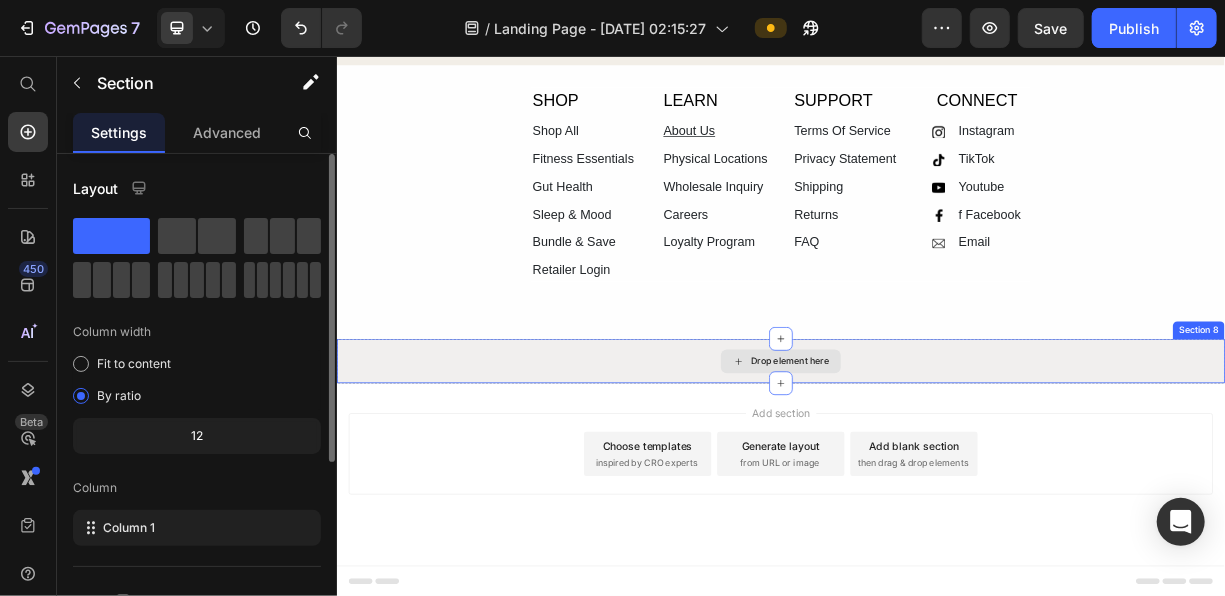 click on "Drop element here" at bounding box center (936, 468) 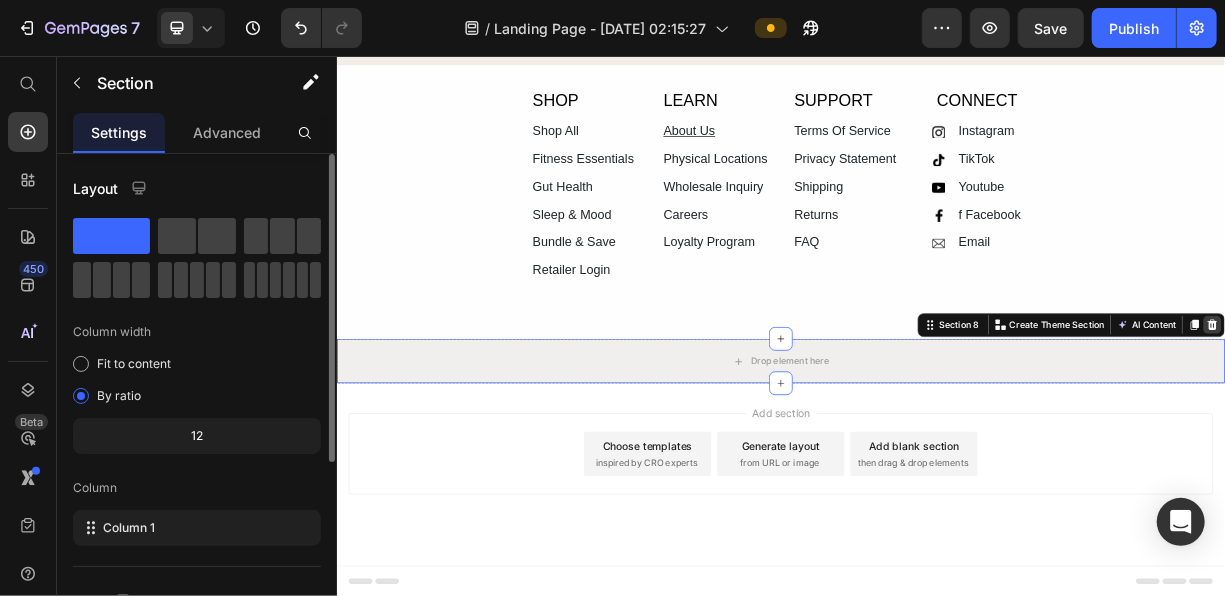 click 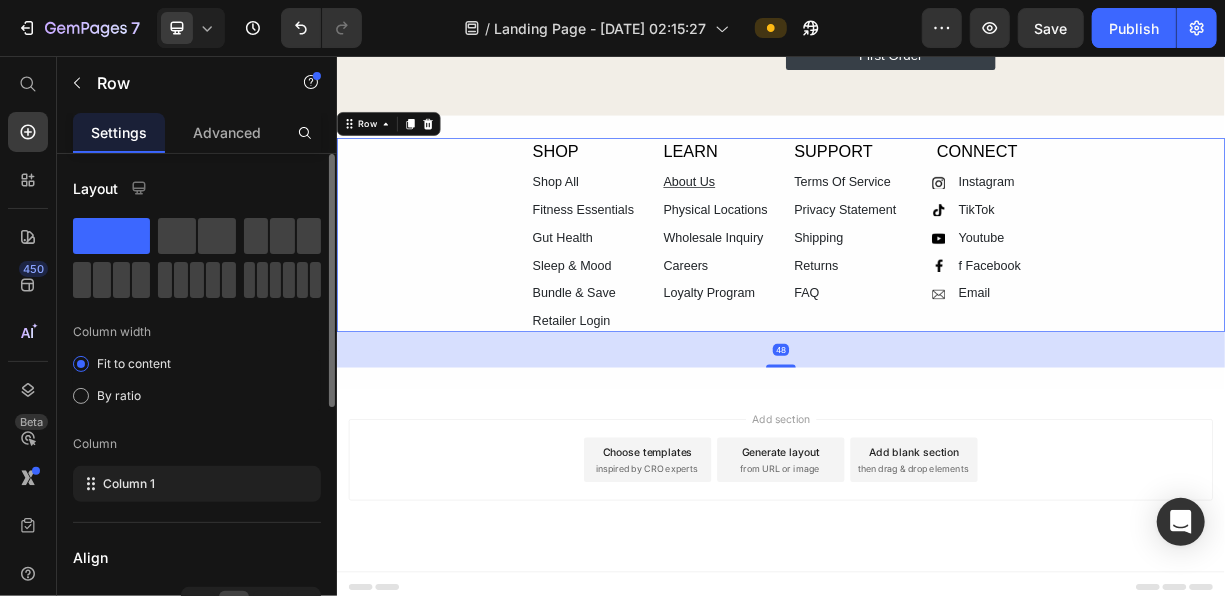 click on "SHOP Text Block Shop All Text Block Fitness Essentials Text Block Gut Health Text Block Sleep & Mood Text Block Bundle & Save Text Block Retailer Login Text Block LEARN Text Block About Us Text Block Physical Locations Text Block Wholesale Inquiry Text Block Careers Text Block Loyalty Program Text Block SUPPORT Text Block Terms Of Service Text Block Privacy Statement Text Block Shipping Text Block Returns Text Block FAQ Text Block CONNECT Text Block     Icon Instagram Text Block     Icon TikTok Text Block     Icon Youtube Text Block     Icon f Facebook Text Block     Icon Email Text Block Advanced list Row Row   48" at bounding box center [936, 297] 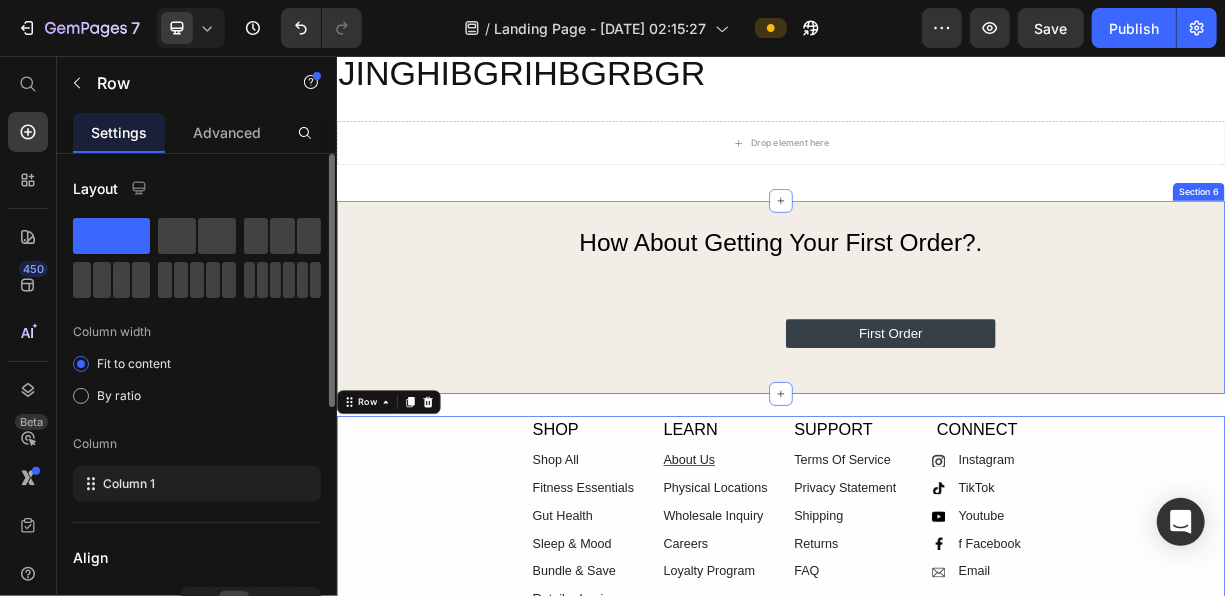 scroll, scrollTop: 2117, scrollLeft: 0, axis: vertical 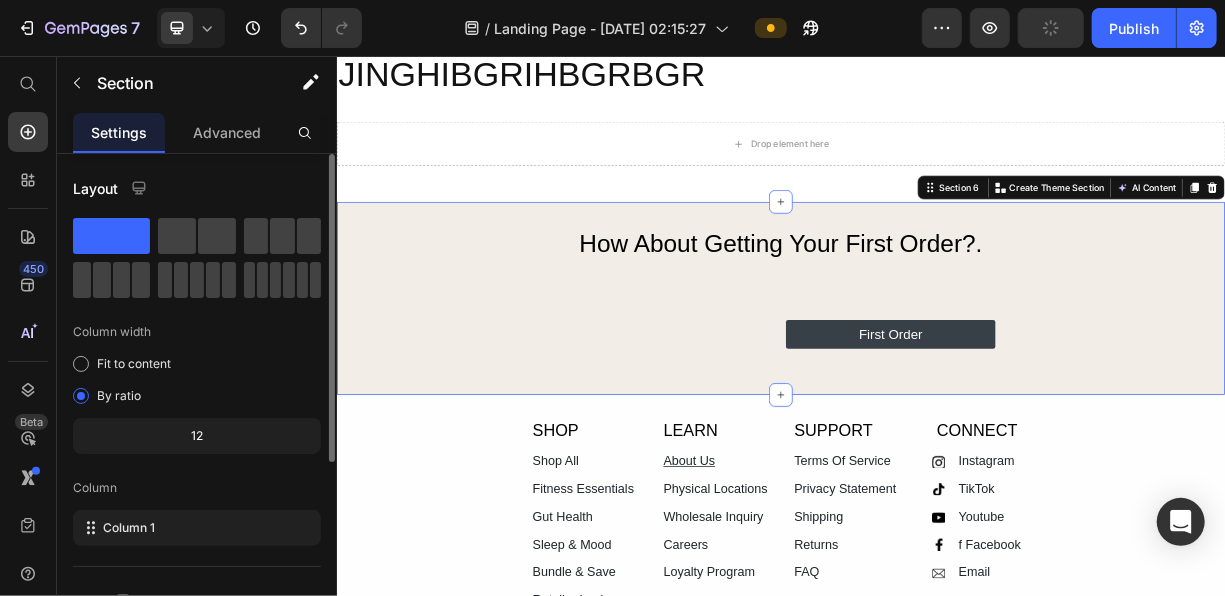 click on "How About Getting Your First Order?. Heading Row First Order Button Row Row" at bounding box center [936, 382] 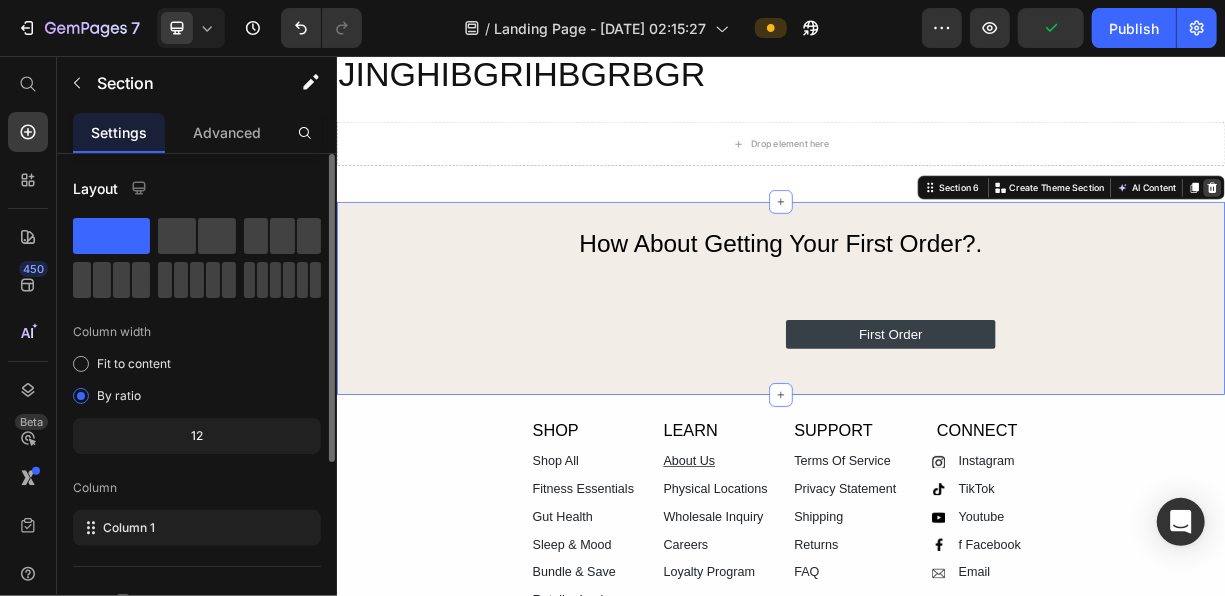 click 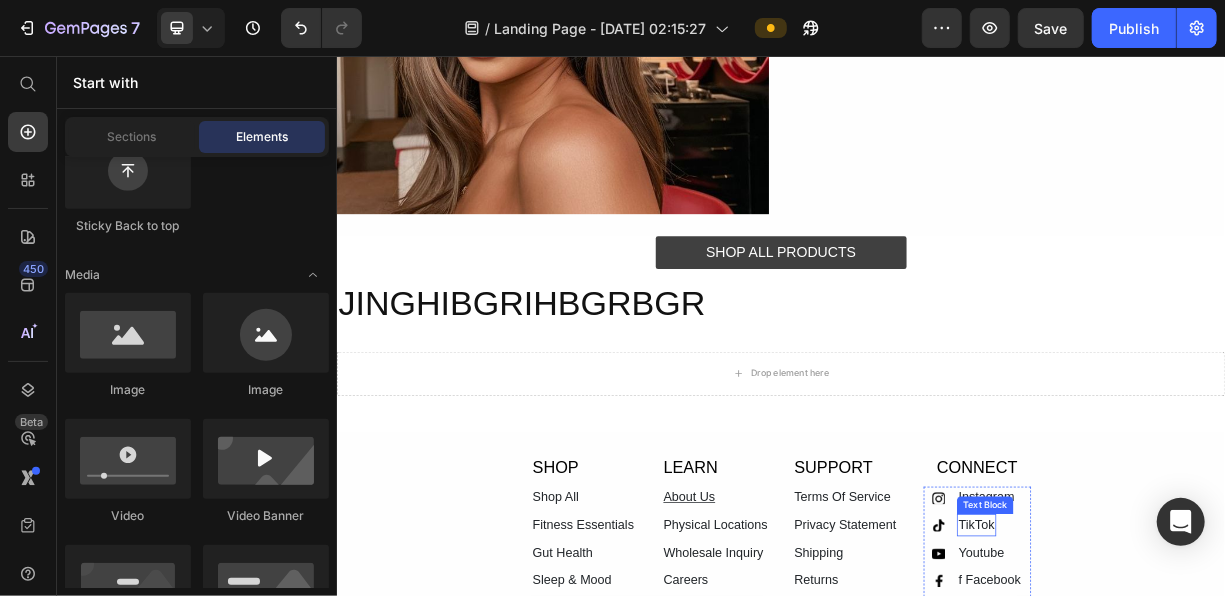 scroll, scrollTop: 1818, scrollLeft: 0, axis: vertical 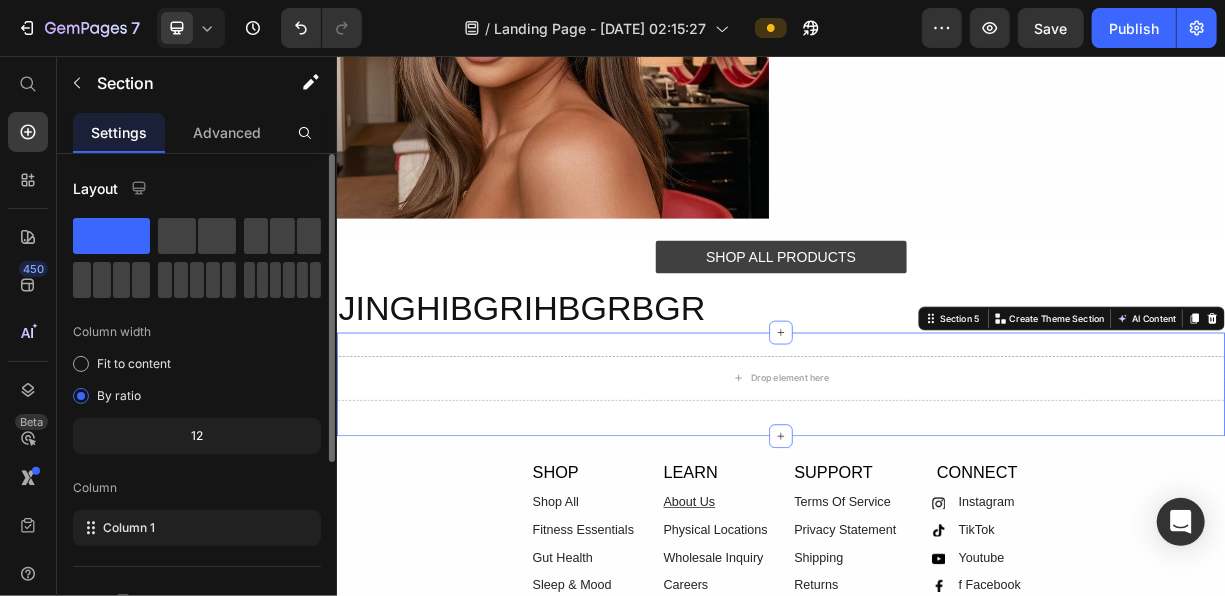 click on "Drop element here Row Section 5   You can create reusable sections Create Theme Section AI Content Write with GemAI What would you like to describe here? Tone and Voice Persuasive Product Show more Generate" at bounding box center (936, 499) 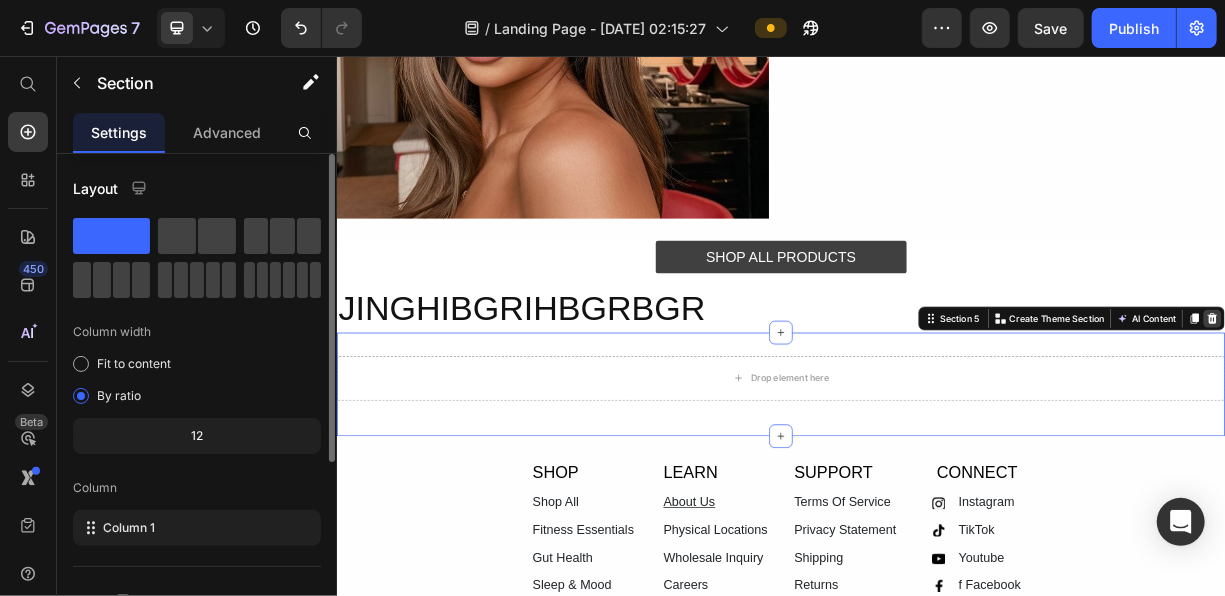 click 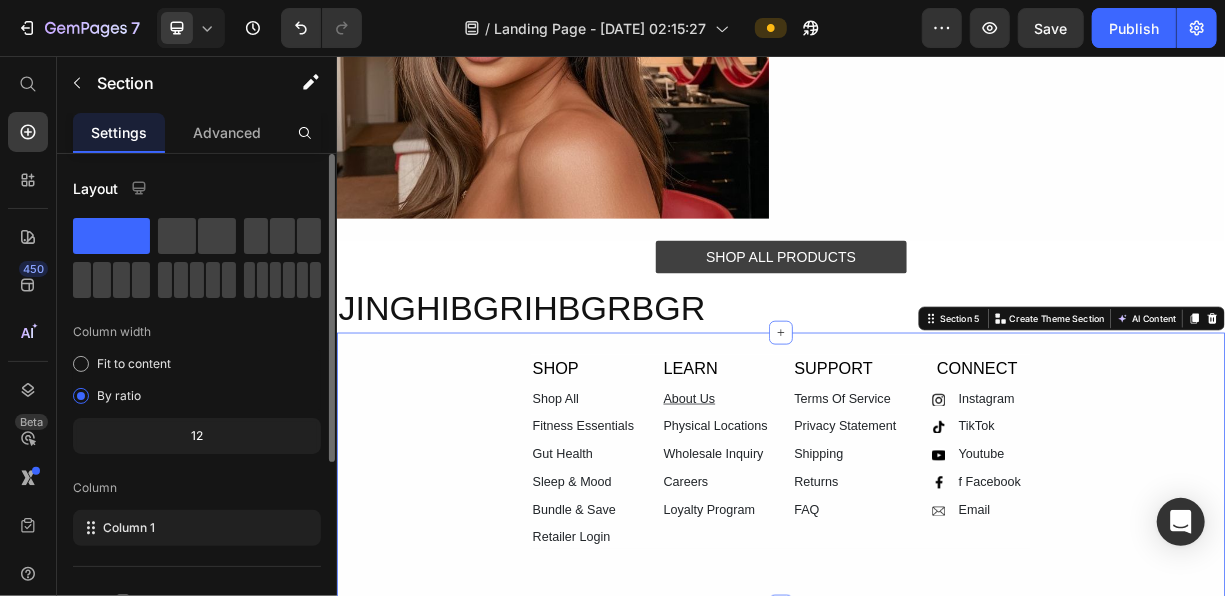 click on "SHOP Text Block Shop All Text Block Fitness Essentials Text Block Gut Health Text Block Sleep & Mood Text Block Bundle & Save Text Block Retailer Login Text Block LEARN Text Block About Us Text Block Physical Locations Text Block Wholesale Inquiry Text Block Careers Text Block Loyalty Program Text Block SUPPORT Text Block Terms Of Service Text Block Privacy Statement Text Block Shipping Text Block Returns Text Block FAQ Text Block CONNECT Text Block     Icon Instagram Text Block     Icon TikTok Text Block     Icon Youtube Text Block     Icon f Facebook Text Block     Icon Email Text Block Advanced list Row Row Row Section 5   You can create reusable sections Create Theme Section AI Content Write with GemAI What would you like to describe here? Tone and Voice Persuasive Product Show more Generate" at bounding box center (936, 614) 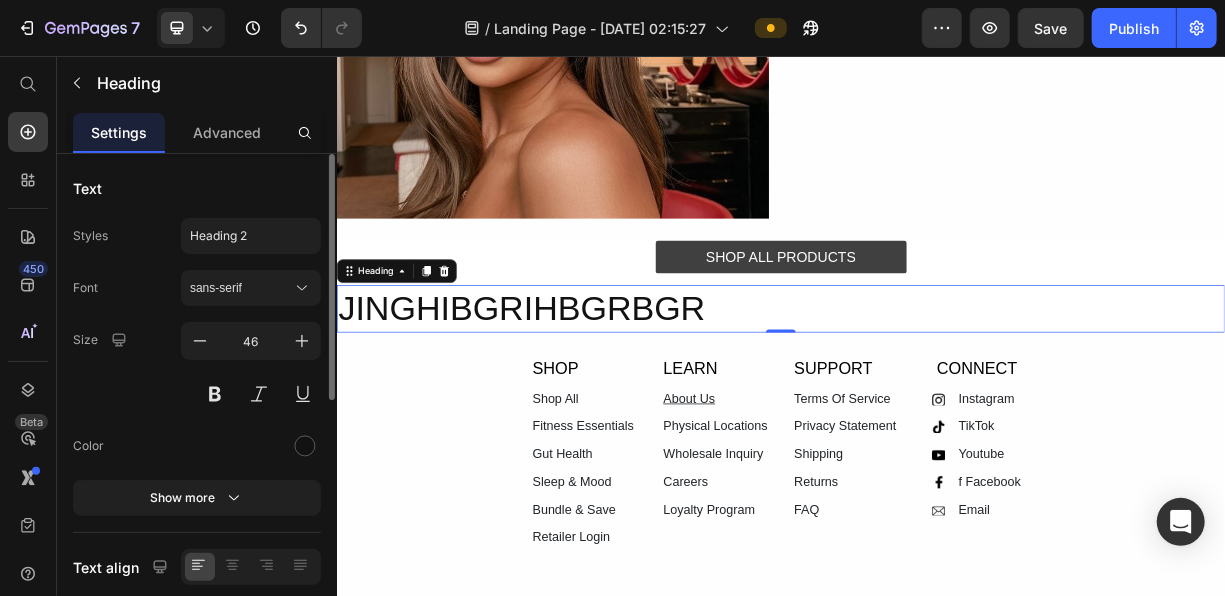 click on "JINGHIBGRIHBGRBGR" at bounding box center [936, 397] 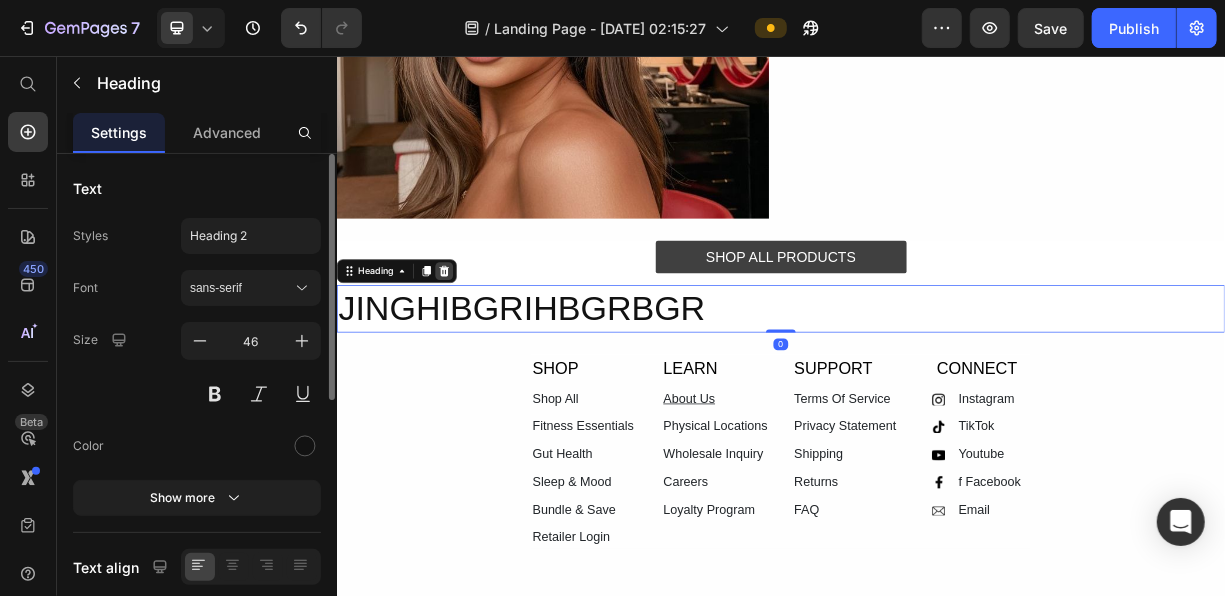 click 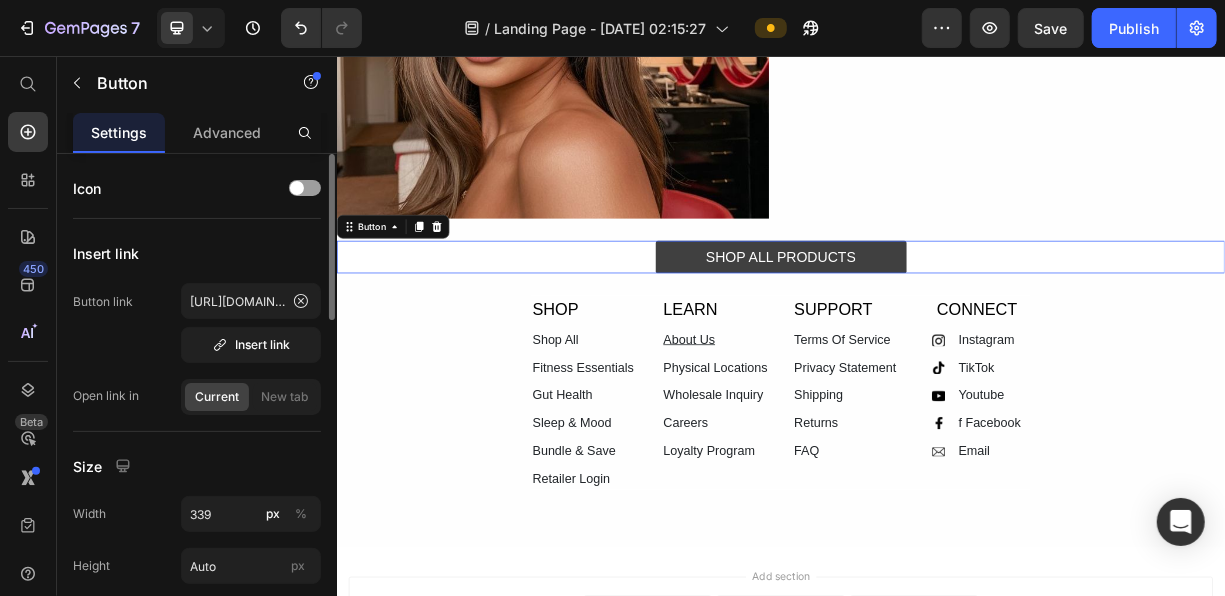 click on "SHOP ALL PRODUCTS Button   0" at bounding box center [936, 327] 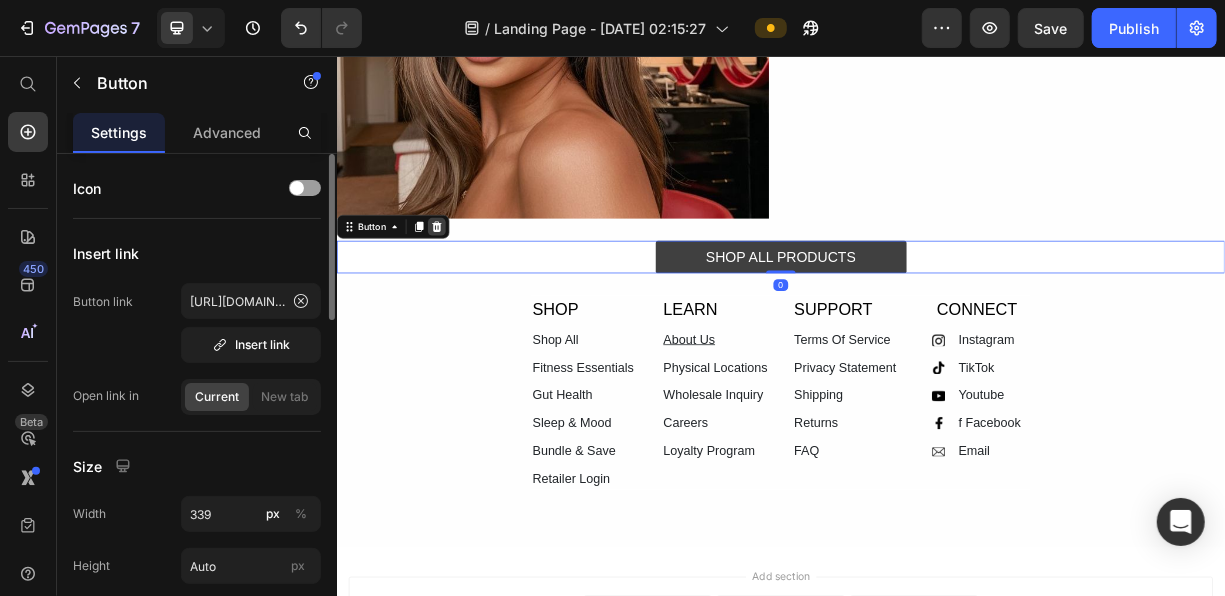 click 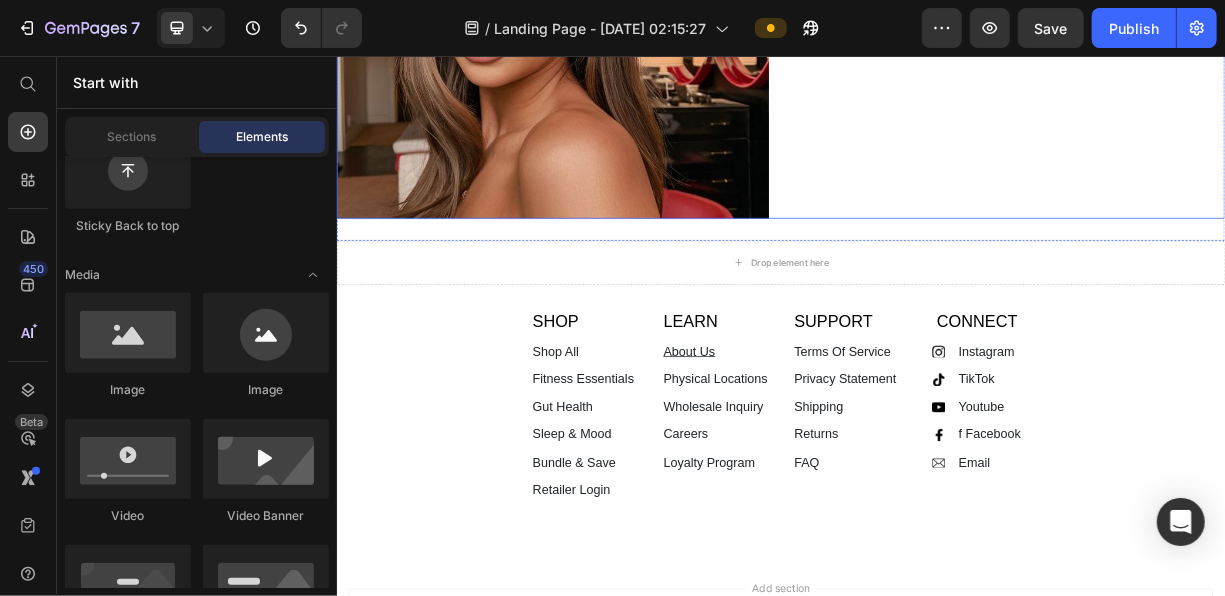 click on "Wellness That Rewards You Heading Build up Arrae Cash and unlock exclusive rewards. Text Block Row Image Save More Text Block Row Enjoy up to 30% off + free shipping on your subscription. Text Block Row Row Have you added products to your store? We couldn’t find any. Add products to Shopify   or pick another  product Product" at bounding box center (1244, -17) 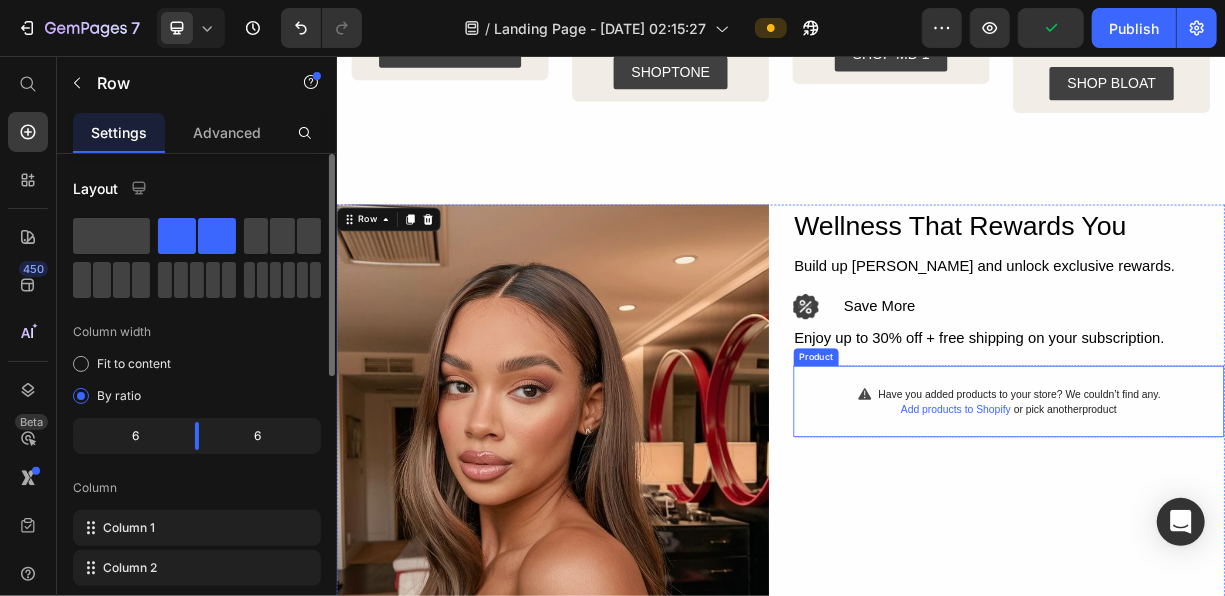 scroll, scrollTop: 1252, scrollLeft: 0, axis: vertical 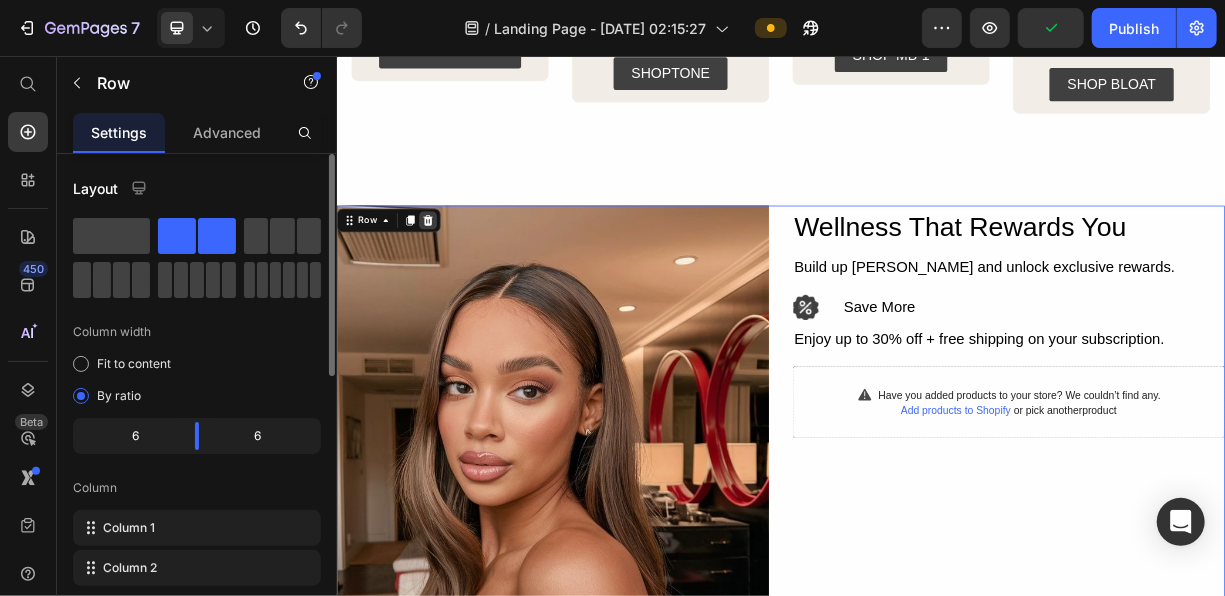 click 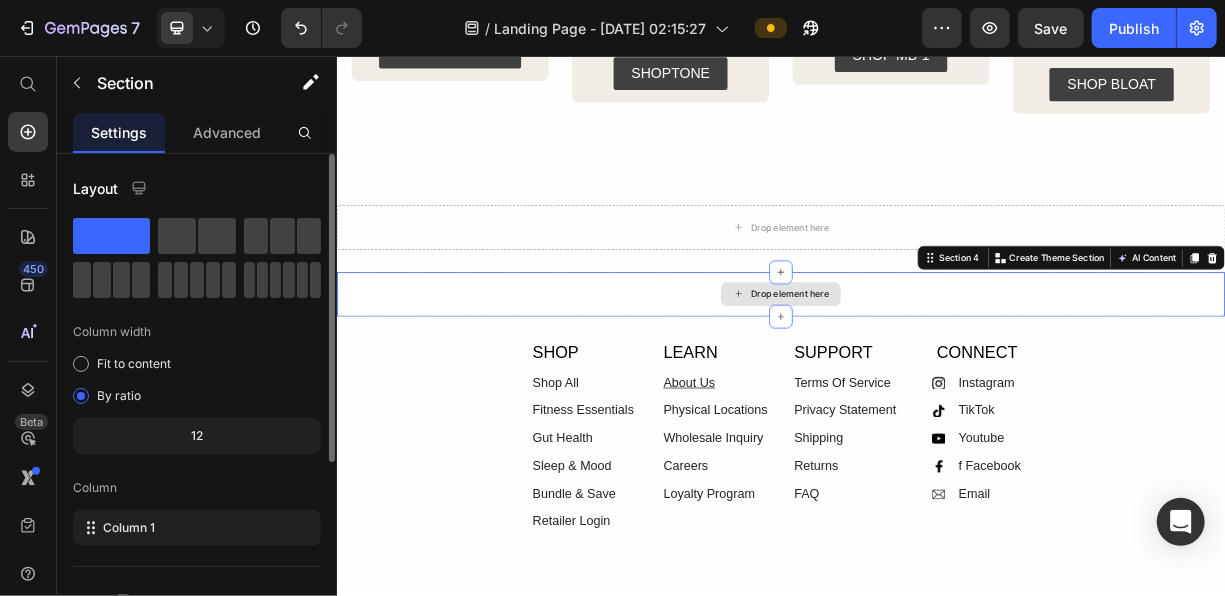 click on "Drop element here" at bounding box center [936, 377] 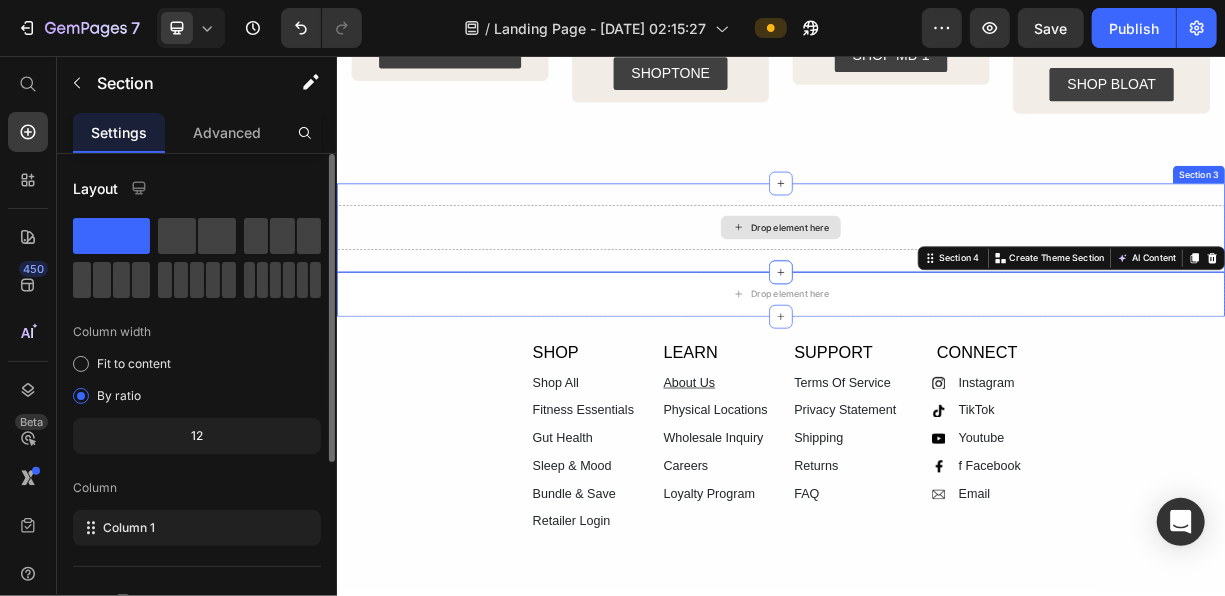 click on "Section 4   You can create reusable sections Create Theme Section AI Content Write with GemAI What would you like to describe here? Tone and Voice Persuasive Product Show more Generate" at bounding box center (1328, 328) 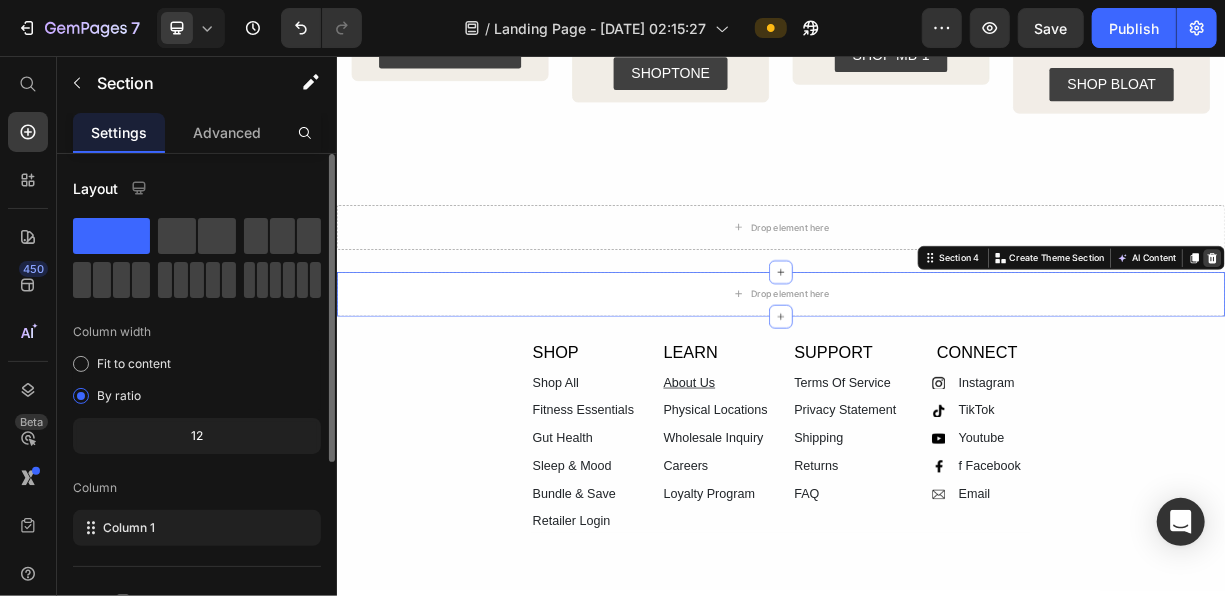 click 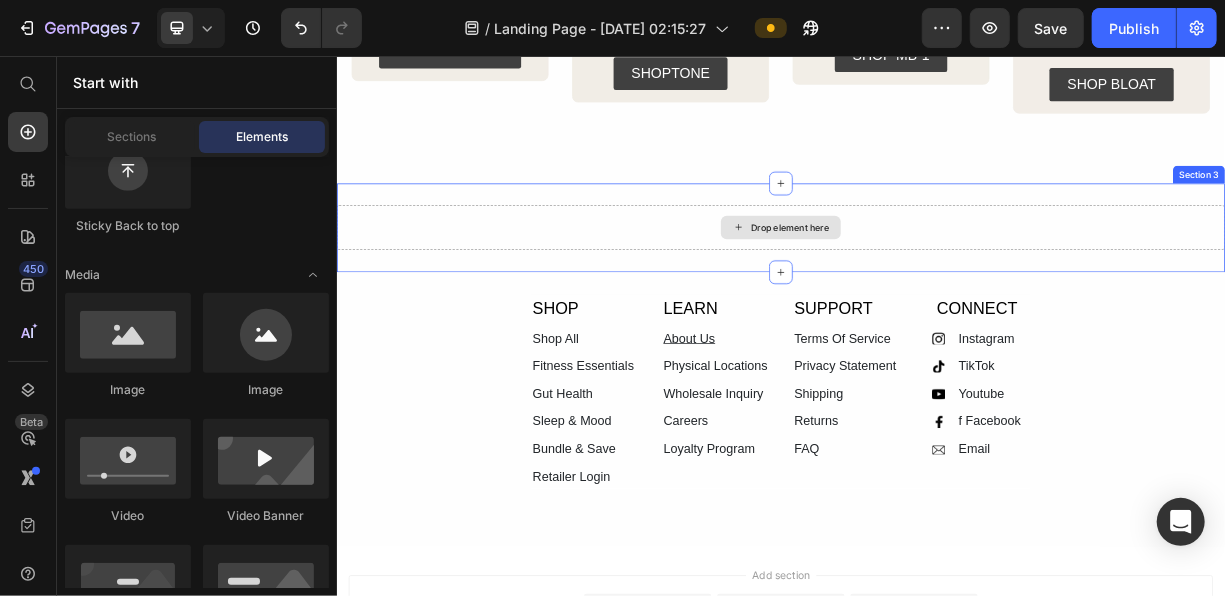 click on "Drop element here" at bounding box center [936, 287] 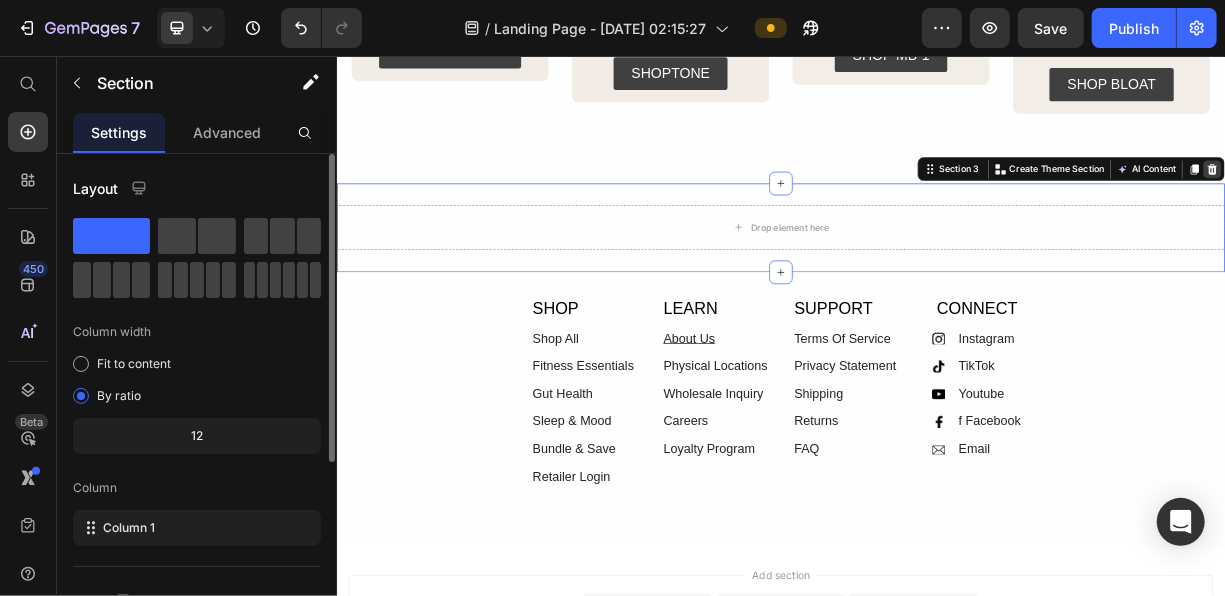 click at bounding box center (1519, 208) 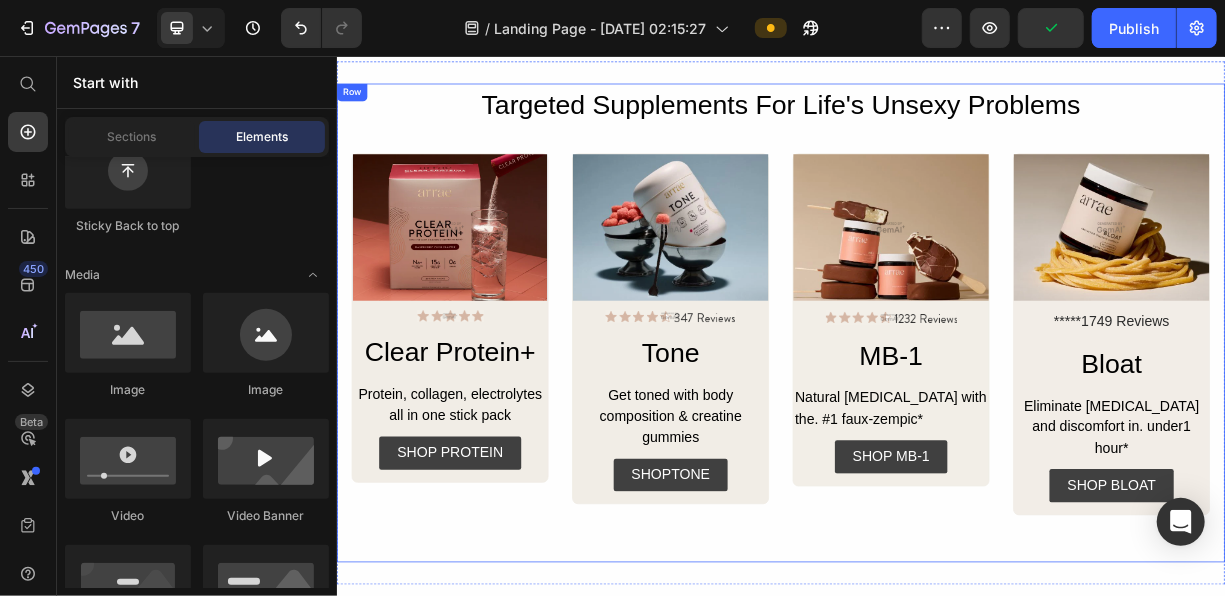scroll, scrollTop: 701, scrollLeft: 0, axis: vertical 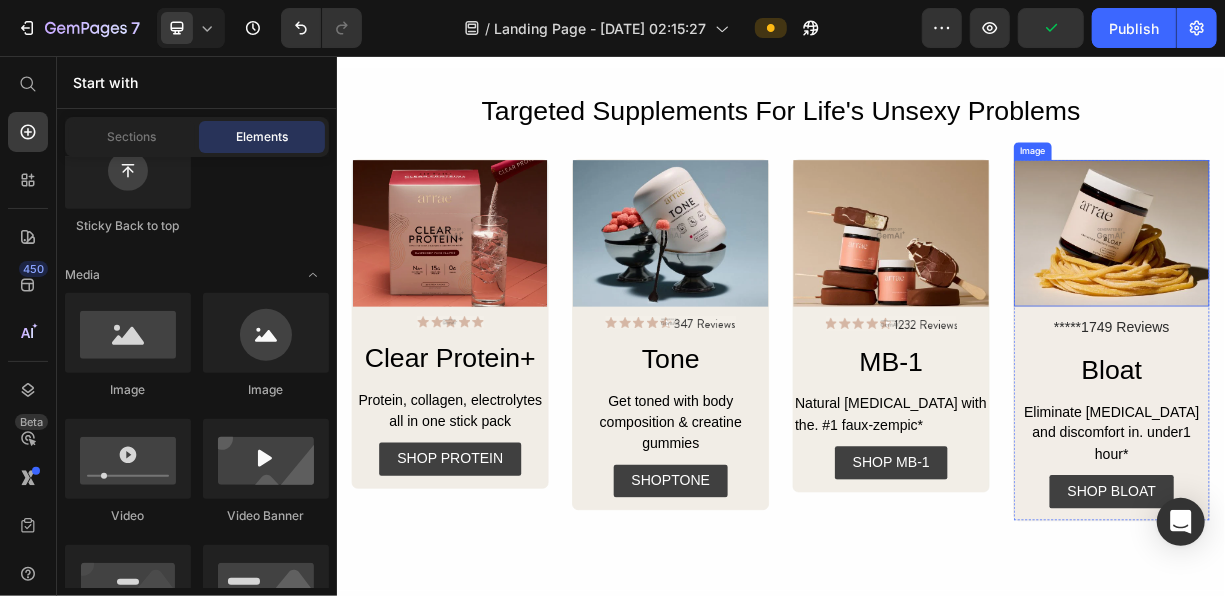 click at bounding box center [1383, 295] 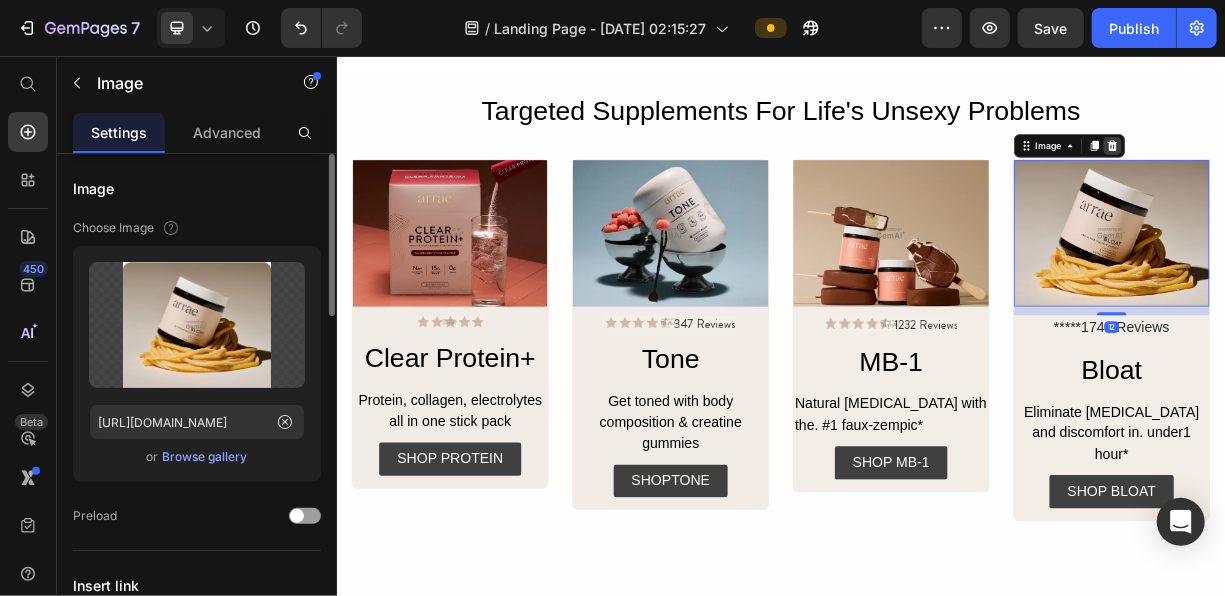 click 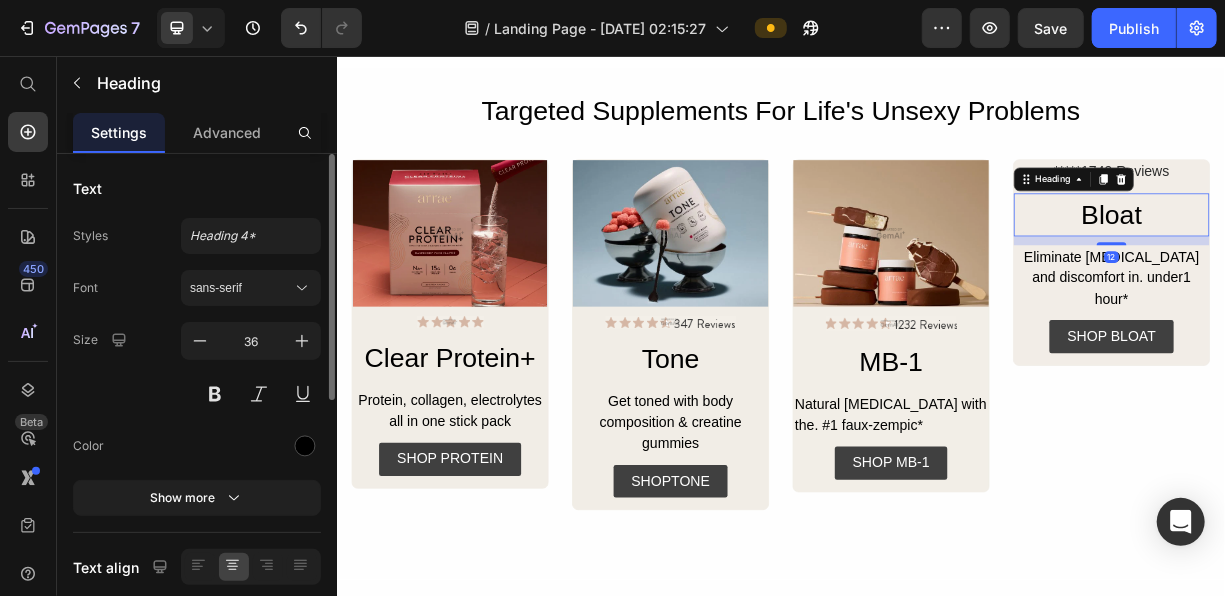 click on "Bloat" at bounding box center (1383, 270) 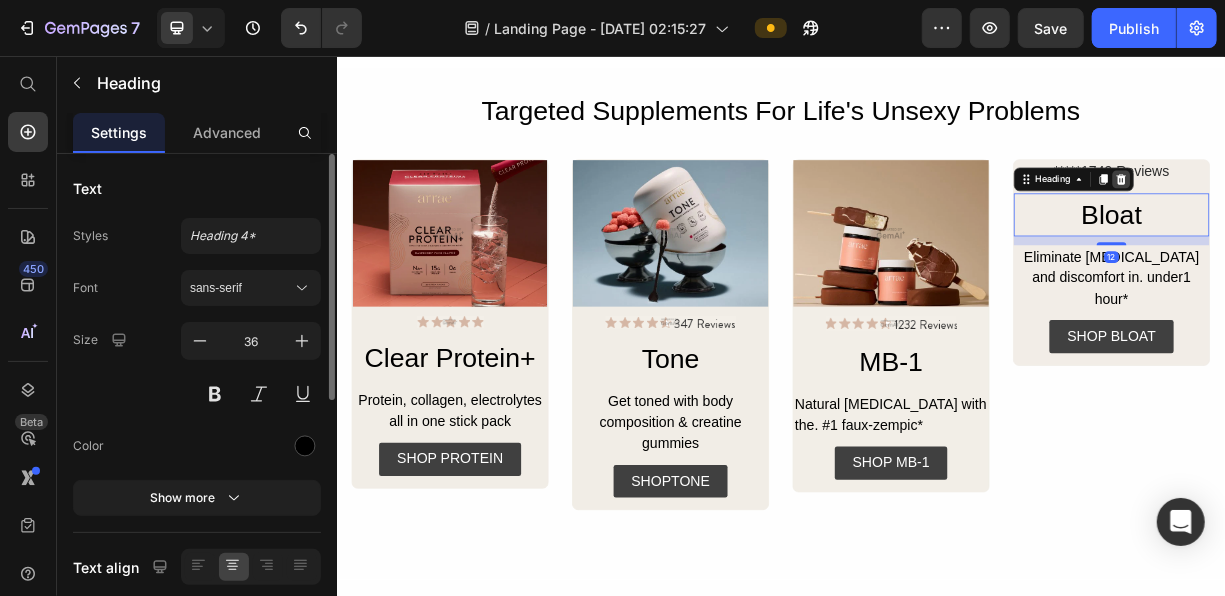 click 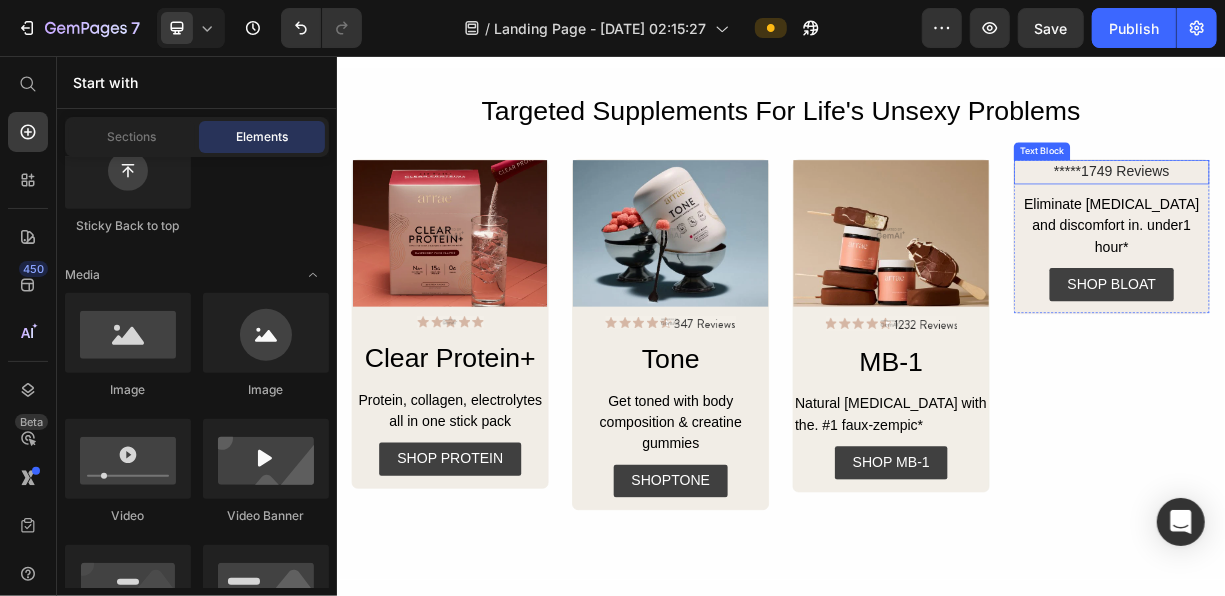 click on "*****1749 Reviews" at bounding box center (1383, 212) 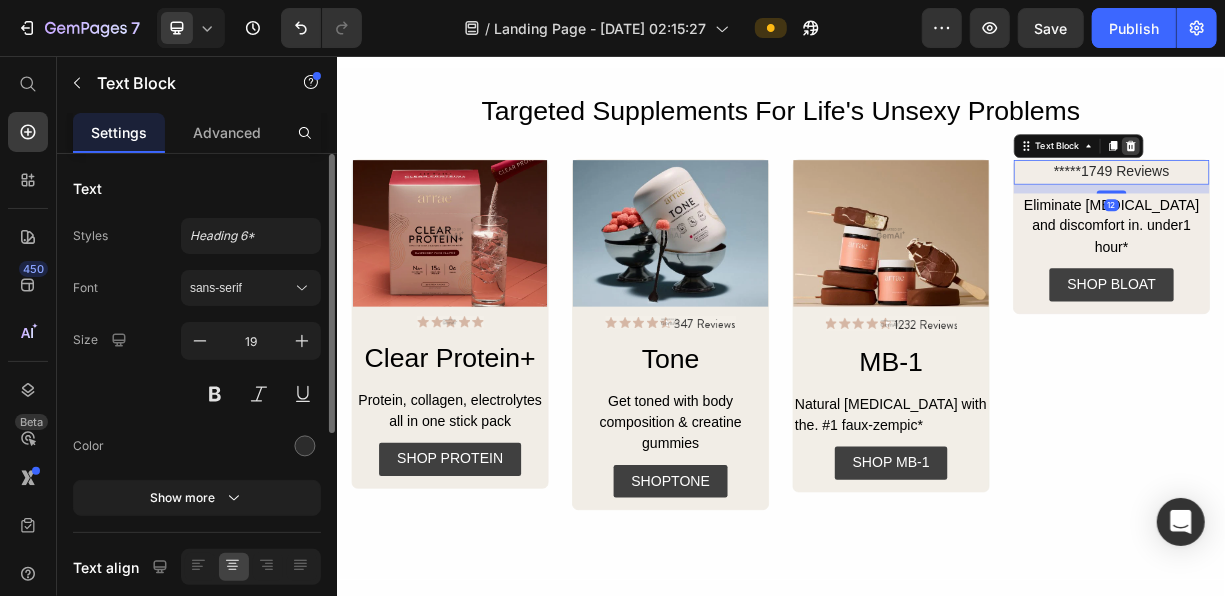 click 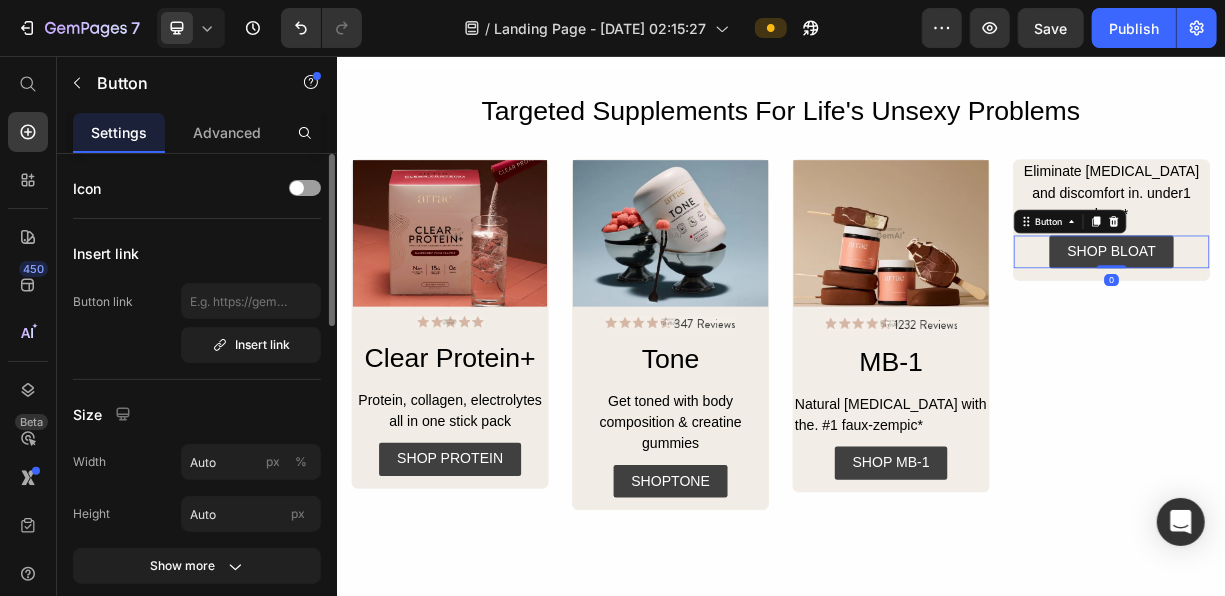 click on "SHOP BLOAT Button   0" at bounding box center (1383, 320) 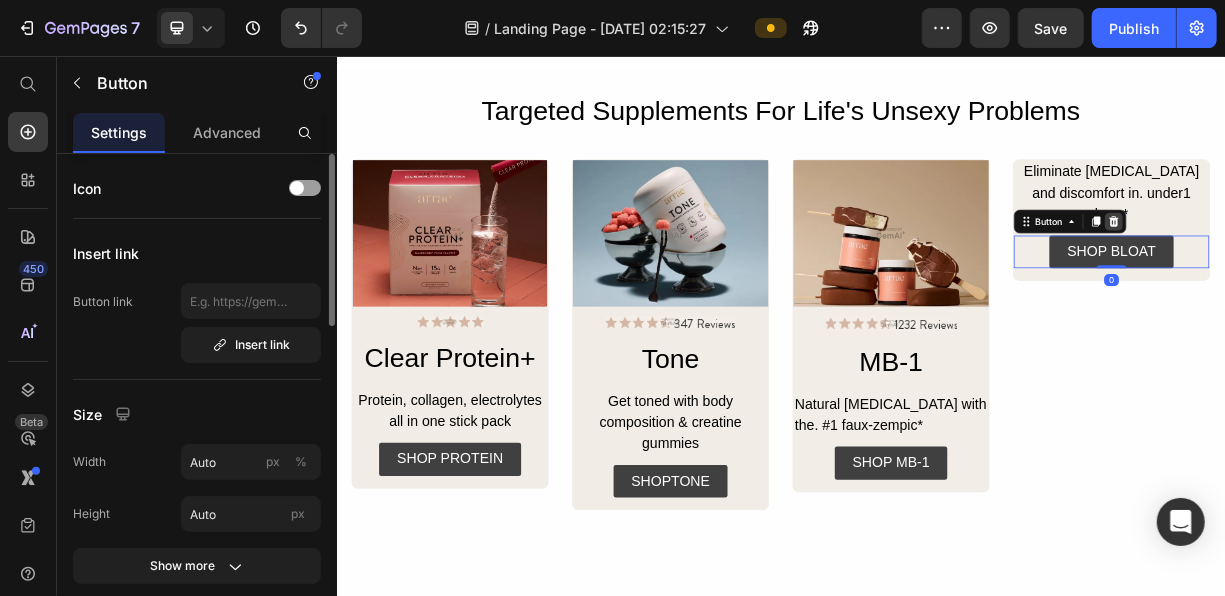 click 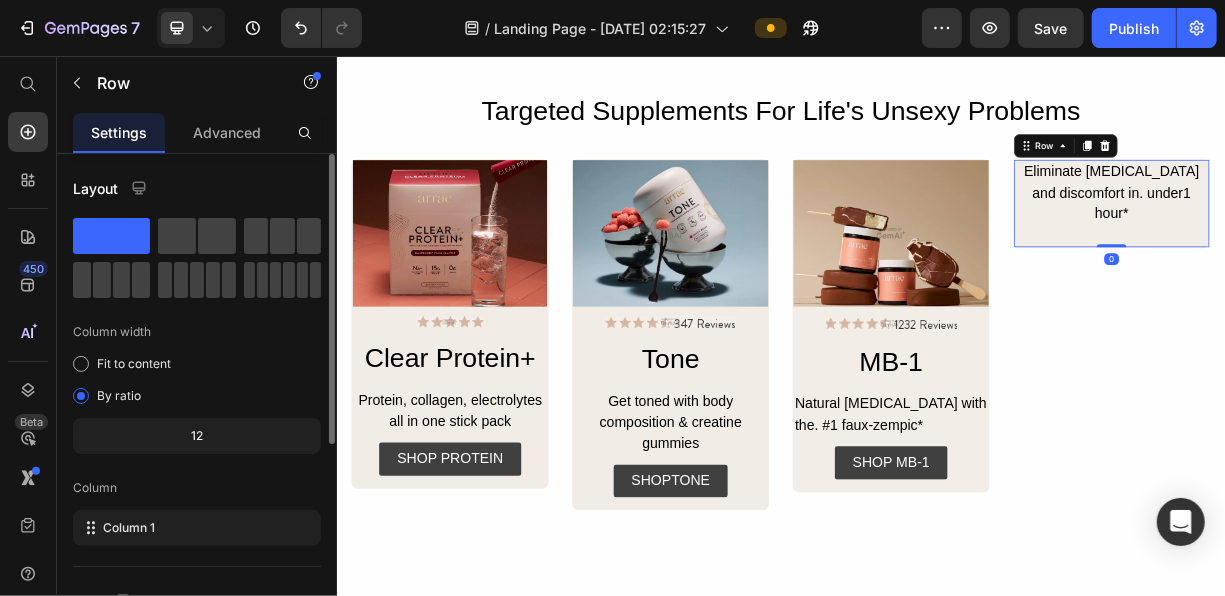 click on "Eliminate bloating and discomfort in. under1 hour* Text Block Row   0" at bounding box center [1383, 255] 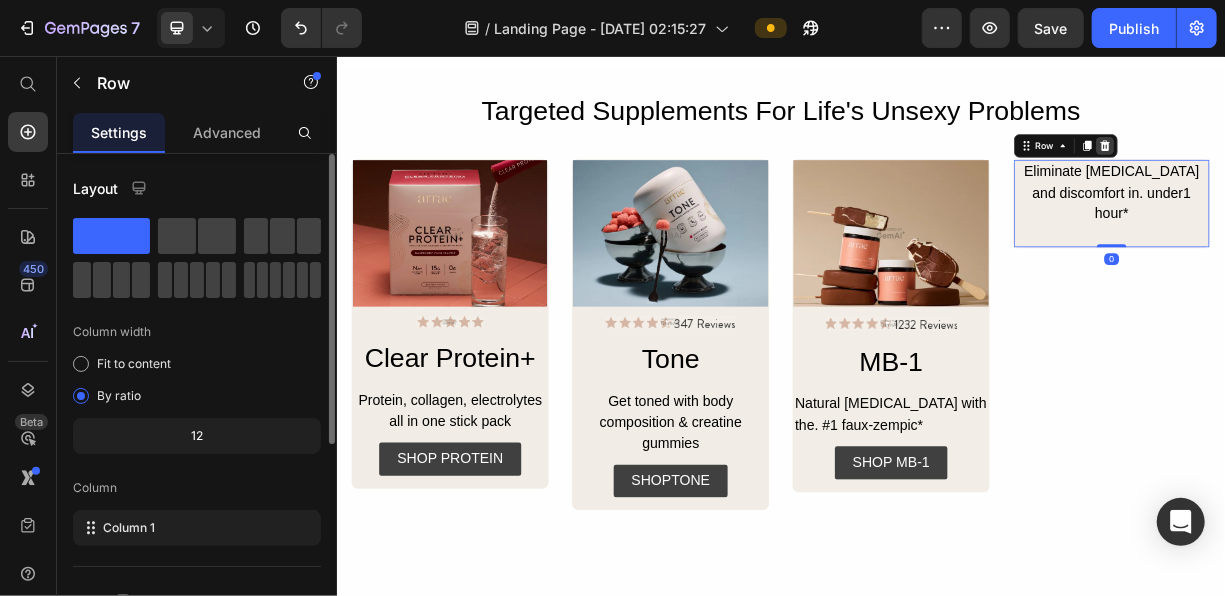 click 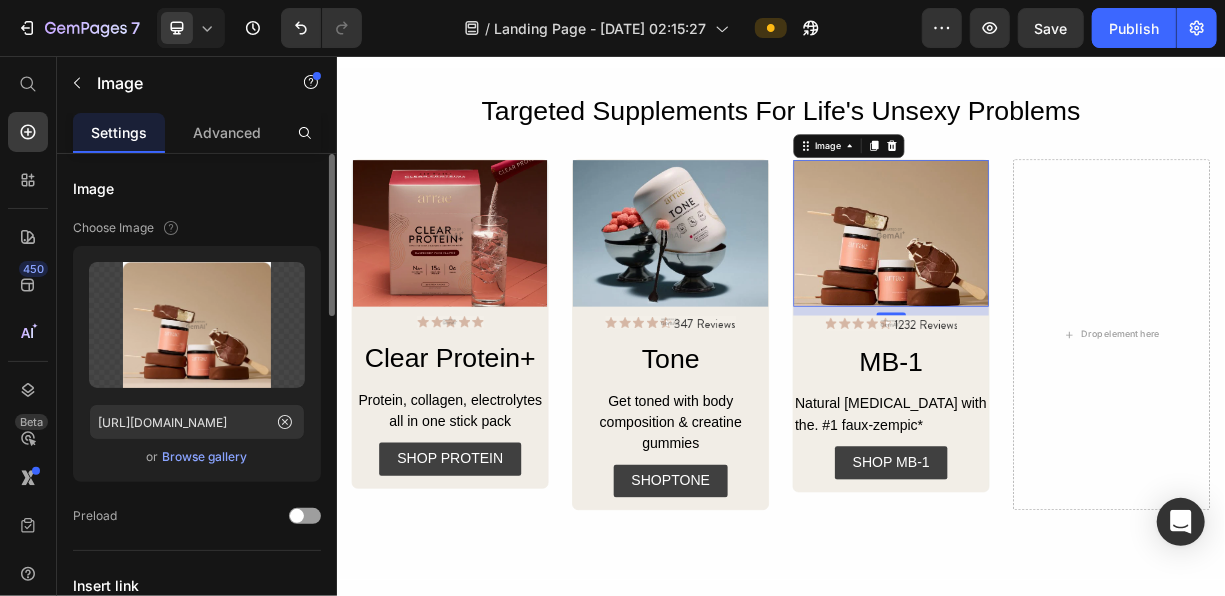 click at bounding box center (1085, 295) 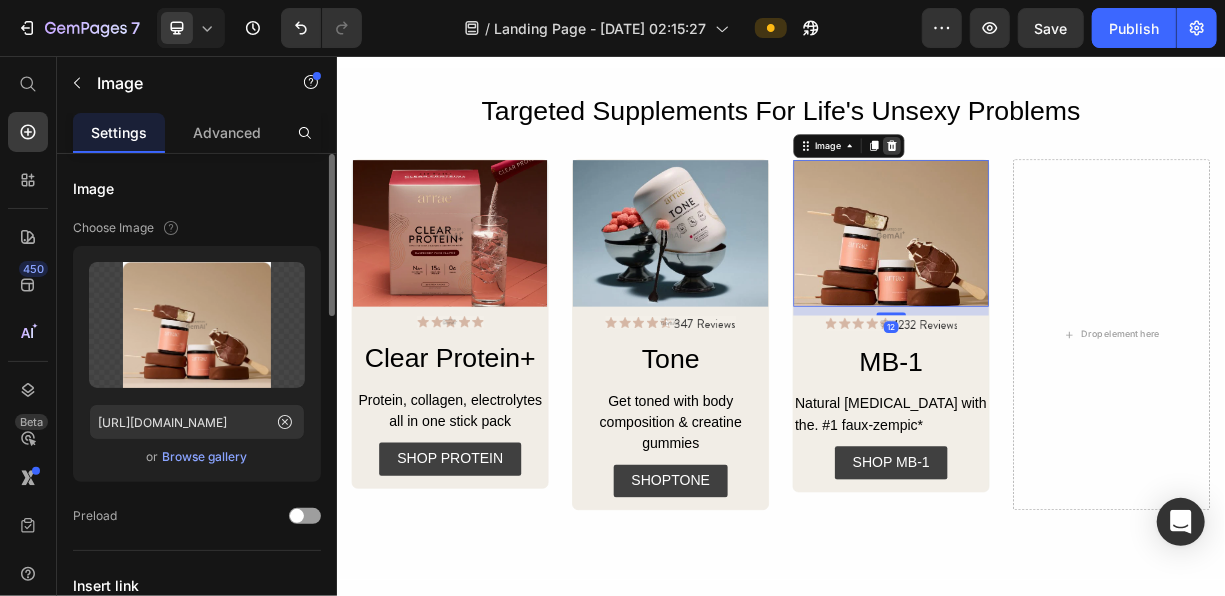 click 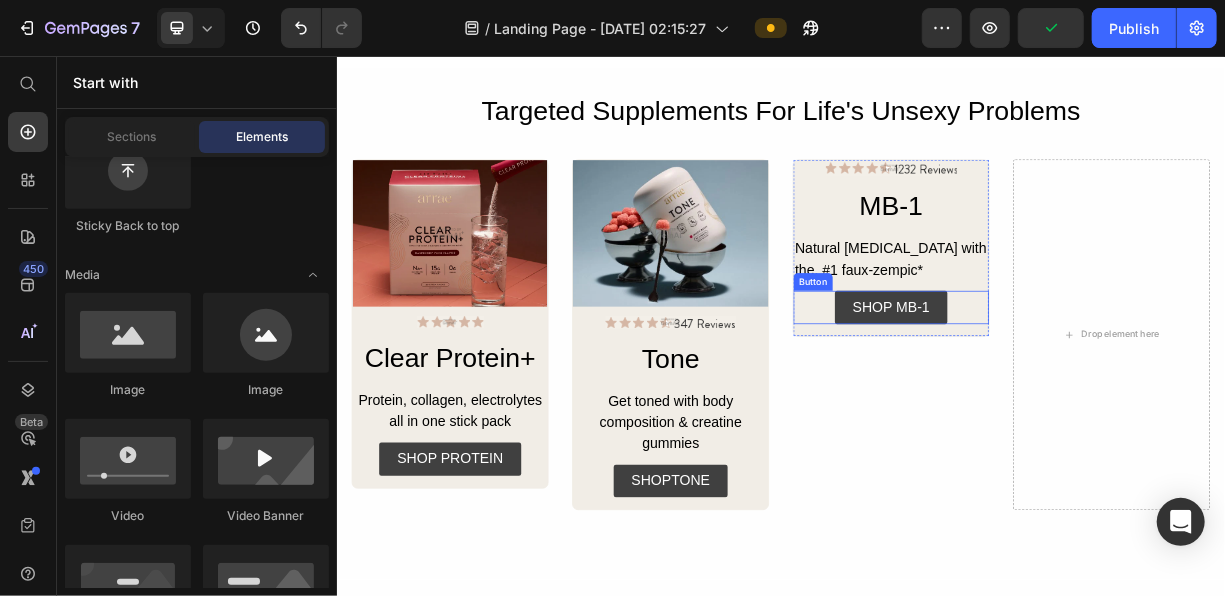 click on "SHOP MB-1 Button" at bounding box center (1085, 395) 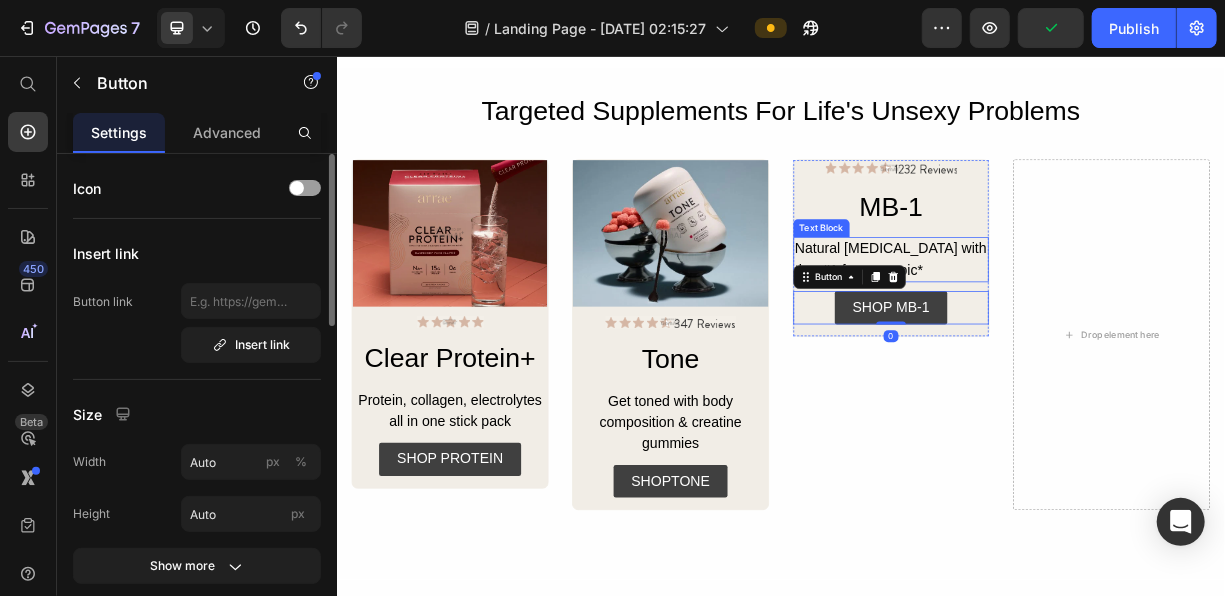 click on "Natural weight management with the. #1 faux-zempic*" at bounding box center (1085, 330) 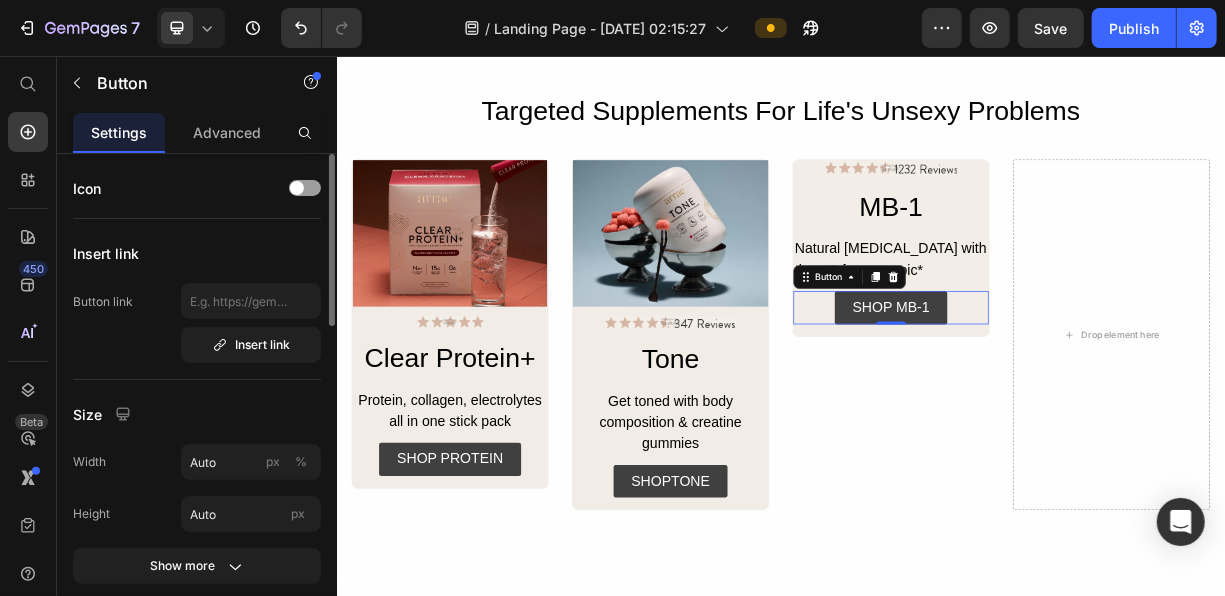 click on "SHOP MB-1 Button   0" at bounding box center (1085, 395) 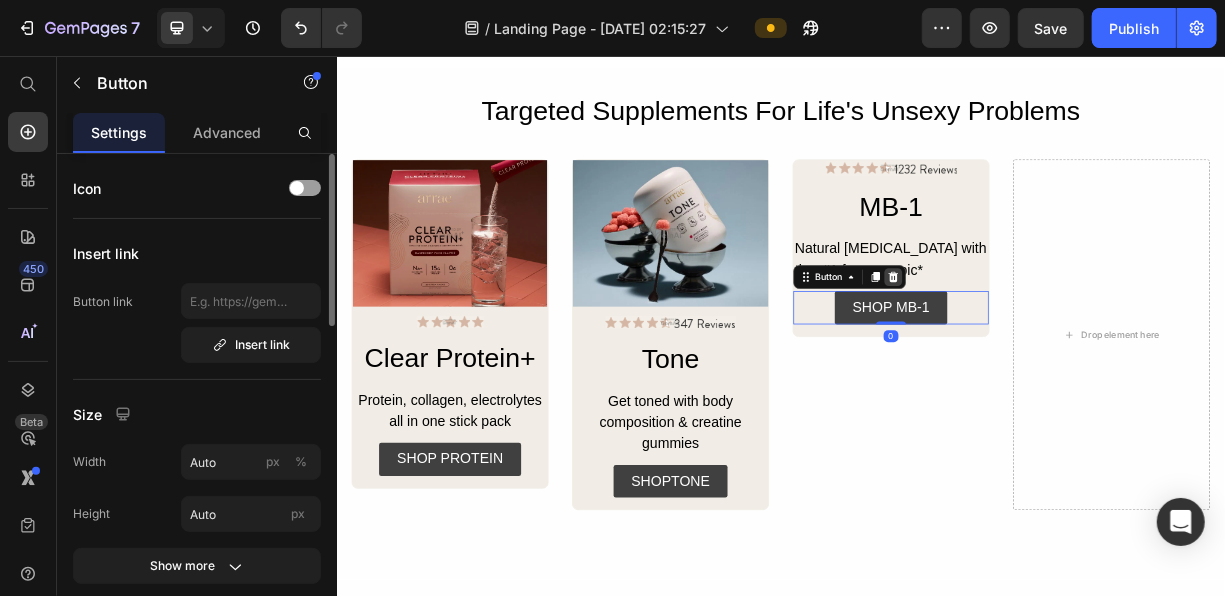 click 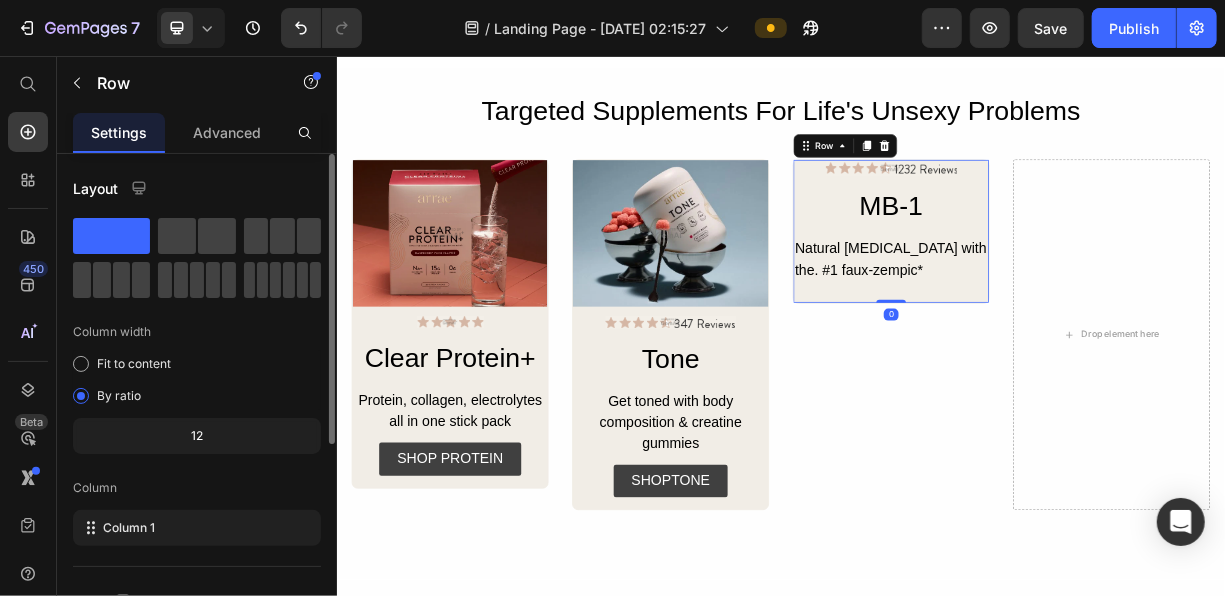click on "Image MB-1 Heading Natural weight management with the. #1 faux-zempic* Text Block Row   0" at bounding box center (1085, 292) 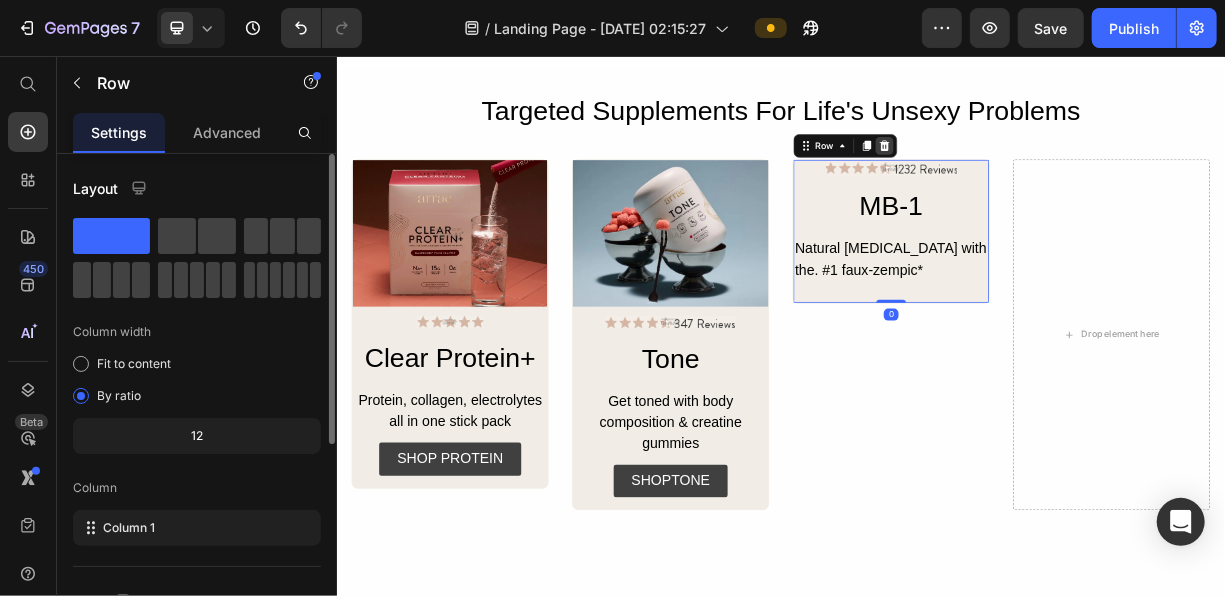 click 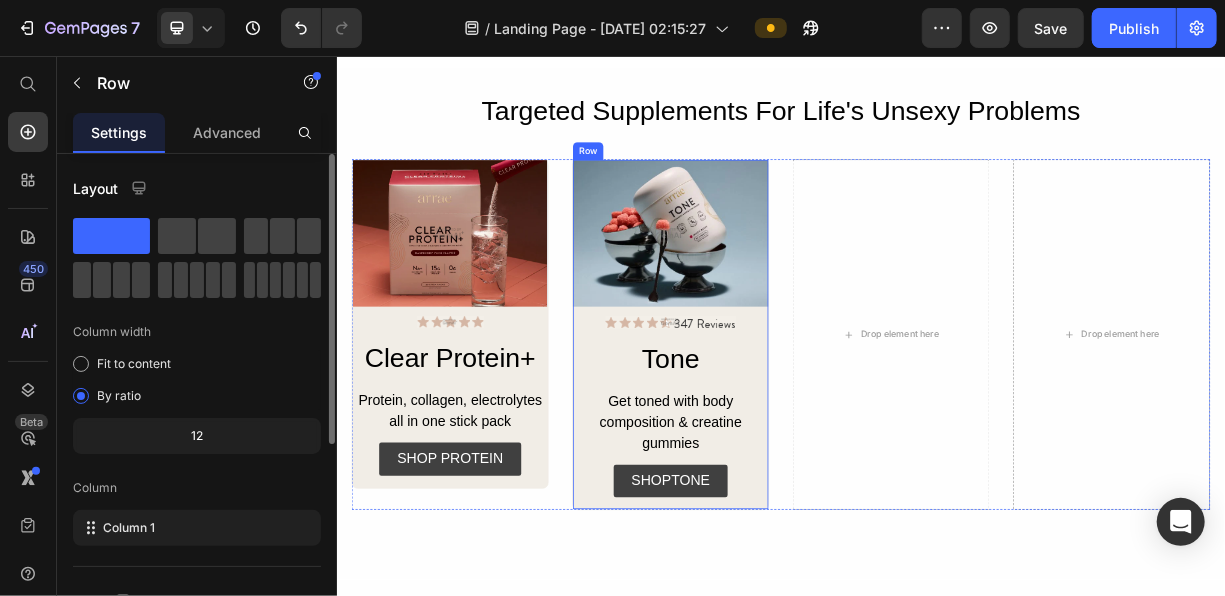 click on "Image Image Tone Heading Get toned with body composition & creatine gummies Text Block SHOPTONE Button" at bounding box center (787, 424) 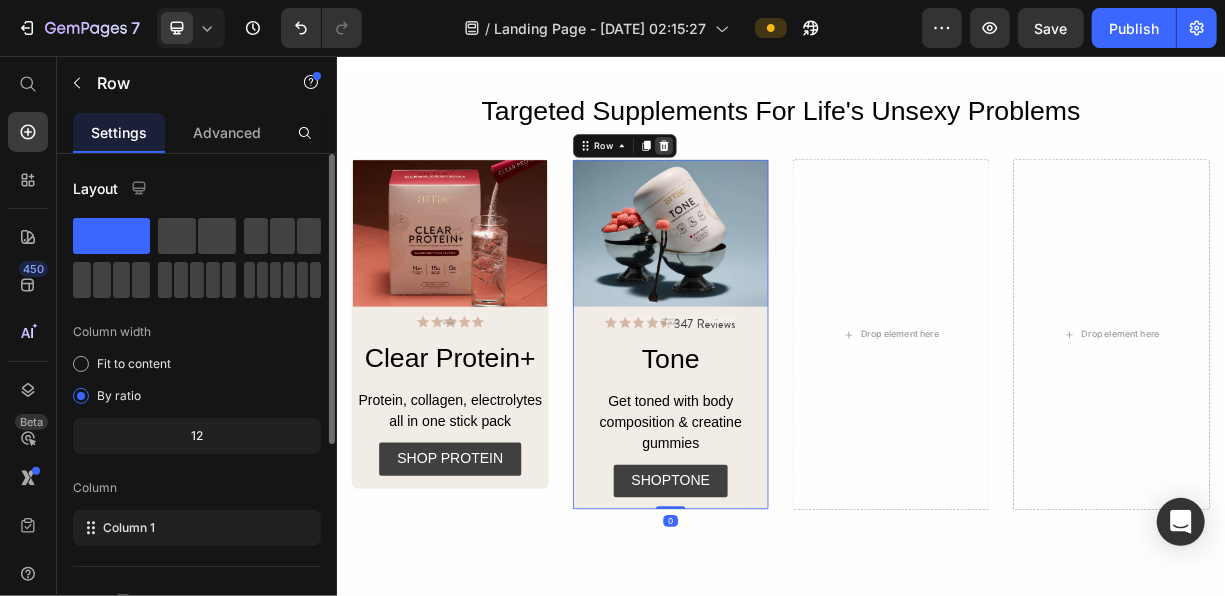 click 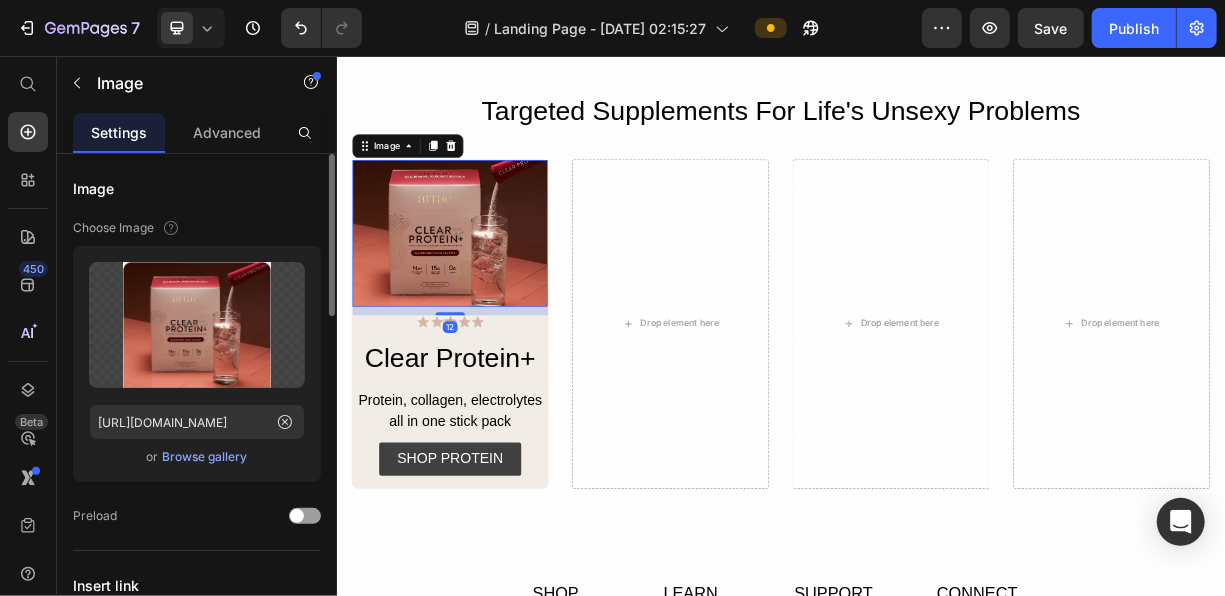 click at bounding box center [489, 295] 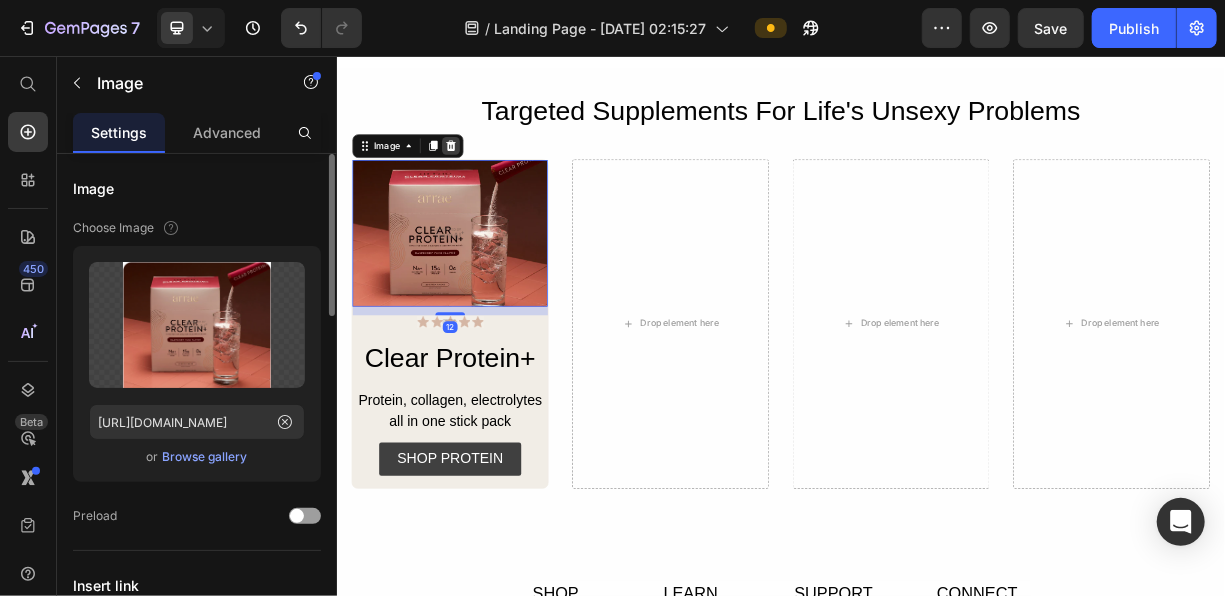click at bounding box center (490, 177) 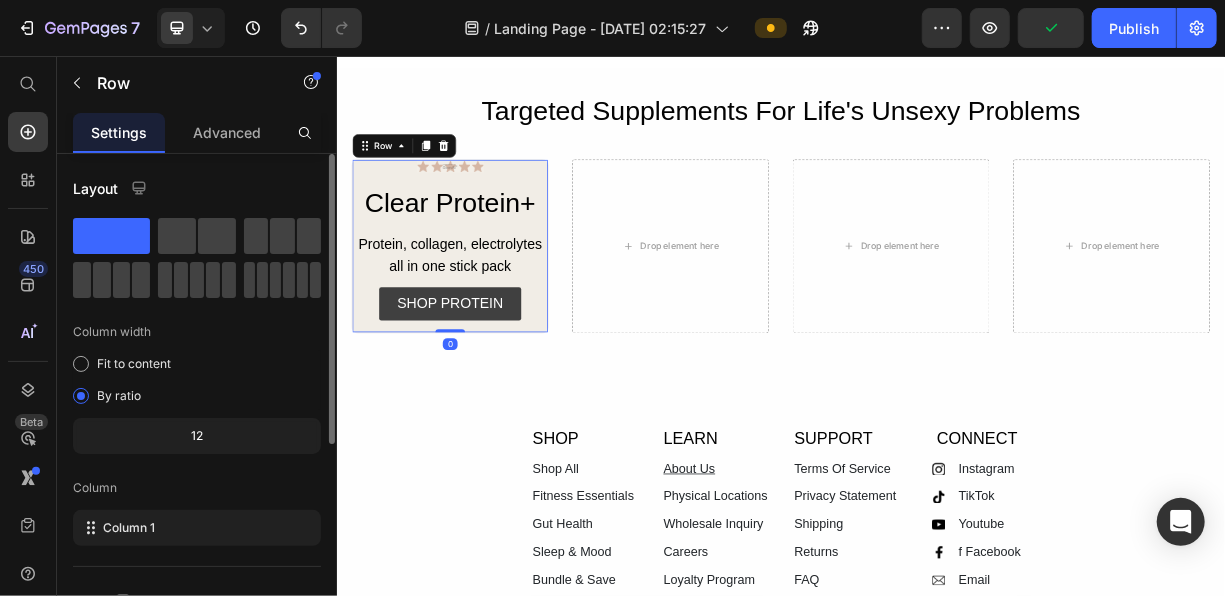 click on "Image Clear Protein+ Heading Protein, collagen, electrolytes all in  one stick pack Text Block SHOP PROTEIN Button" at bounding box center (489, 304) 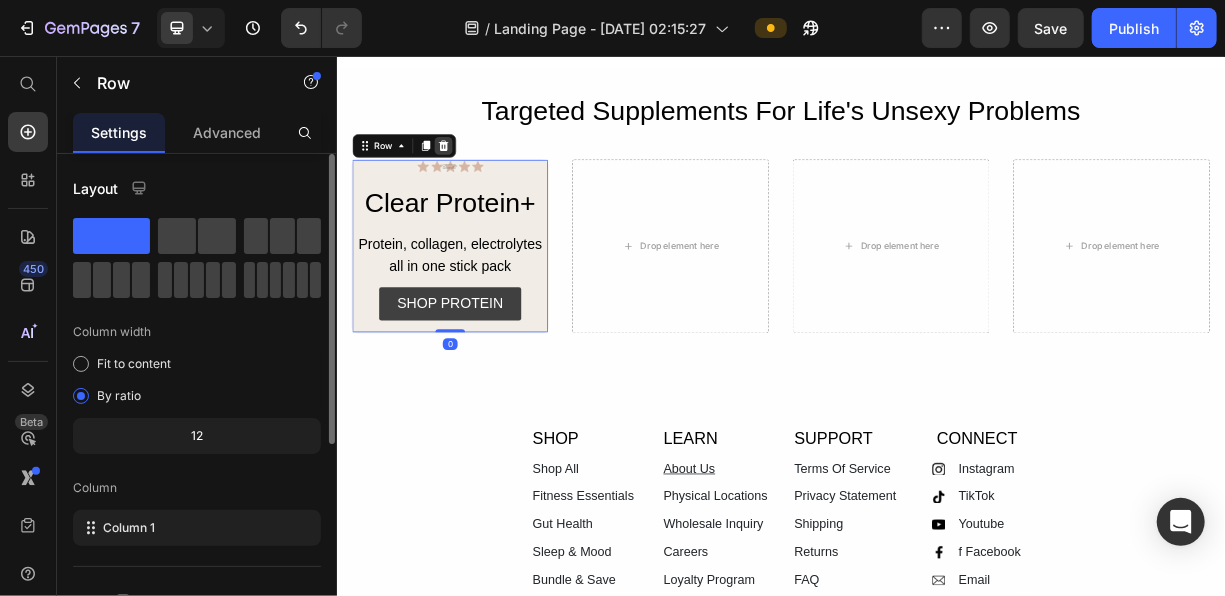 click 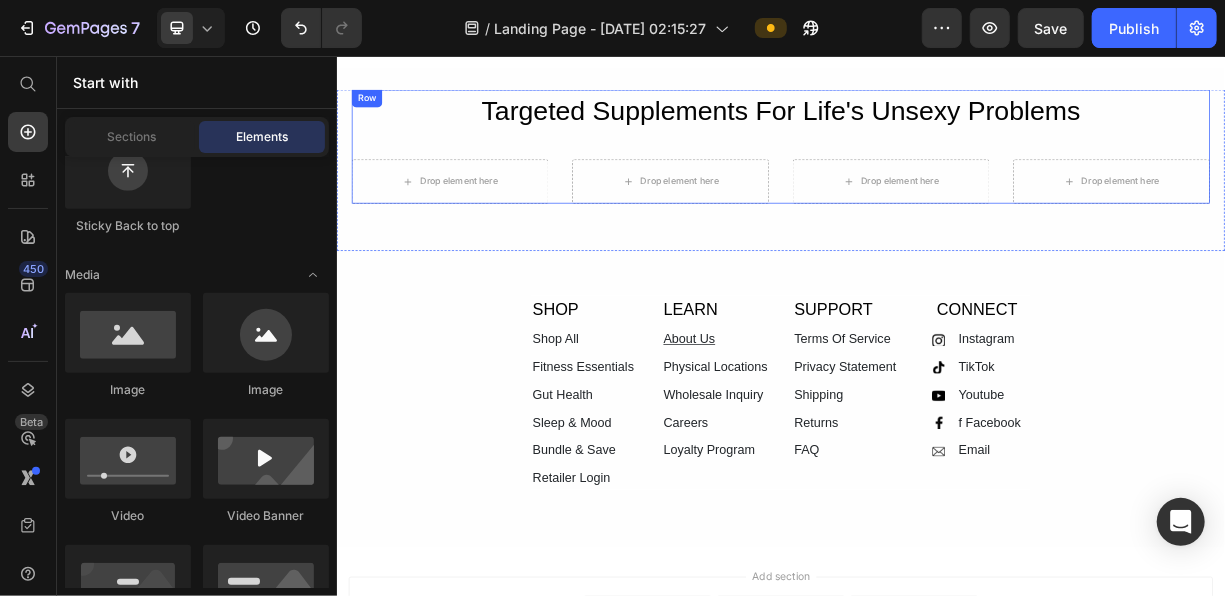 click on "Targeted Supplements For Life's Unsexy Problems Heading
Drop element here
Drop element here
Drop element here
Drop element here Row" at bounding box center [936, 178] 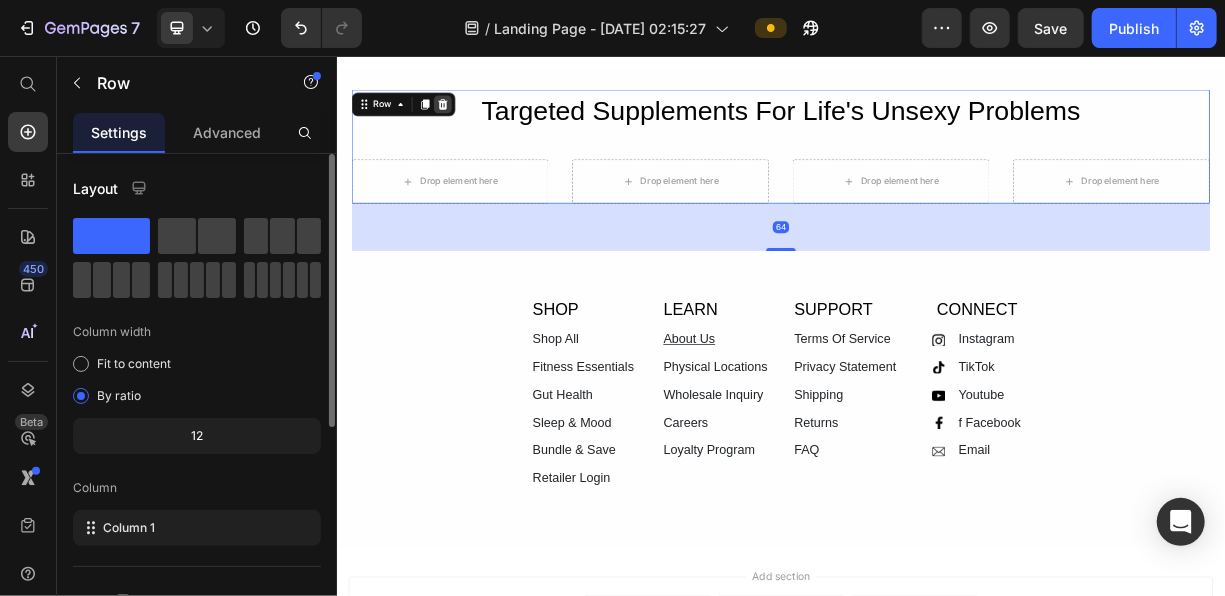click 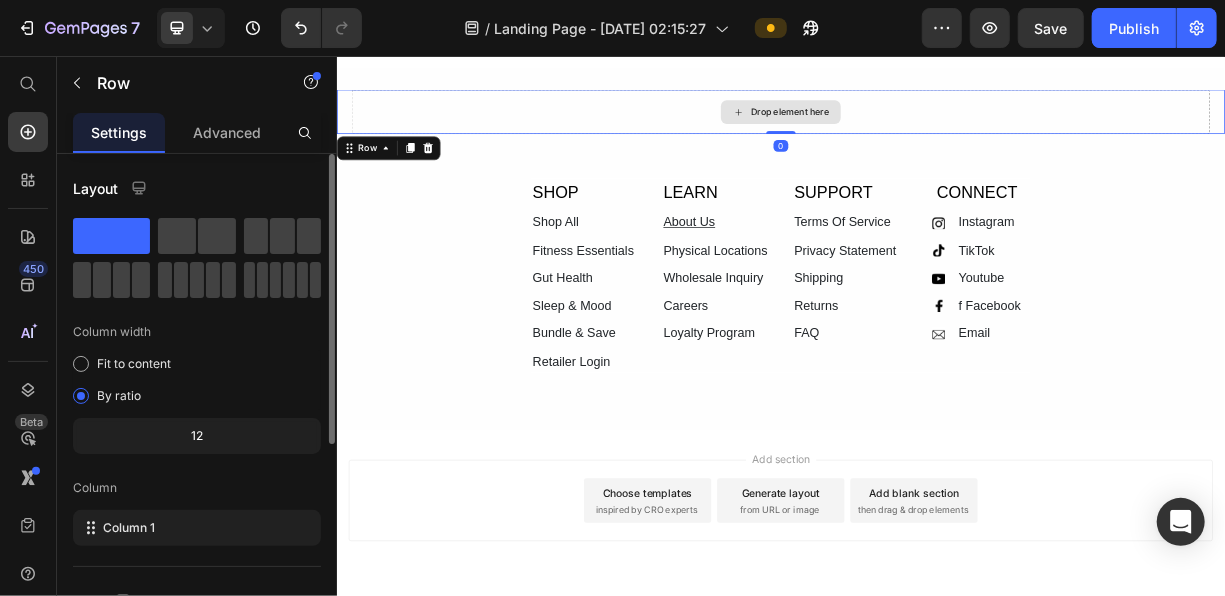 click on "Drop element here" at bounding box center [936, 131] 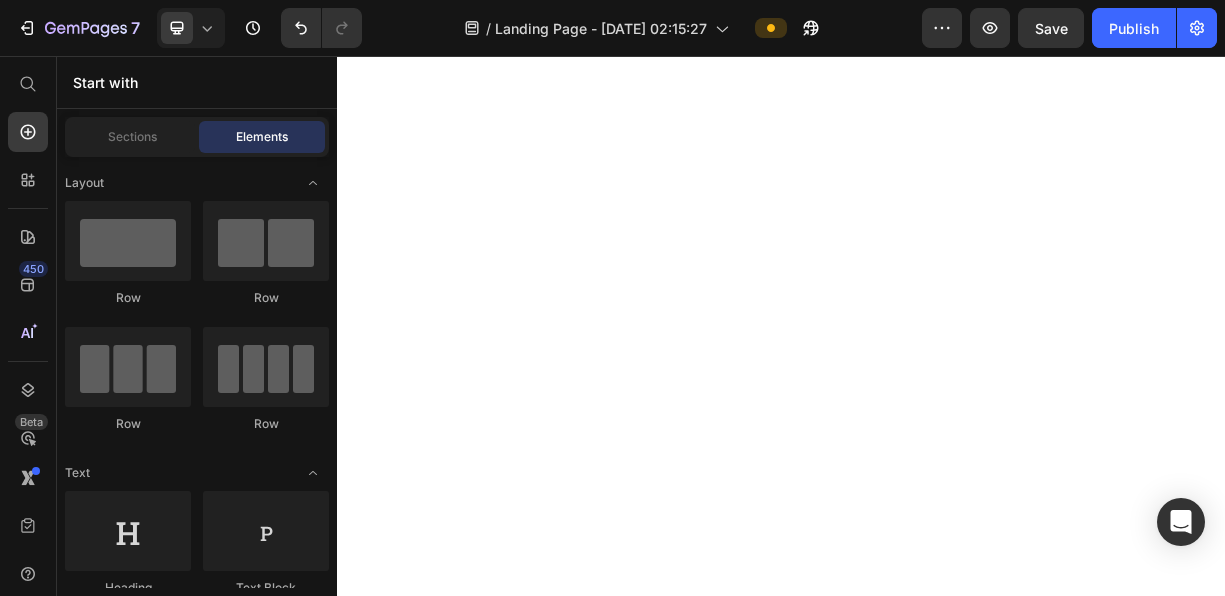 scroll, scrollTop: 0, scrollLeft: 0, axis: both 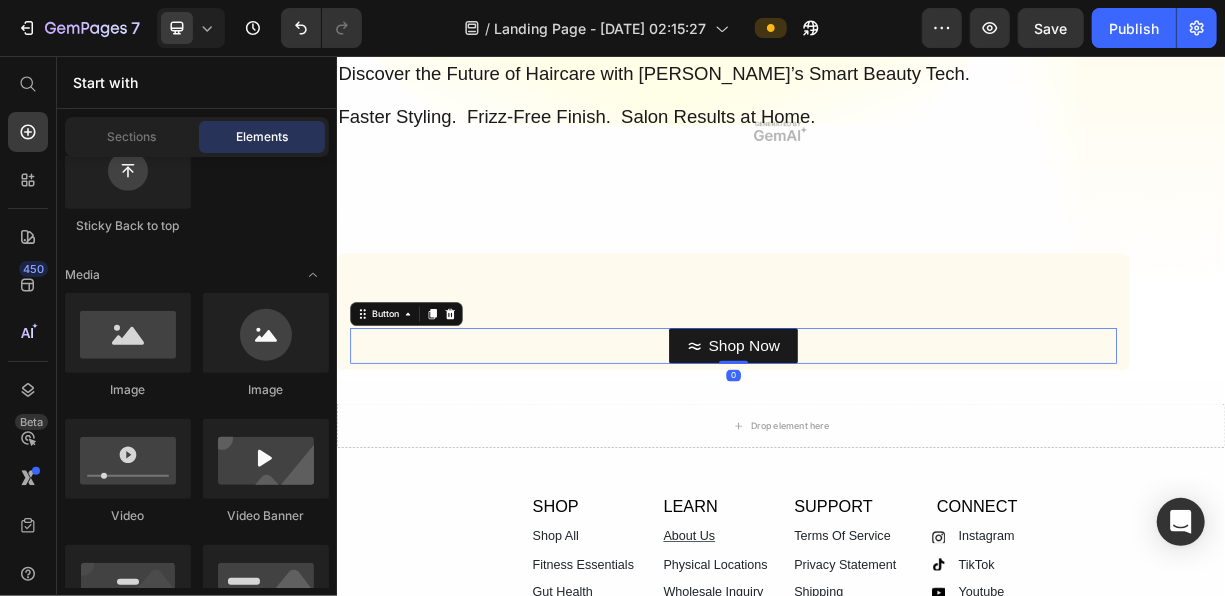 click on "Shop Now Button   0" at bounding box center [872, 447] 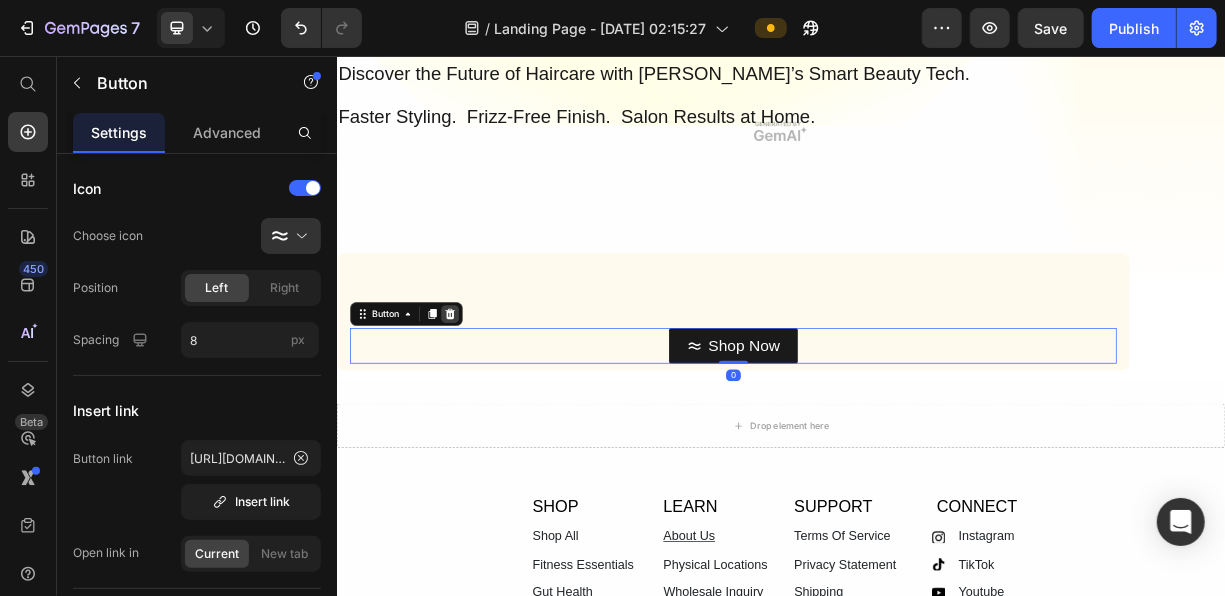 click at bounding box center [489, 404] 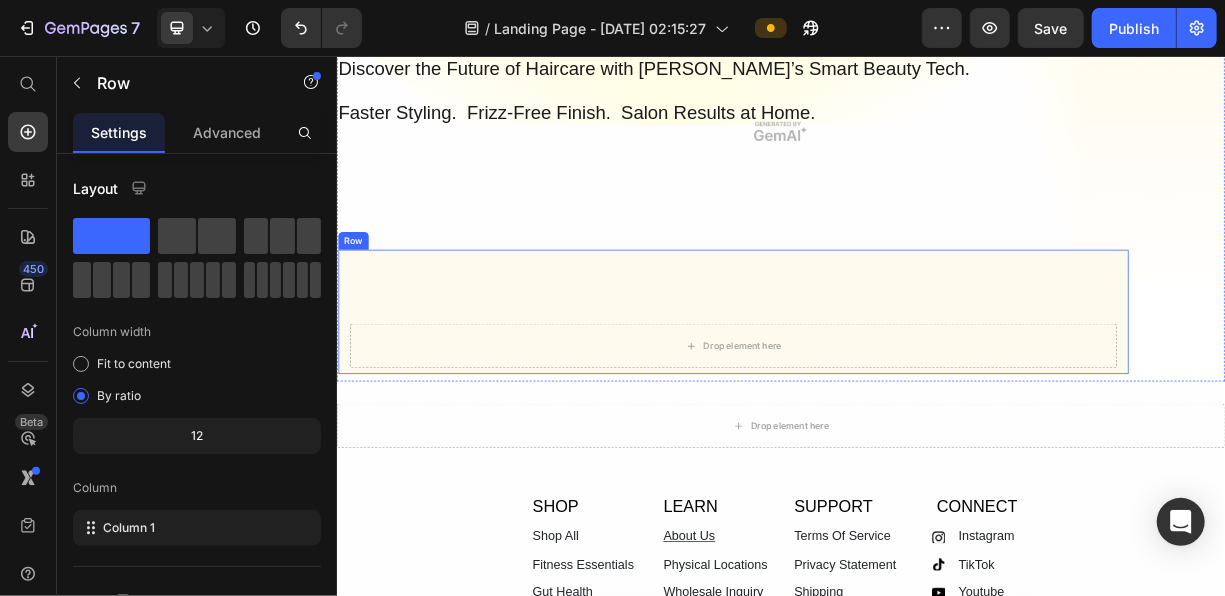 click on "Drop element here Row" at bounding box center [872, 401] 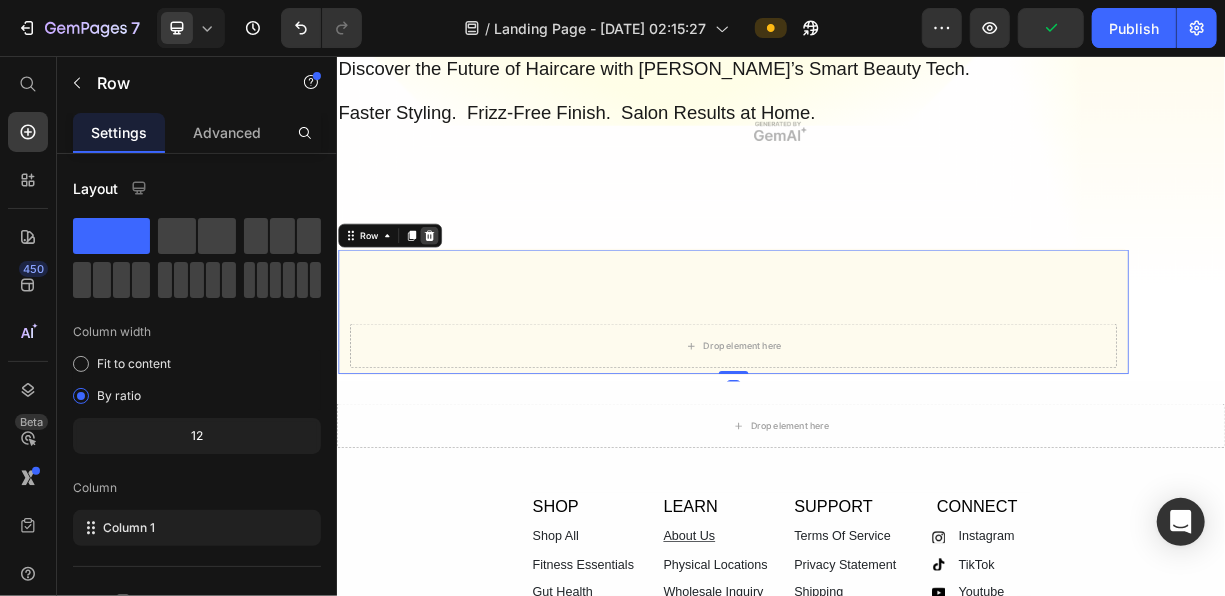 click 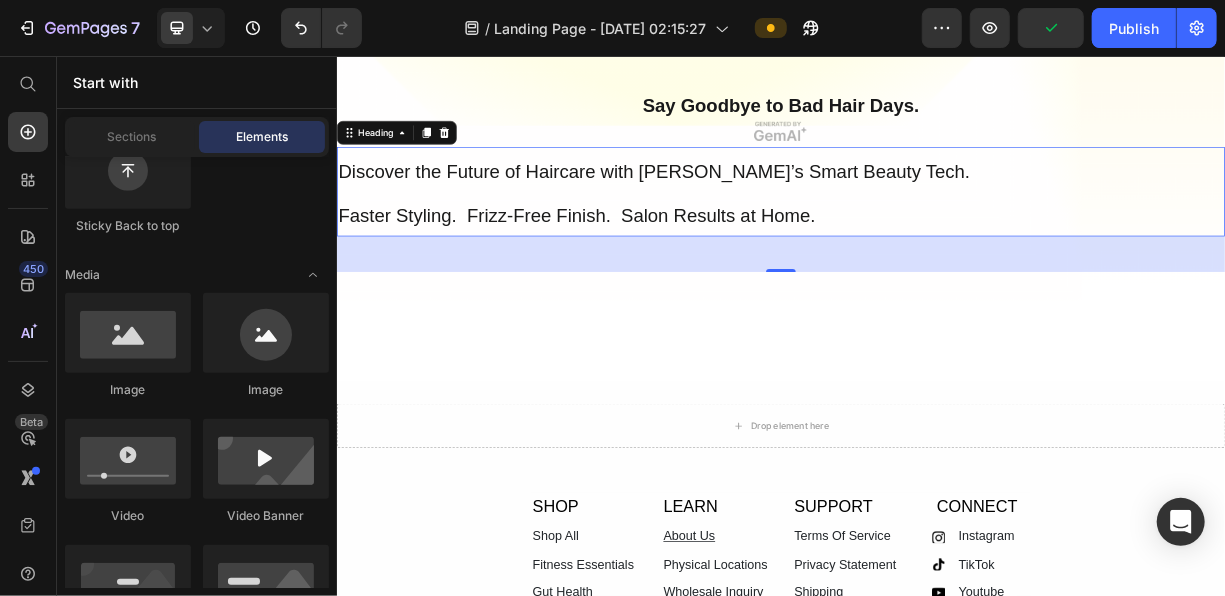click on "Faster Styling.  Frizz-Free Finish.  Salon Results at Home." at bounding box center [660, 270] 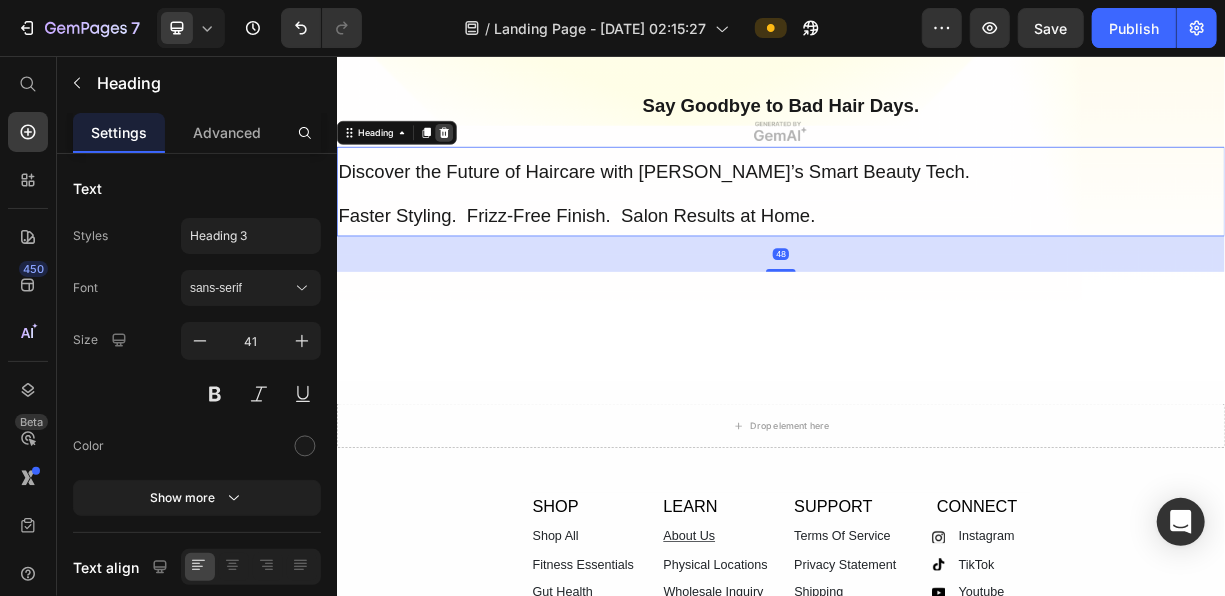 click 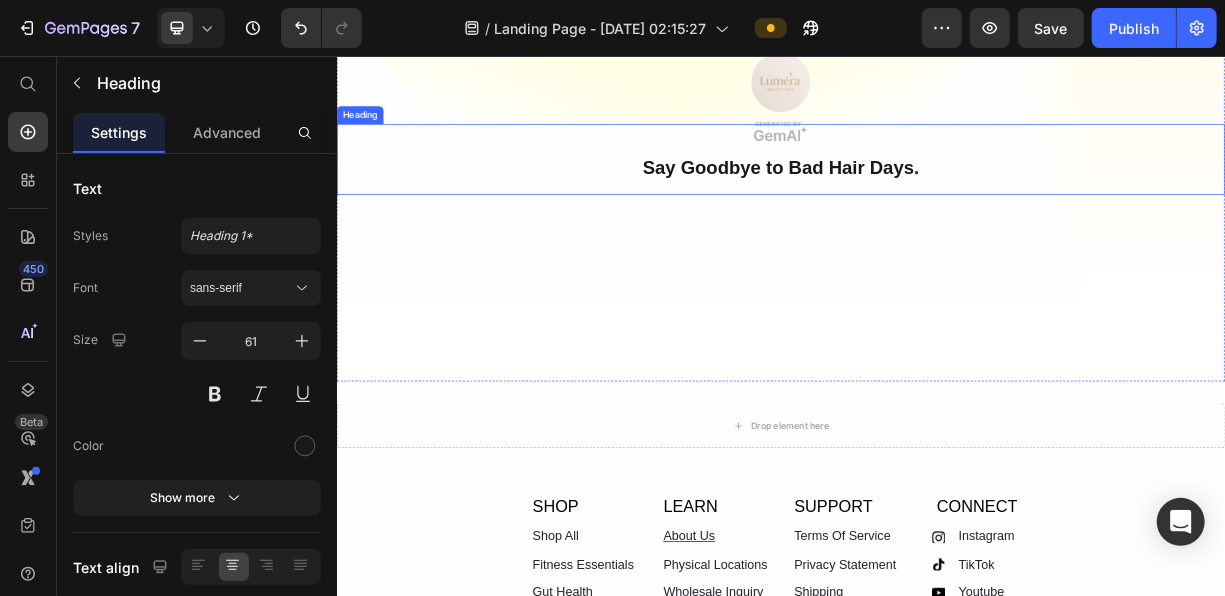 click on "Say Goodbye to Bad Hair Days." at bounding box center (936, 195) 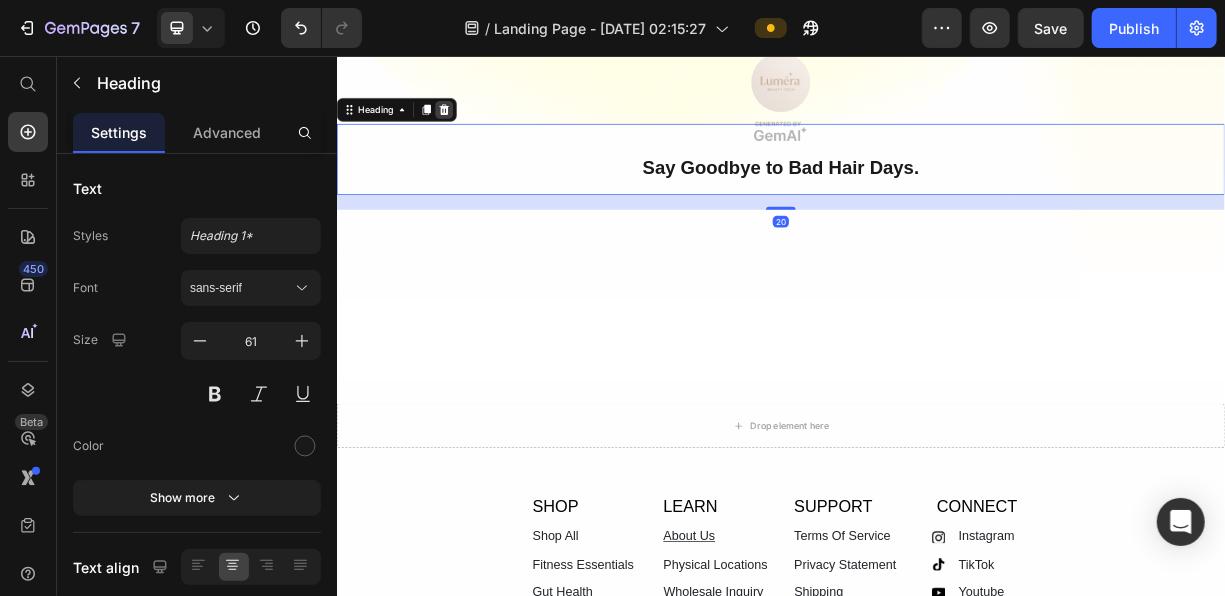 click 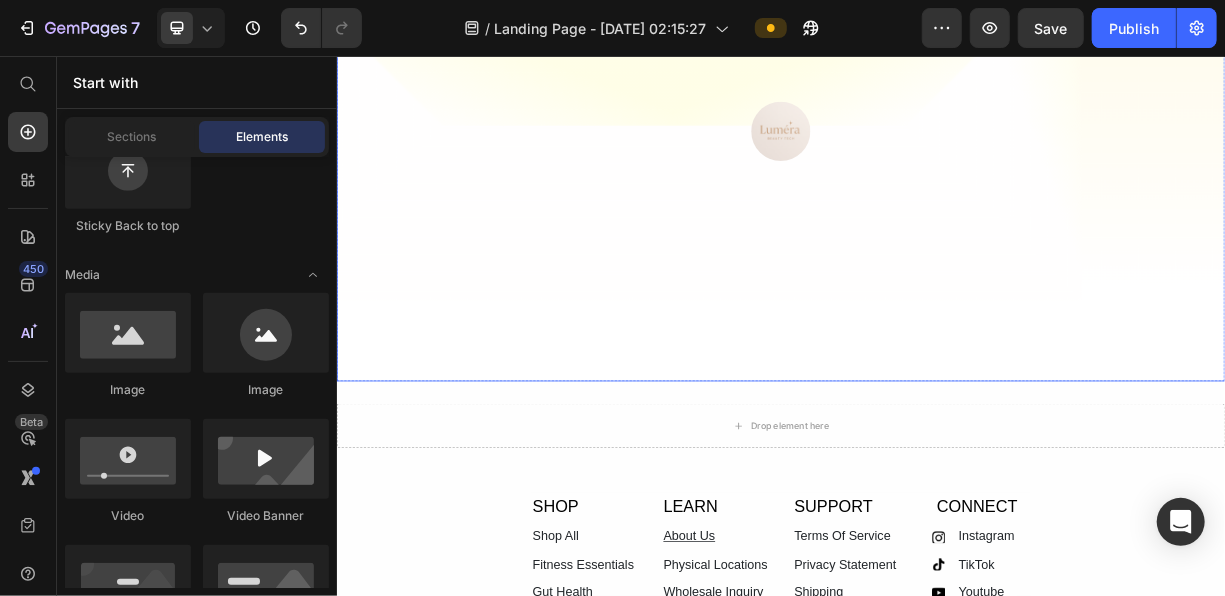 click on "Image" at bounding box center (936, 157) 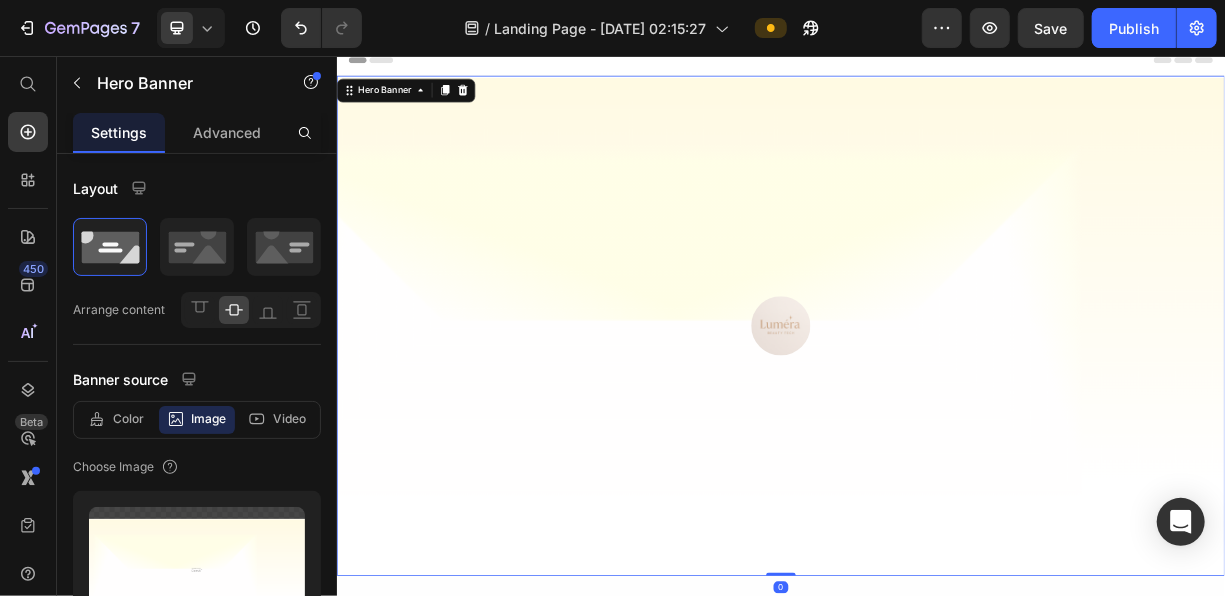 scroll, scrollTop: 0, scrollLeft: 0, axis: both 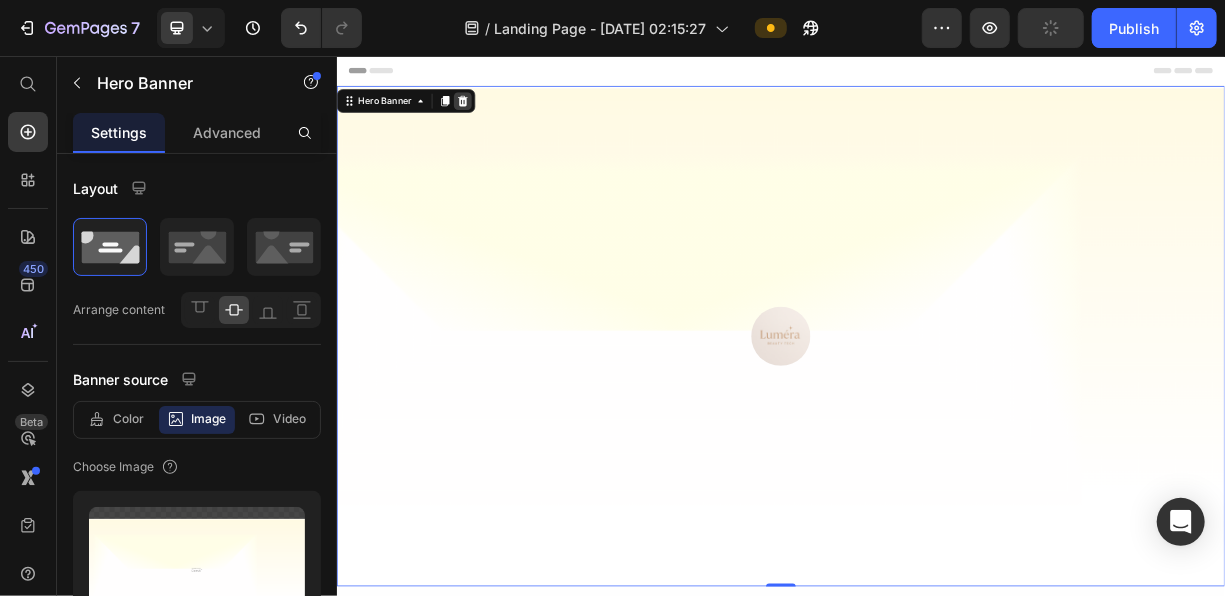 click 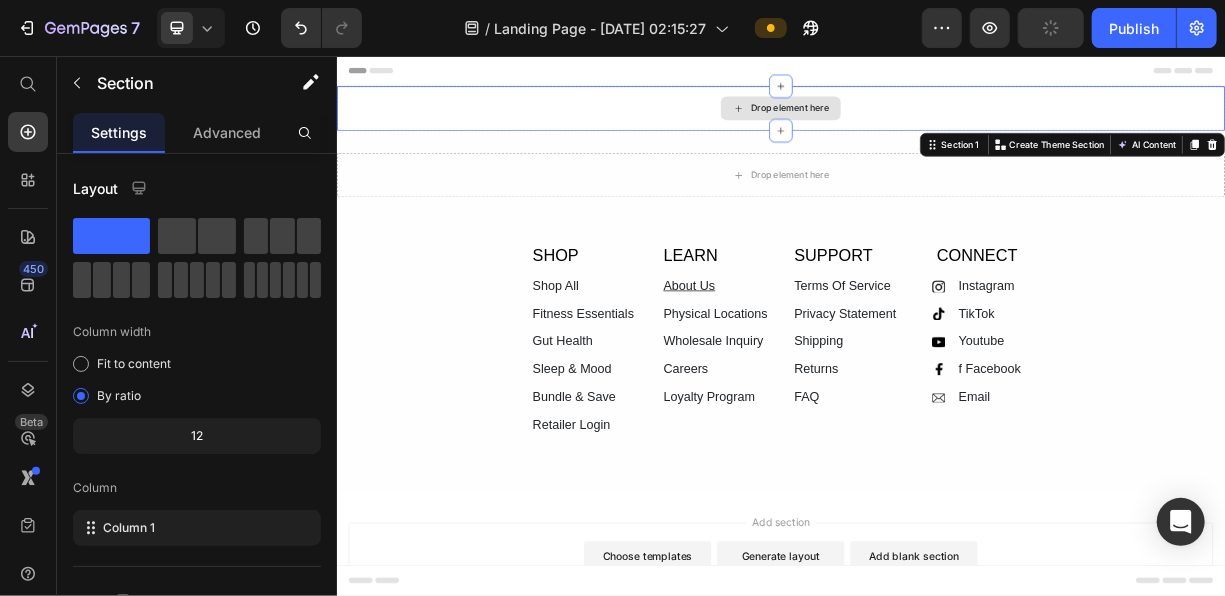 click on "Drop element here" at bounding box center (936, 126) 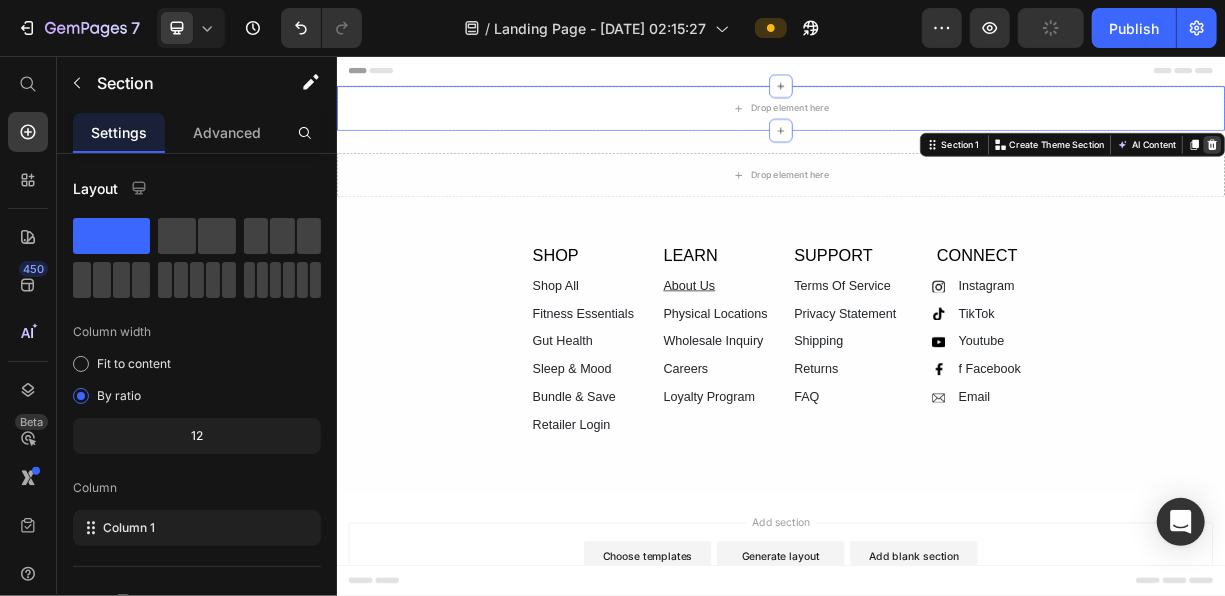 click 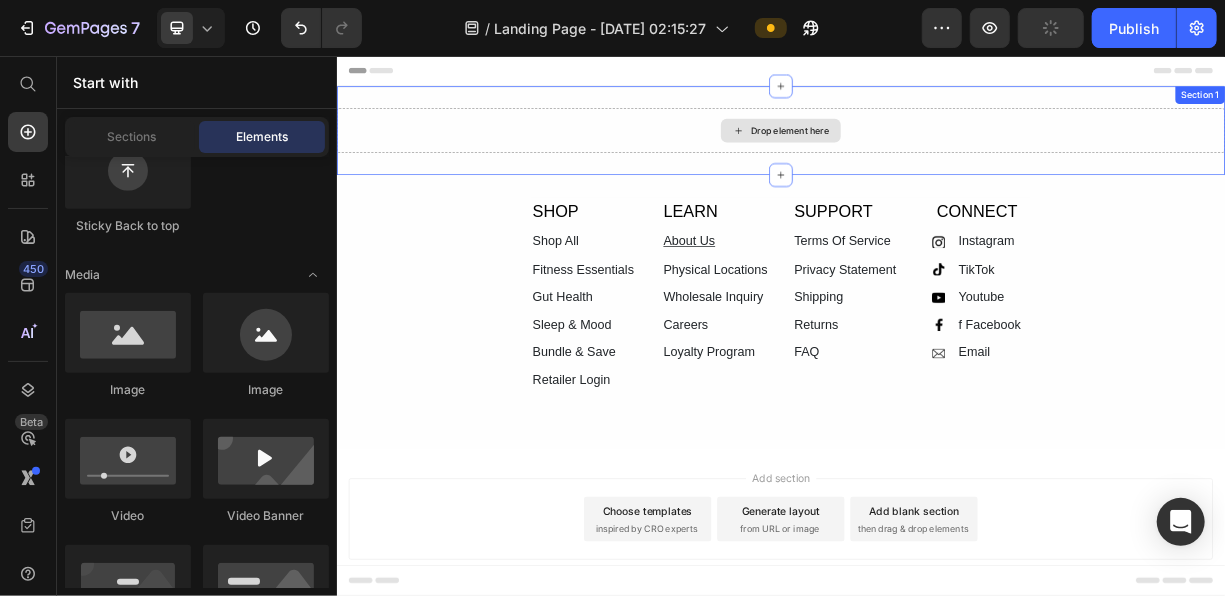 click on "Drop element here" at bounding box center [936, 156] 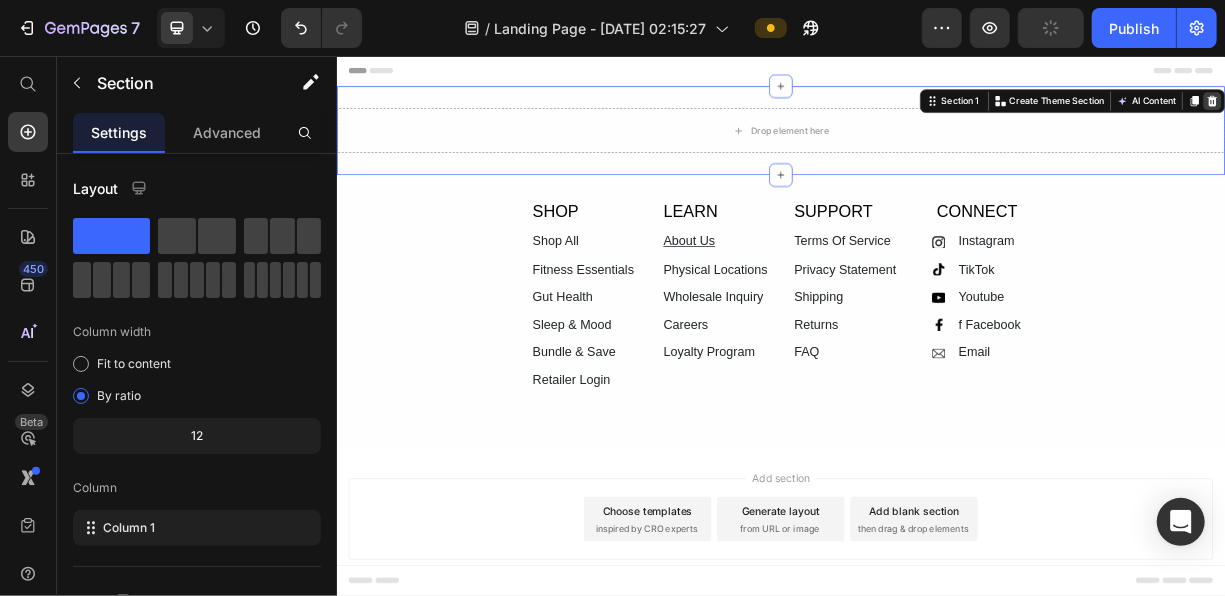 click 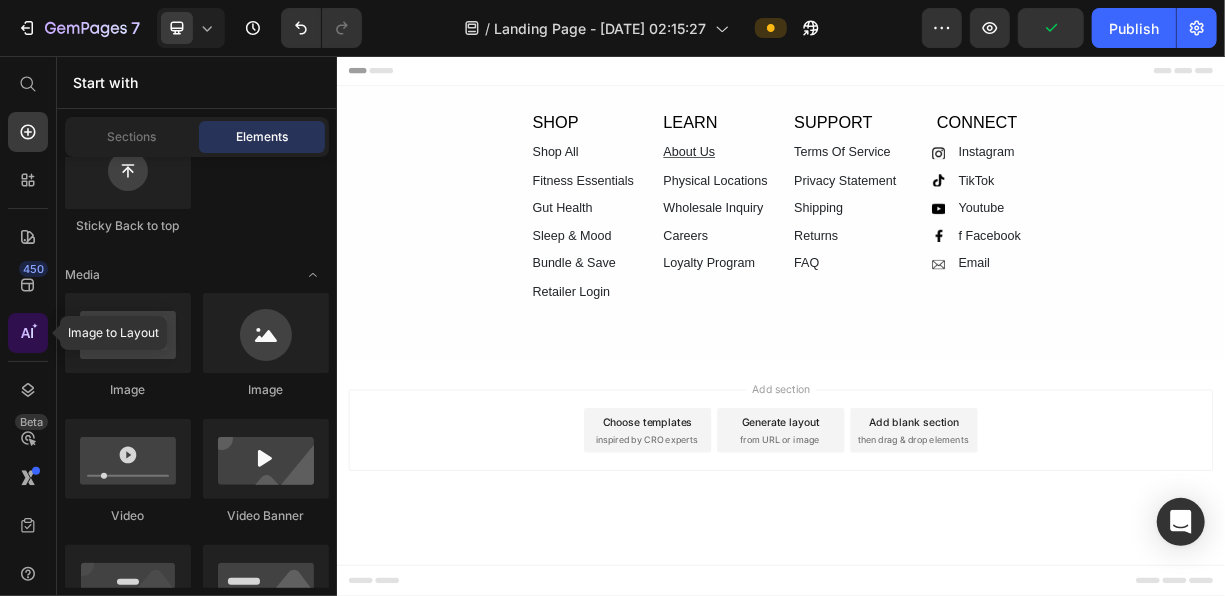 click 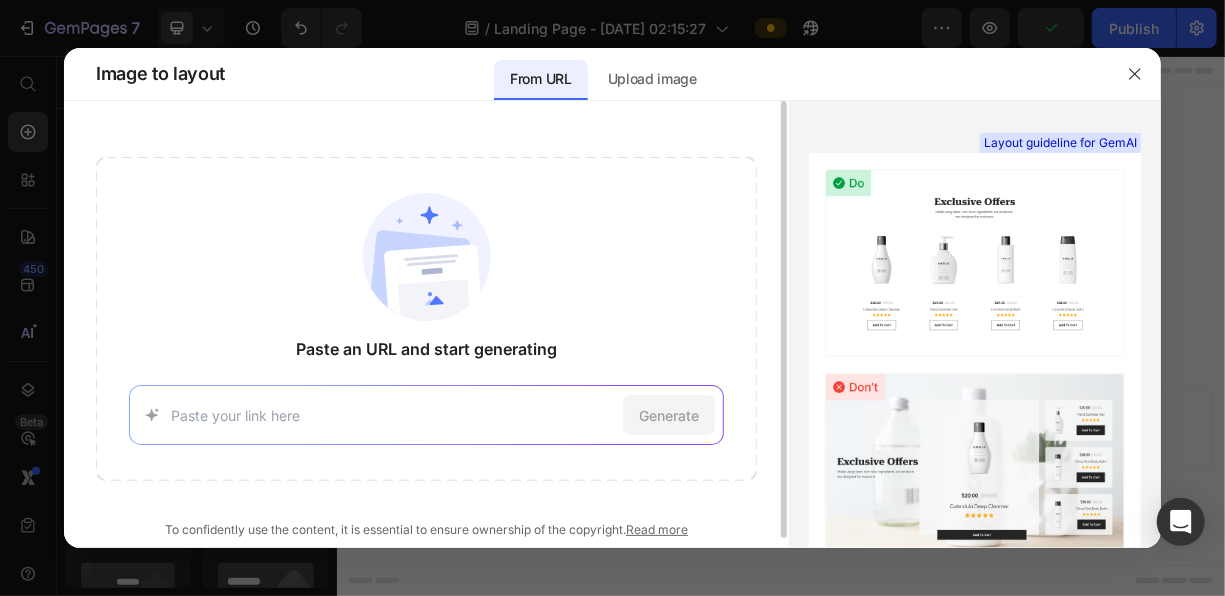 type on "v" 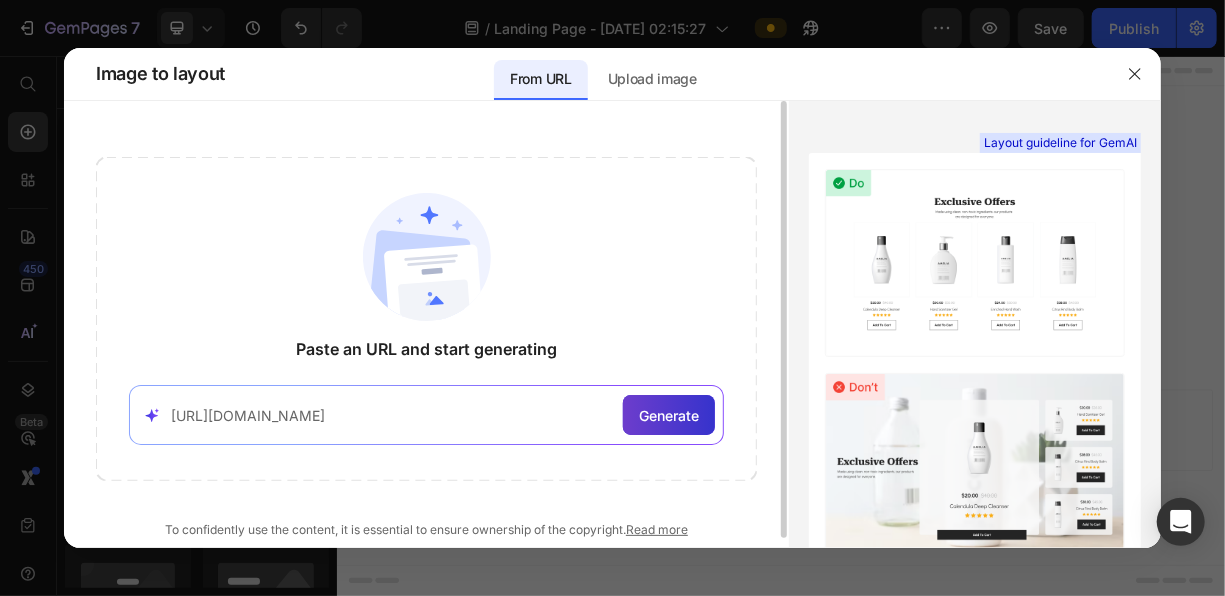 type on "https://www.sephora.com/" 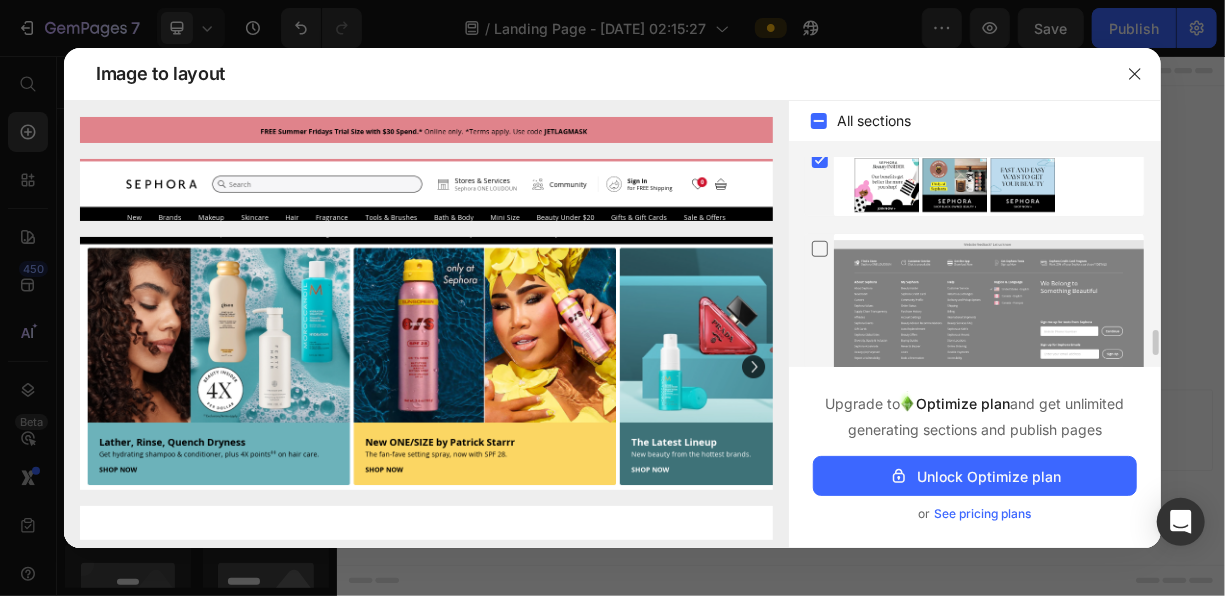 scroll, scrollTop: 1450, scrollLeft: 0, axis: vertical 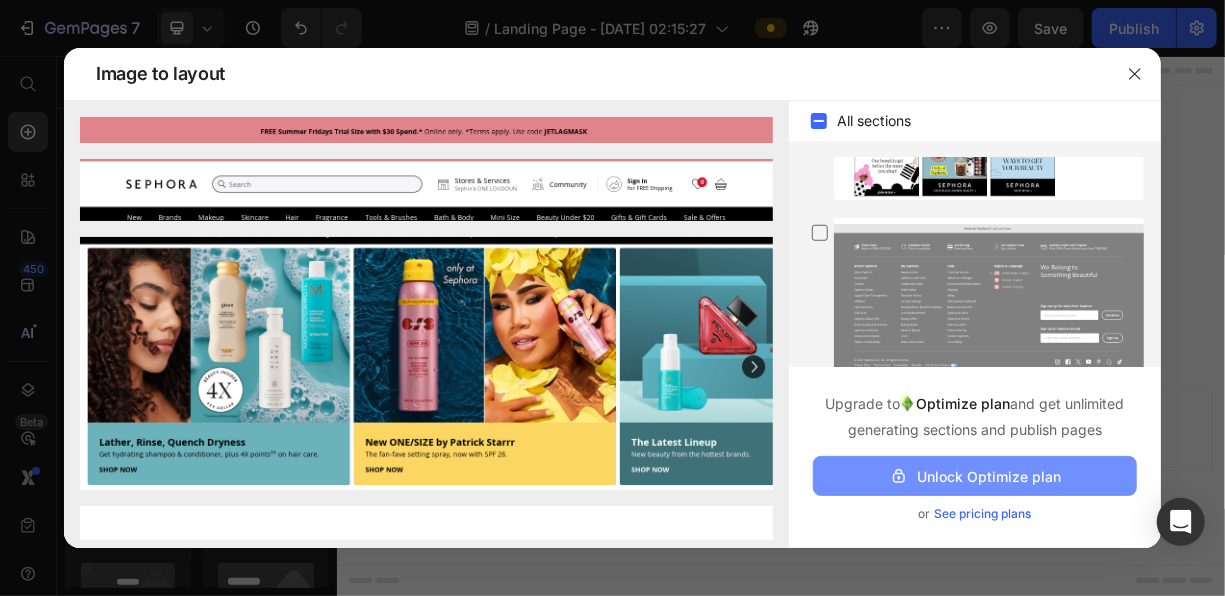 click on "Unlock Optimize plan" at bounding box center (975, 476) 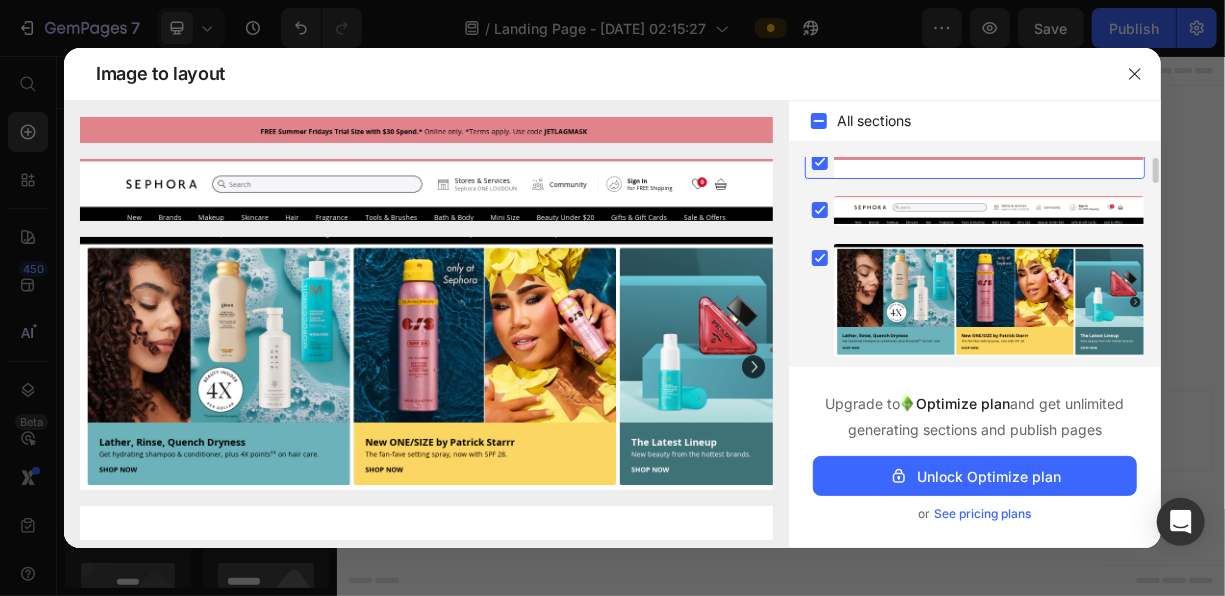 scroll, scrollTop: 0, scrollLeft: 0, axis: both 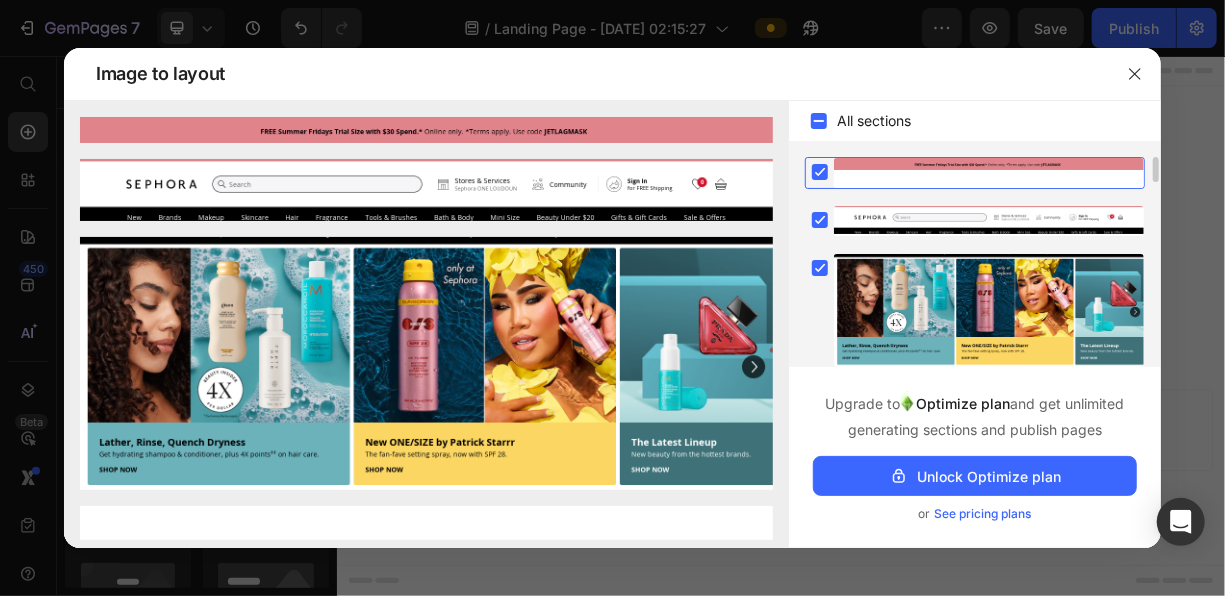 click 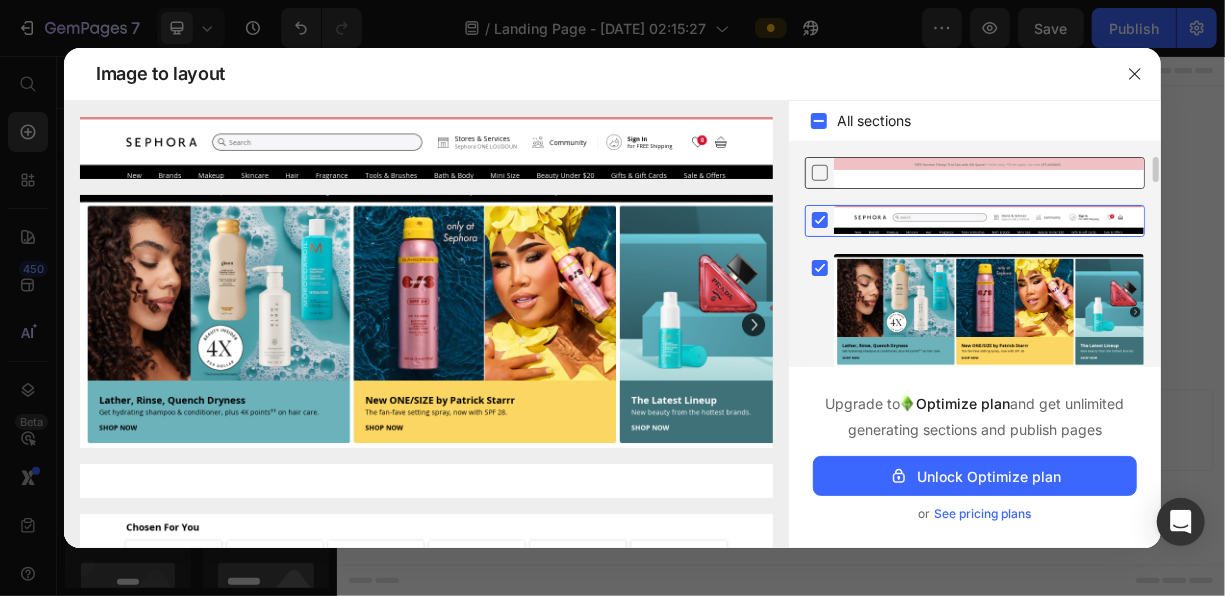 click 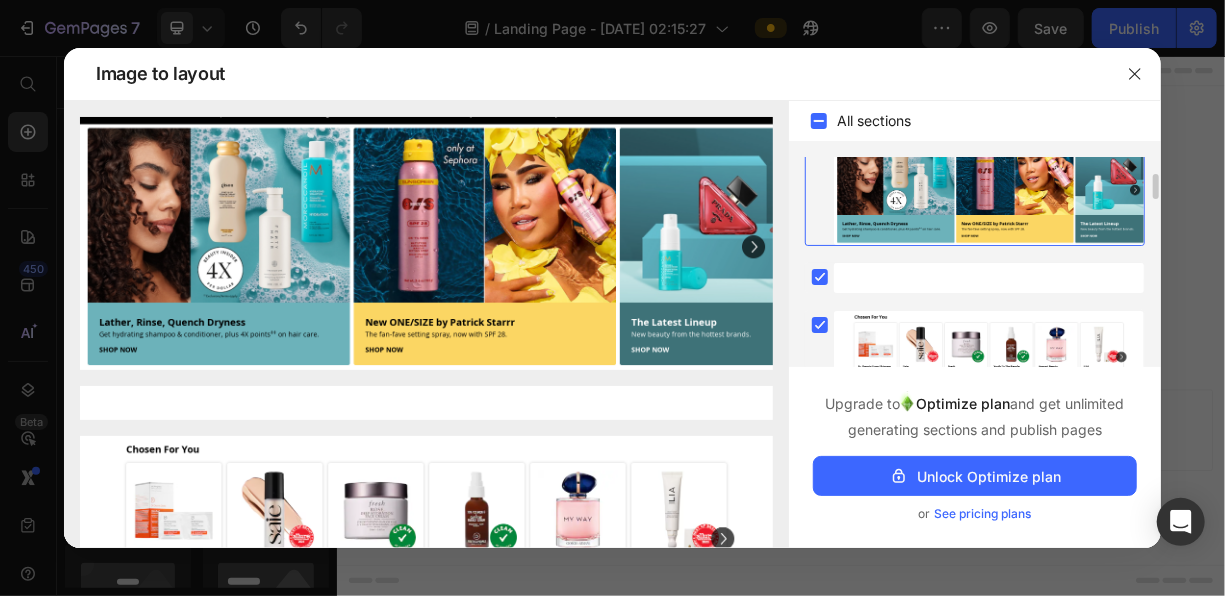 scroll, scrollTop: 125, scrollLeft: 0, axis: vertical 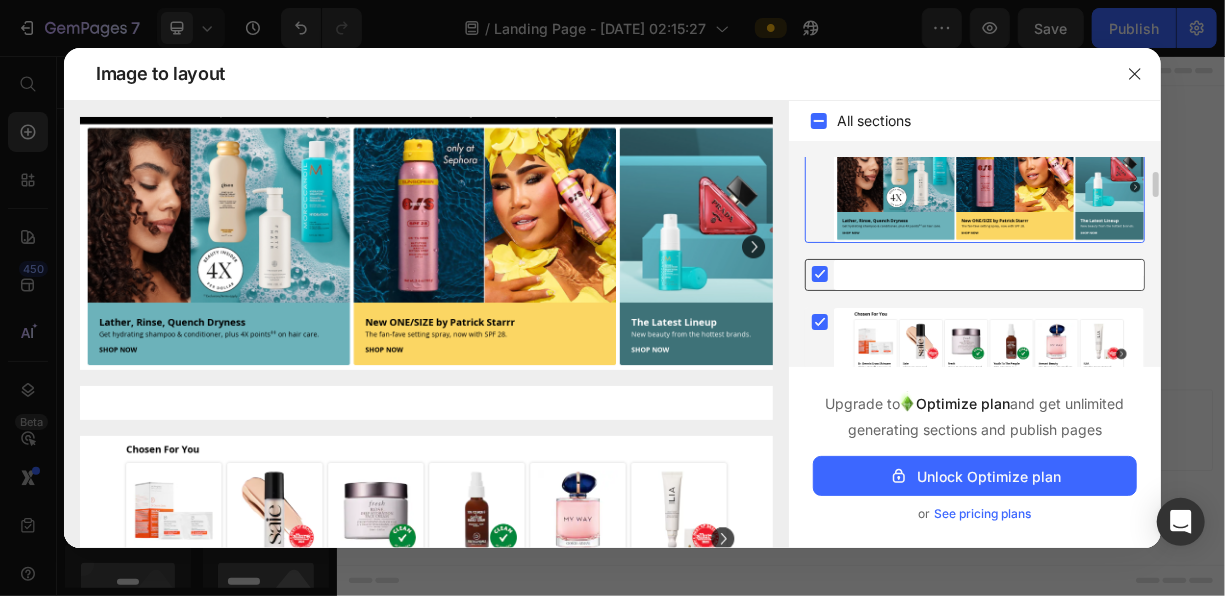 click 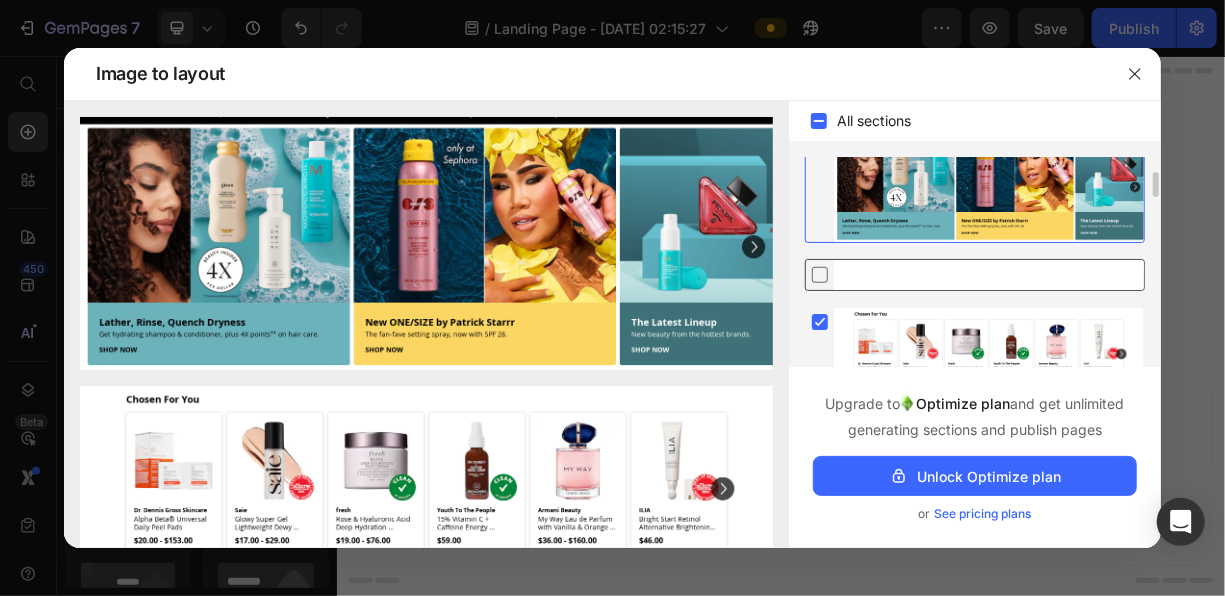 click 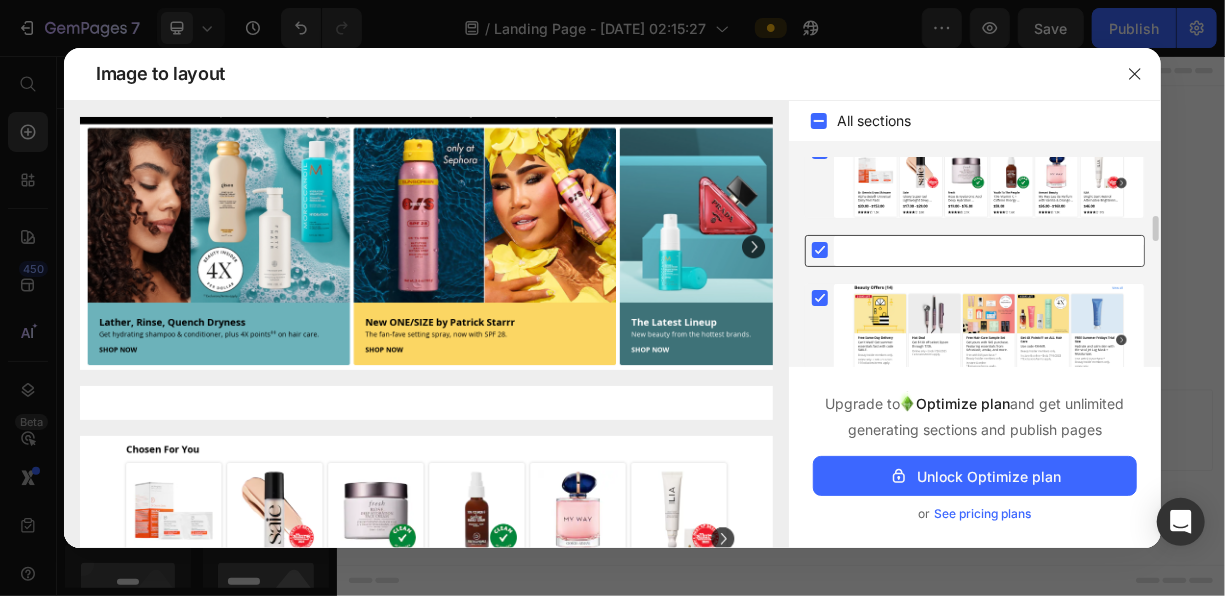 scroll, scrollTop: 318, scrollLeft: 0, axis: vertical 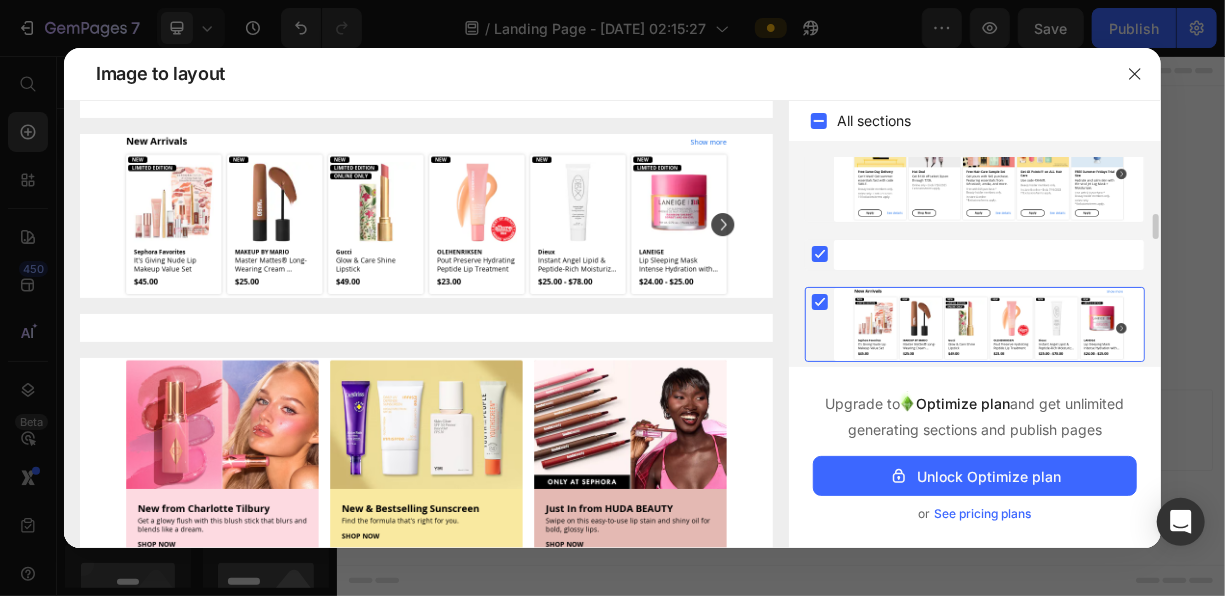 click 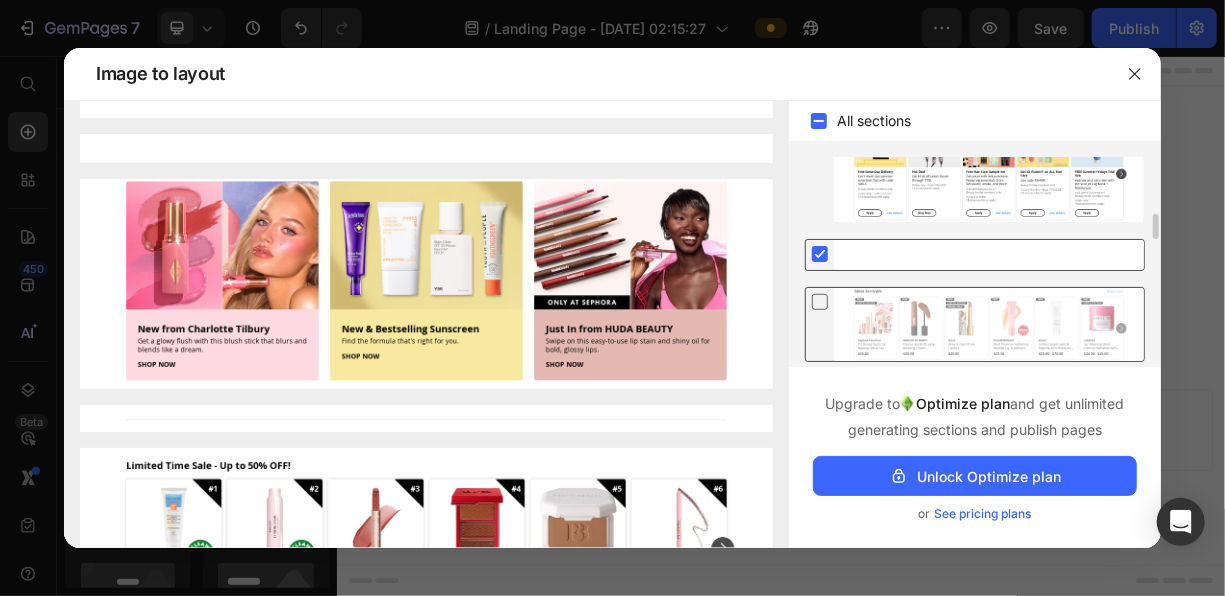 click 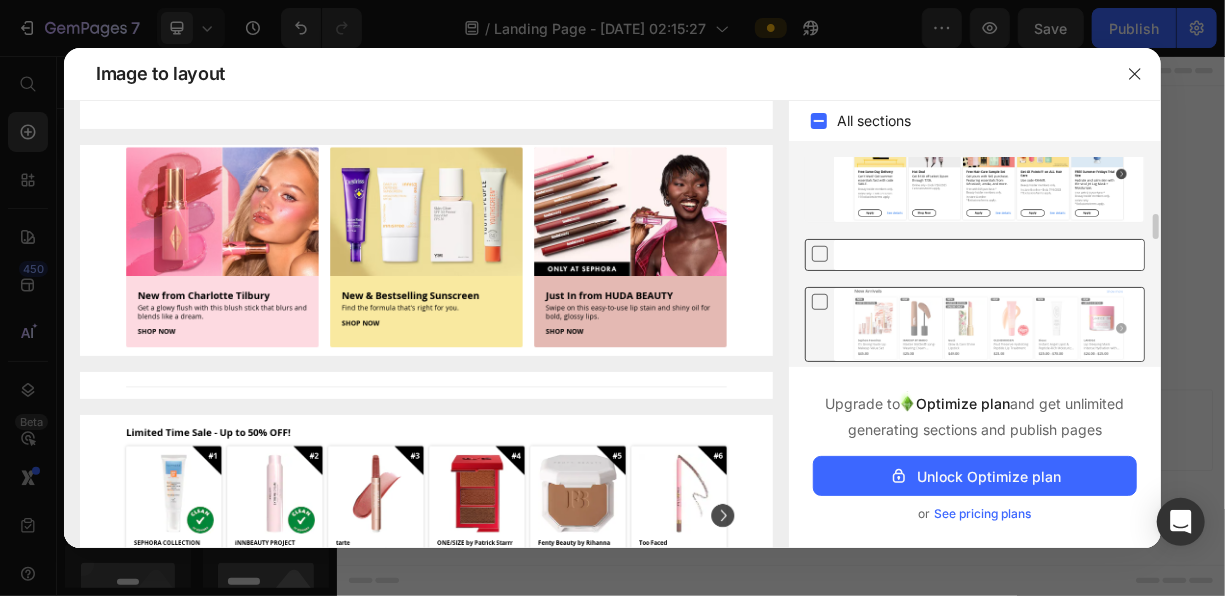 click 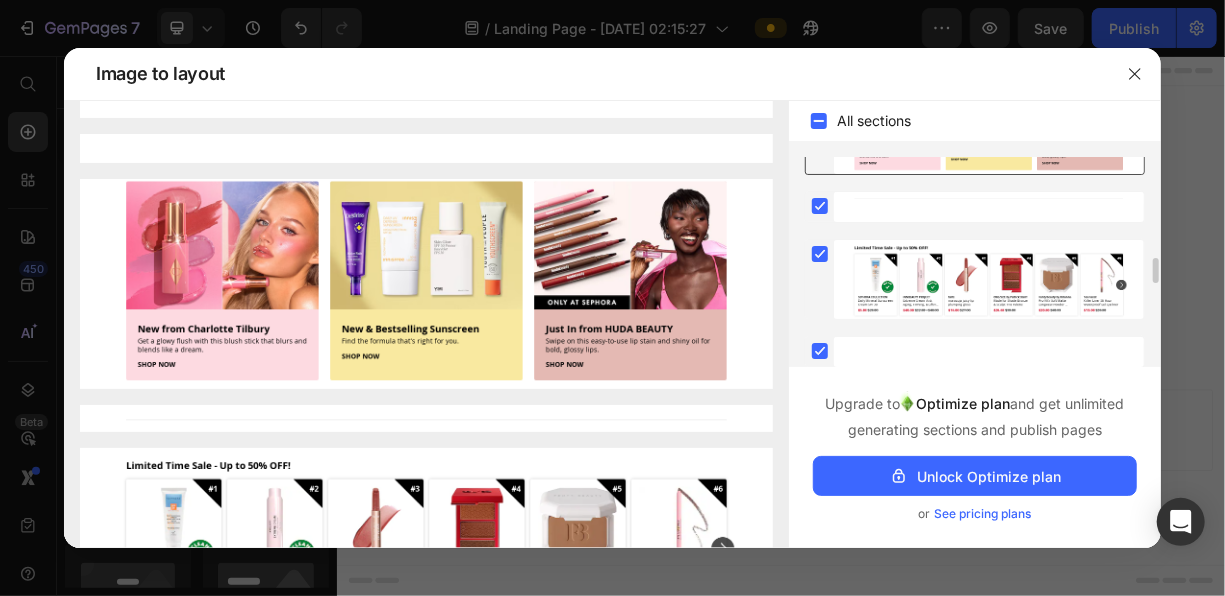 scroll, scrollTop: 810, scrollLeft: 0, axis: vertical 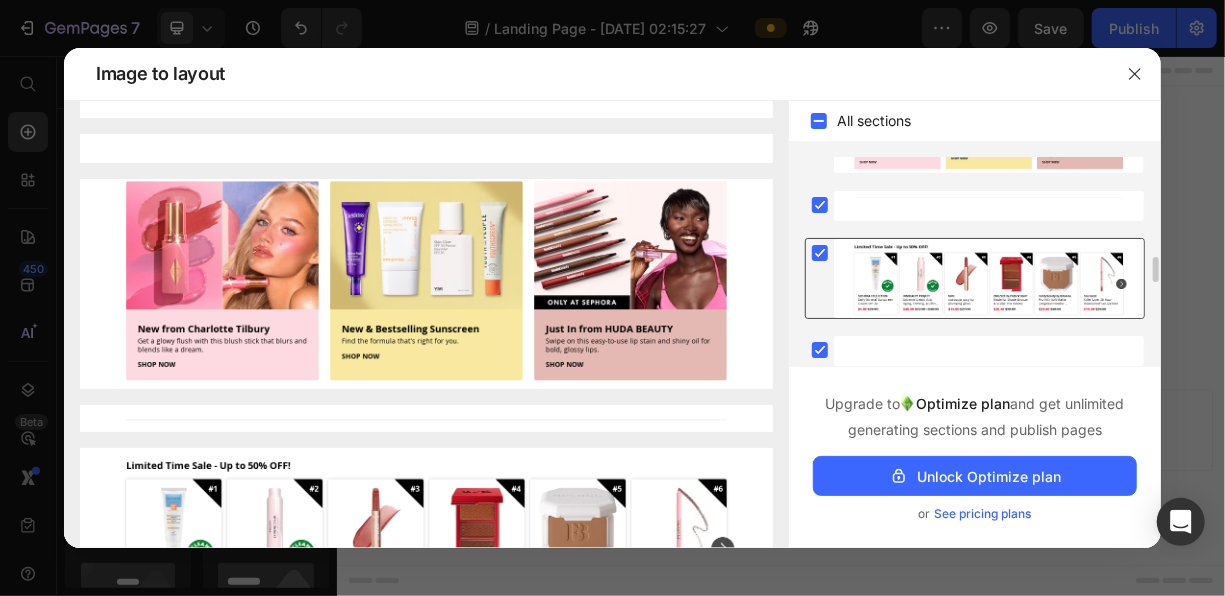click 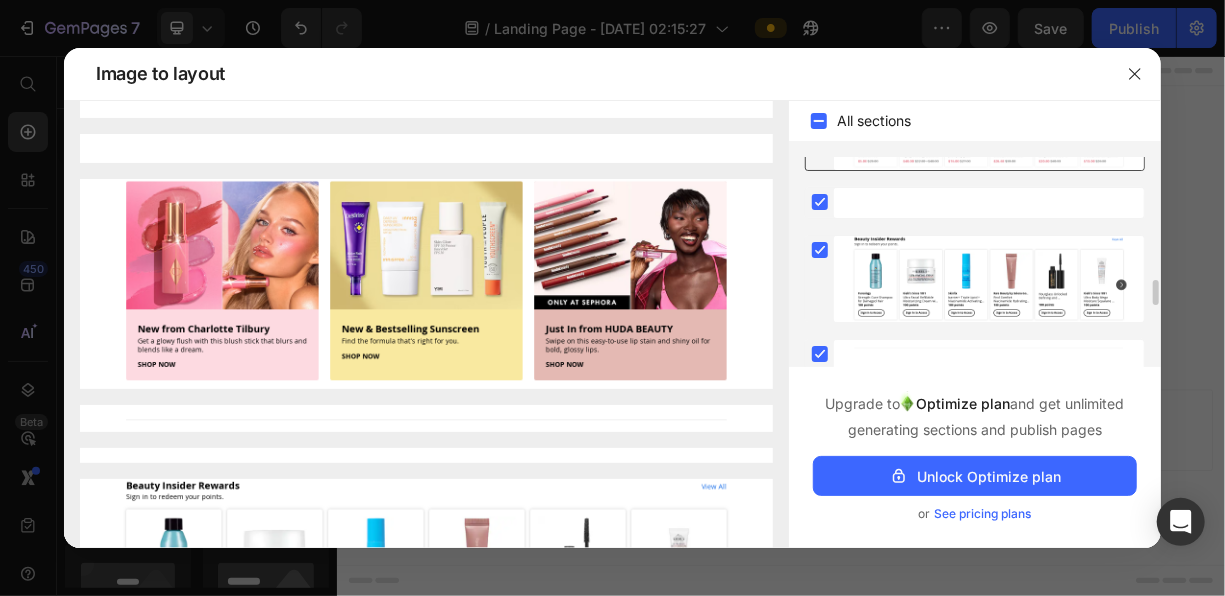 scroll, scrollTop: 963, scrollLeft: 0, axis: vertical 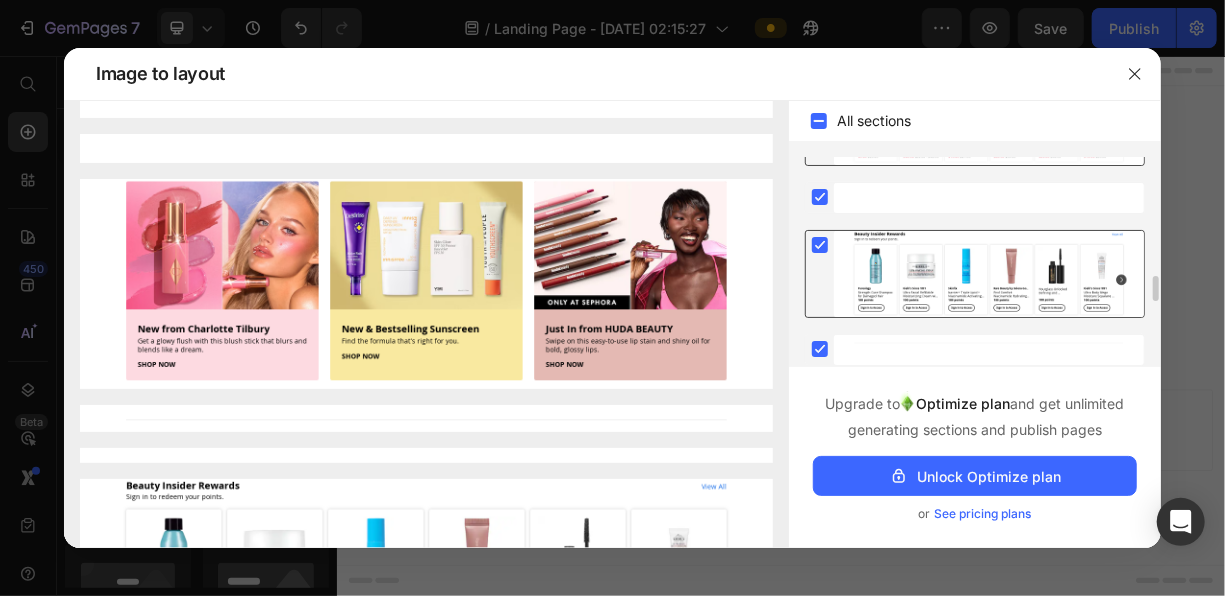 click 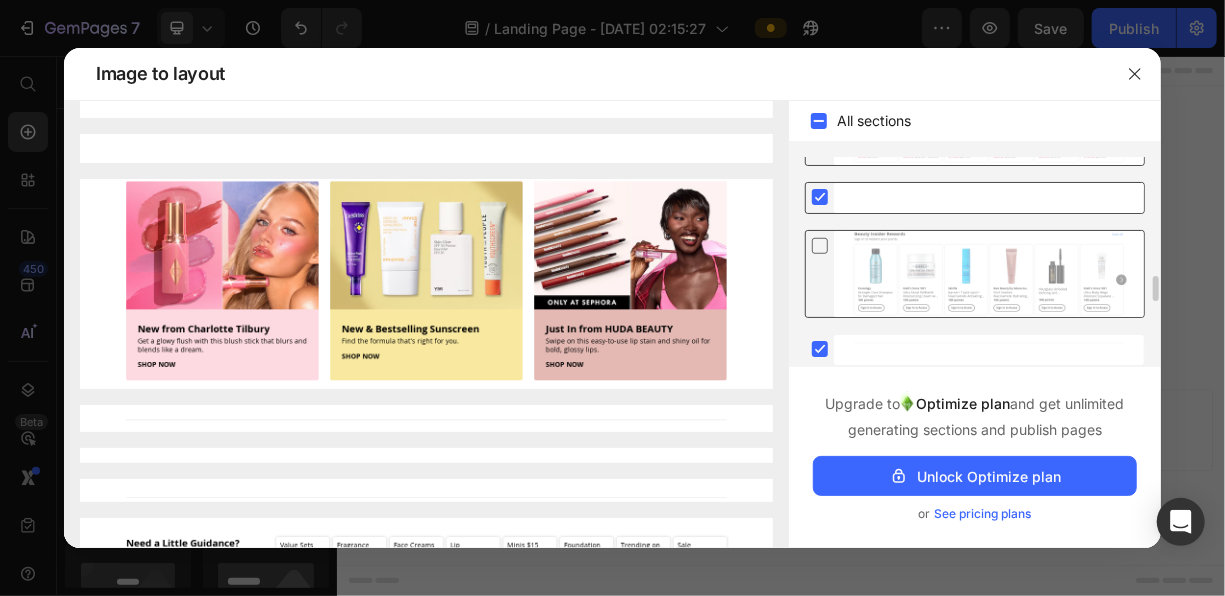 click 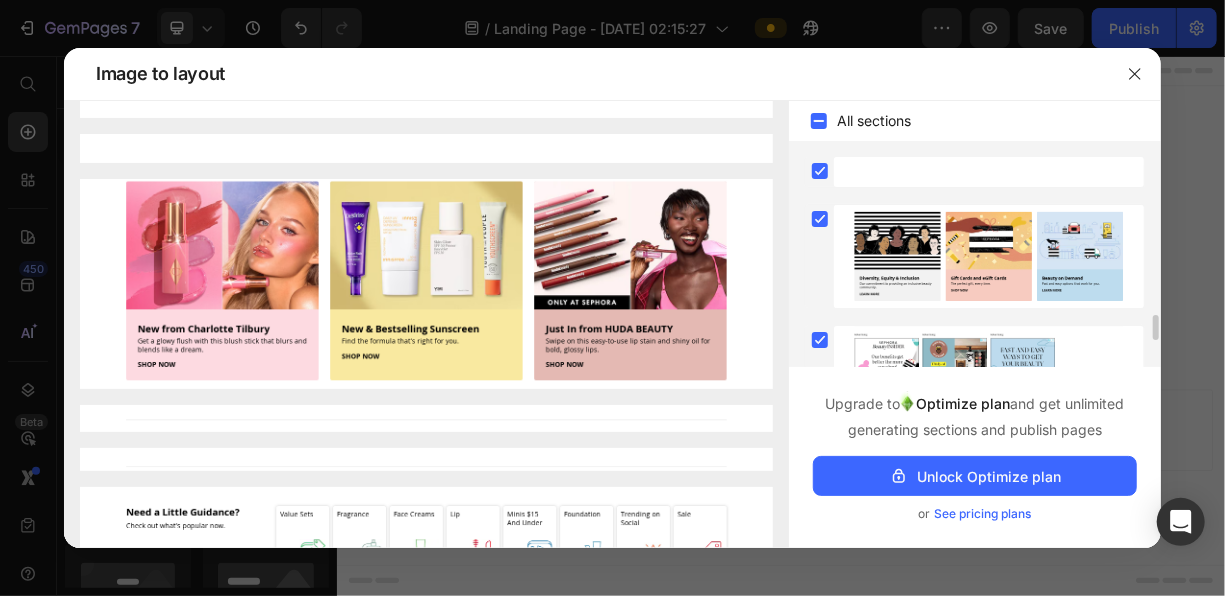 scroll, scrollTop: 1256, scrollLeft: 0, axis: vertical 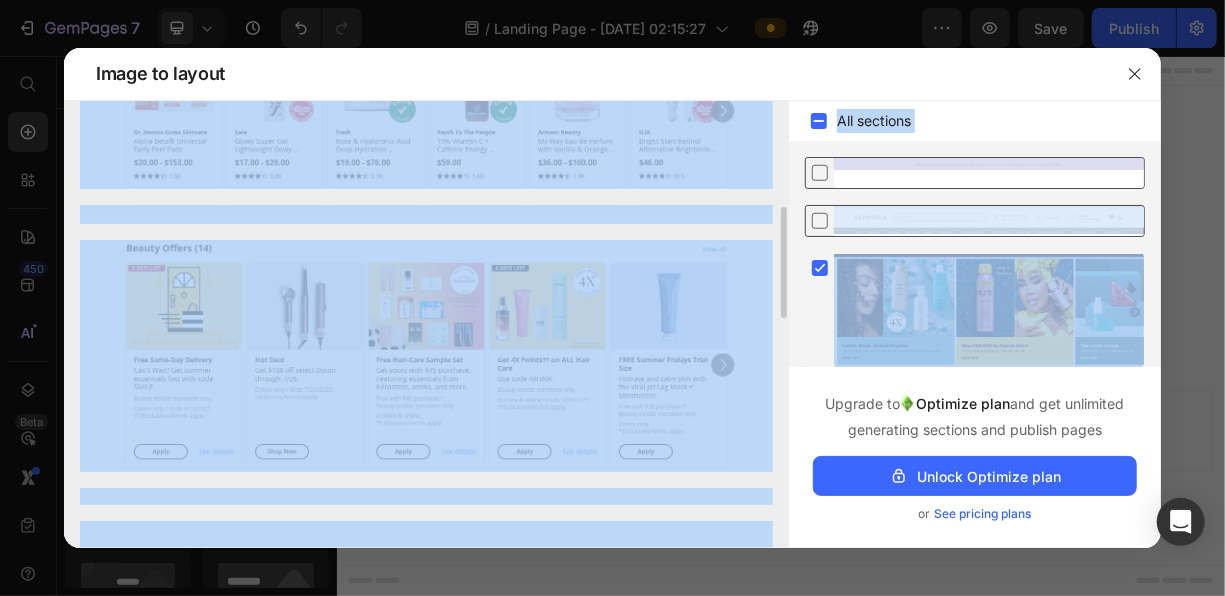 drag, startPoint x: 937, startPoint y: 300, endPoint x: 767, endPoint y: 106, distance: 257.94574 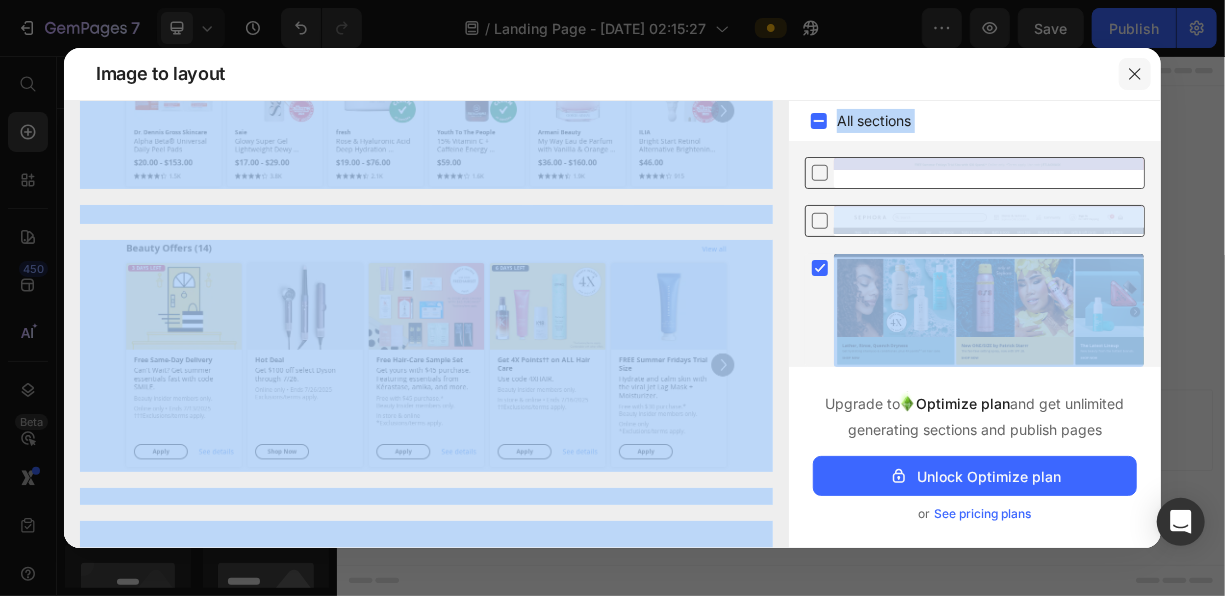 click 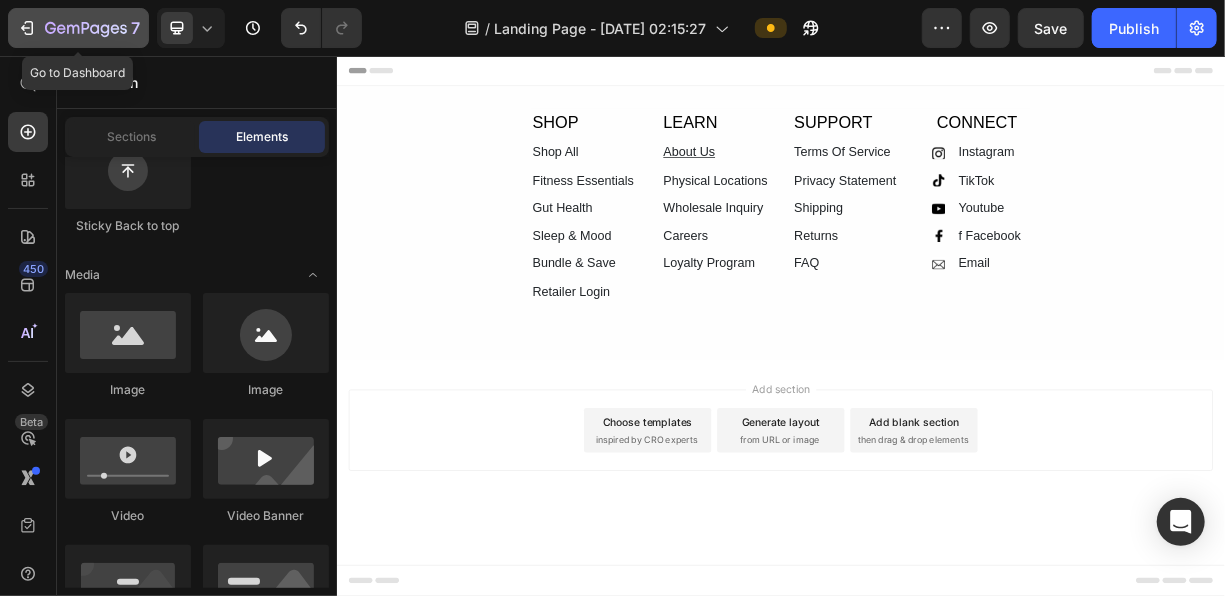 click 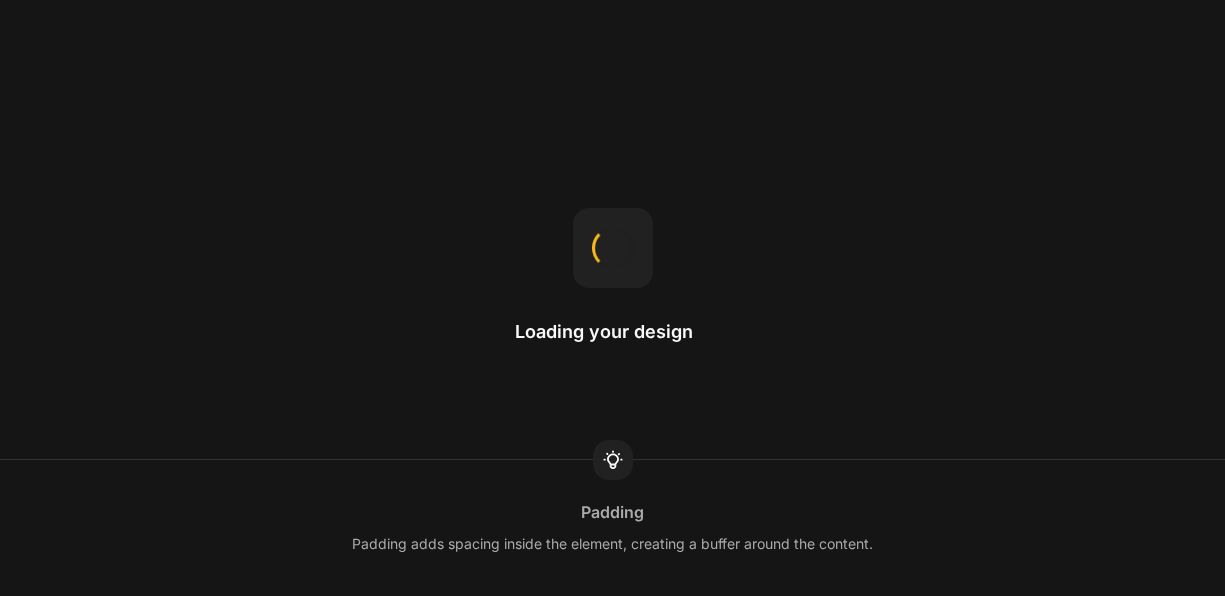 scroll, scrollTop: 0, scrollLeft: 0, axis: both 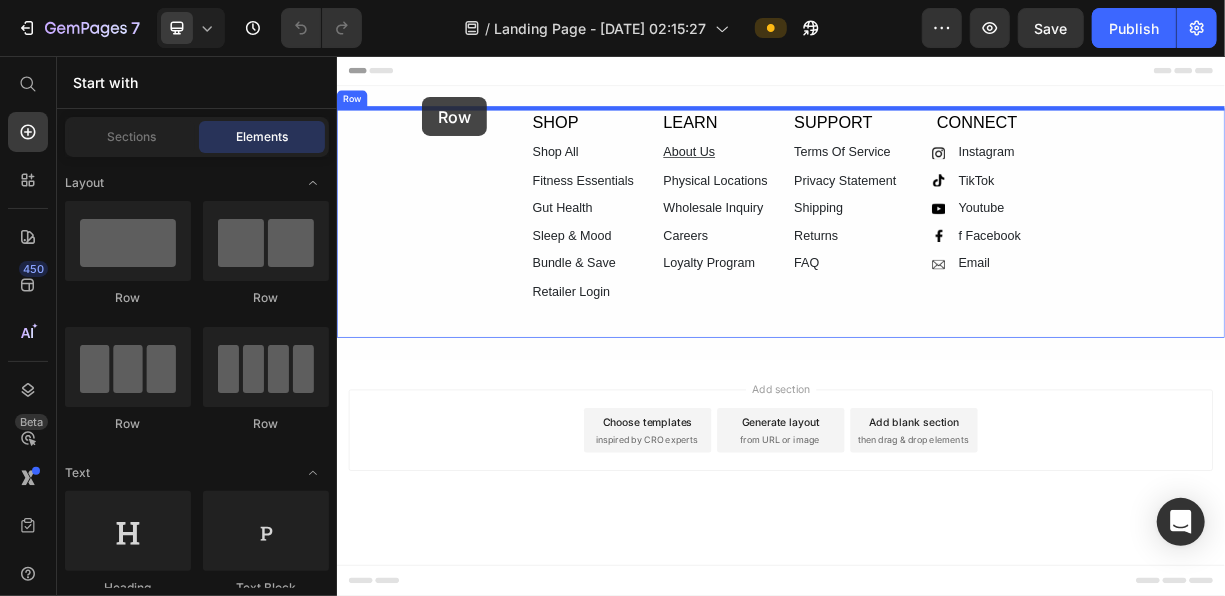 drag, startPoint x: 469, startPoint y: 296, endPoint x: 451, endPoint y: 109, distance: 187.86432 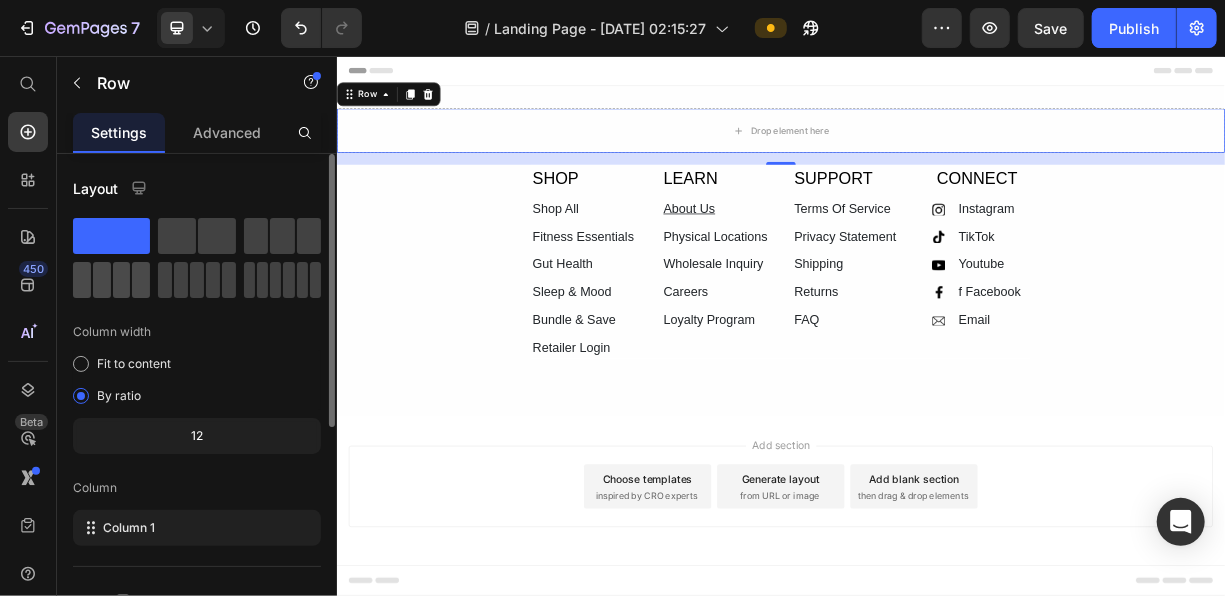 click 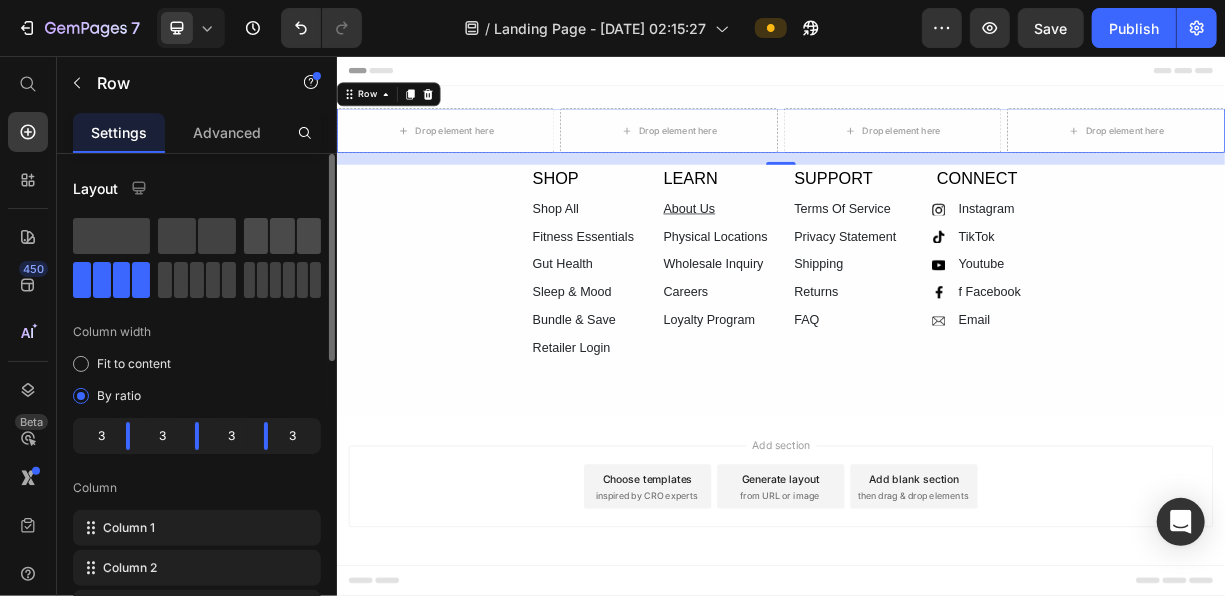 click 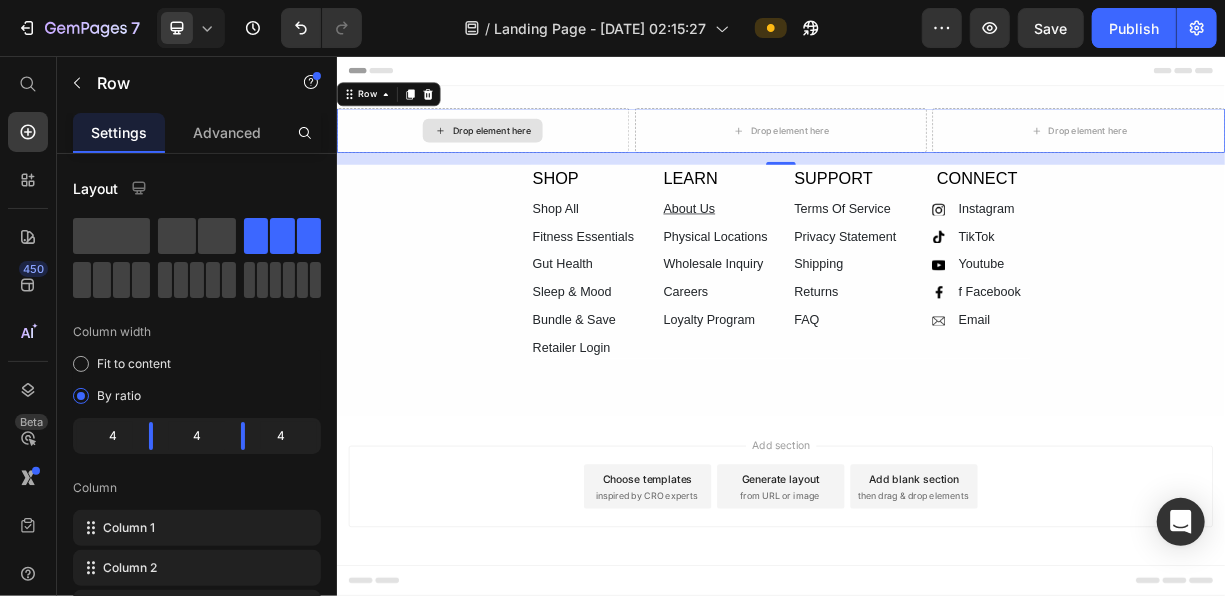 click on "Drop element here" at bounding box center (533, 156) 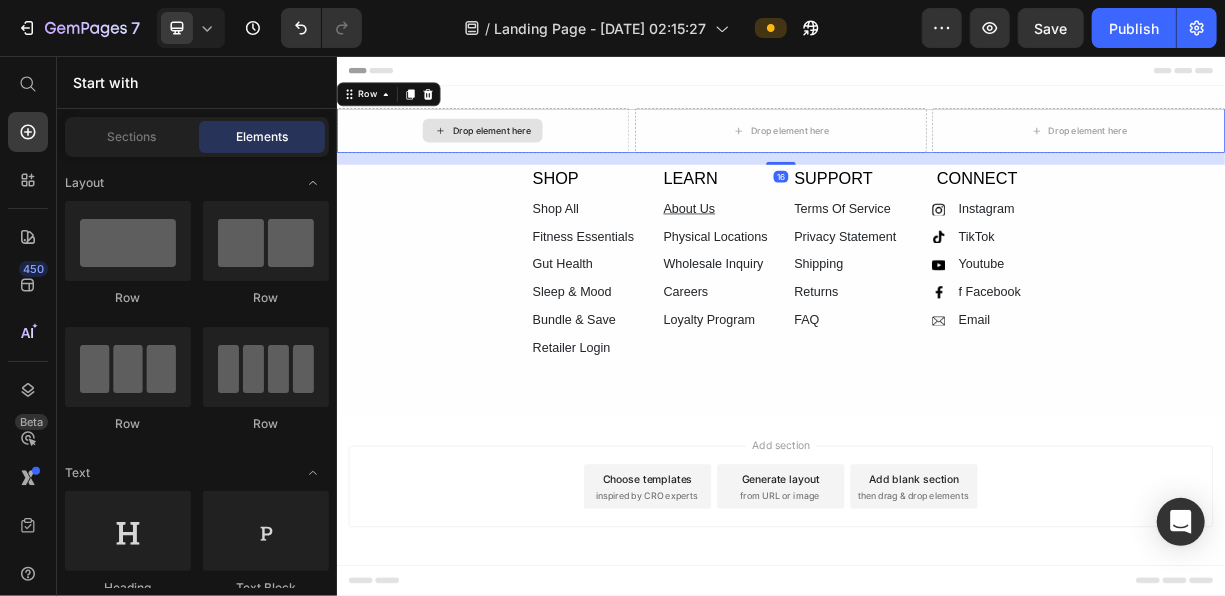 click on "Drop element here" at bounding box center [533, 156] 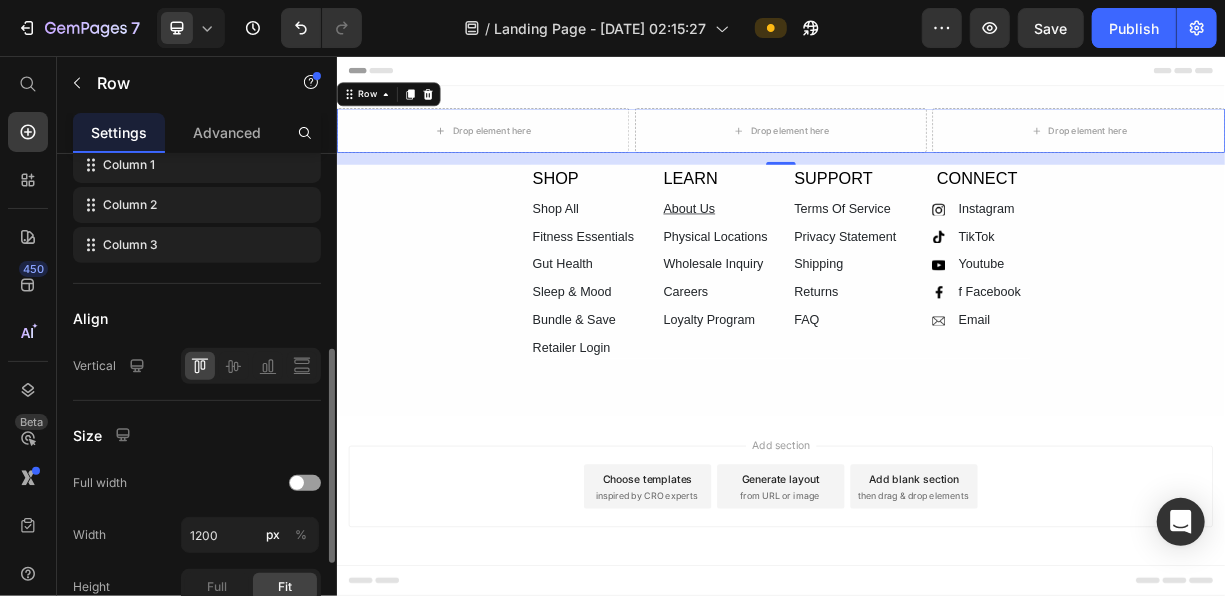 scroll, scrollTop: 0, scrollLeft: 0, axis: both 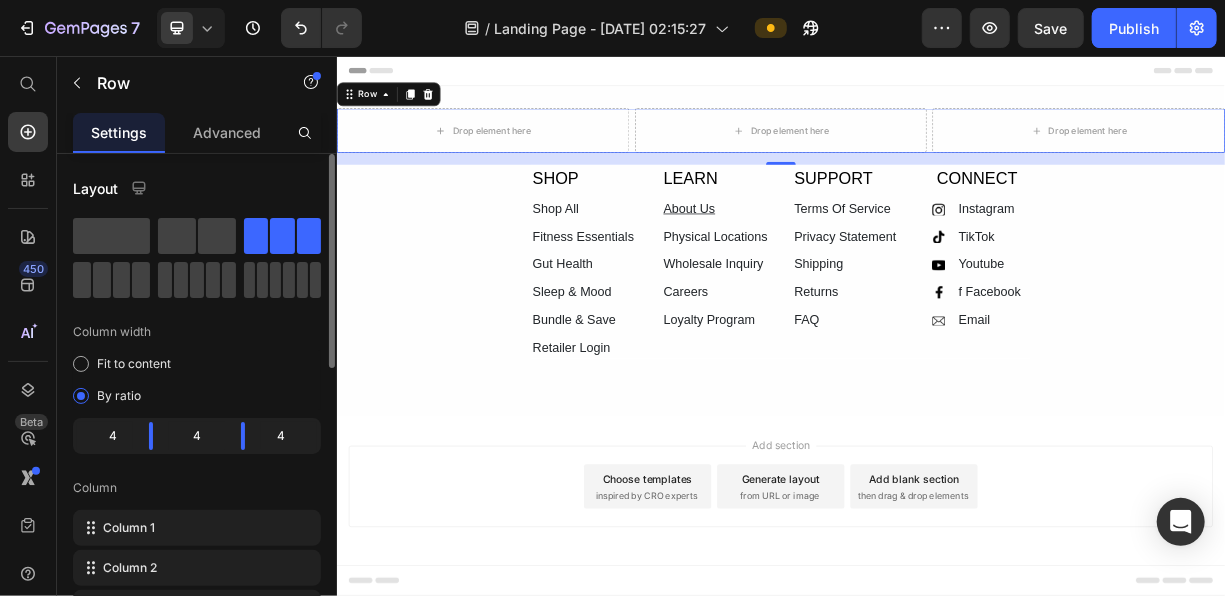 click 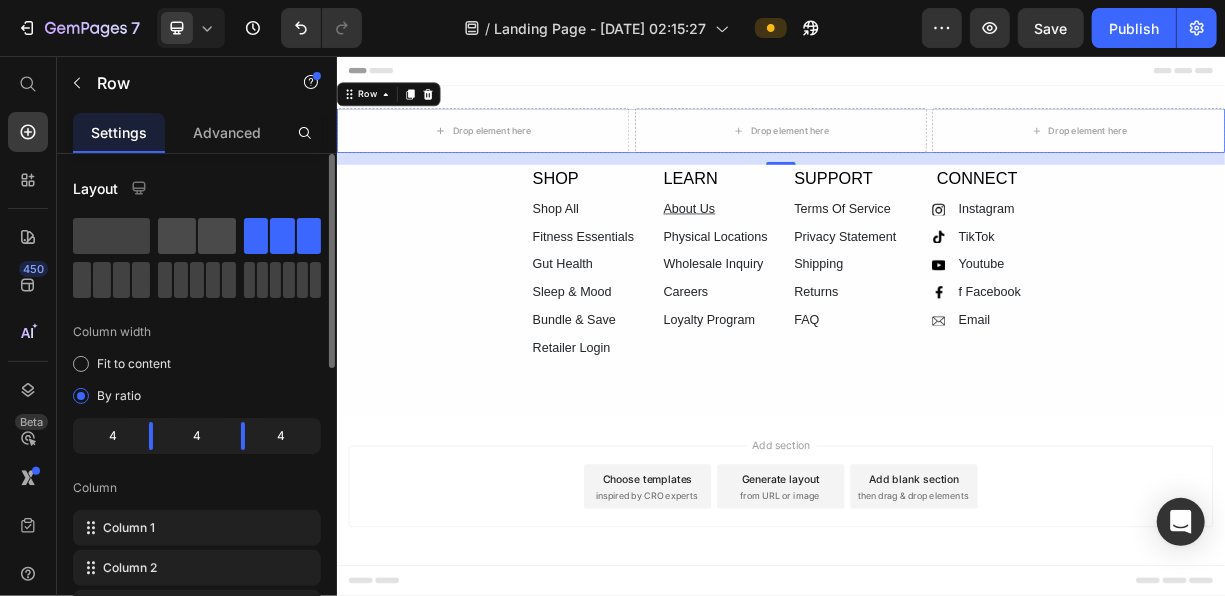 click 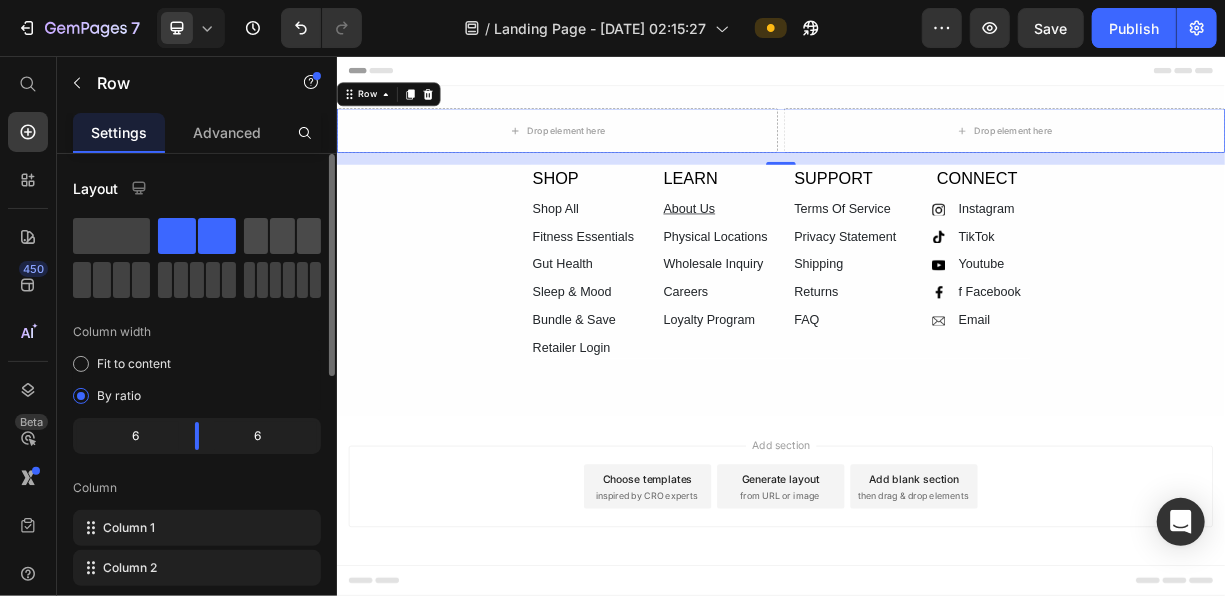 click 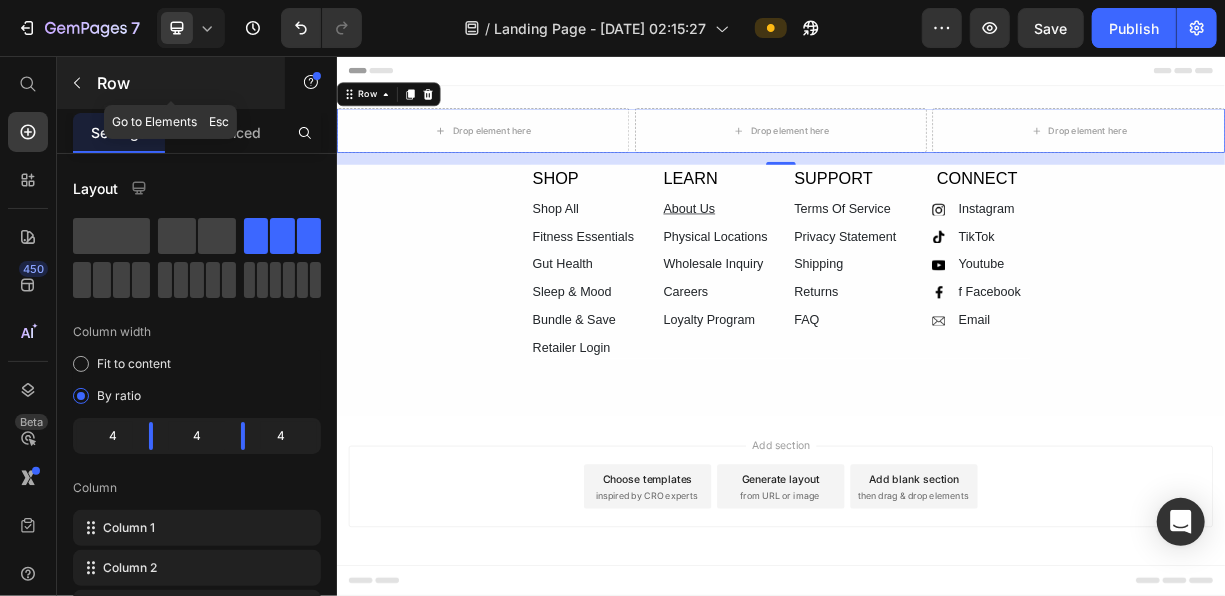 click on "Row" at bounding box center (182, 83) 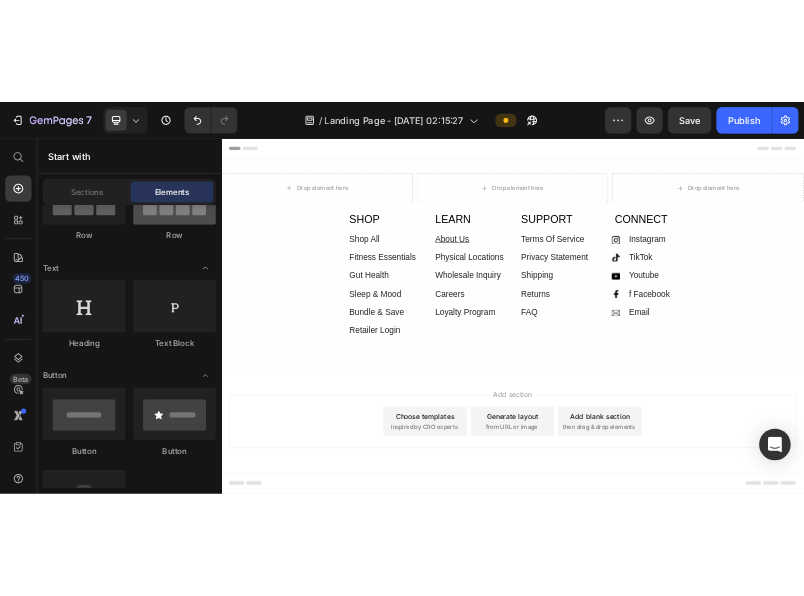 scroll, scrollTop: 0, scrollLeft: 0, axis: both 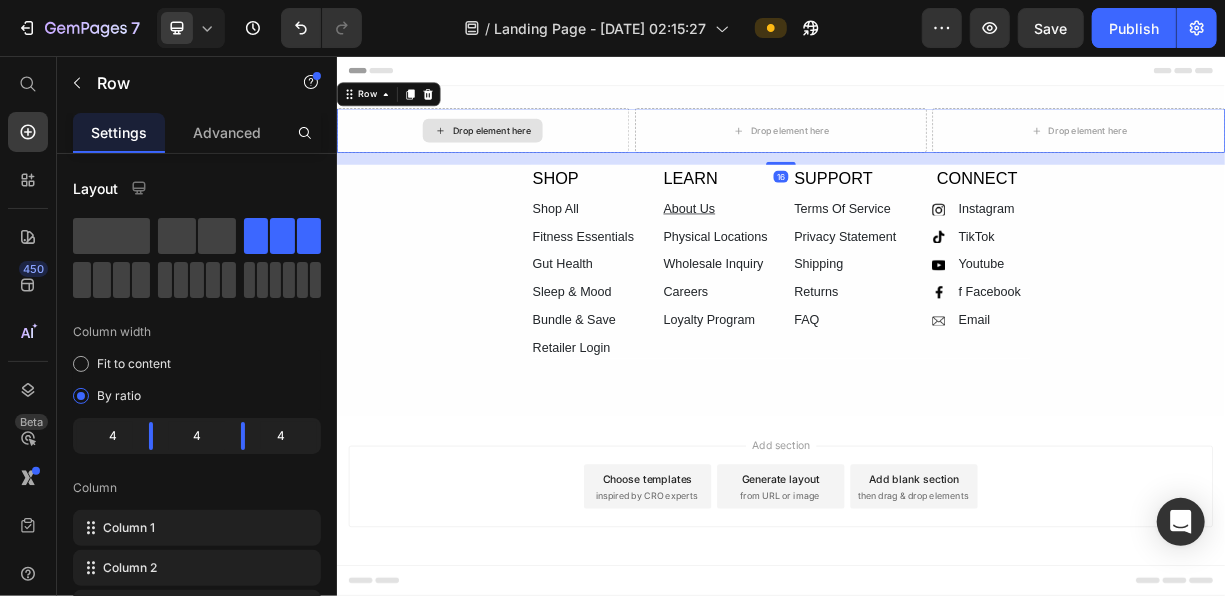 click on "Drop element here" at bounding box center [533, 156] 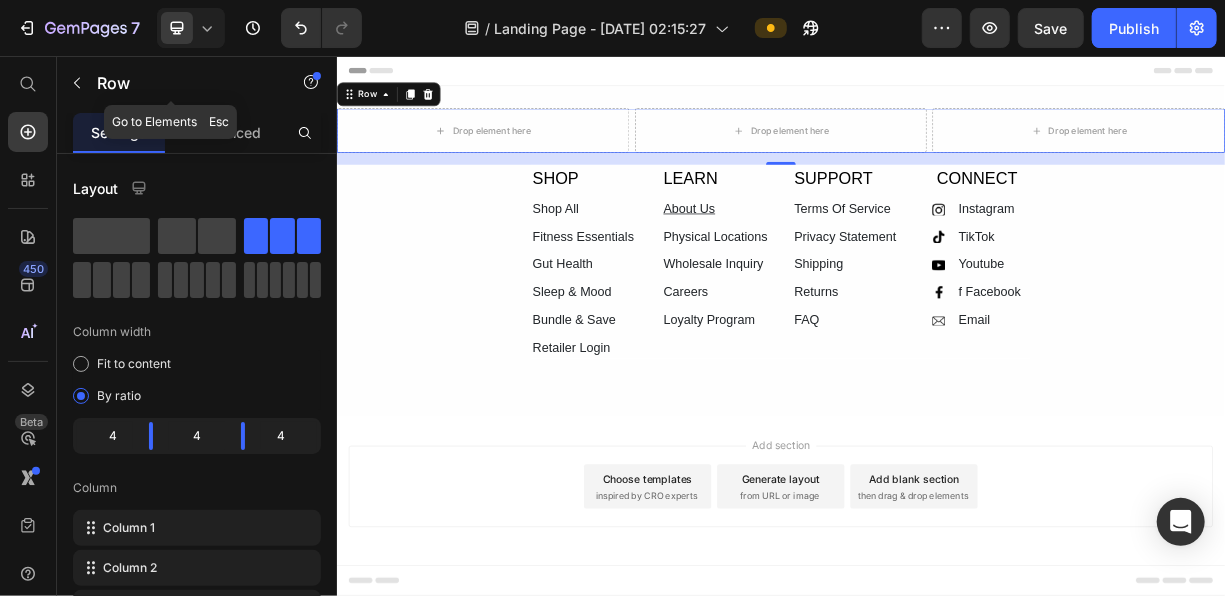 drag, startPoint x: 83, startPoint y: 88, endPoint x: 73, endPoint y: 78, distance: 14.142136 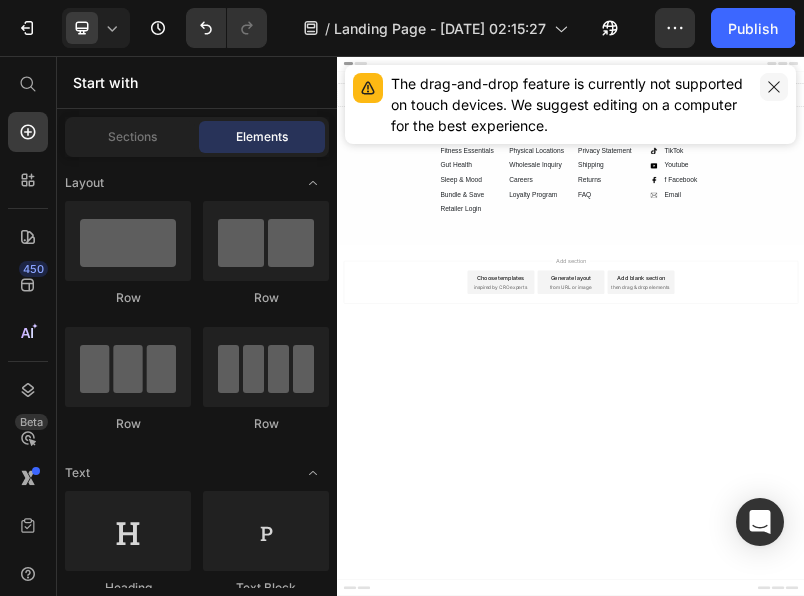 click 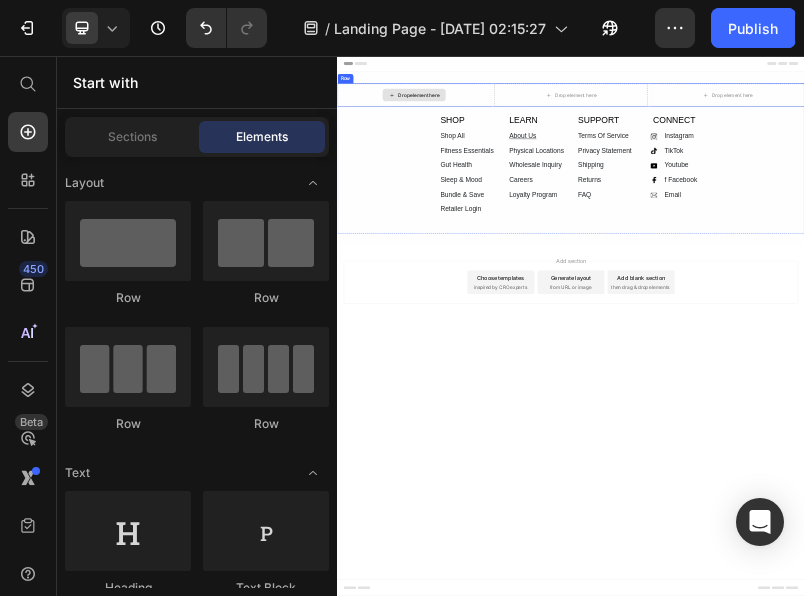 click on "Drop element here" at bounding box center [546, 157] 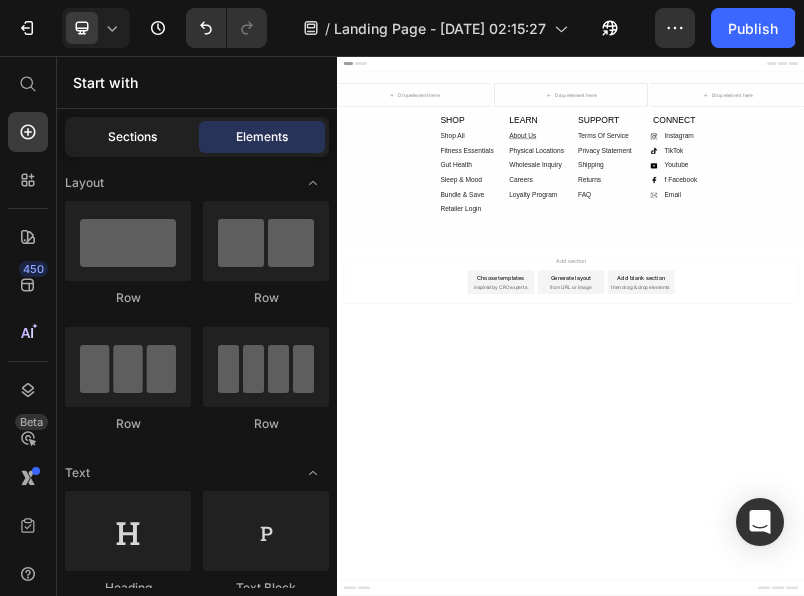 click on "Sections" 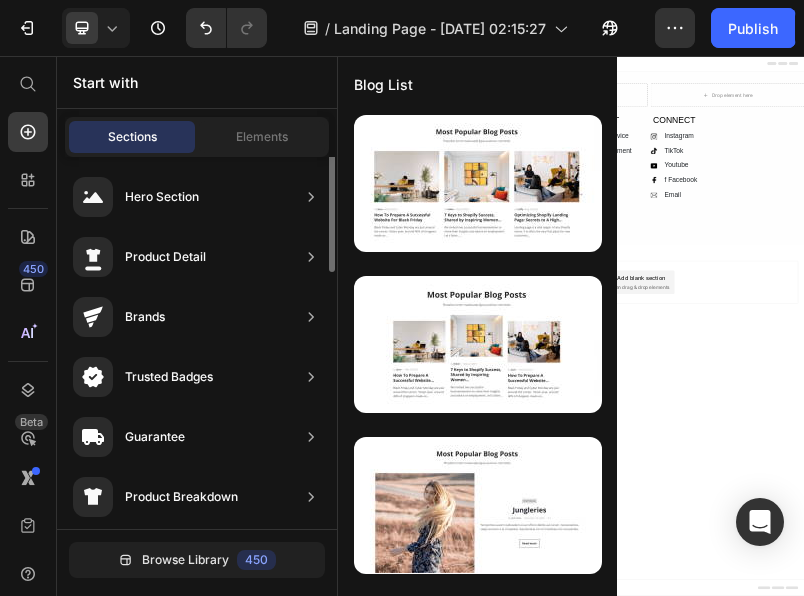 scroll, scrollTop: 0, scrollLeft: 0, axis: both 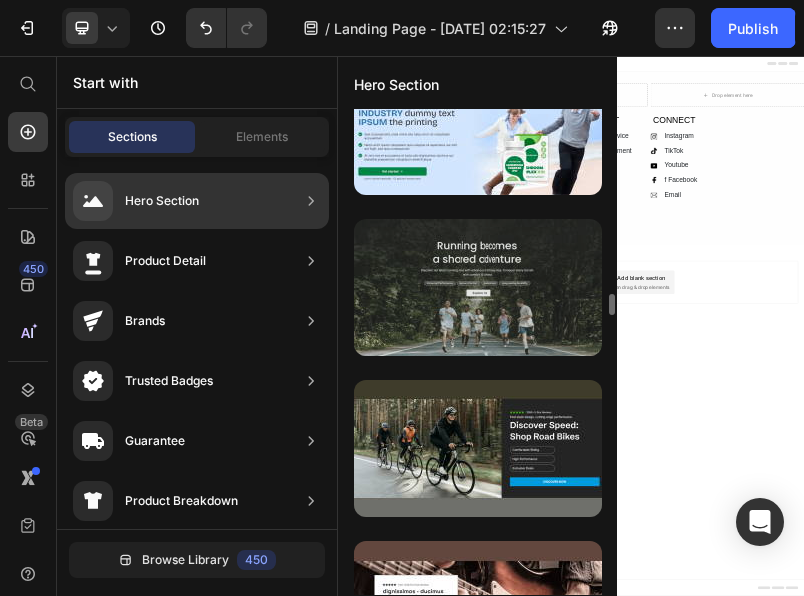 click at bounding box center [478, 287] 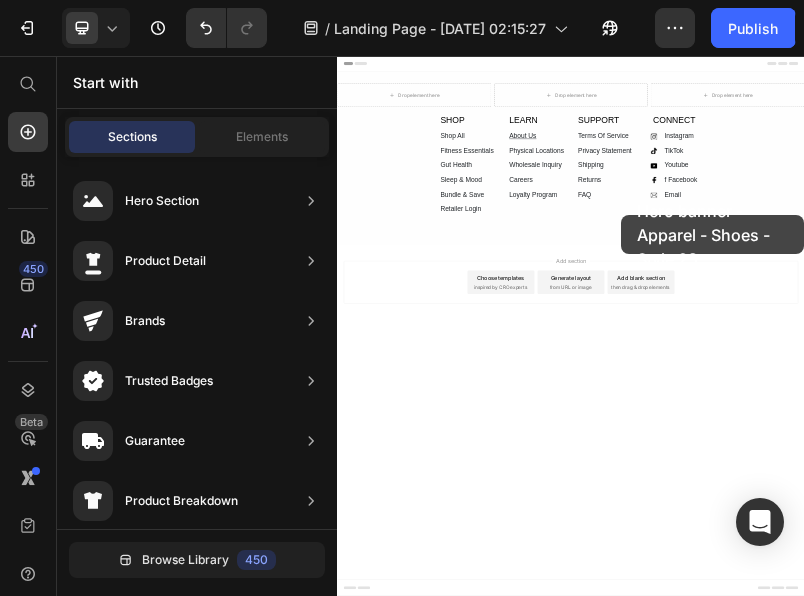 drag, startPoint x: 882, startPoint y: 350, endPoint x: 1166, endPoint y: 304, distance: 287.70123 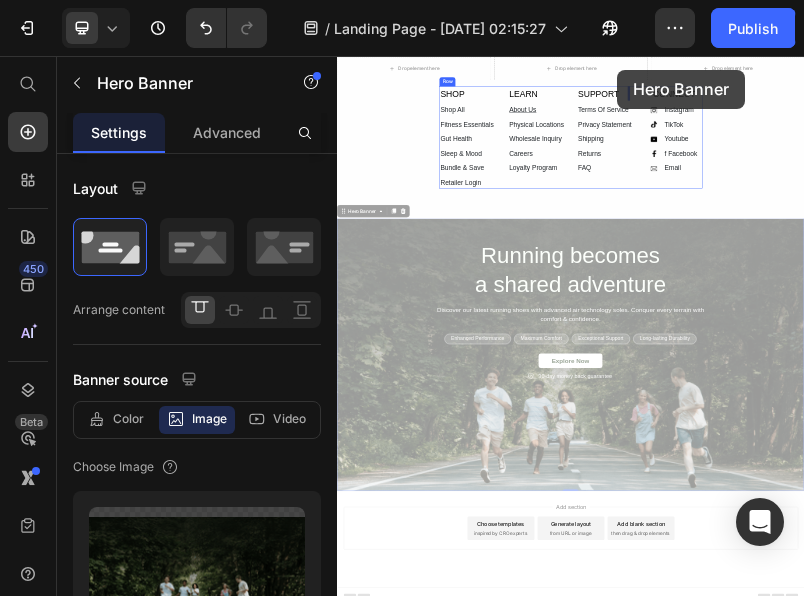 scroll, scrollTop: 0, scrollLeft: 0, axis: both 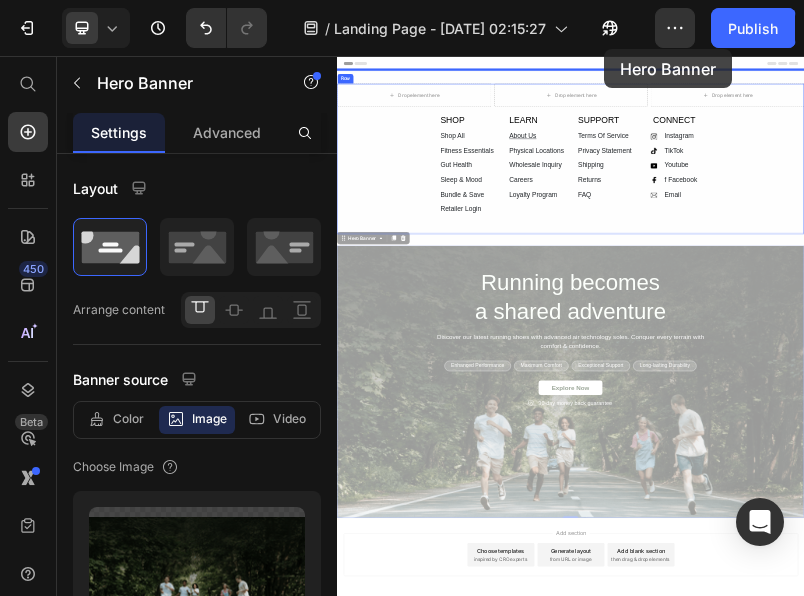 drag, startPoint x: 1130, startPoint y: 970, endPoint x: 1023, endPoint y: 38, distance: 938.1221 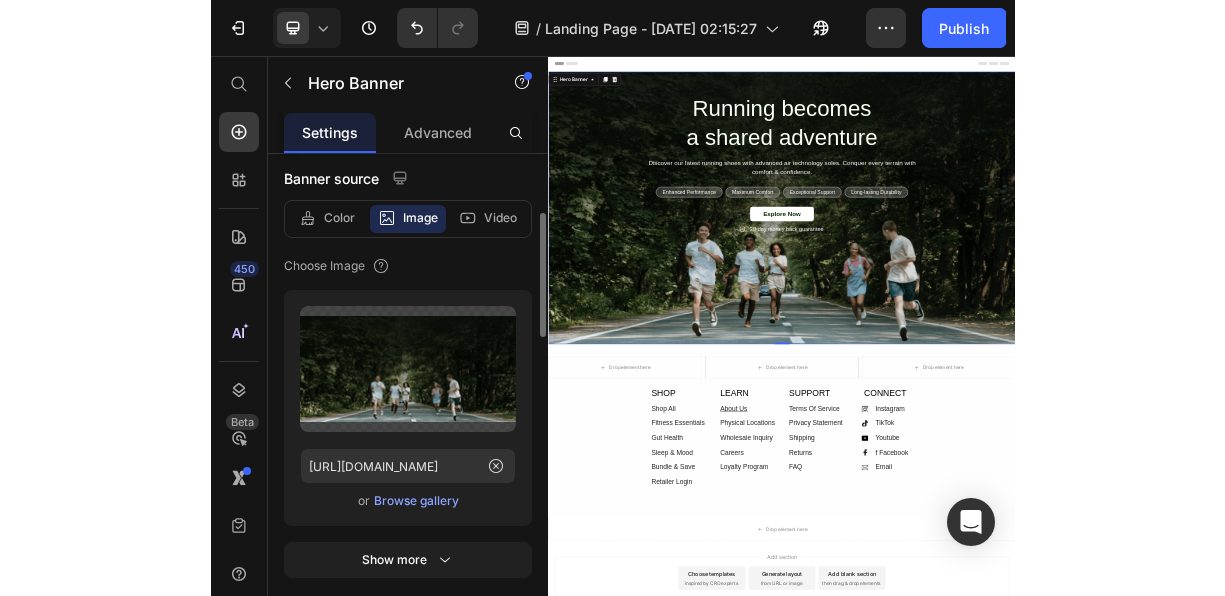 scroll, scrollTop: 208, scrollLeft: 0, axis: vertical 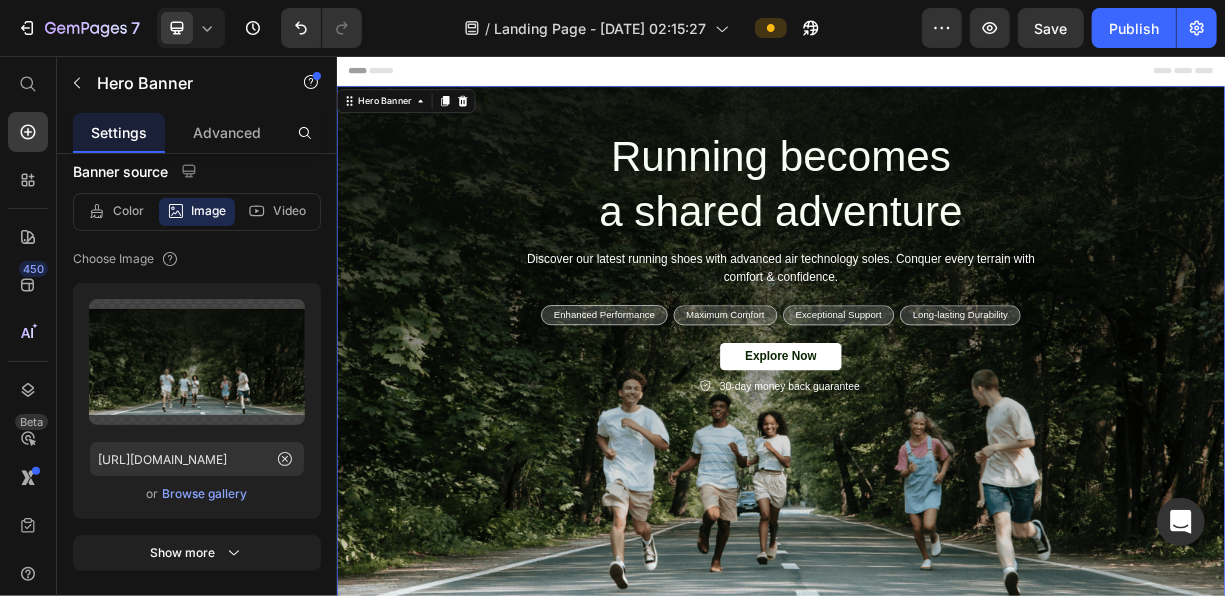 click 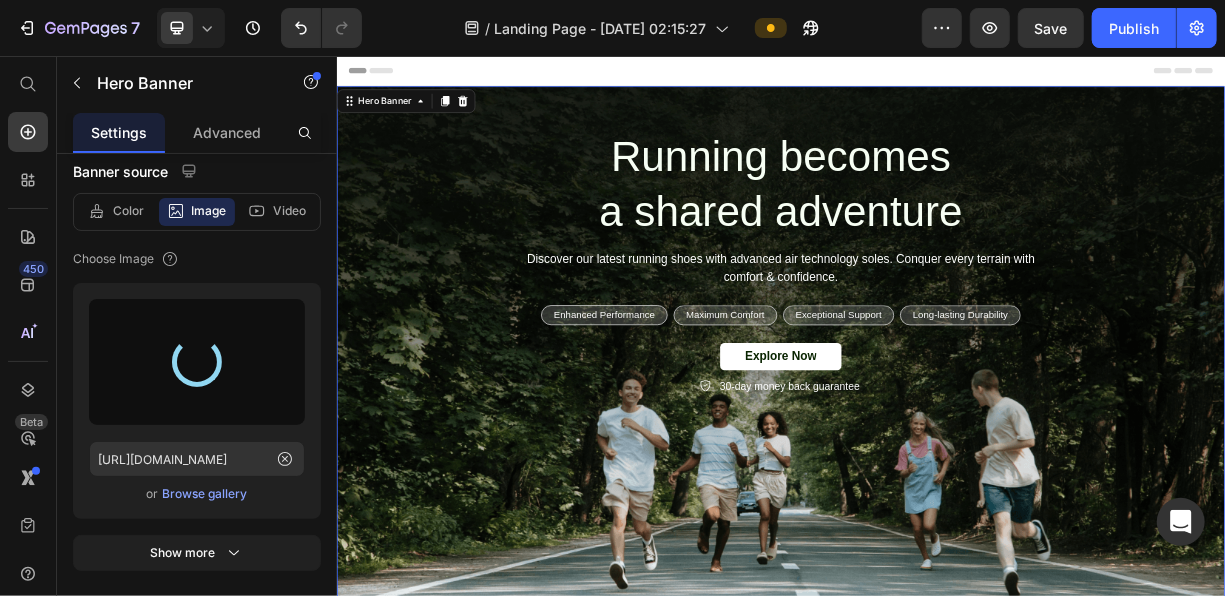 type on "https://cdn.shopify.com/s/files/1/0756/8454/4760/files/gempages_574752773682234597-1fb57cbd-ebb7-48d0-a729-b5bb7f84a9a2.jpg" 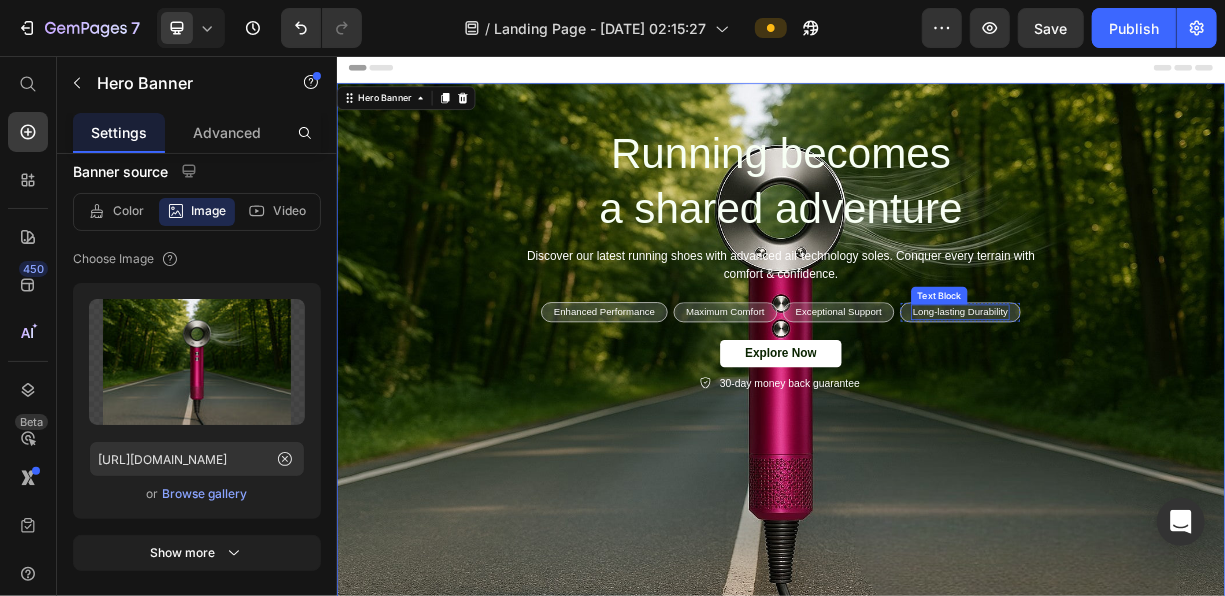 scroll, scrollTop: 0, scrollLeft: 0, axis: both 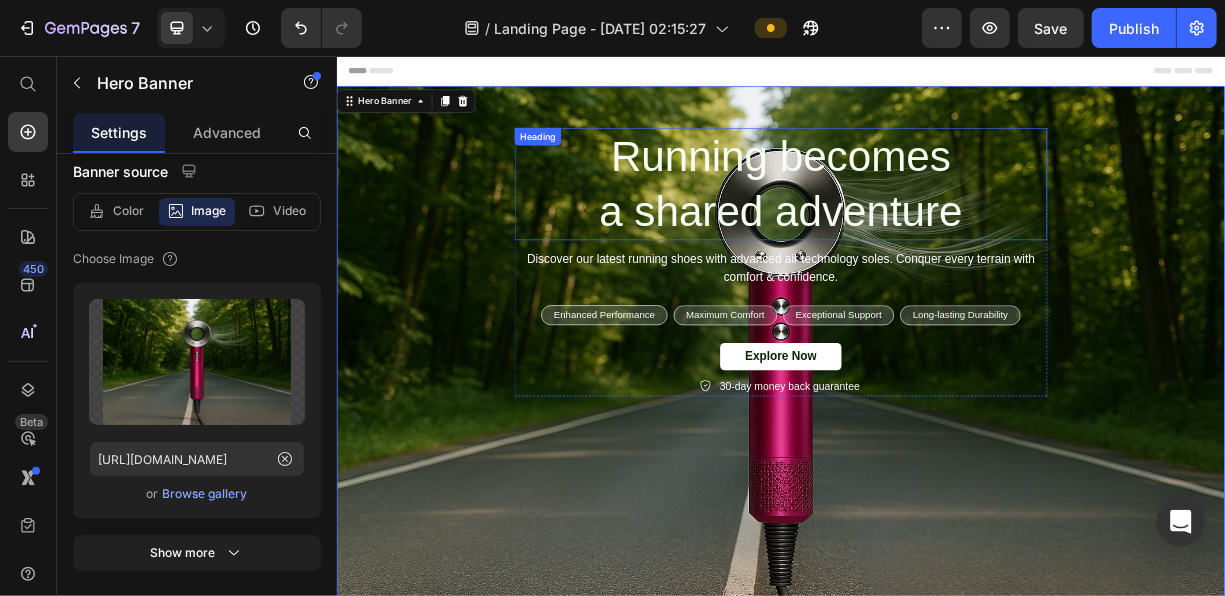 click on "Running becomes a shared adventure" at bounding box center [936, 228] 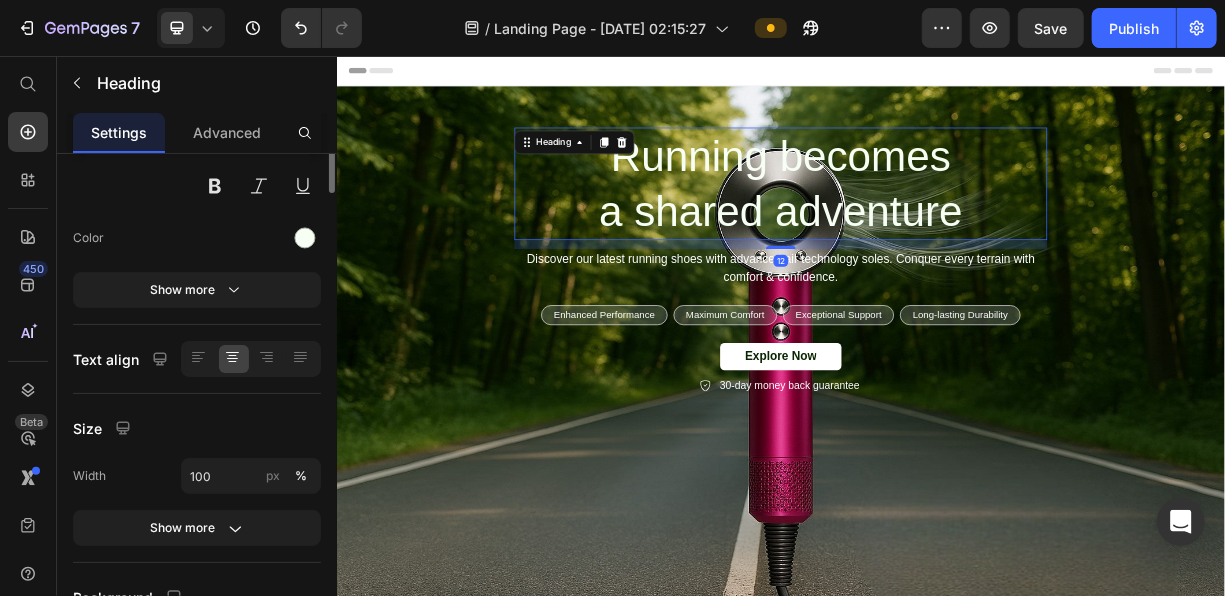 scroll, scrollTop: 0, scrollLeft: 0, axis: both 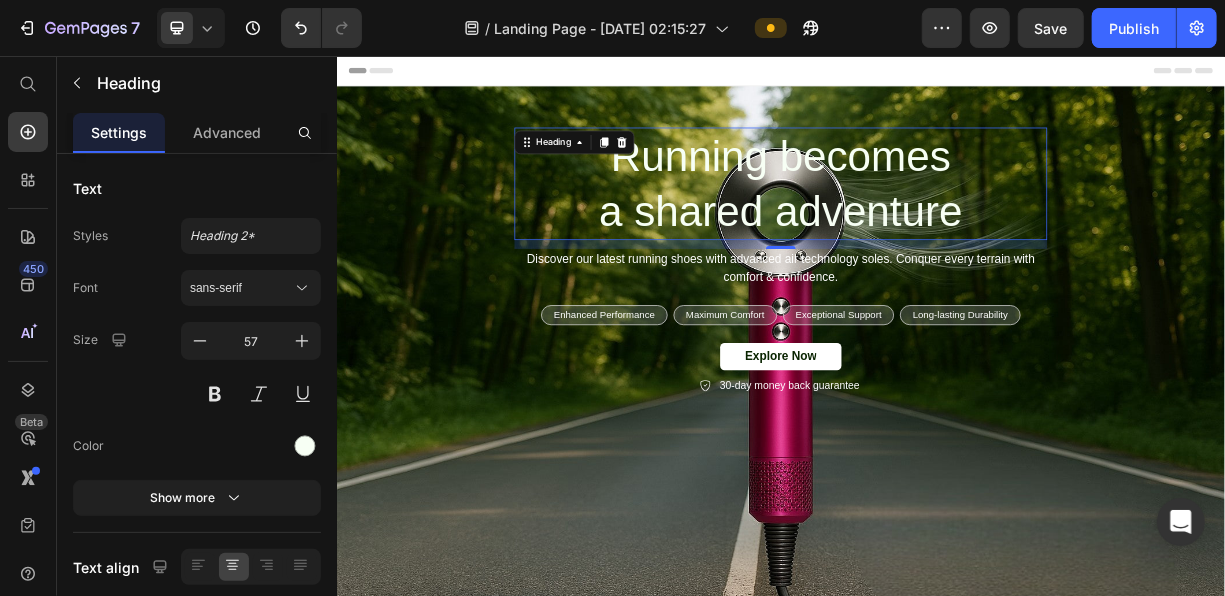 click on "Running becomes a shared adventure" at bounding box center [936, 228] 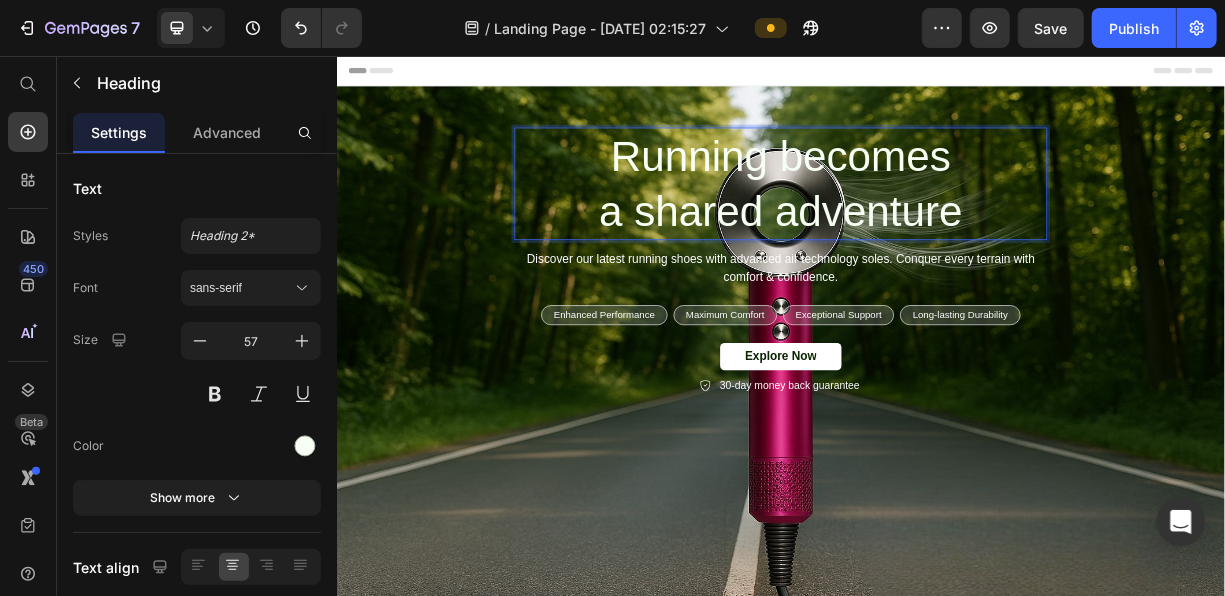 click on "Running becomes a shared adventure" at bounding box center [936, 228] 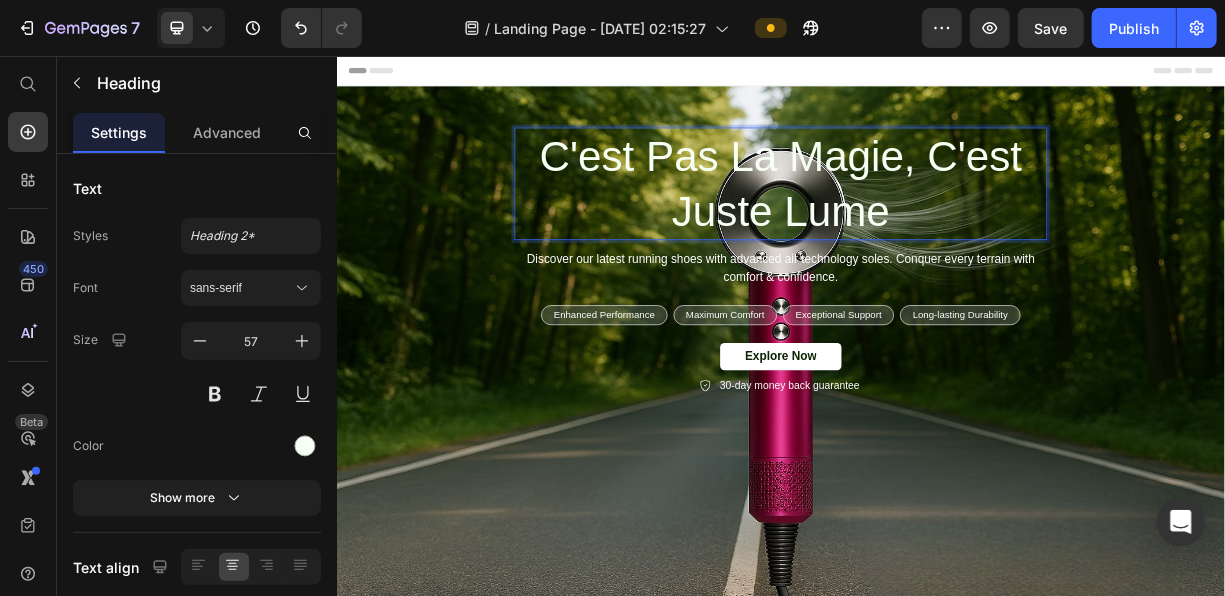 click on "C'est Pas La Magie, C'est Juste Lume" at bounding box center (936, 228) 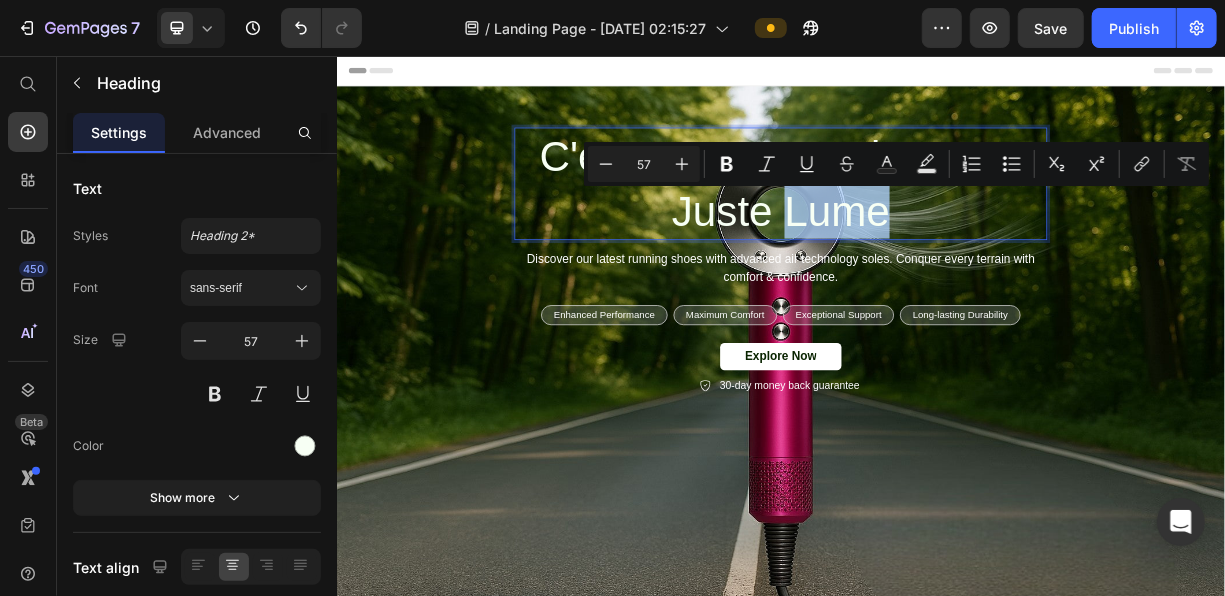 drag, startPoint x: 1065, startPoint y: 268, endPoint x: 1098, endPoint y: 244, distance: 40.804413 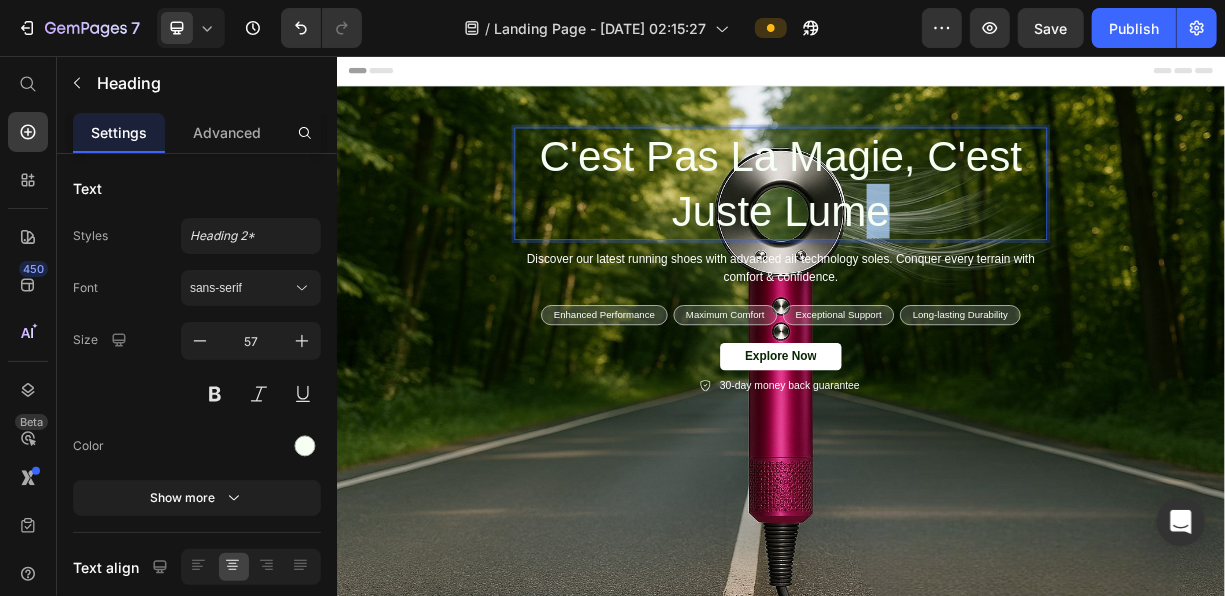 drag, startPoint x: 1072, startPoint y: 269, endPoint x: 1051, endPoint y: 269, distance: 21 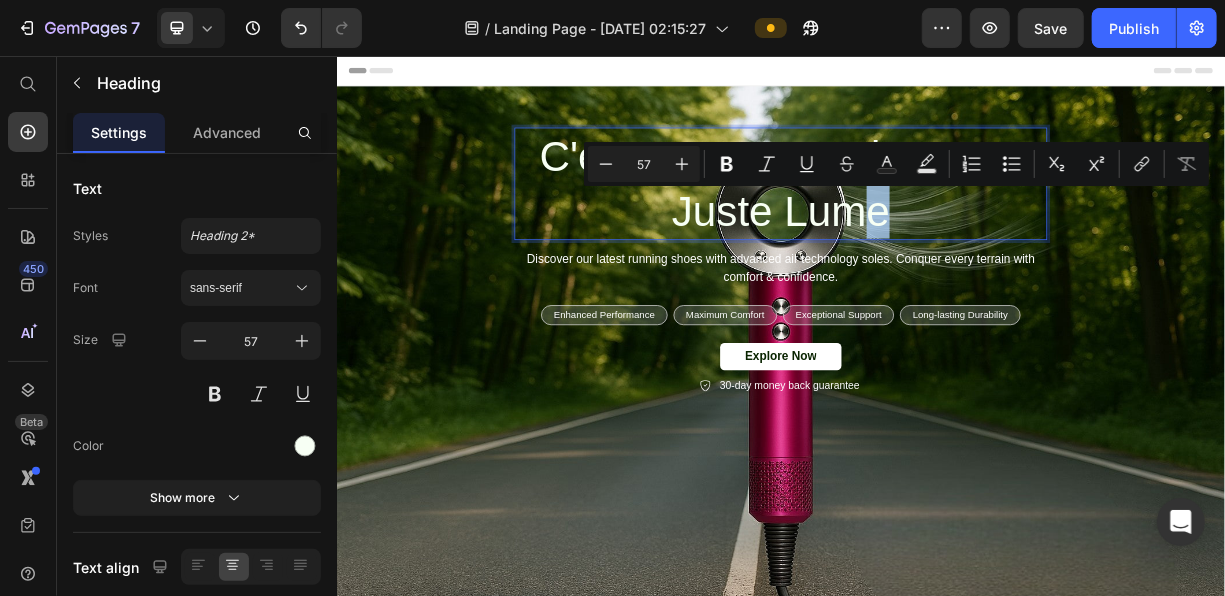 click on "C'est Pas La Magie, C'est Juste Lume" at bounding box center (936, 228) 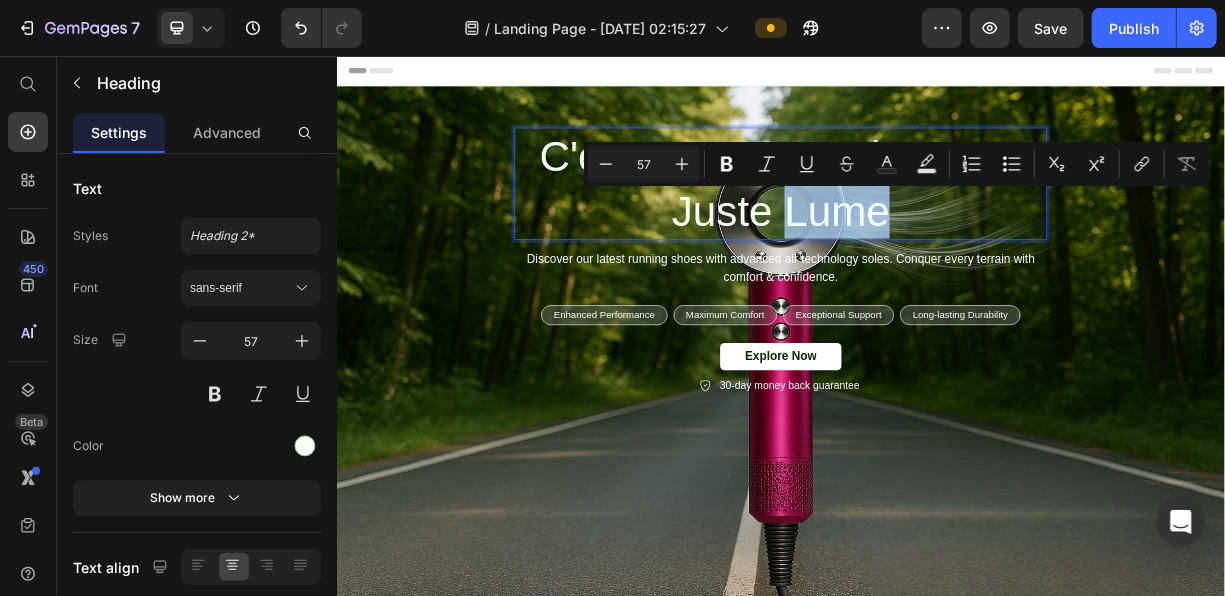 drag, startPoint x: 1061, startPoint y: 264, endPoint x: 1107, endPoint y: 237, distance: 53.338543 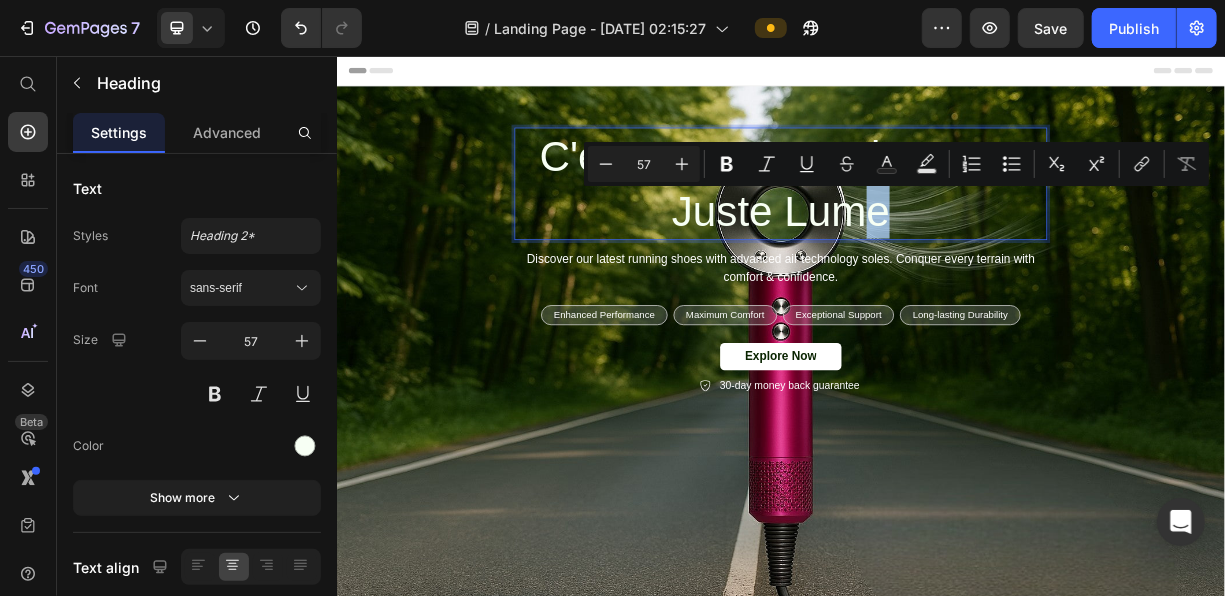 drag, startPoint x: 1093, startPoint y: 265, endPoint x: 1050, endPoint y: 267, distance: 43.046486 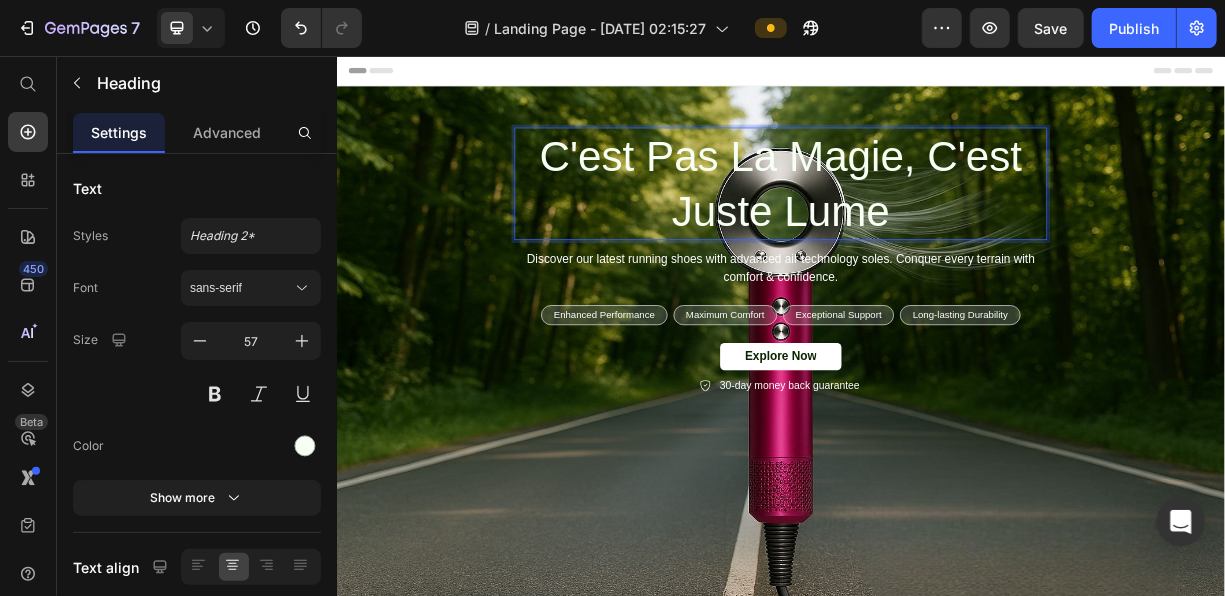 drag, startPoint x: 1057, startPoint y: 268, endPoint x: 1009, endPoint y: 258, distance: 49.0306 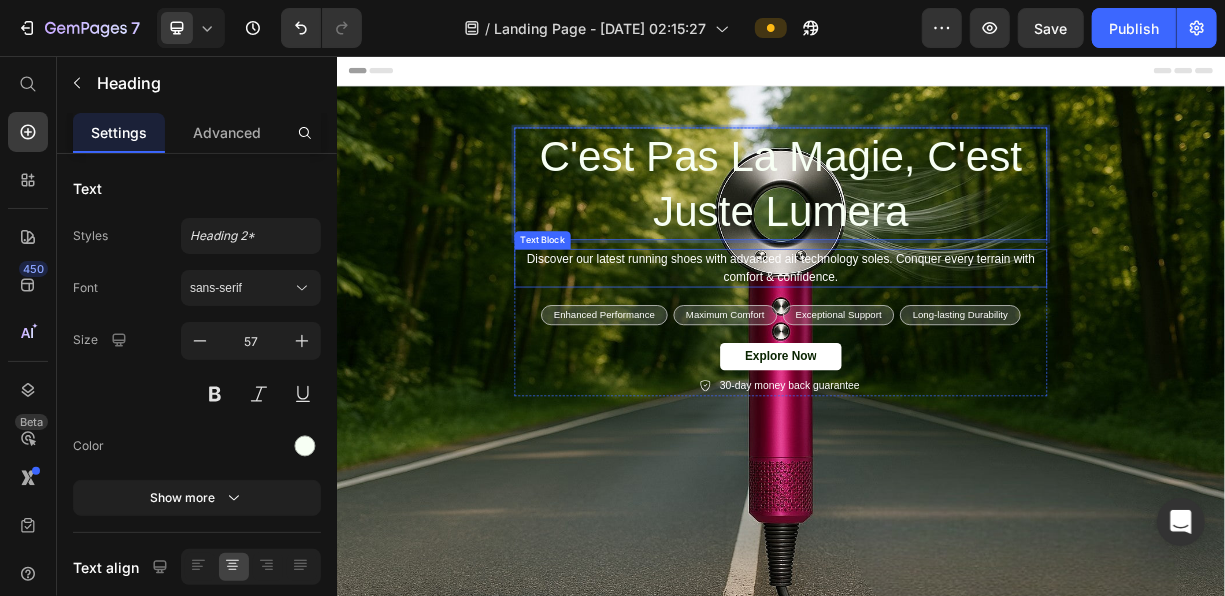 click on "Discover our latest running shoes with advanced air technology soles. Conquer every terrain with comfort & confidence." at bounding box center [936, 342] 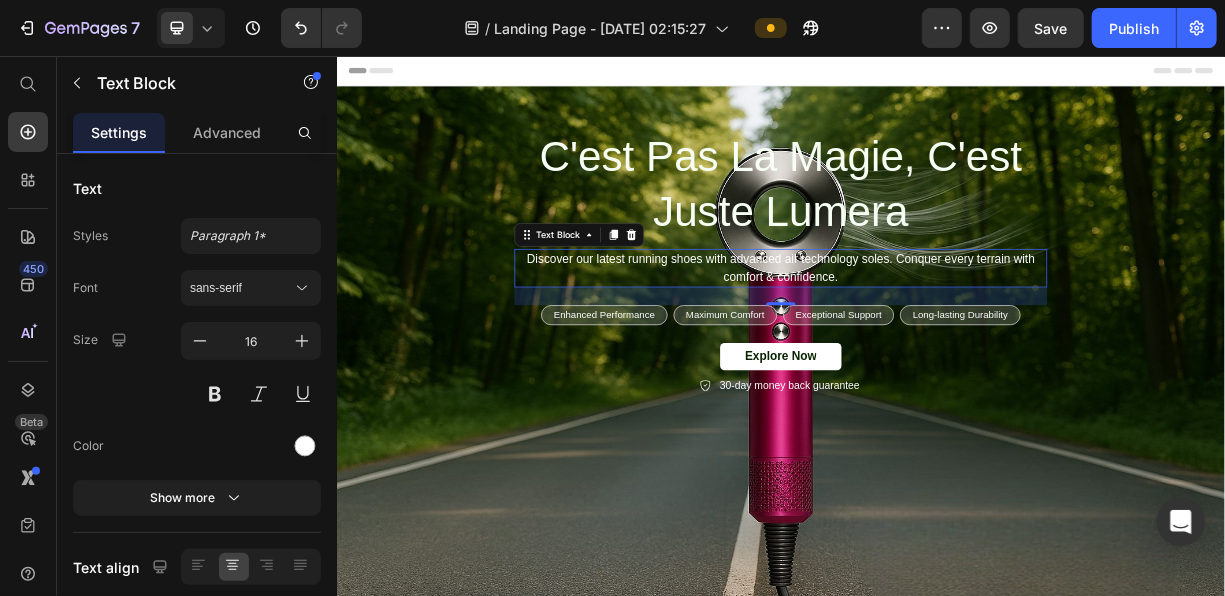 click on "Discover our latest running shoes with advanced air technology soles. Conquer every terrain with comfort & confidence." at bounding box center [936, 342] 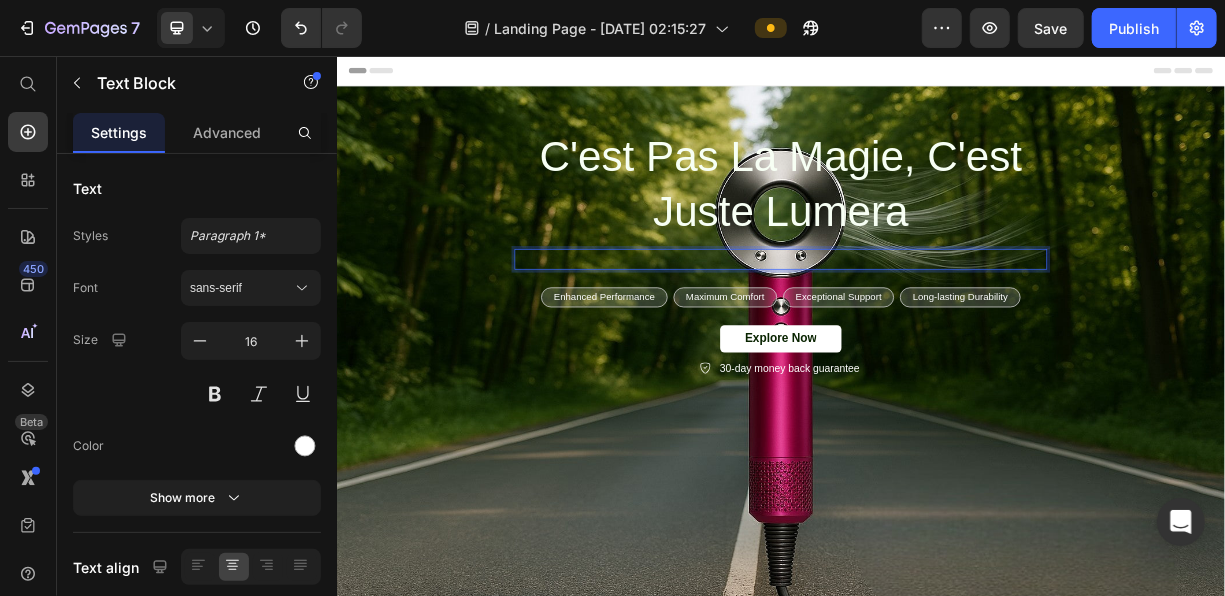 click at bounding box center (936, 330) 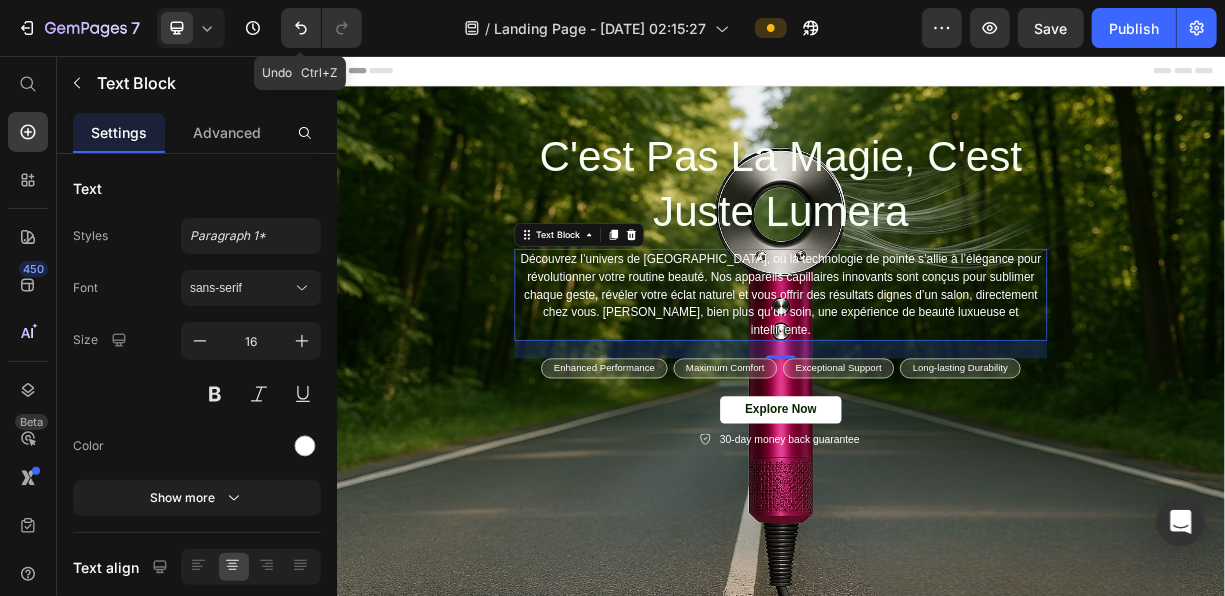 click 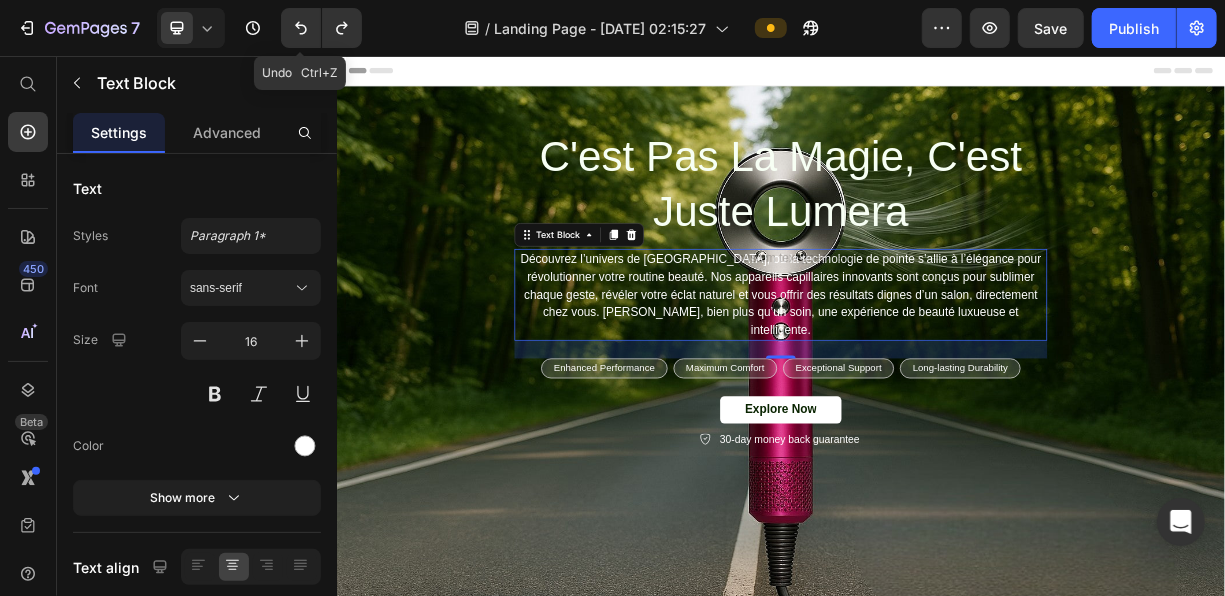 type 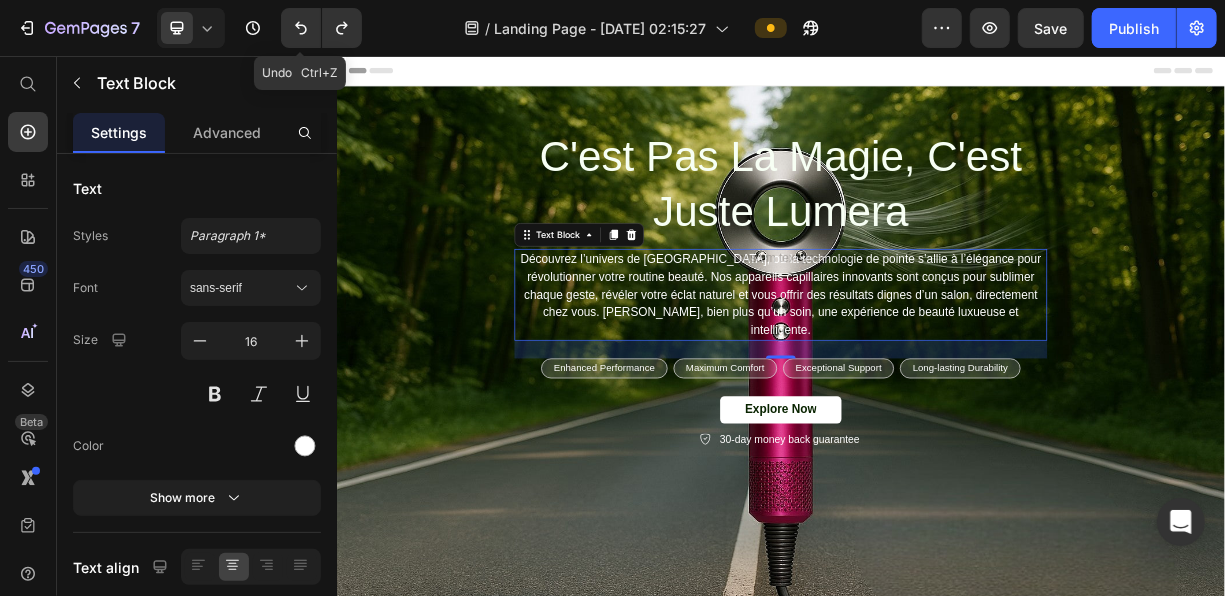 click 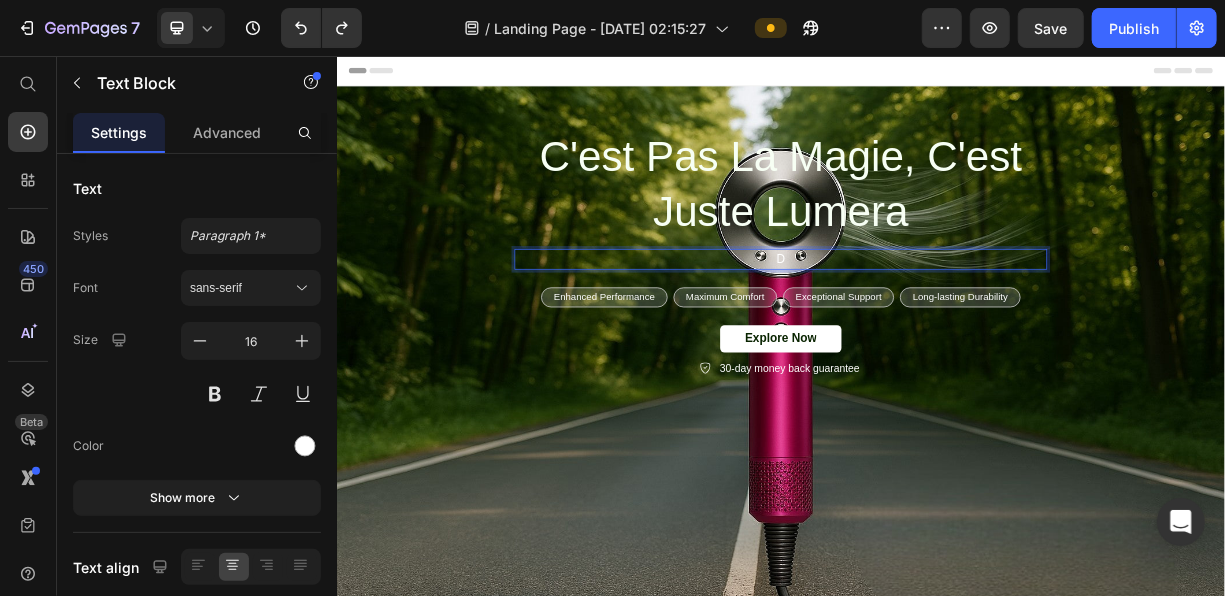 click on "D" at bounding box center [936, 330] 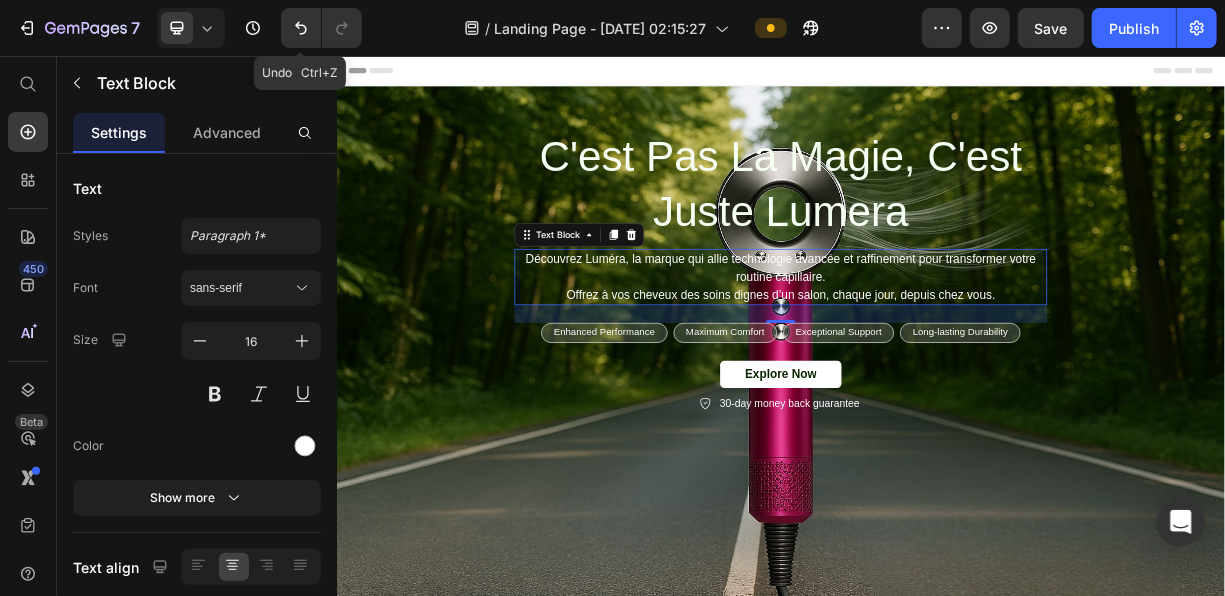 click 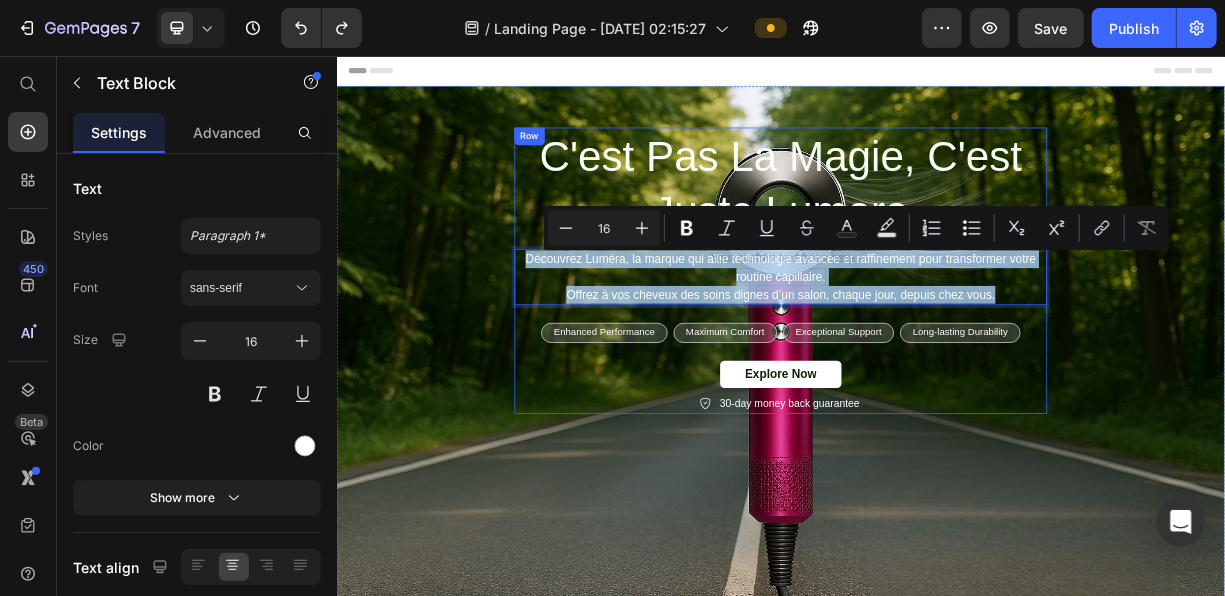 drag, startPoint x: 1222, startPoint y: 373, endPoint x: 580, endPoint y: 312, distance: 644.8915 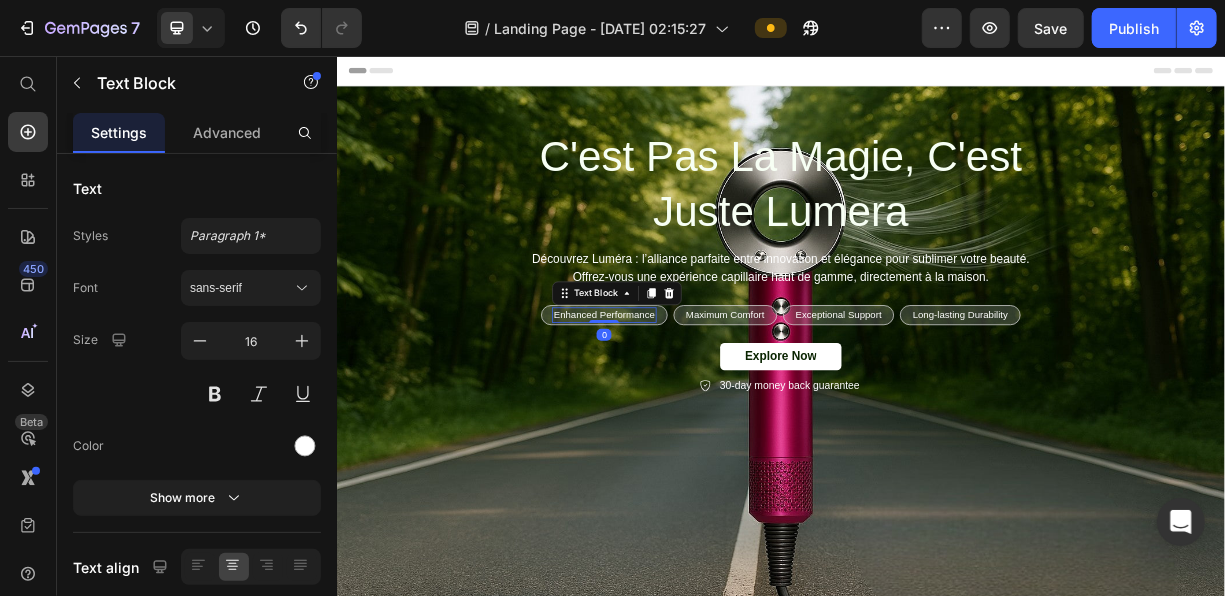 click on "Enhanced Performance" at bounding box center [697, 405] 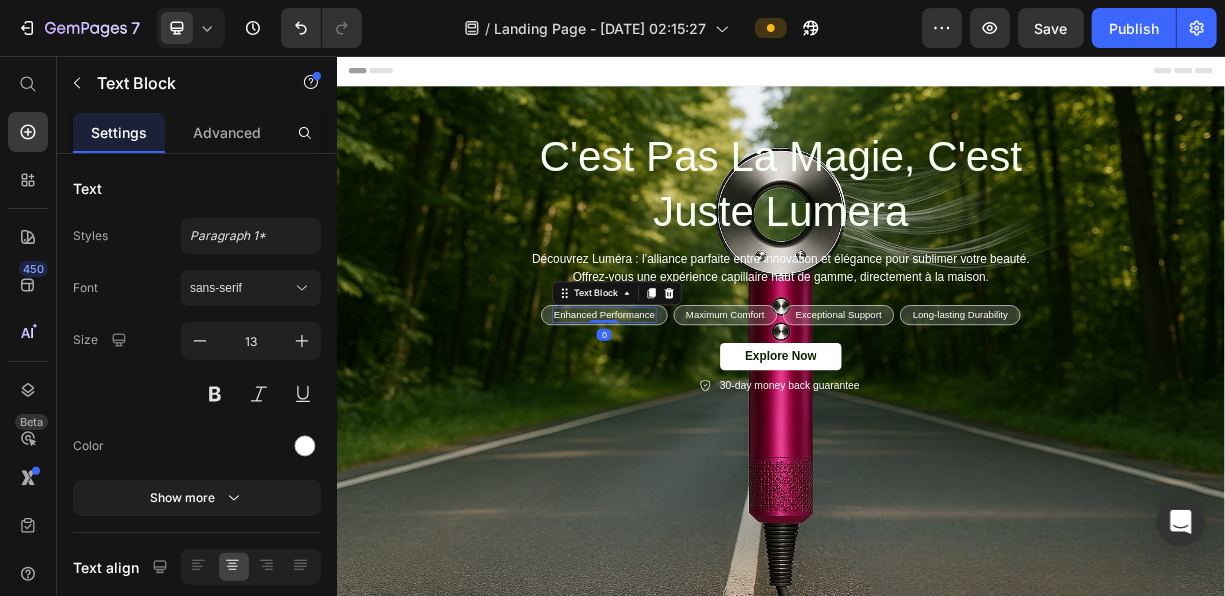 click on "Enhanced Performance" at bounding box center [697, 405] 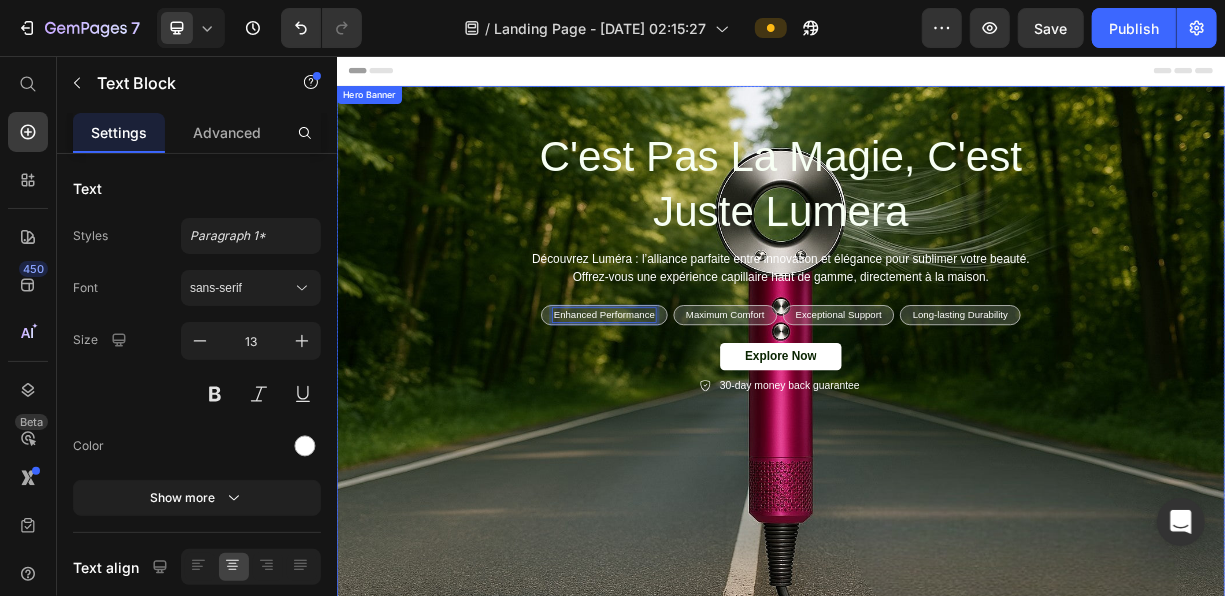 click at bounding box center (936, 446) 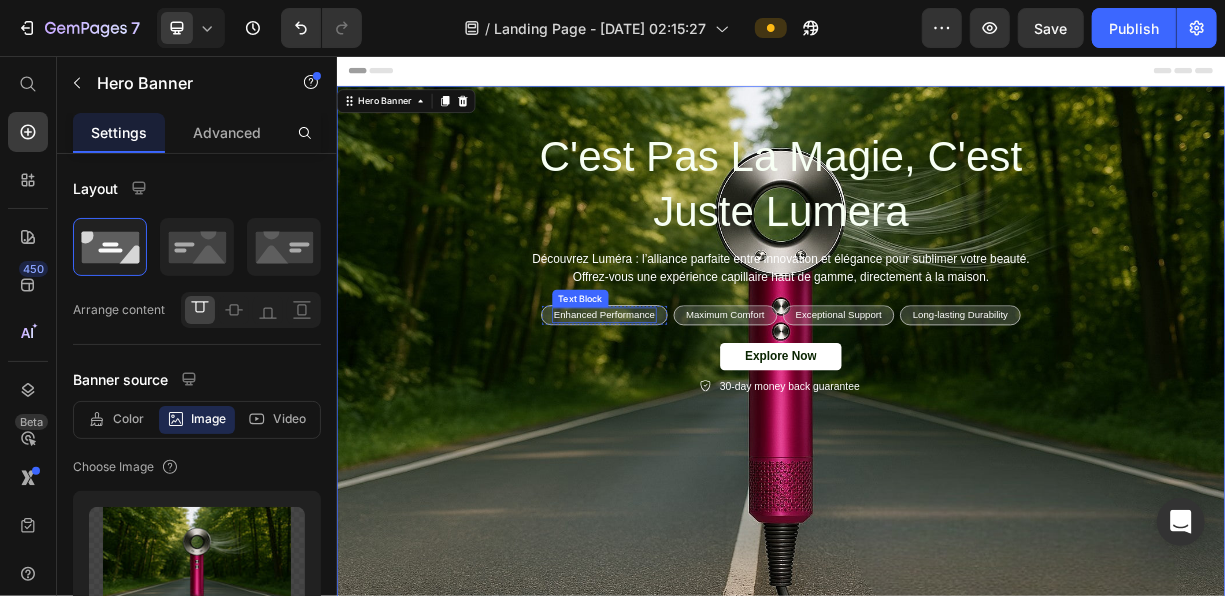click on "Enhanced Performance" at bounding box center (697, 405) 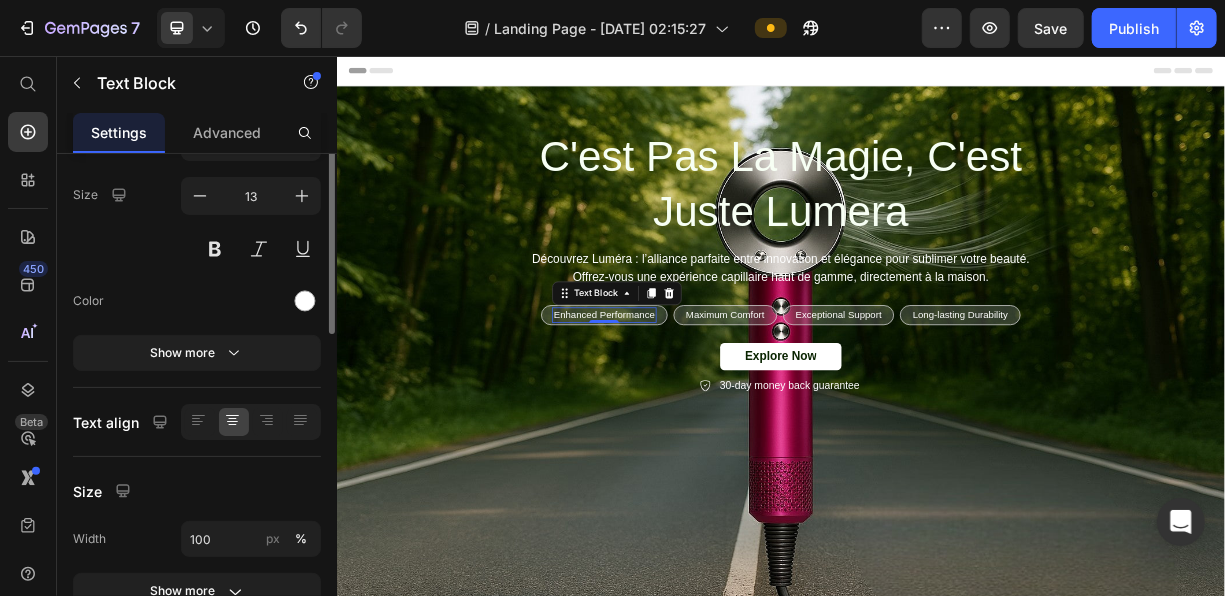 scroll, scrollTop: 0, scrollLeft: 0, axis: both 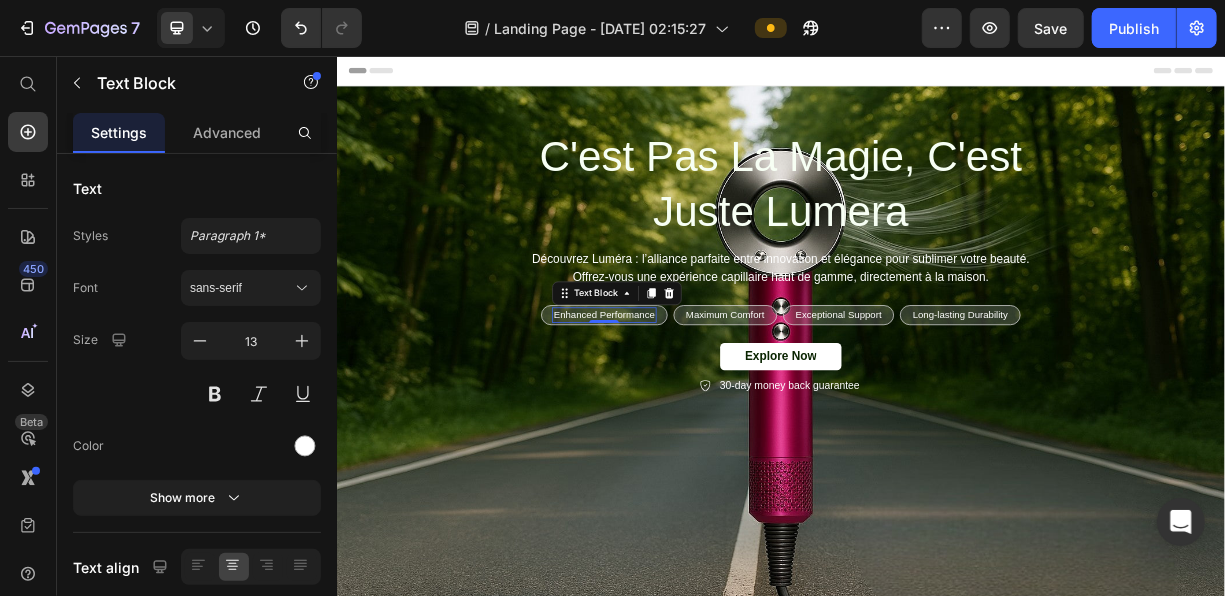 click on "Text Block" at bounding box center [686, 376] 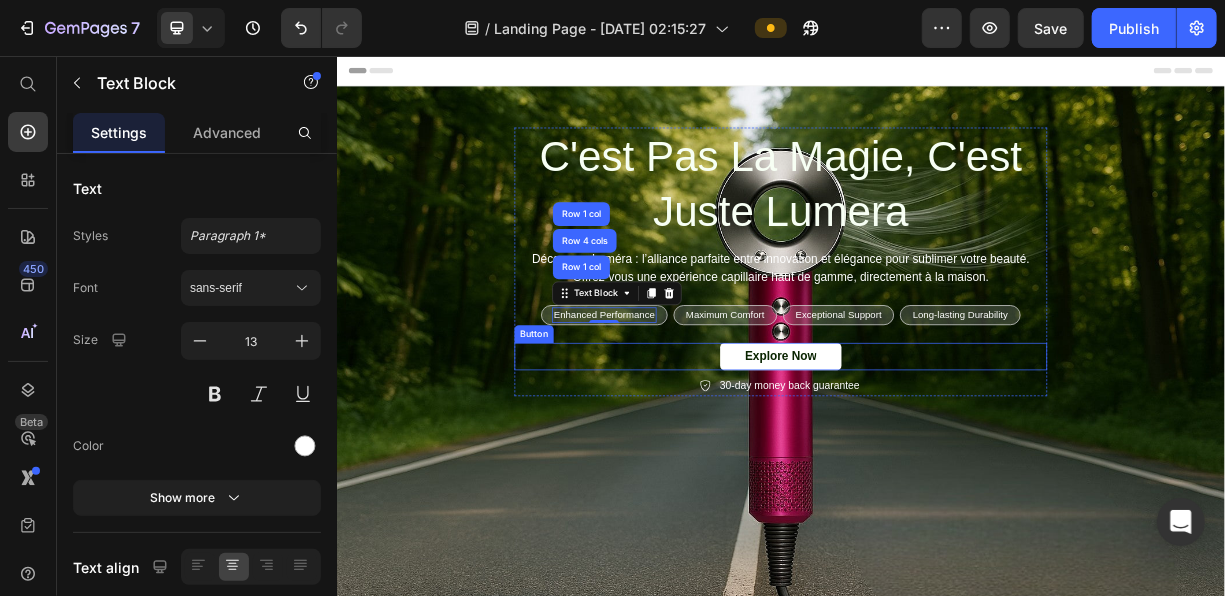 click on "Explore Now Button" at bounding box center [936, 461] 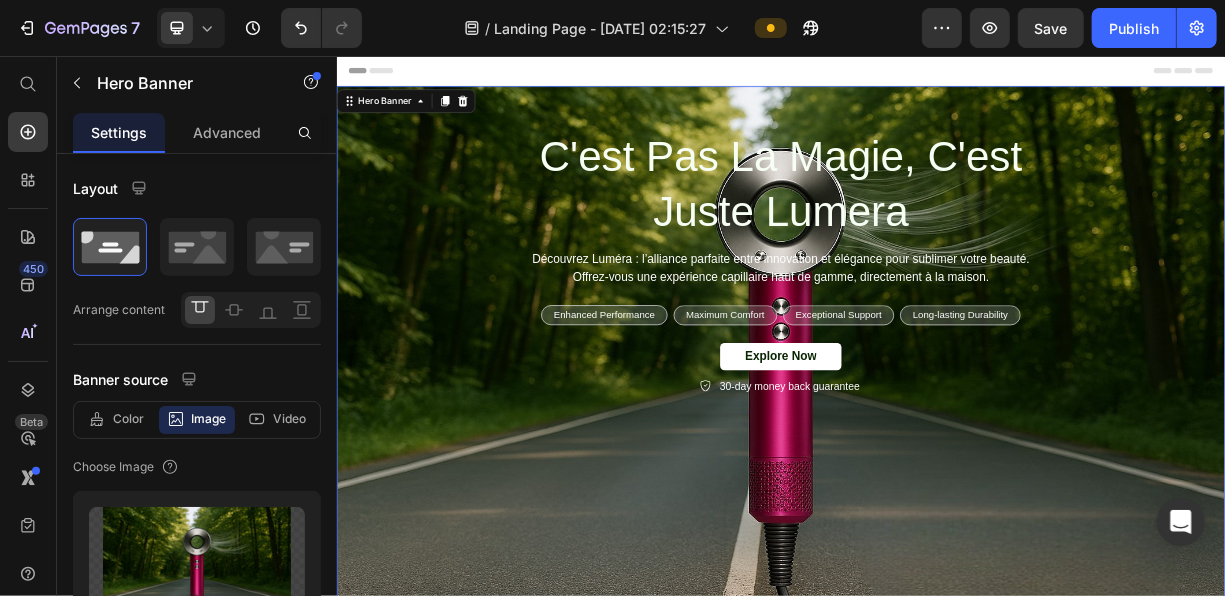 click at bounding box center (936, 446) 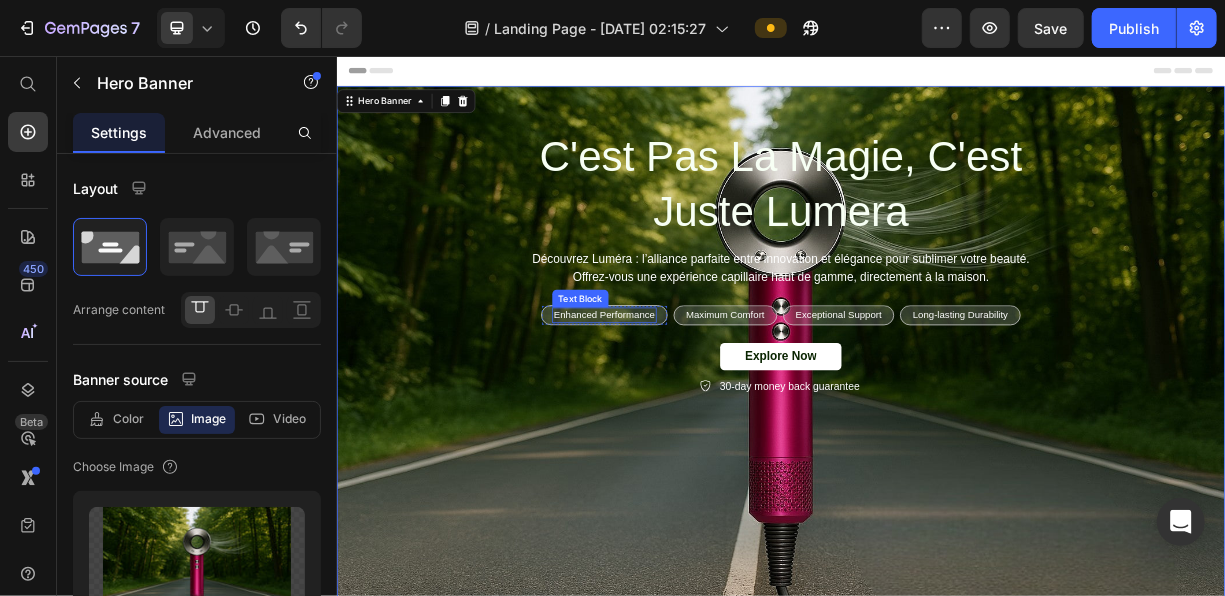 click on "Enhanced Performance" at bounding box center [697, 405] 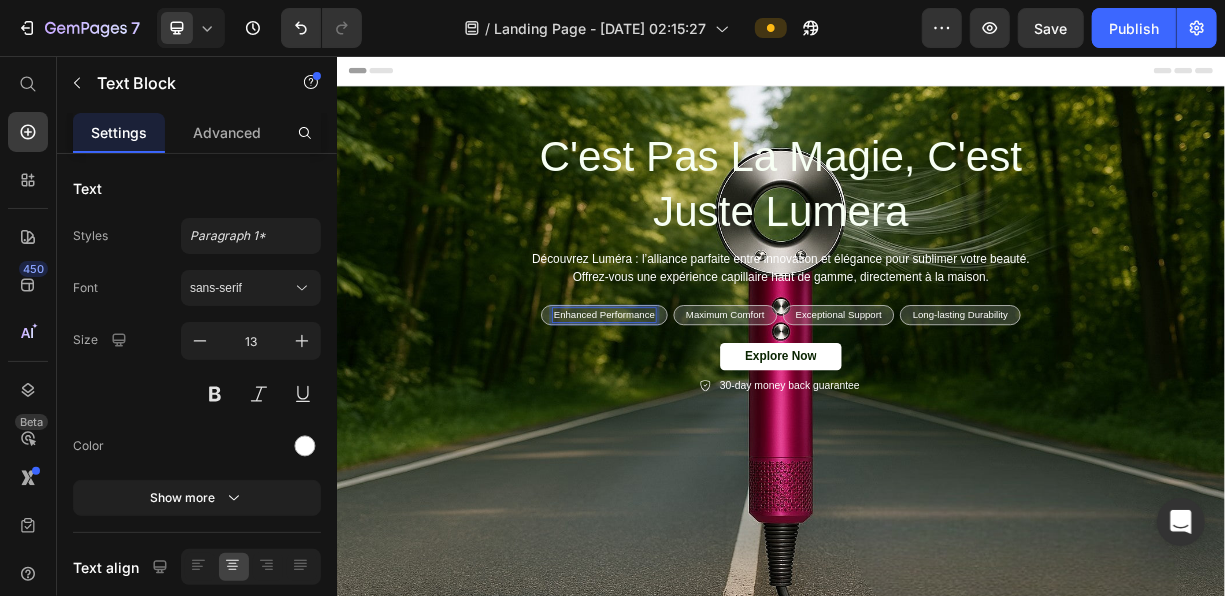 click on "Enhanced Performance" at bounding box center [697, 405] 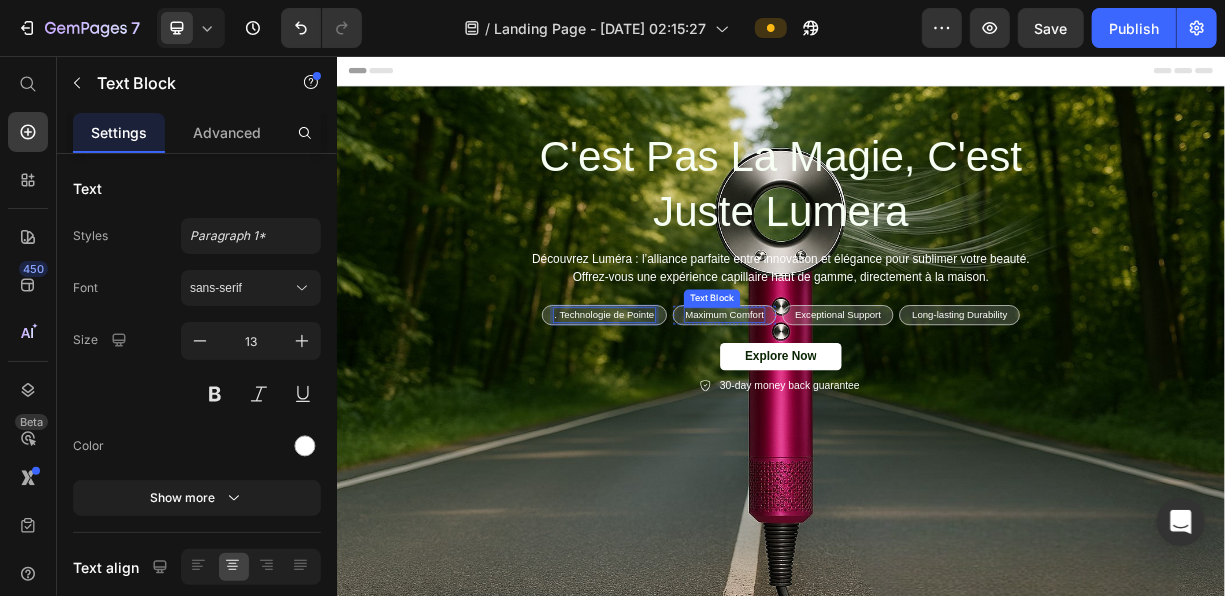 click on "Maximum Comfort" at bounding box center (860, 405) 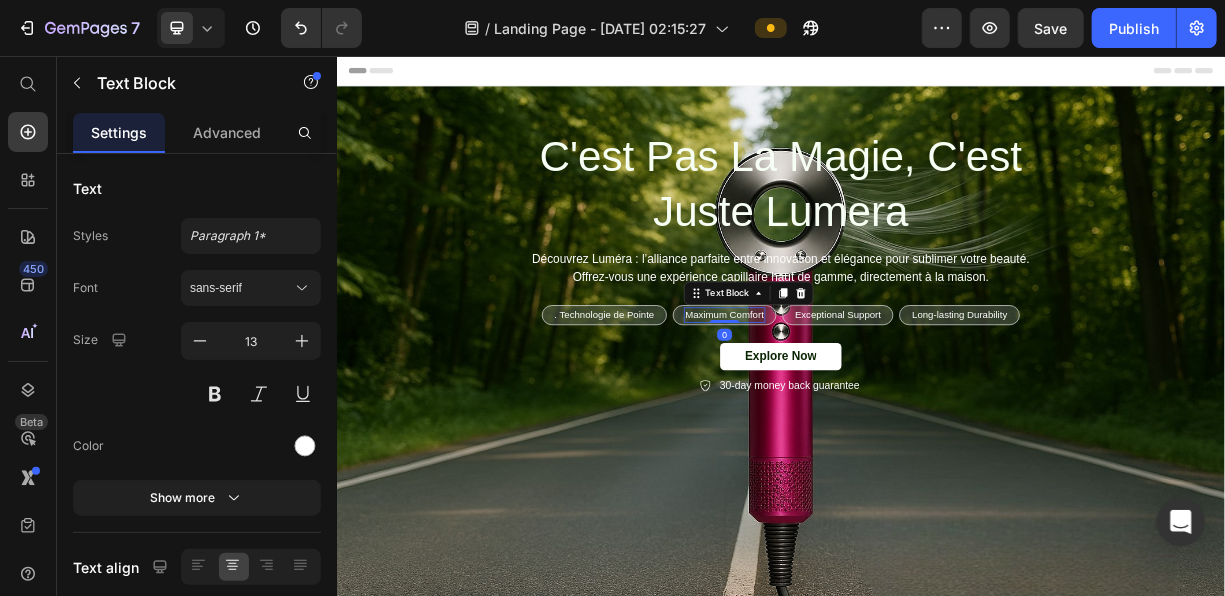 click on "Maximum Comfort" at bounding box center (860, 405) 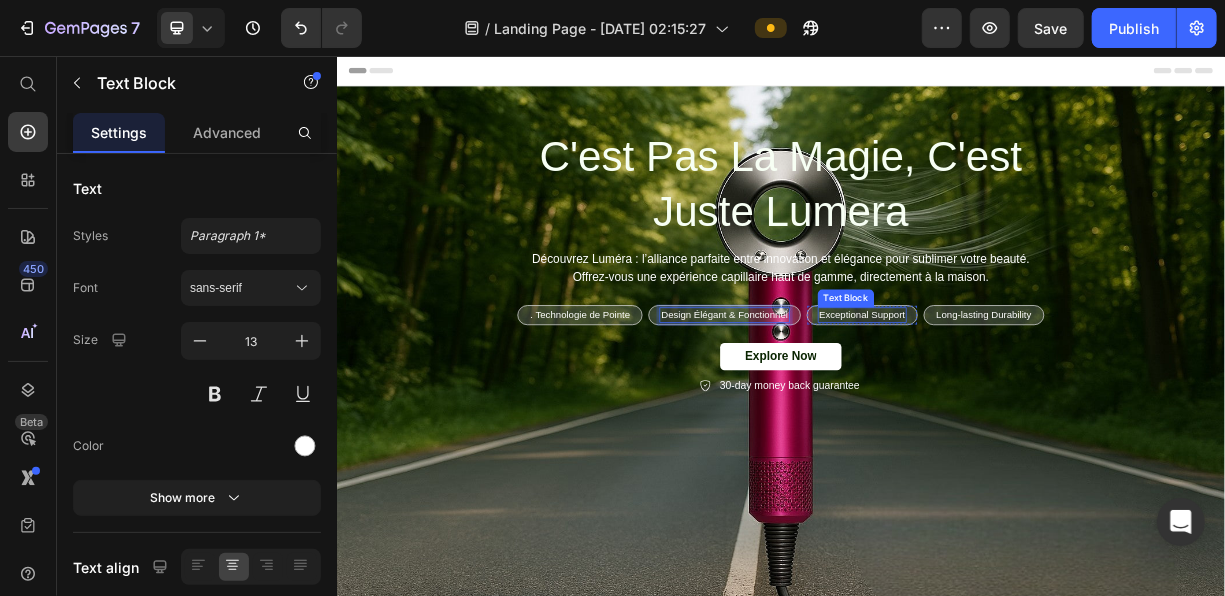 click on "Exceptional Support" at bounding box center (1046, 405) 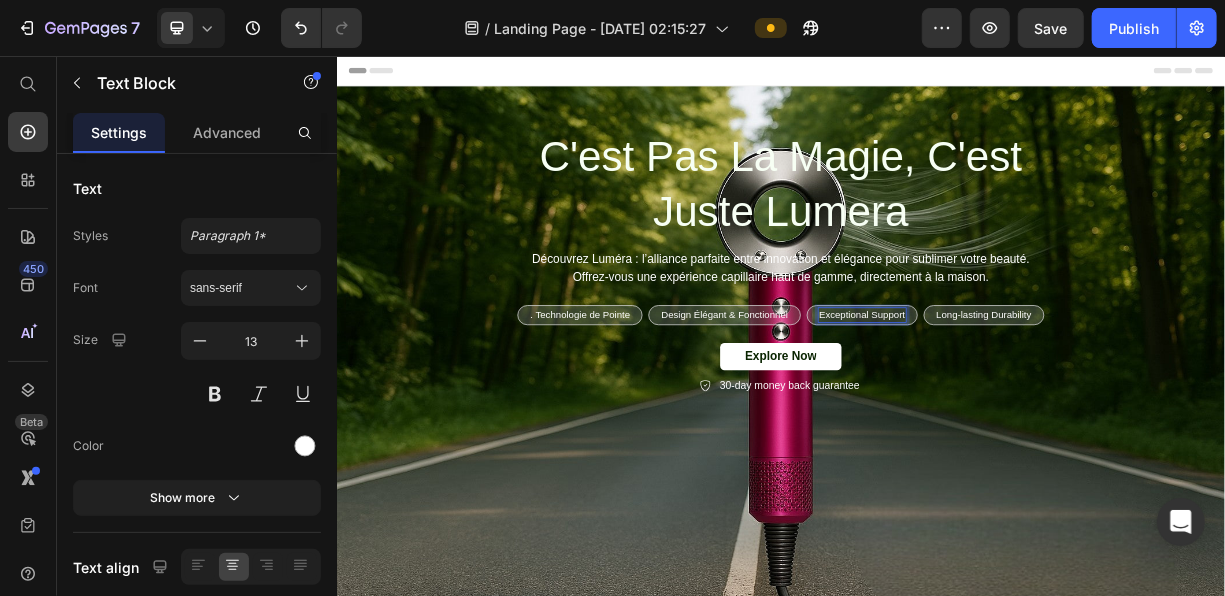 click on "Exceptional Support" at bounding box center [1046, 405] 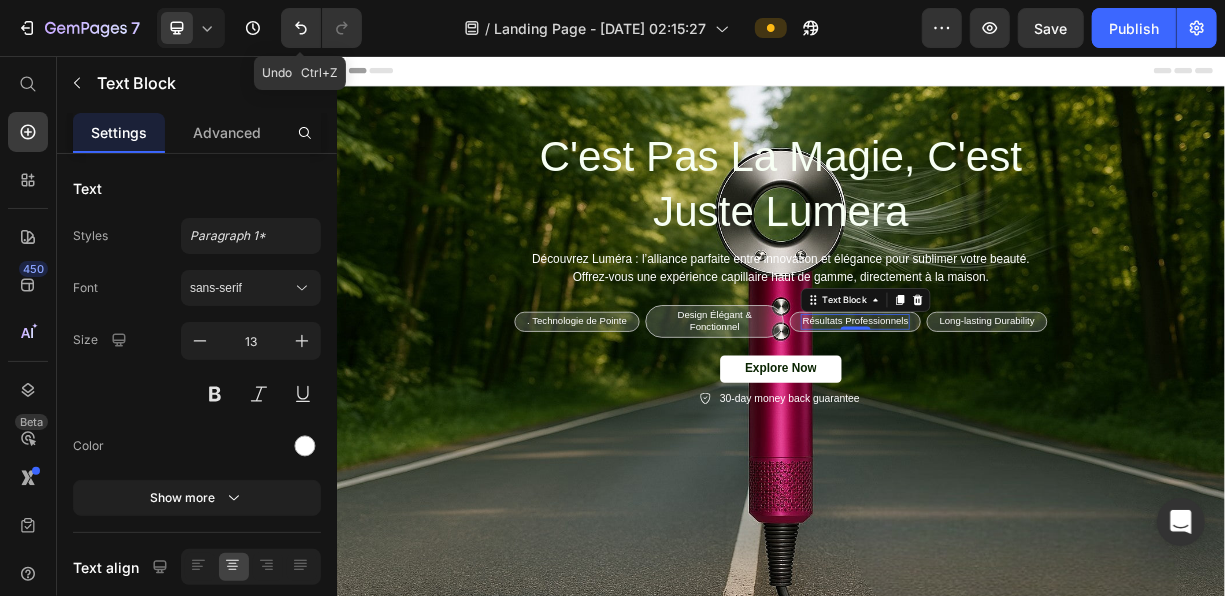 click 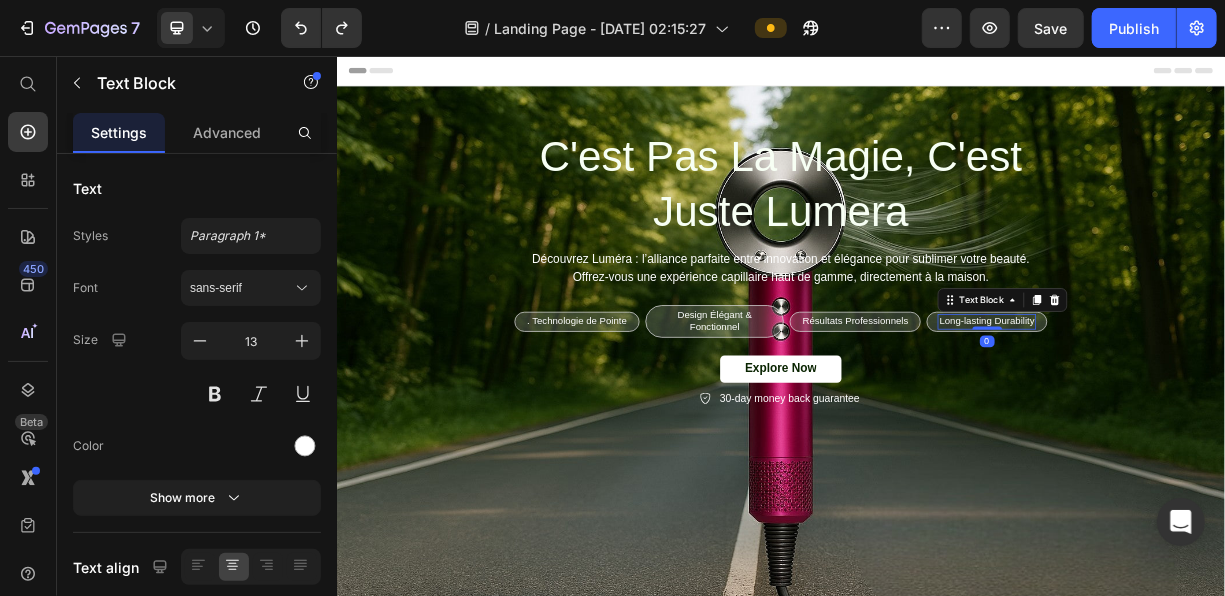 click on "Long-lasting Durability" at bounding box center (1214, 414) 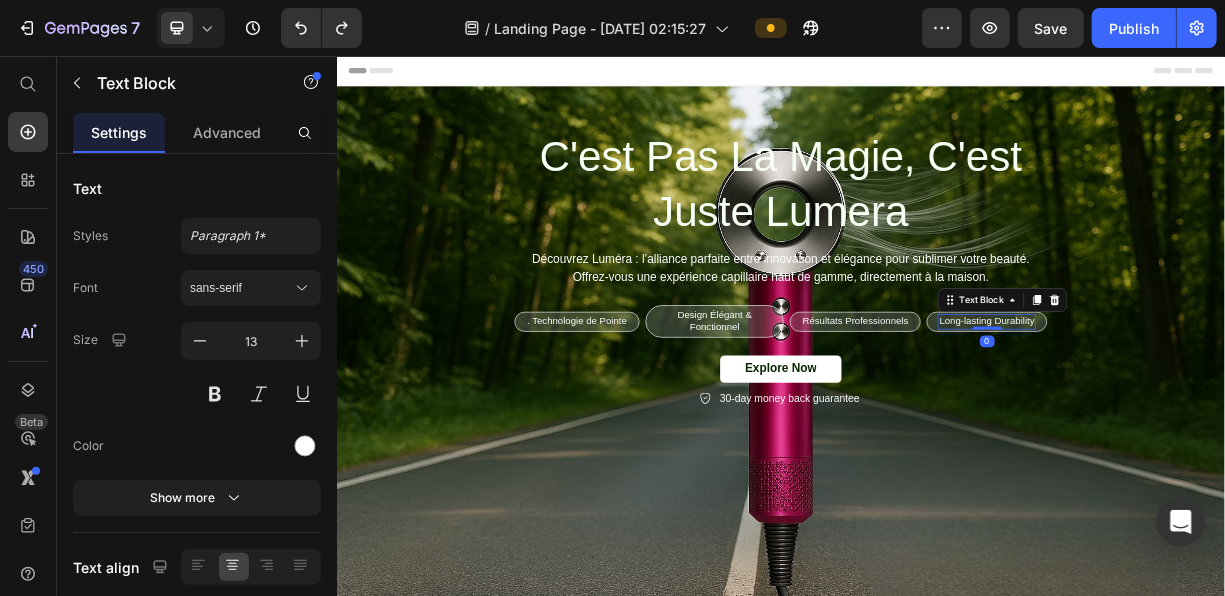 click on "Long-lasting Durability" at bounding box center (1214, 414) 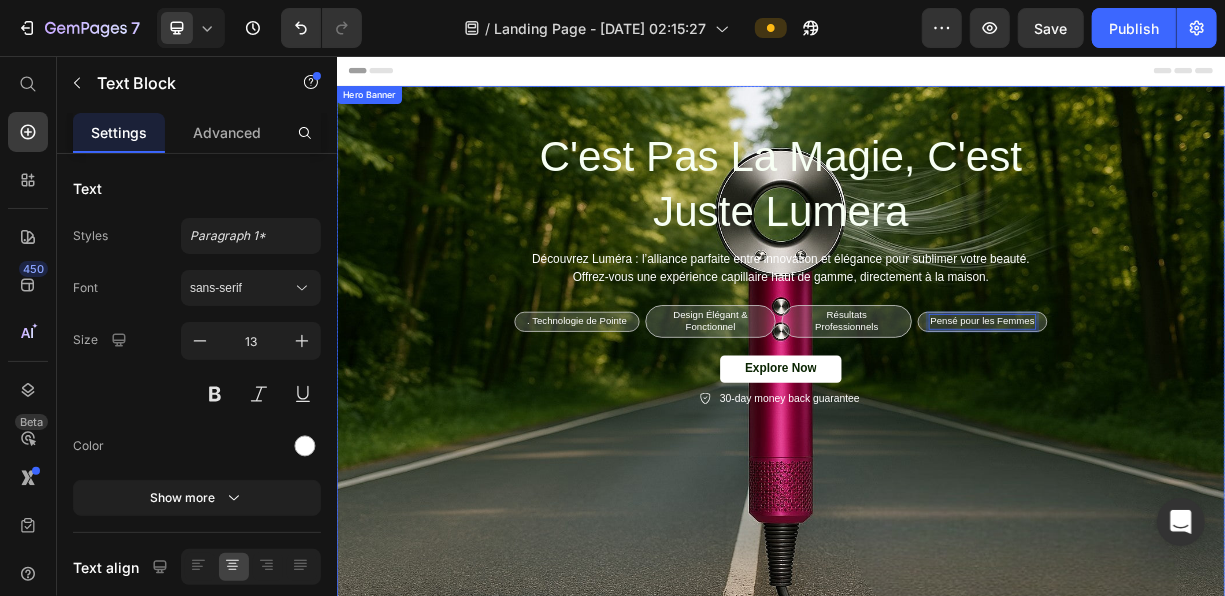 click at bounding box center [936, 446] 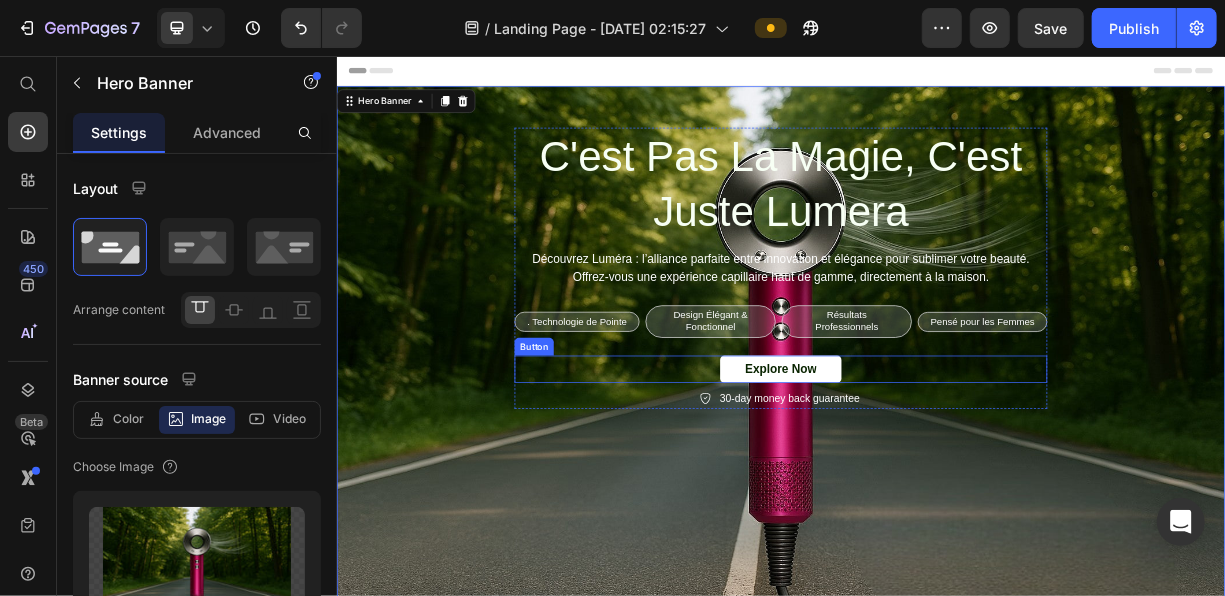 click on "Explore Now" at bounding box center (936, 478) 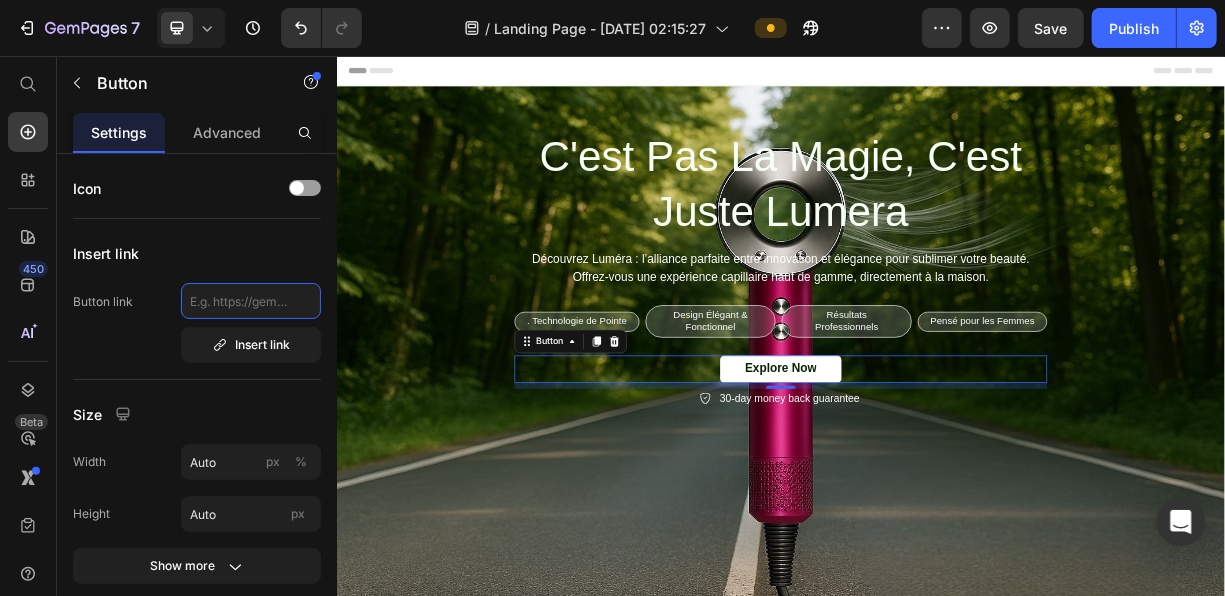 click 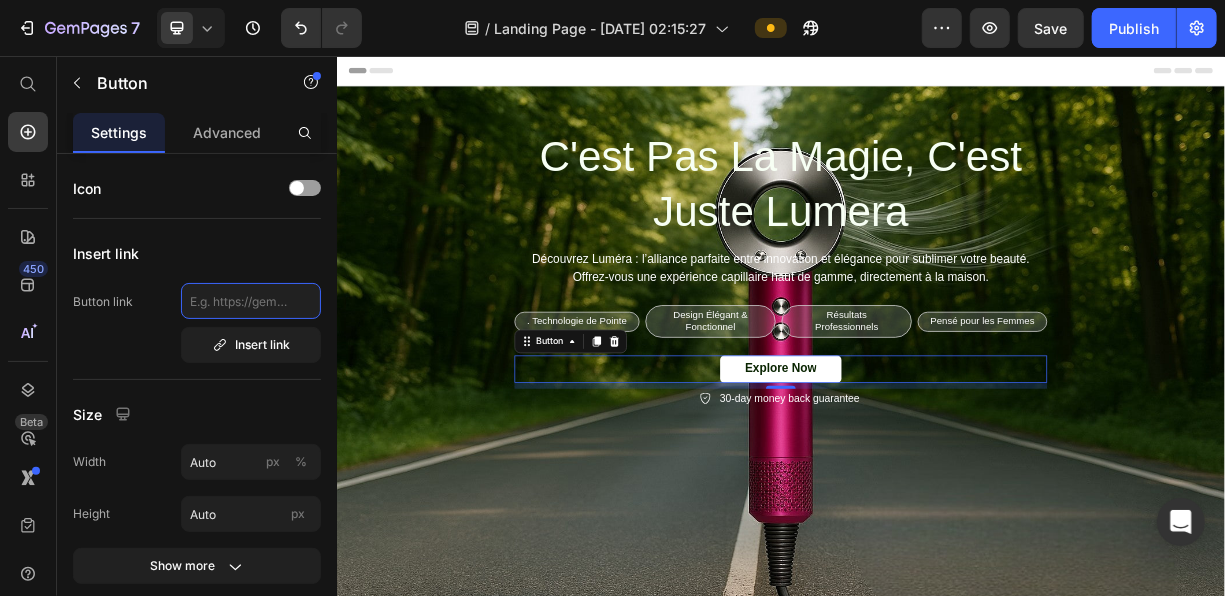 paste on "https://vaulted-supply.myshopify.com/" 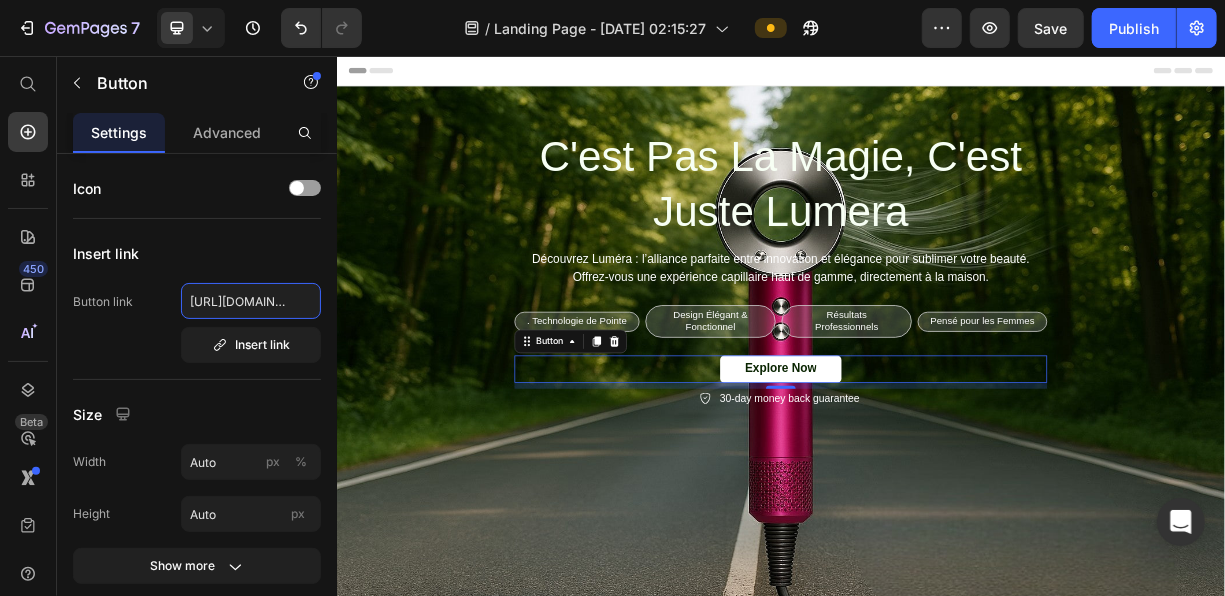 scroll, scrollTop: 0, scrollLeft: 121, axis: horizontal 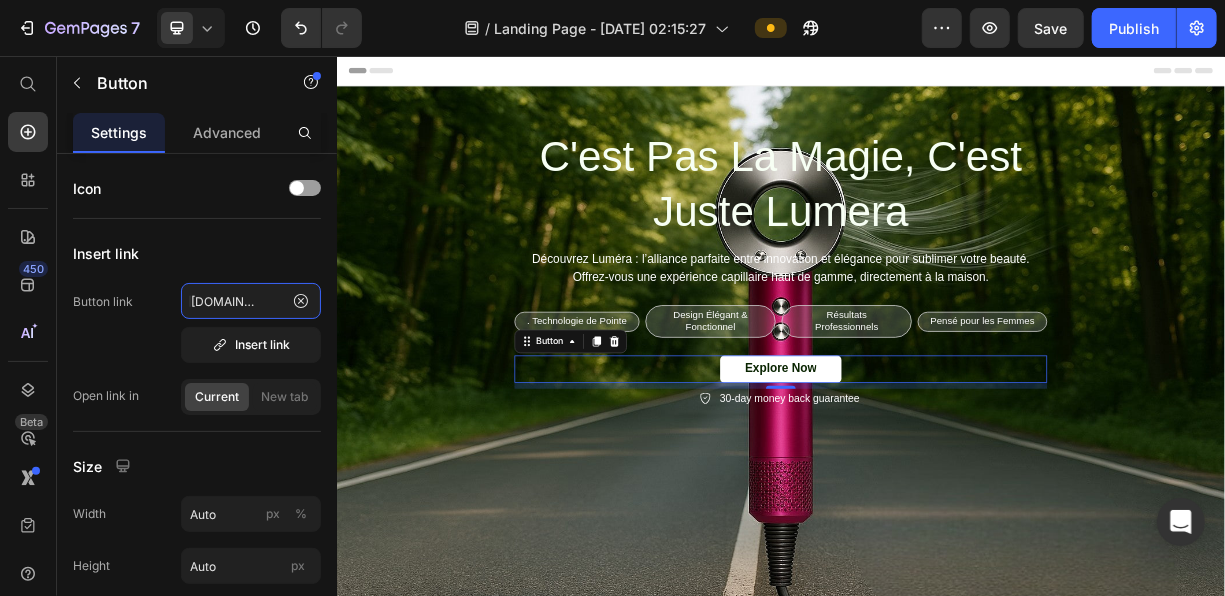 type on "https://vaulted-supply.myshopify.com/" 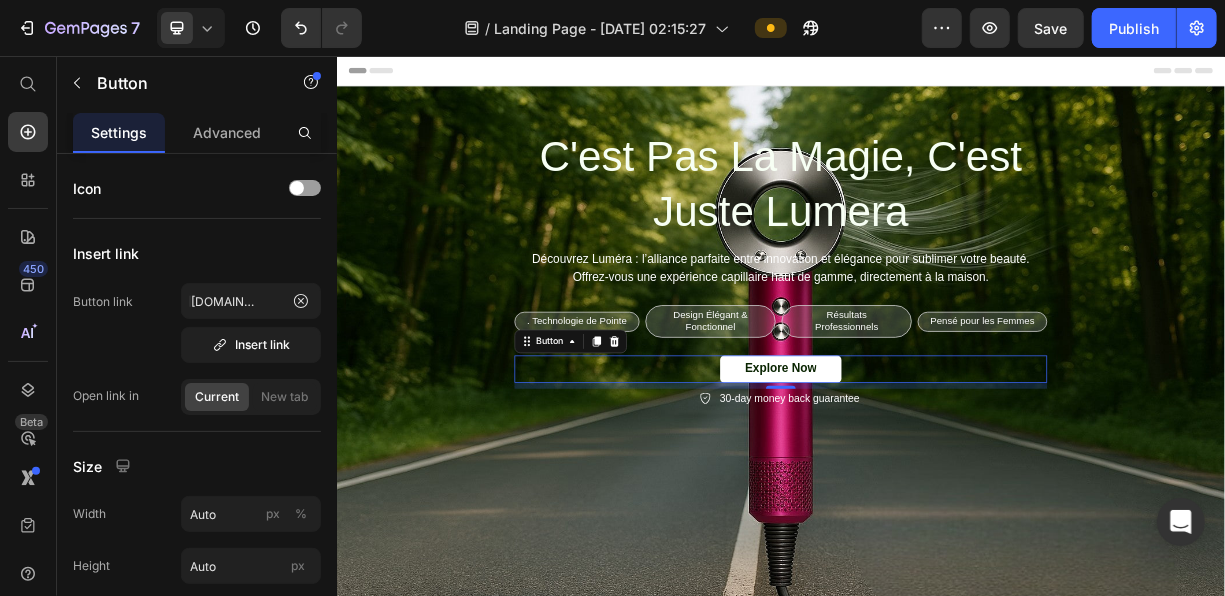 scroll, scrollTop: 0, scrollLeft: 0, axis: both 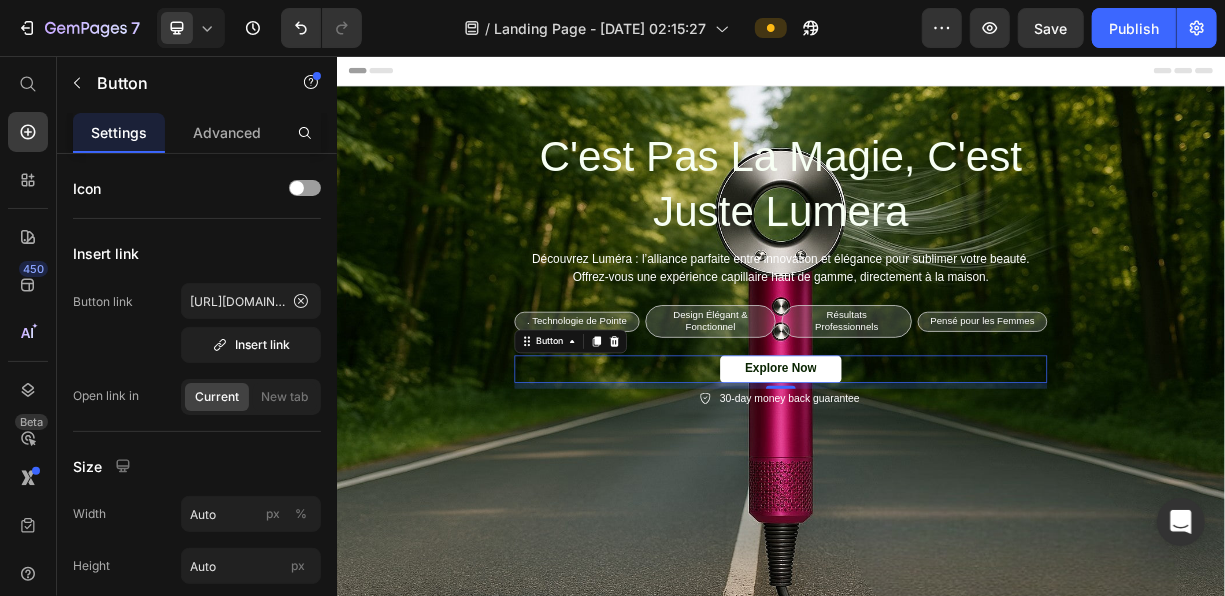 click on "Insert link" at bounding box center (251, 345) 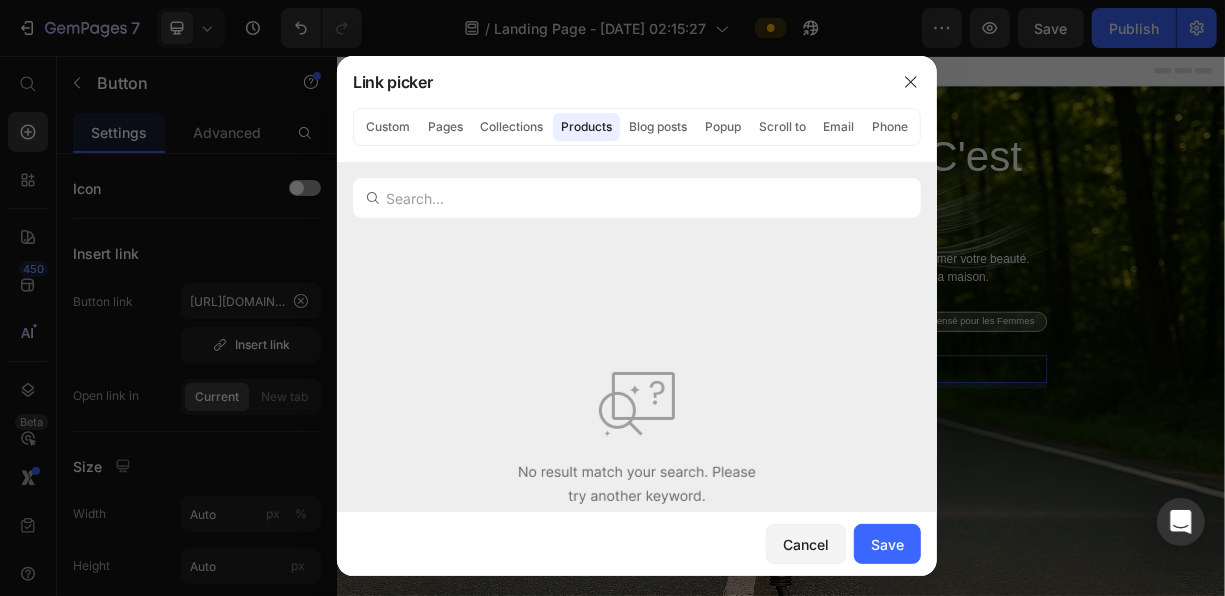 click 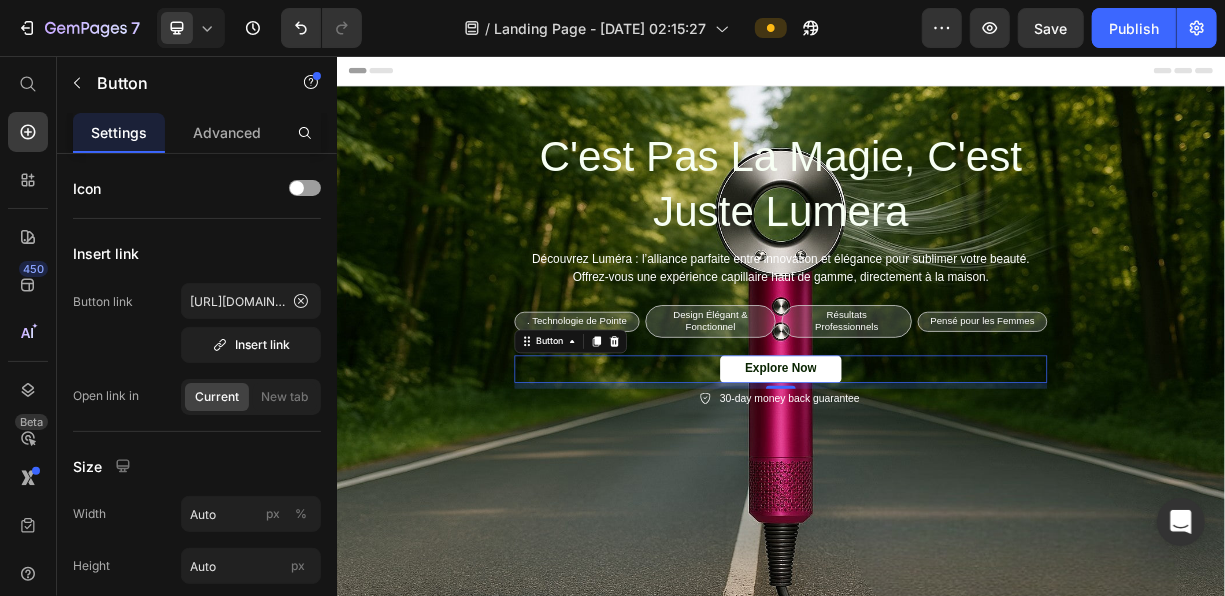 click on "Explore Now" at bounding box center (936, 478) 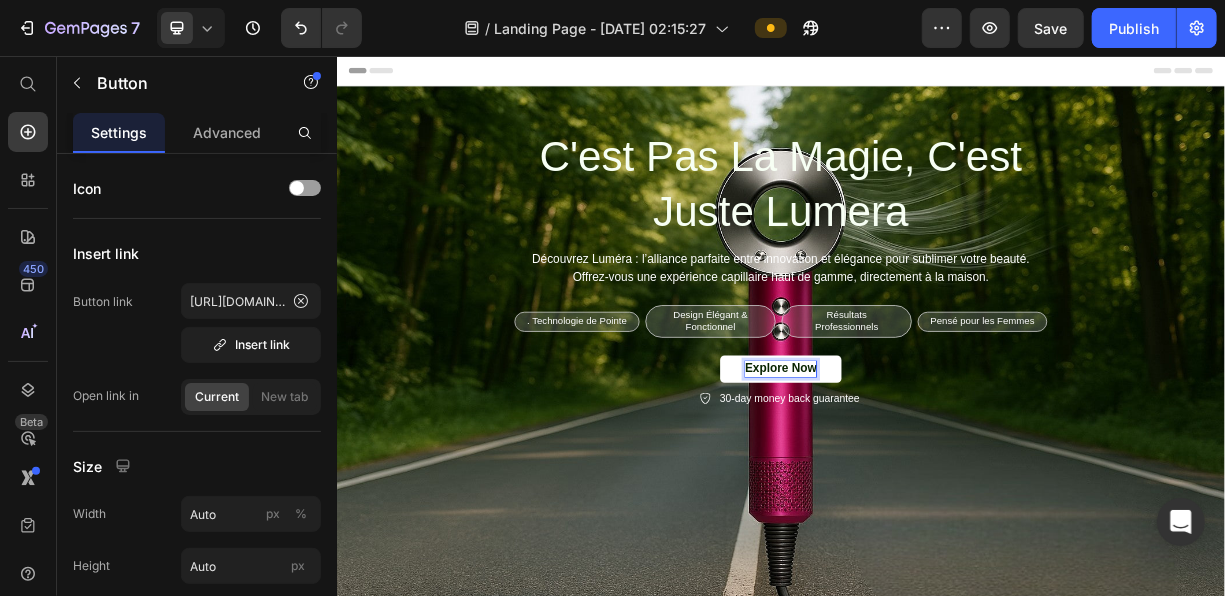 click on "Explore Now" at bounding box center [936, 478] 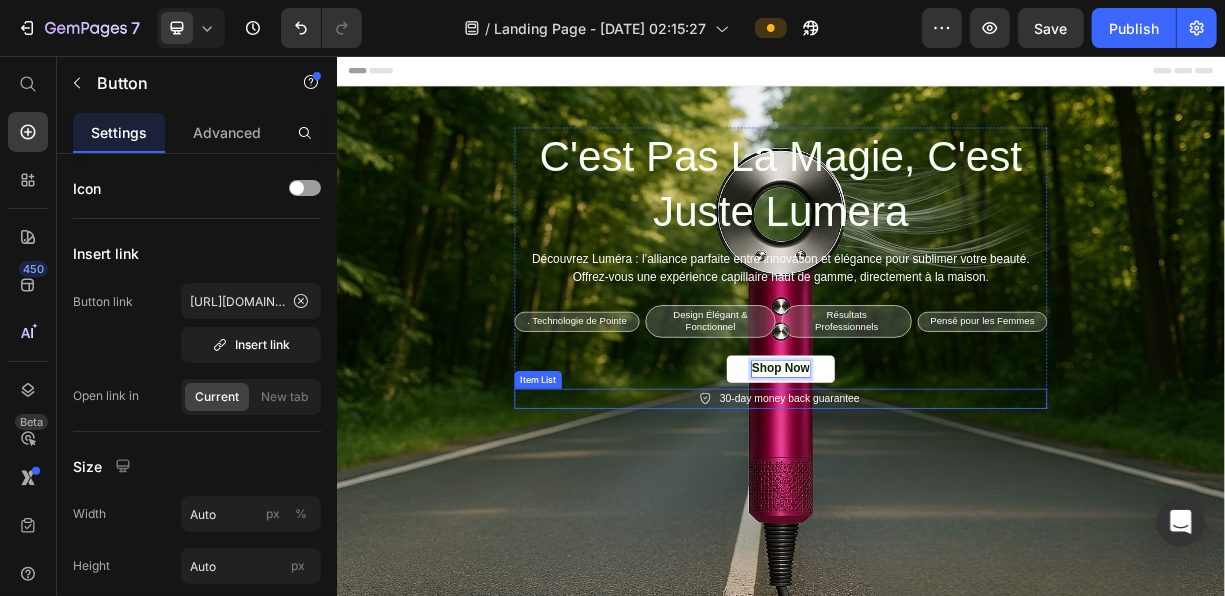 click on "30-day money back guarantee" at bounding box center (947, 518) 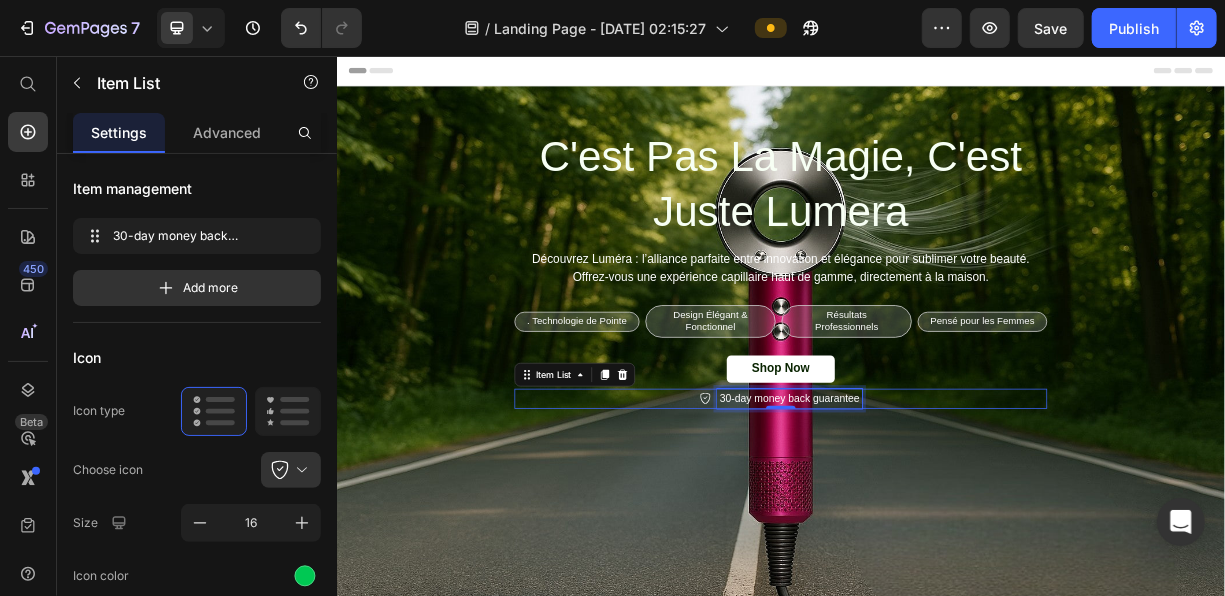 click on "30-day money back guarantee" at bounding box center (947, 518) 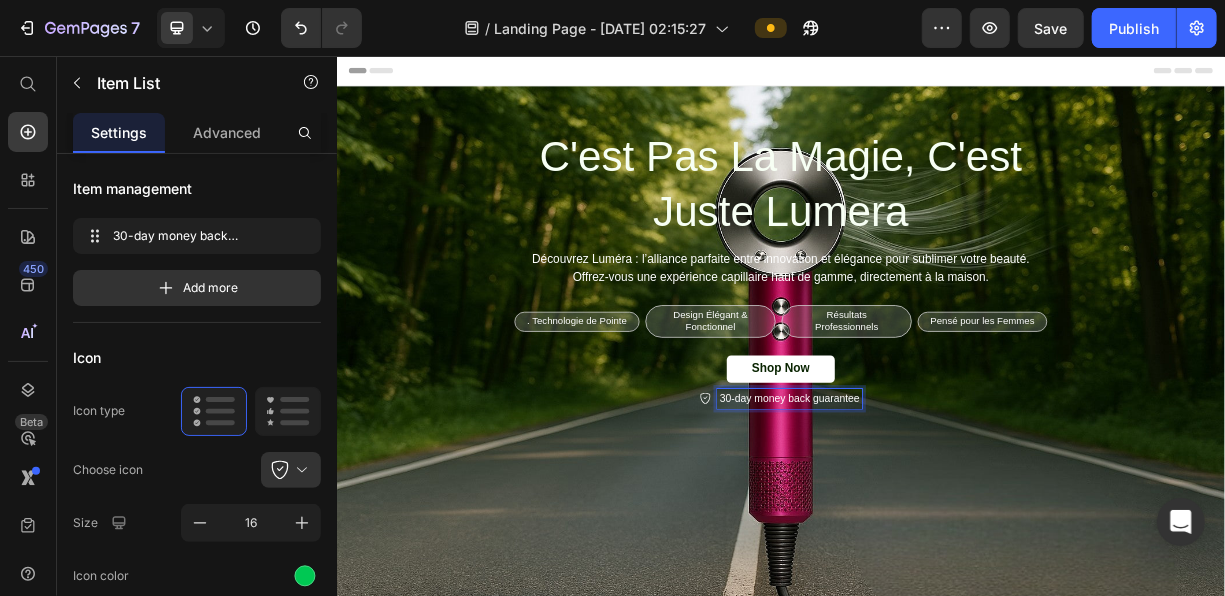 click on "30-day money back guarantee" at bounding box center (947, 518) 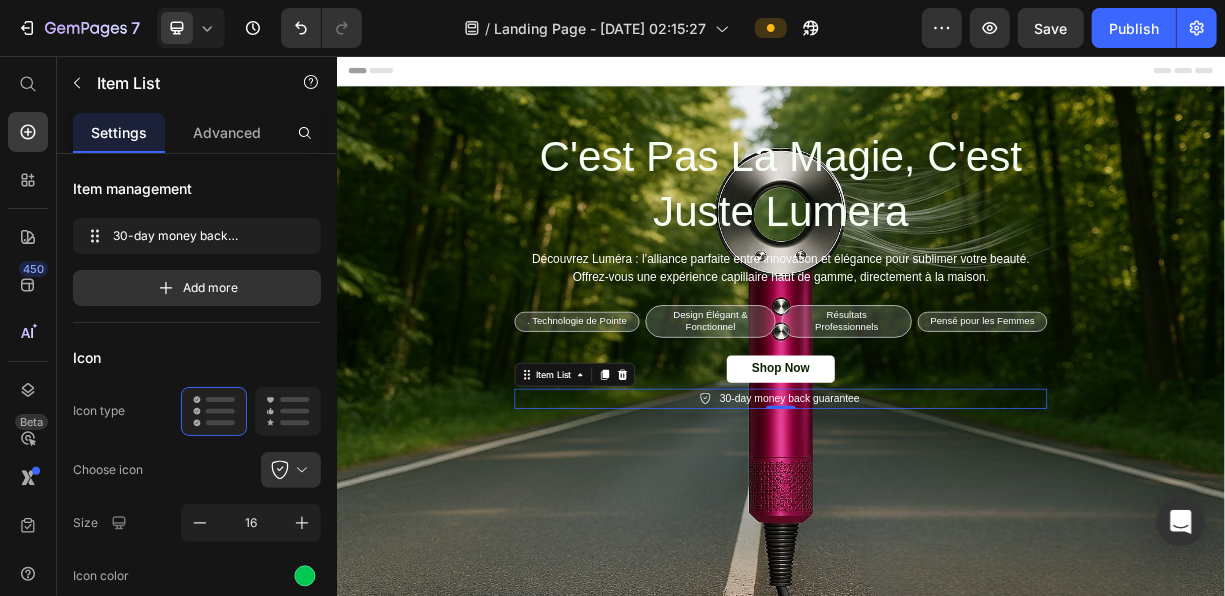 click 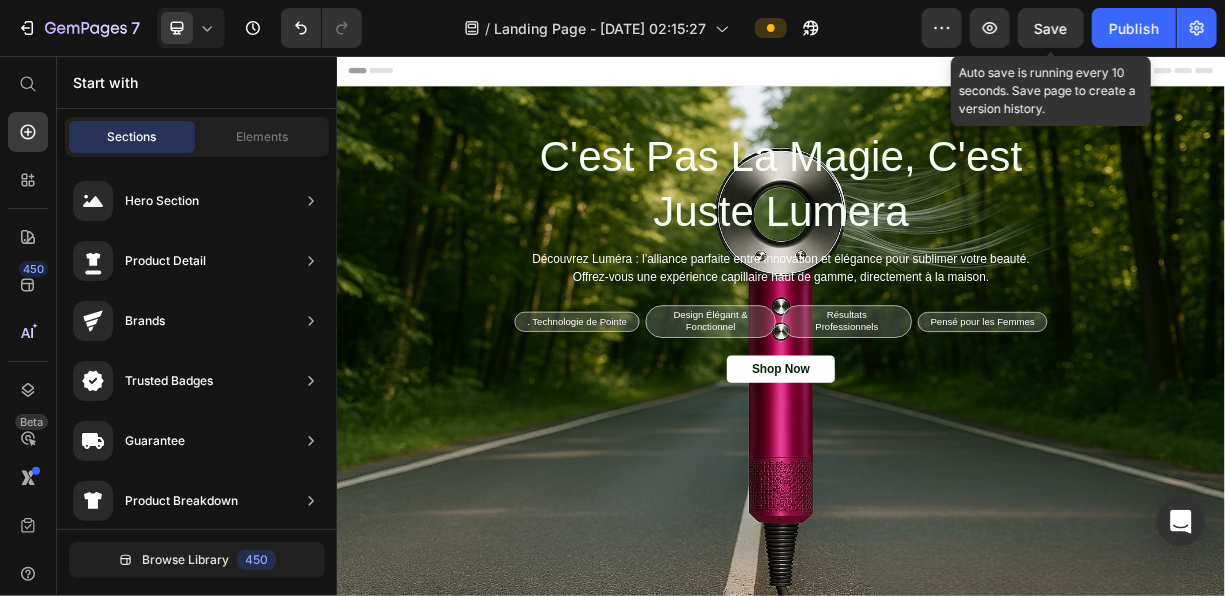 click on "Save" at bounding box center (1051, 28) 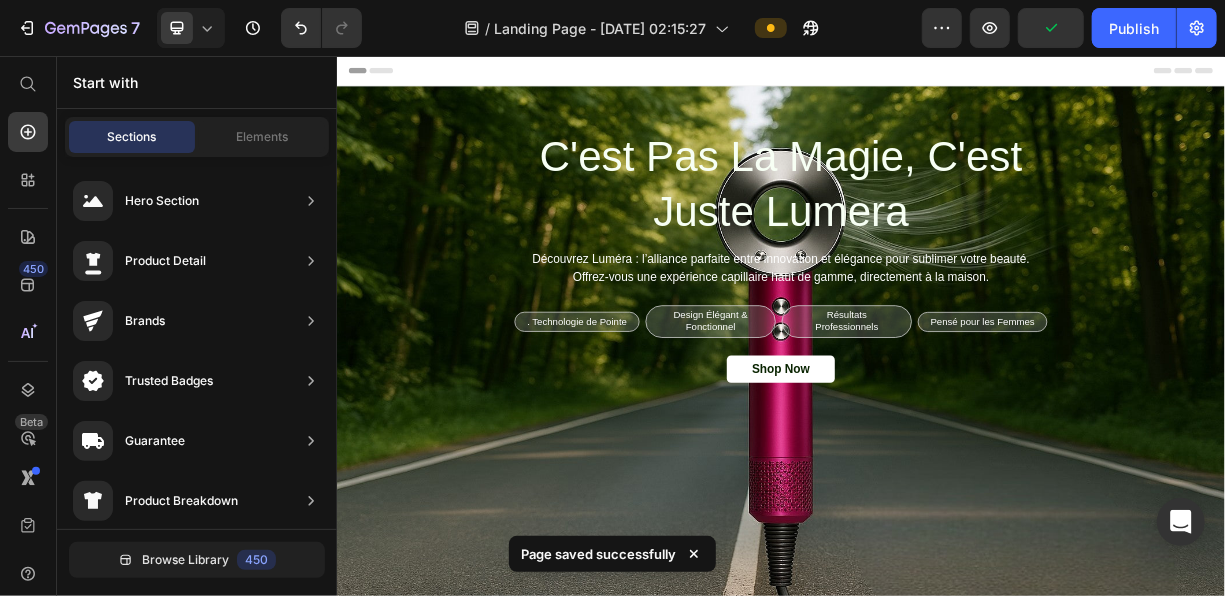 click on "Publish" at bounding box center (1134, 28) 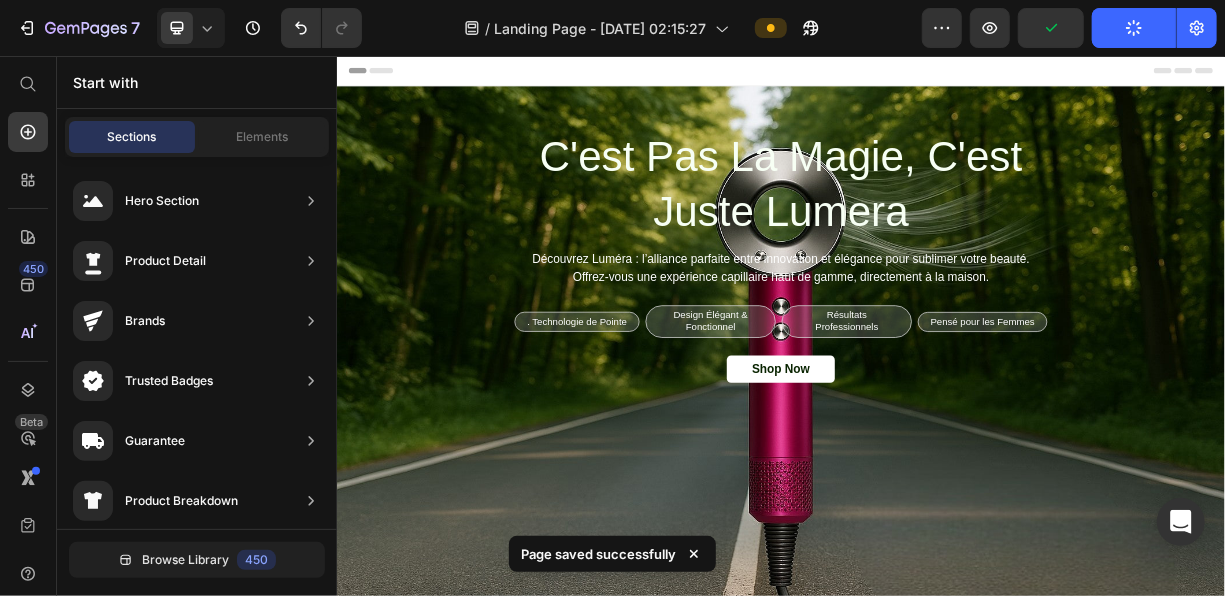 scroll, scrollTop: 468, scrollLeft: 0, axis: vertical 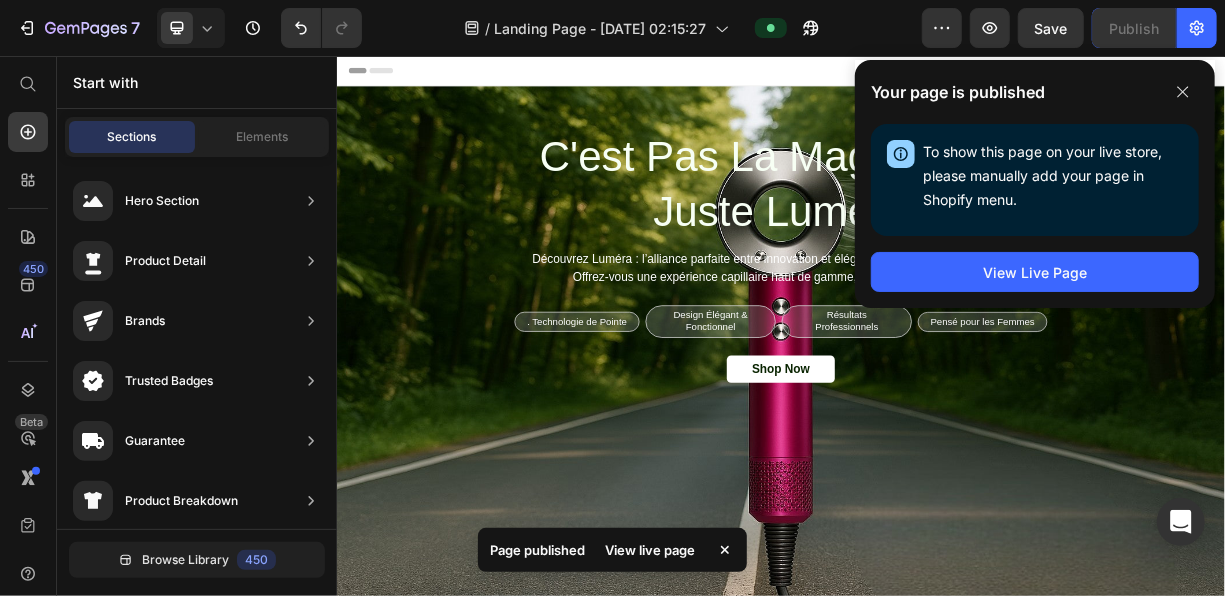 click on "View Live Page" at bounding box center [1035, 272] 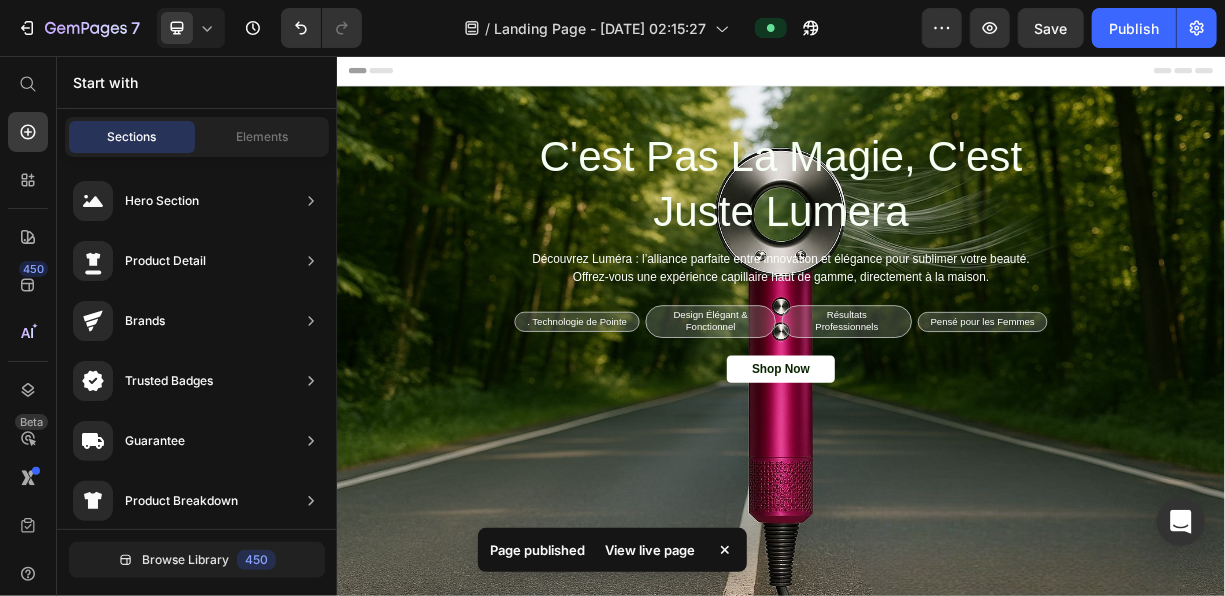 type 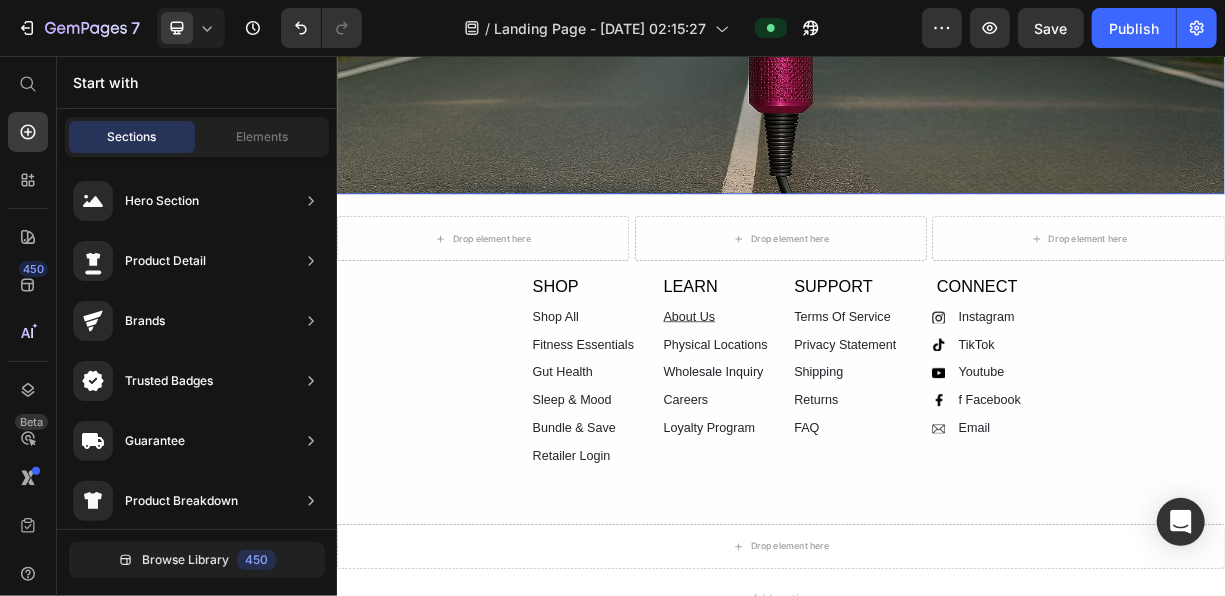 scroll, scrollTop: 553, scrollLeft: 0, axis: vertical 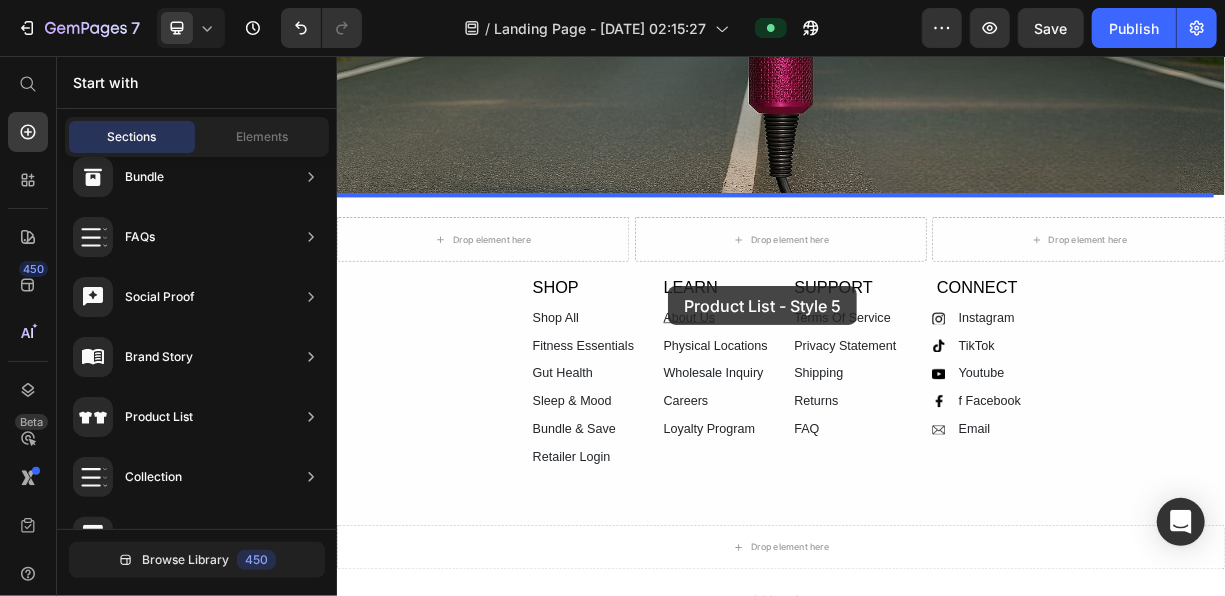 drag, startPoint x: 819, startPoint y: 439, endPoint x: 783, endPoint y: 366, distance: 81.394104 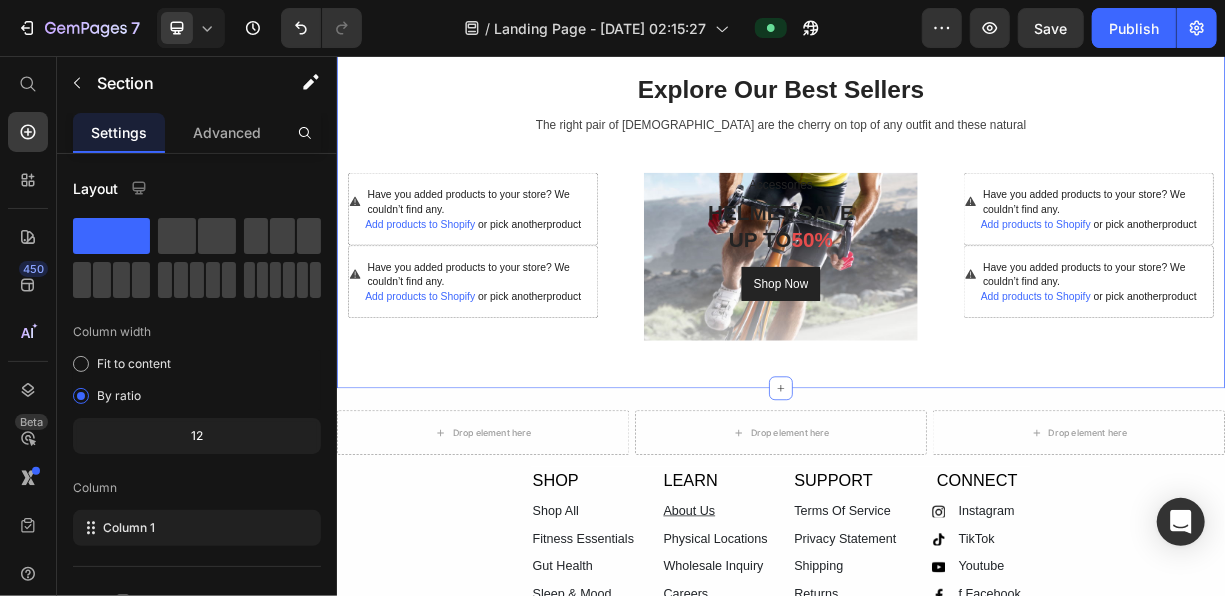 scroll, scrollTop: 800, scrollLeft: 0, axis: vertical 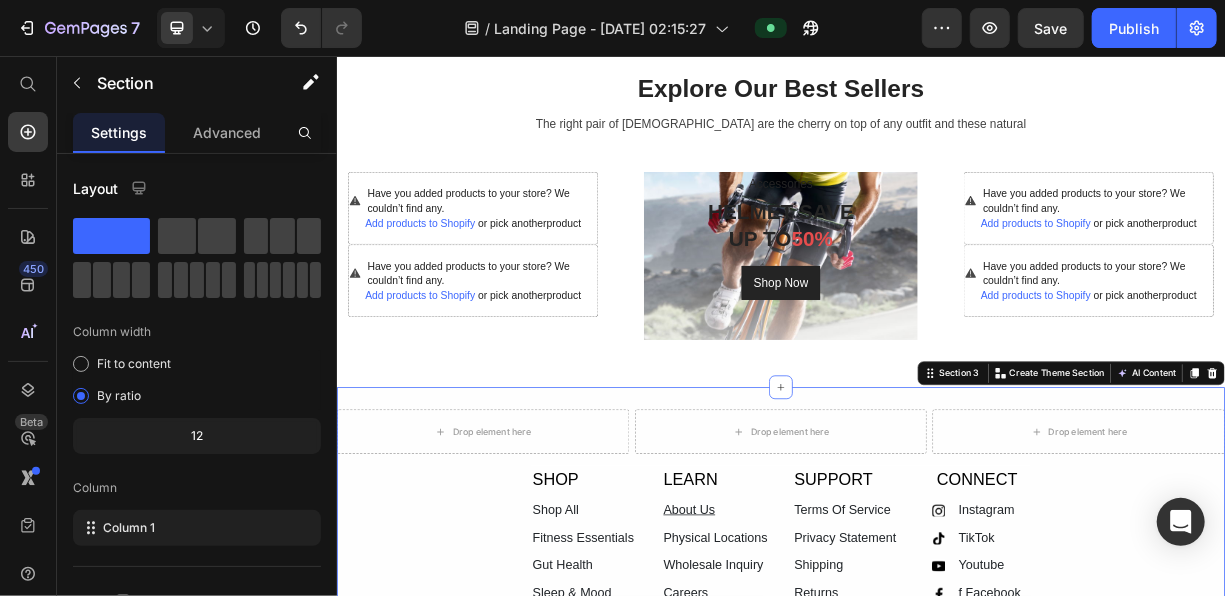 click on "Drop element here
Drop element here
Drop element here Row SHOP Text Block Shop All Text Block Fitness Essentials Text Block Gut Health Text Block Sleep & Mood Text Block Bundle & Save Text Block Retailer Login Text Block LEARN Text Block About Us Text Block Physical Locations Text Block Wholesale Inquiry Text Block Careers Text Block Loyalty Program Text Block SUPPORT Text Block Terms Of Service Text Block Privacy Statement Text Block Shipping Text Block Returns Text Block FAQ Text Block CONNECT Text Block     Icon Instagram Text Block     Icon TikTok Text Block     Icon Youtube Text Block     Icon f Facebook Text Block     Icon Email Text Block Advanced list Row Row Row Section 3   You can create reusable sections Create Theme Section AI Content Write with GemAI What would you like to describe here? Tone and Voice Persuasive Product Show more Generate" at bounding box center [936, 726] 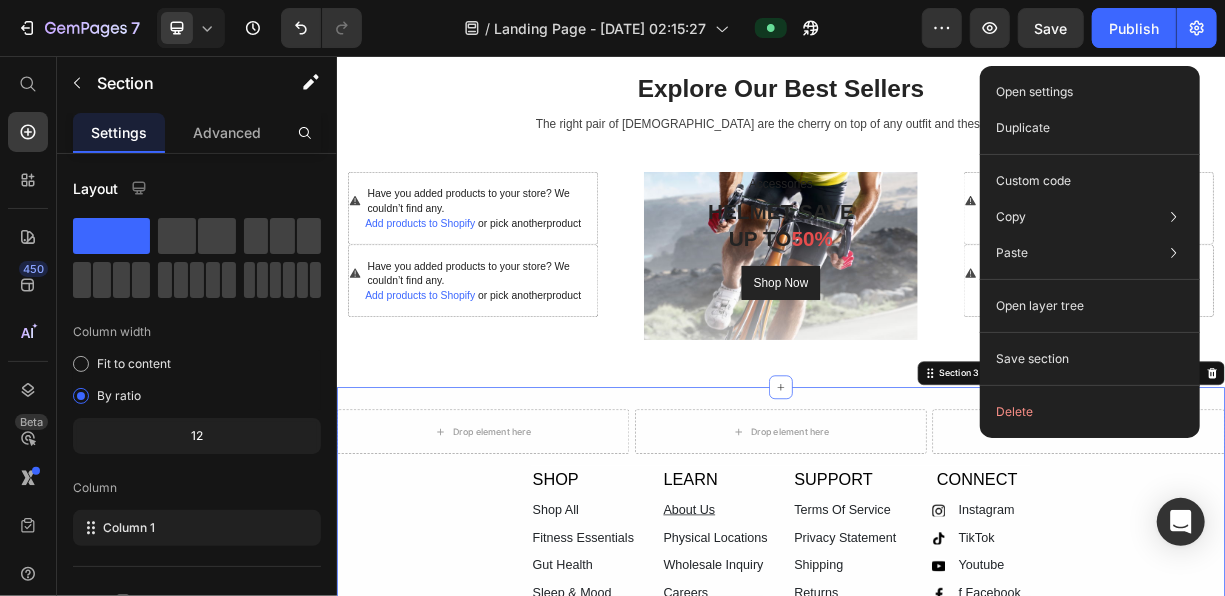 click on "Delete" 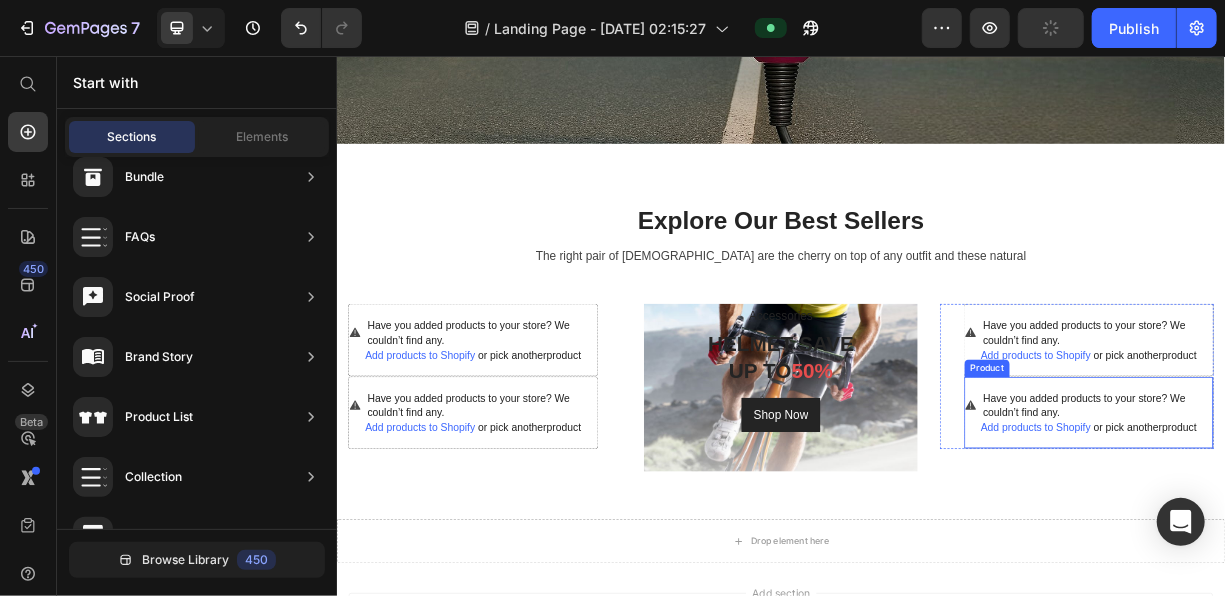 scroll, scrollTop: 614, scrollLeft: 0, axis: vertical 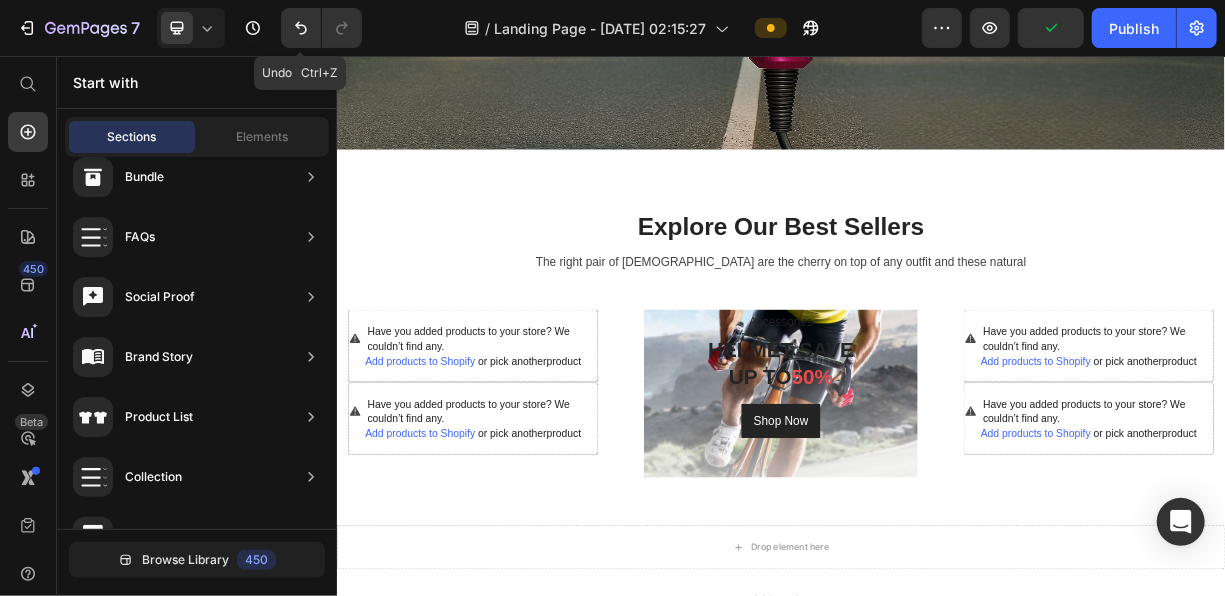 click 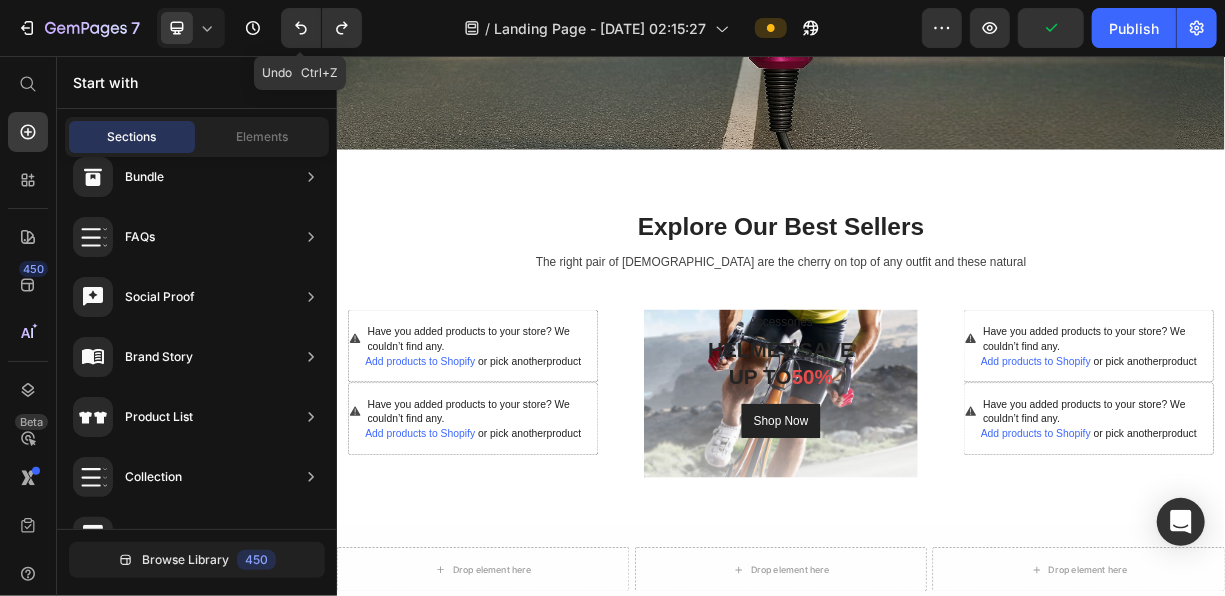 click 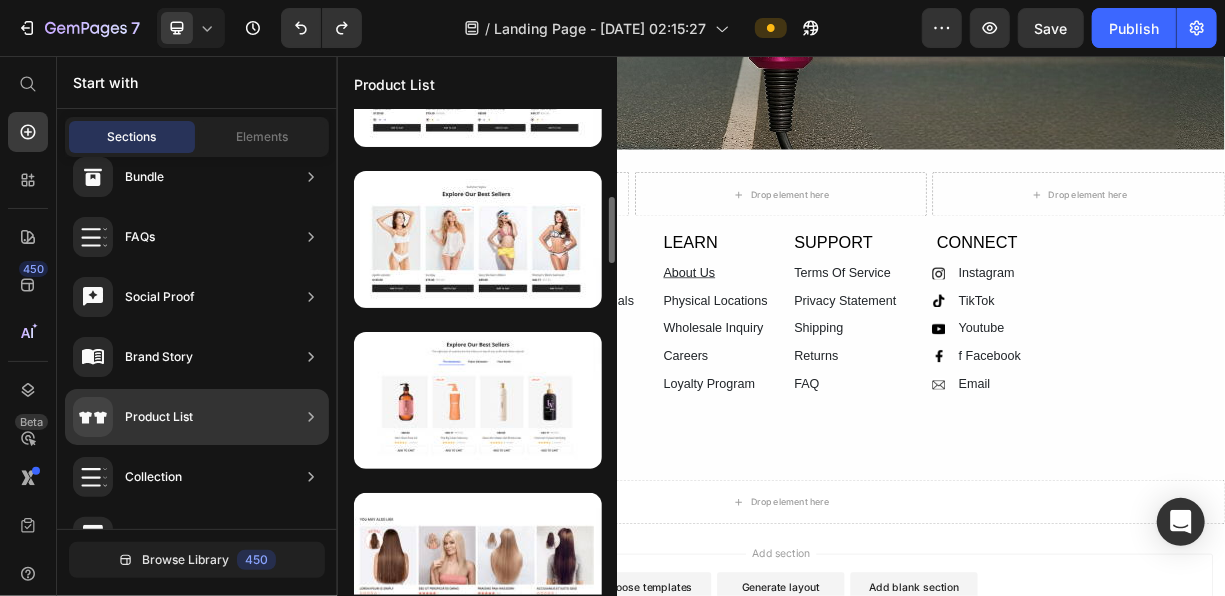 scroll, scrollTop: 758, scrollLeft: 0, axis: vertical 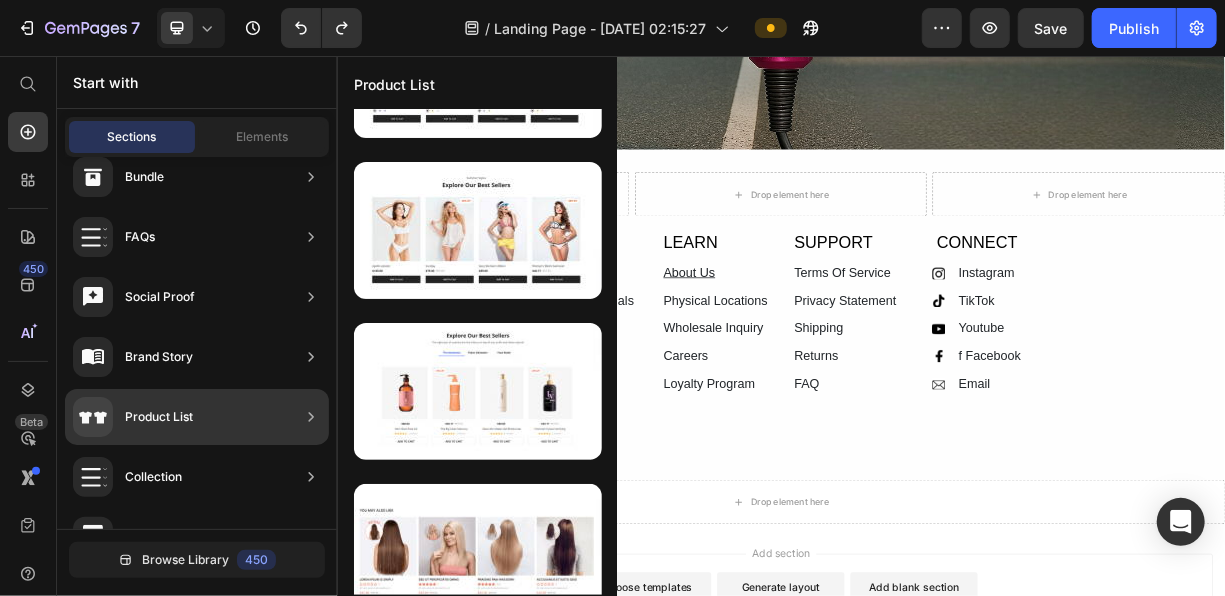 click at bounding box center (478, 391) 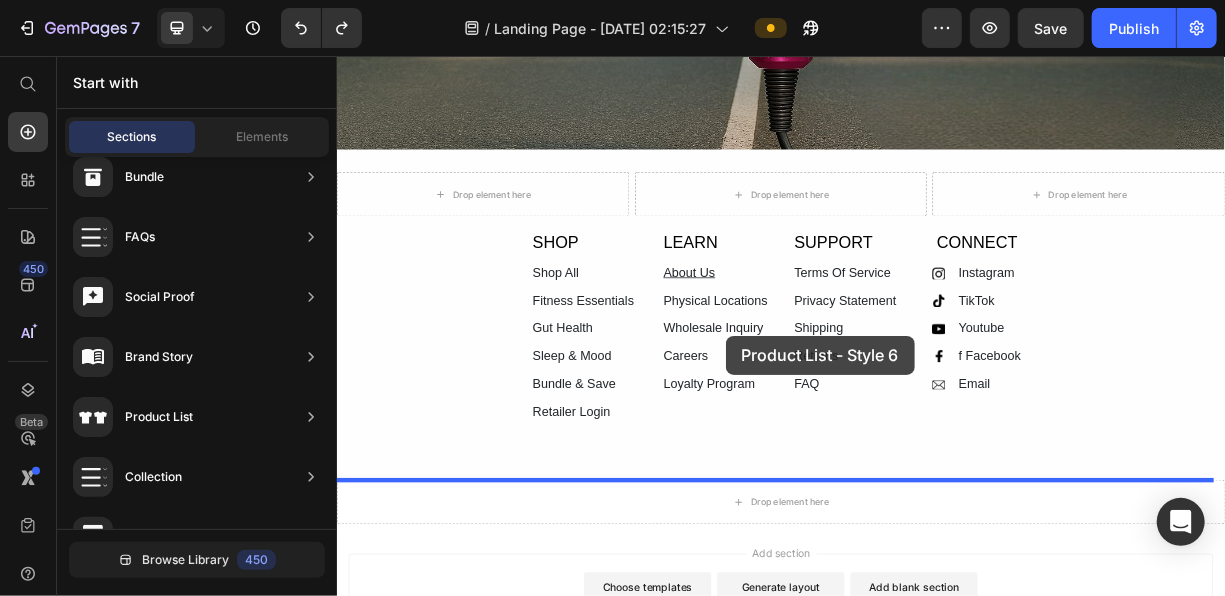 drag, startPoint x: 729, startPoint y: 471, endPoint x: 859, endPoint y: 431, distance: 136.01471 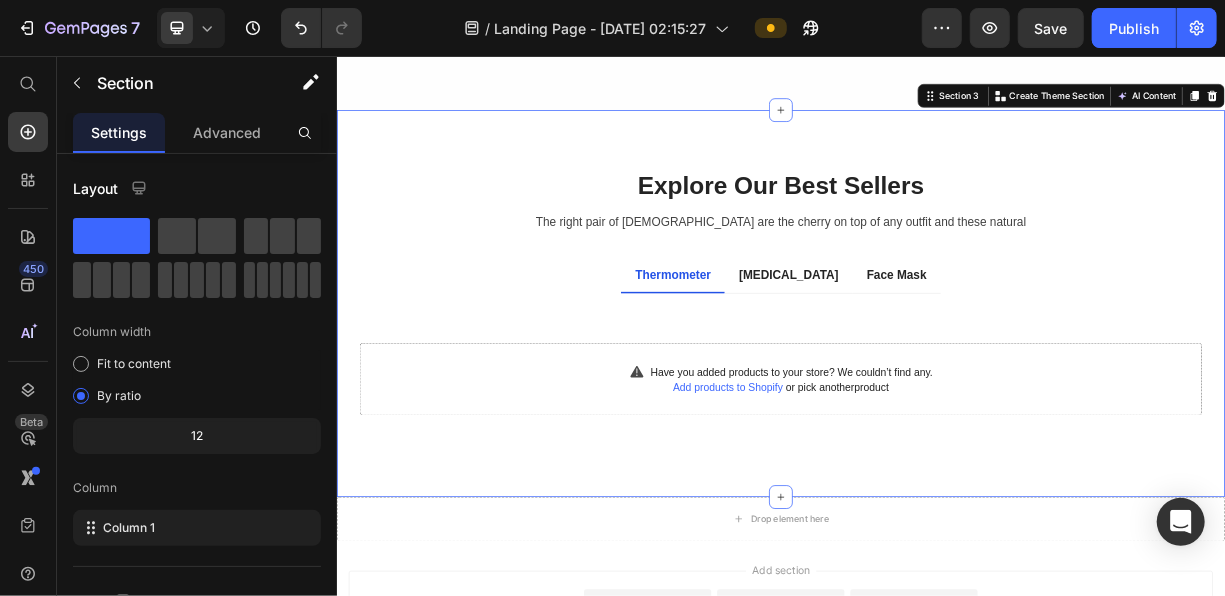 scroll, scrollTop: 1116, scrollLeft: 0, axis: vertical 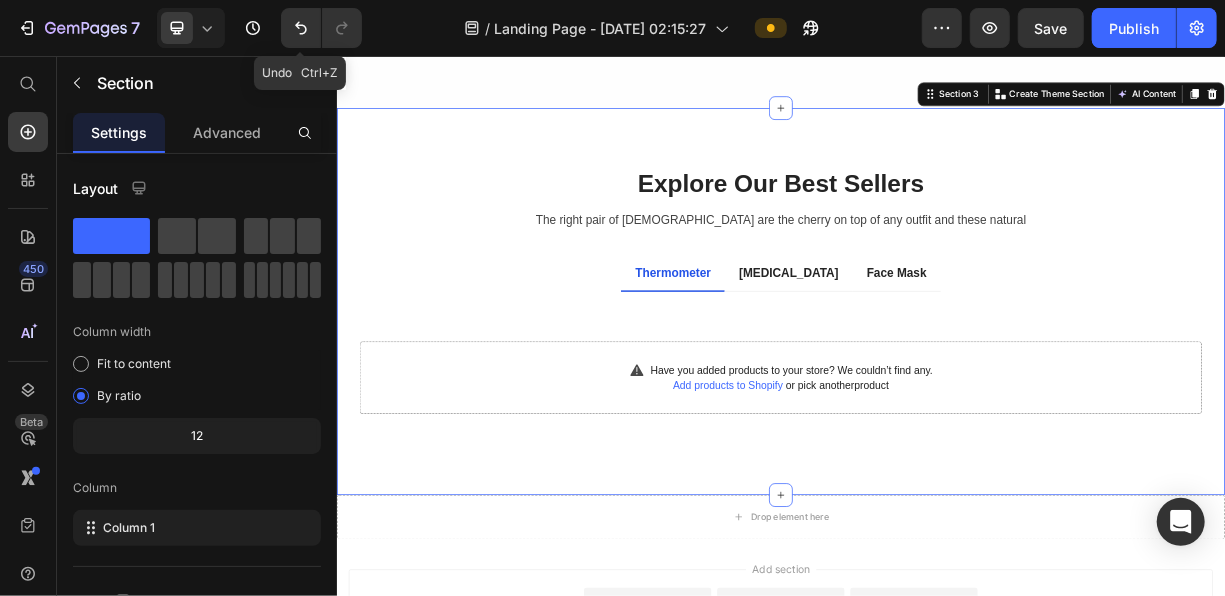 click 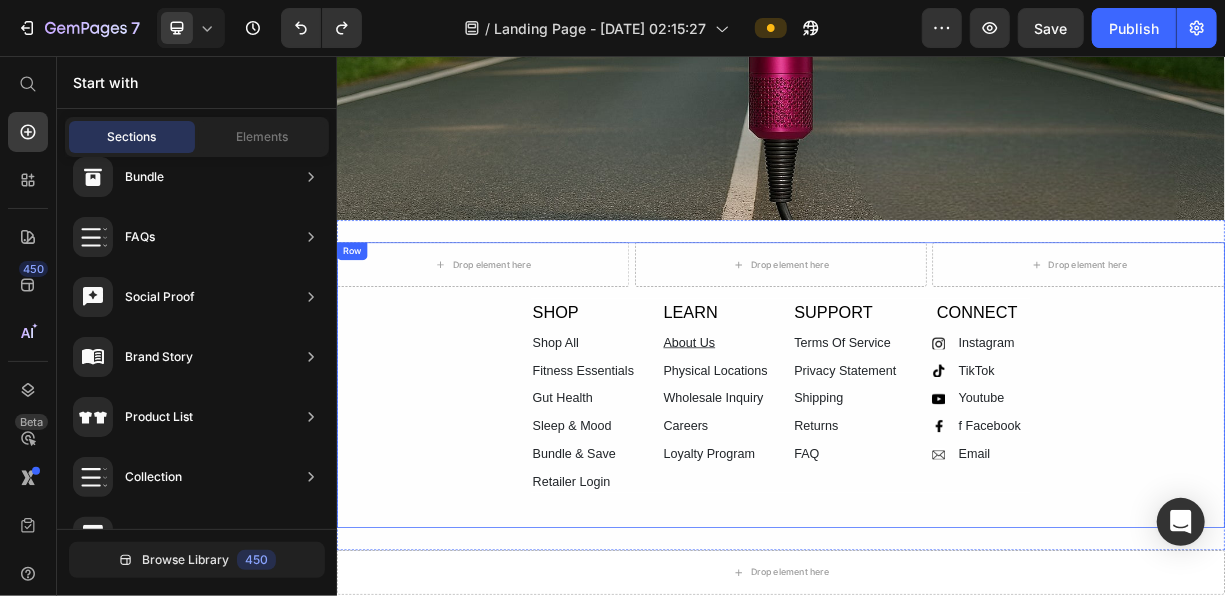 scroll, scrollTop: 516, scrollLeft: 0, axis: vertical 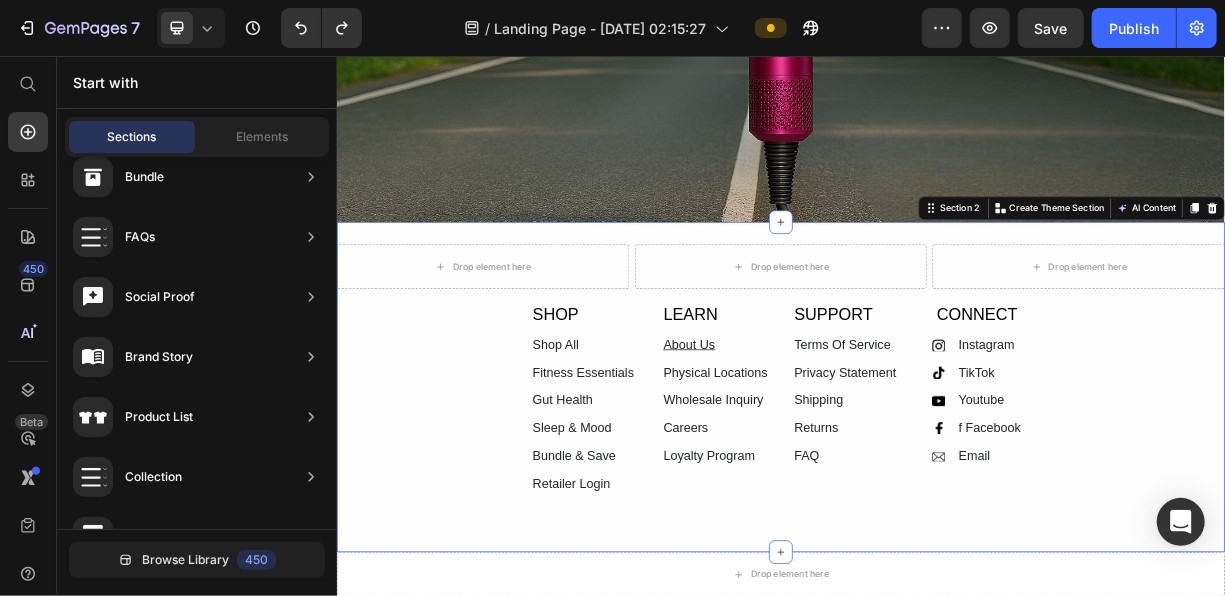 click on "Drop element here
Drop element here
Drop element here Row SHOP Text Block Shop All Text Block Fitness Essentials Text Block Gut Health Text Block Sleep & Mood Text Block Bundle & Save Text Block Retailer Login Text Block LEARN Text Block About Us Text Block Physical Locations Text Block Wholesale Inquiry Text Block Careers Text Block Loyalty Program Text Block SUPPORT Text Block Terms Of Service Text Block Privacy Statement Text Block Shipping Text Block Returns Text Block FAQ Text Block CONNECT Text Block     Icon Instagram Text Block     Icon TikTok Text Block     Icon Youtube Text Block     Icon f Facebook Text Block     Icon Email Text Block Advanced list Row Row Row Section 2   You can create reusable sections Create Theme Section AI Content Write with GemAI What would you like to describe here? Tone and Voice Persuasive Product Show more Generate" at bounding box center (936, 503) 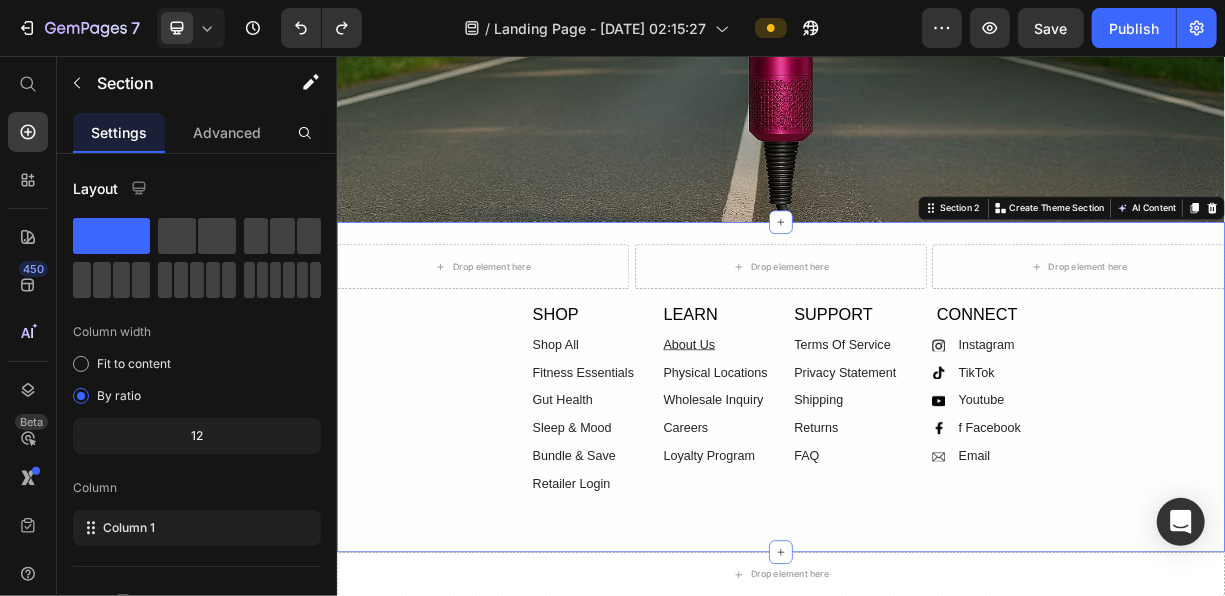 click at bounding box center [1519, 261] 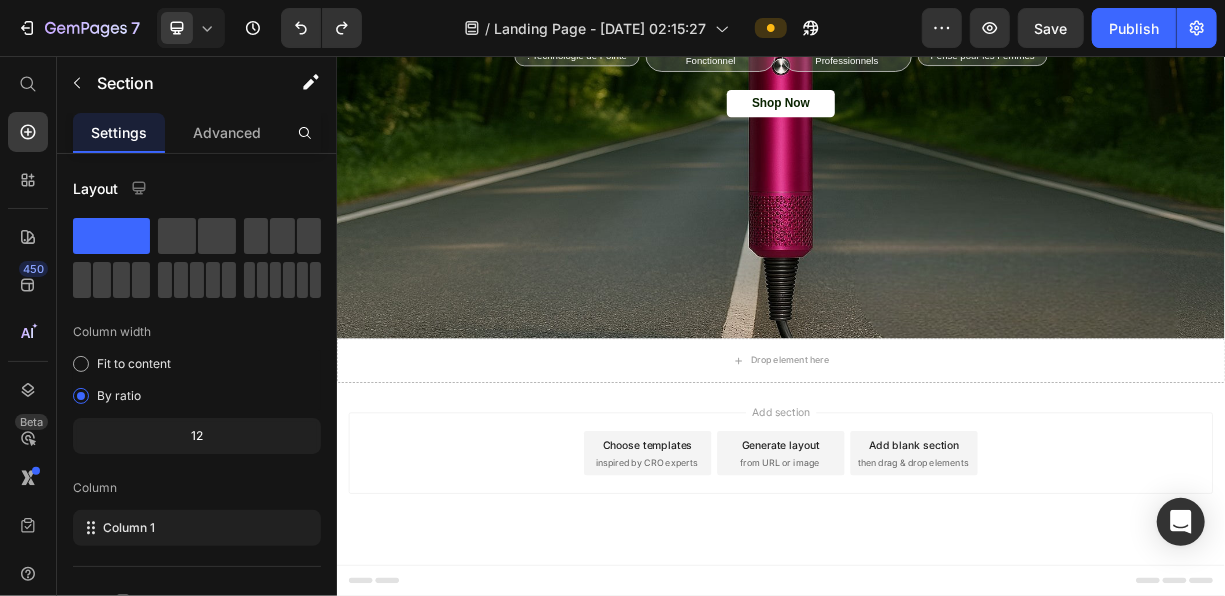 scroll, scrollTop: 357, scrollLeft: 0, axis: vertical 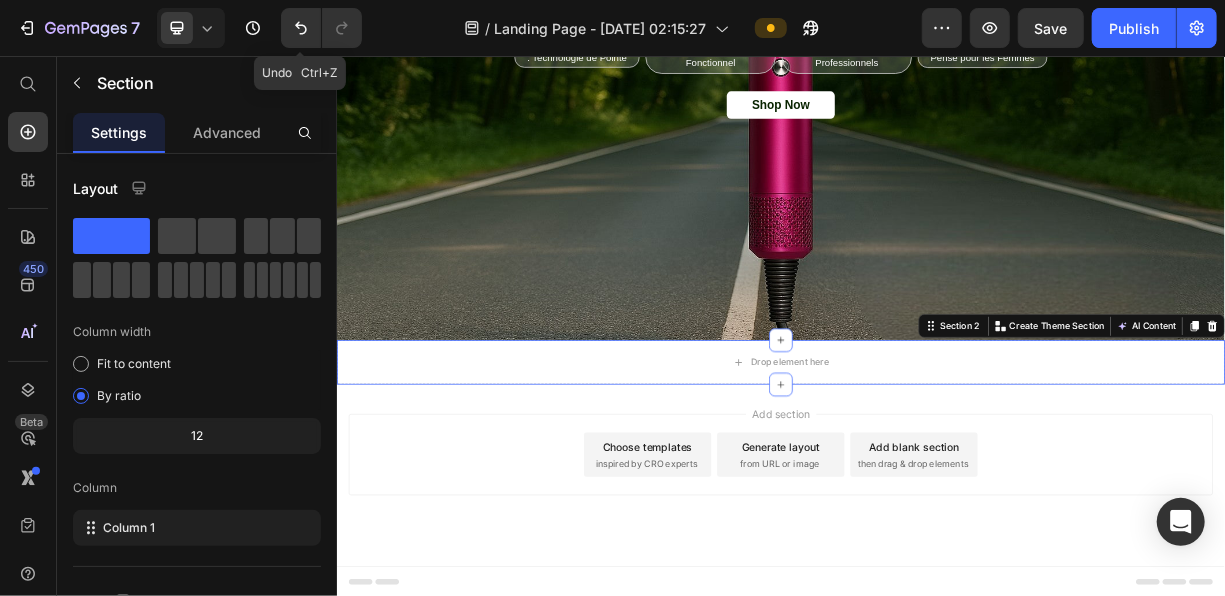click 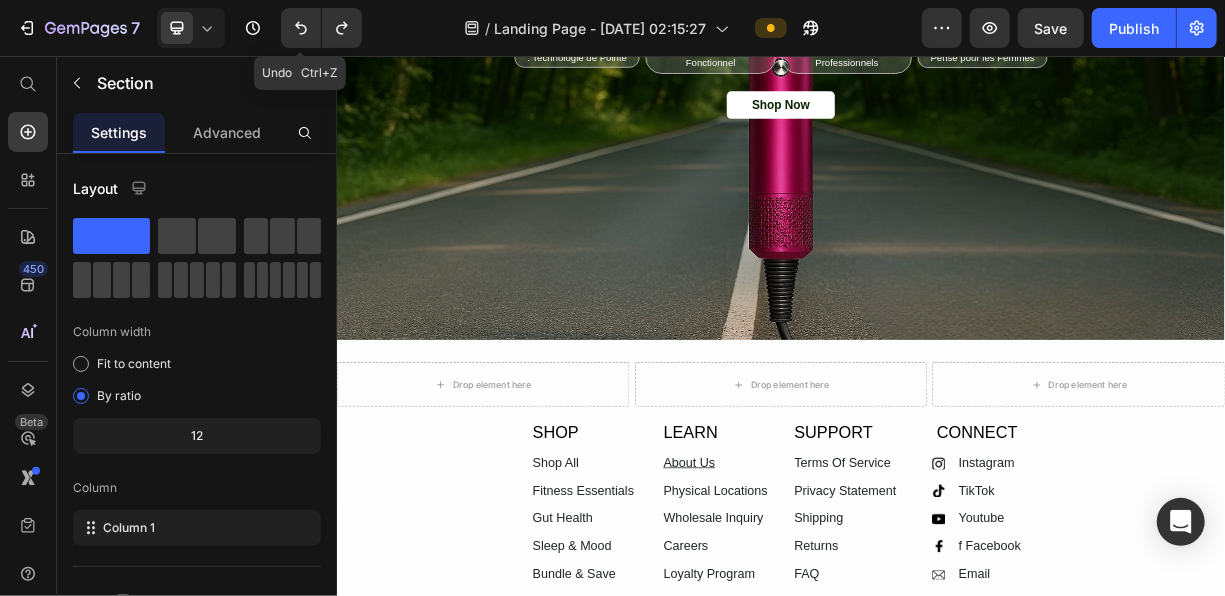 scroll, scrollTop: 516, scrollLeft: 0, axis: vertical 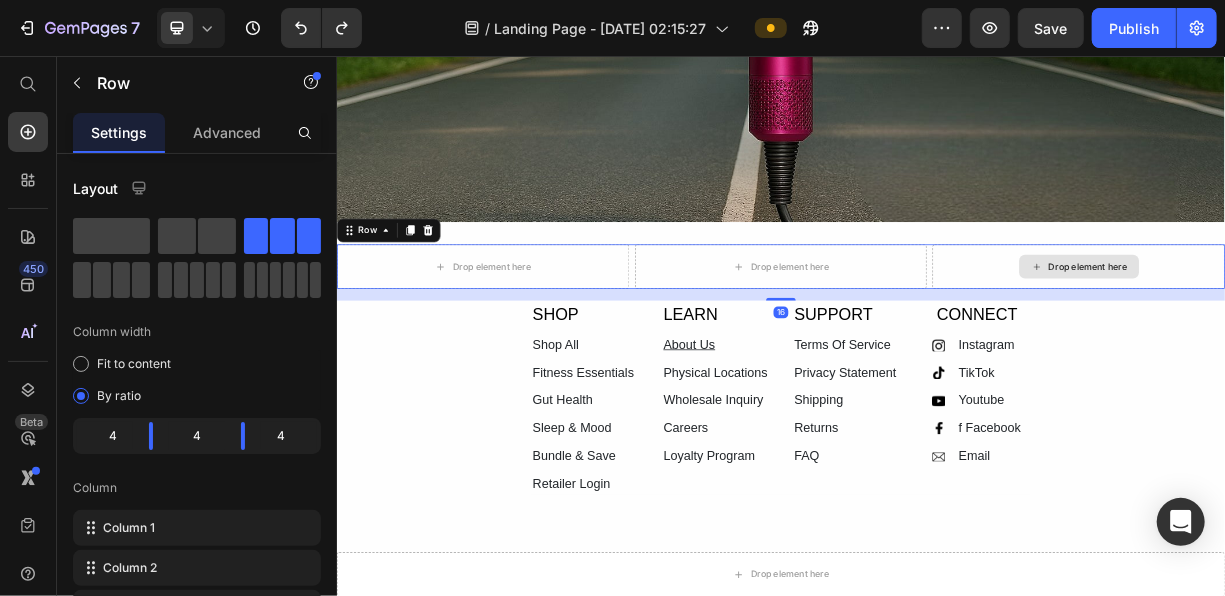 click on "Drop element here" at bounding box center [1338, 340] 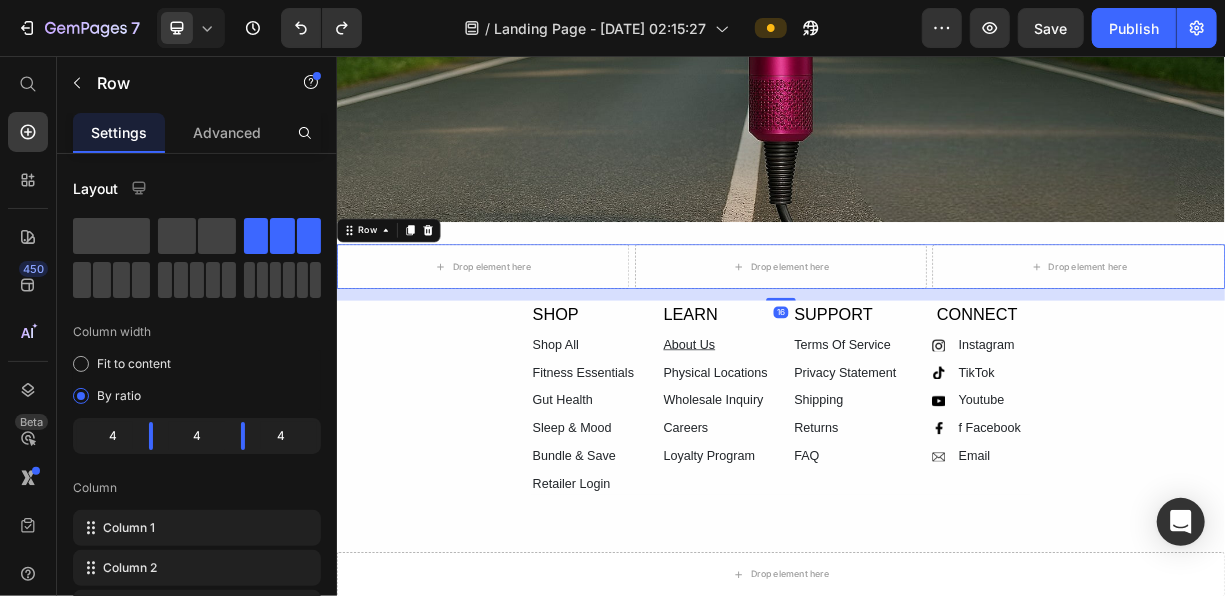 click 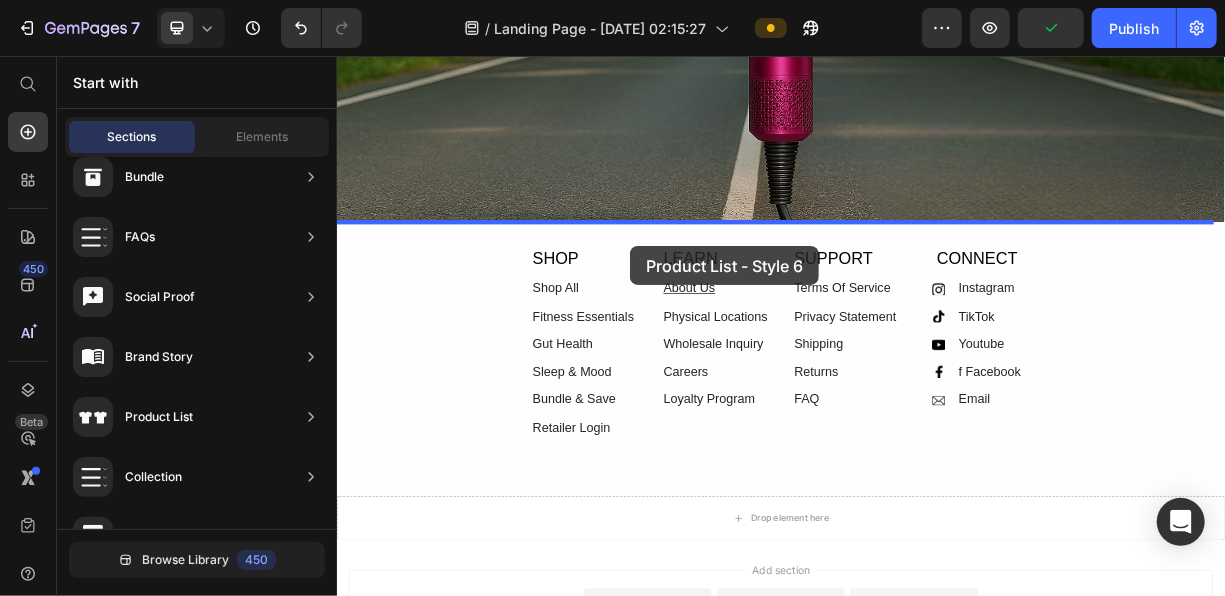 drag, startPoint x: 721, startPoint y: 431, endPoint x: 732, endPoint y: 313, distance: 118.511604 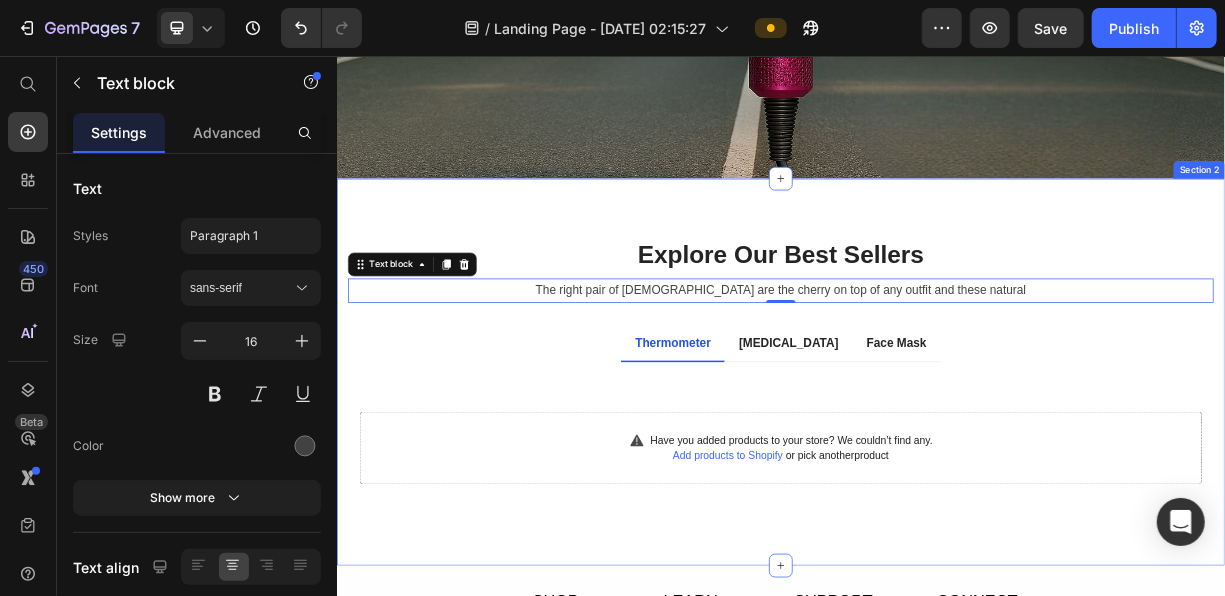 scroll, scrollTop: 576, scrollLeft: 0, axis: vertical 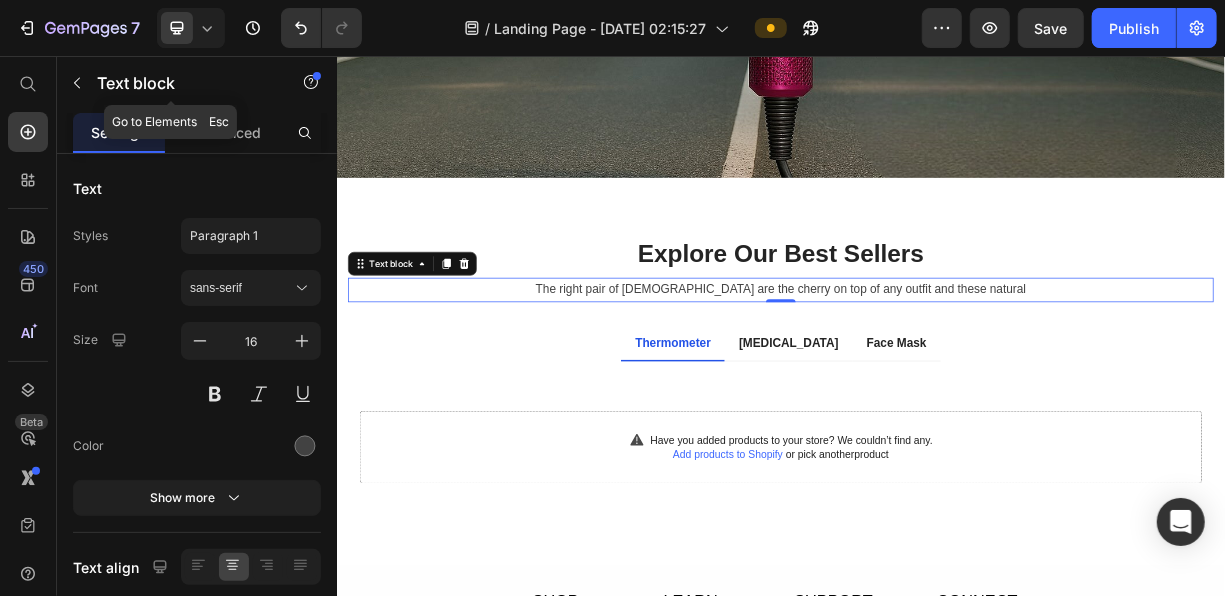 click at bounding box center [77, 83] 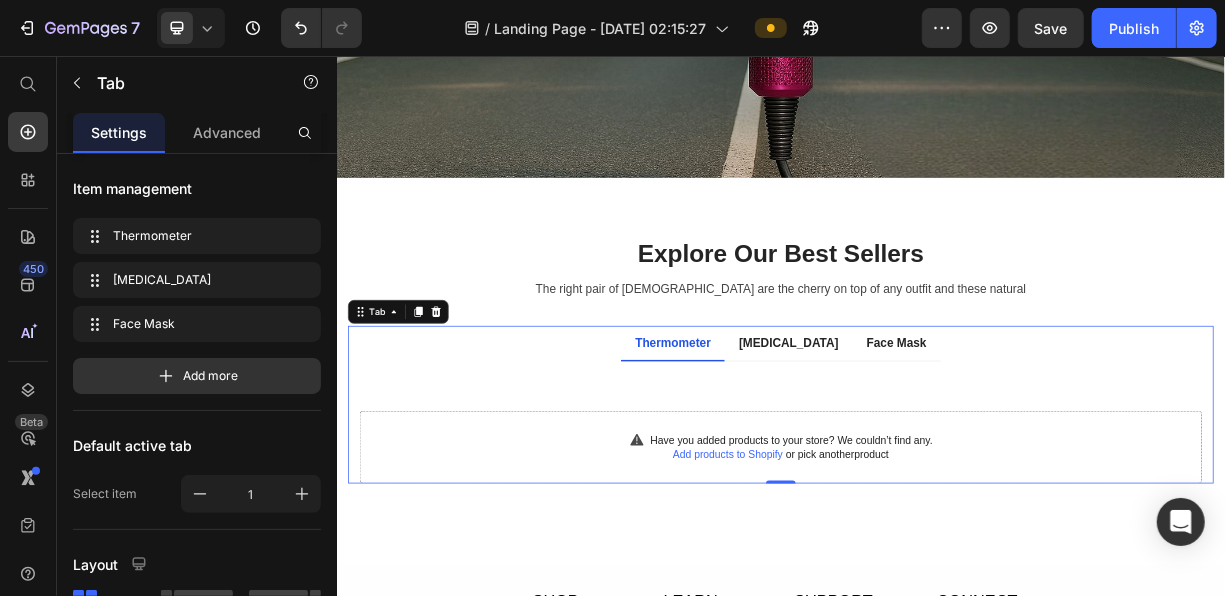 click on "Pulse Oximeter" at bounding box center [946, 443] 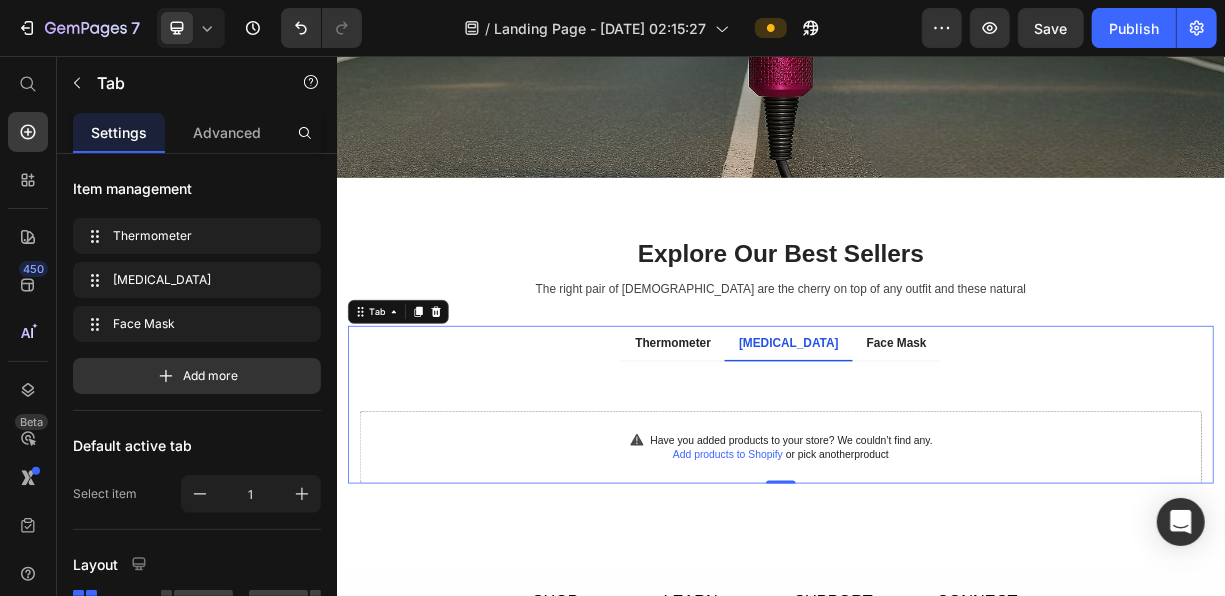 click on "Thermometer Pulse Oximeter Face Mask" at bounding box center [936, 444] 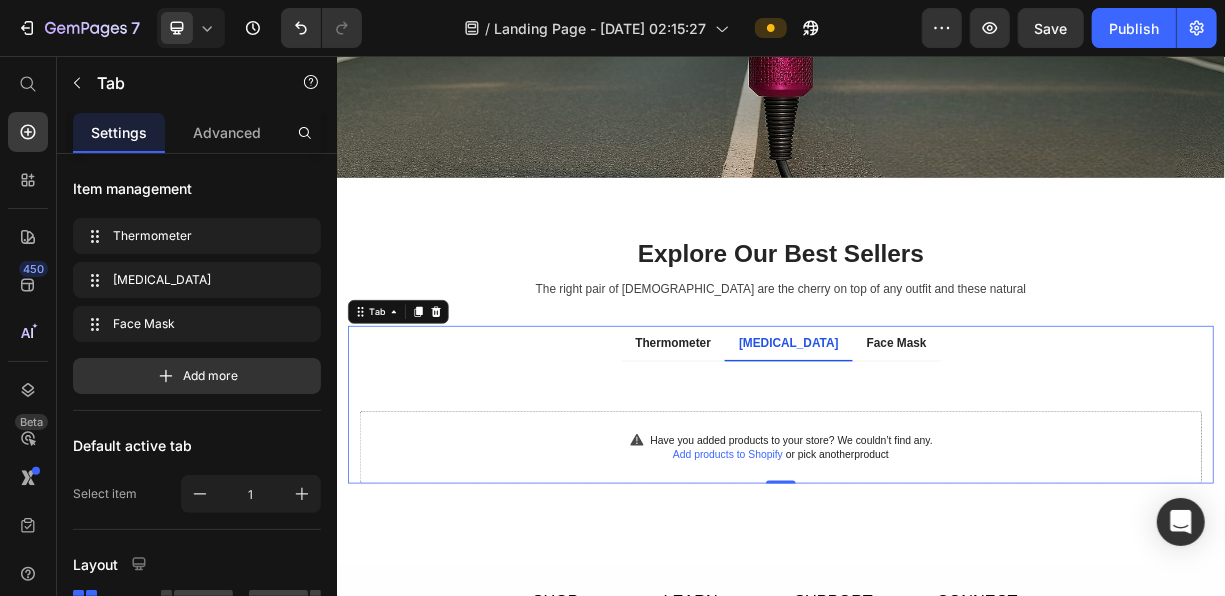 click on "Thermometer" at bounding box center (790, 443) 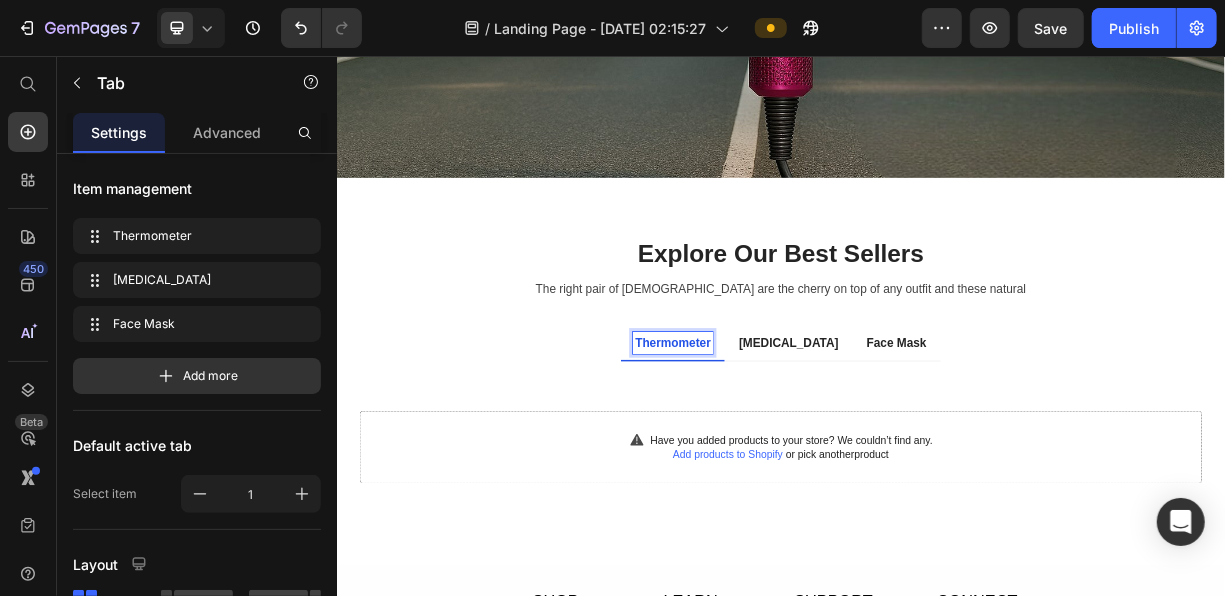 click on "Thermometer" at bounding box center (790, 443) 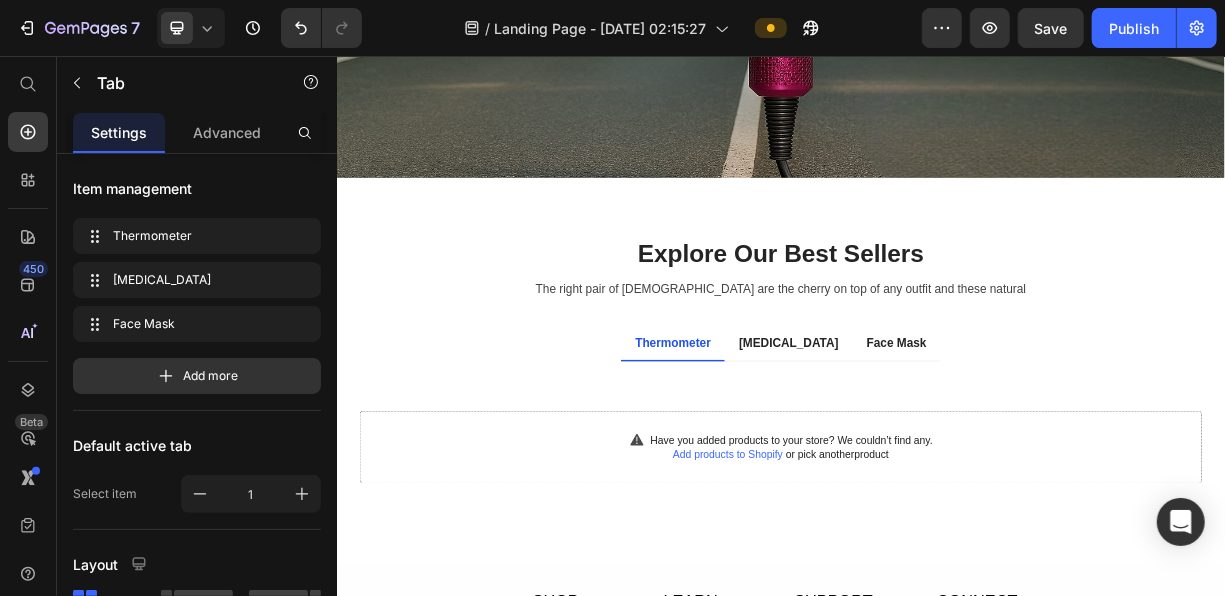click on "Pulse Oximeter" at bounding box center (946, 444) 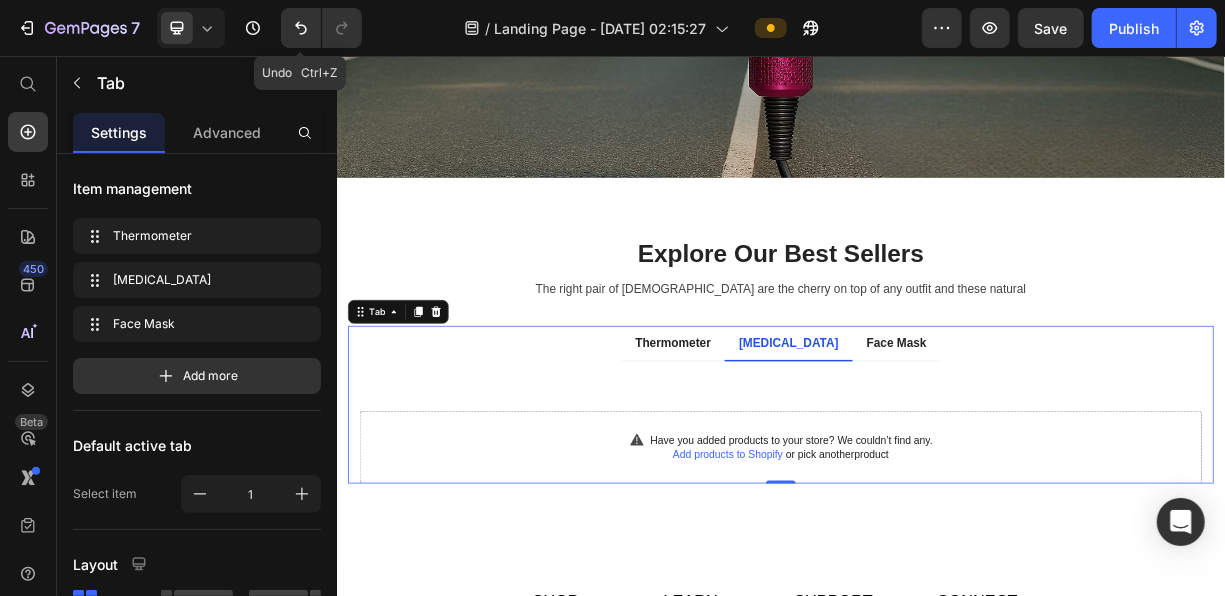 click 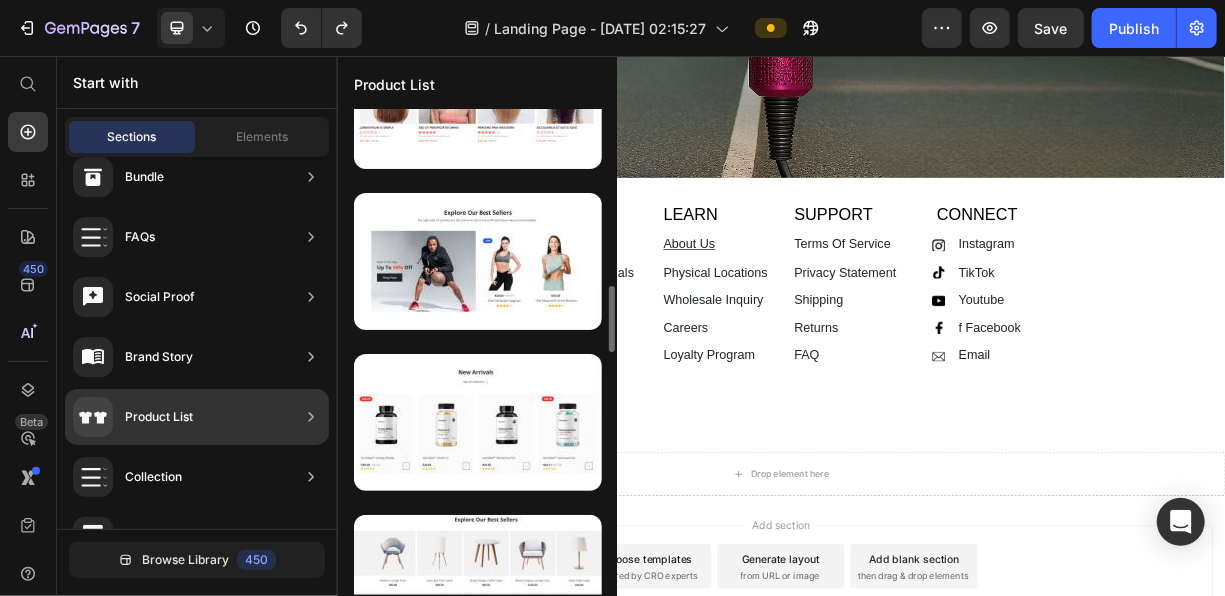 scroll, scrollTop: 1234, scrollLeft: 0, axis: vertical 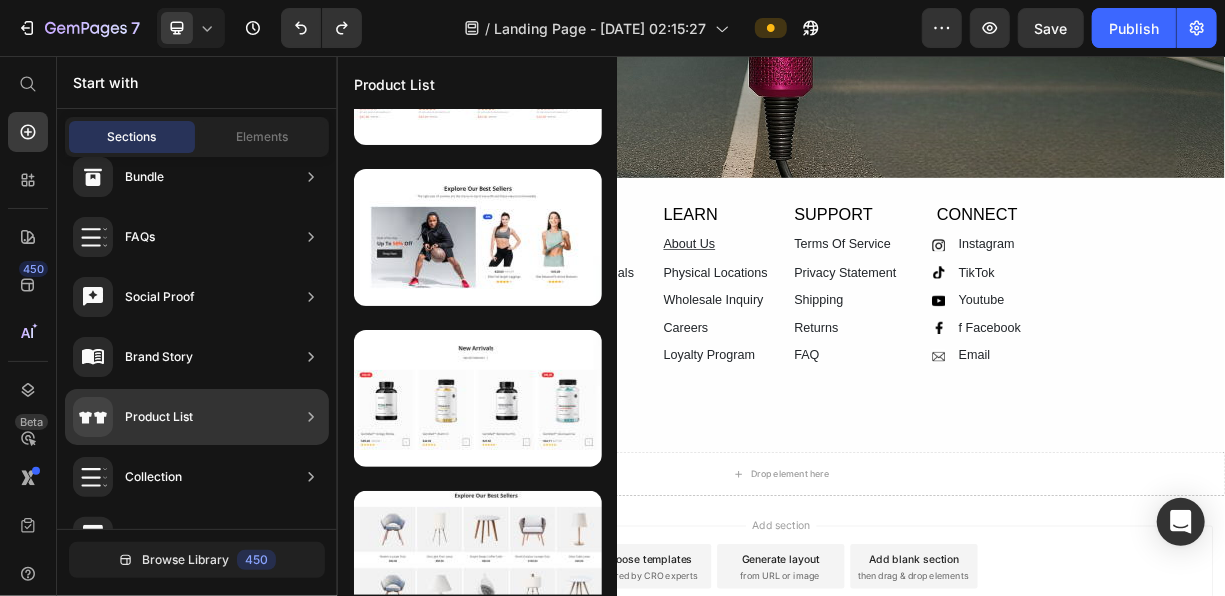 click at bounding box center [478, 398] 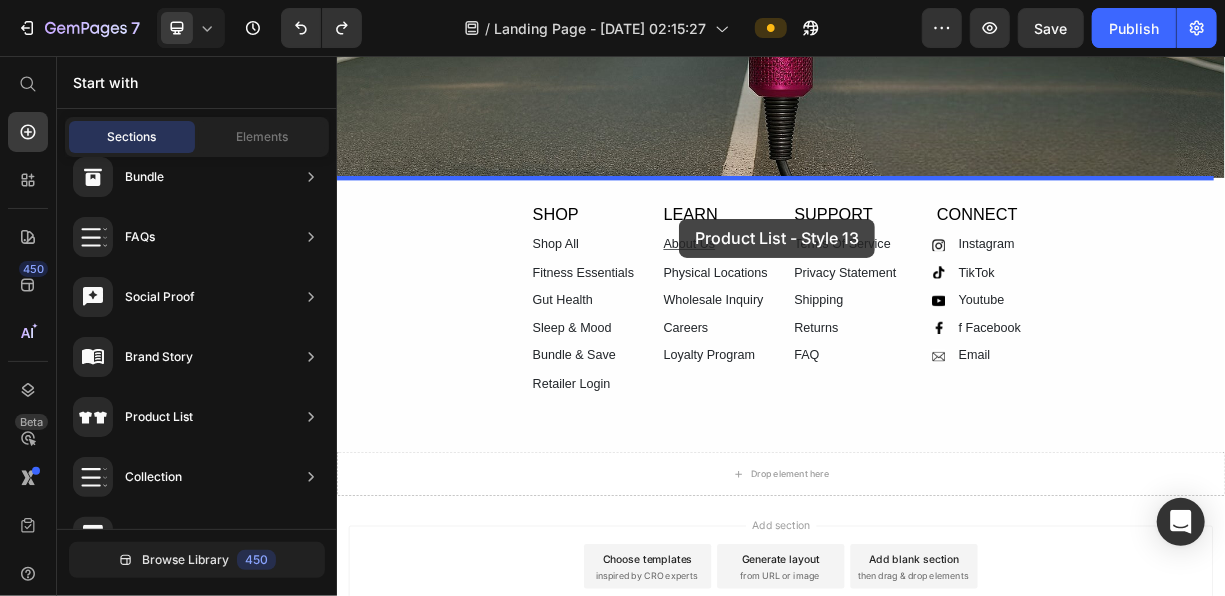 drag, startPoint x: 772, startPoint y: 439, endPoint x: 798, endPoint y: 274, distance: 167.03592 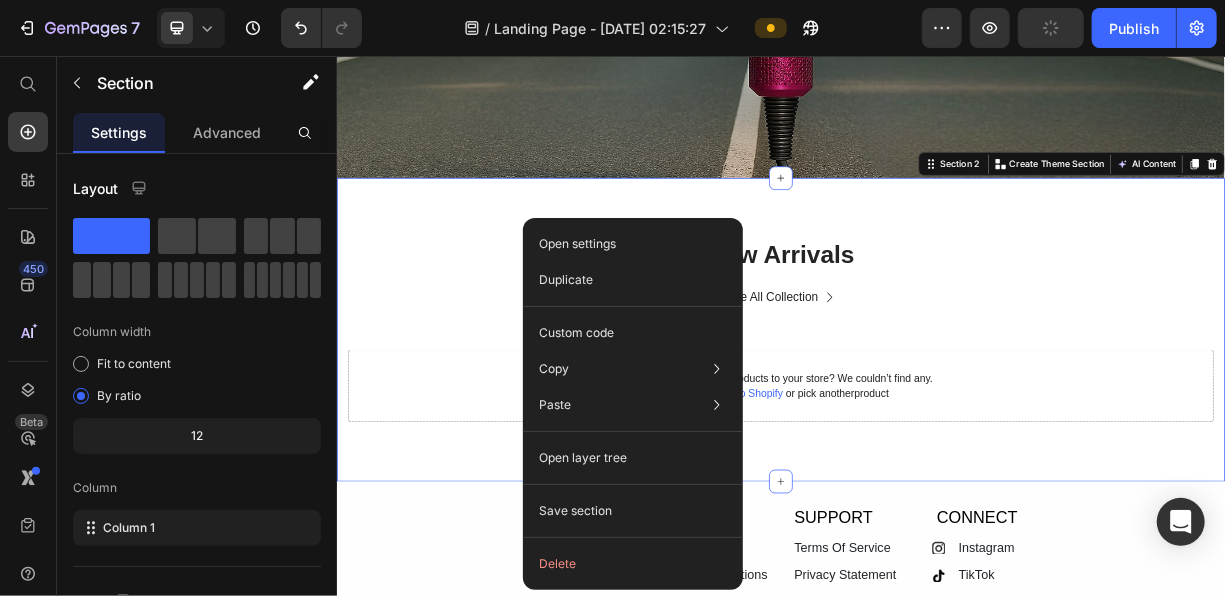 click on "New Arrivals Heading
See All Collection Button Row Have you added products to your store? We couldn’t find any. Add products to Shopify   or pick another  product Product List Row Section 2   You can create reusable sections Create Theme Section AI Content Write with GemAI What would you like to describe here? Tone and Voice Persuasive Product Show more Generate" at bounding box center [936, 425] 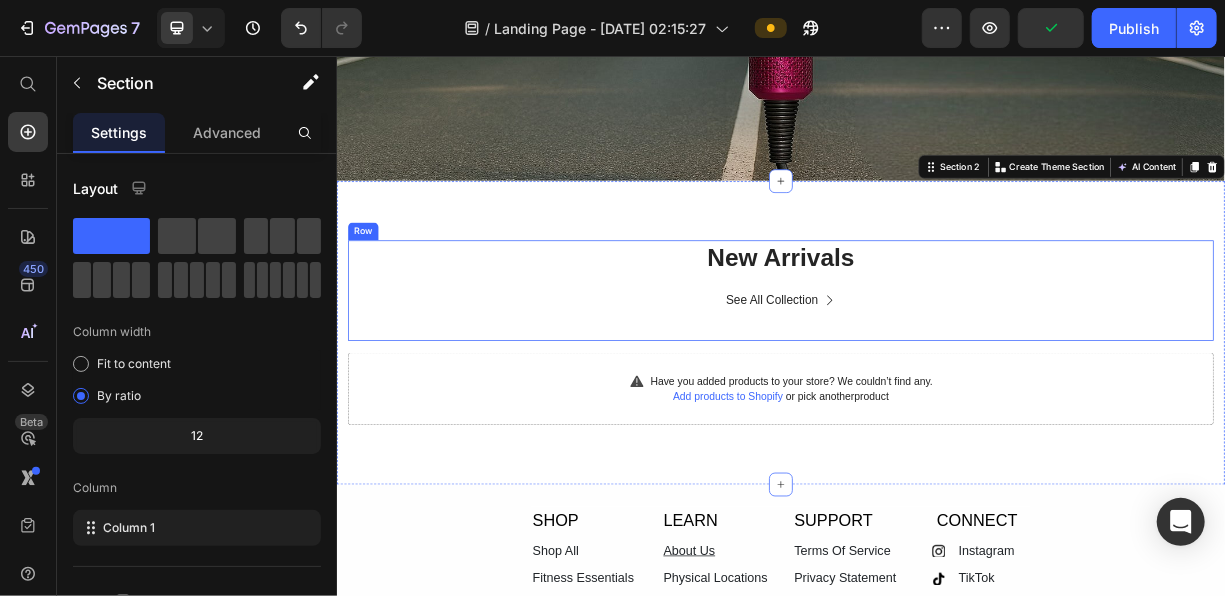 scroll, scrollTop: 559, scrollLeft: 0, axis: vertical 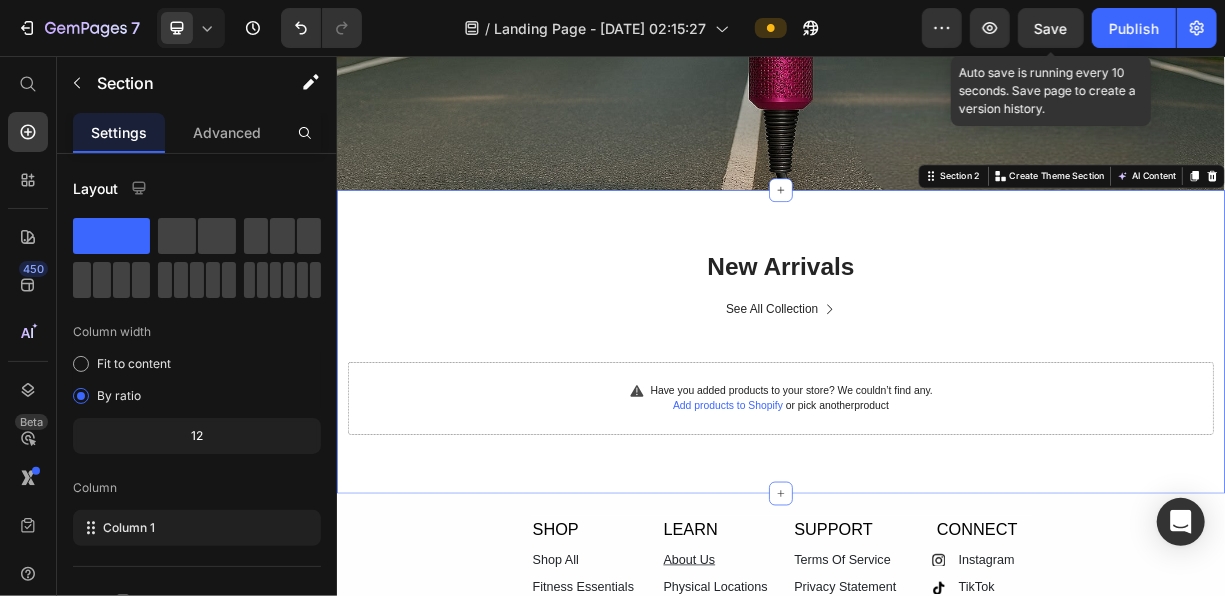 click on "Save" at bounding box center [1051, 28] 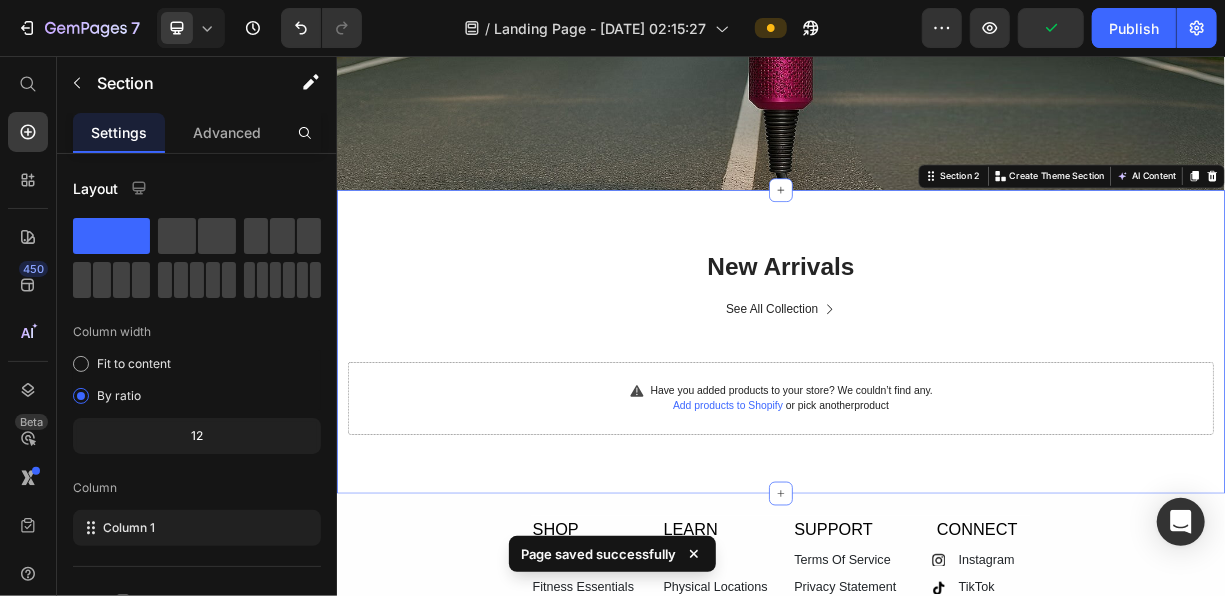 click on "Publish" at bounding box center (1134, 28) 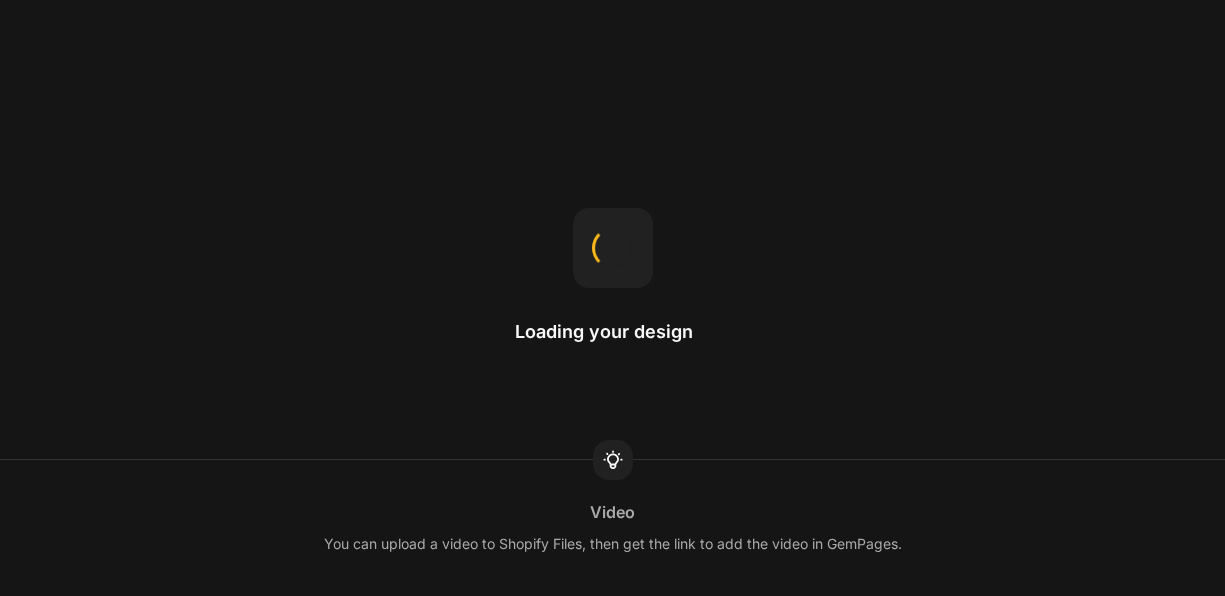 scroll, scrollTop: 0, scrollLeft: 0, axis: both 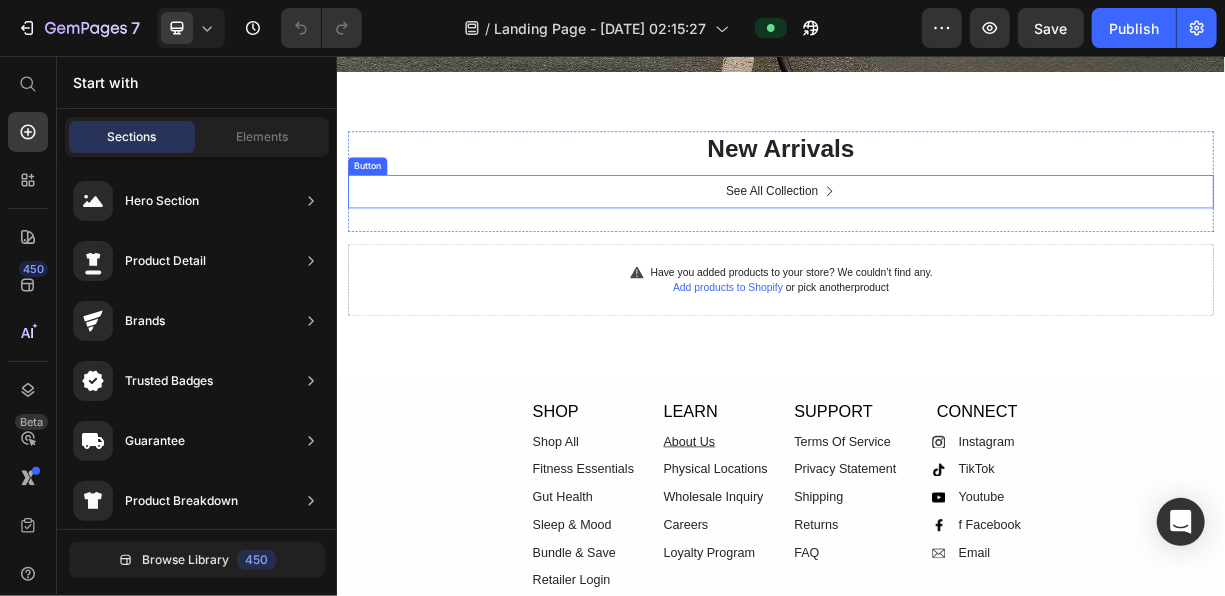 click on "See All Collection" at bounding box center [924, 238] 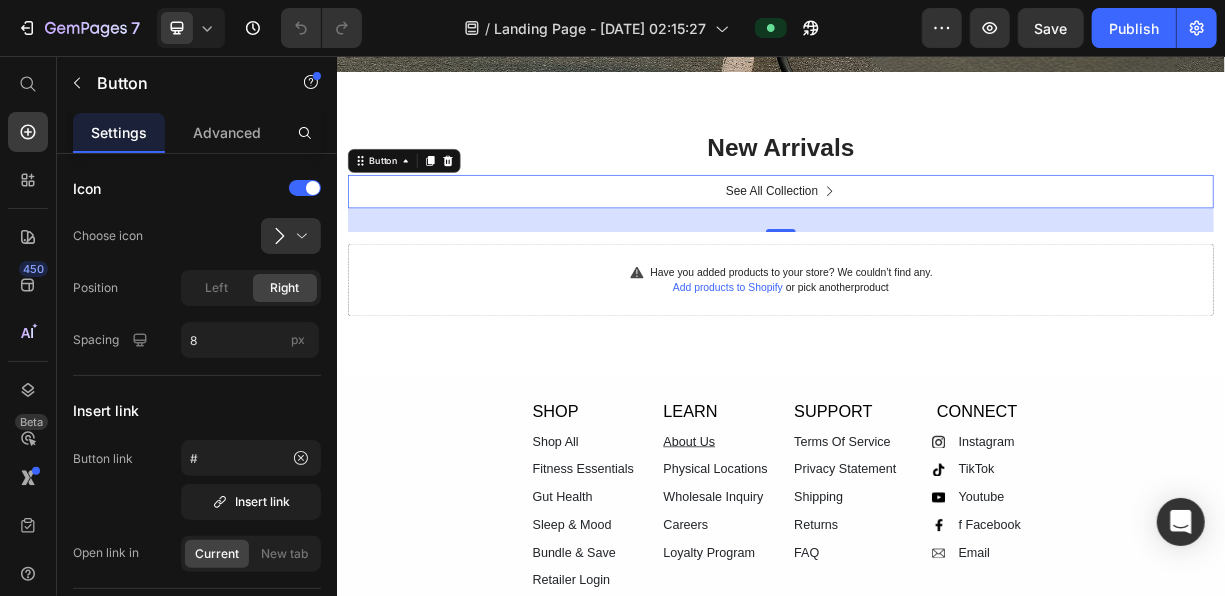 click 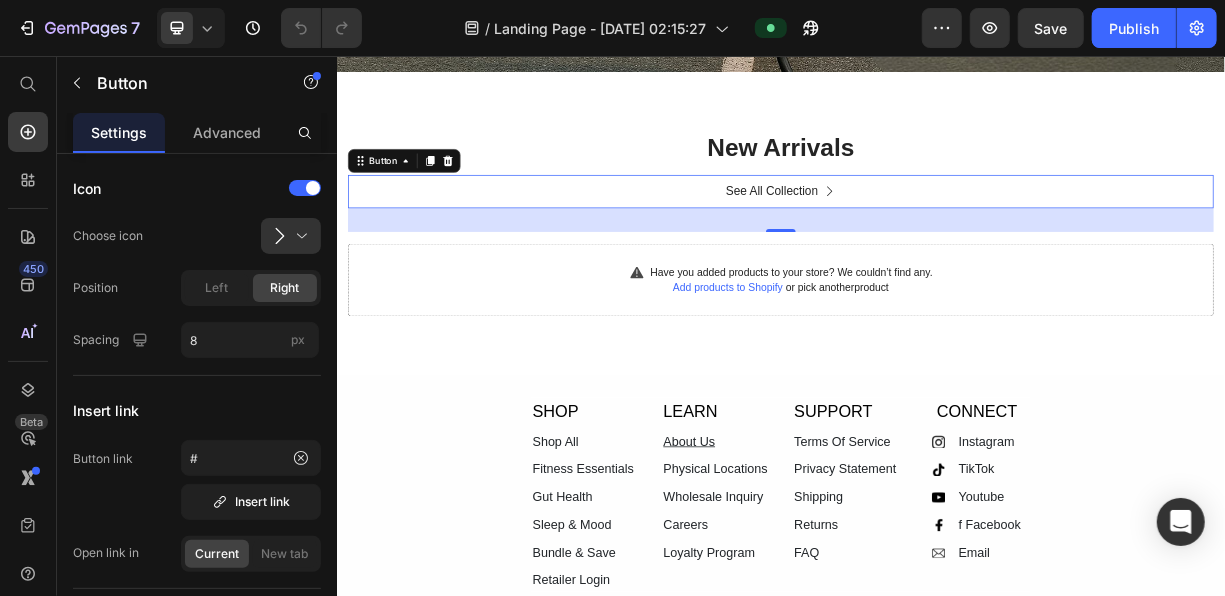 click 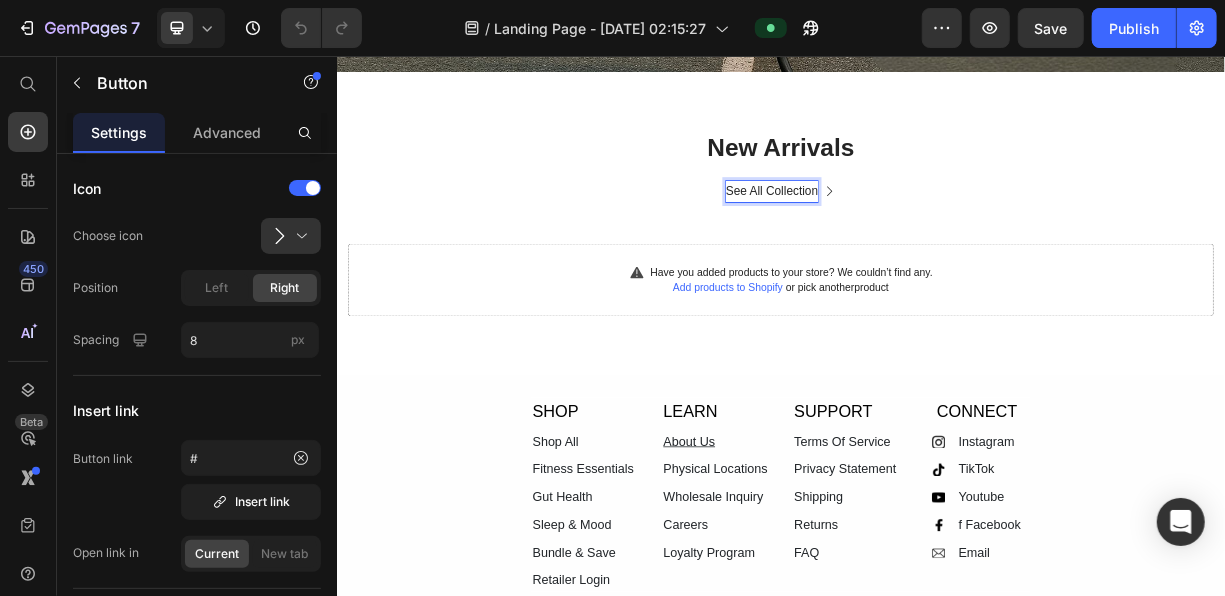 click 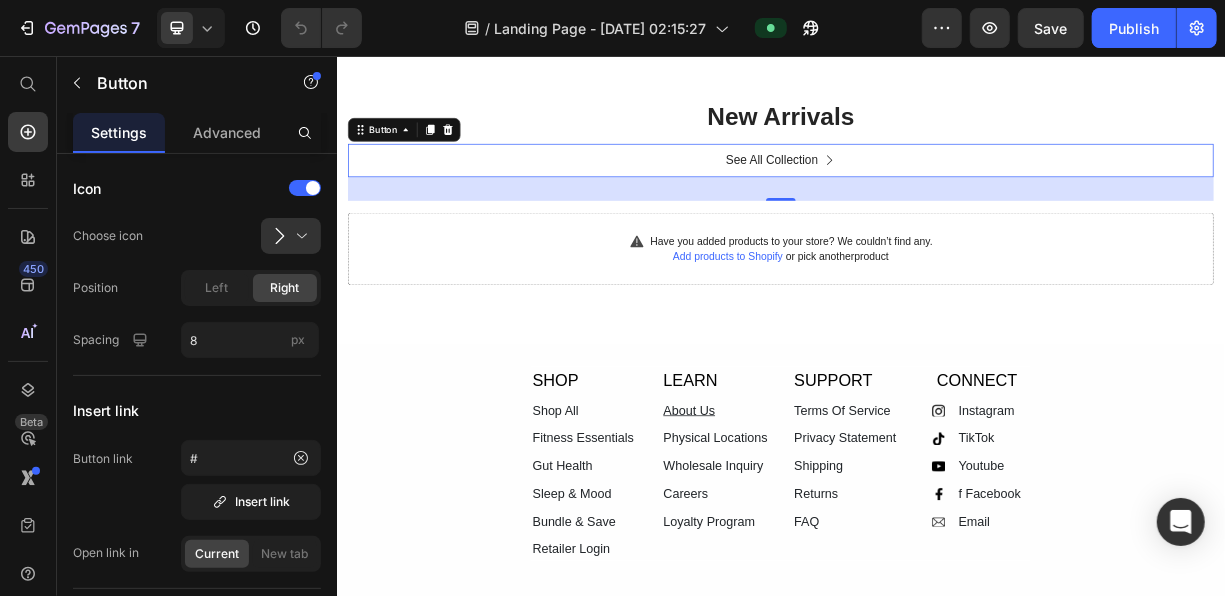 scroll, scrollTop: 766, scrollLeft: 0, axis: vertical 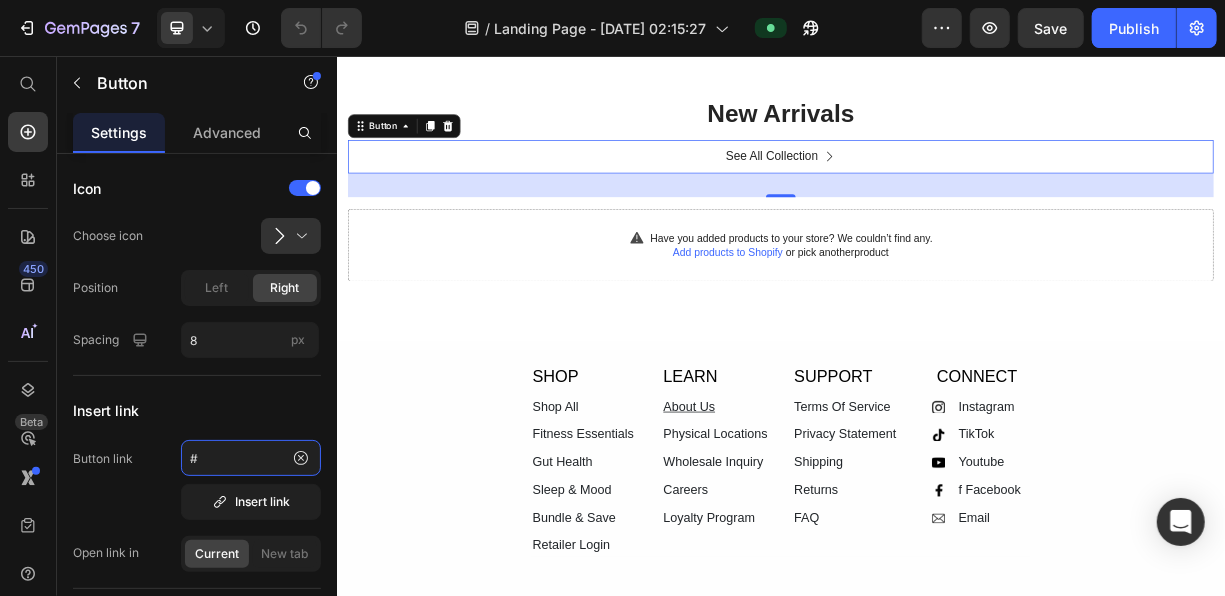click on "#" 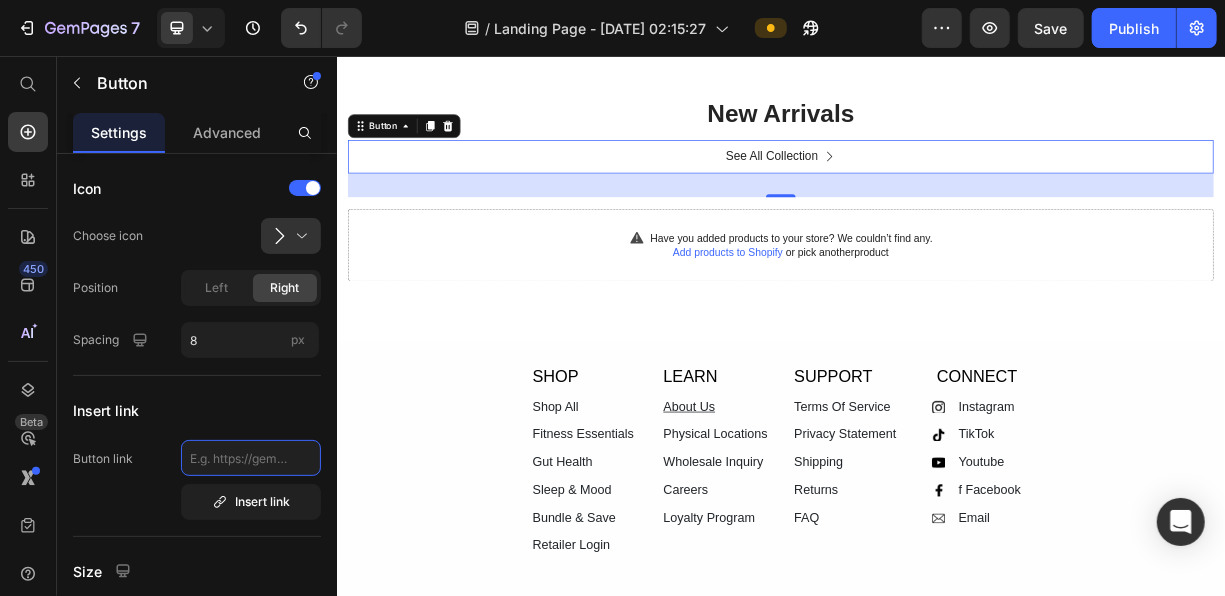 paste on "[URL][DOMAIN_NAME]" 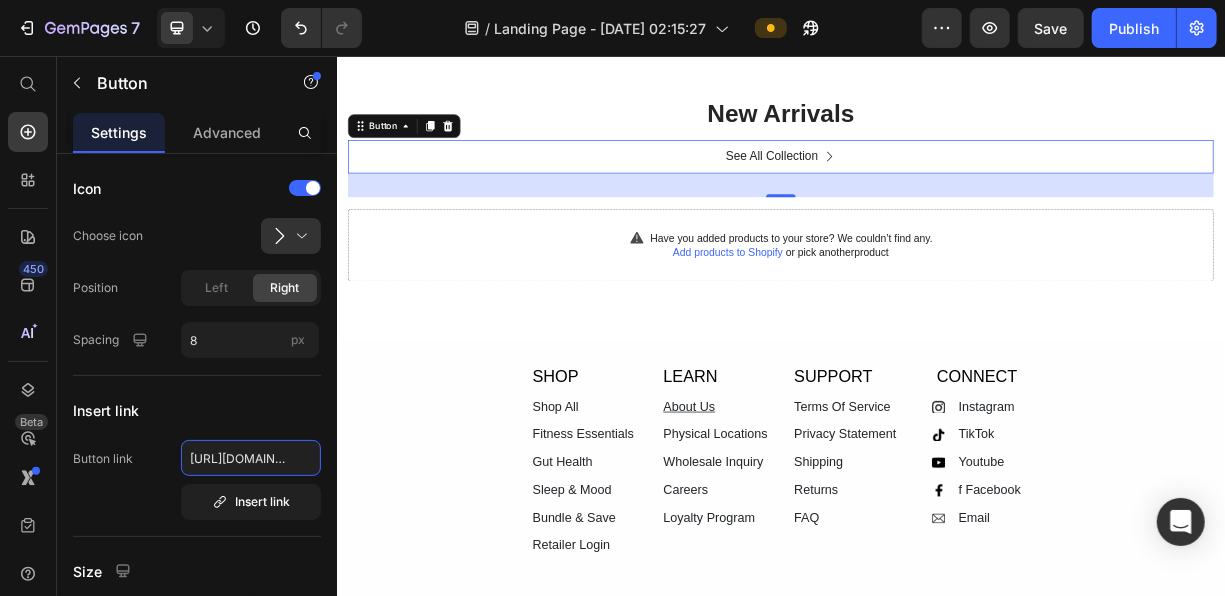 scroll, scrollTop: 0, scrollLeft: 121, axis: horizontal 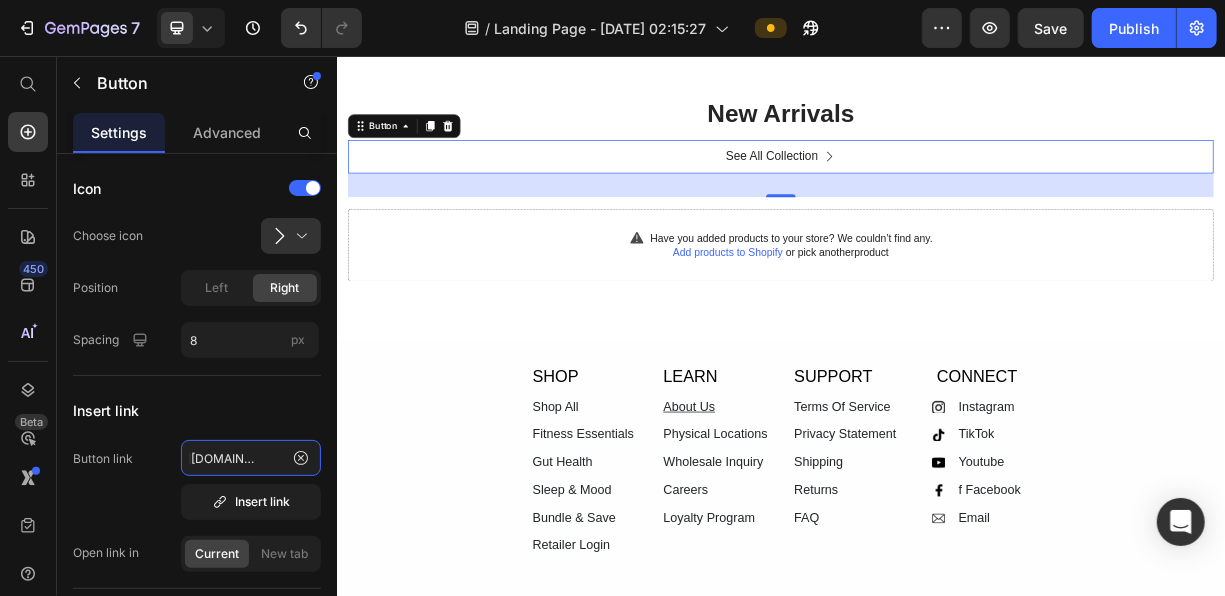 type on "[URL][DOMAIN_NAME]" 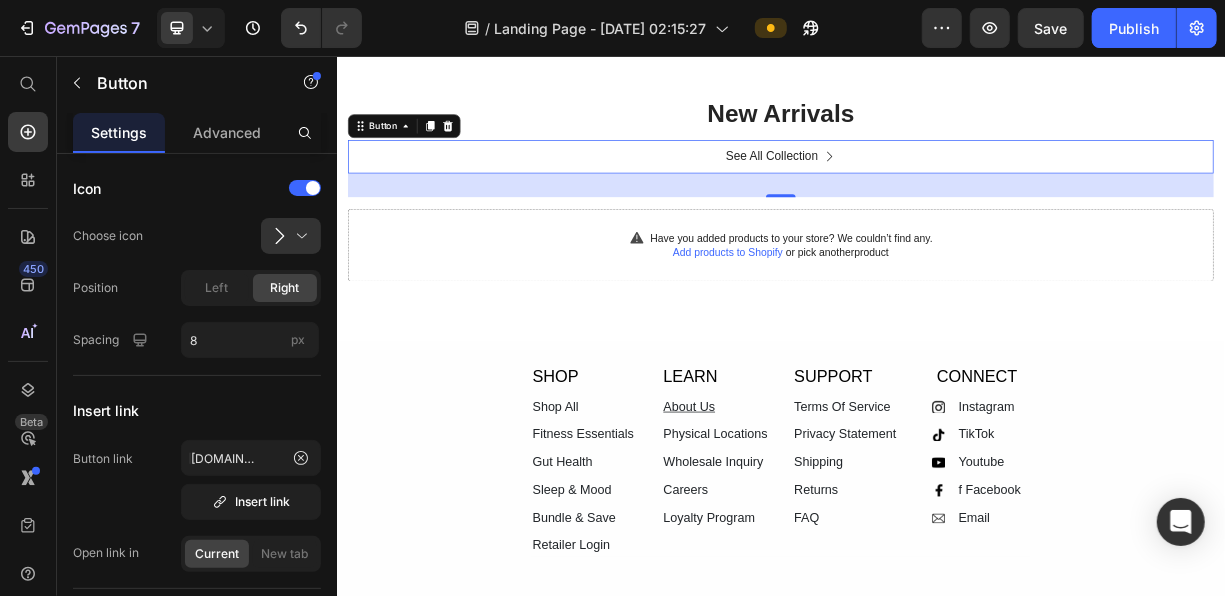 scroll, scrollTop: 0, scrollLeft: 0, axis: both 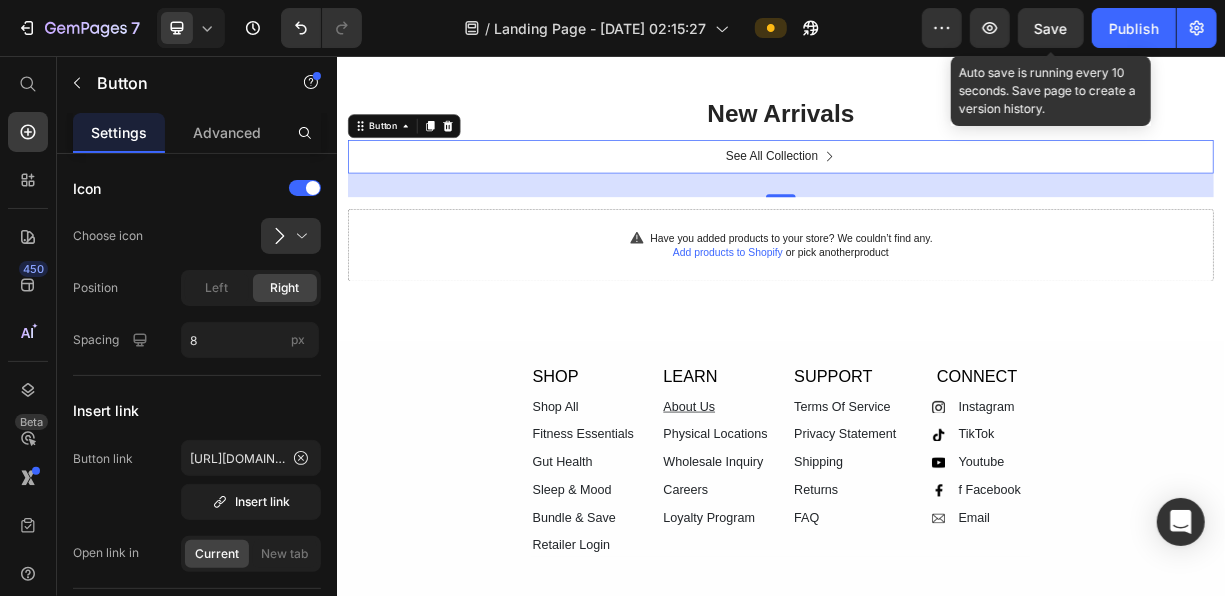 click on "Save" at bounding box center [1051, 28] 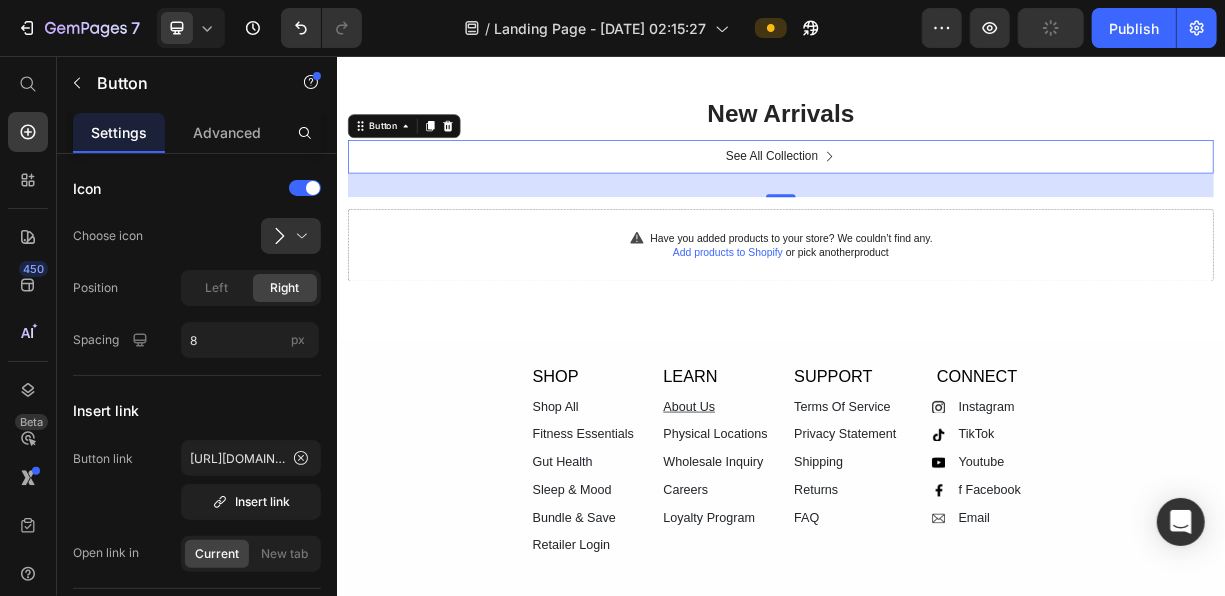click on "Publish" at bounding box center (1134, 28) 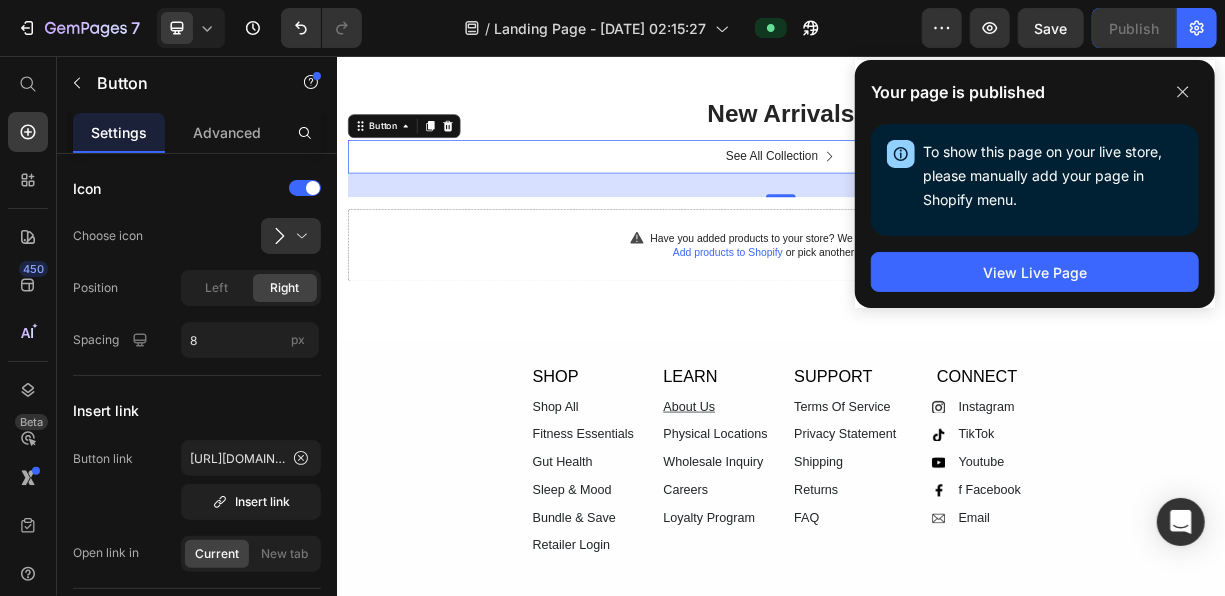 click 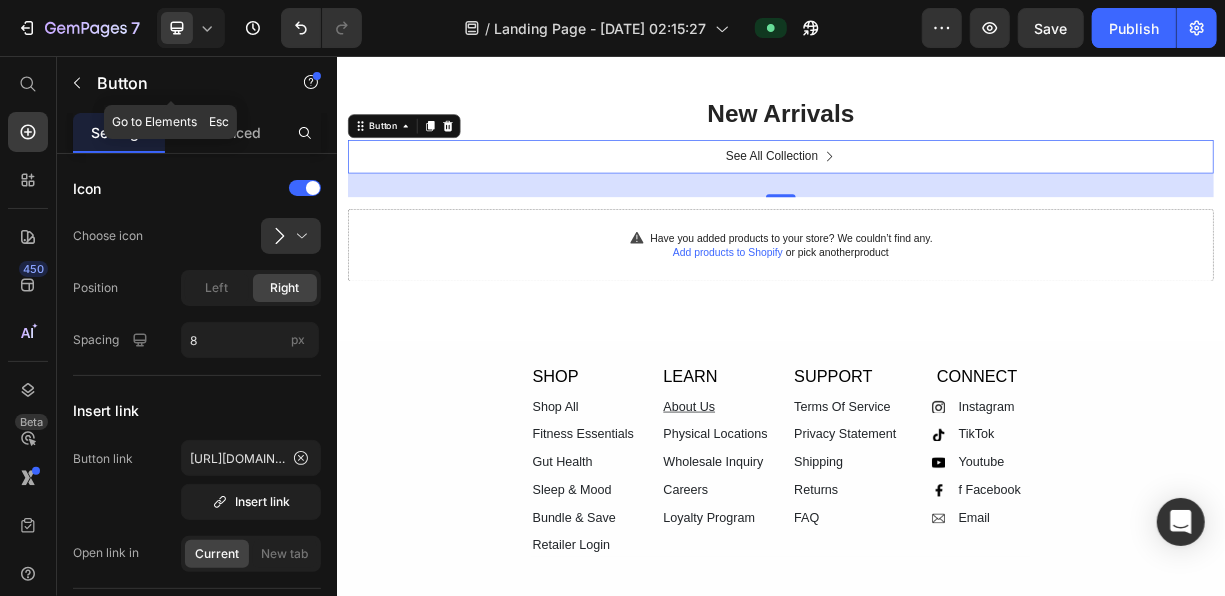 click 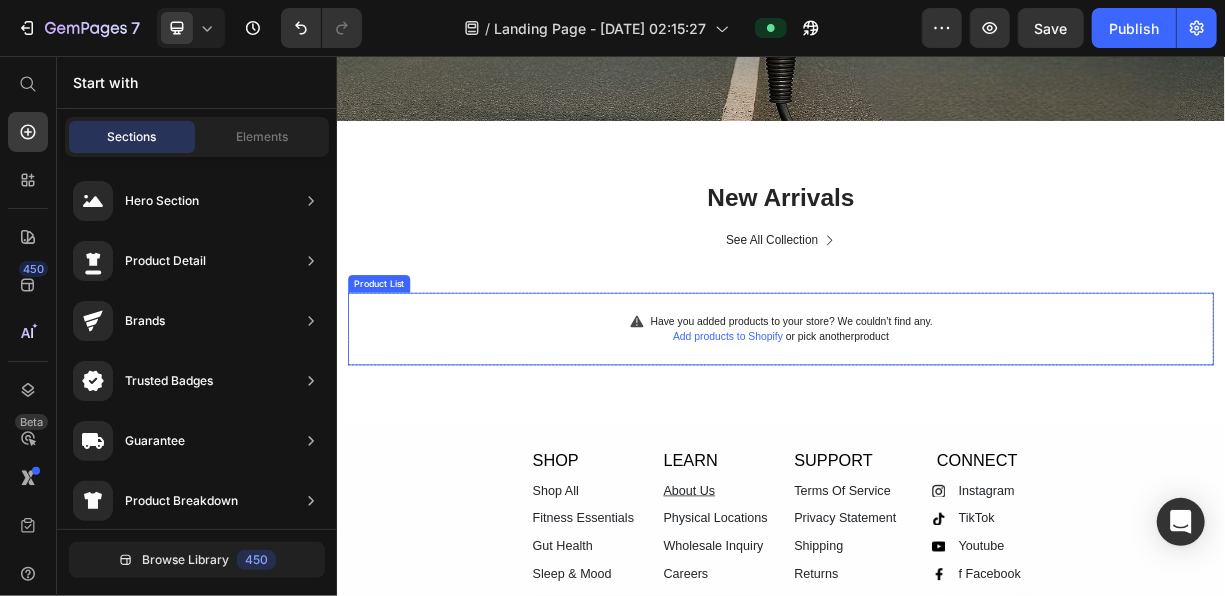scroll, scrollTop: 668, scrollLeft: 0, axis: vertical 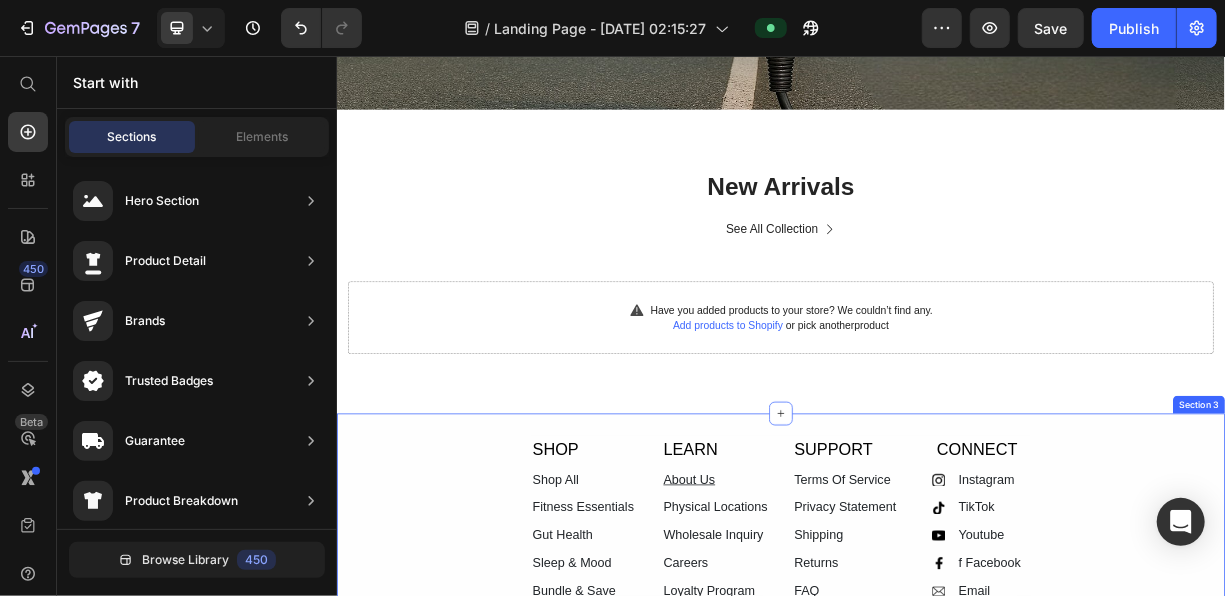 click on "SHOP Text Block Shop All Text Block Fitness Essentials Text Block Gut Health Text Block Sleep & Mood Text Block Bundle & Save Text Block Retailer Login Text Block LEARN Text Block About Us Text Block Physical Locations Text Block Wholesale Inquiry Text Block Careers Text Block Loyalty Program Text Block SUPPORT Text Block Terms Of Service Text Block Privacy Statement Text Block Shipping Text Block Returns Text Block FAQ Text Block CONNECT Text Block     Icon Instagram Text Block     Icon TikTok Text Block     Icon Youtube Text Block     Icon f Facebook Text Block     Icon Email Text Block Advanced list Row Row Row Section 3" at bounding box center (936, 723) 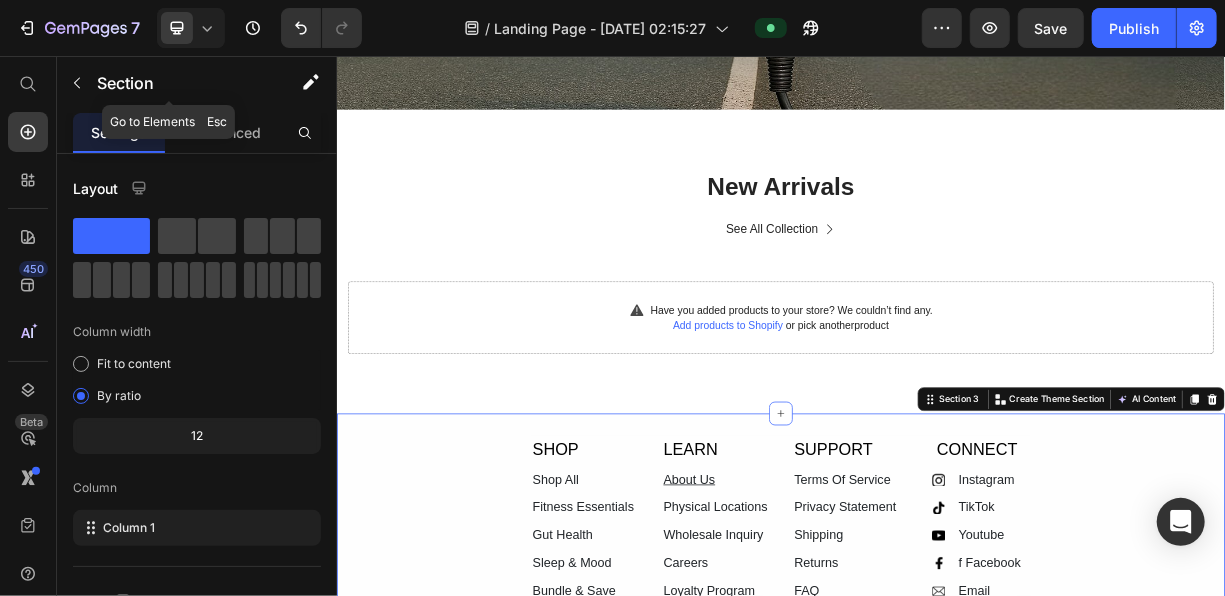 click on "Section" at bounding box center (169, 83) 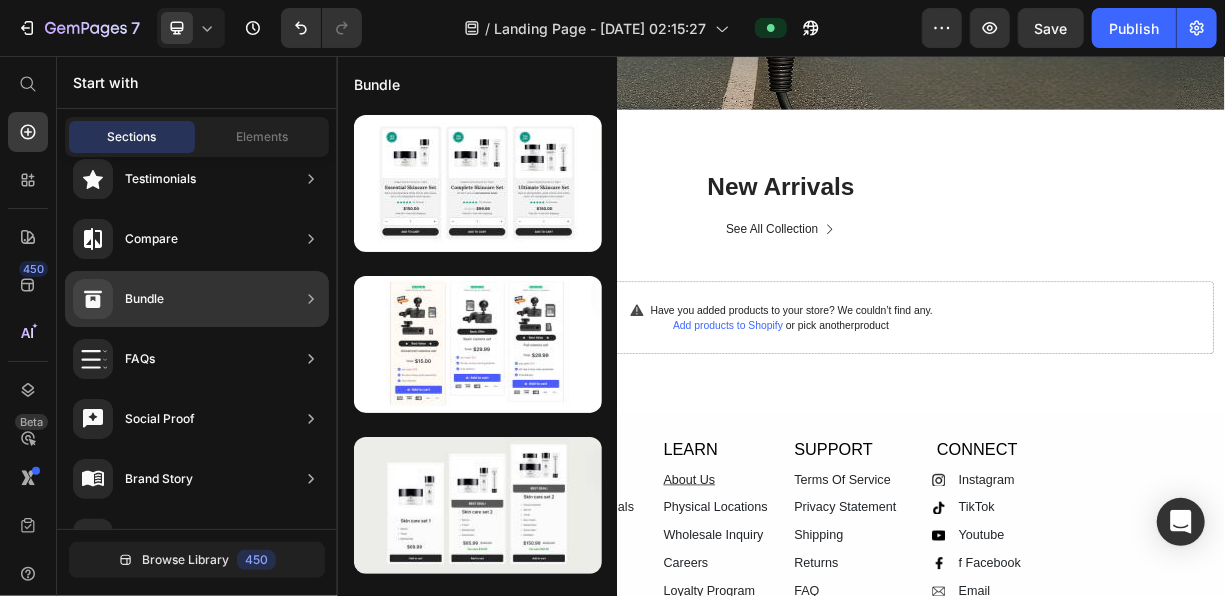scroll, scrollTop: 441, scrollLeft: 0, axis: vertical 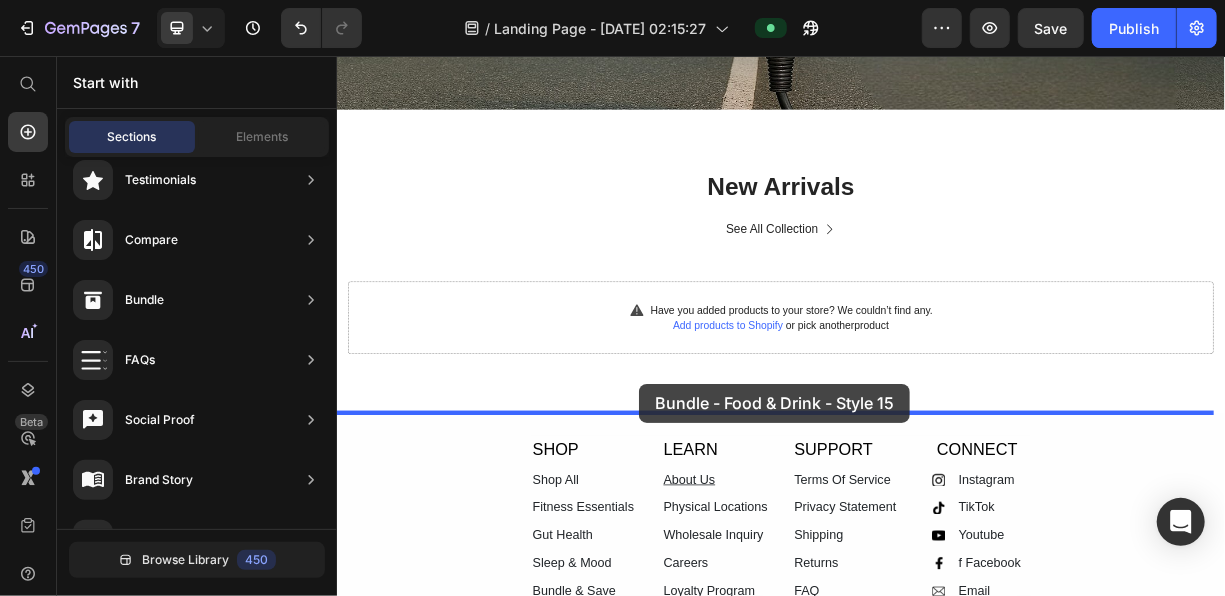 drag, startPoint x: 768, startPoint y: 285, endPoint x: 743, endPoint y: 498, distance: 214.46211 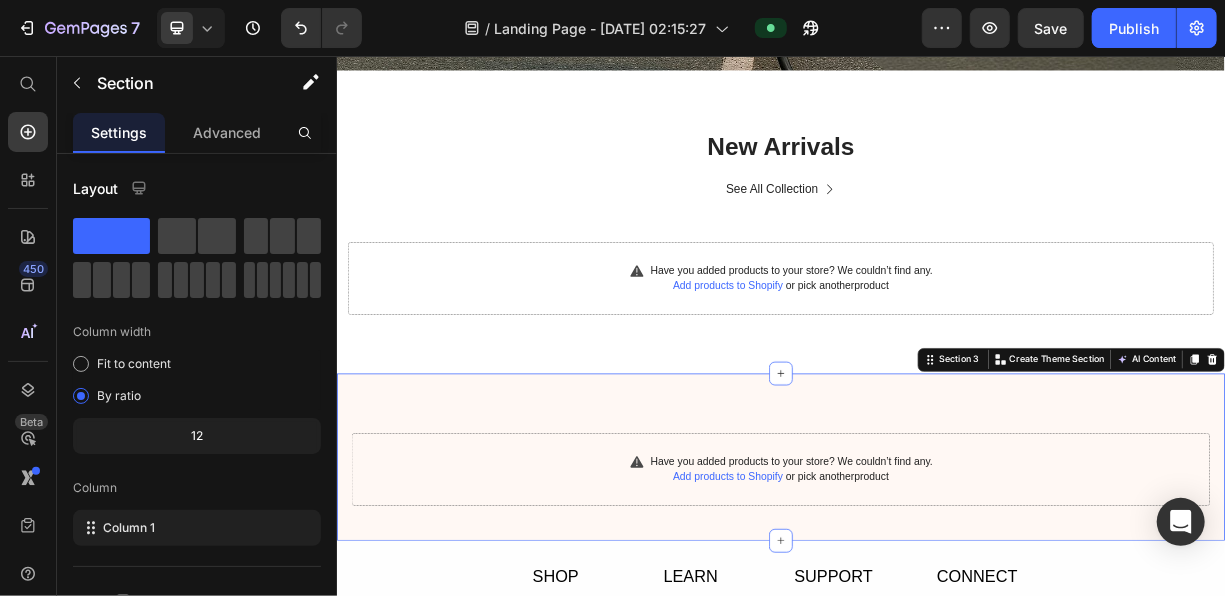 scroll, scrollTop: 722, scrollLeft: 0, axis: vertical 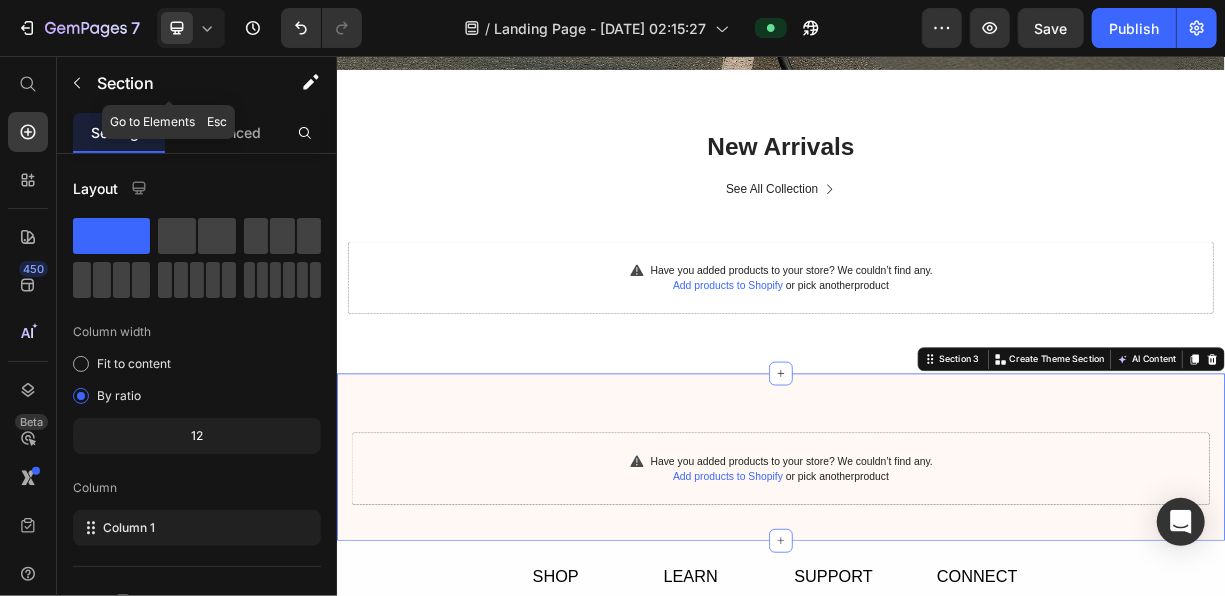 click 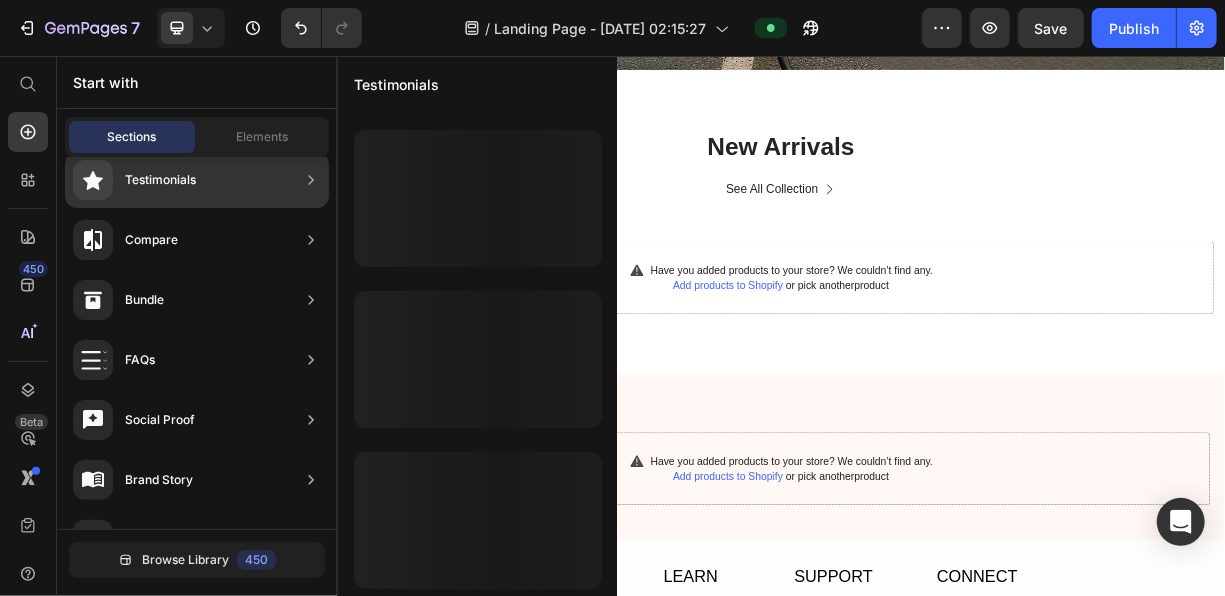 scroll, scrollTop: 0, scrollLeft: 0, axis: both 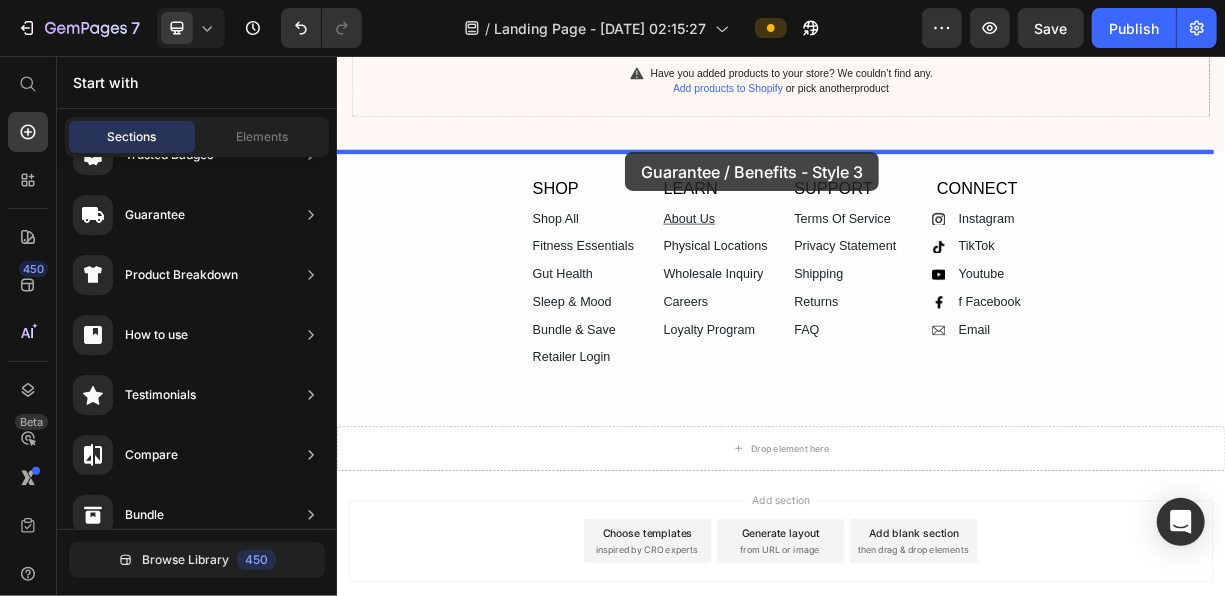 drag, startPoint x: 715, startPoint y: 257, endPoint x: 725, endPoint y: 185, distance: 72.691124 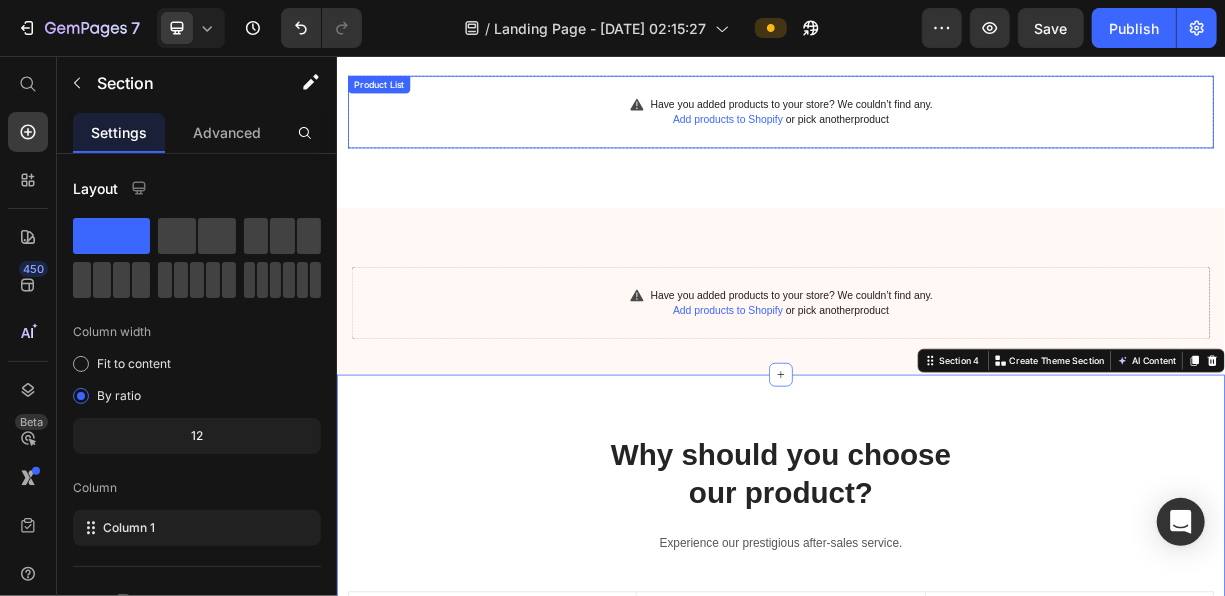 scroll, scrollTop: 945, scrollLeft: 0, axis: vertical 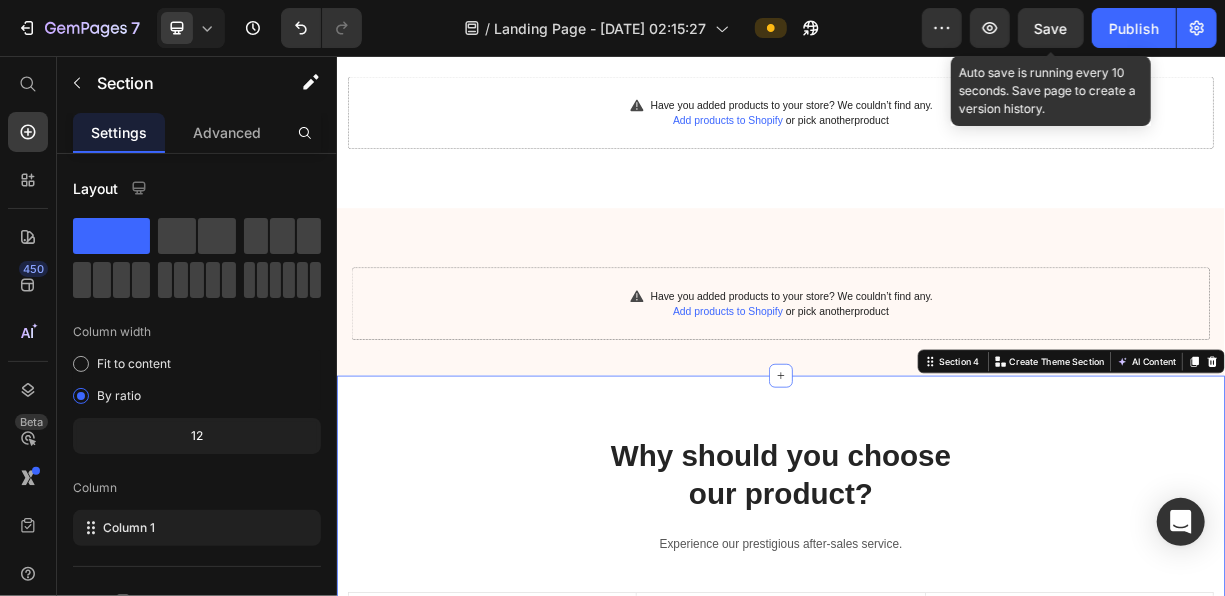 click on "Save" 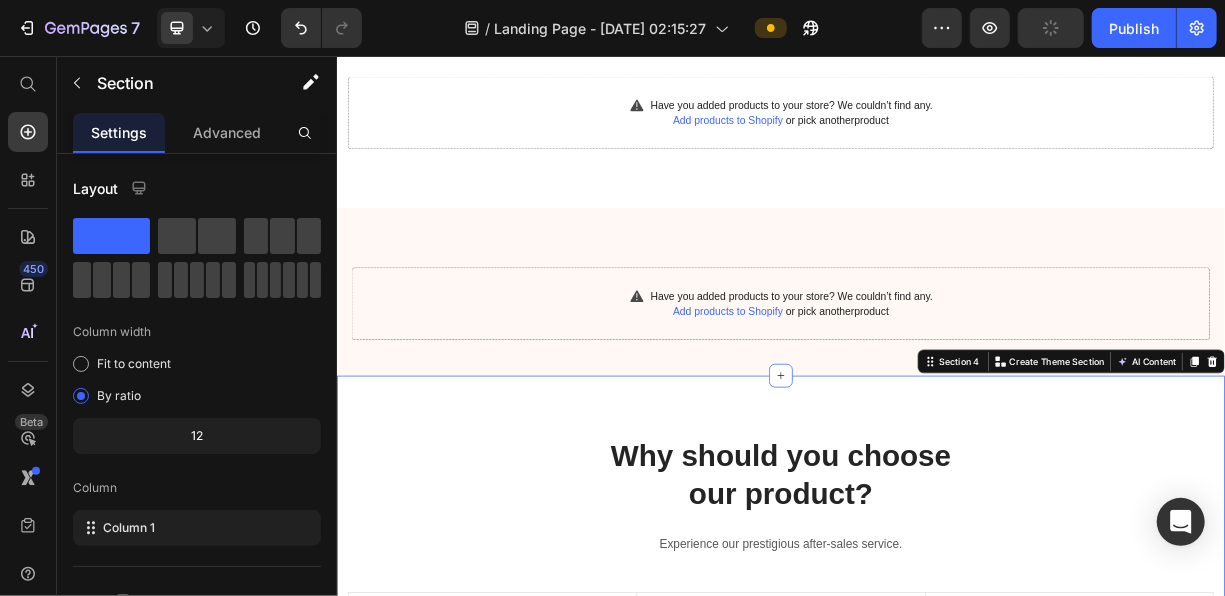 click on "Publish" at bounding box center (1134, 28) 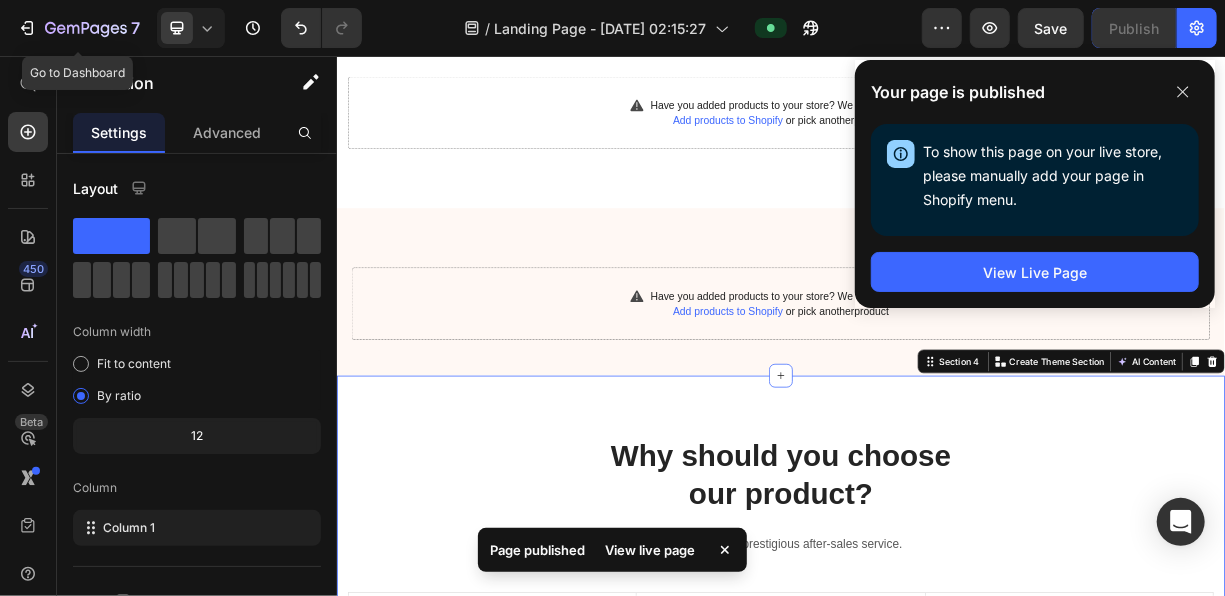 click 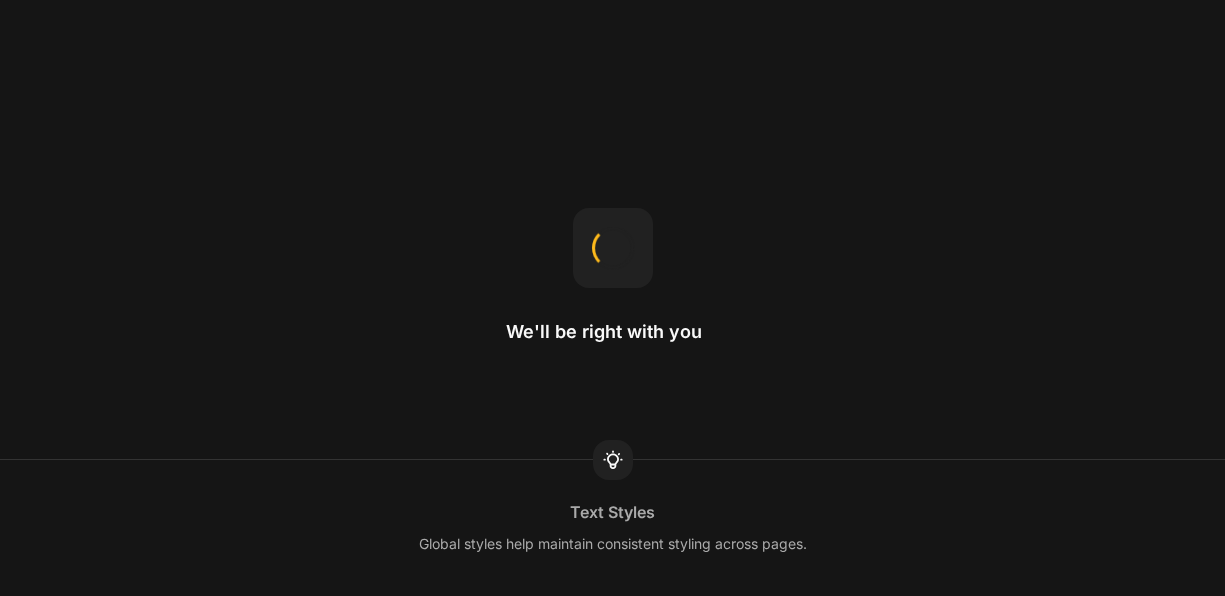 scroll, scrollTop: 0, scrollLeft: 0, axis: both 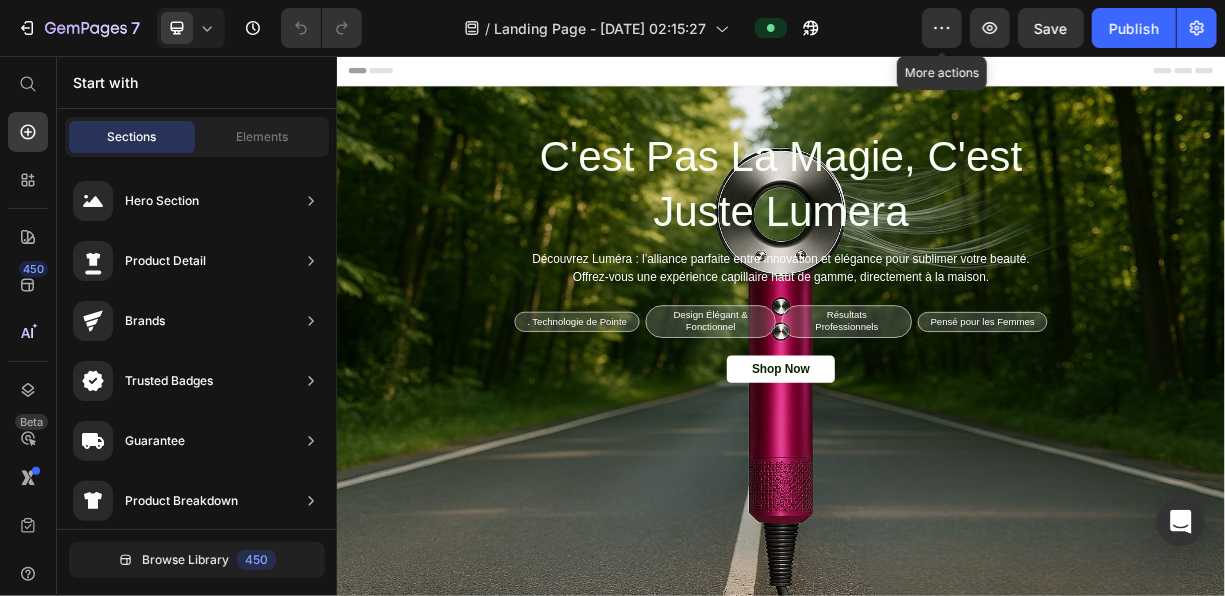 click 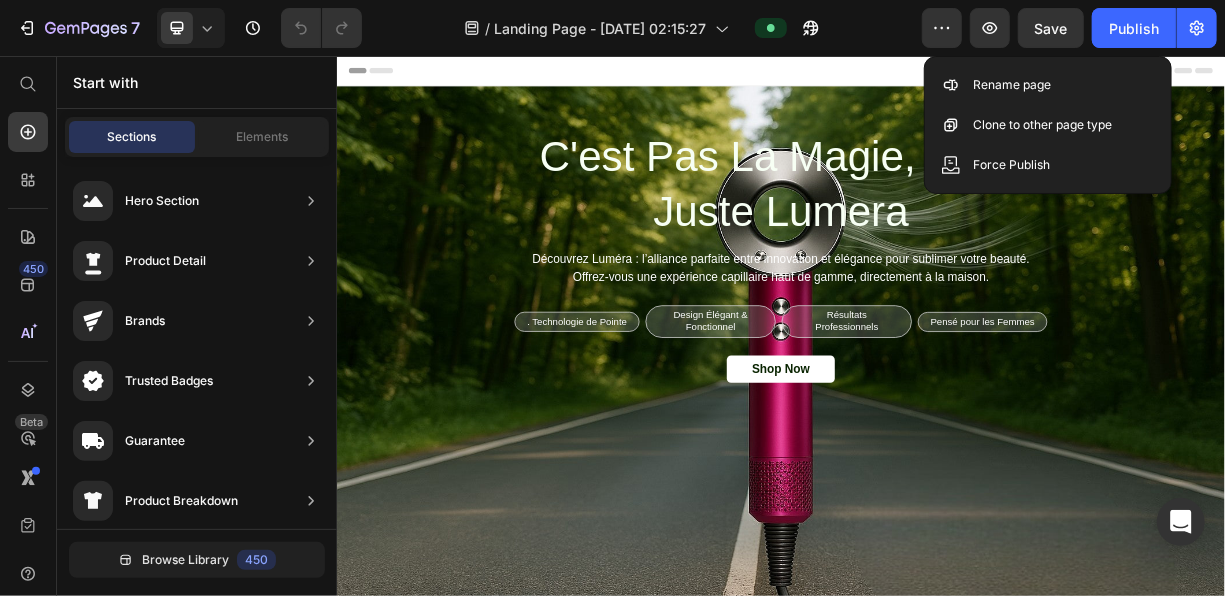 click 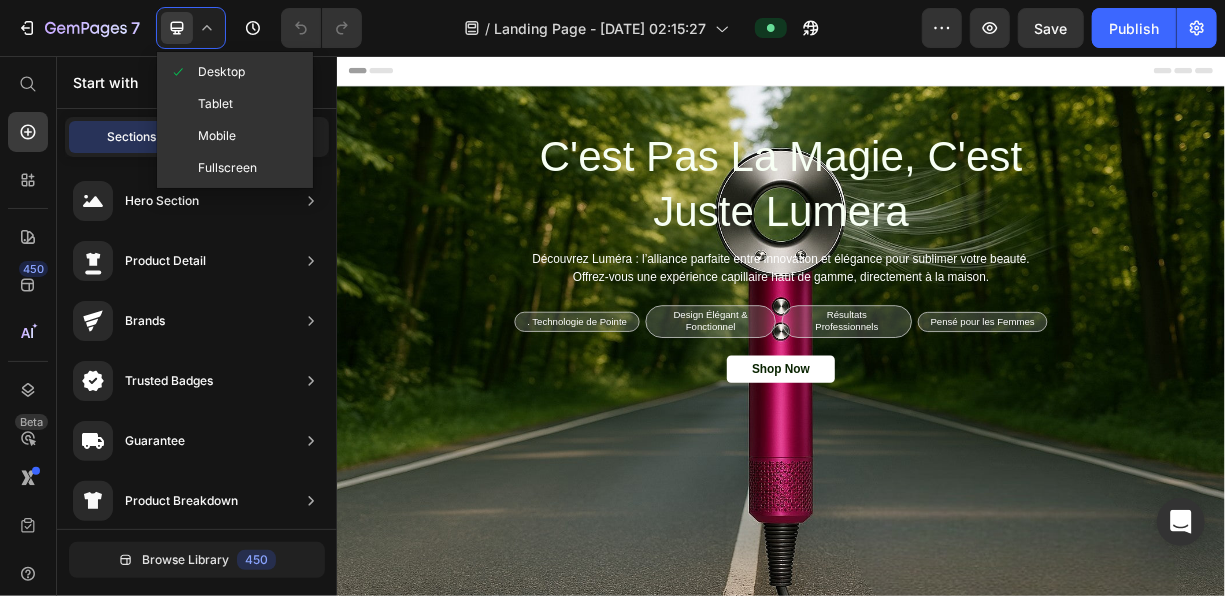 click on "Mobile" at bounding box center (217, 136) 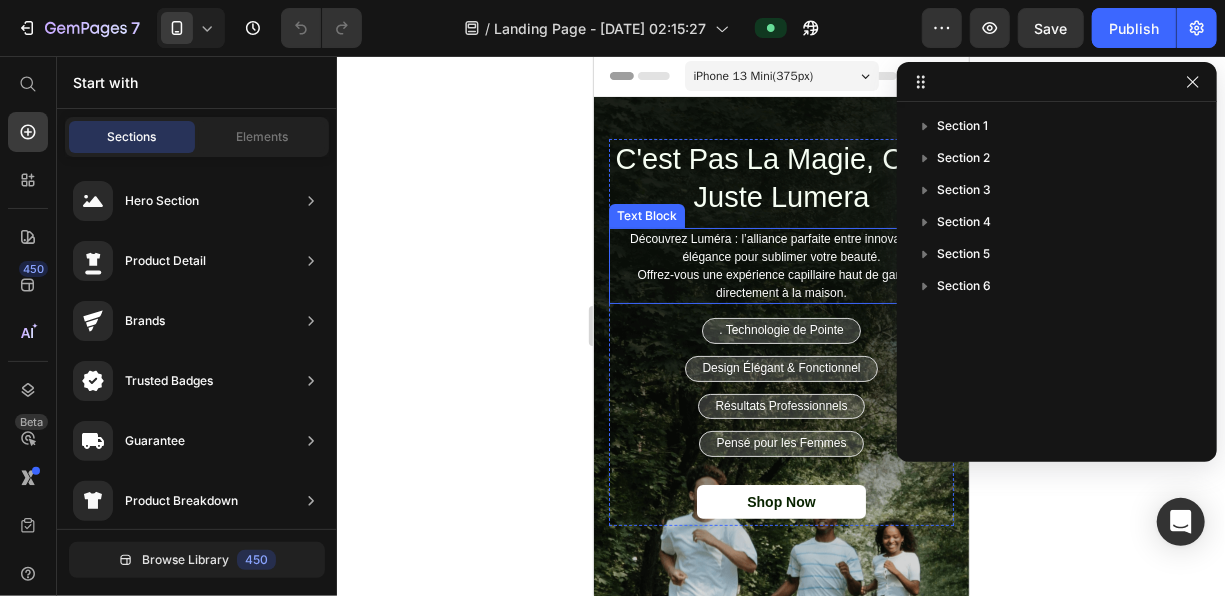 click 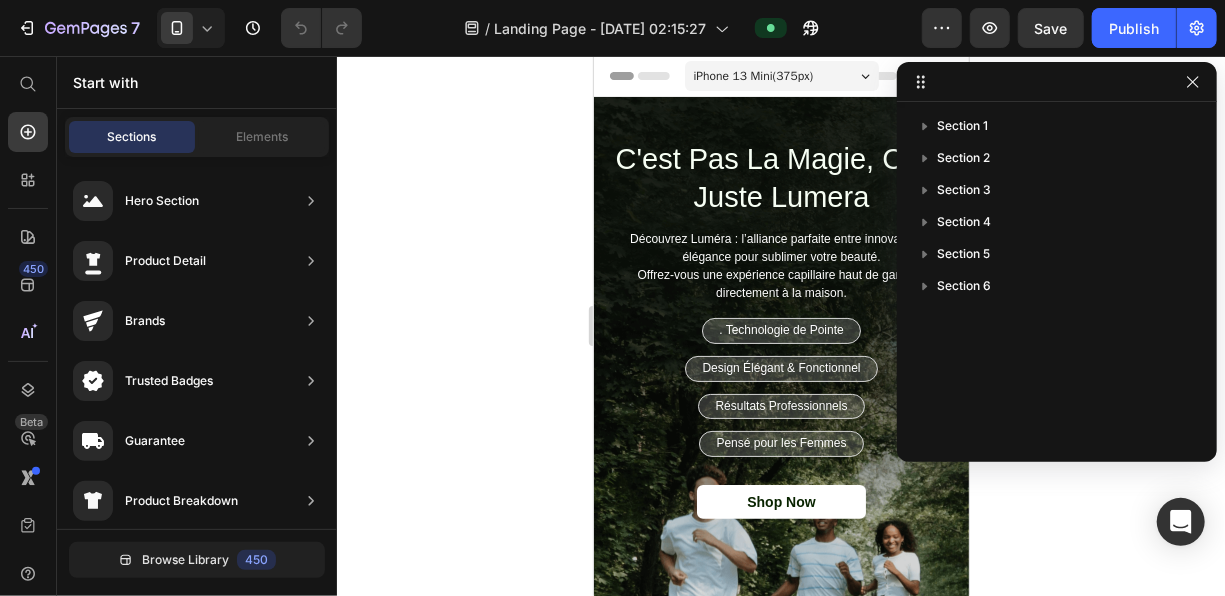 click 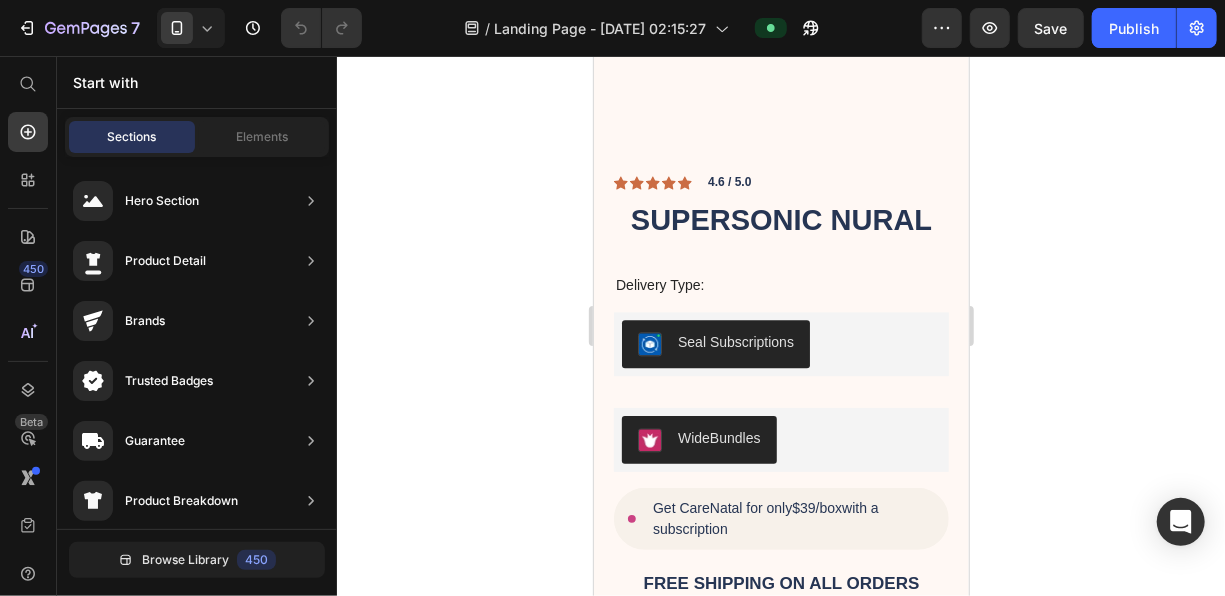 scroll, scrollTop: 2090, scrollLeft: 0, axis: vertical 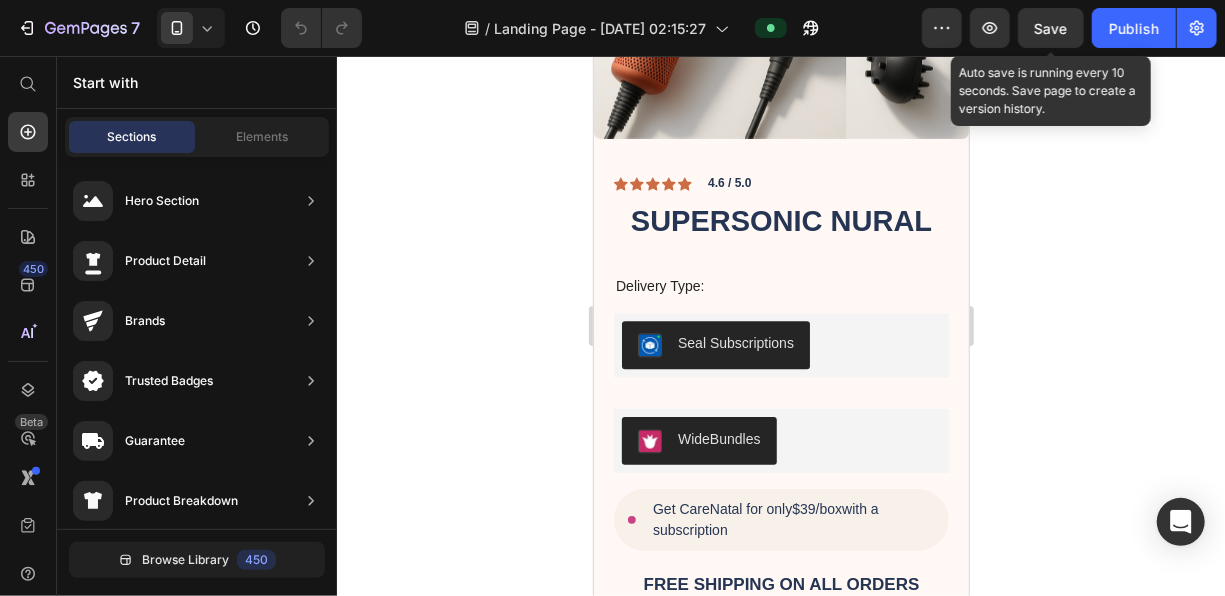 click on "Save" at bounding box center [1051, 28] 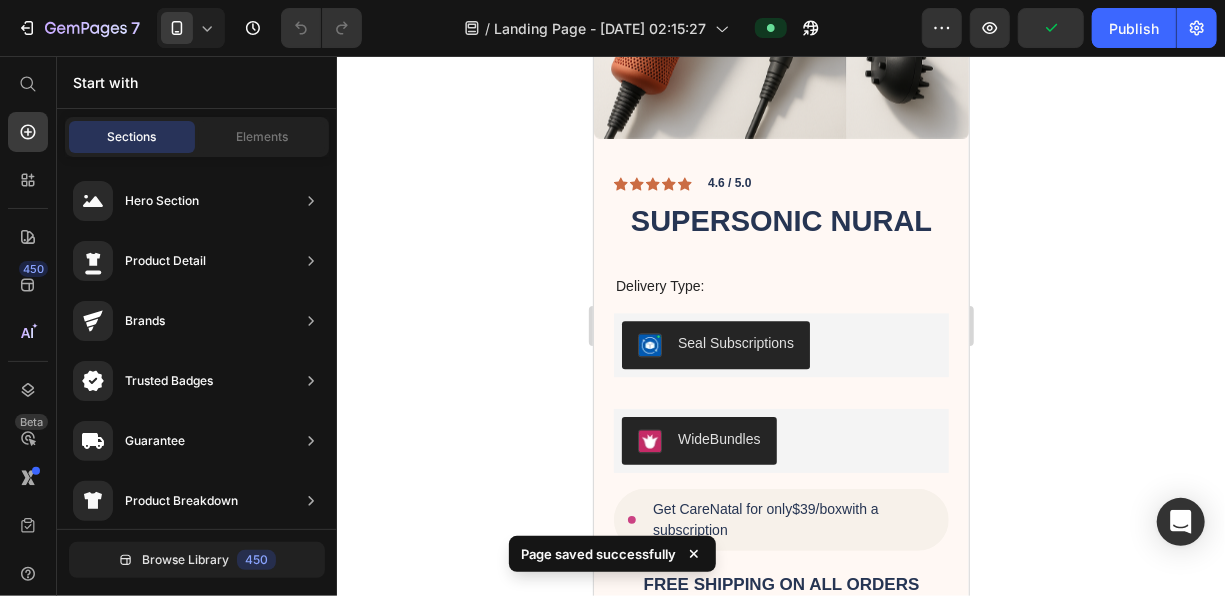 click on "Publish" at bounding box center [1134, 28] 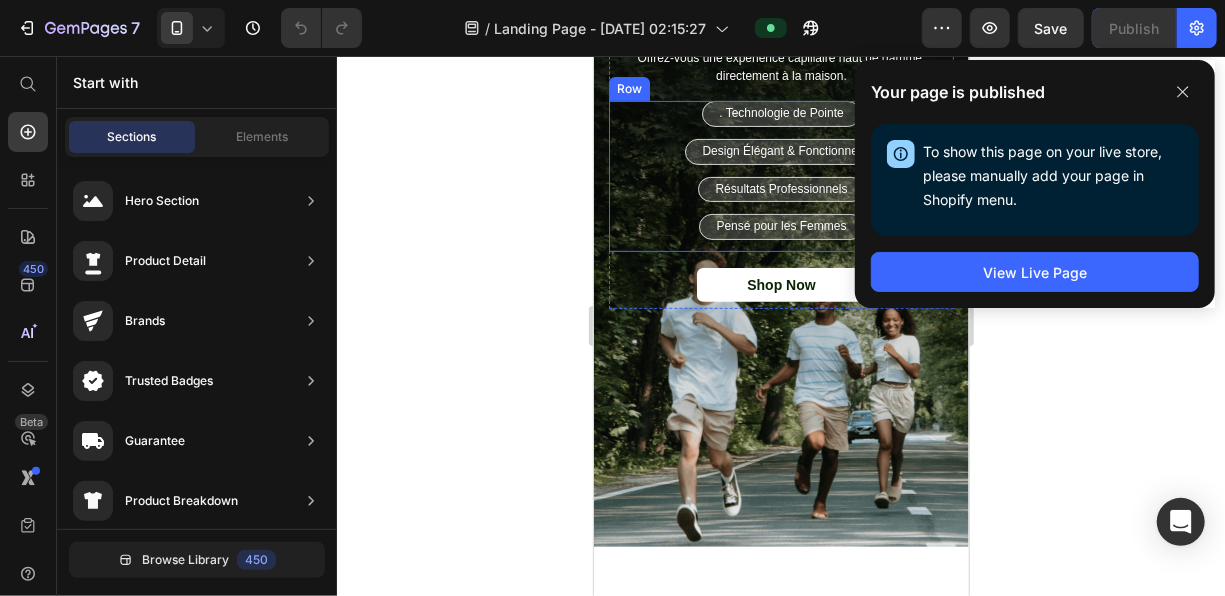scroll, scrollTop: 218, scrollLeft: 0, axis: vertical 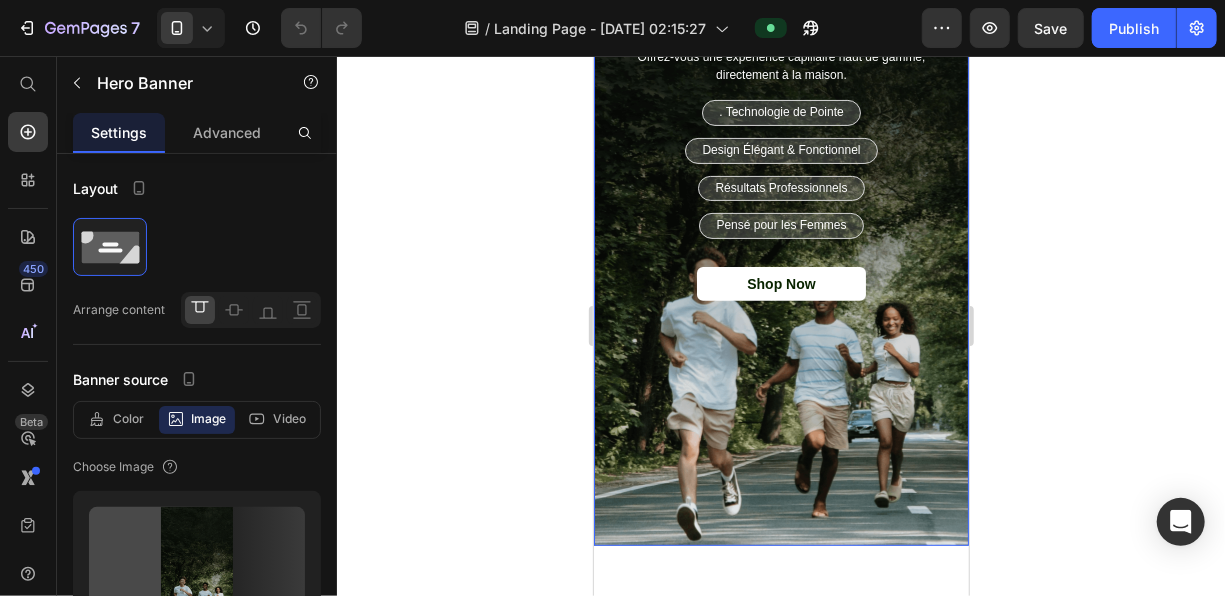 click at bounding box center (780, 211) 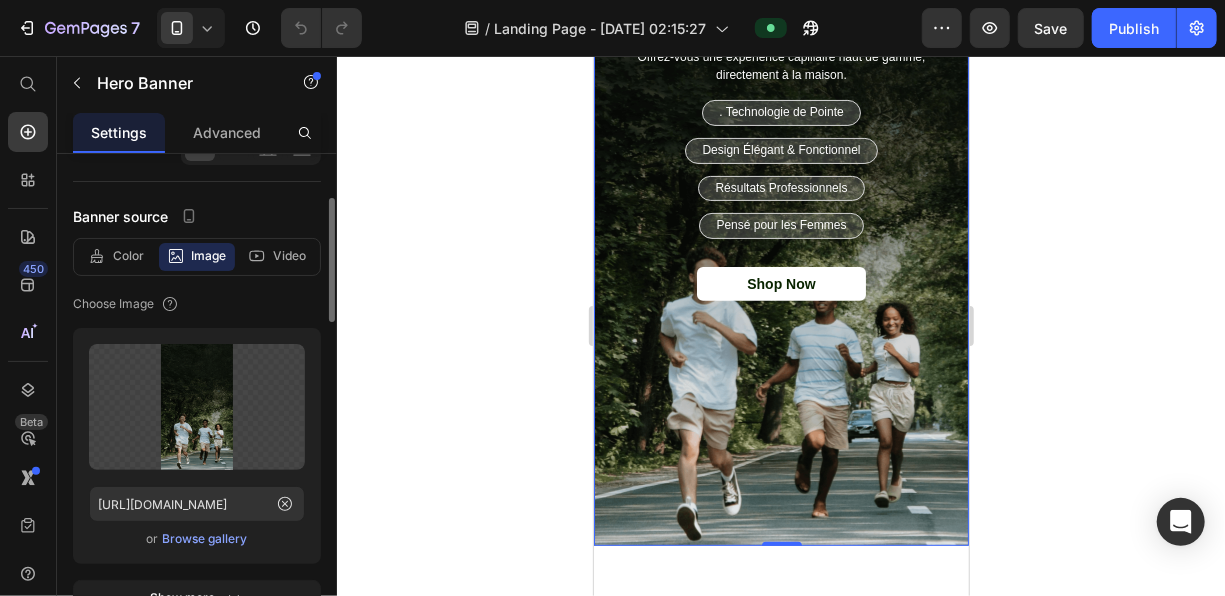 scroll, scrollTop: 166, scrollLeft: 0, axis: vertical 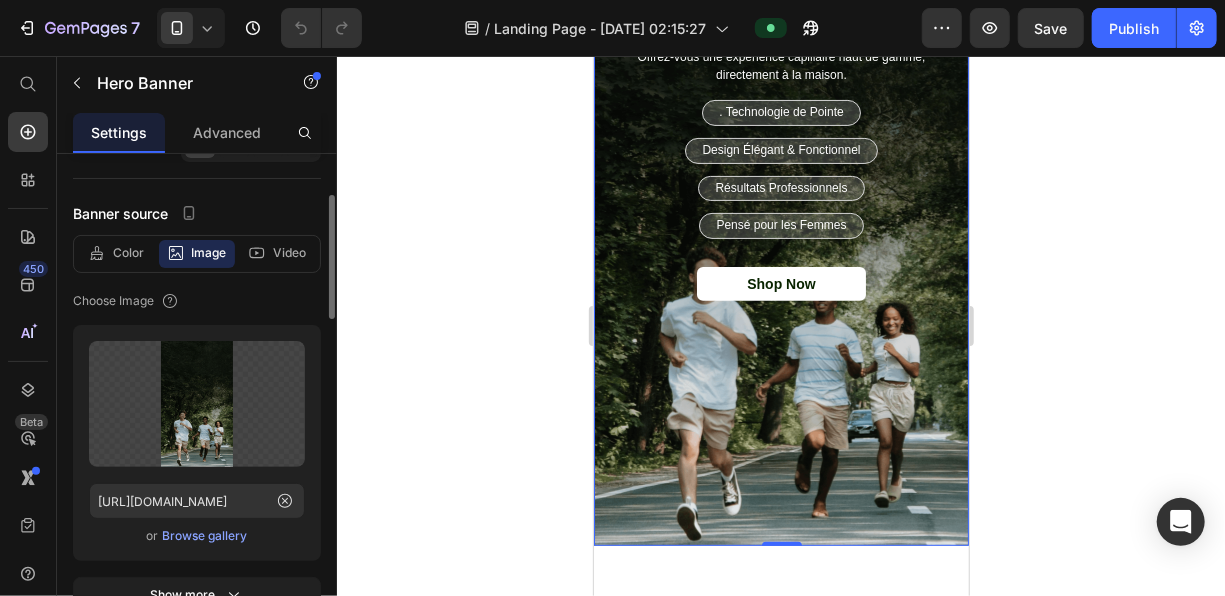 click 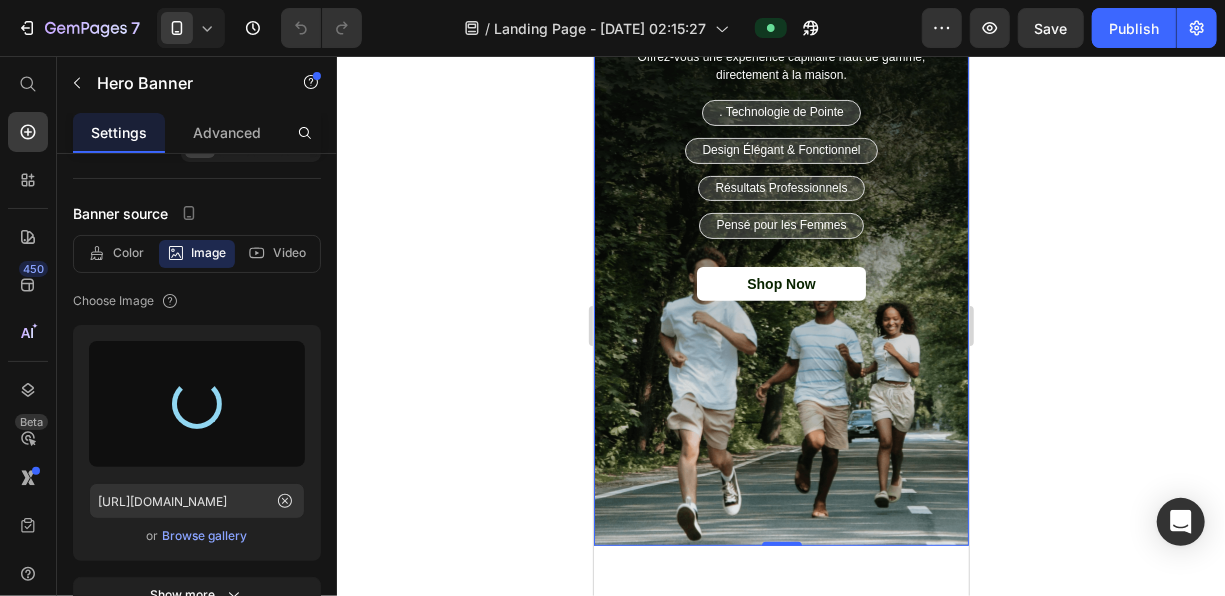 type on "[URL][DOMAIN_NAME]" 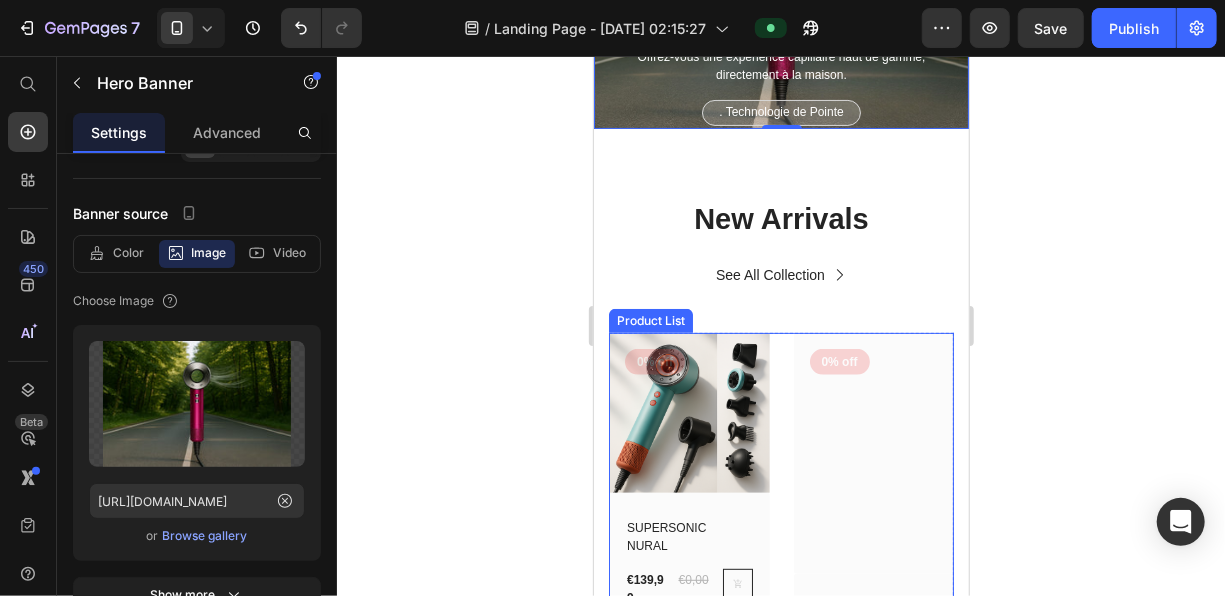 scroll, scrollTop: 0, scrollLeft: 0, axis: both 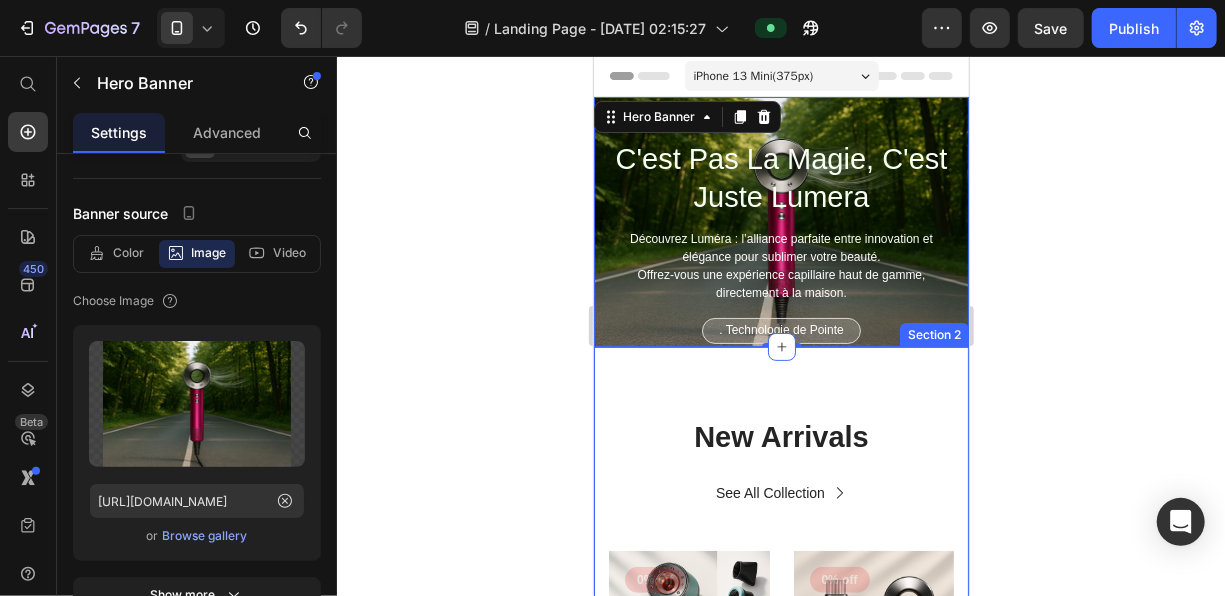 drag, startPoint x: 767, startPoint y: 331, endPoint x: 767, endPoint y: 354, distance: 23 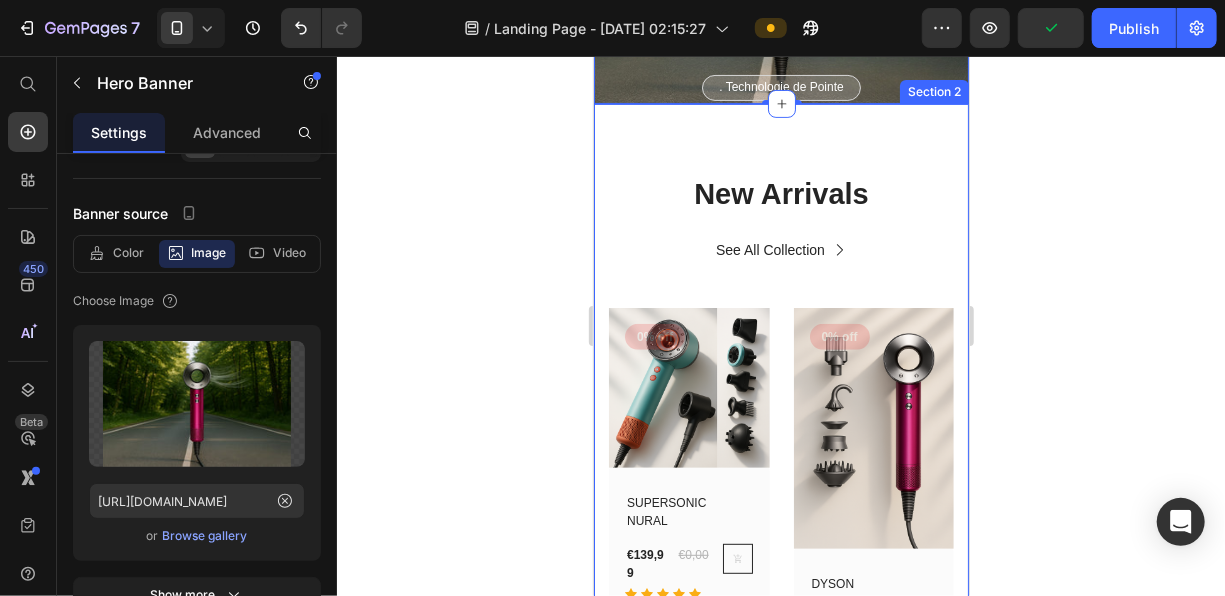 scroll, scrollTop: 0, scrollLeft: 0, axis: both 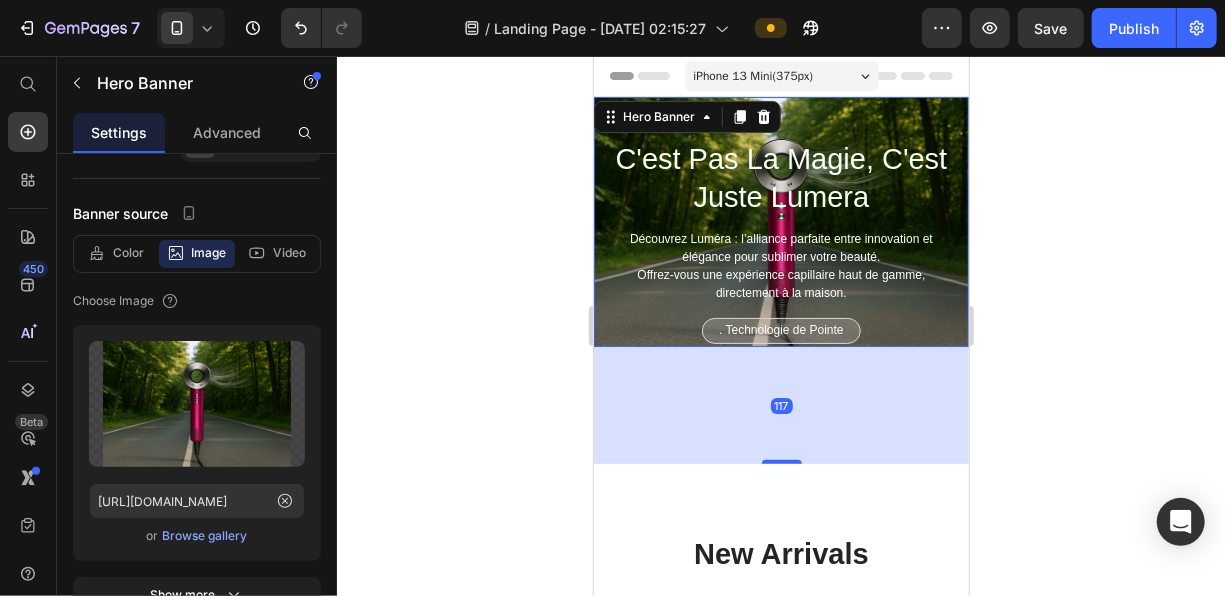 drag, startPoint x: 785, startPoint y: 334, endPoint x: 797, endPoint y: 453, distance: 119.60351 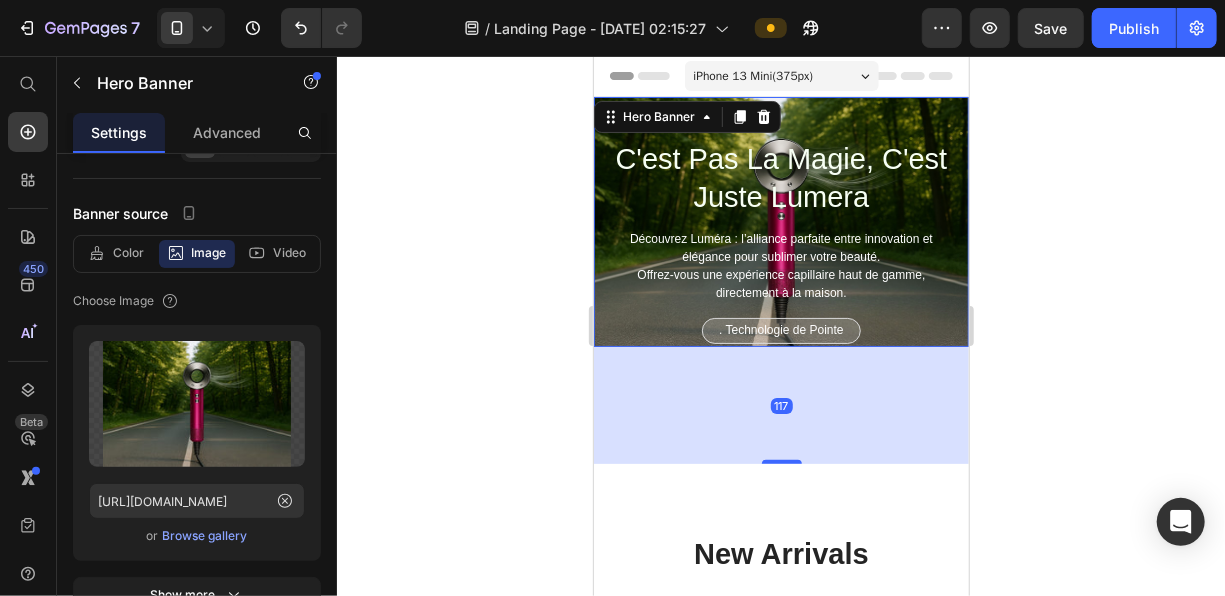 click on "117" at bounding box center (780, 346) 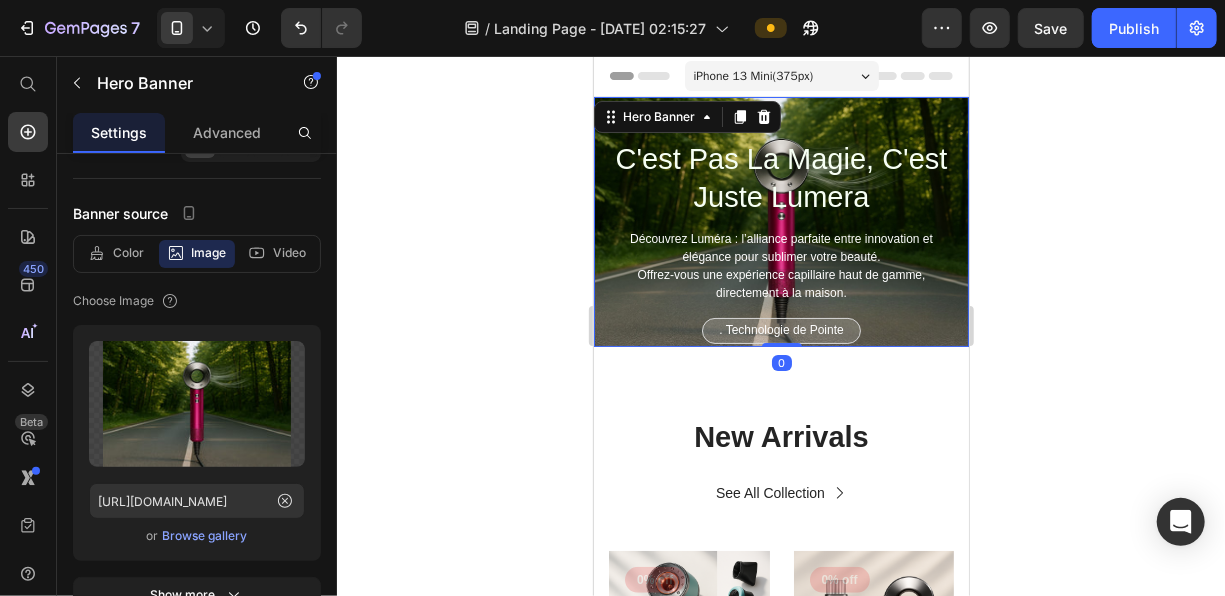 drag, startPoint x: 785, startPoint y: 451, endPoint x: 773, endPoint y: 305, distance: 146.49232 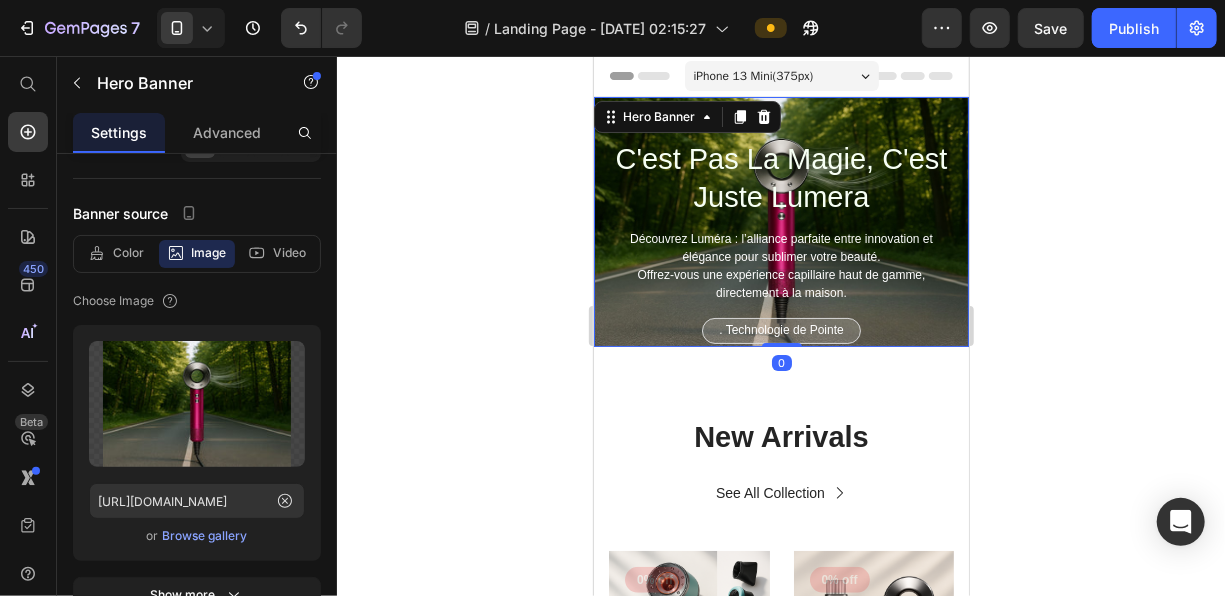 click on "7   /  Landing Page - [DATE] 02:15:27 Preview  Save   Publish" 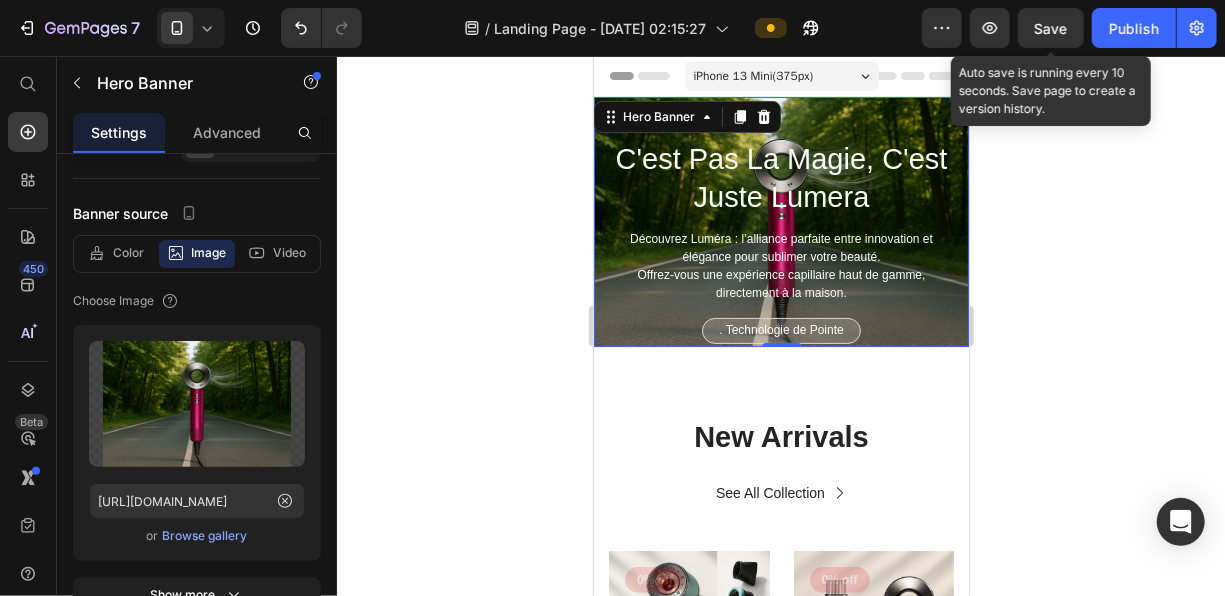 click on "Save" at bounding box center (1051, 28) 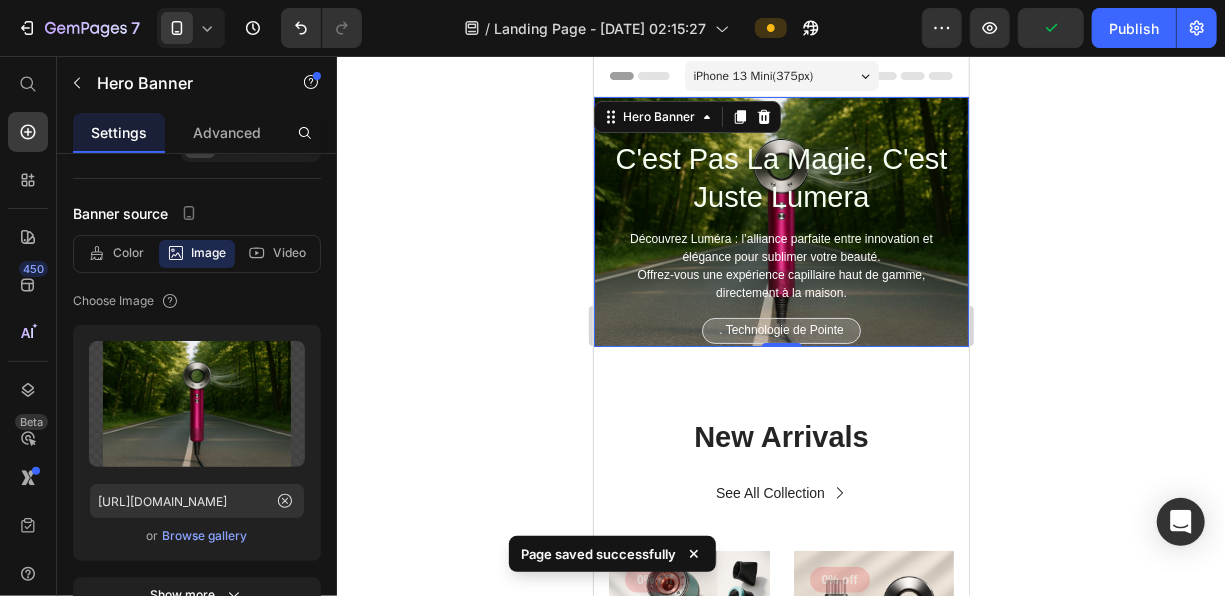 click on "Publish" at bounding box center [1134, 28] 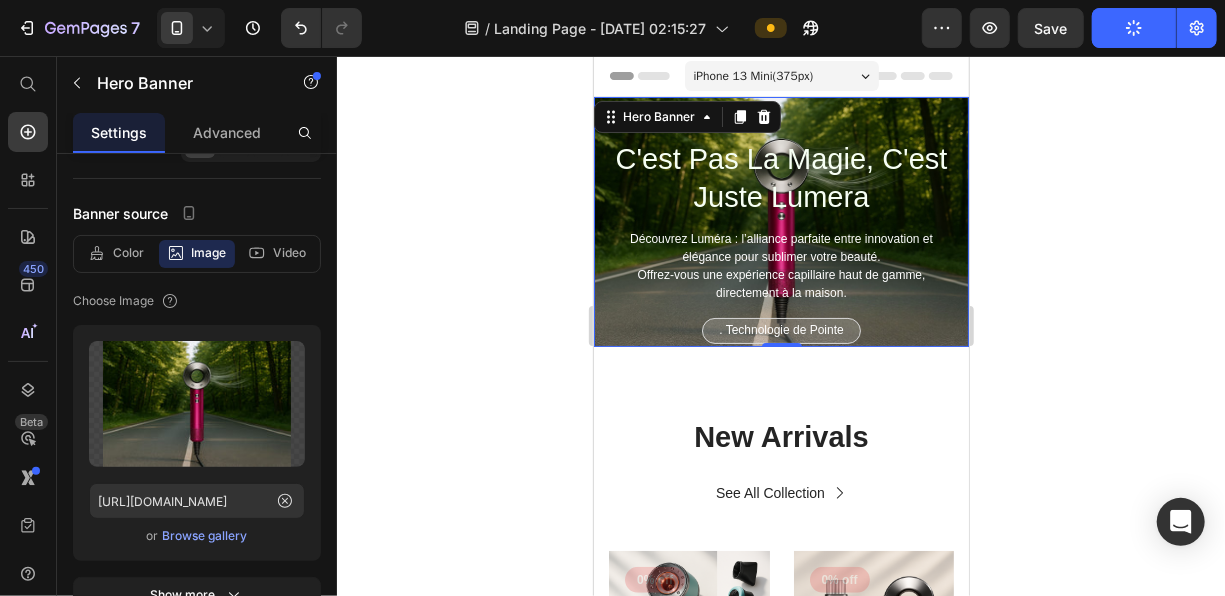 click 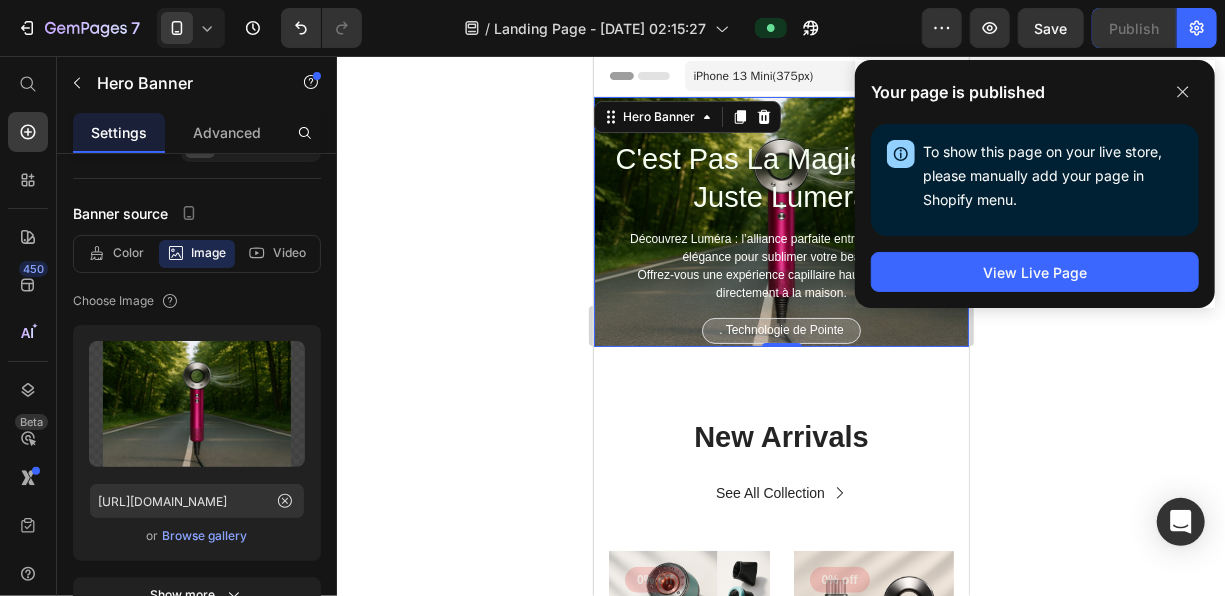click 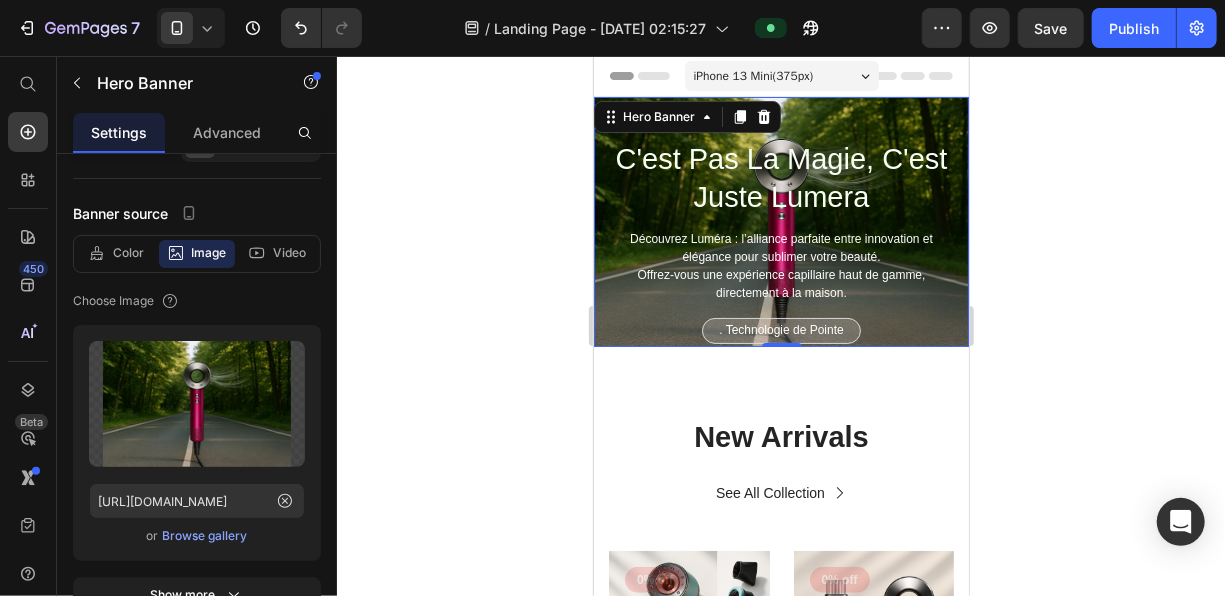 click 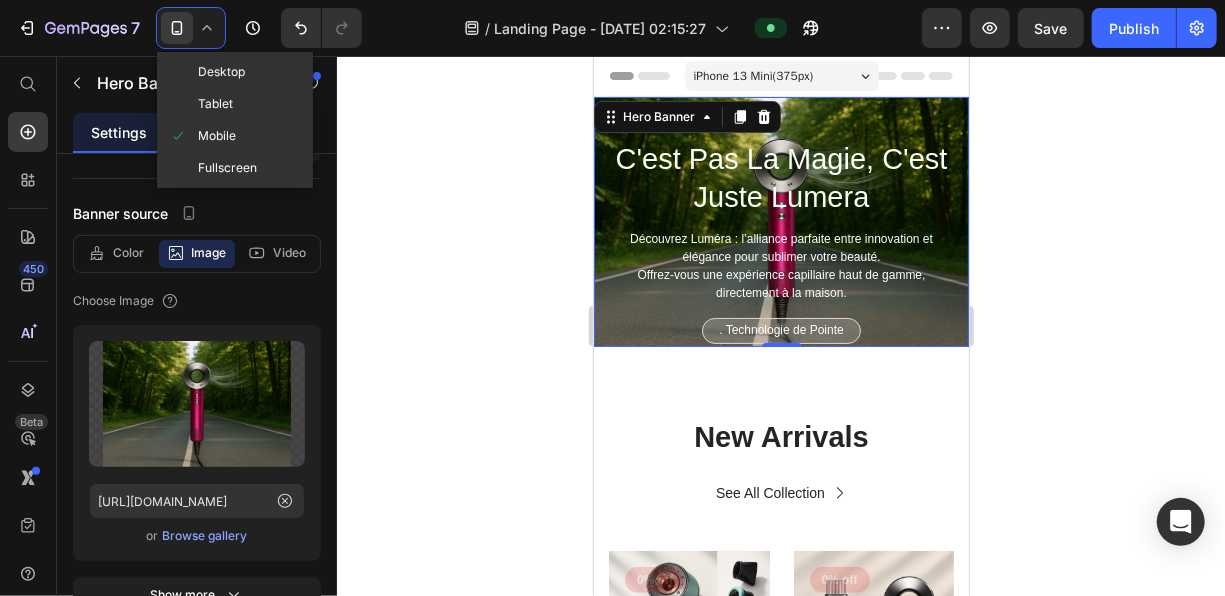 click on "Desktop" at bounding box center (221, 72) 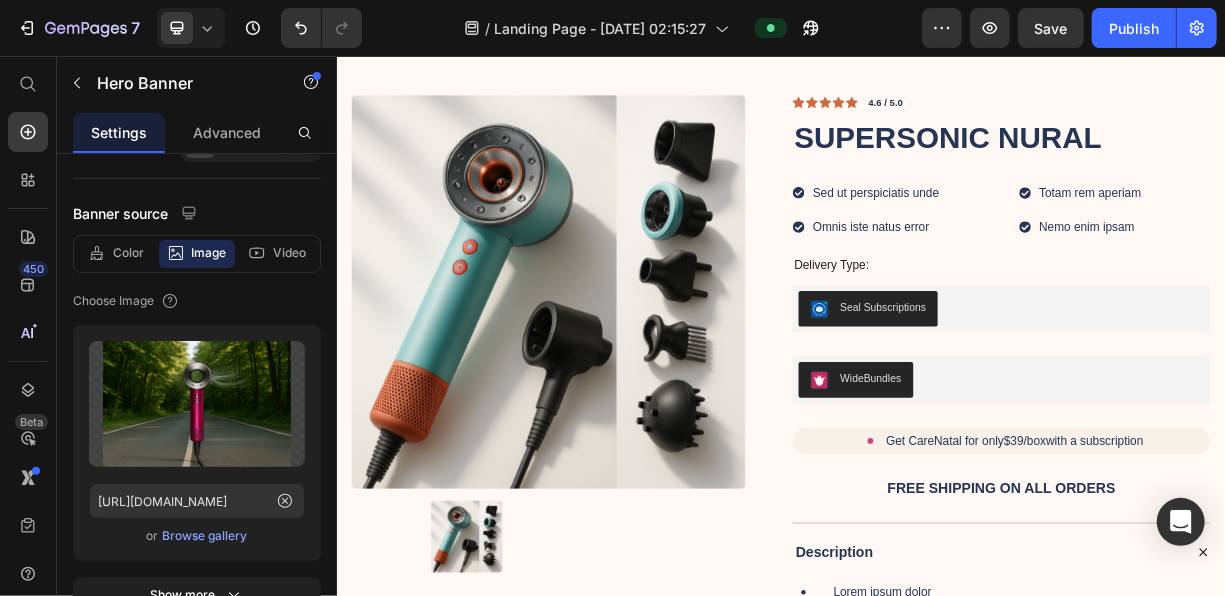 scroll, scrollTop: 1680, scrollLeft: 0, axis: vertical 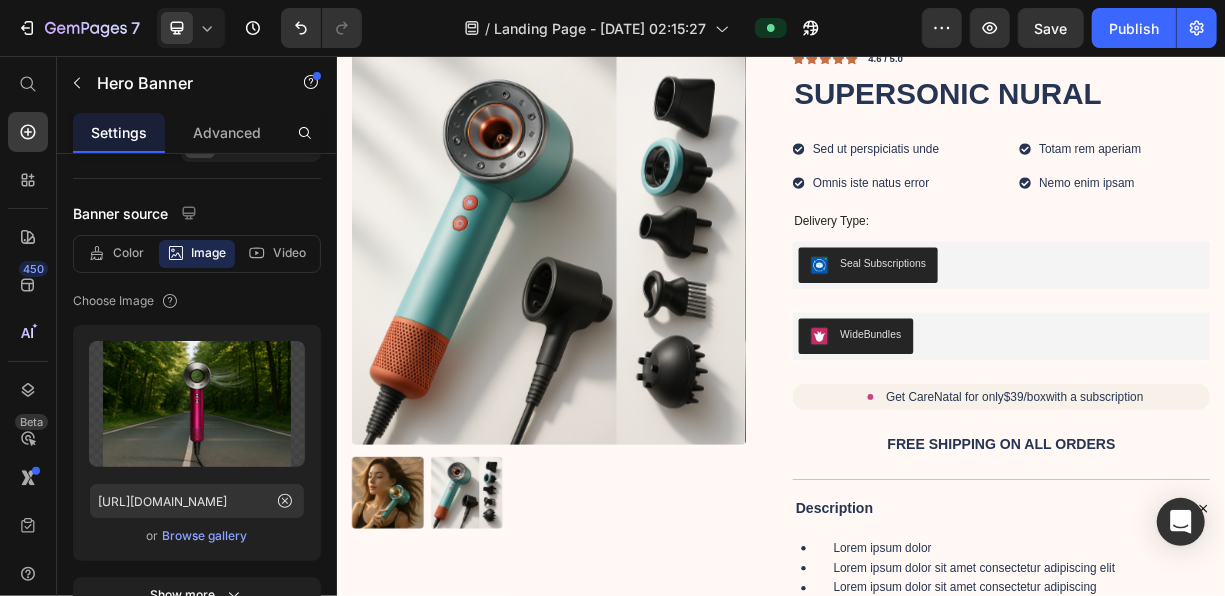 click 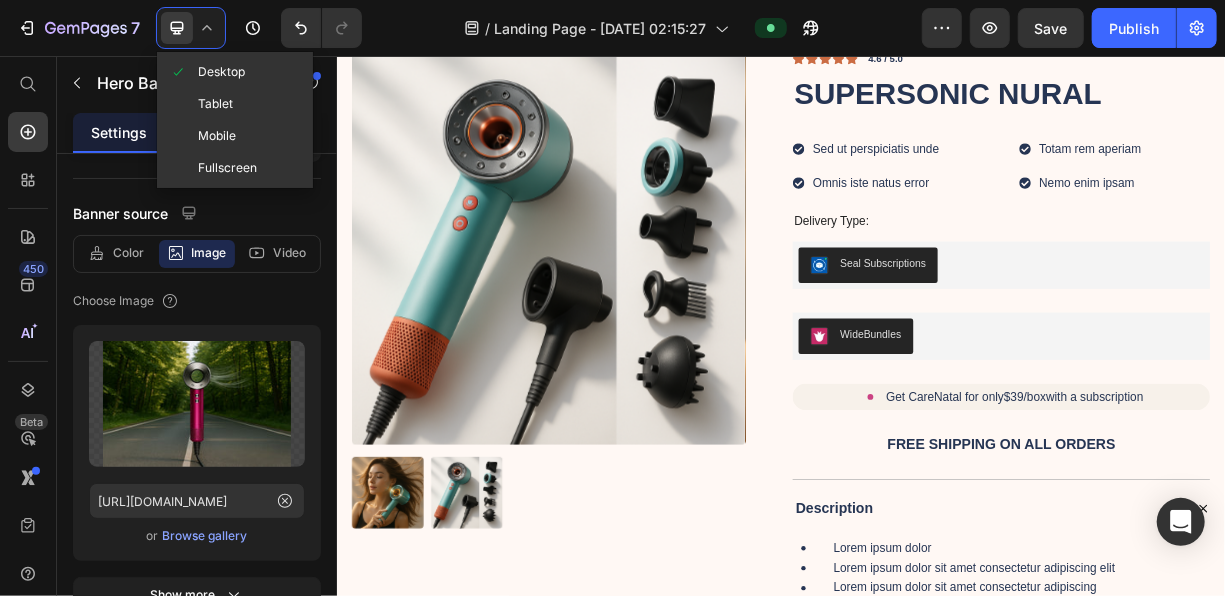 click on "Tablet" at bounding box center (215, 104) 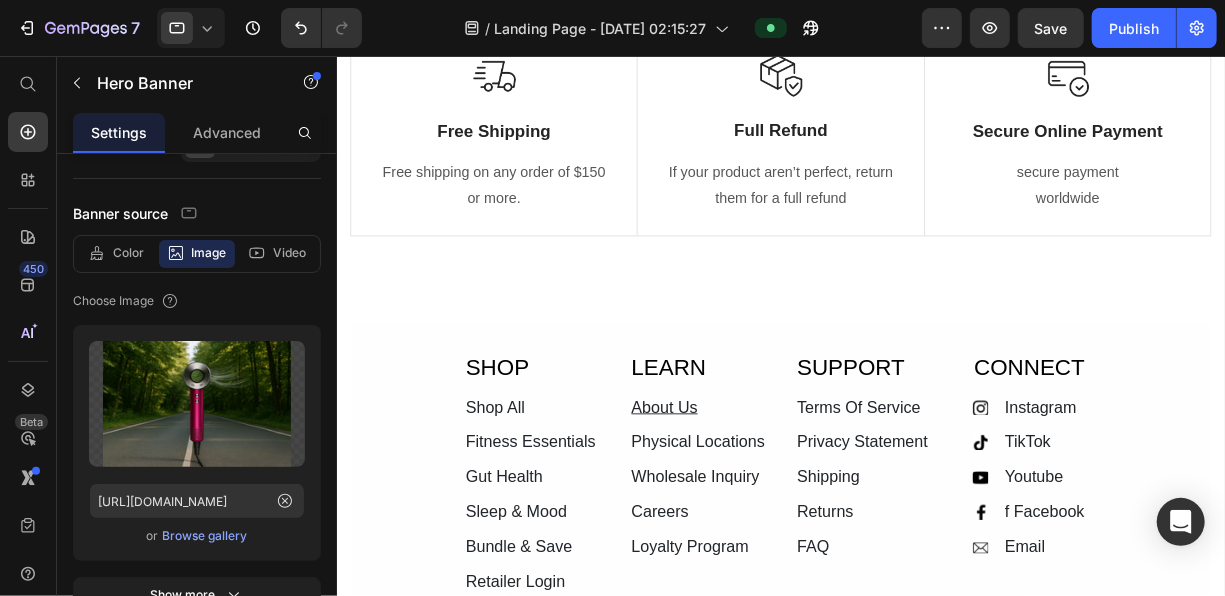 scroll, scrollTop: 3442, scrollLeft: 0, axis: vertical 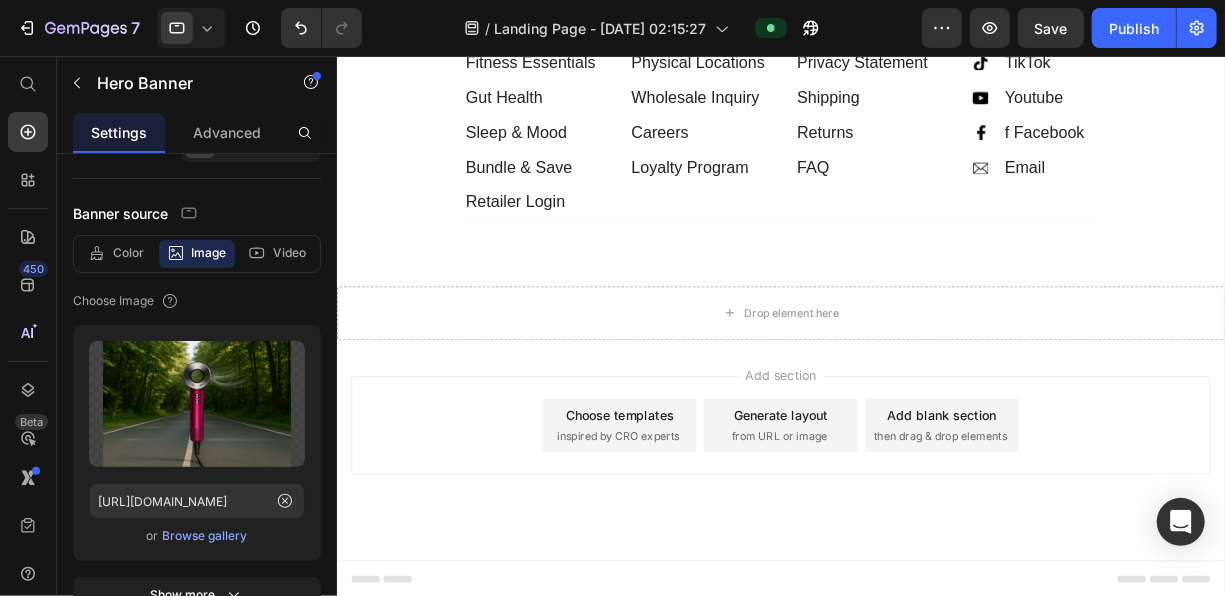 click 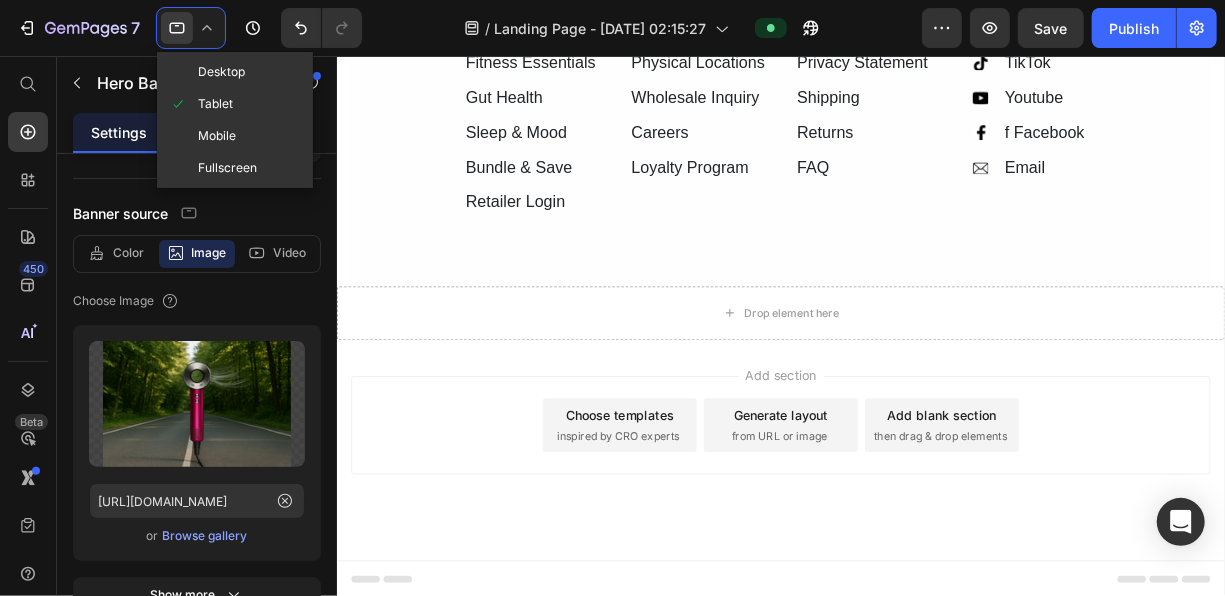 click on "Mobile" at bounding box center [217, 136] 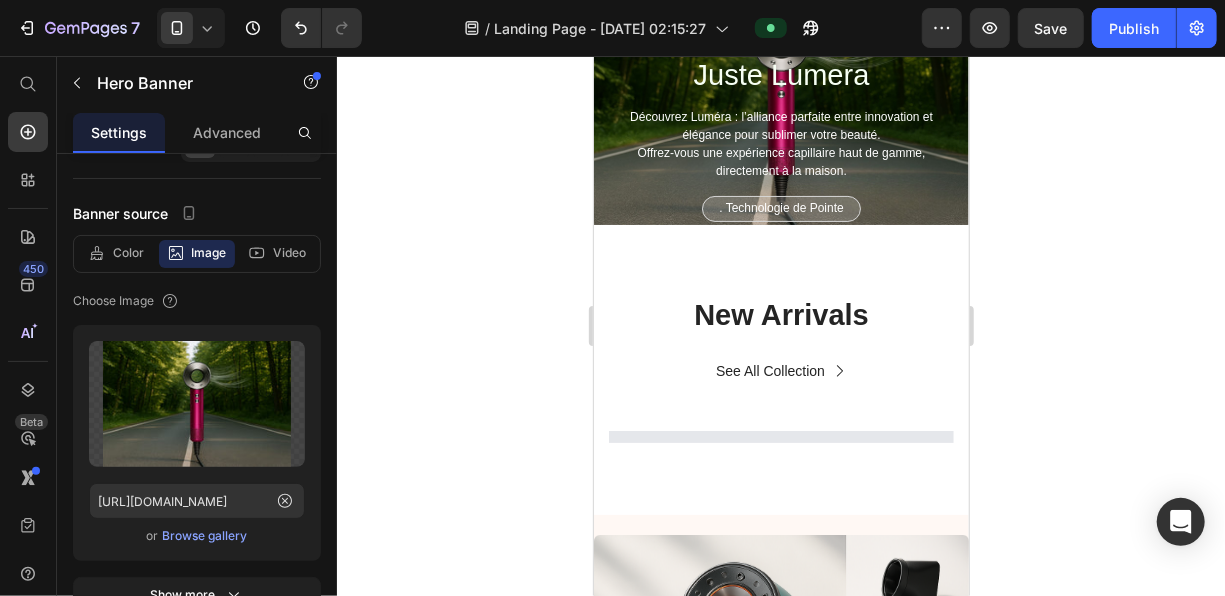 scroll, scrollTop: 0, scrollLeft: 0, axis: both 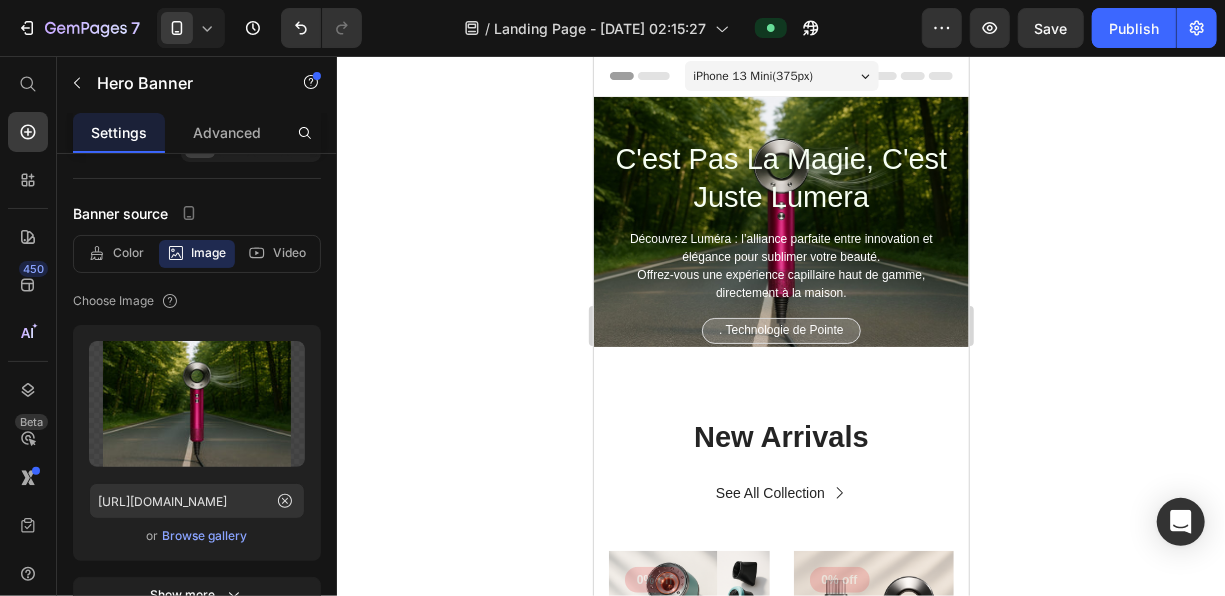 click 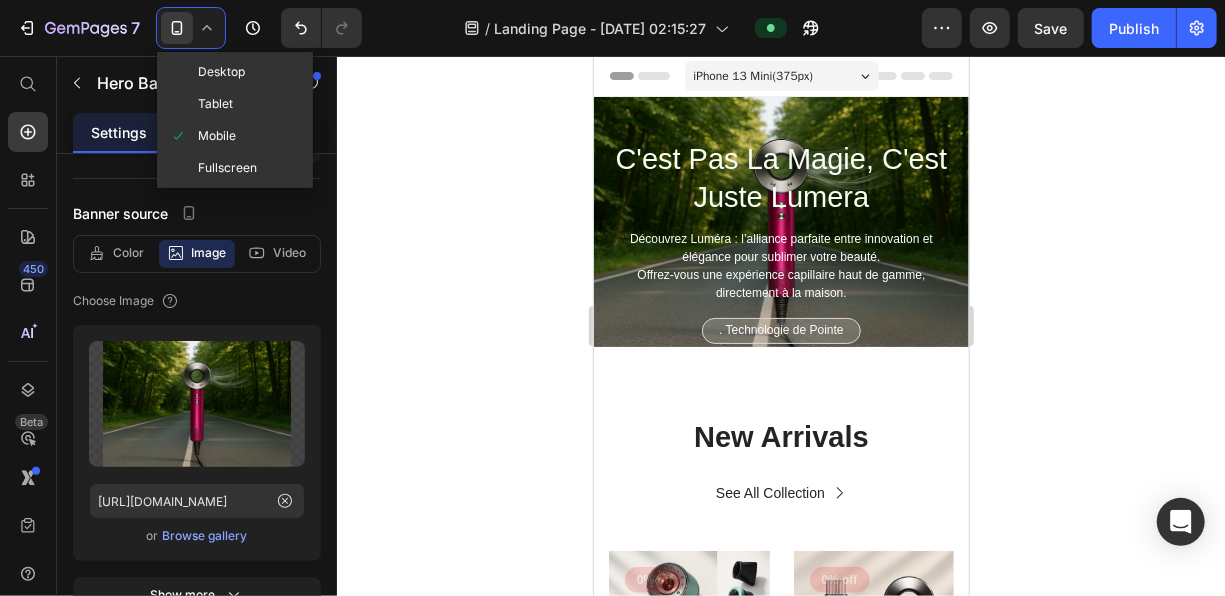 click on "Fullscreen" at bounding box center (227, 168) 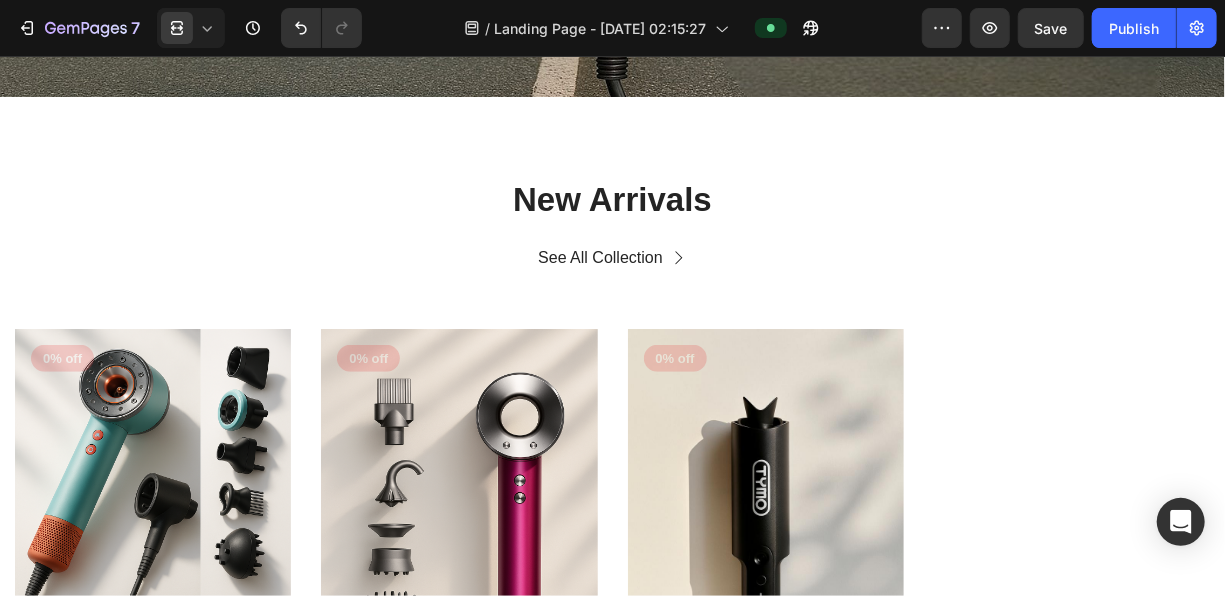 scroll, scrollTop: 647, scrollLeft: 0, axis: vertical 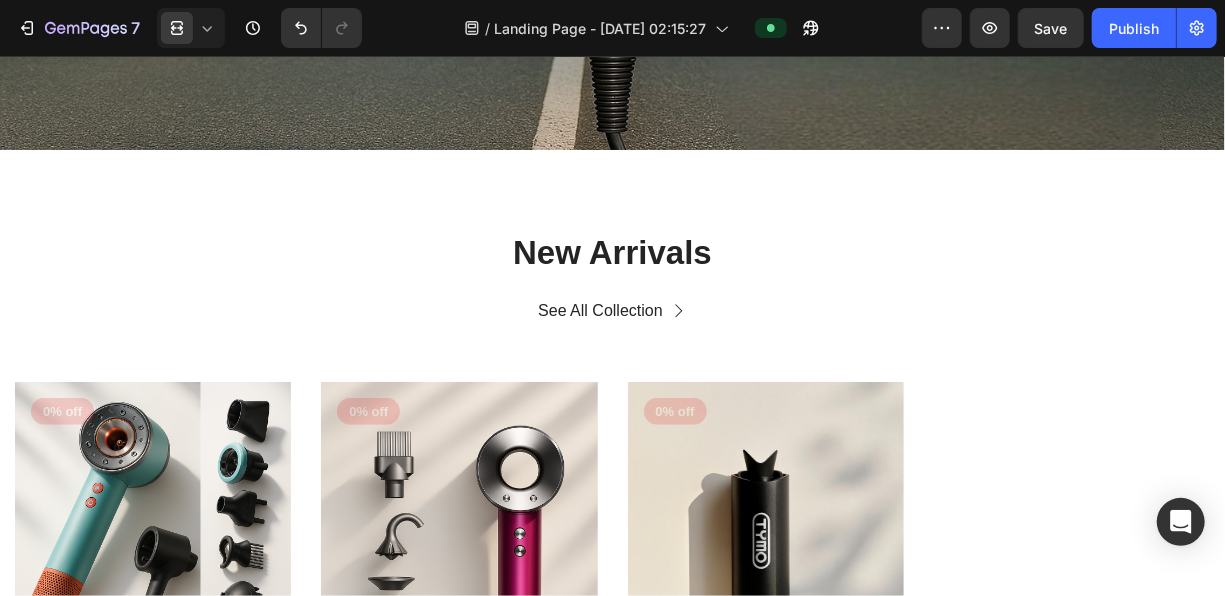 click 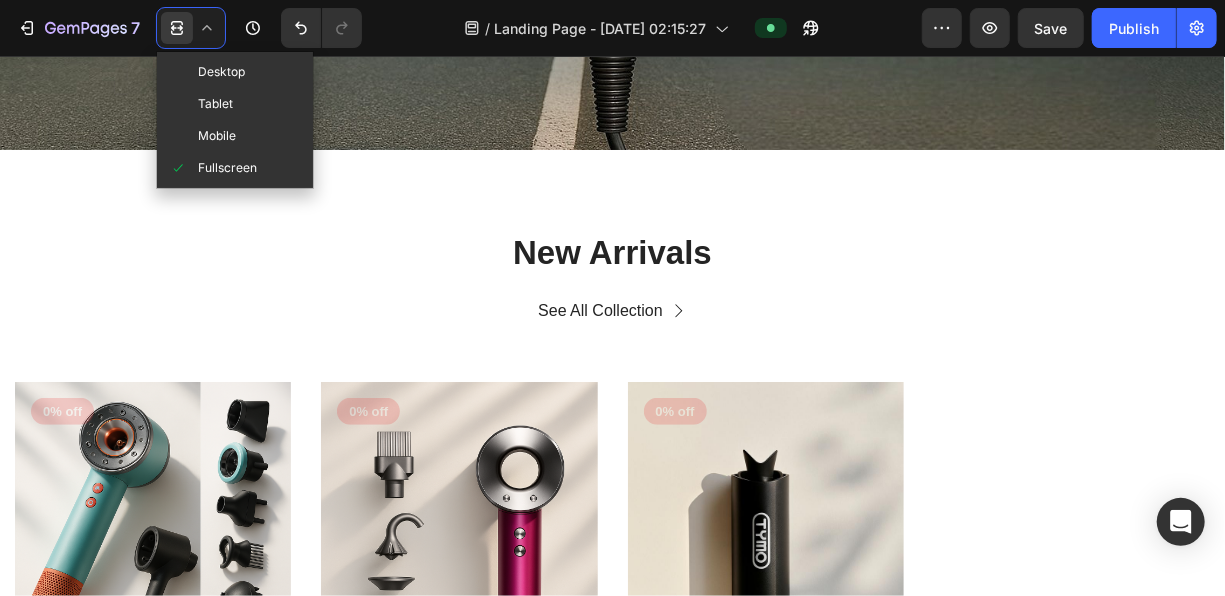 click on "Desktop" at bounding box center (221, 72) 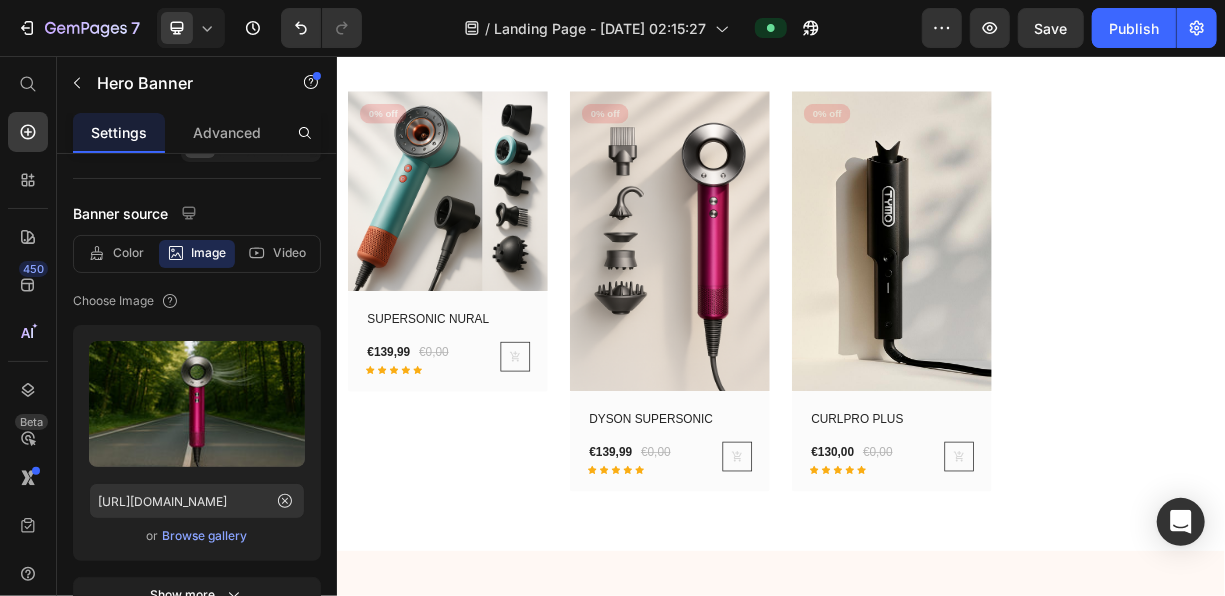 scroll, scrollTop: 926, scrollLeft: 0, axis: vertical 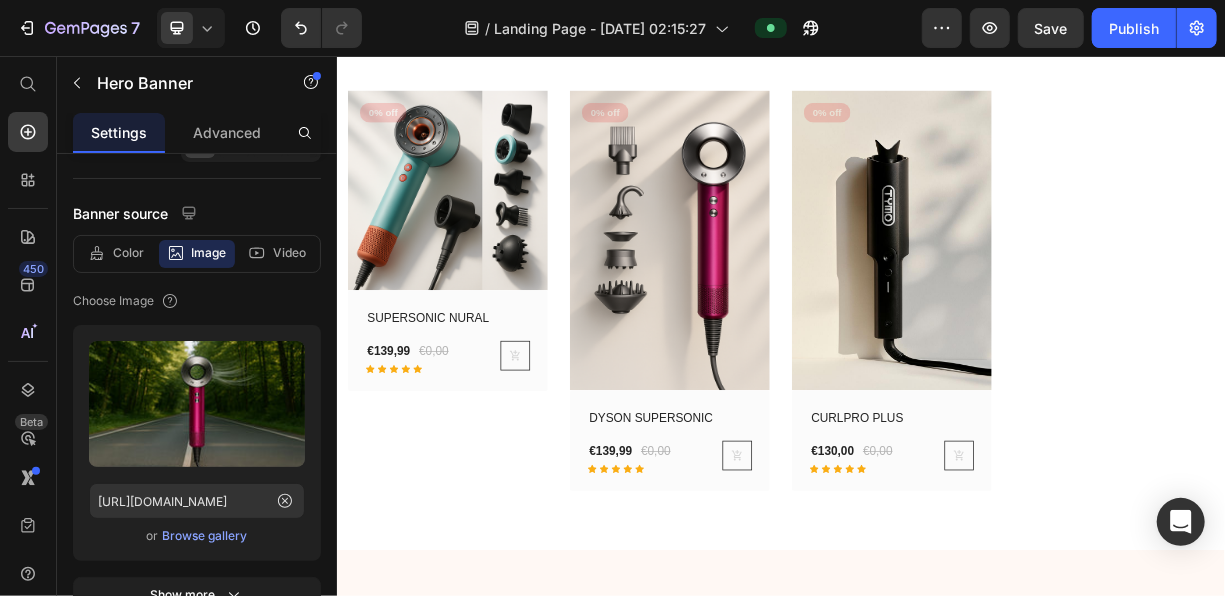 click at bounding box center [786, 304] 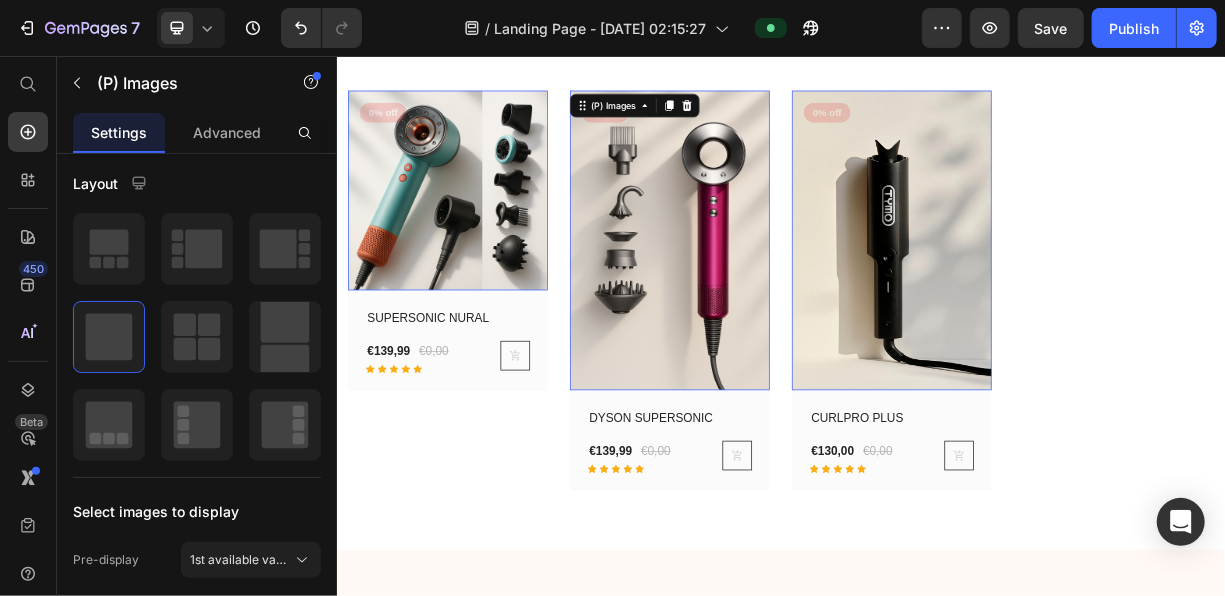 scroll, scrollTop: 0, scrollLeft: 0, axis: both 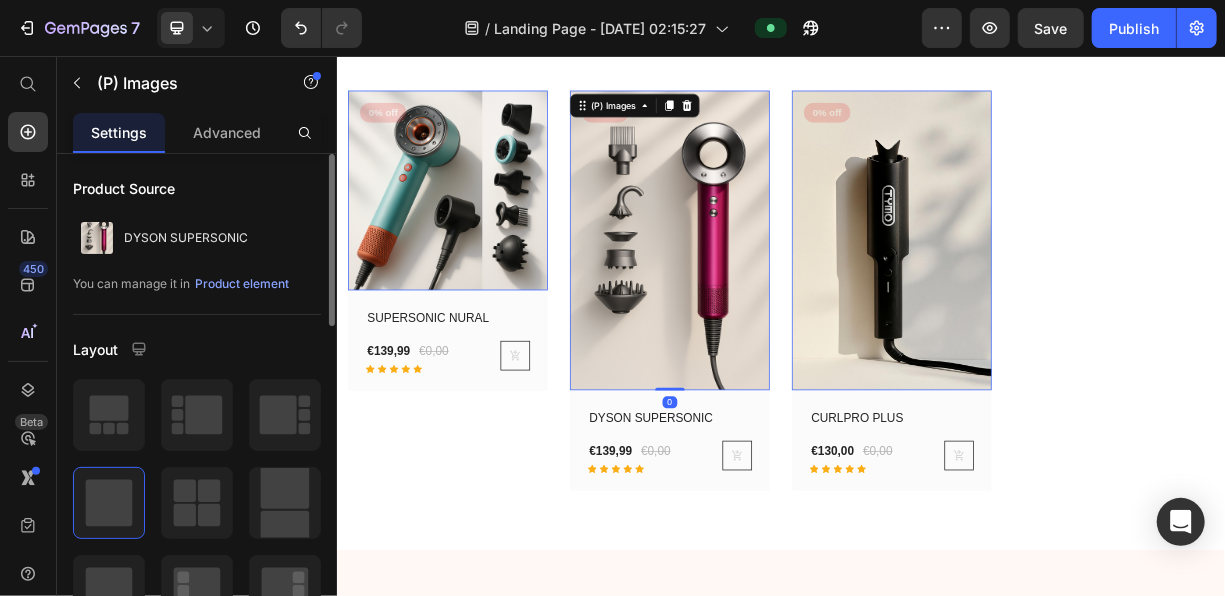 click at bounding box center (786, 304) 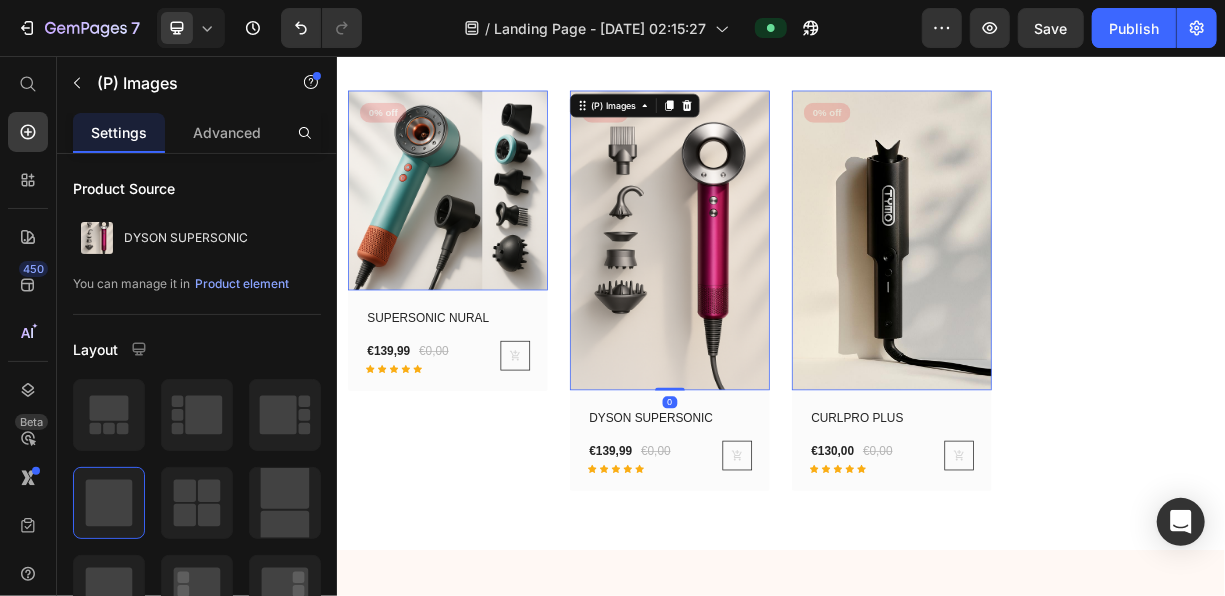 click at bounding box center [786, 304] 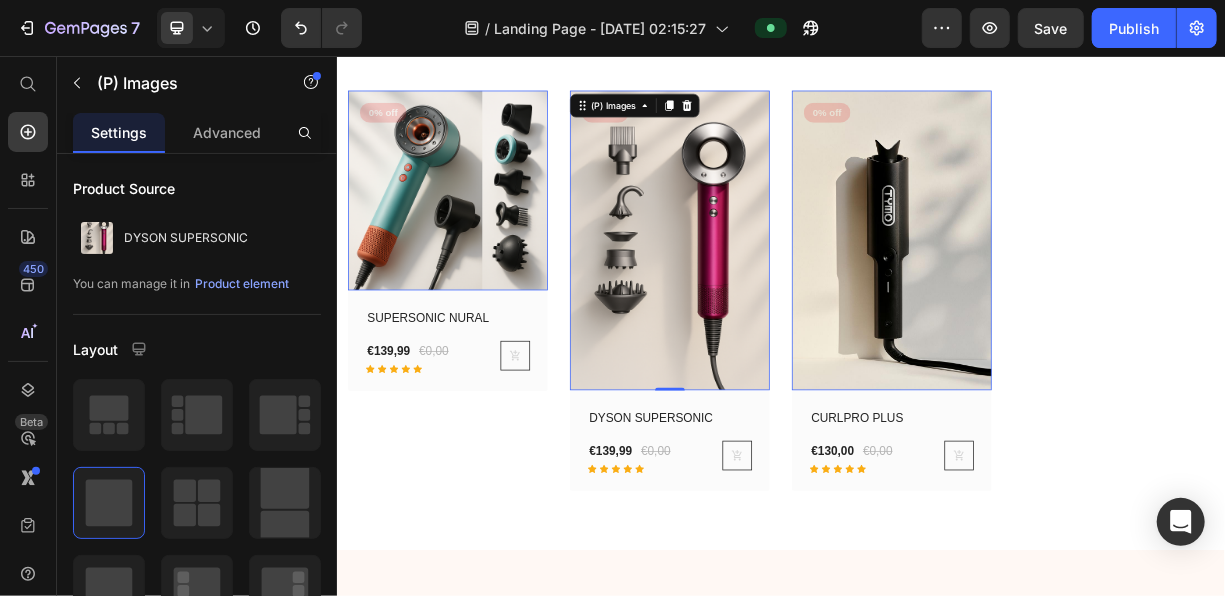 click at bounding box center (786, 304) 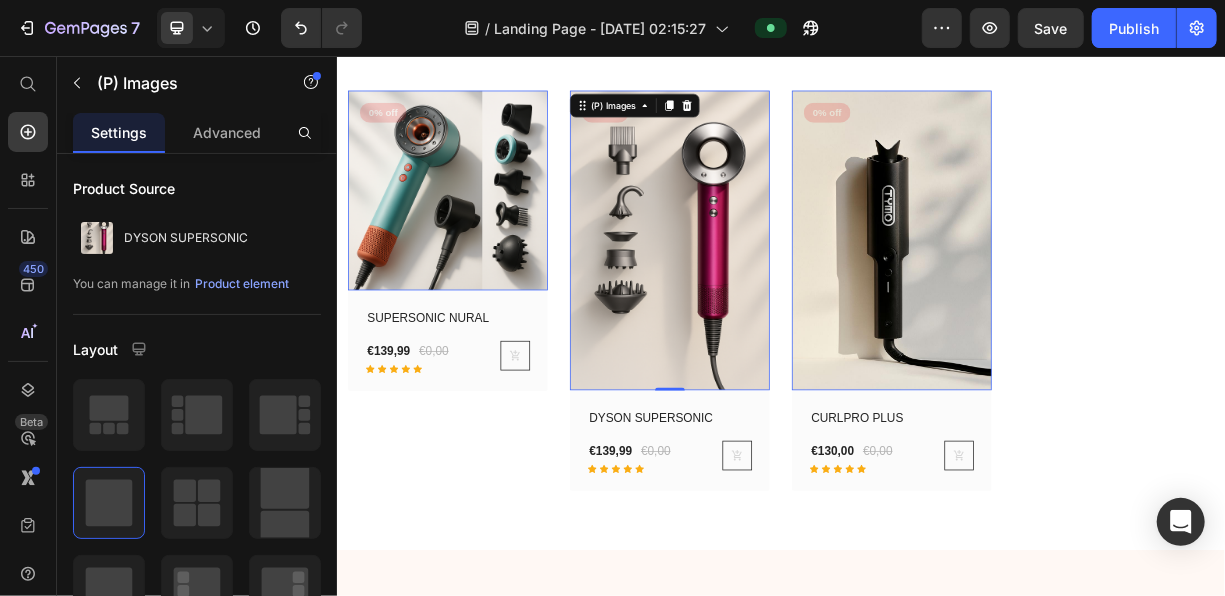 click on "Publish" 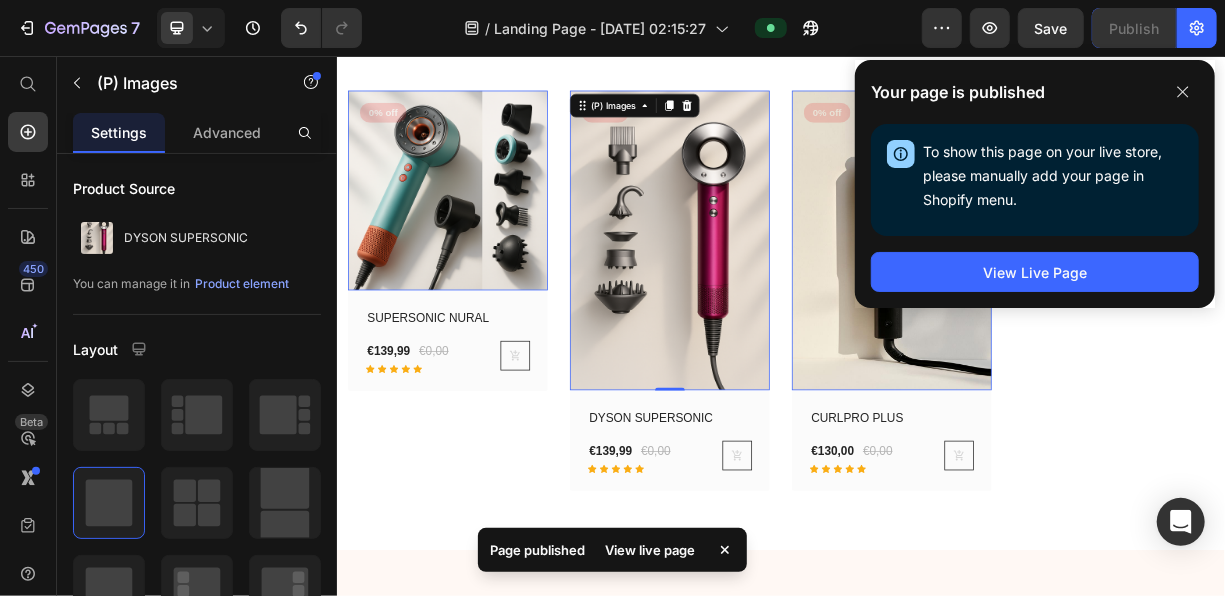 click on "View Live Page" at bounding box center (1035, 272) 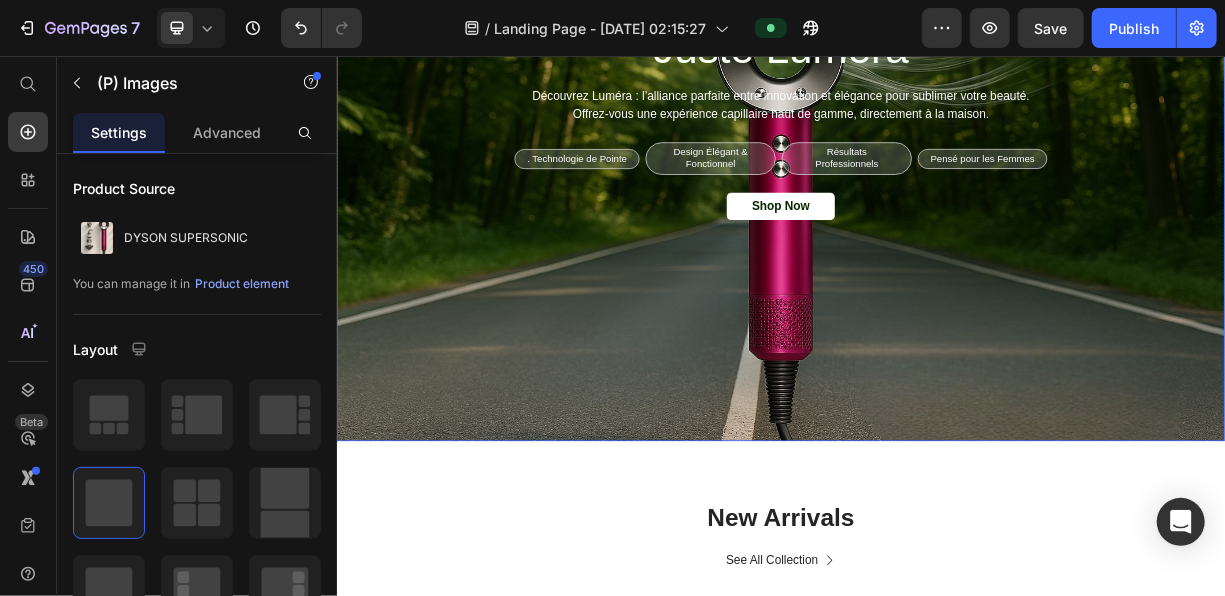scroll, scrollTop: 188, scrollLeft: 0, axis: vertical 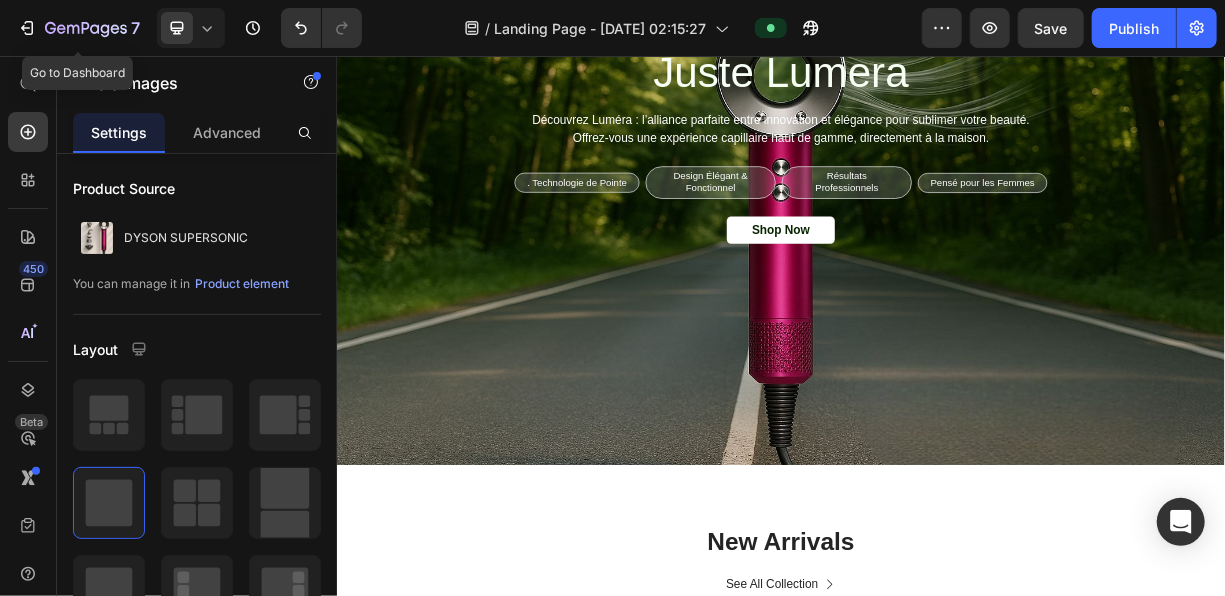 click on "7" 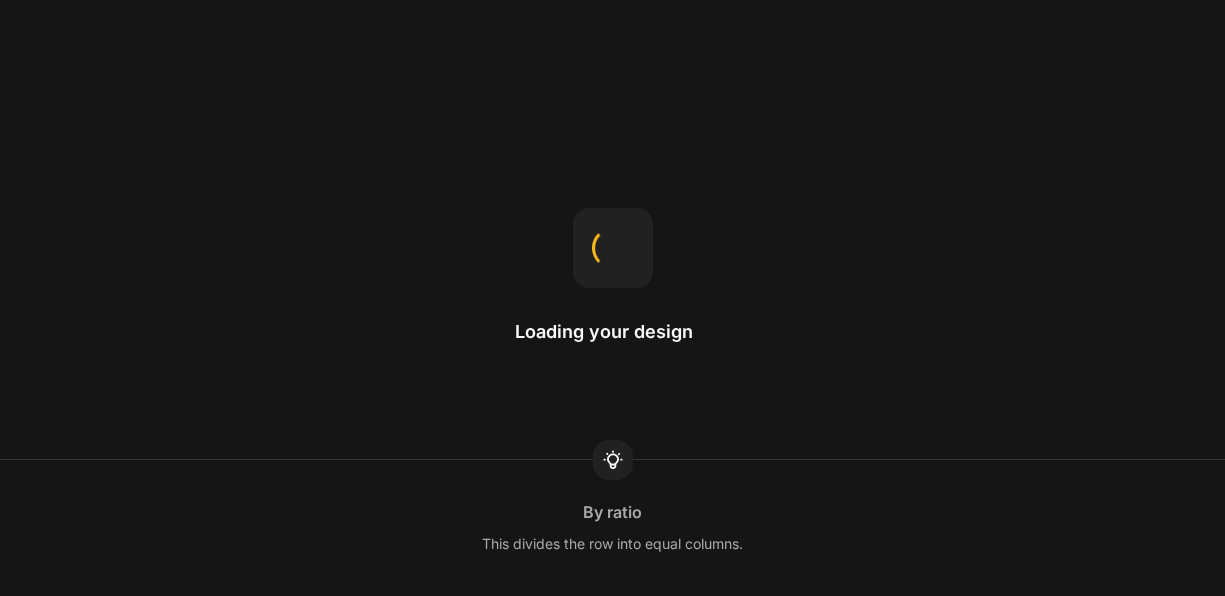 scroll, scrollTop: 0, scrollLeft: 0, axis: both 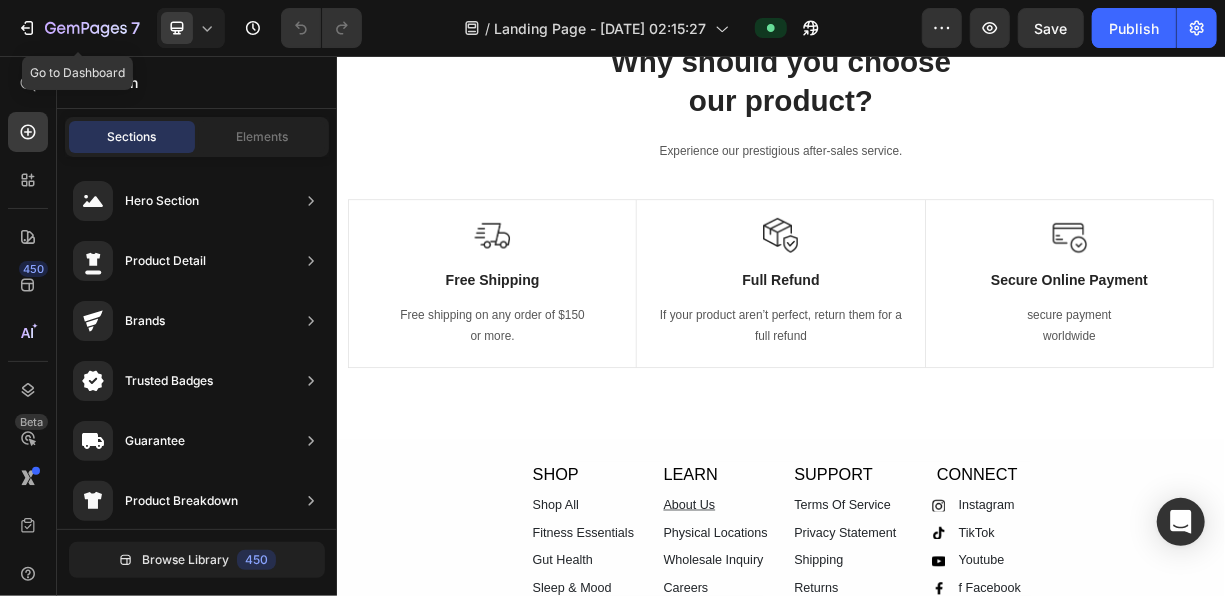 click on "7" 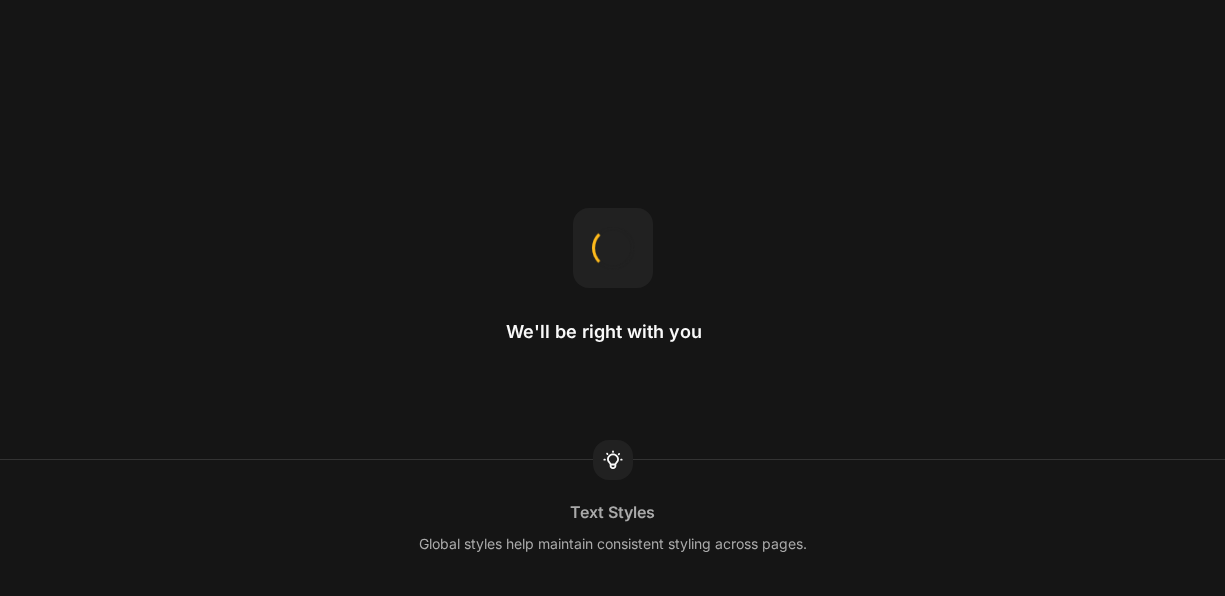 scroll, scrollTop: 0, scrollLeft: 0, axis: both 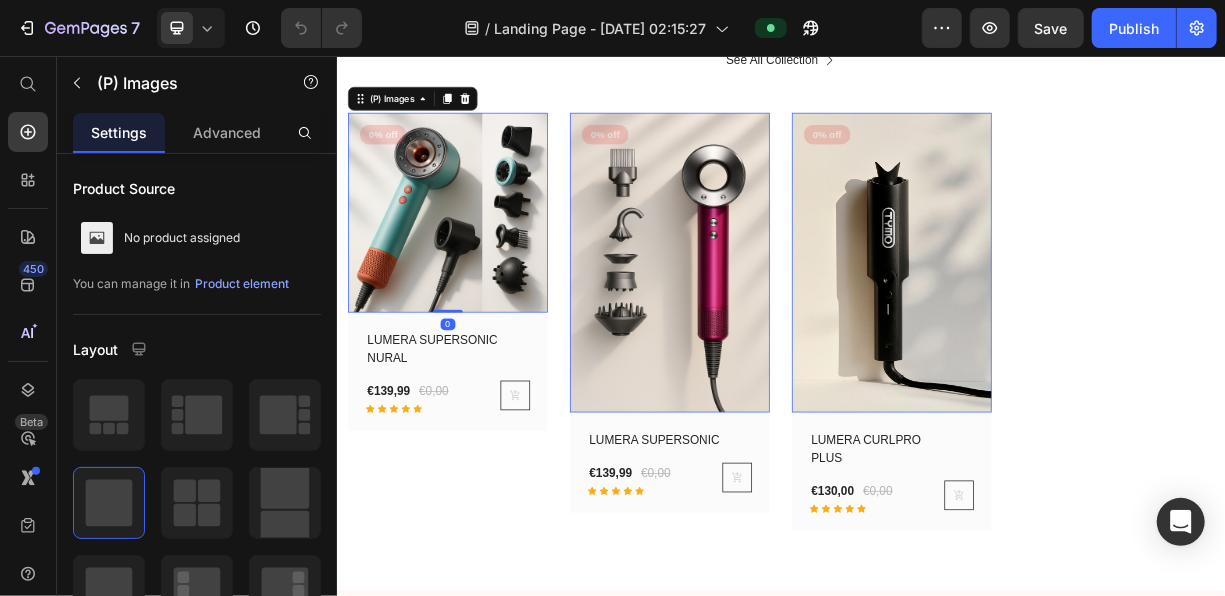 click at bounding box center (486, 267) 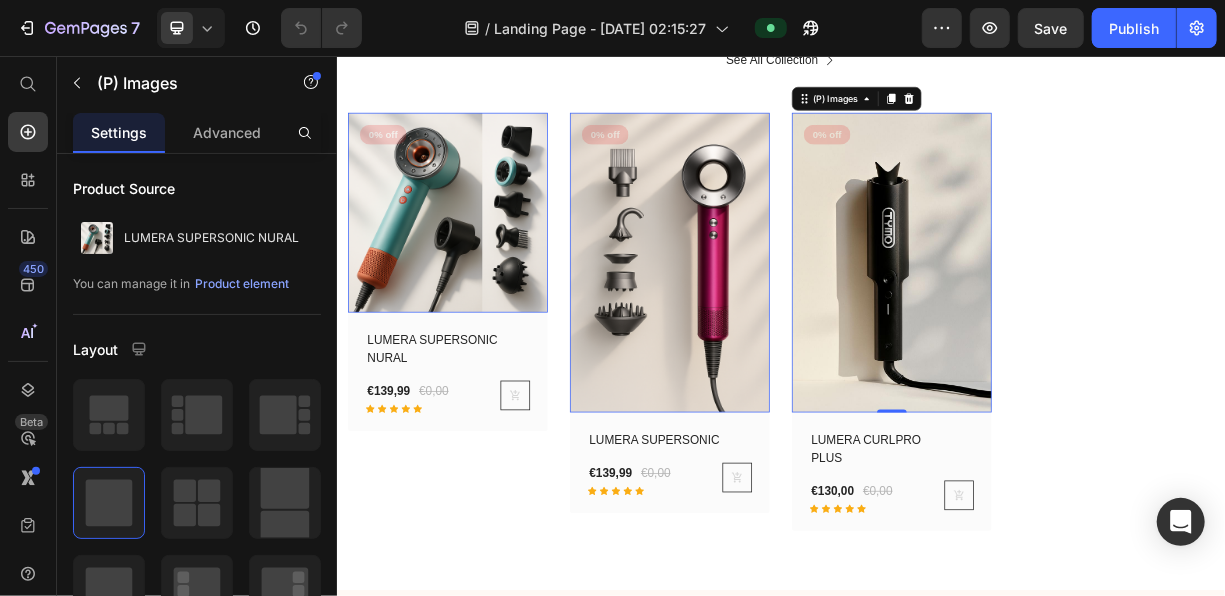 click at bounding box center [1086, 334] 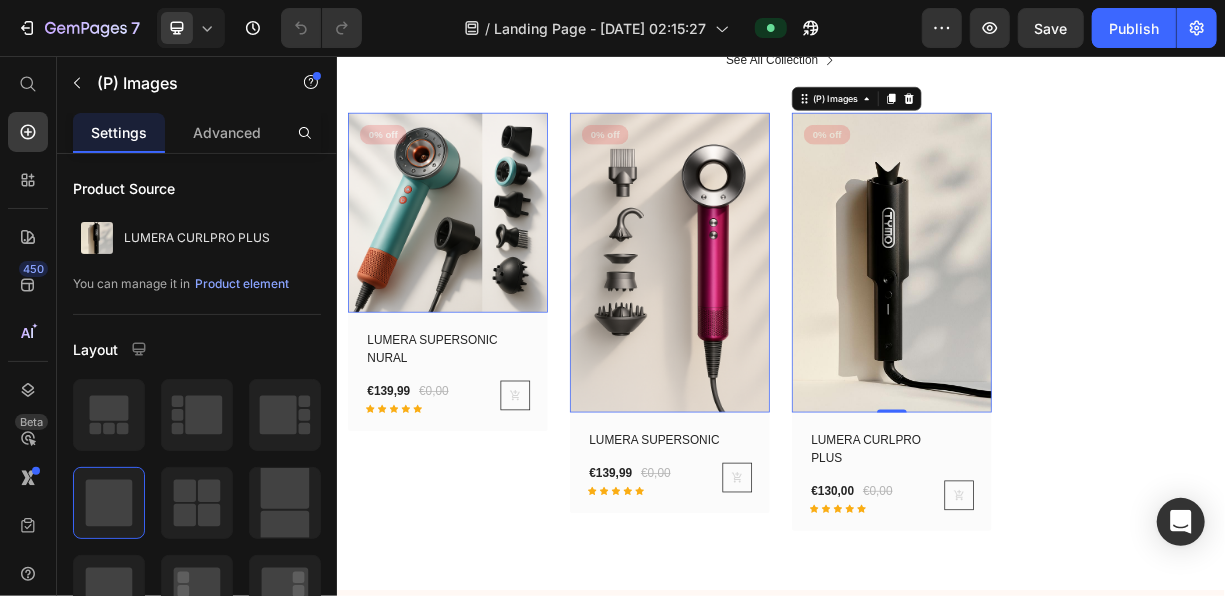 click at bounding box center [786, 334] 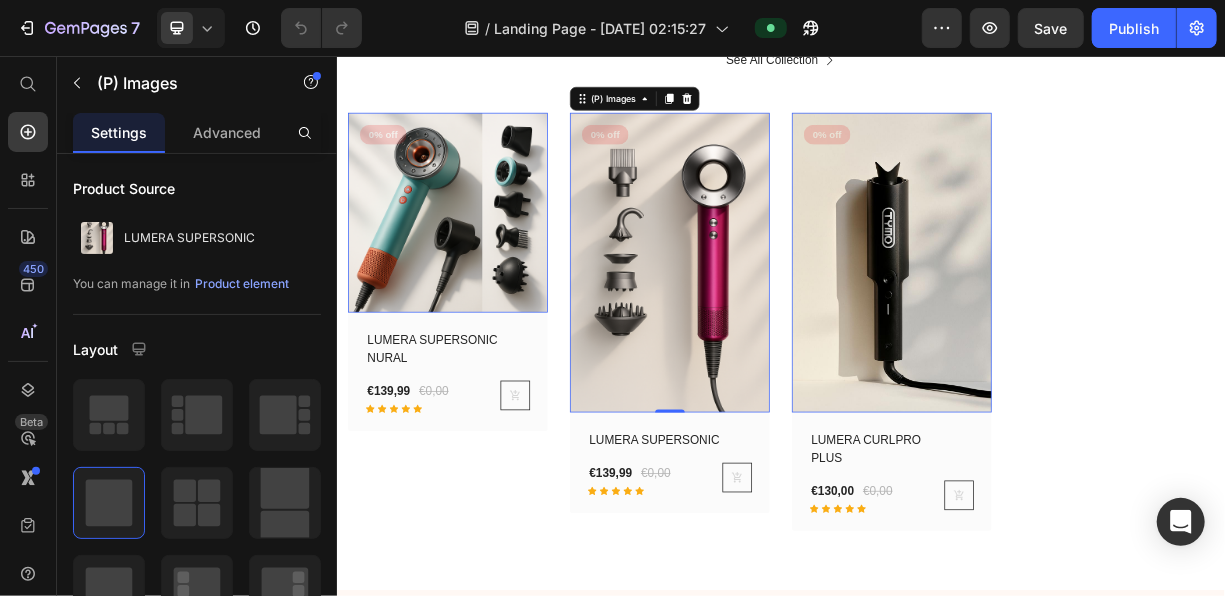 click 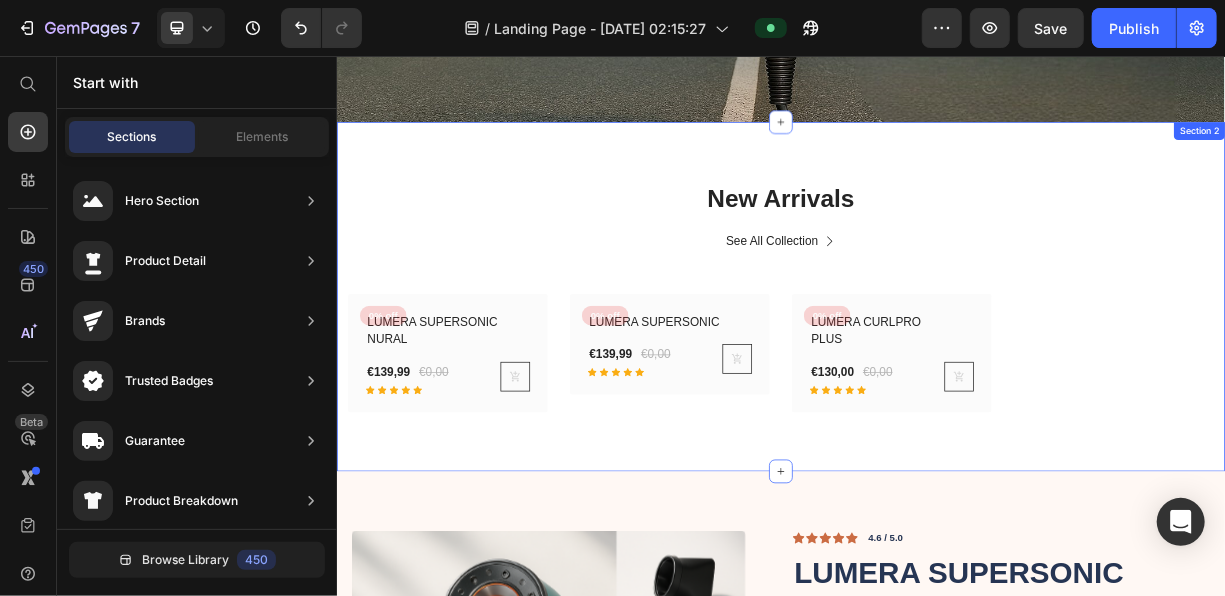scroll, scrollTop: 652, scrollLeft: 0, axis: vertical 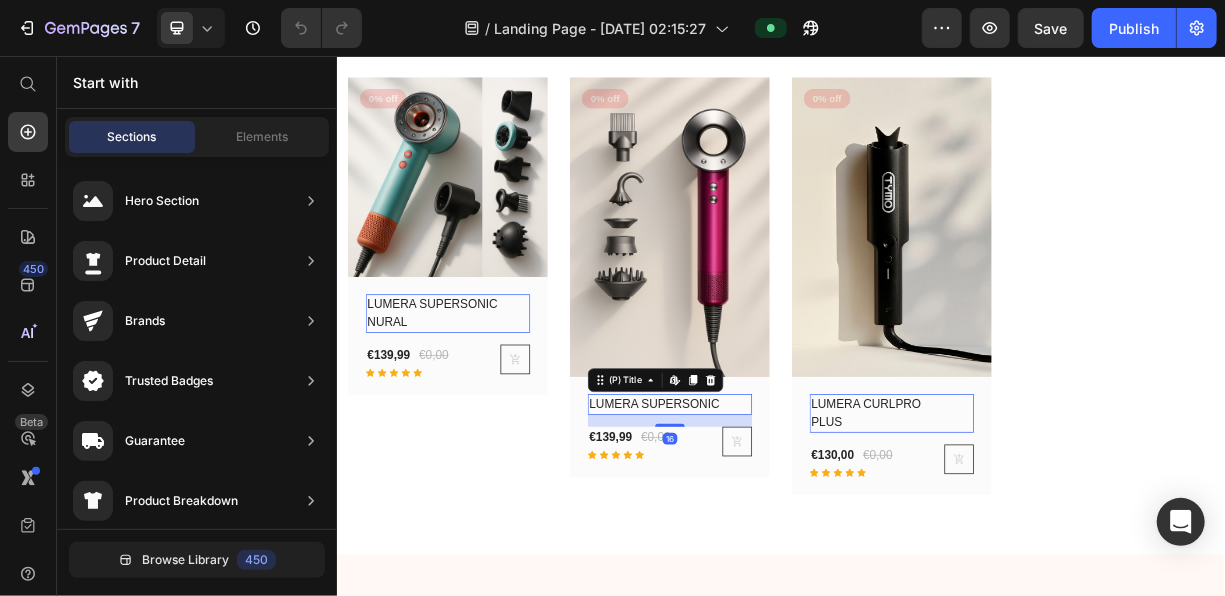 click on "LUMERA SUPERSONIC (P) Title   Edit content in Shopify 16" at bounding box center [486, 404] 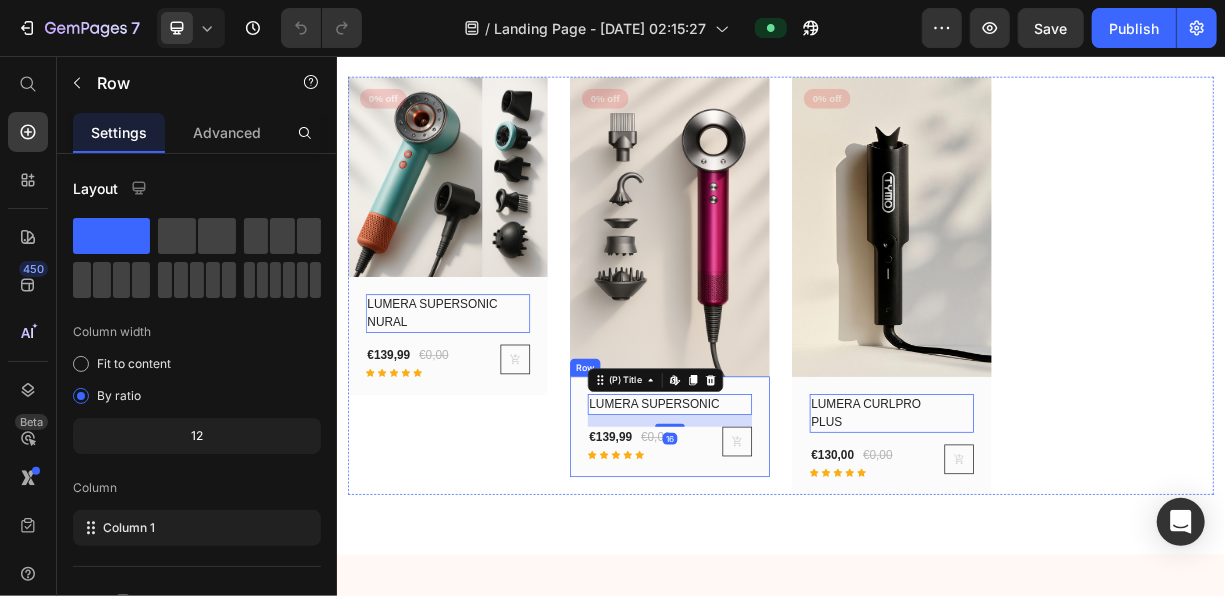 click on "LUMERA SUPERSONIC (P) Title   Edit content in Shopify 16 €139,99 (P) Price €0,00 (P) Price Row Icon Icon Icon Icon Icon Row (P) Cart Button Row Row" at bounding box center (486, 434) 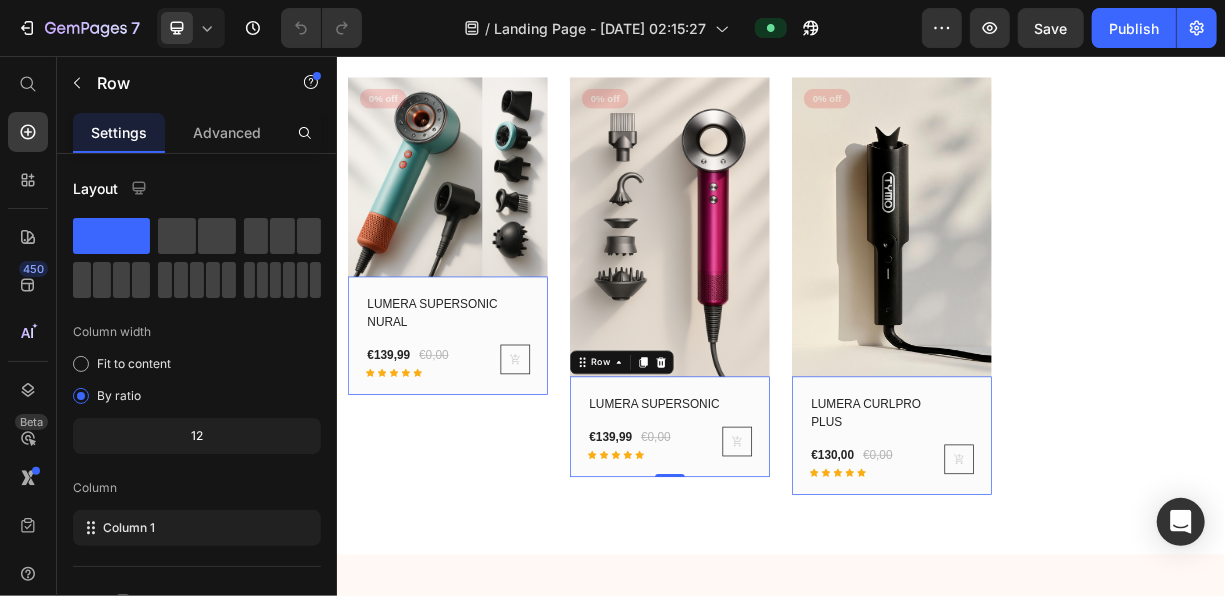 click 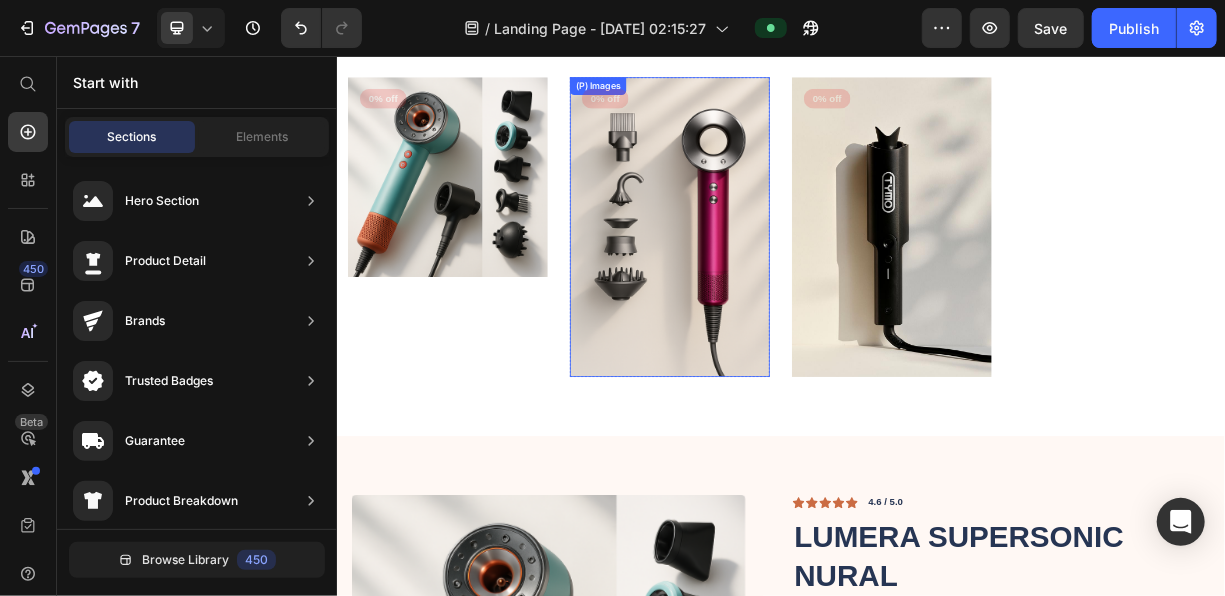 click at bounding box center (786, 286) 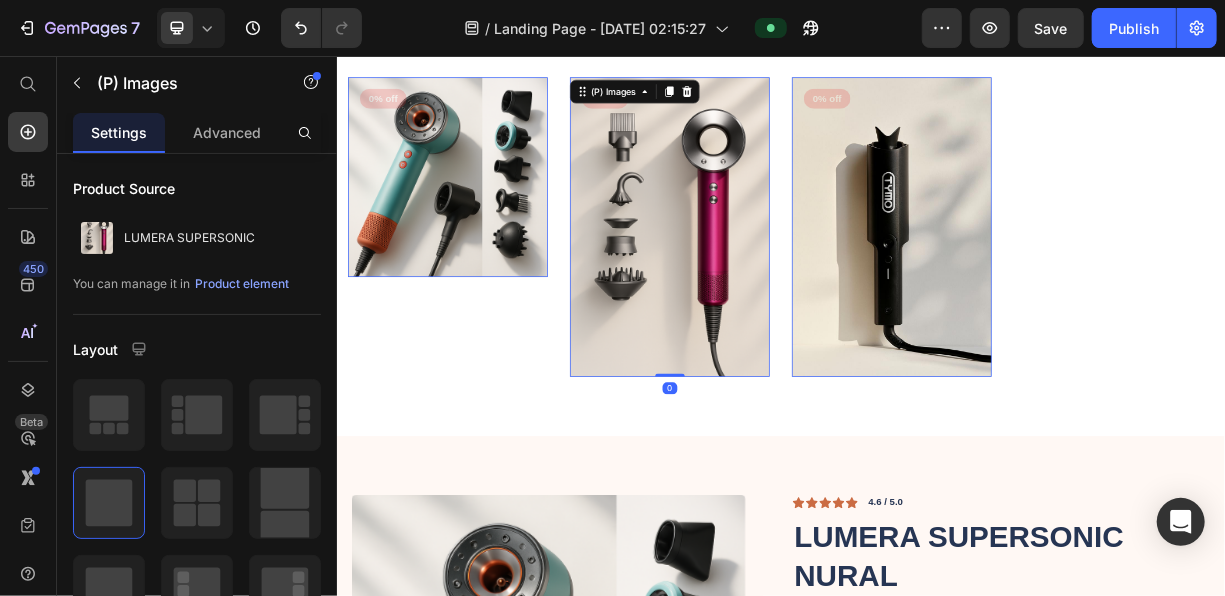 click 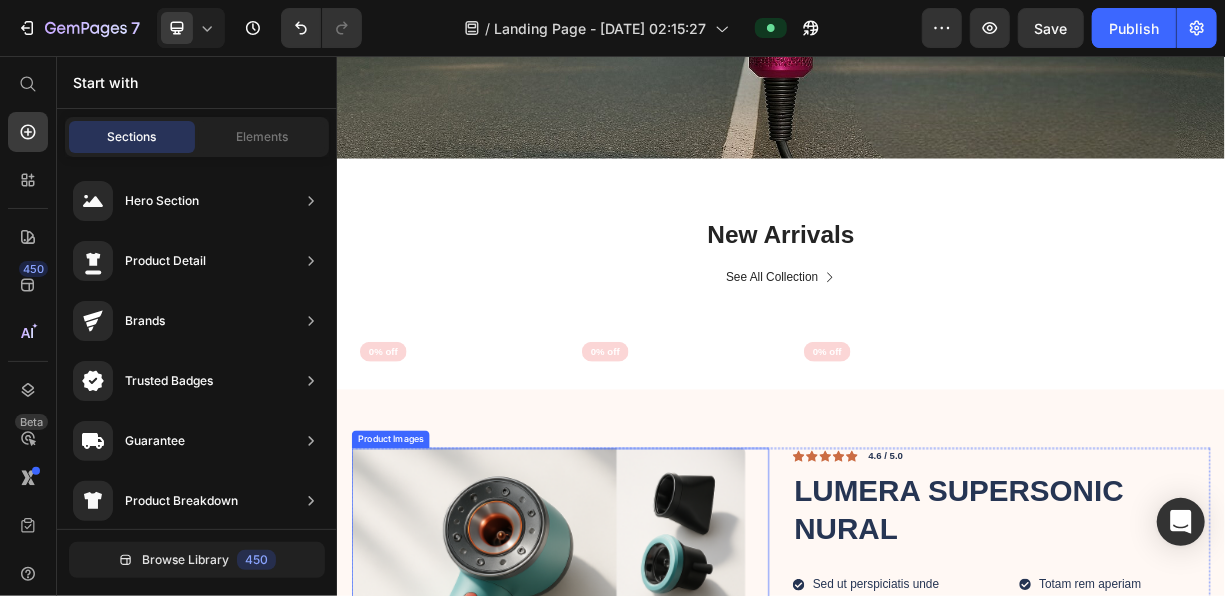scroll, scrollTop: 603, scrollLeft: 0, axis: vertical 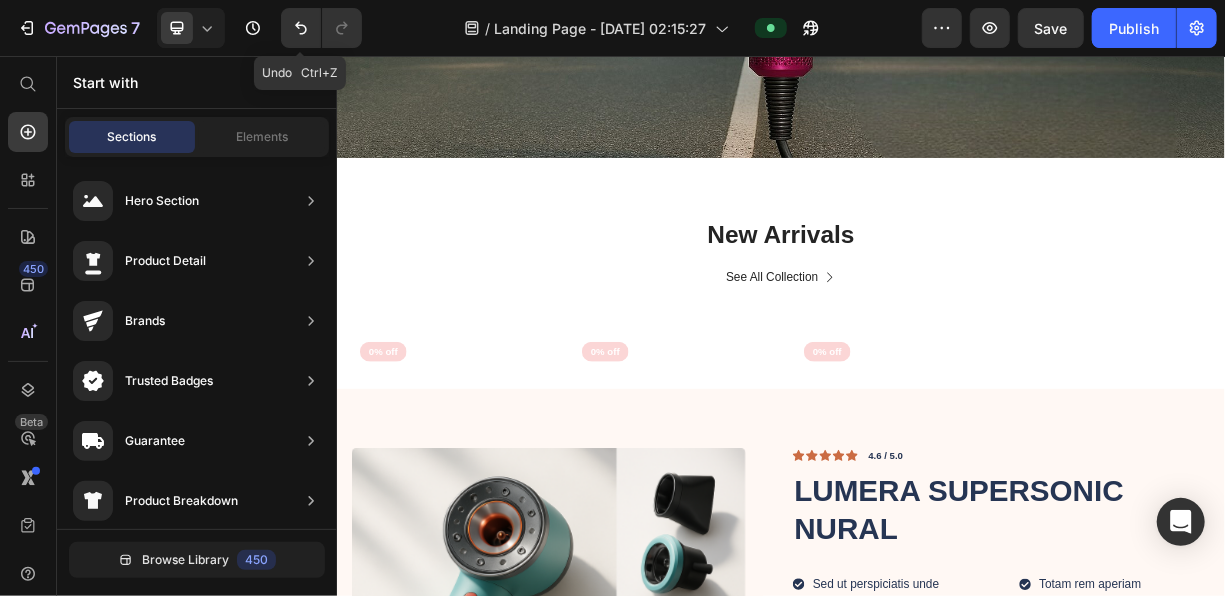 click 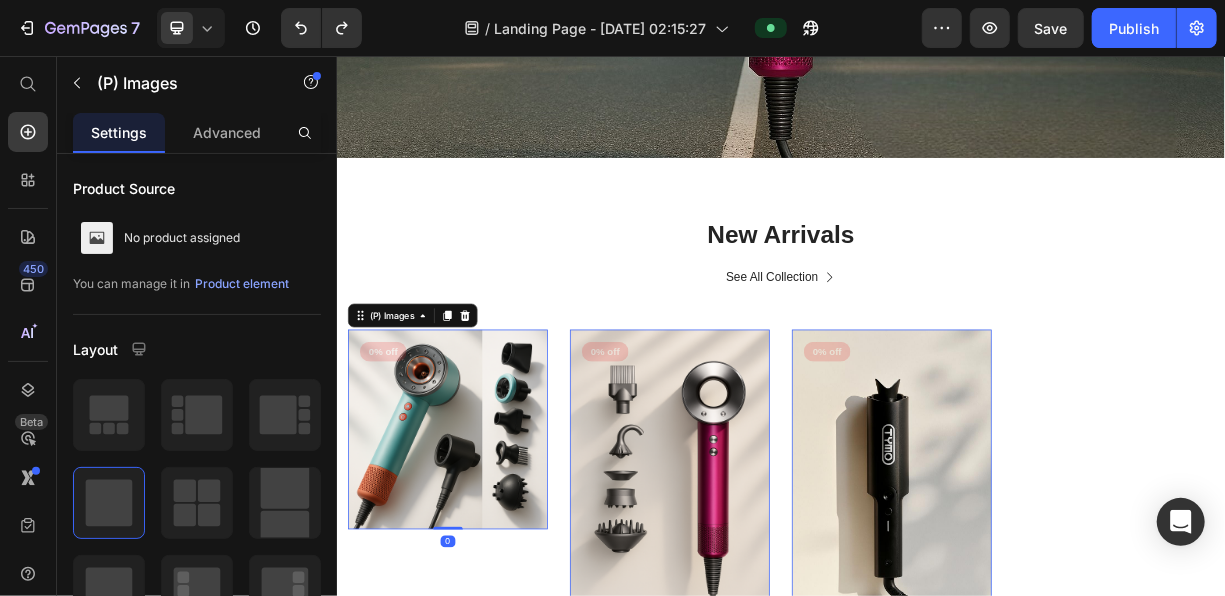 click at bounding box center [486, 560] 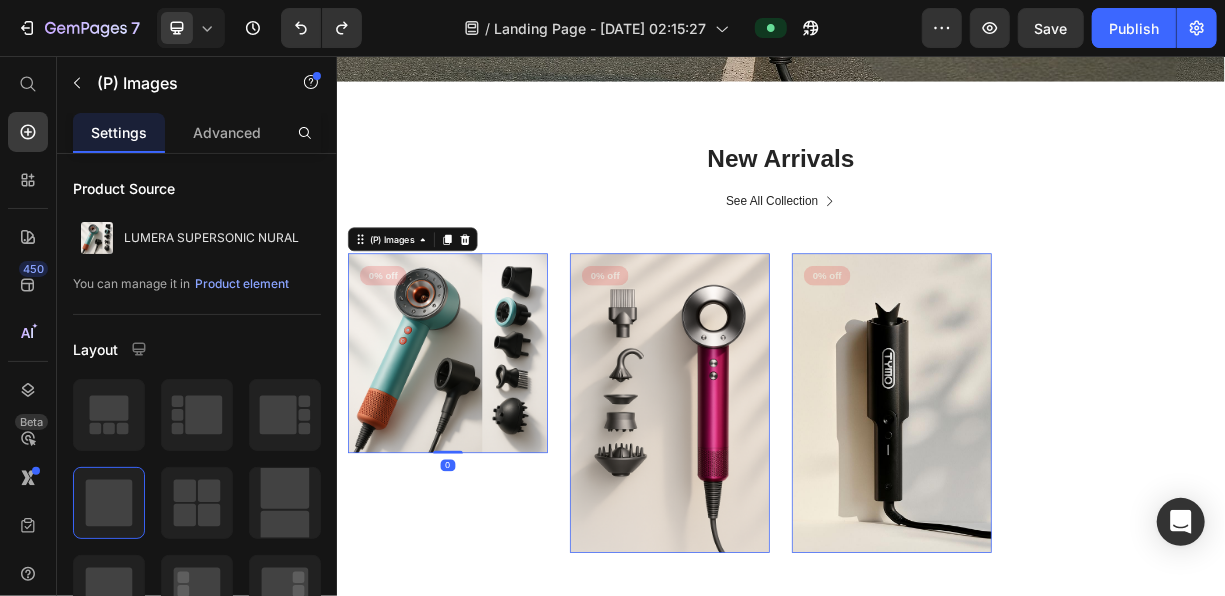 scroll, scrollTop: 707, scrollLeft: 0, axis: vertical 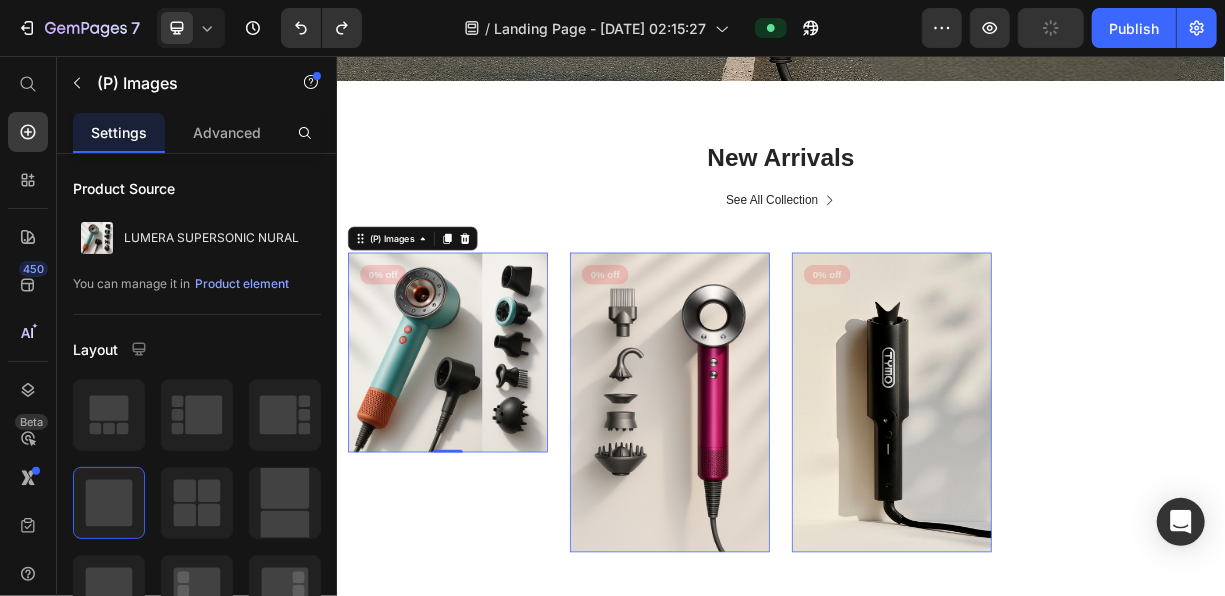 click 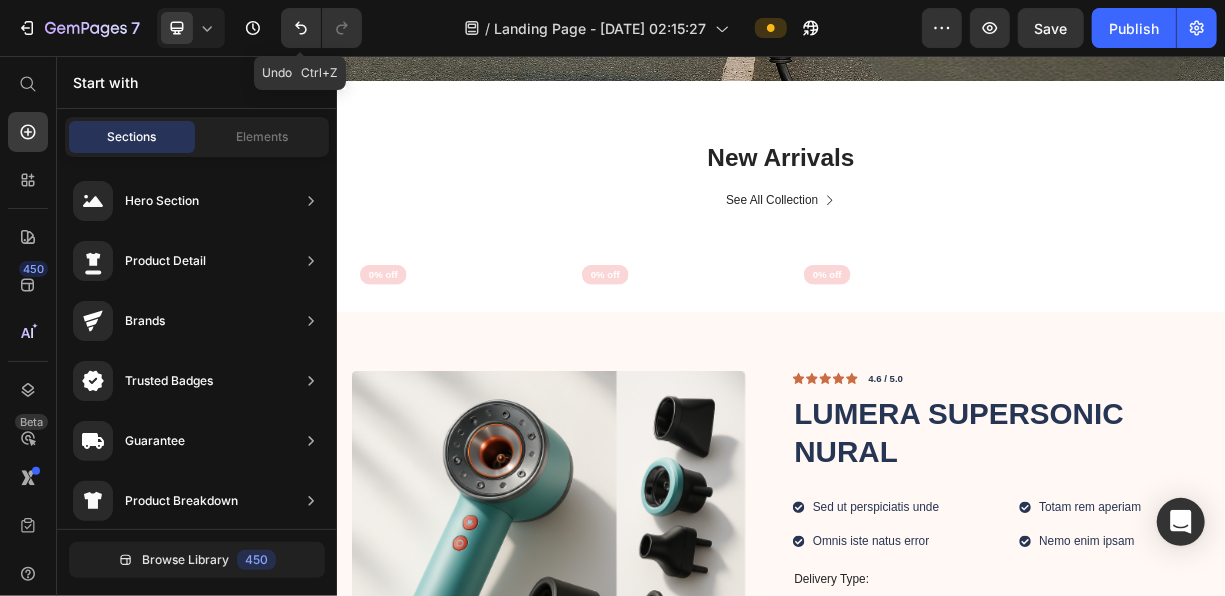 click 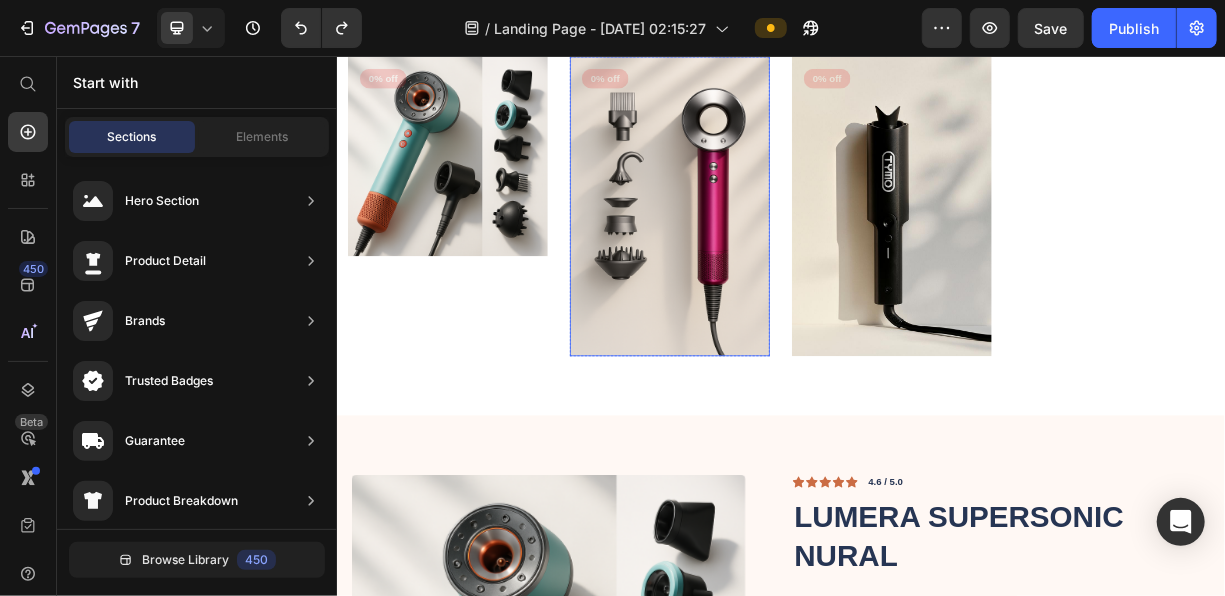scroll, scrollTop: 976, scrollLeft: 0, axis: vertical 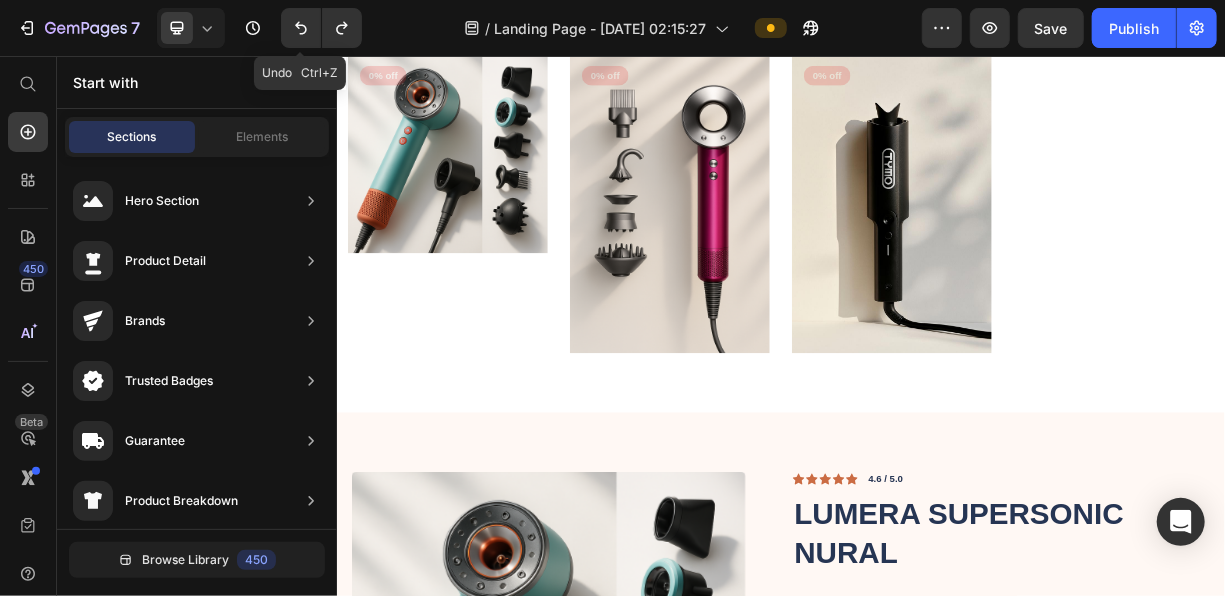 click 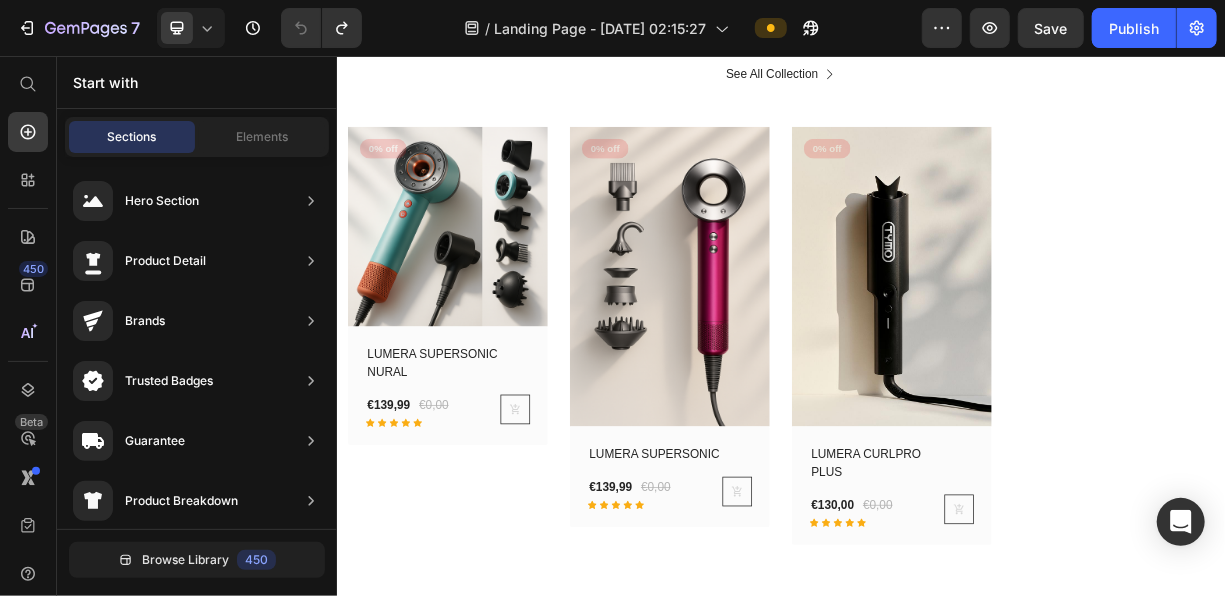 scroll, scrollTop: 876, scrollLeft: 0, axis: vertical 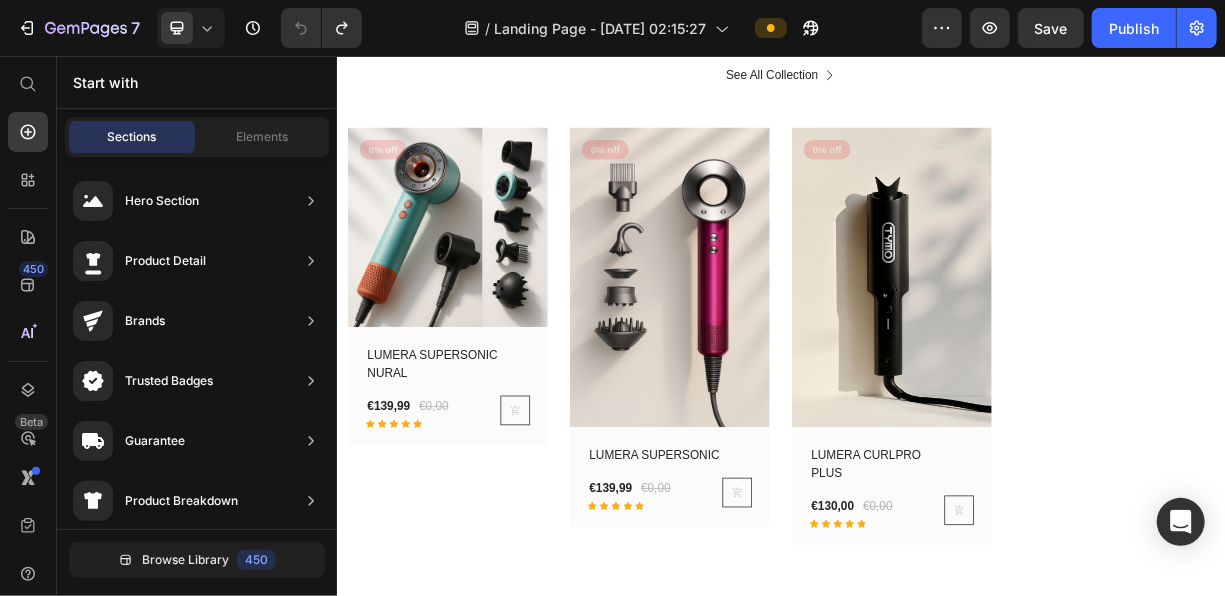 click on "Publish" at bounding box center (1134, 28) 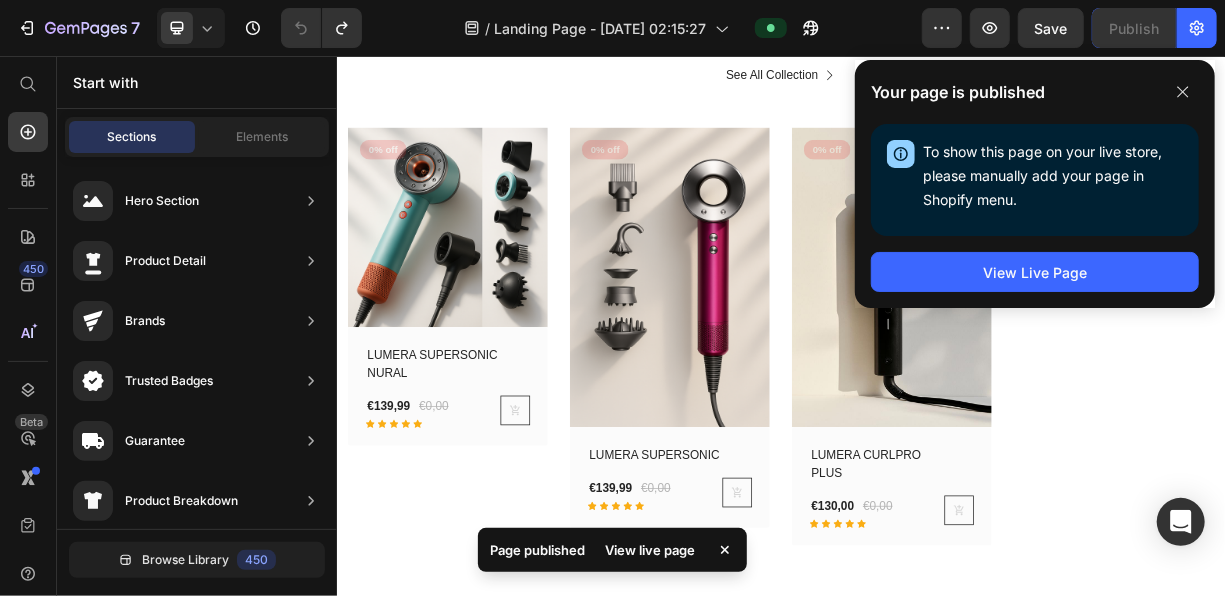 click on "View Live Page" at bounding box center (1035, 272) 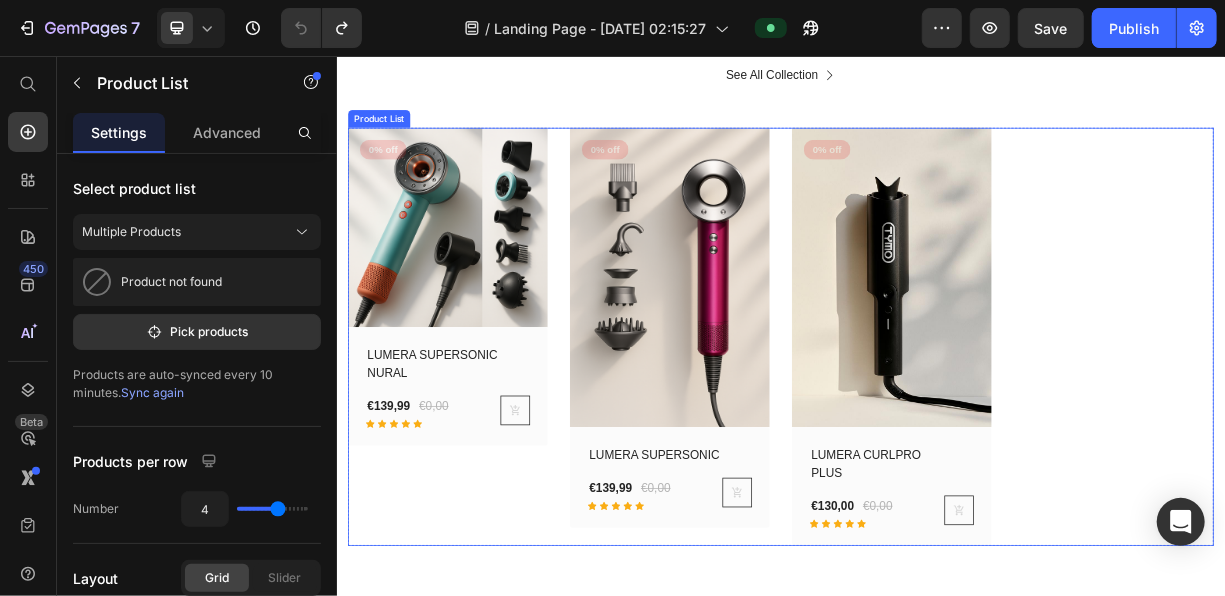 click on "(P) Images 0% off Product Badge Row LUMERA SUPERSONIC NURAL (P) Title €139,99 (P) Price €0,00 (P) Price Row Icon Icon Icon Icon Icon Row (P) Cart Button Row Row (P) Images 0% off Product Badge Row LUMERA SUPERSONIC (P) Title €139,99 (P) Price €0,00 (P) Price Row Icon Icon Icon Icon Icon Row (P) Cart Button Row Row (P) Images 0% off Product Badge Row LUMERA CURLPRO PLUS (P) Title €130,00 (P) Price €0,00 (P) Price Row Icon Icon Icon Icon Icon Row (P) Cart Button Row Row" at bounding box center [936, 434] 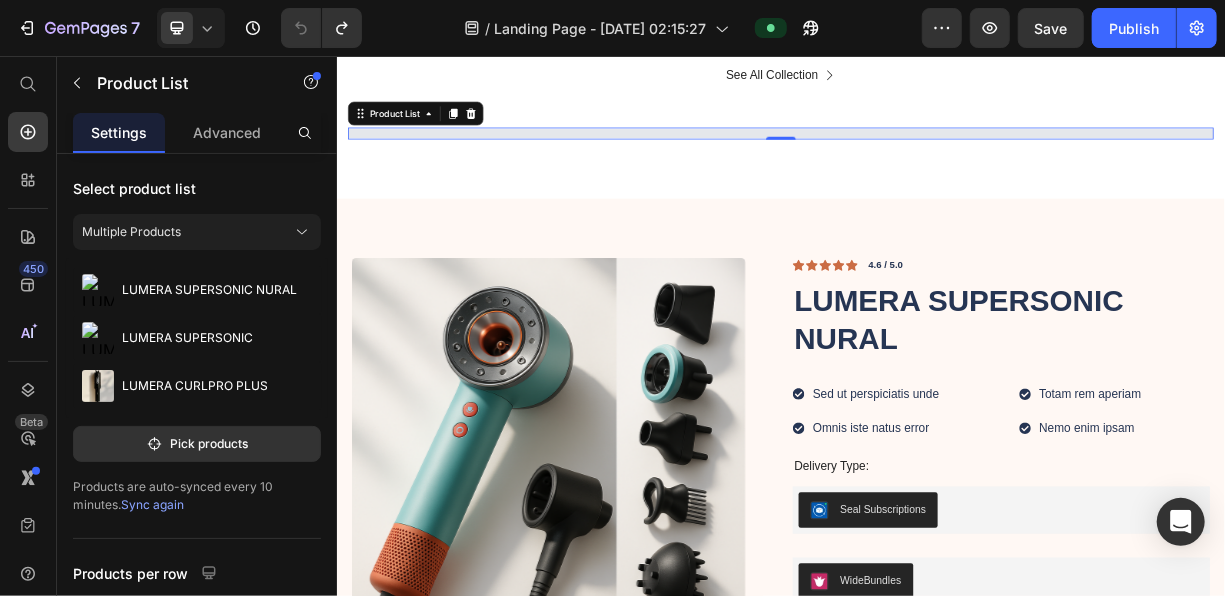 click 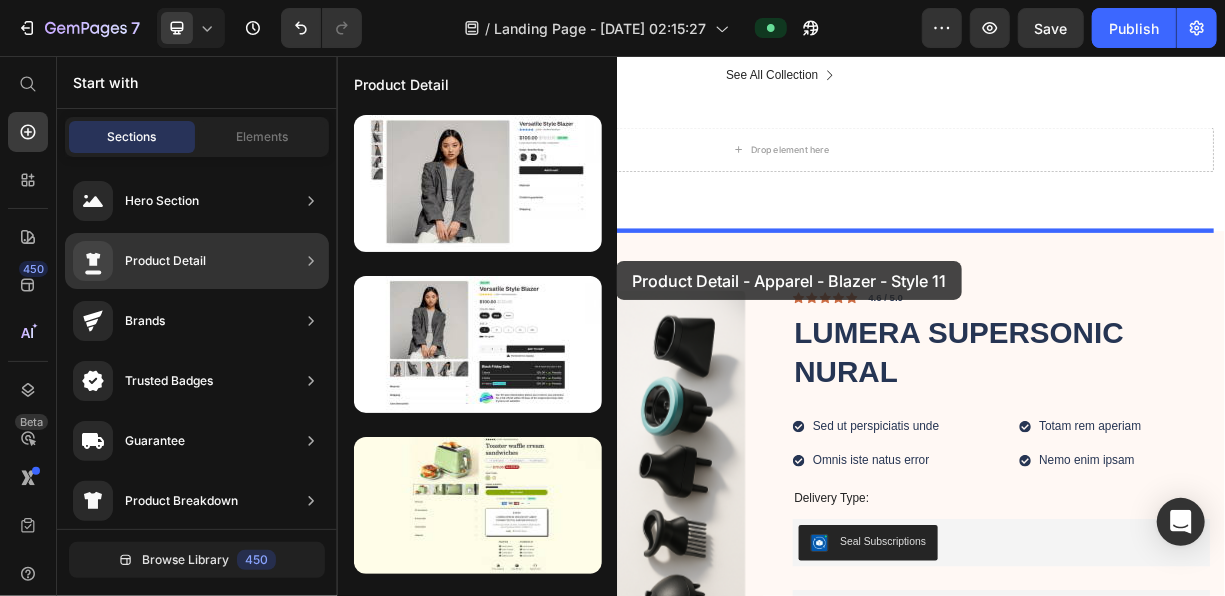 drag, startPoint x: 739, startPoint y: 389, endPoint x: 789, endPoint y: 258, distance: 140.21768 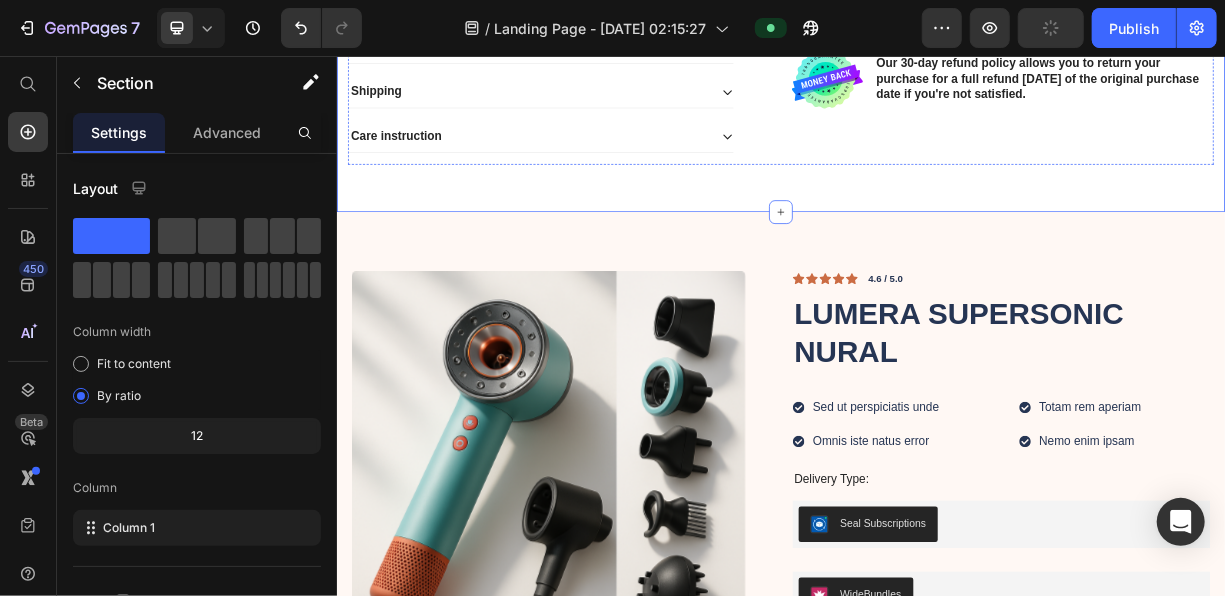 scroll, scrollTop: 1904, scrollLeft: 0, axis: vertical 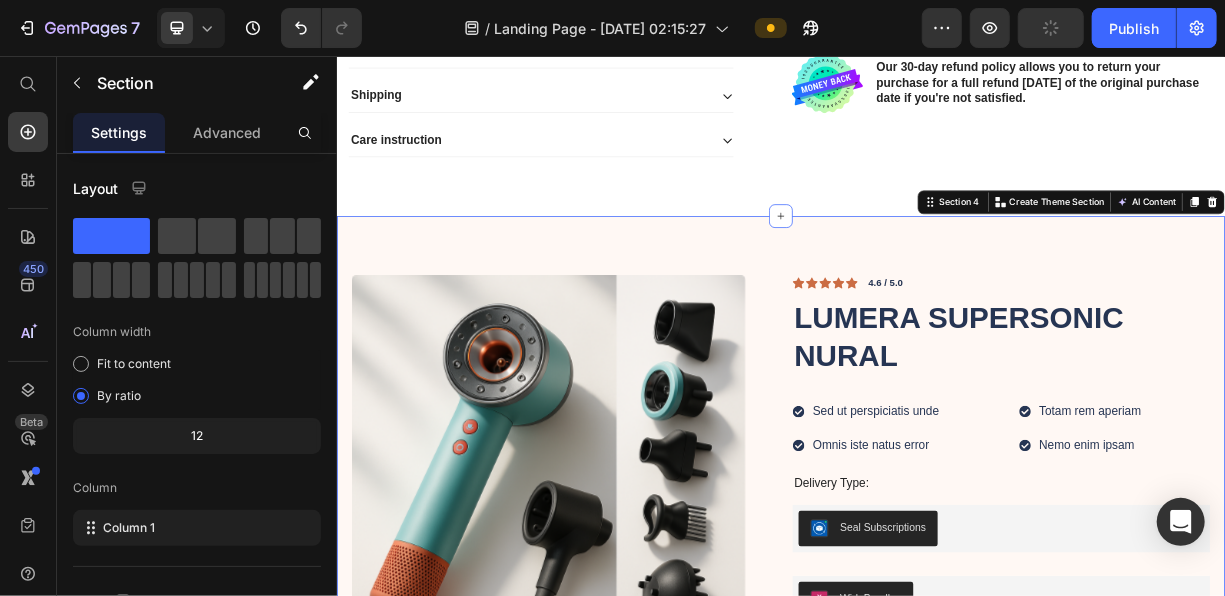 click on "Product Images Icon Icon Icon Icon Icon Icon List 4.6 / 5.0 Text Block Row LUMERA SUPERSONIC NURAL Product Title Sed ut perspiciatis unde Item List Totam rem aperiam Item List Row Omnis iste natus error Item List Nemo enim ipsam Item List Row Delivery Type: Text Block Seal Subscriptions Seal Subscriptions WideBundles WideBundles
Get CareNatal for only  $39/box  with a subscription Item List FREE SHIPPING ON ALL ORDERS Text Block Sed ut perspiciatis unde Item List Totam rem aperiam Item List Row Omnis iste natus error Item List Nemo enim ipsam Item List Row
Description
Lorem ipsum dolor
Lorem ipsum dolor sit amet consectetur adipiscing elit
Lorem ipsum dolor sit amet consectetur adipiscing
Lorem ipsum dolor sit amet consectetur
Lorem ipsum dolor sit consectetur adipiscing elit
Lorem ipsum dolor sit amet consectetur adipiscing
Lorem ipsum dolor sit amet consectetur" at bounding box center [936, 905] 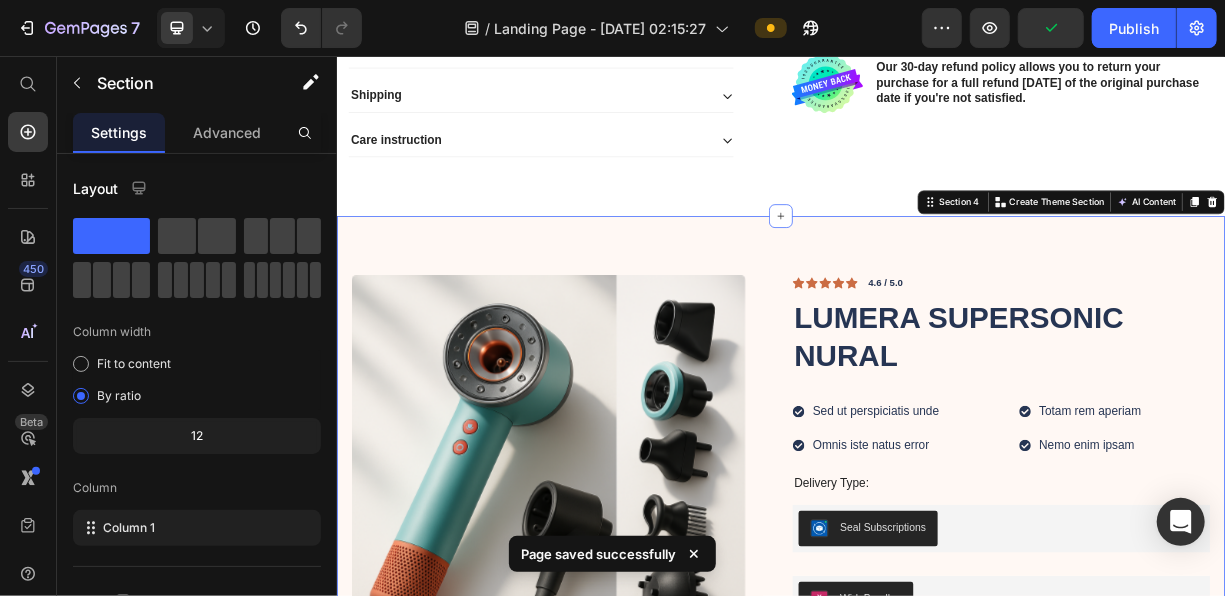 click 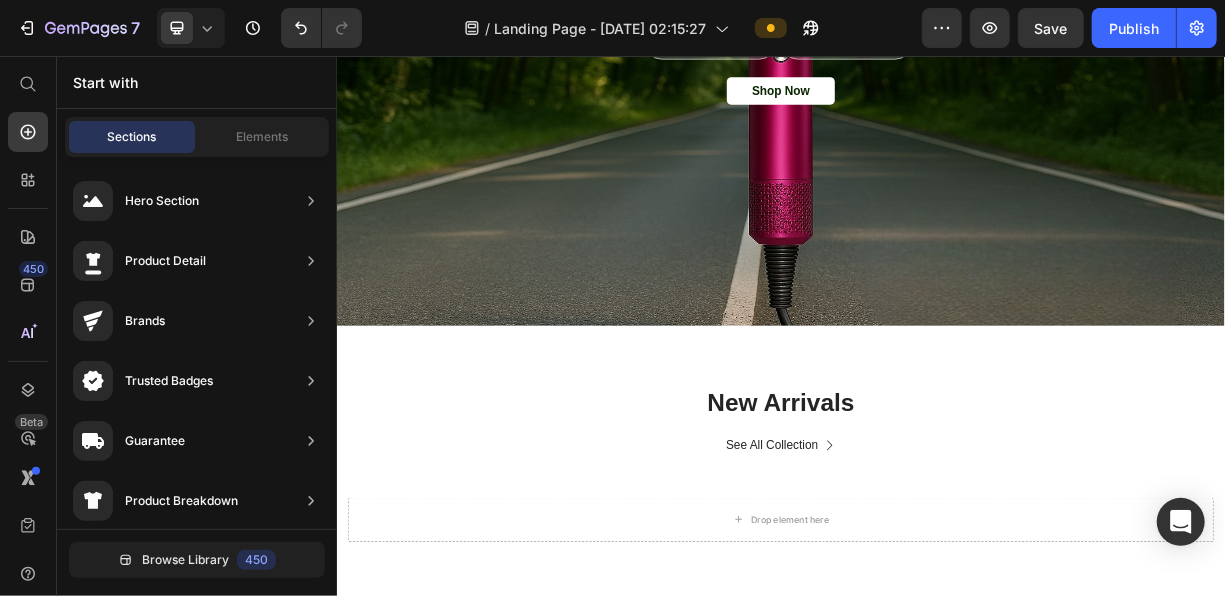 scroll, scrollTop: 638, scrollLeft: 0, axis: vertical 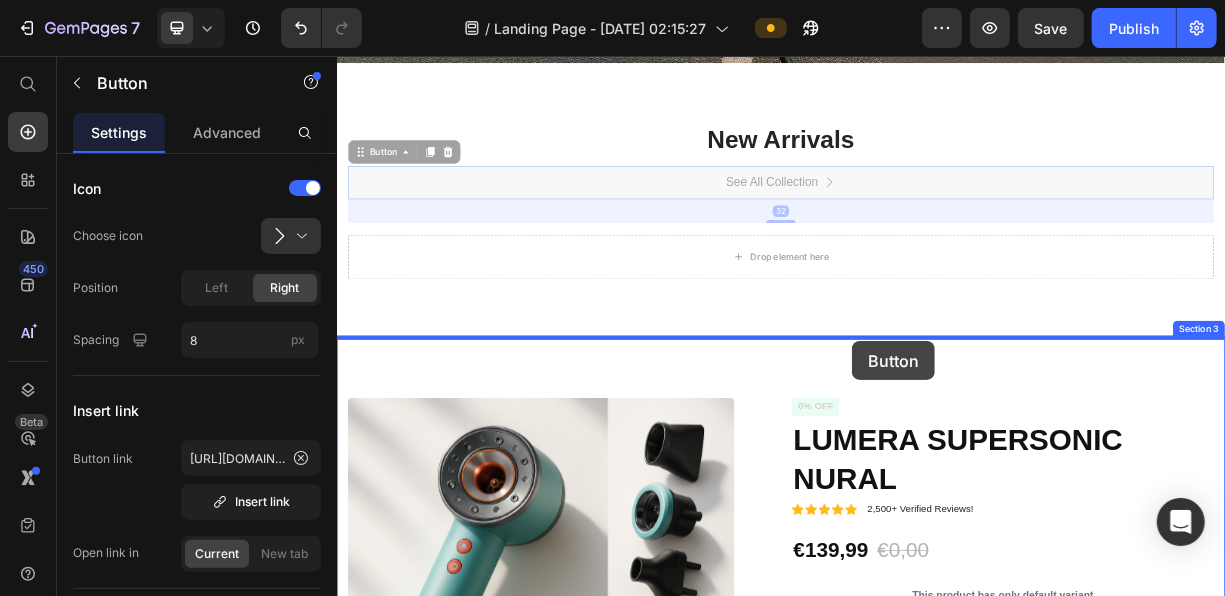 drag, startPoint x: 1038, startPoint y: 310, endPoint x: 1032, endPoint y: 440, distance: 130.13838 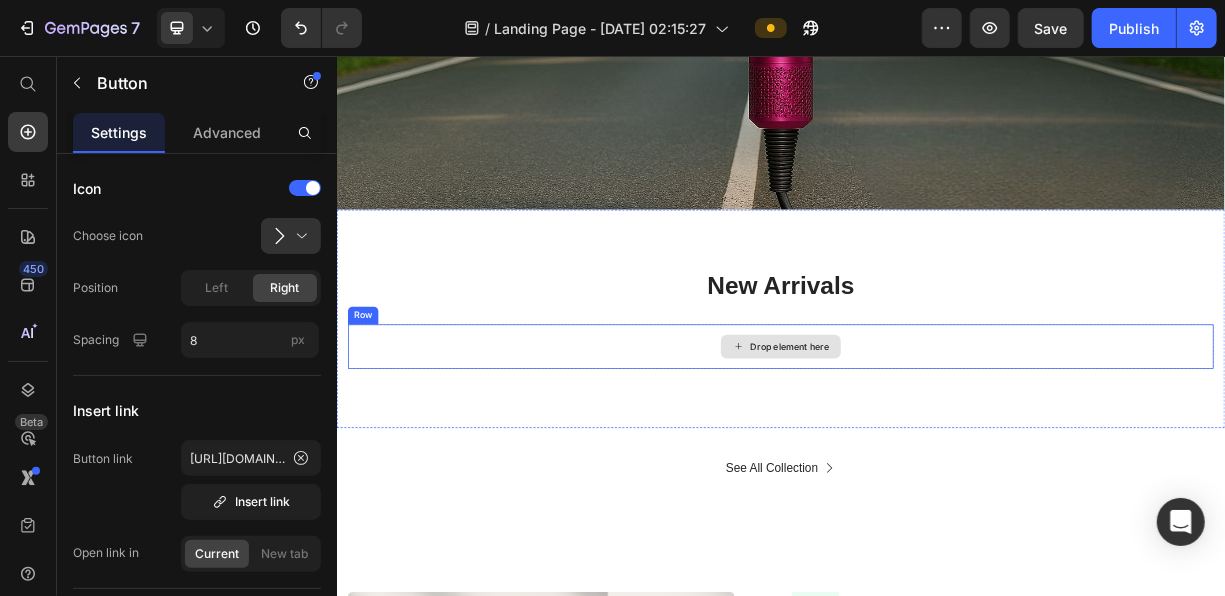 scroll, scrollTop: 526, scrollLeft: 0, axis: vertical 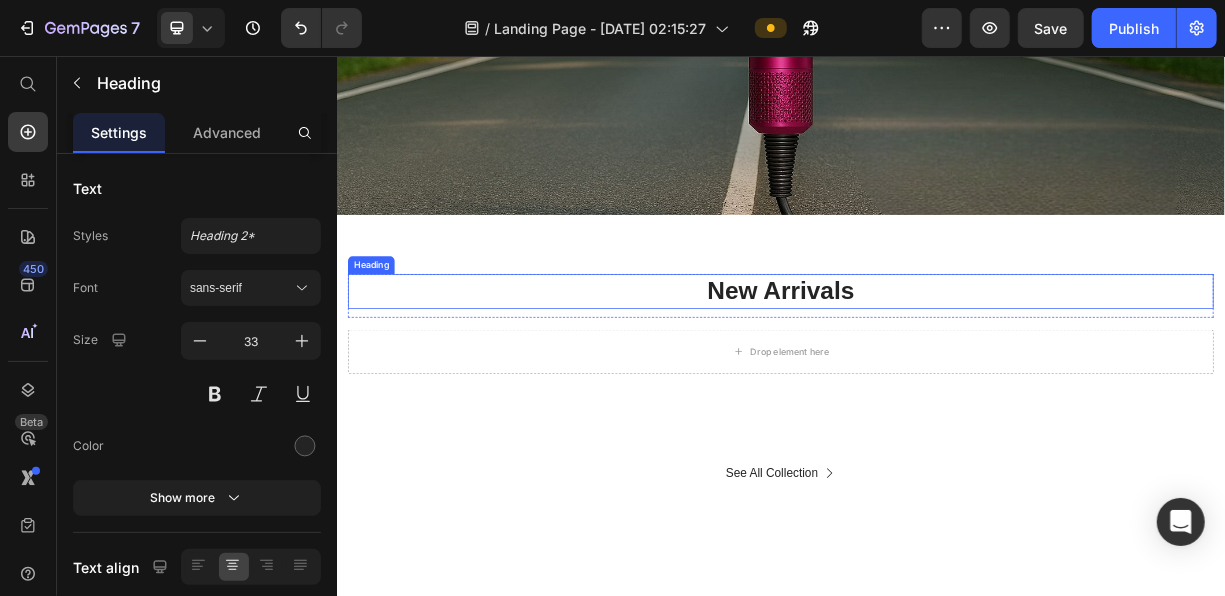 click on "New Arrivals" at bounding box center (936, 373) 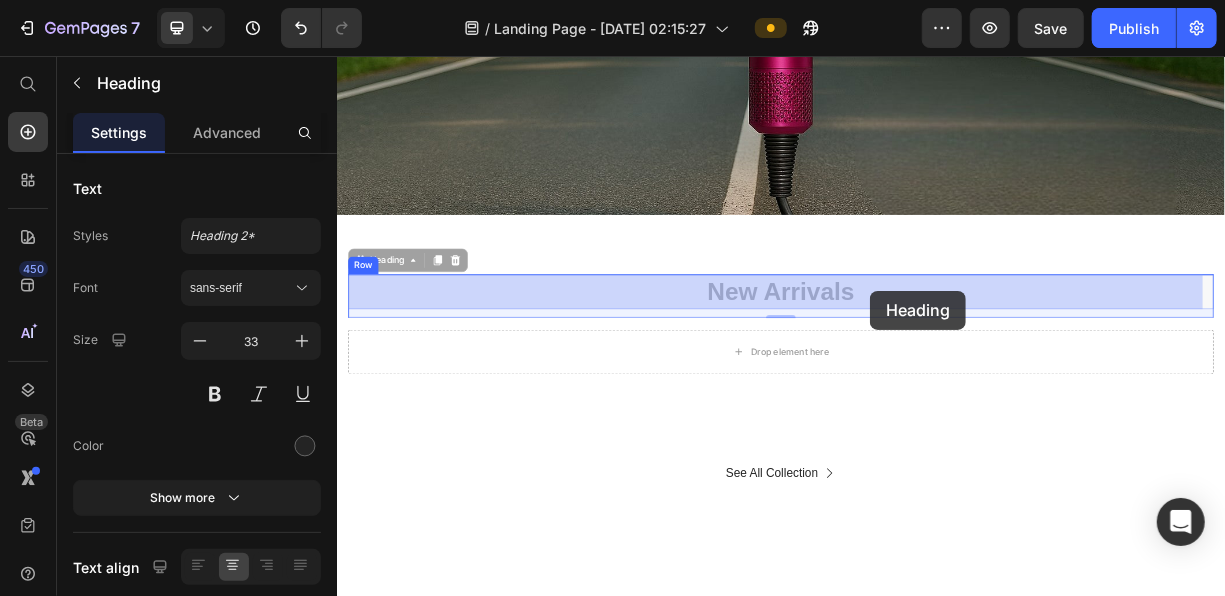 drag, startPoint x: 1042, startPoint y: 356, endPoint x: 1056, endPoint y: 371, distance: 20.518284 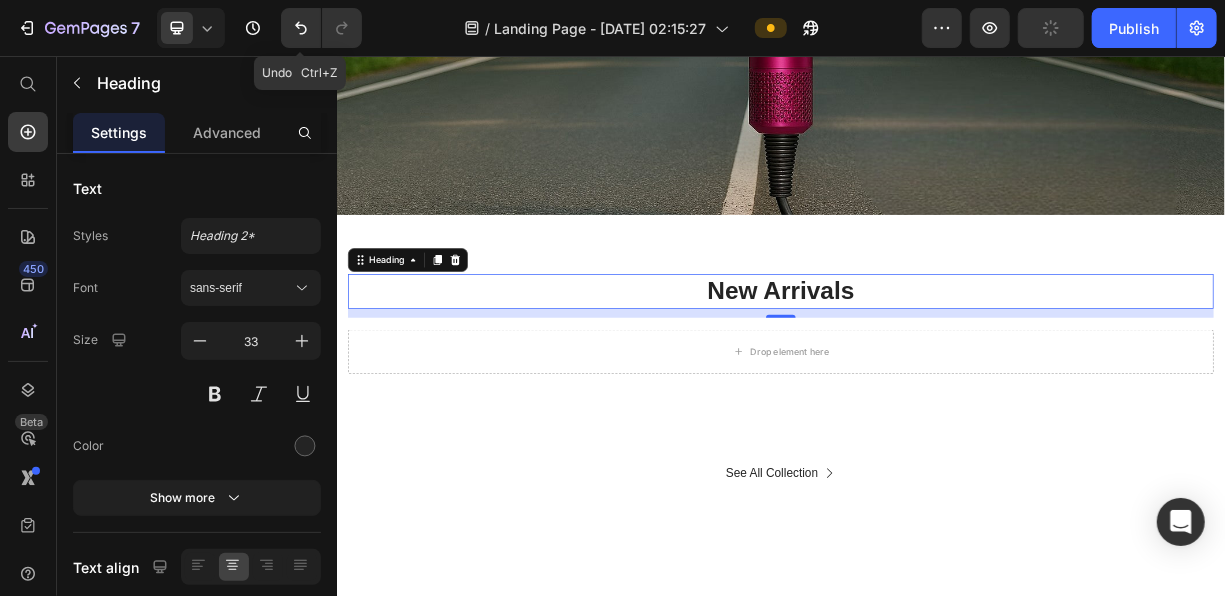 click 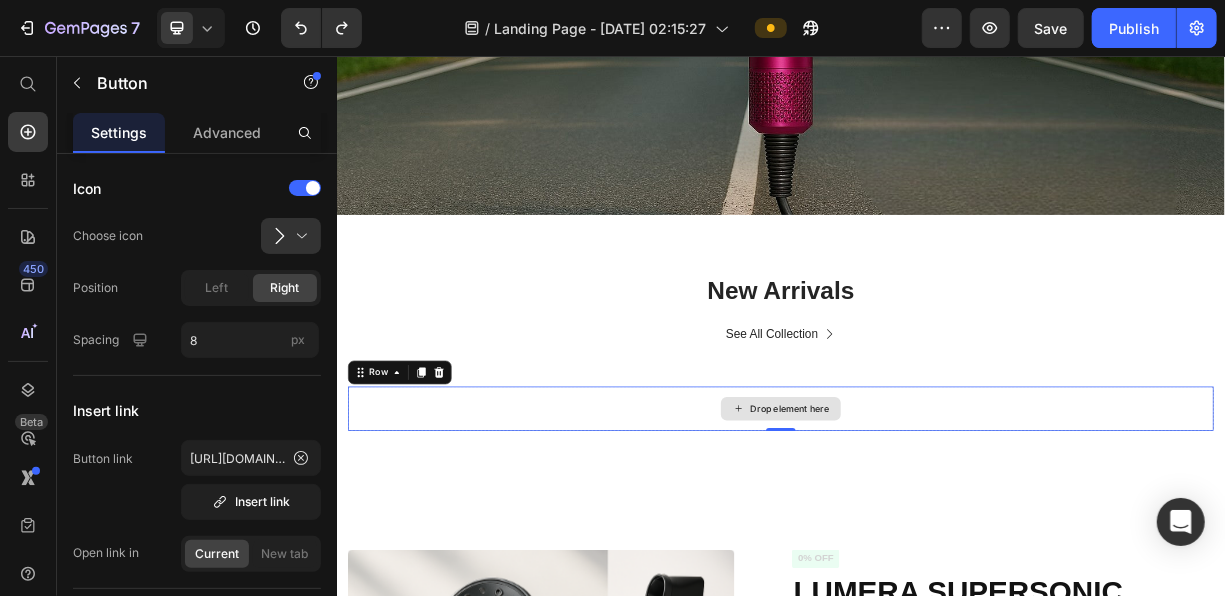 click on "Drop element here" at bounding box center (936, 532) 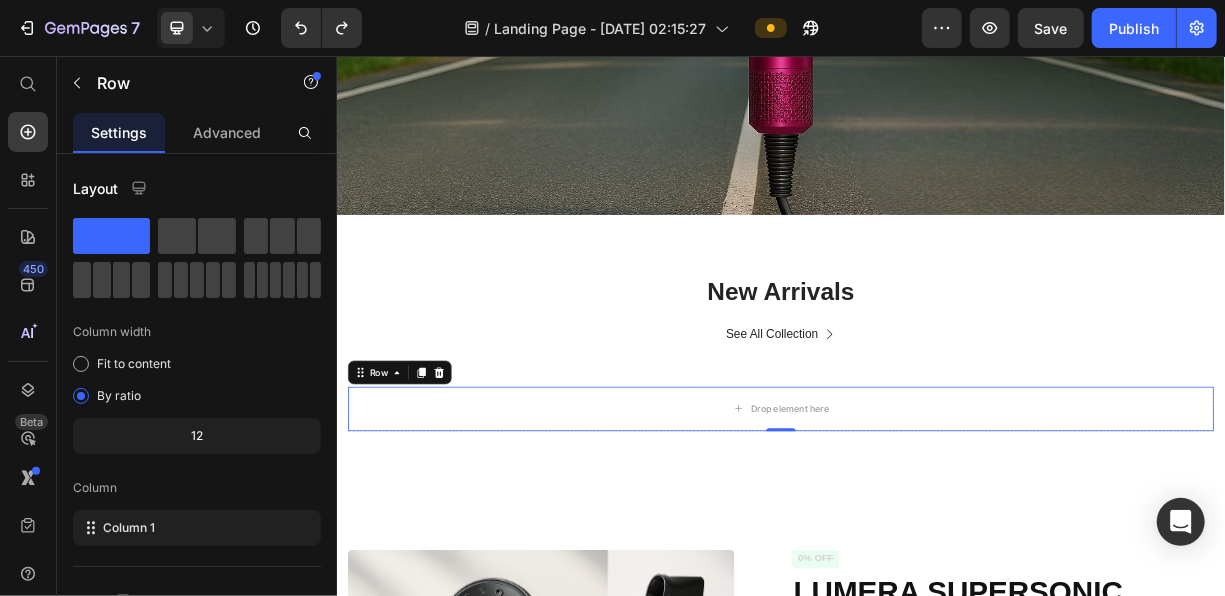 click at bounding box center (474, 483) 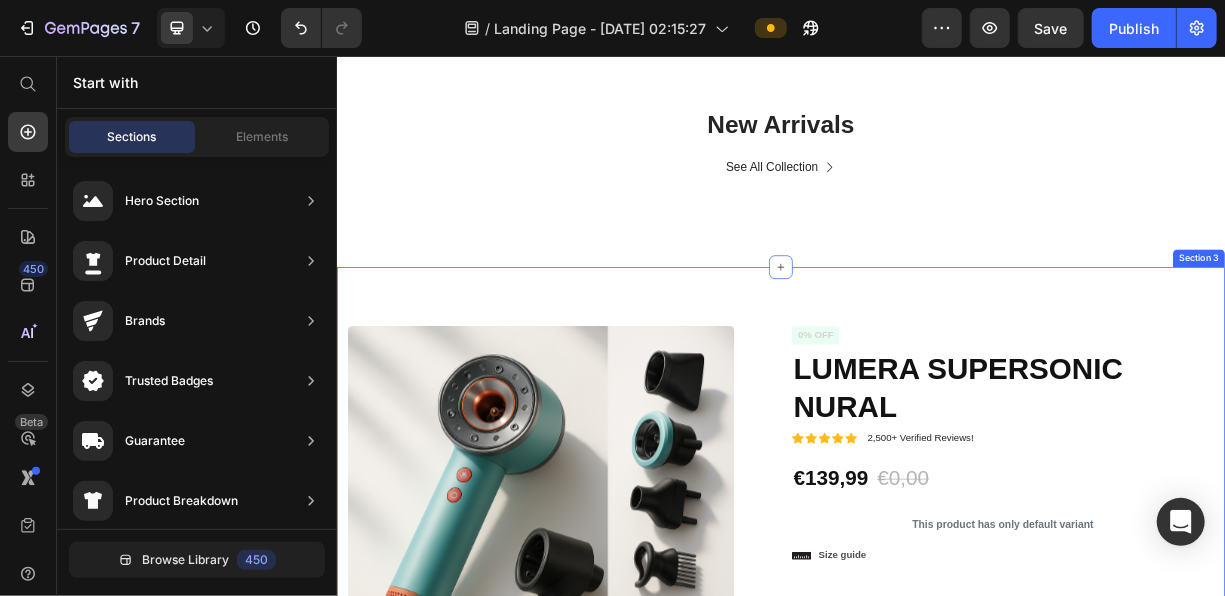 scroll, scrollTop: 767, scrollLeft: 0, axis: vertical 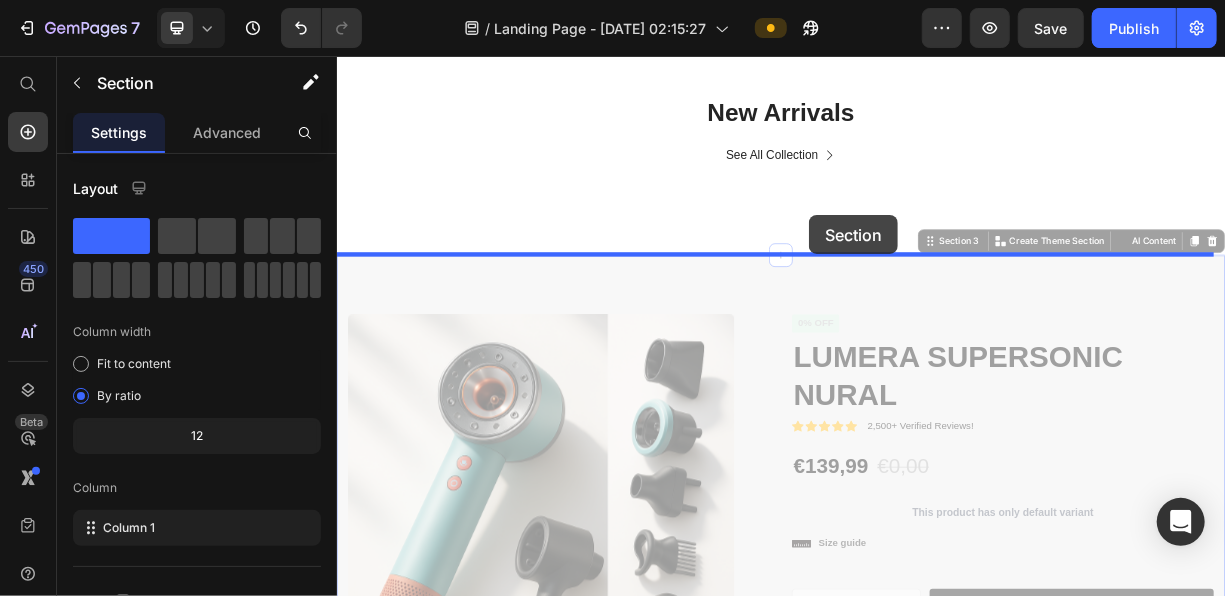 drag, startPoint x: 953, startPoint y: 362, endPoint x: 974, endPoint y: 268, distance: 96.317184 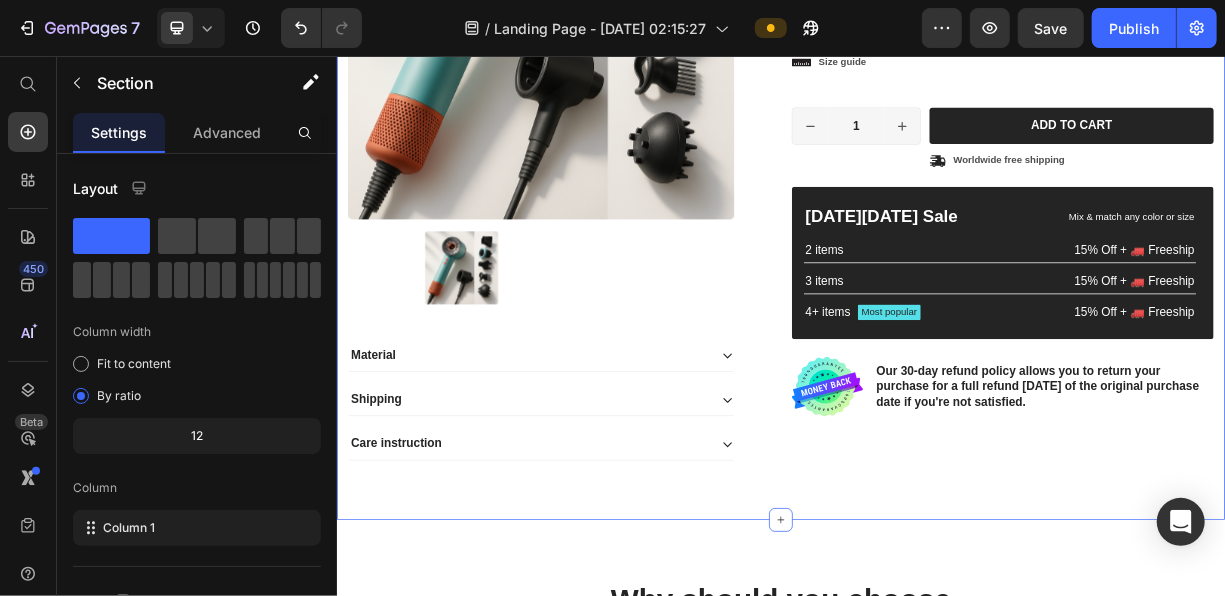 scroll, scrollTop: 1417, scrollLeft: 0, axis: vertical 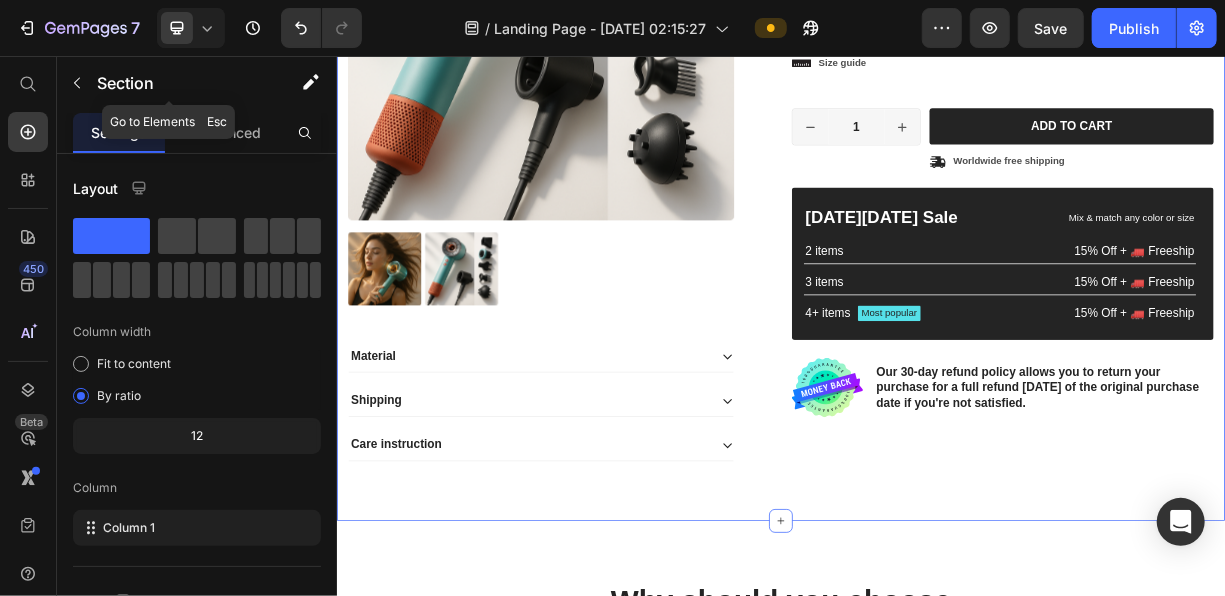 click on "Section" at bounding box center [169, 83] 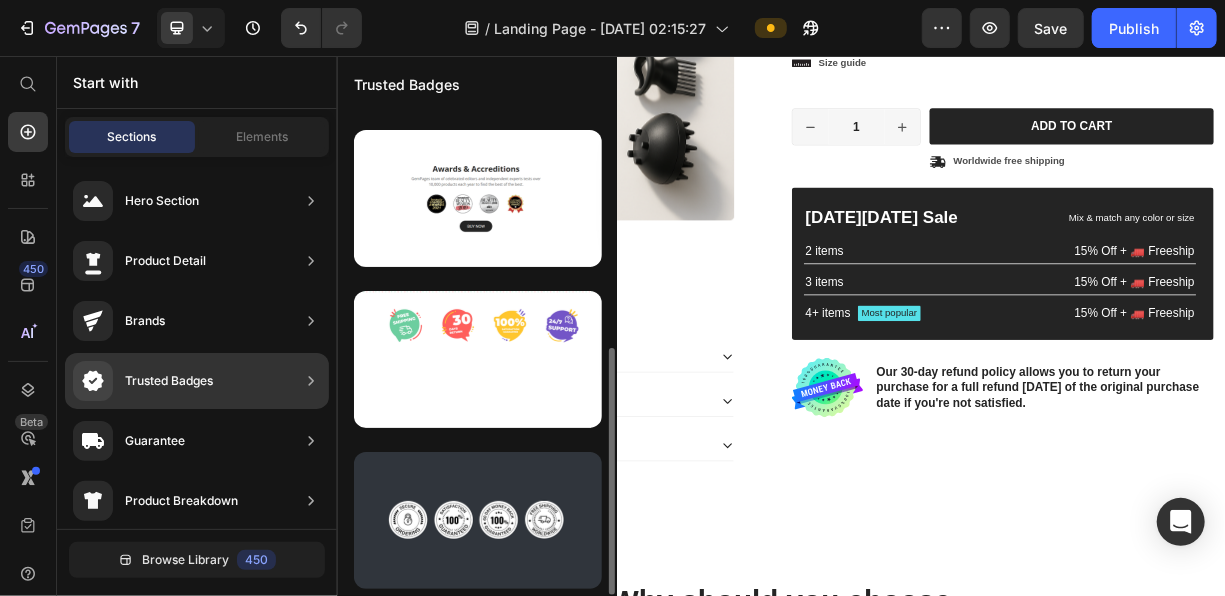 scroll, scrollTop: 307, scrollLeft: 0, axis: vertical 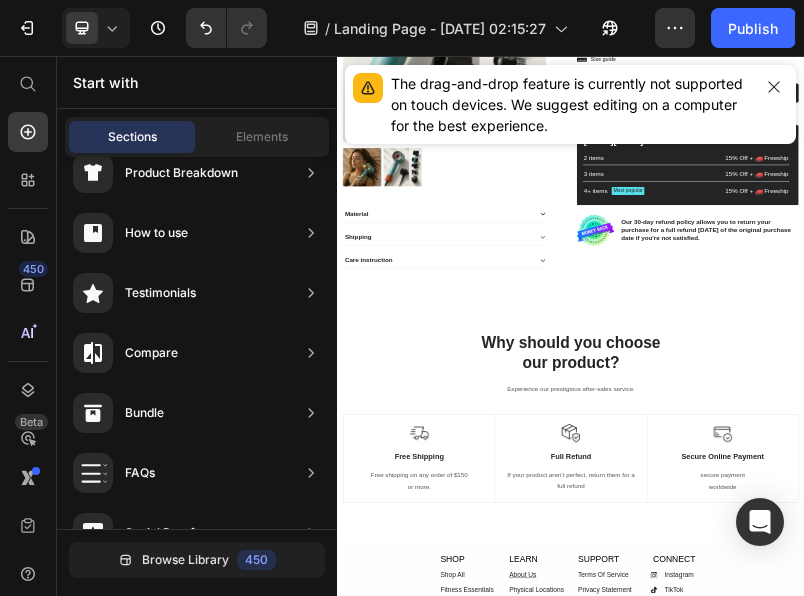 click 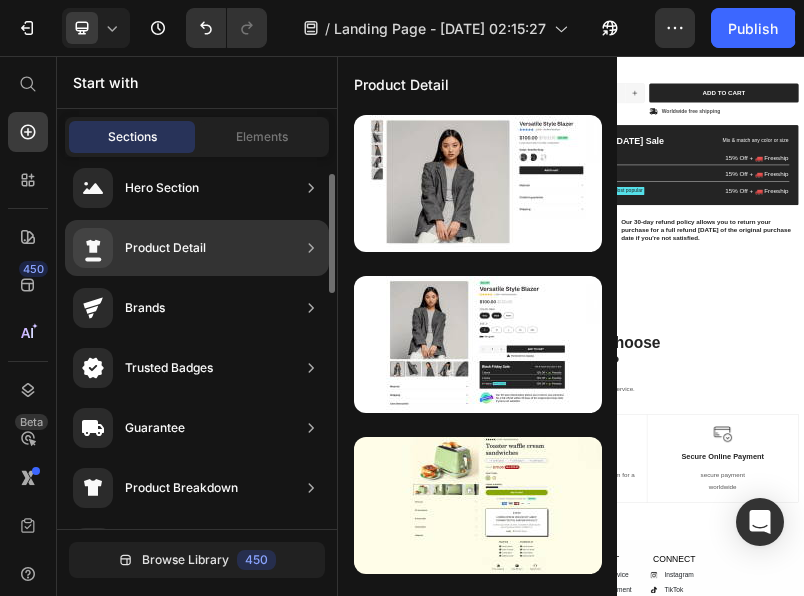scroll, scrollTop: 0, scrollLeft: 0, axis: both 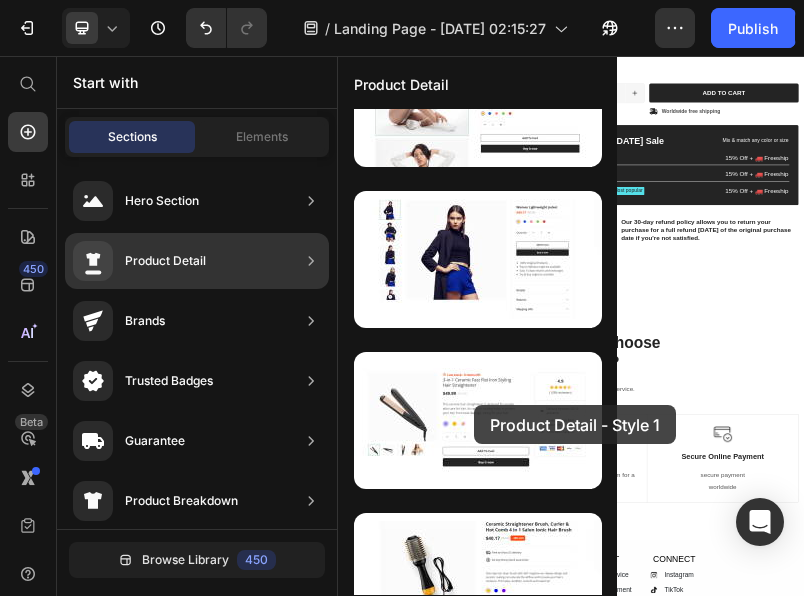 drag, startPoint x: 746, startPoint y: 486, endPoint x: 1162, endPoint y: 772, distance: 504.82867 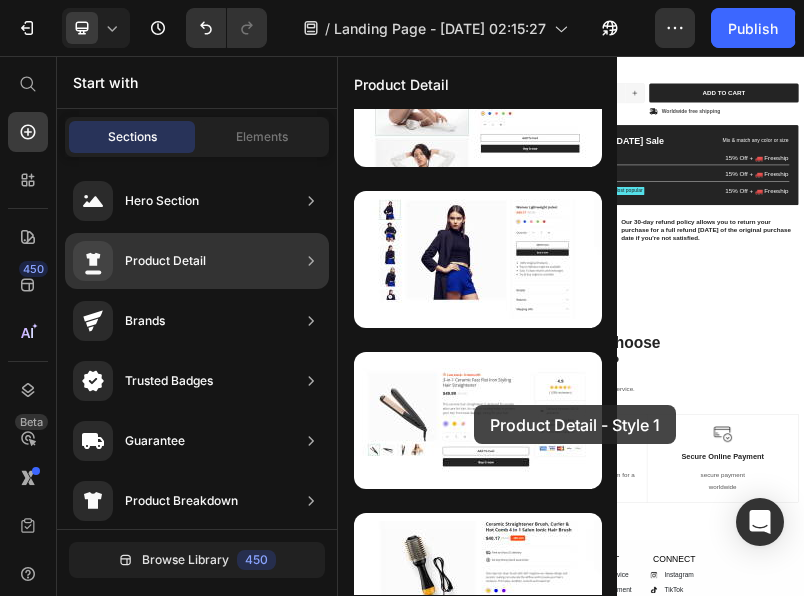 click on "Experience our prestigious after-sales service." at bounding box center (937, 912) 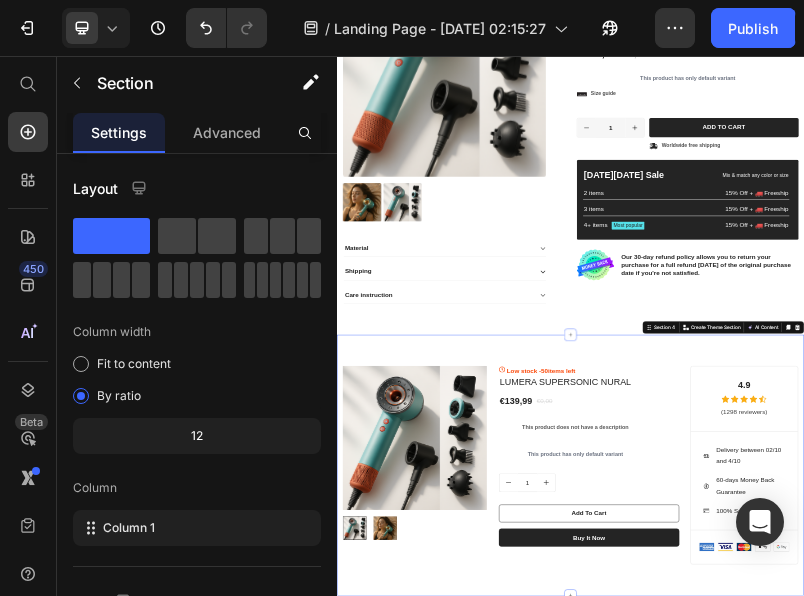scroll, scrollTop: 1324, scrollLeft: 0, axis: vertical 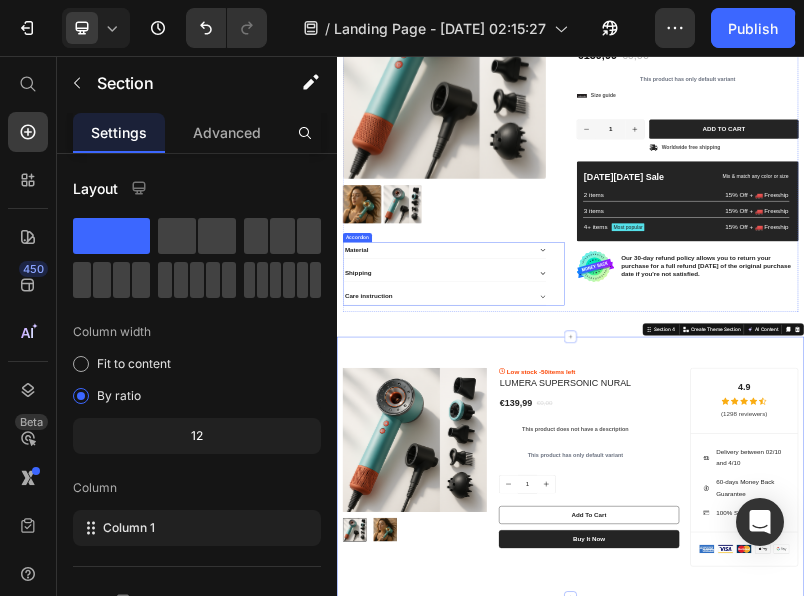 click on "Material
Shipping
Care instruction" at bounding box center (613, 615) 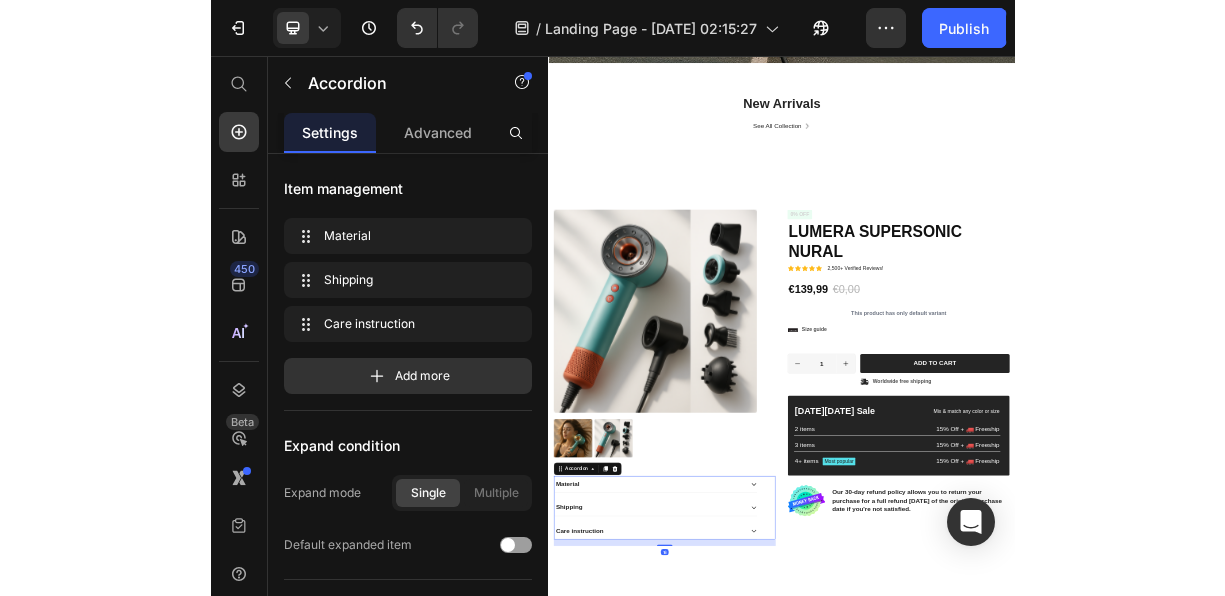 scroll, scrollTop: 716, scrollLeft: 0, axis: vertical 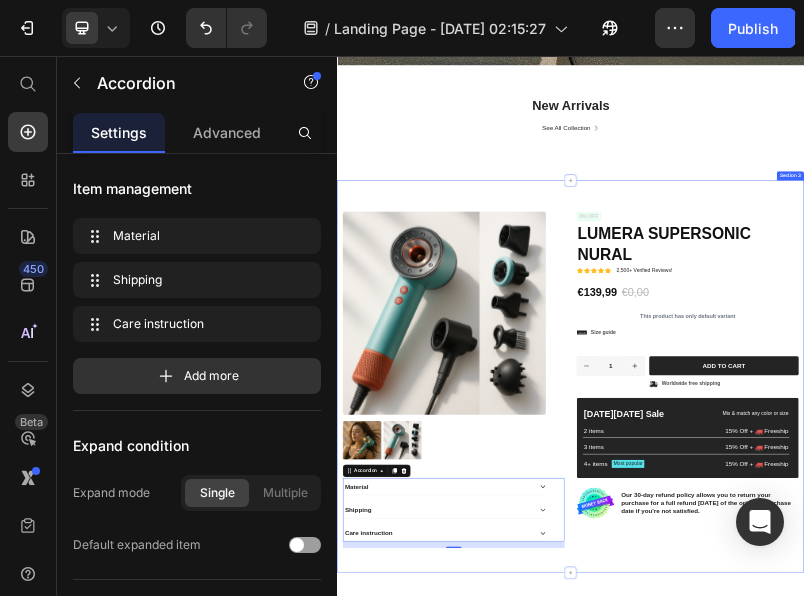 click on "Product Images
Material
Shipping
Care instruction Accordion   16 Icon Icon Icon Icon Icon Icon List 2,500+ Verified Reviews! Text Block Row 0% off Product Badge LUMERA SUPERSONIC NURAL Product Title Icon Icon Icon Icon Icon Icon List 2,500+ Verified Reviews! Text Block Row €139,99 Product Price €0,00 Product Price 0% off Product Badge Row This product has only default variant Product Variants & Swatches This product has only default variant Product Variants & Swatches
Icon Size guide Text Block Row 1 Product Quantity Row Add to cart Add to Cart
Icon Worldwide free shipping Text Block Row Row Black Friday Sale Text Block Mix & match any color or size Text Block Row 2 items Text Block 15% Off + 🚛 Freeship Text Block Row 3 items Text Block 15% Off + 🚛 Freeship Text Block Row 4+ items Text Block Most popular Text Block Row 15% Off + 🚛 Freeship Text Block Row Row Image Text Block Row Row Product Section 3" at bounding box center [937, 881] 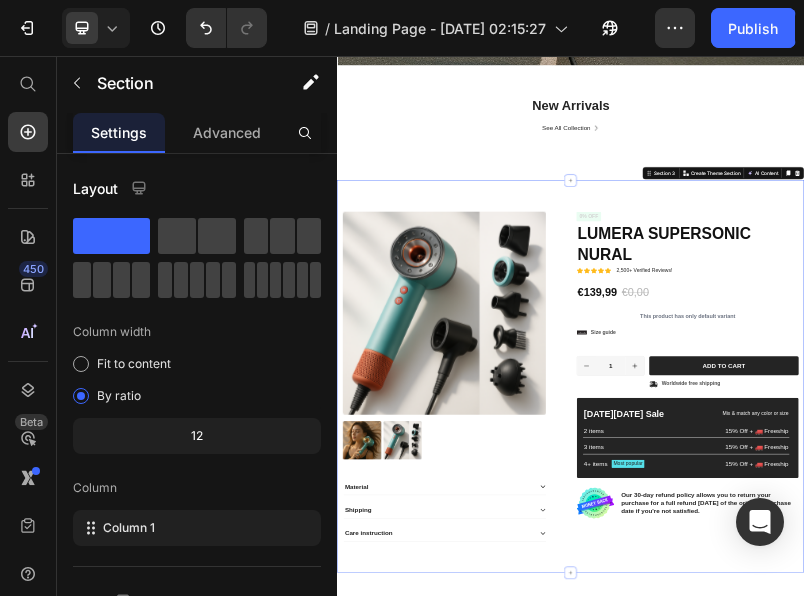 click on "Section 3   You can create reusable sections Create Theme Section AI Content Write with GemAI What would you like to describe here? Tone and Voice Persuasive Product LUMERA SUPERSONIC NURAL Show more Generate" at bounding box center (1329, 358) 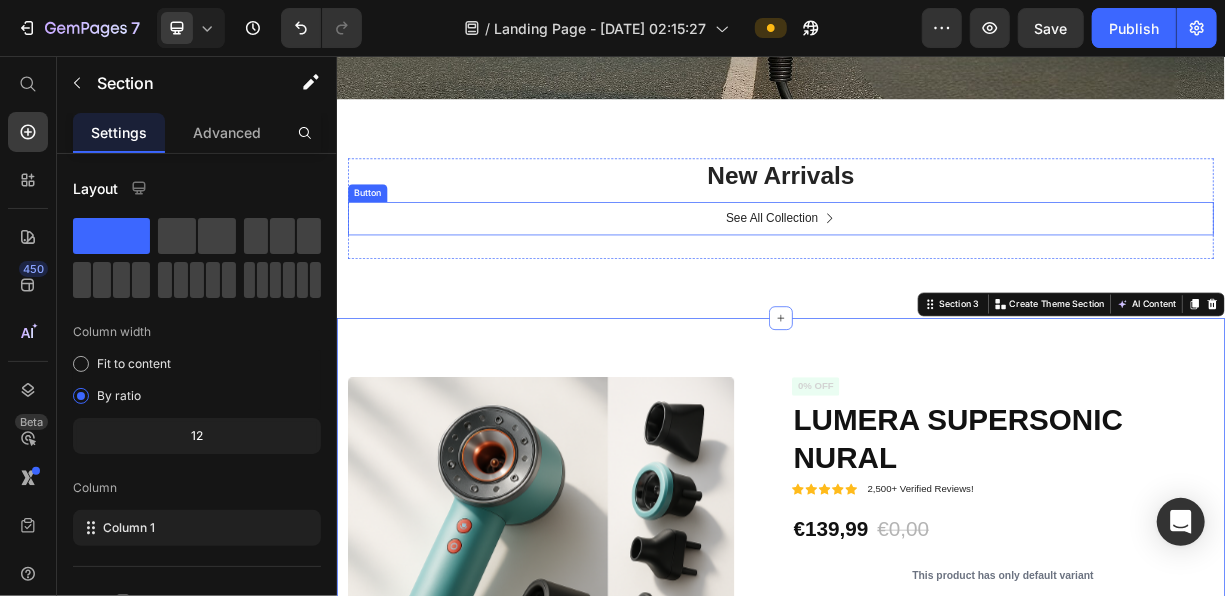scroll, scrollTop: 680, scrollLeft: 0, axis: vertical 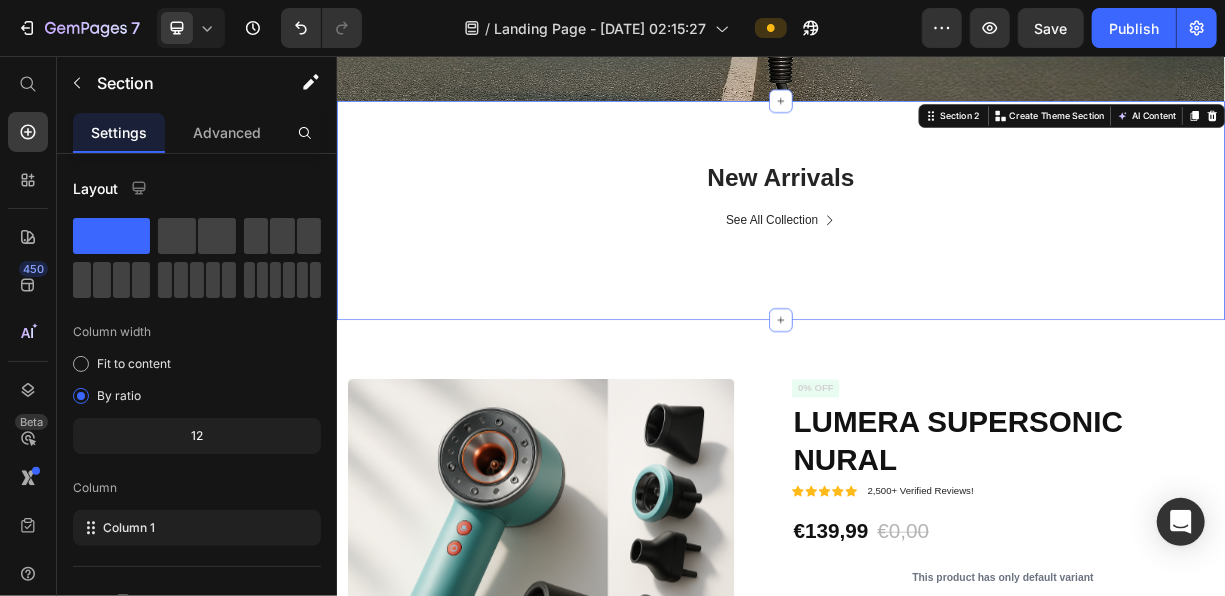 click on "New Arrivals Heading
See All Collection Button Row Section 2   You can create reusable sections Create Theme Section AI Content Write with GemAI What would you like to describe here? Tone and Voice Persuasive Product Show more Generate" at bounding box center [936, 264] 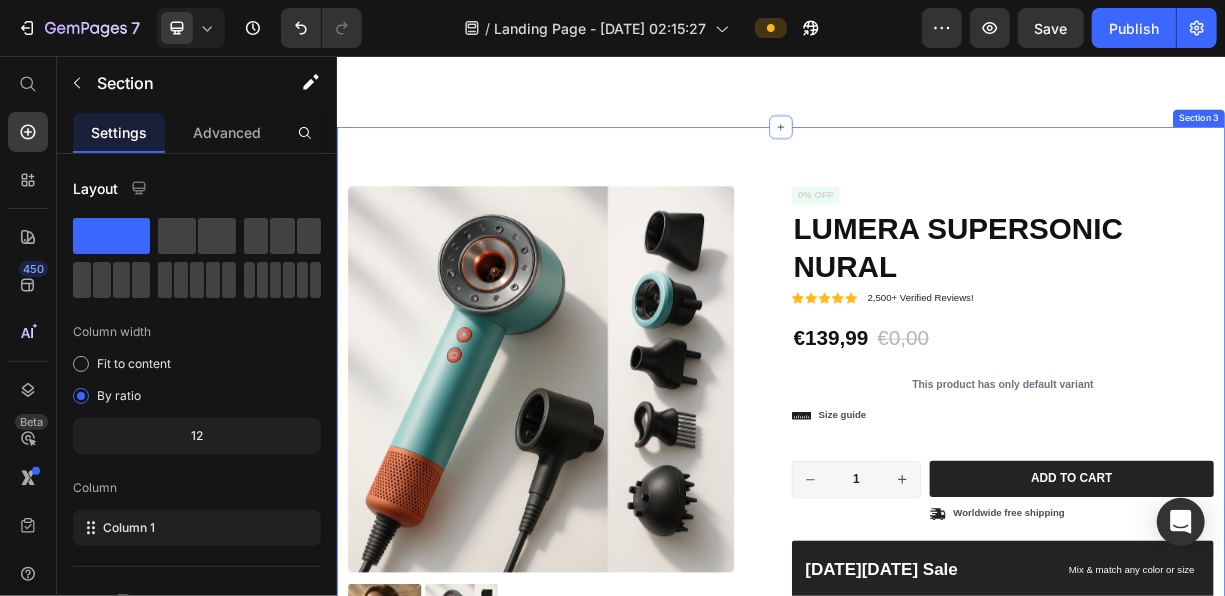 scroll, scrollTop: 914, scrollLeft: 0, axis: vertical 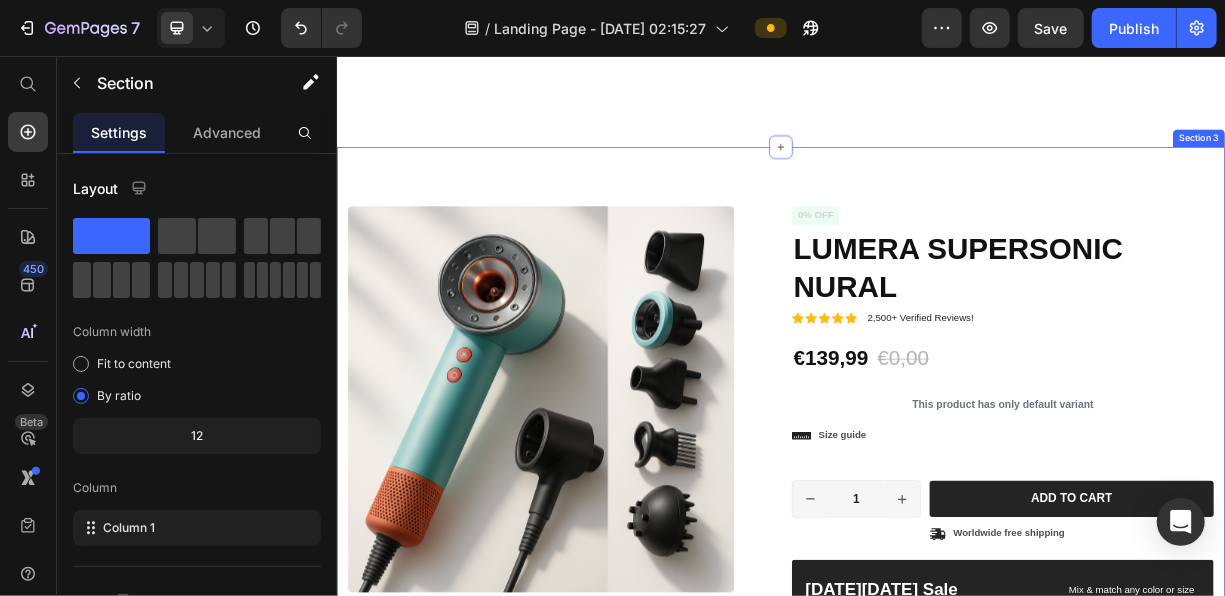 click on "Product Images
Material
Shipping
Care instruction Accordion Icon Icon Icon Icon Icon Icon List 2,500+ Verified Reviews! Text Block Row 0% off Product Badge LUMERA SUPERSONIC NURAL Product Title Icon Icon Icon Icon Icon Icon List 2,500+ Verified Reviews! Text Block Row €139,99 Product Price €0,00 Product Price 0% off Product Badge Row This product has only default variant Product Variants & Swatches This product has only default variant Product Variants & Swatches
Icon Size guide Text Block Row 1 Product Quantity Row Add to cart Add to Cart
Icon Worldwide free shipping Text Block Row Row Black Friday Sale Text Block Mix & match any color or size Text Block Row 2 items Text Block 15% Off + 🚛 Freeship Text Block Row 3 items Text Block 15% Off + 🚛 Freeship Text Block Row 4+ items Text Block Most popular Text Block Row 15% Off + 🚛 Freeship Text Block Row Row Image Text Block Row Row Product Section 3" at bounding box center [936, 682] 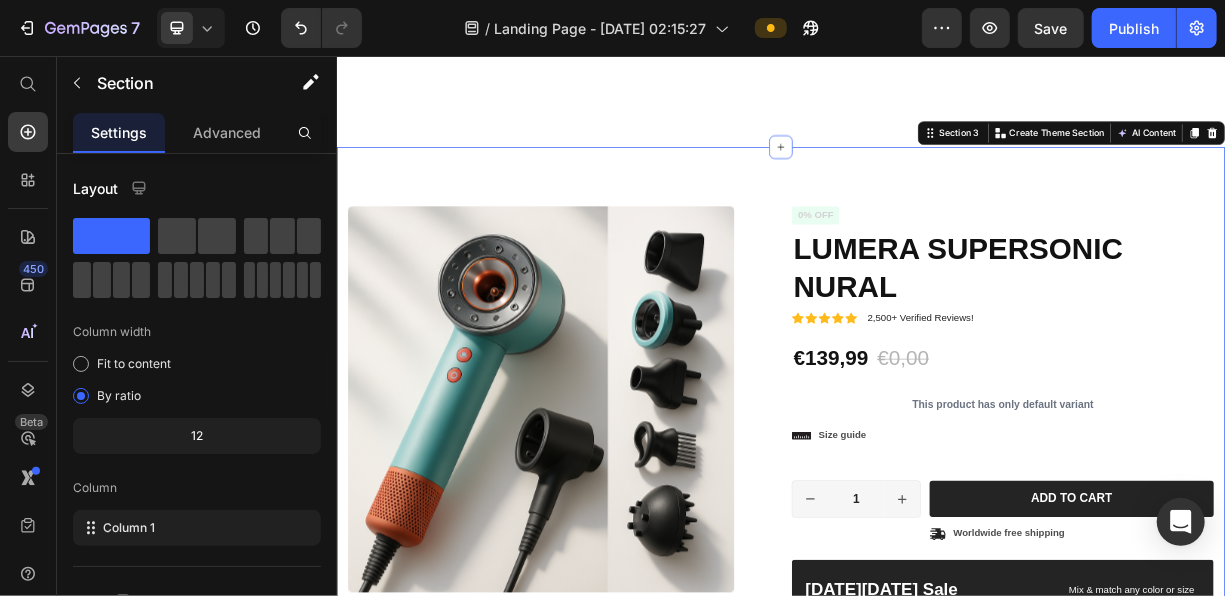 click 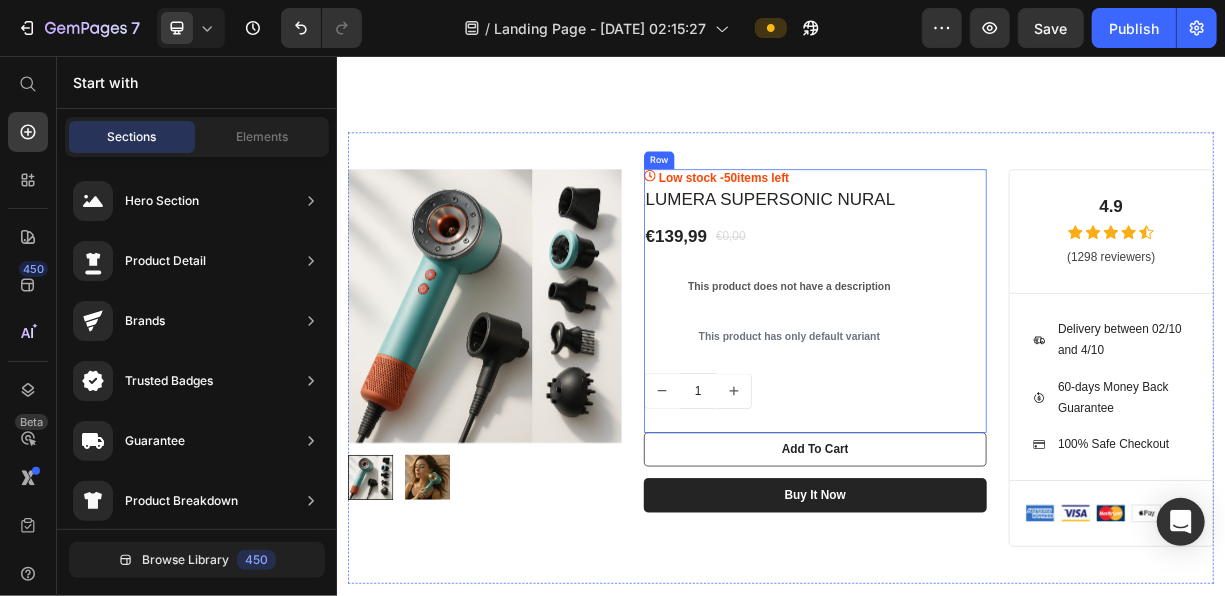 scroll, scrollTop: 964, scrollLeft: 0, axis: vertical 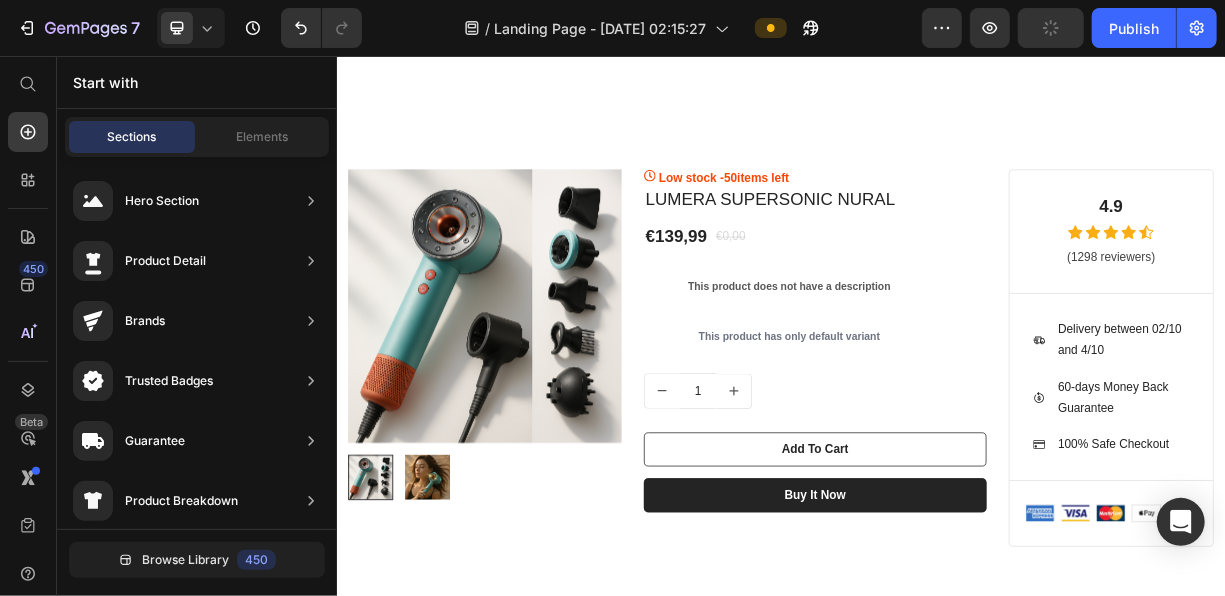 click on "Publish" at bounding box center (1134, 28) 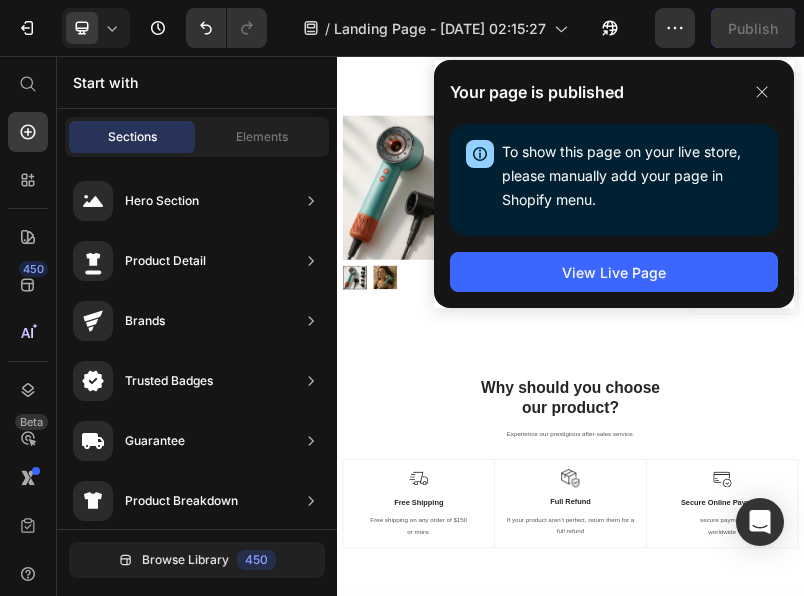 click 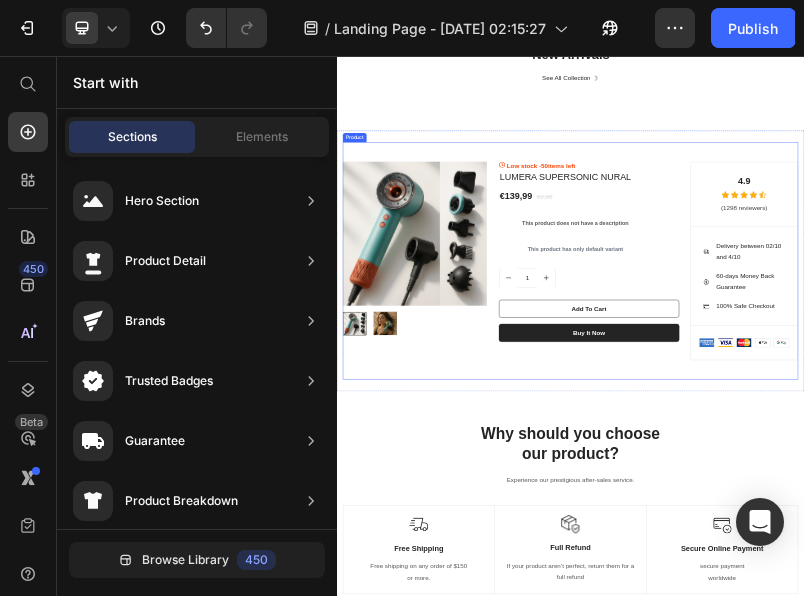 scroll, scrollTop: 828, scrollLeft: 0, axis: vertical 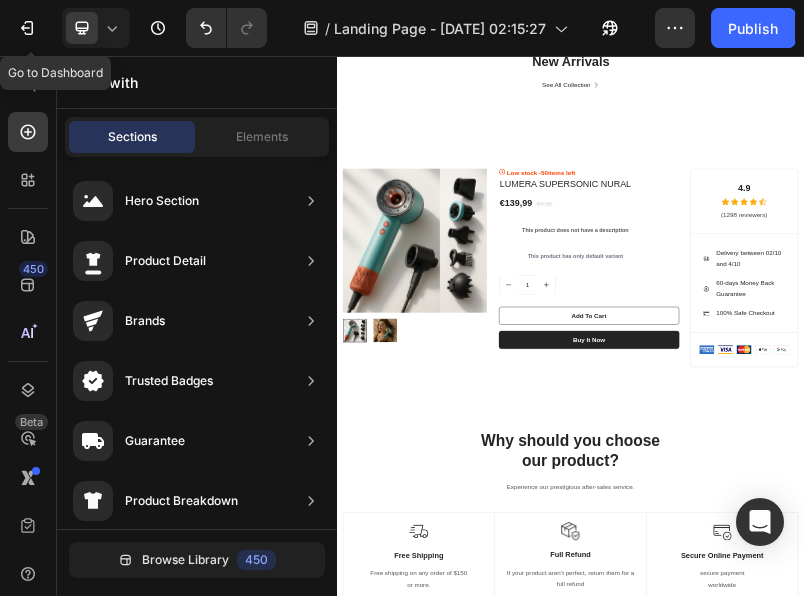 click 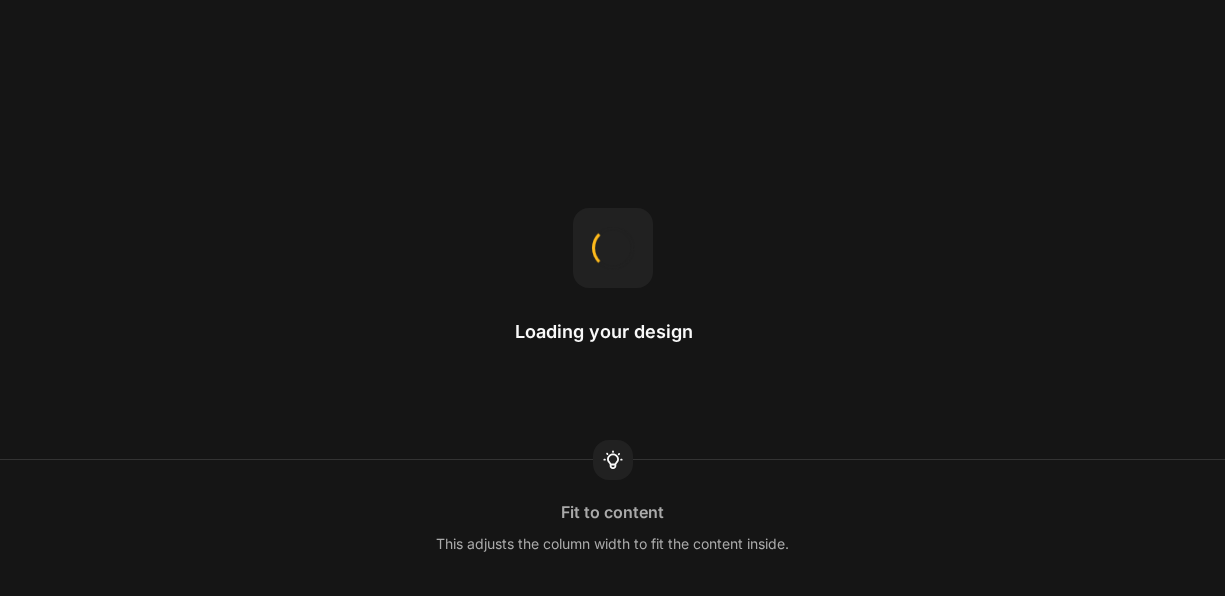 scroll, scrollTop: 0, scrollLeft: 0, axis: both 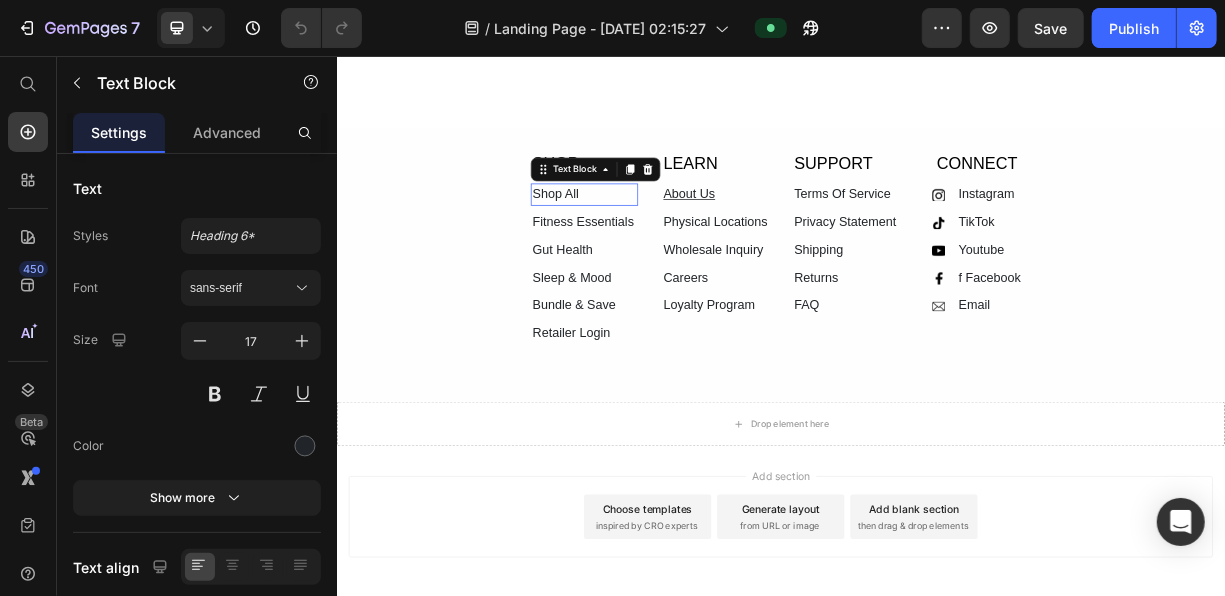 click on "Shop All" at bounding box center [670, 243] 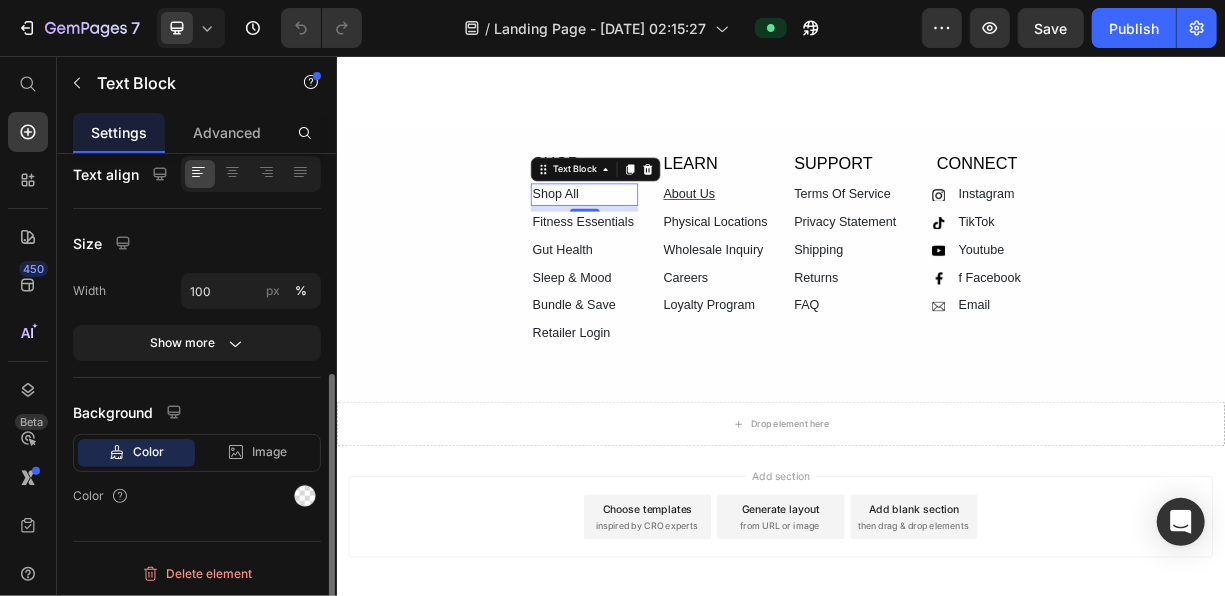 scroll, scrollTop: 393, scrollLeft: 0, axis: vertical 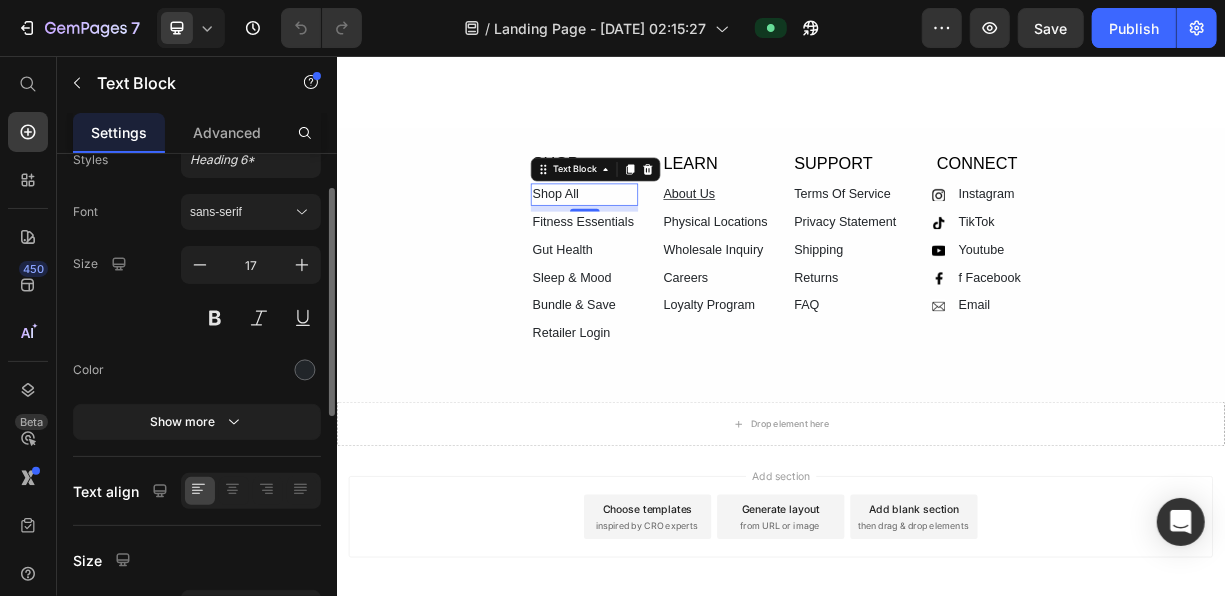 click 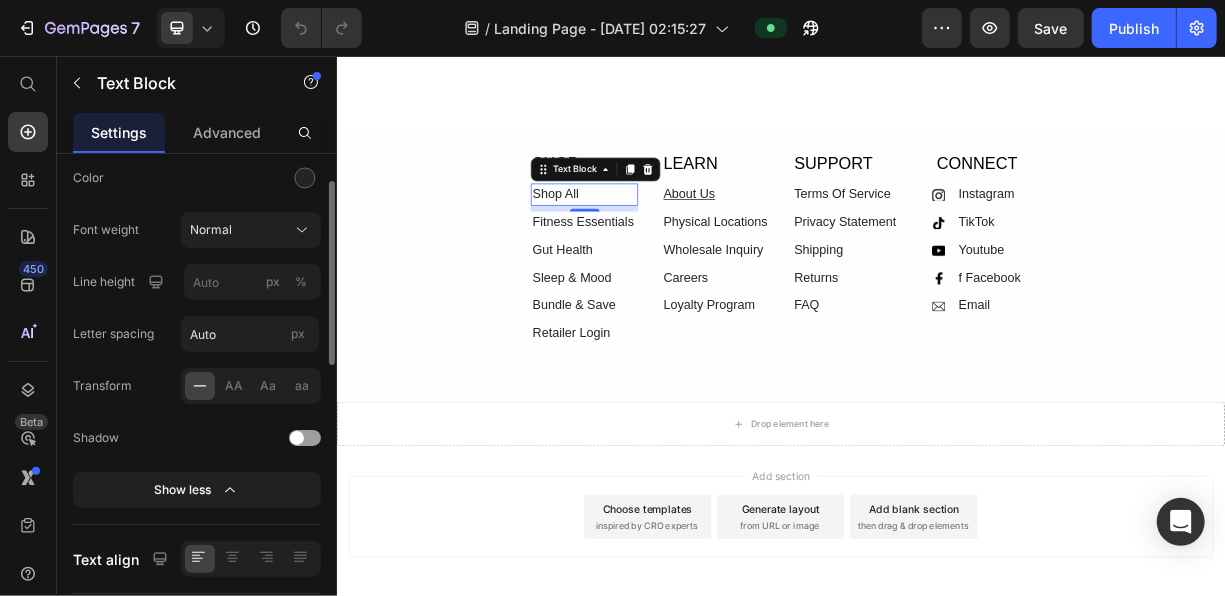 scroll, scrollTop: 0, scrollLeft: 0, axis: both 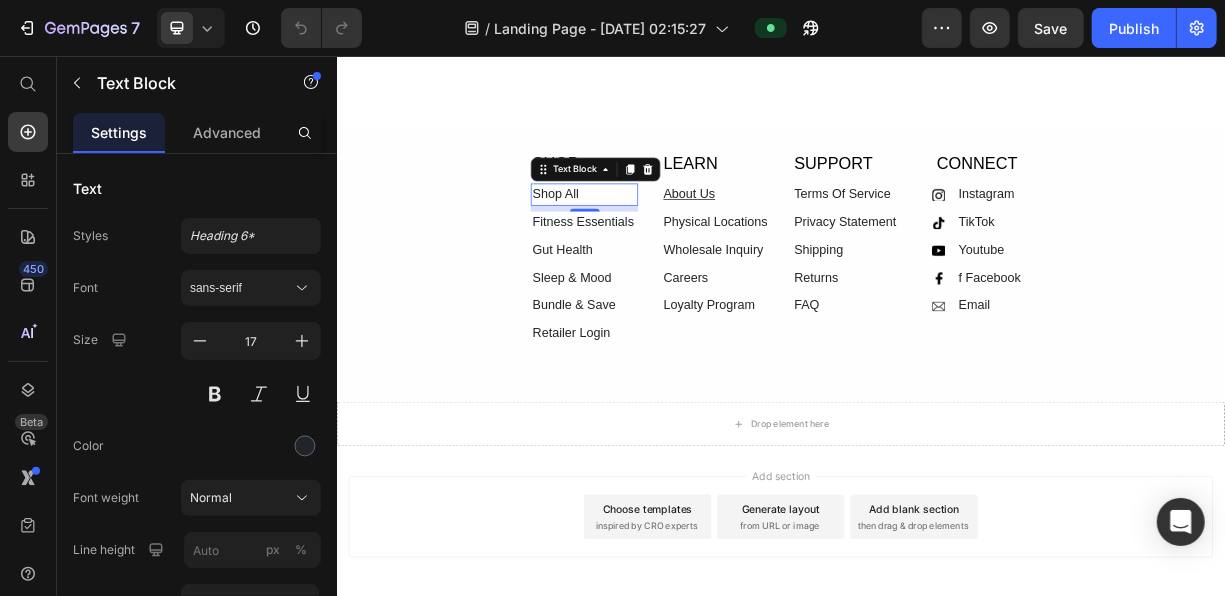 click on "Advanced" at bounding box center (227, 132) 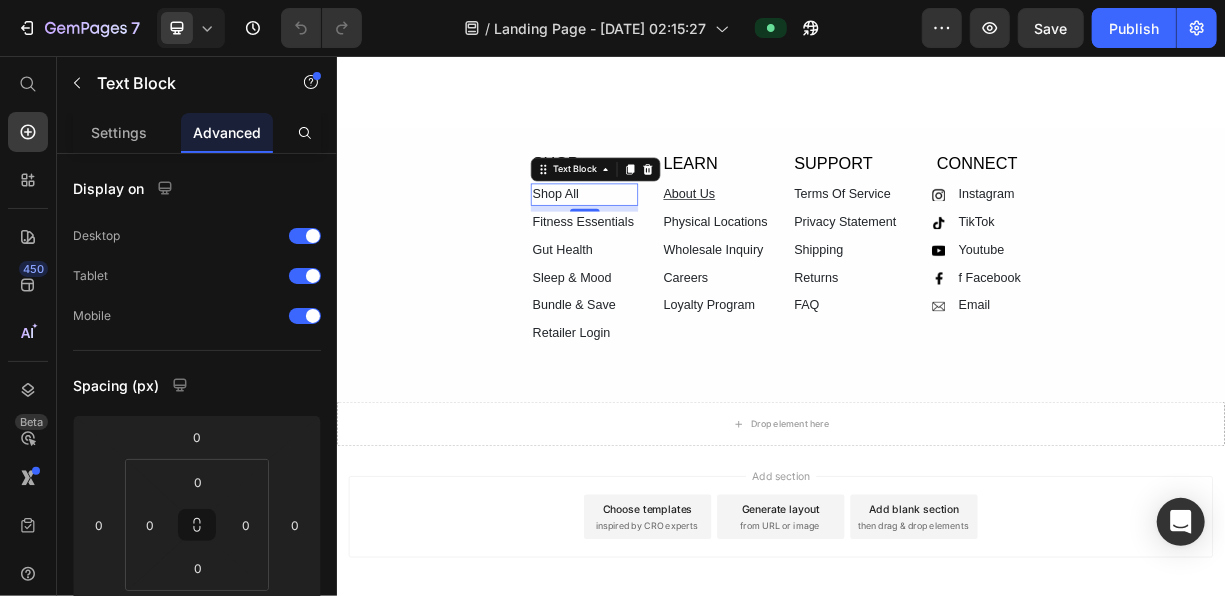 click on "Settings" at bounding box center [119, 132] 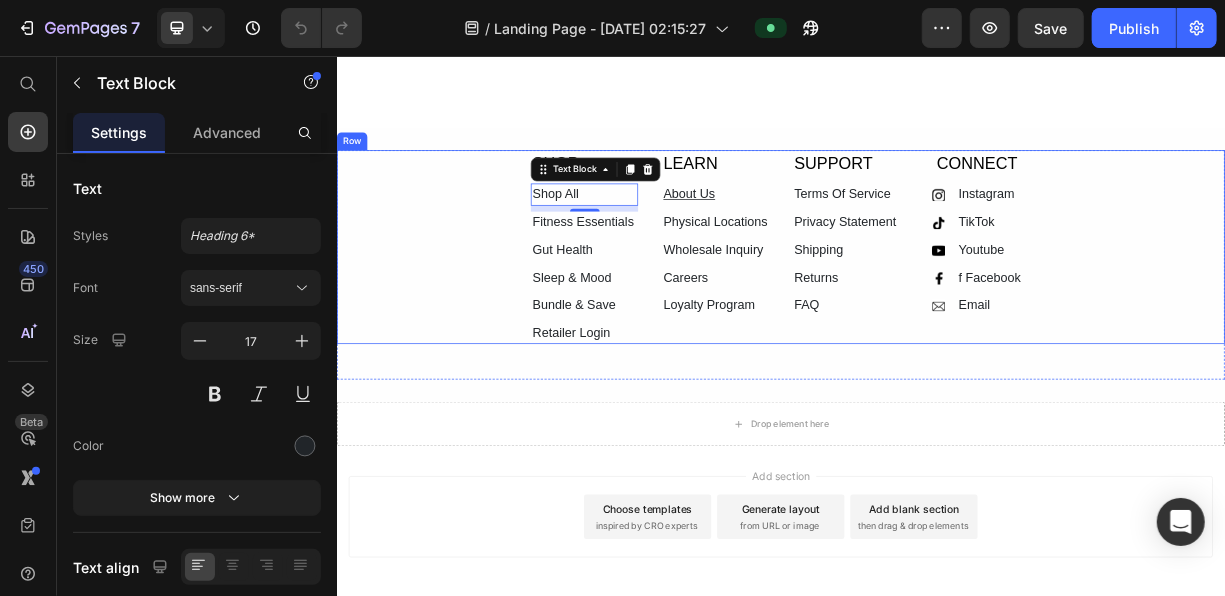 click on "SHOP Text Block Shop All Text Block   8 Fitness Essentials Text Block Gut Health Text Block Sleep & Mood Text Block Bundle & Save Text Block Retailer Login Text Block LEARN Text Block About Us Text Block Physical Locations Text Block Wholesale Inquiry Text Block Careers Text Block Loyalty Program Text Block SUPPORT Text Block Terms Of Service Text Block Privacy Statement Text Block Shipping Text Block Returns Text Block FAQ Text Block CONNECT Text Block     Icon Instagram Text Block     Icon TikTok Text Block     Icon Youtube Text Block     Icon f Facebook Text Block     Icon Email Text Block Advanced list Row Row" at bounding box center (936, 314) 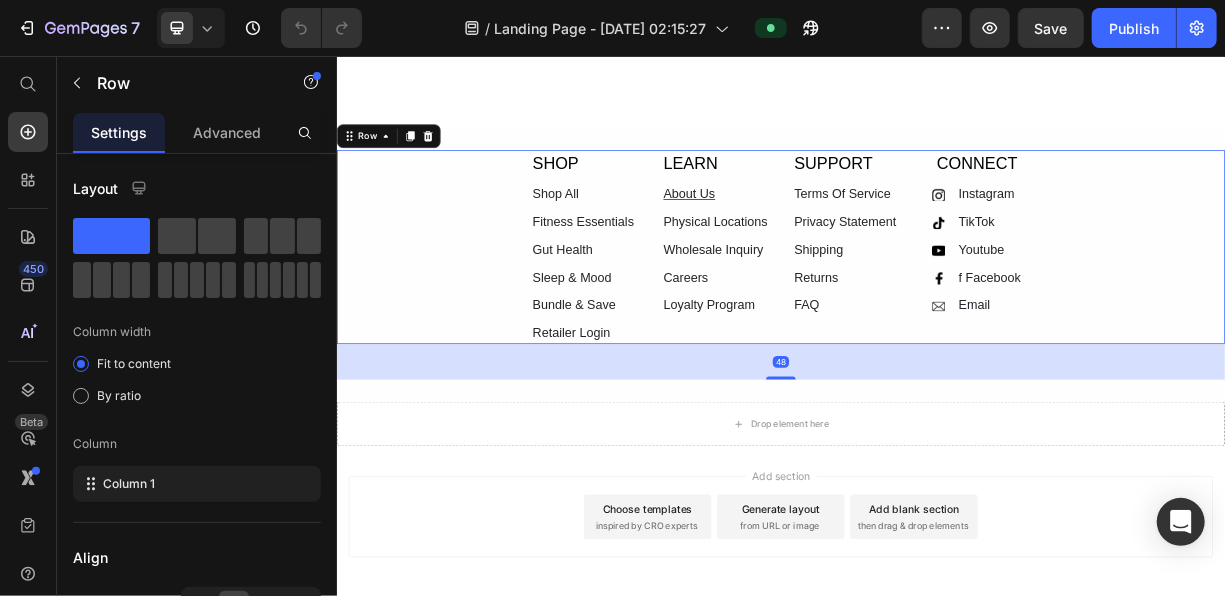 click 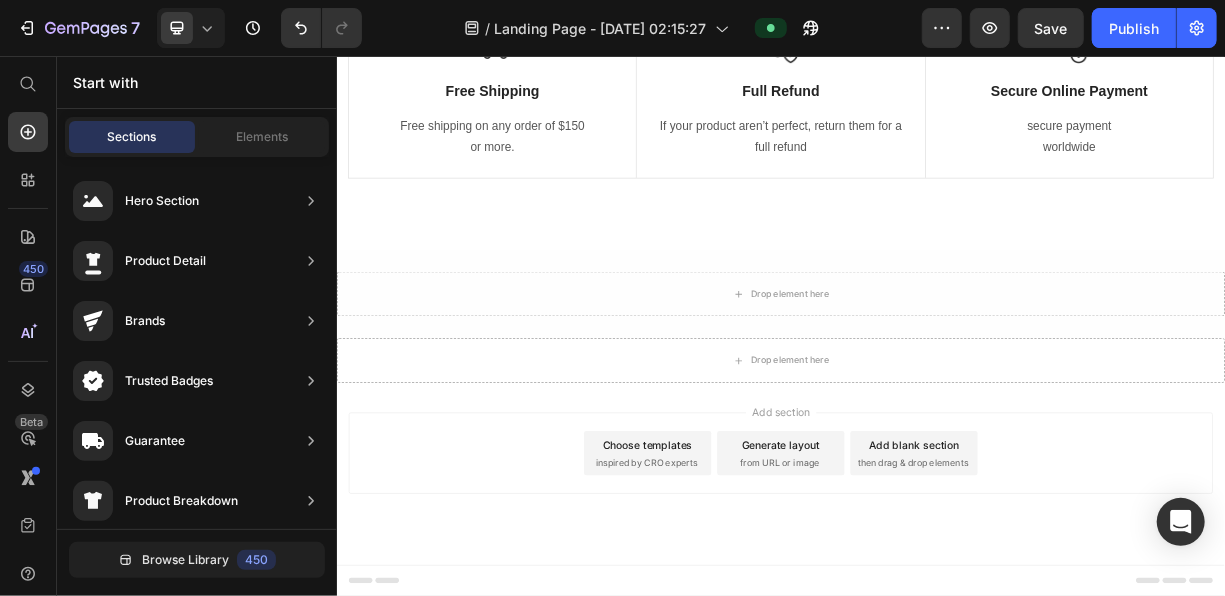 scroll, scrollTop: 2058, scrollLeft: 0, axis: vertical 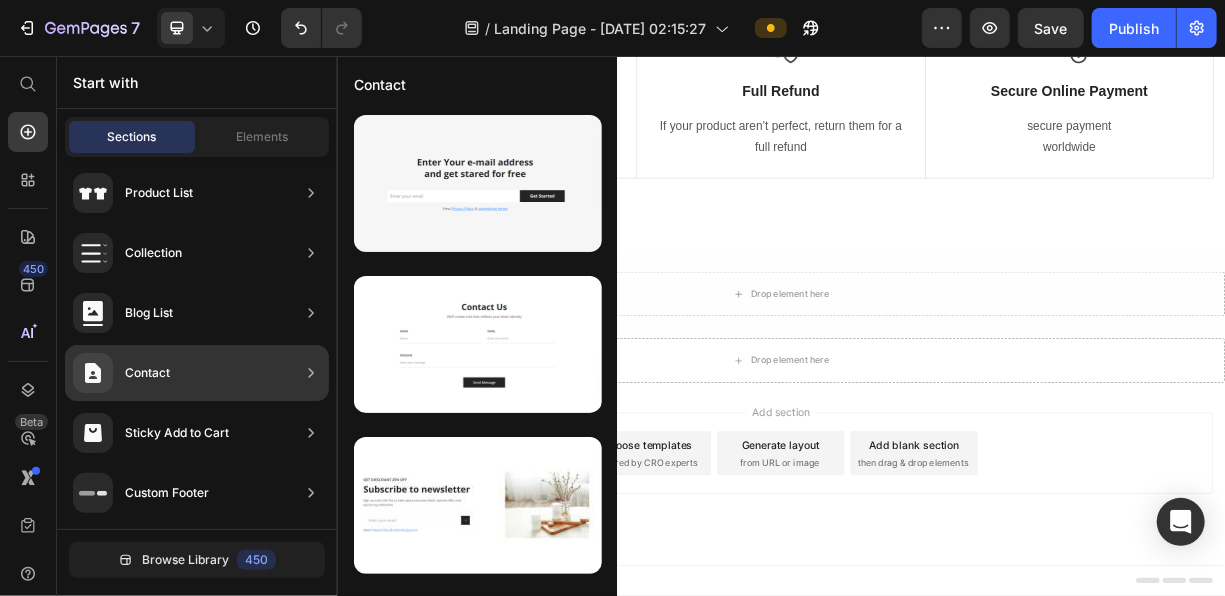 click at bounding box center (478, 505) 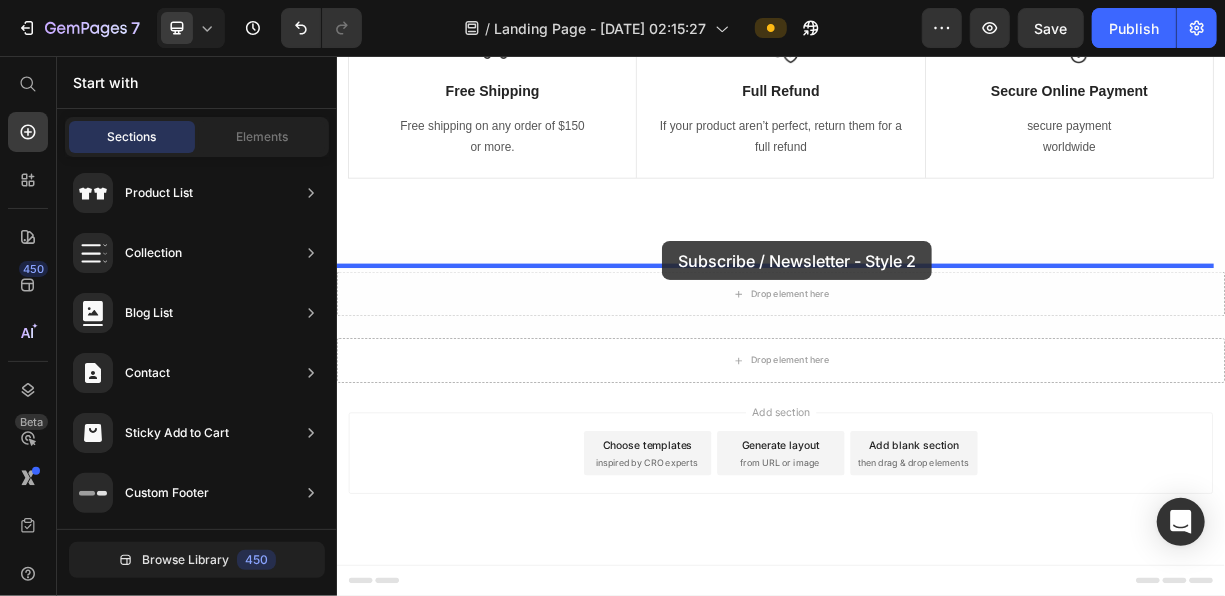 drag, startPoint x: 761, startPoint y: 531, endPoint x: 775, endPoint y: 305, distance: 226.43321 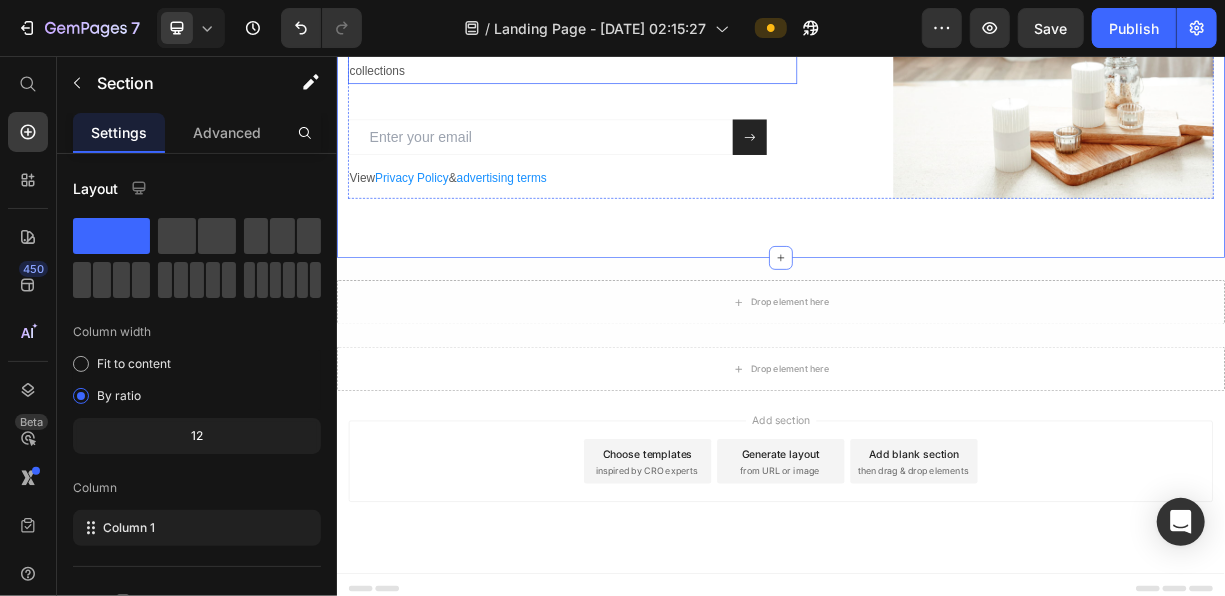 scroll, scrollTop: 2560, scrollLeft: 0, axis: vertical 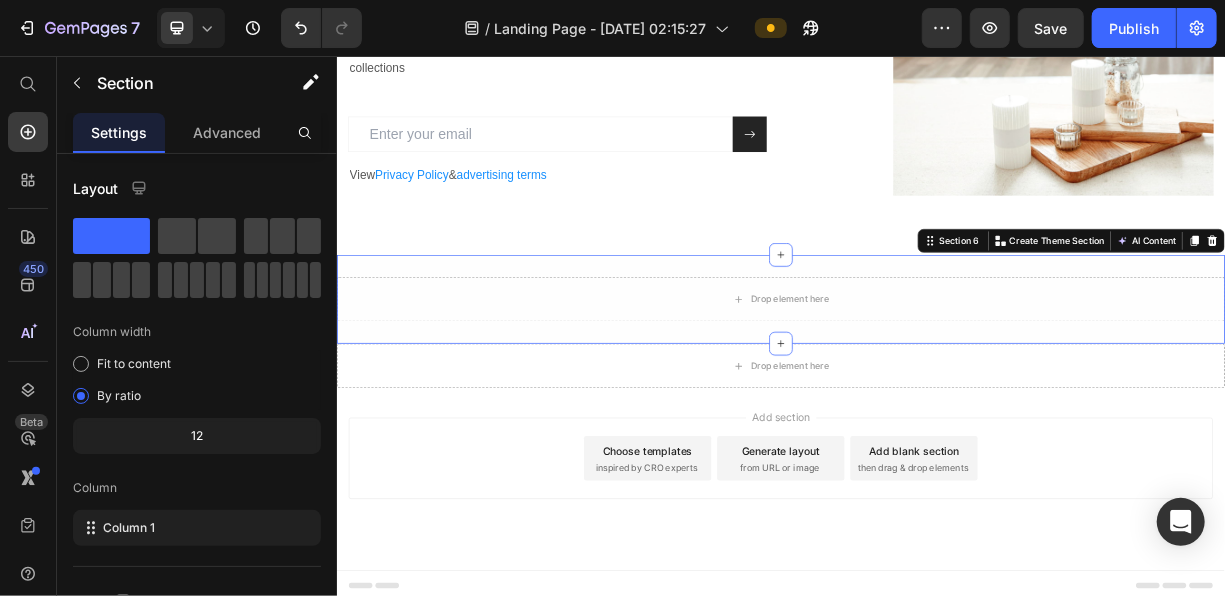 click on "Drop element here Row Section 6   You can create reusable sections Create Theme Section AI Content Write with GemAI What would you like to describe here? Tone and Voice Persuasive Product LUMERA SUPERSONIC NURAL Show more Generate" at bounding box center [936, 384] 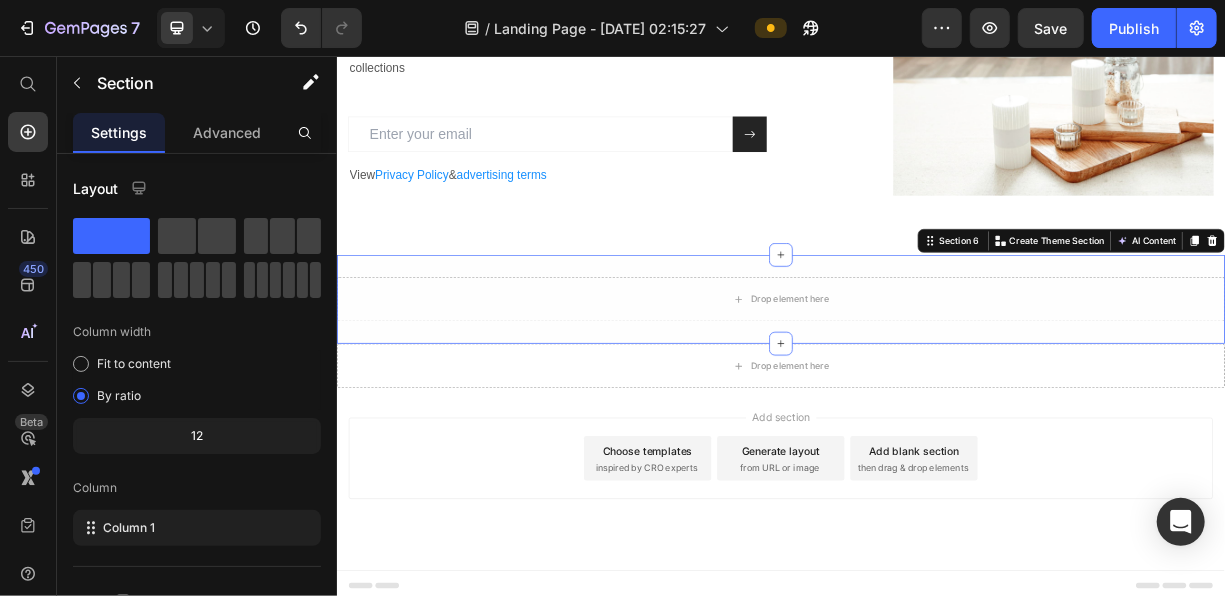 click 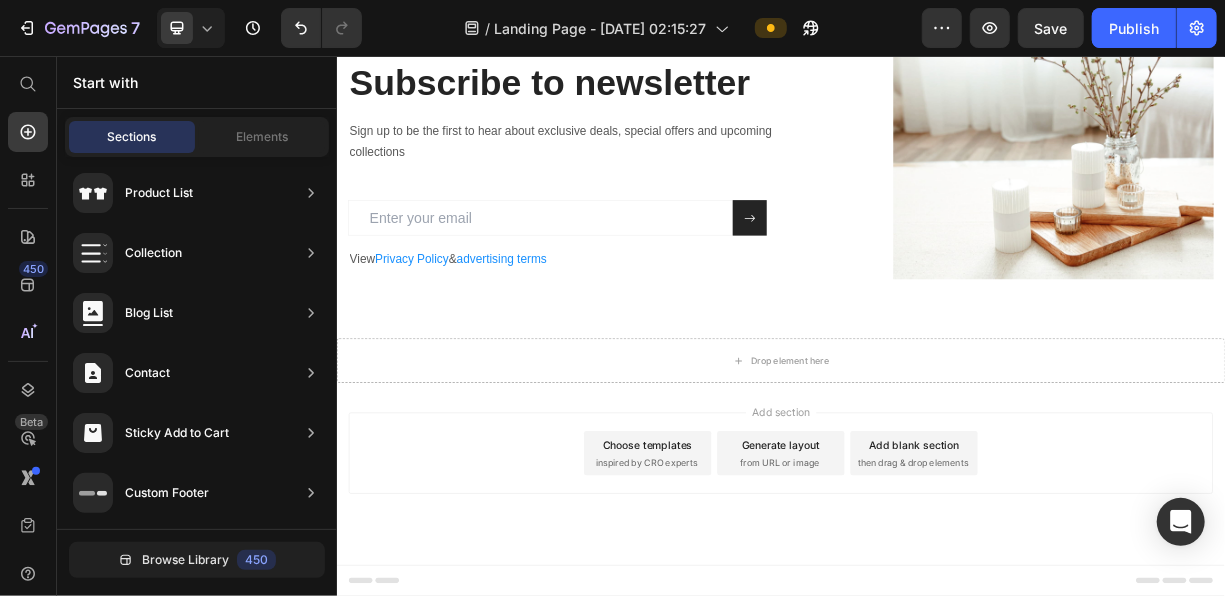 scroll, scrollTop: 2440, scrollLeft: 0, axis: vertical 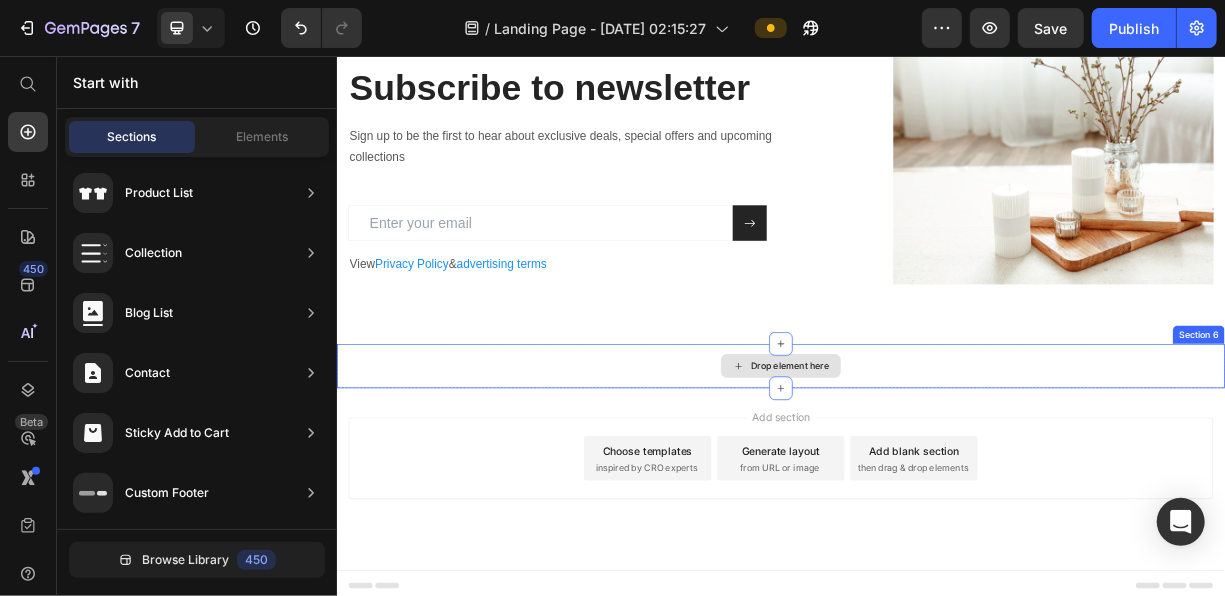 click on "Drop element here" at bounding box center (936, 474) 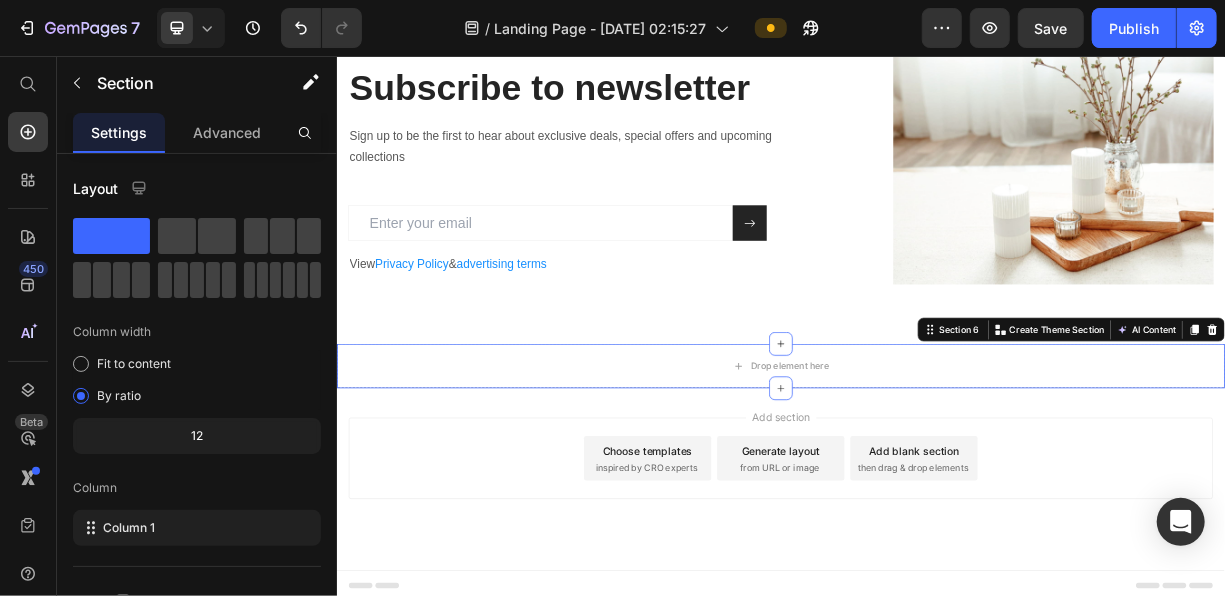 click 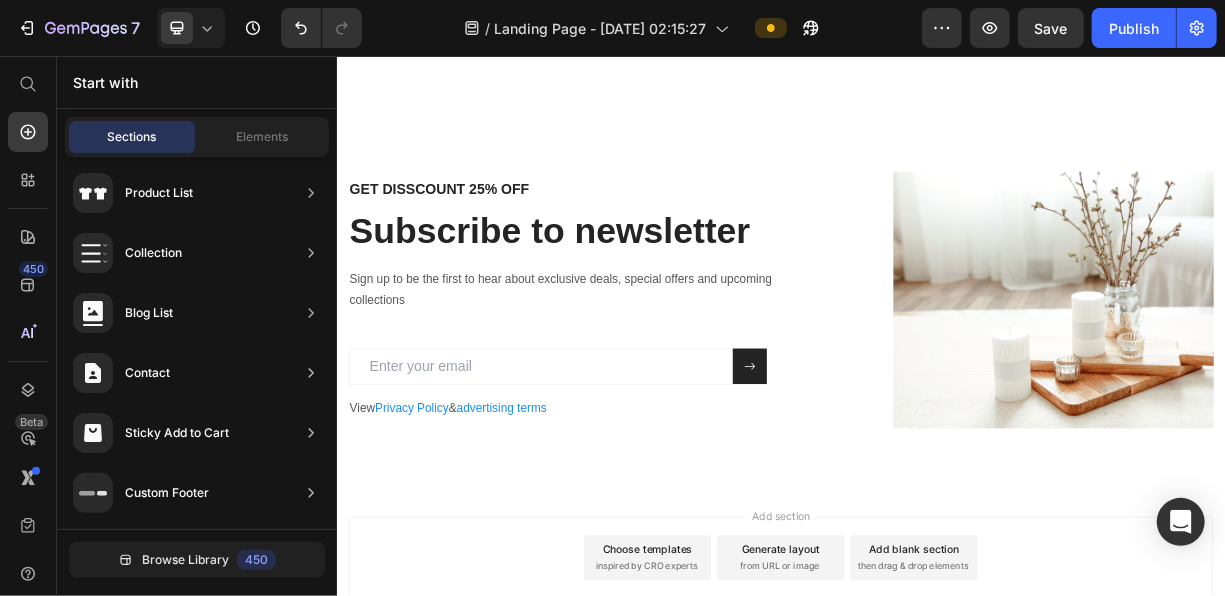 scroll, scrollTop: 2190, scrollLeft: 0, axis: vertical 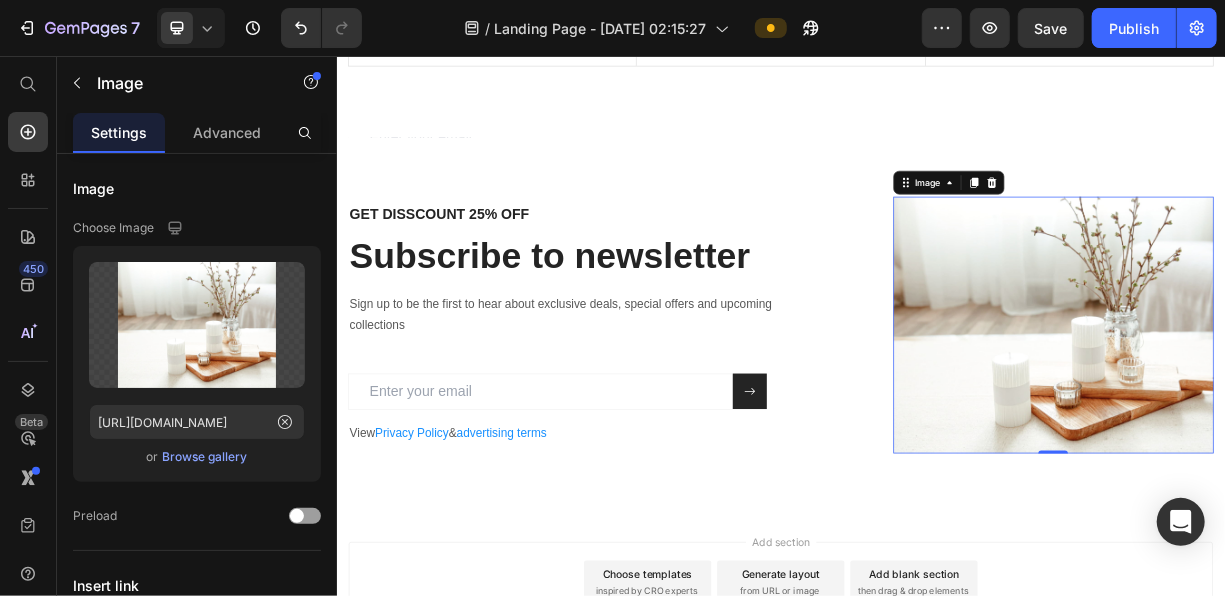 click at bounding box center [1304, 418] 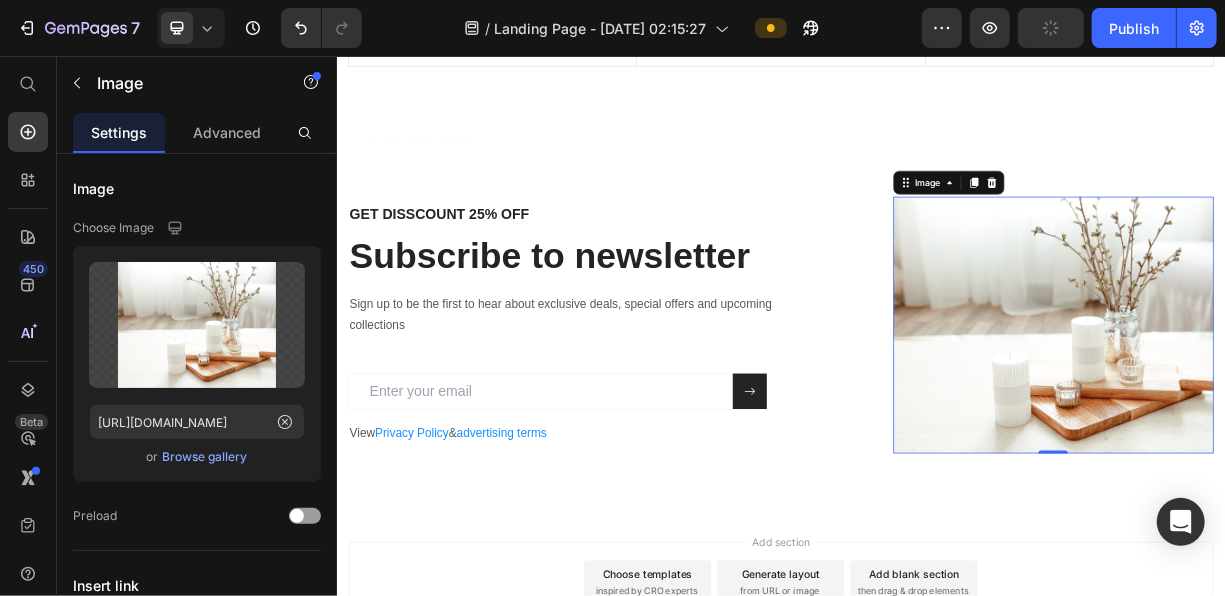 click 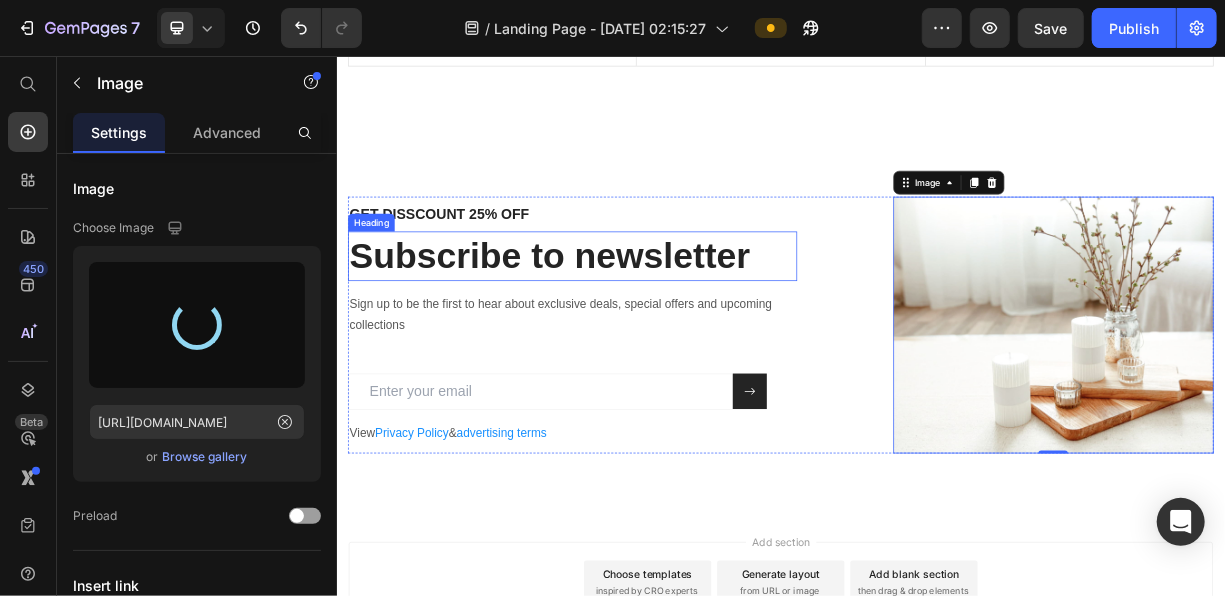 type on "[URL][DOMAIN_NAME]" 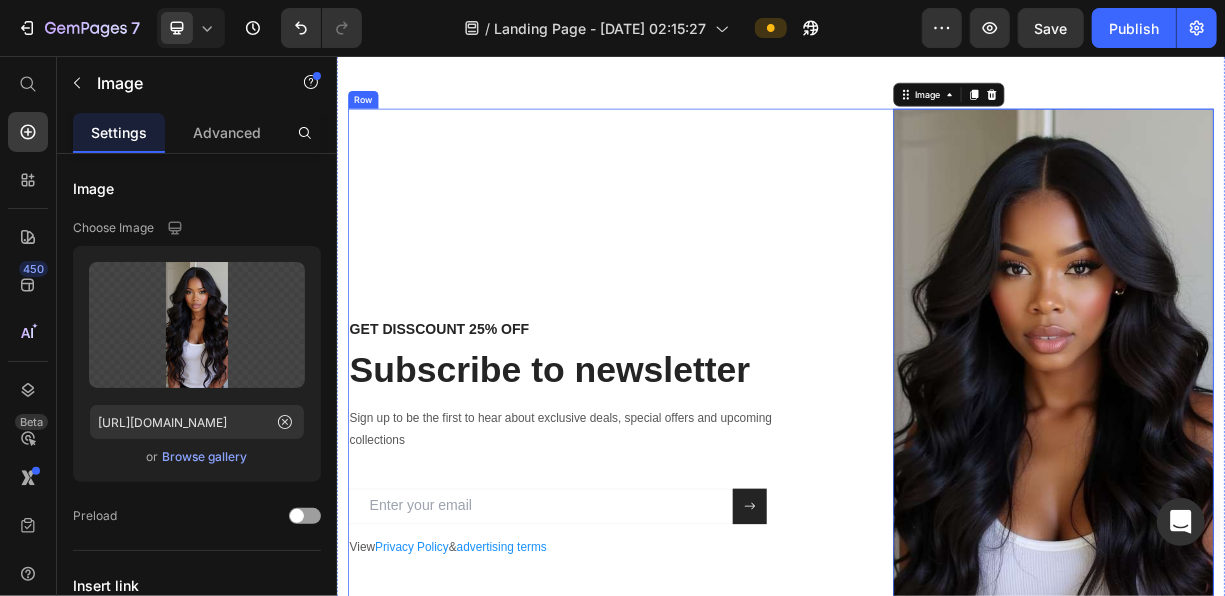 scroll, scrollTop: 2332, scrollLeft: 0, axis: vertical 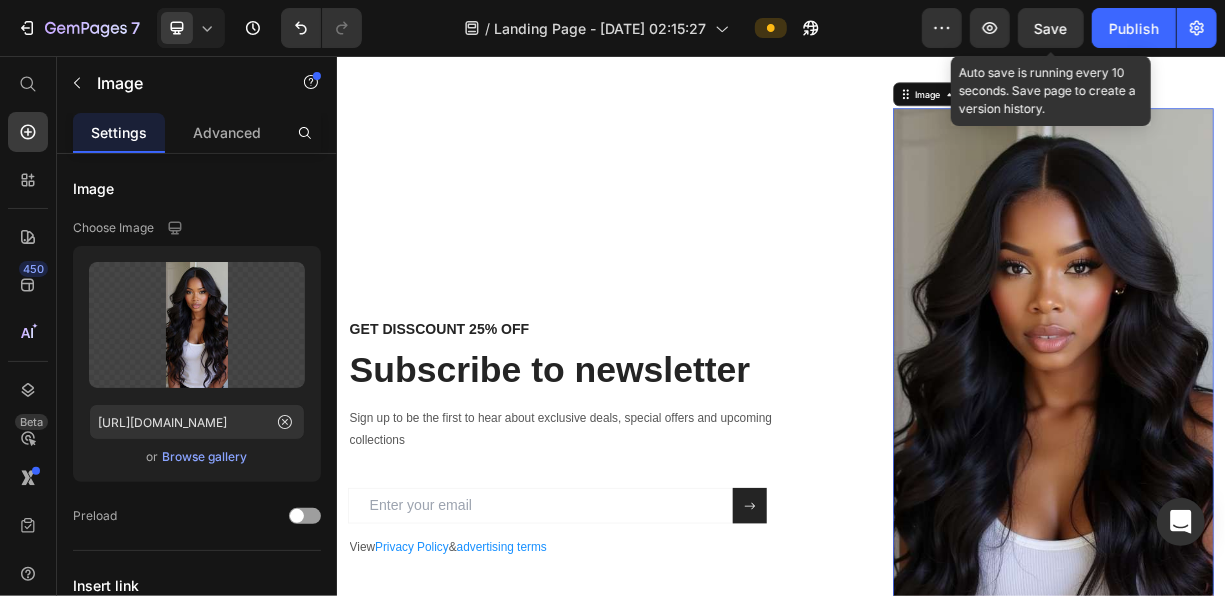 click on "Save" 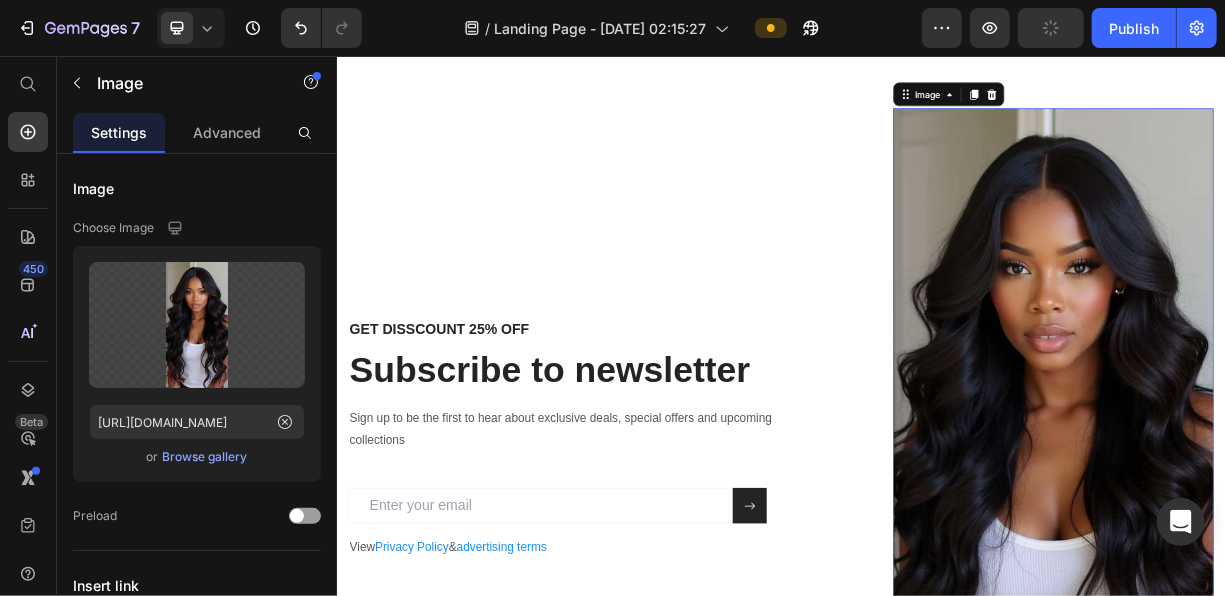 click on "Publish" at bounding box center (1134, 28) 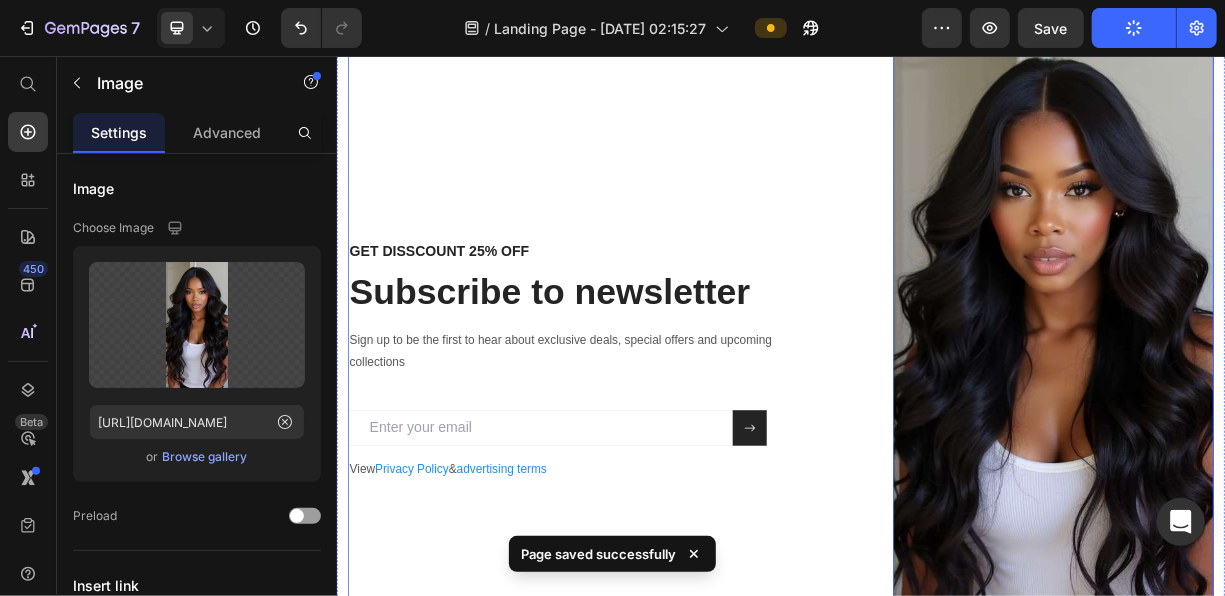 scroll, scrollTop: 2435, scrollLeft: 0, axis: vertical 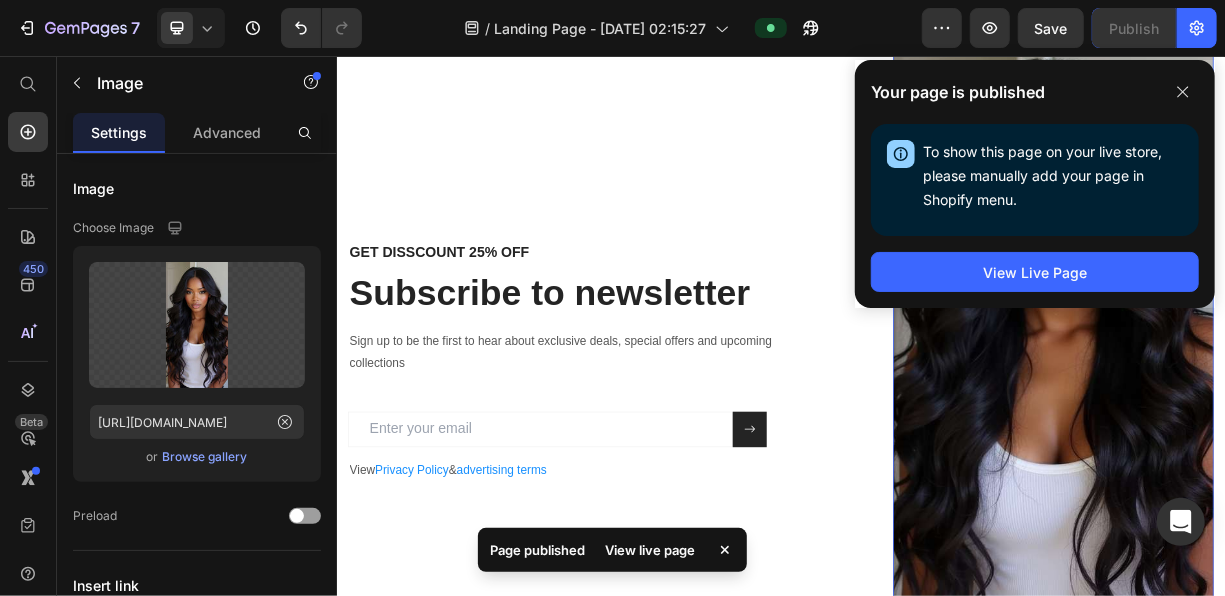 click on "View Live Page" at bounding box center (1035, 272) 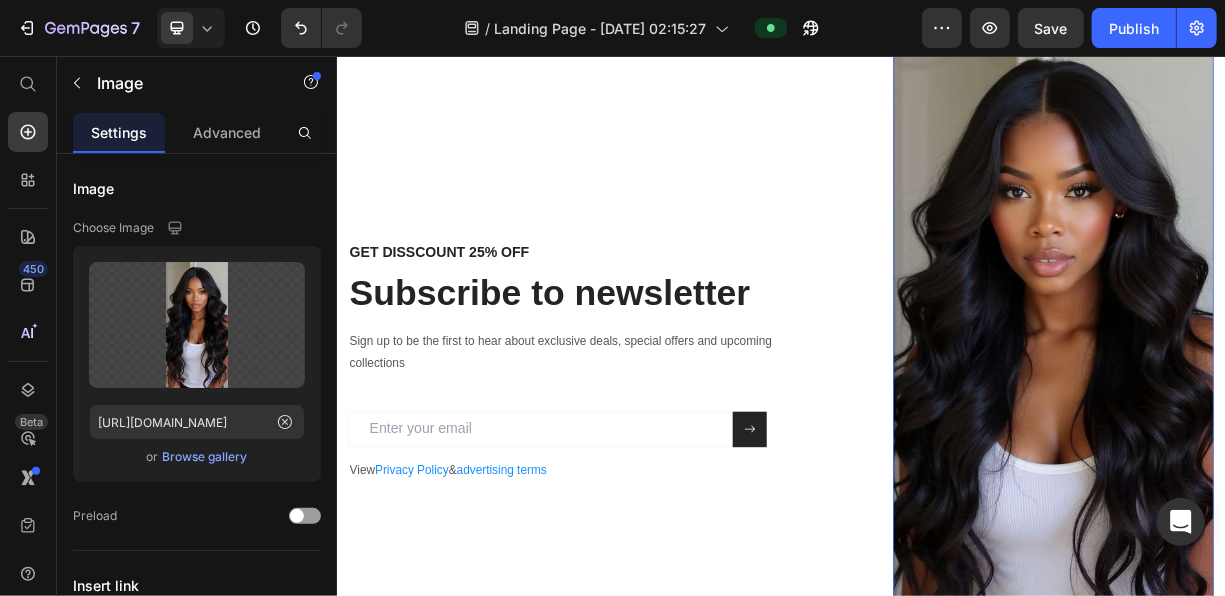 click on "Publish" 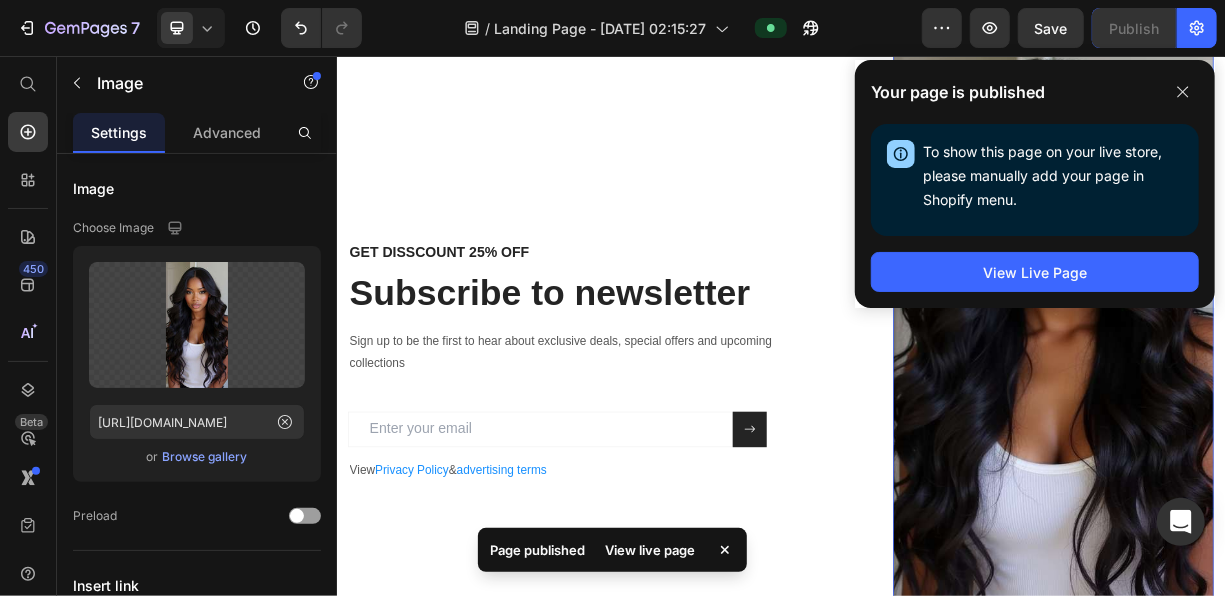 click on "View Live Page" at bounding box center [1035, 272] 